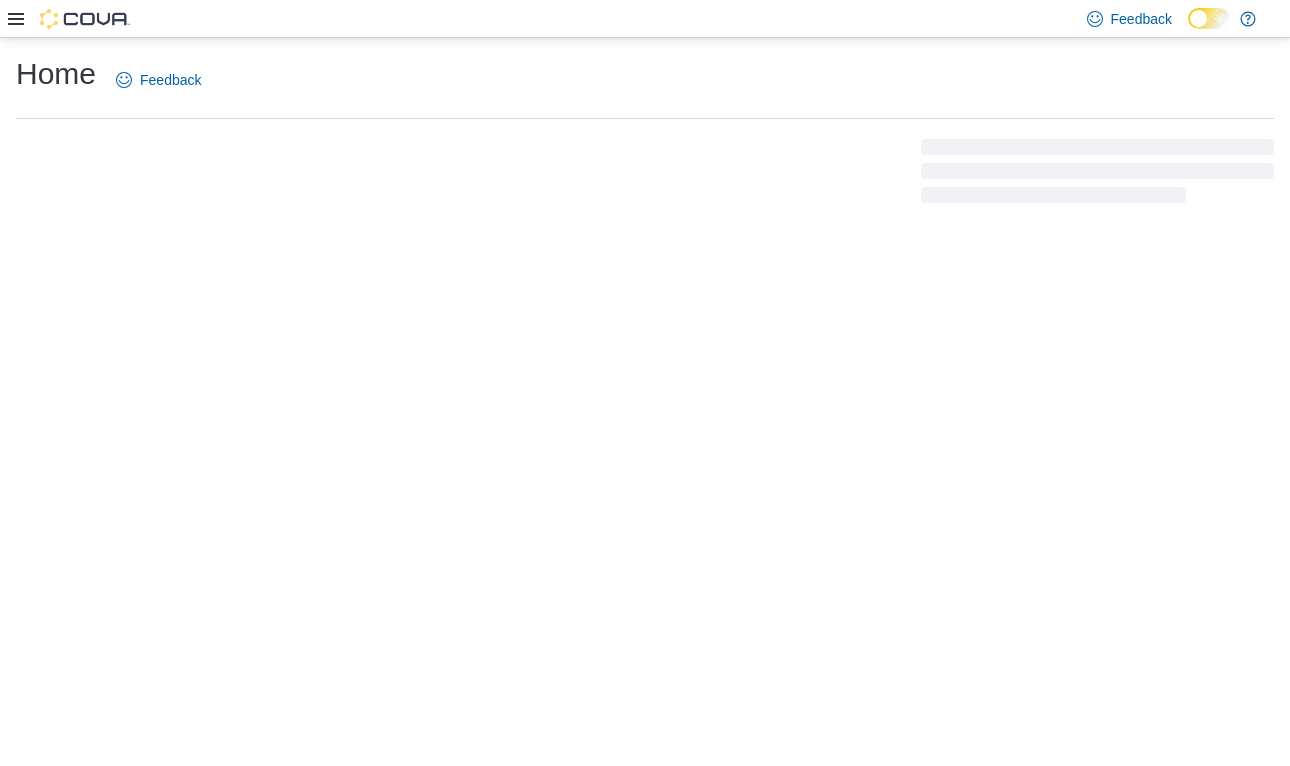 scroll, scrollTop: 0, scrollLeft: 0, axis: both 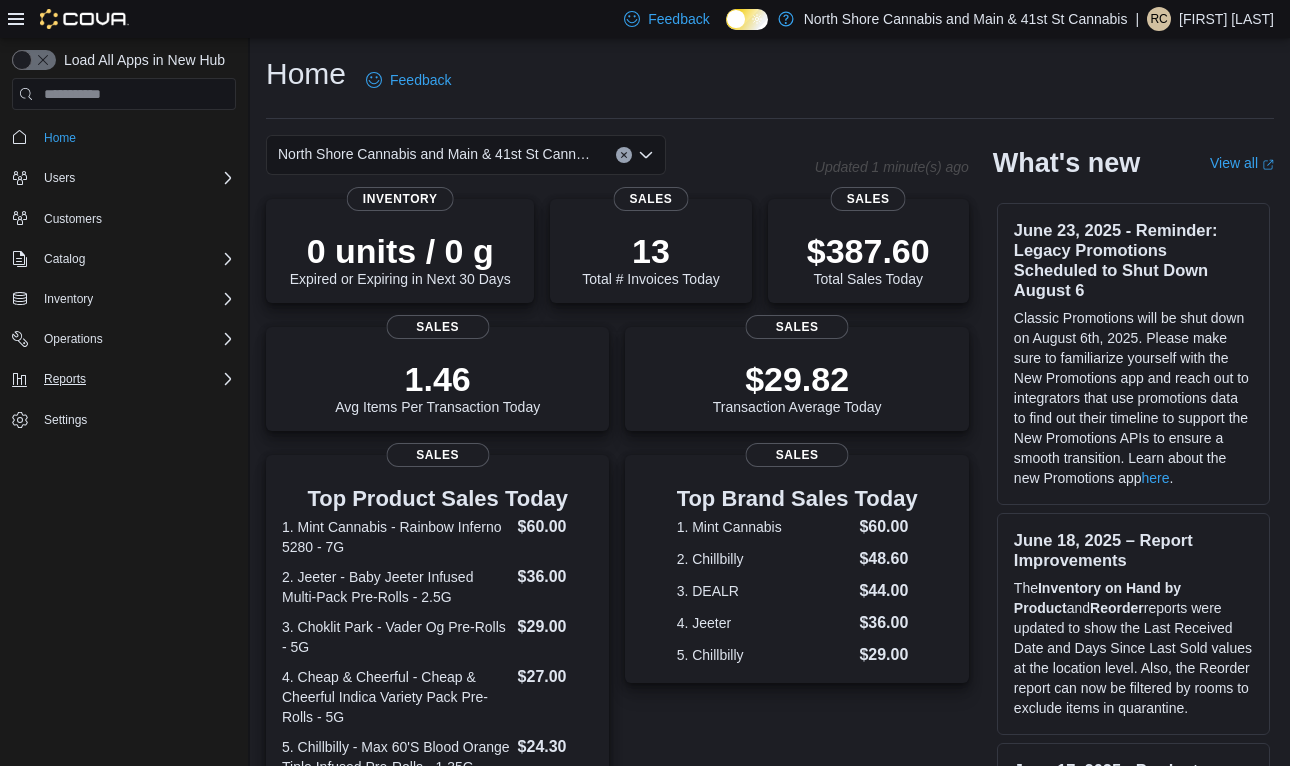 click on "Reports" at bounding box center (65, 379) 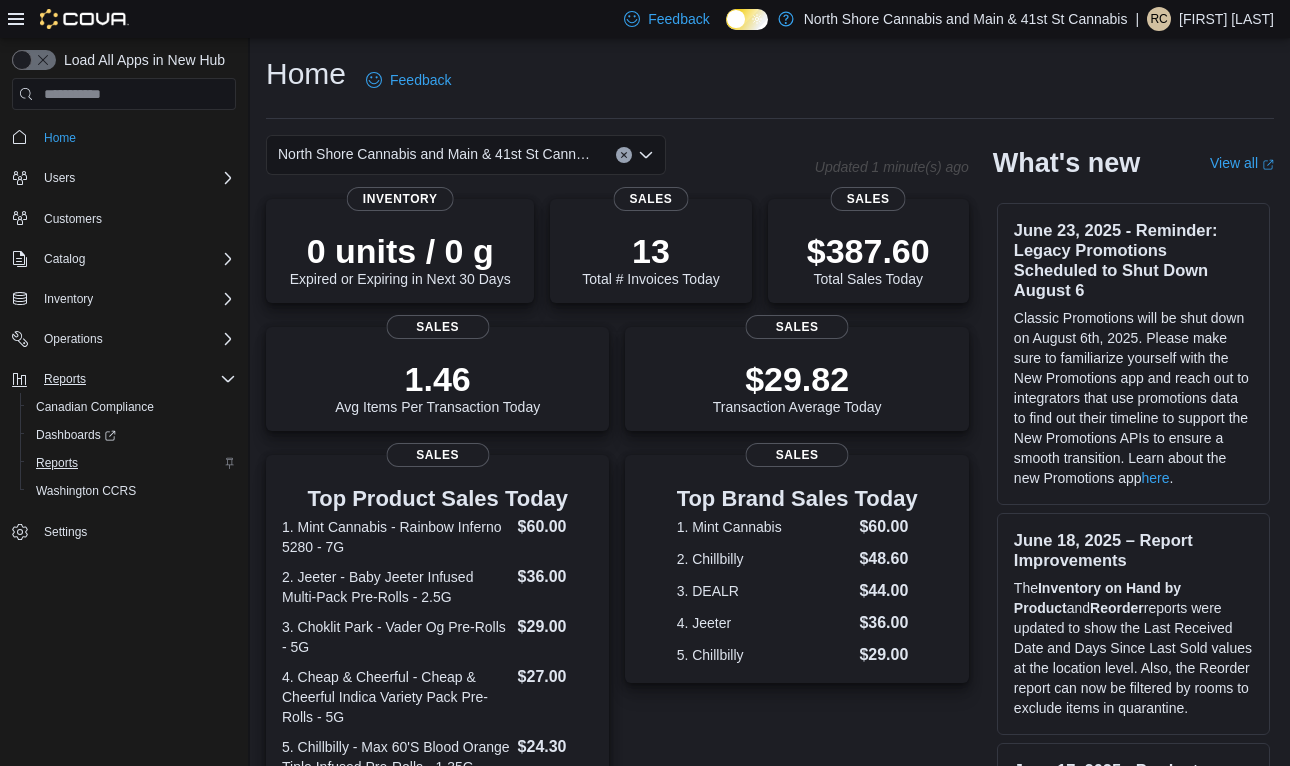 click on "Reports" at bounding box center [57, 463] 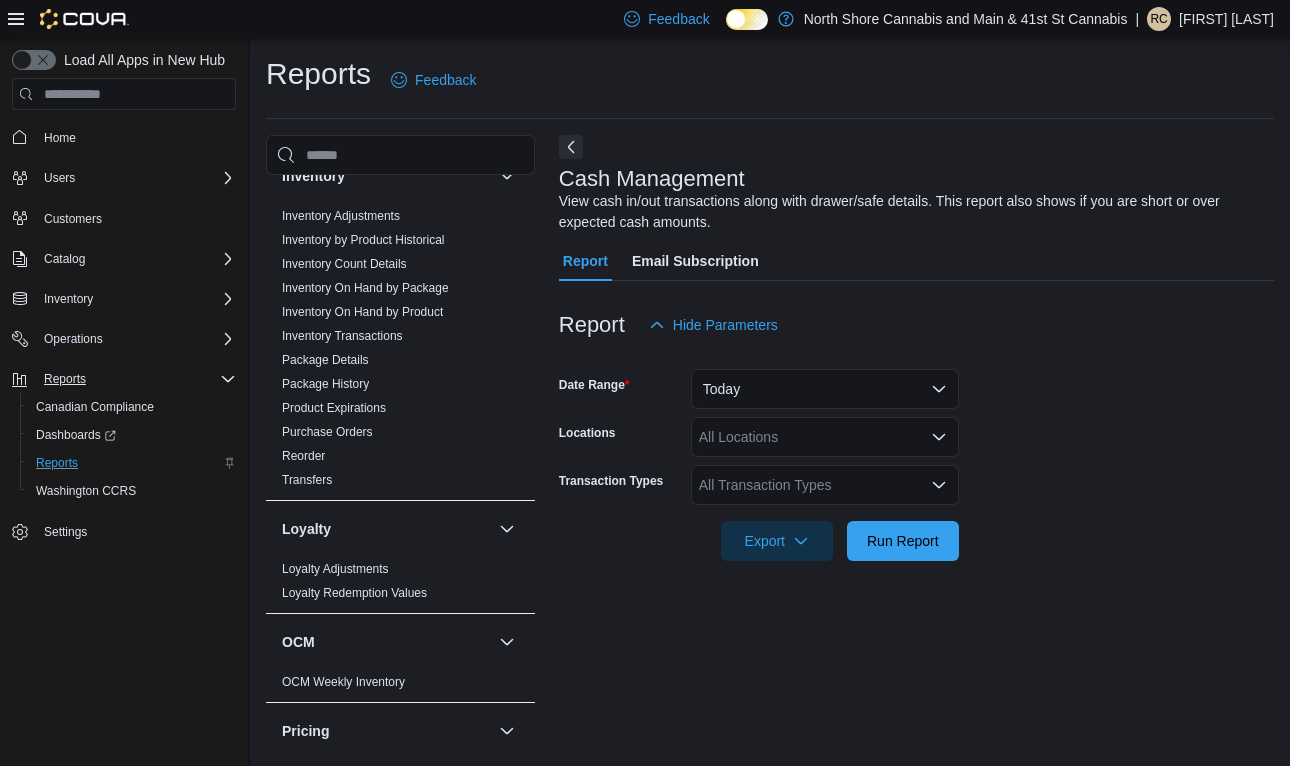 scroll, scrollTop: 706, scrollLeft: 0, axis: vertical 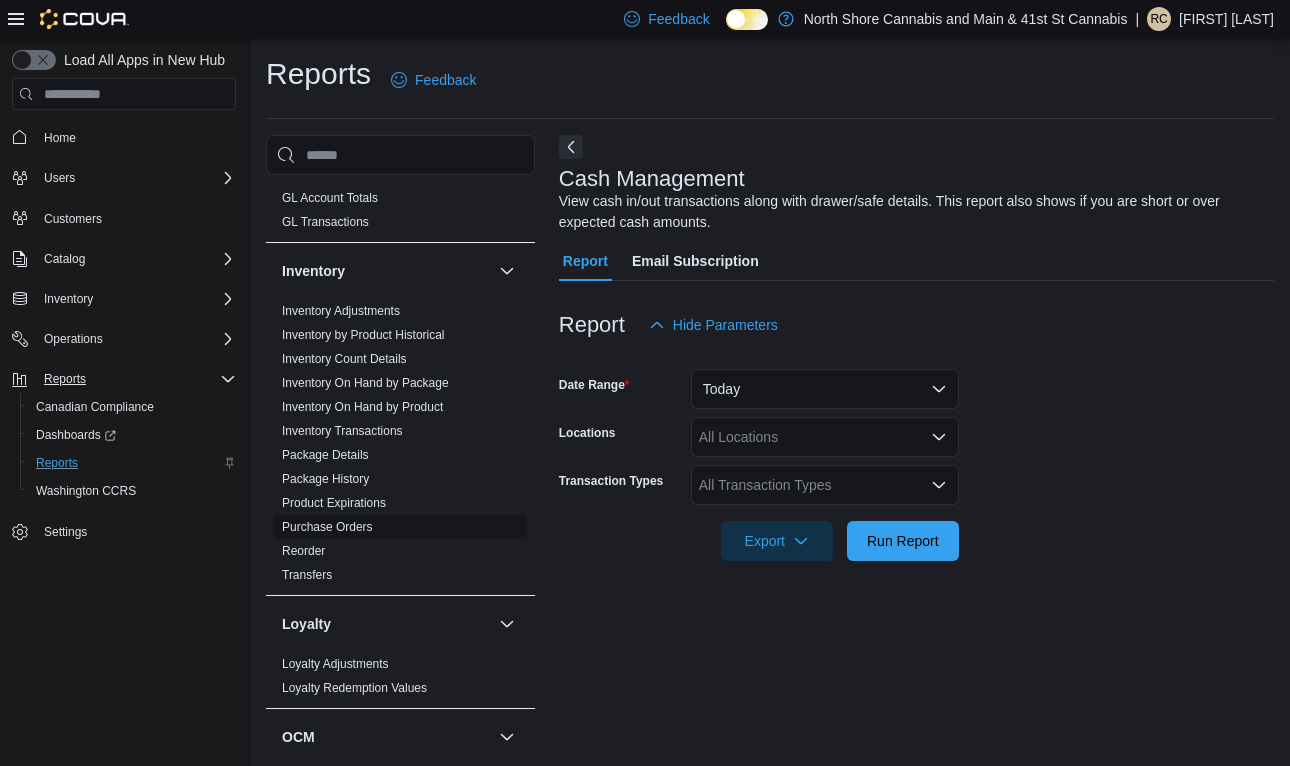 click on "Purchase Orders" at bounding box center (327, 527) 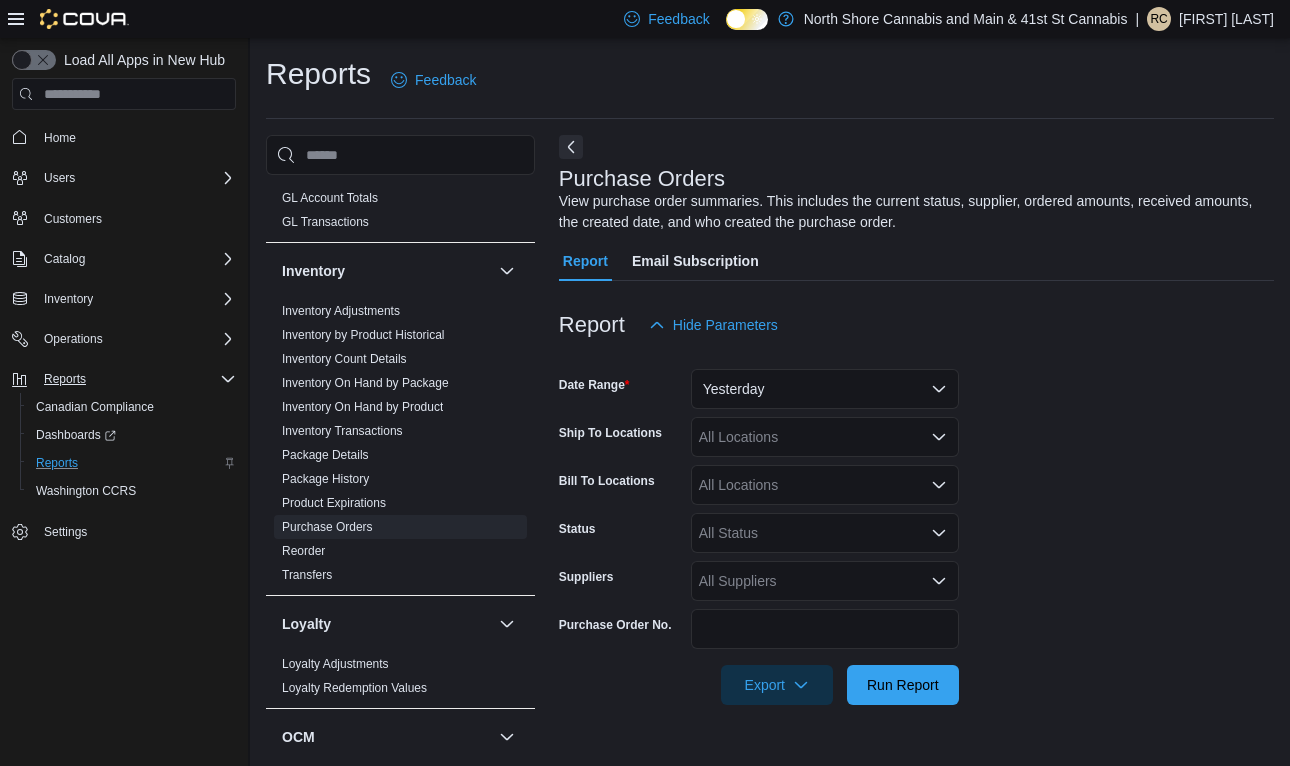 click on "Yesterday" at bounding box center [825, 389] 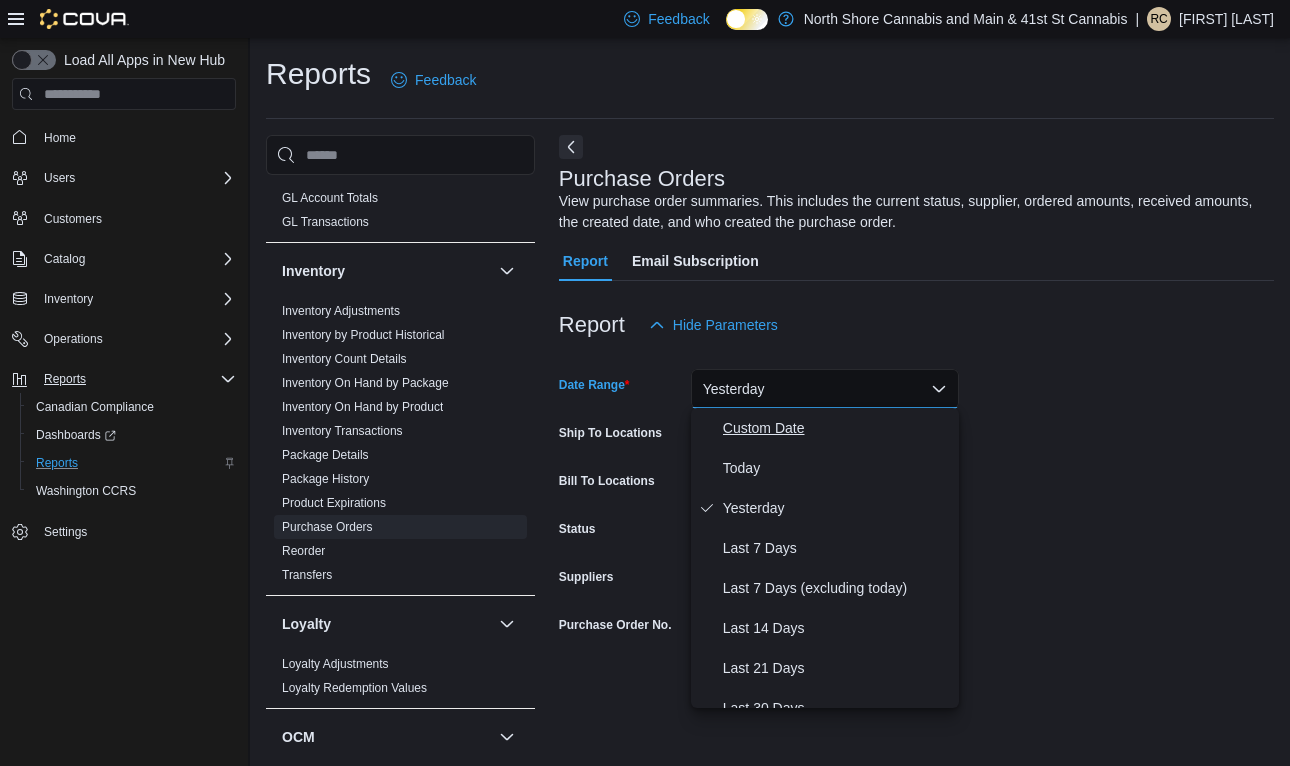 click on "Custom Date" at bounding box center (837, 428) 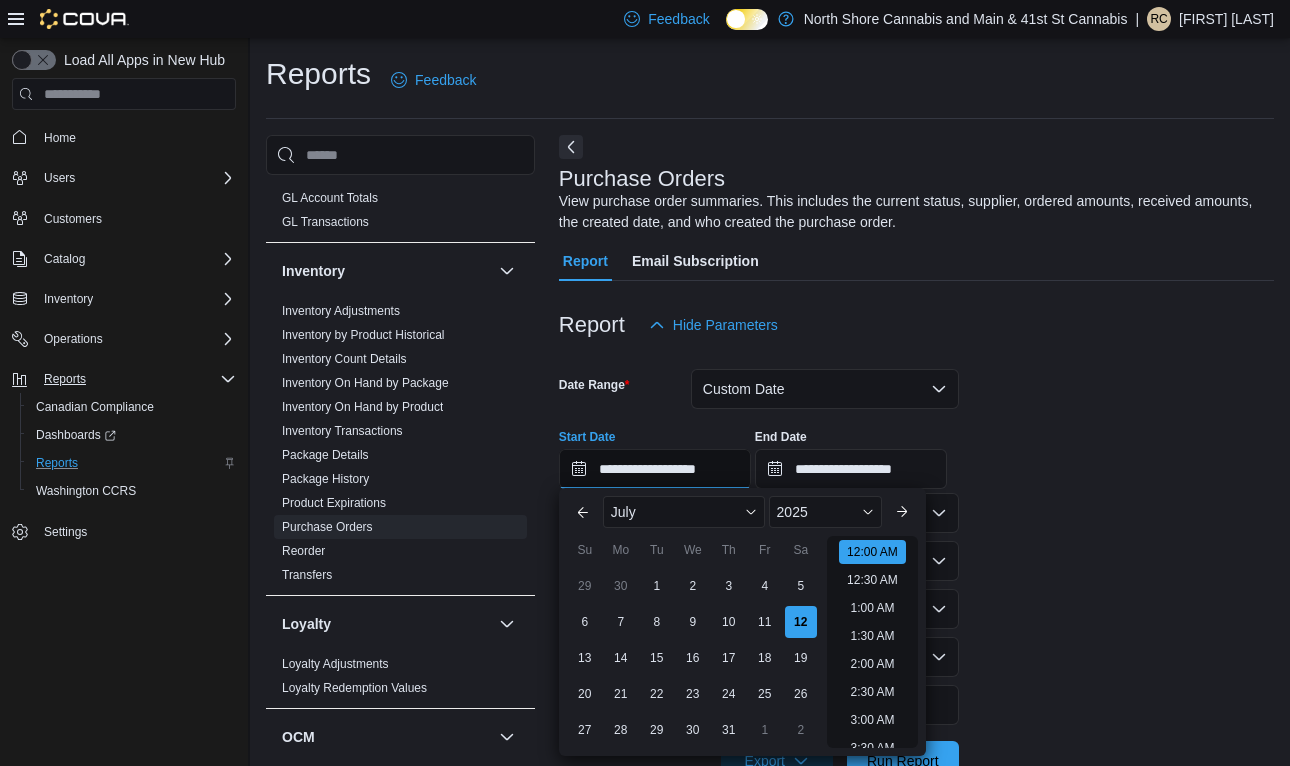 click on "**********" at bounding box center (655, 469) 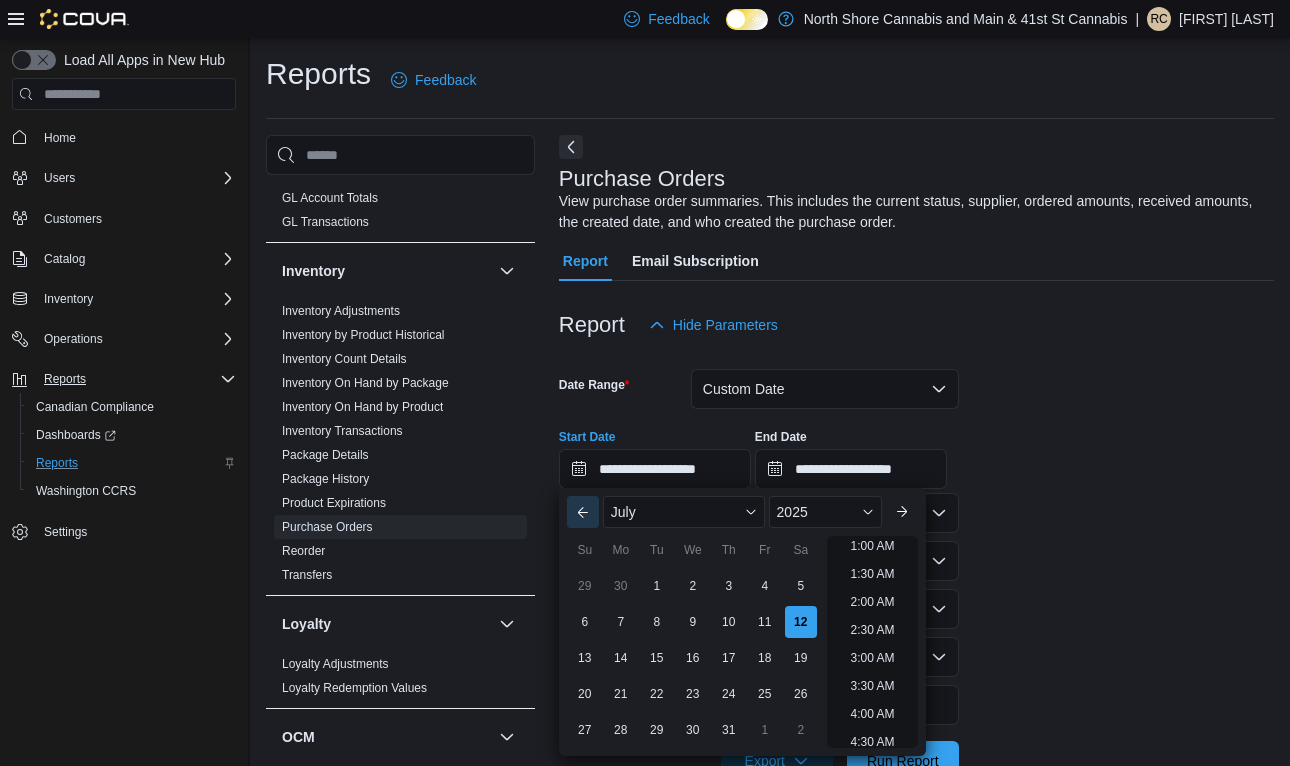 click on "Previous Month" at bounding box center (583, 512) 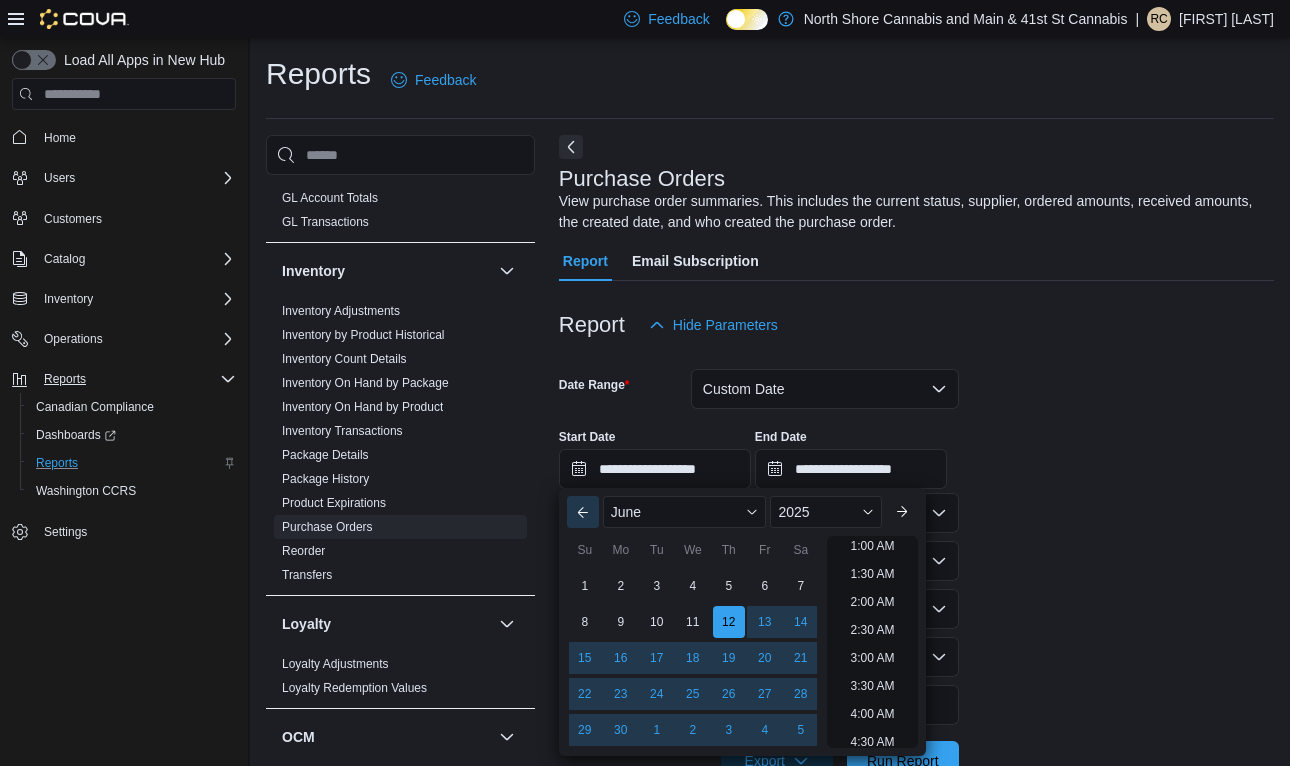 scroll, scrollTop: 4, scrollLeft: 0, axis: vertical 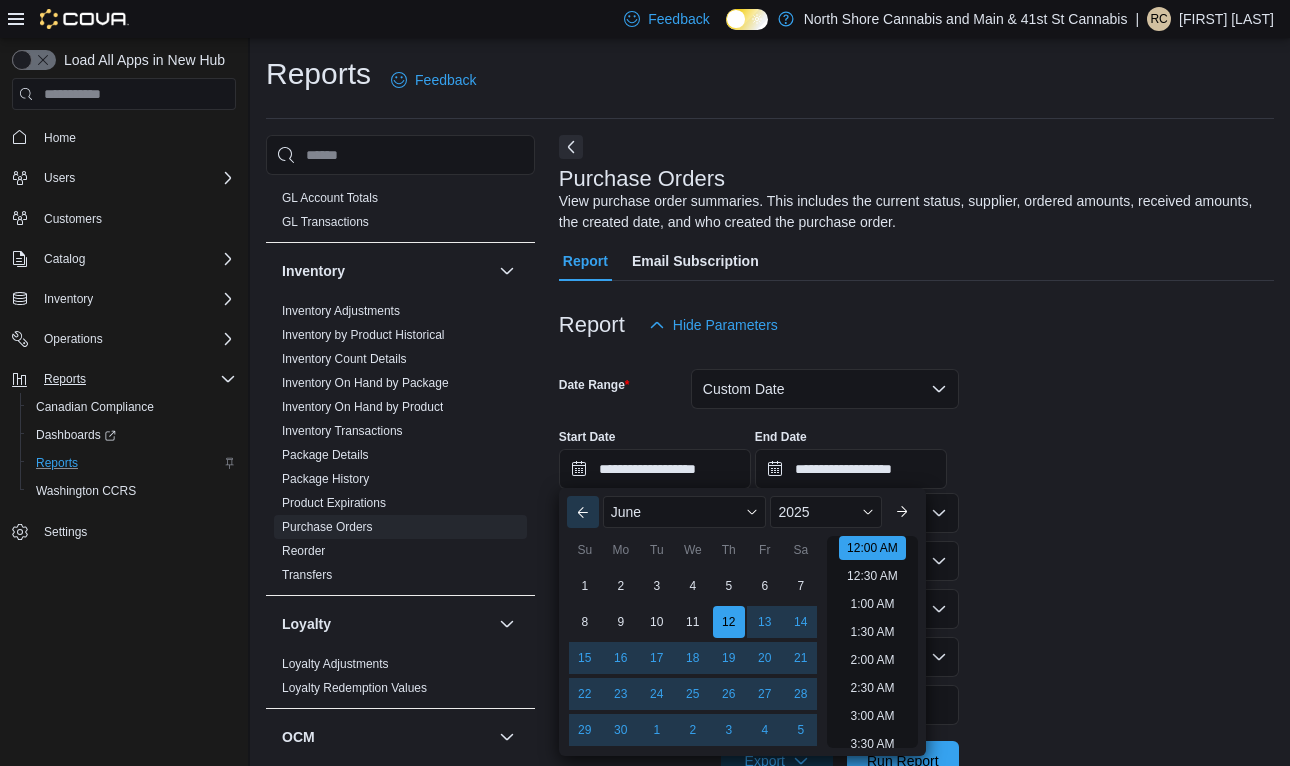 click on "Previous Month" at bounding box center [583, 512] 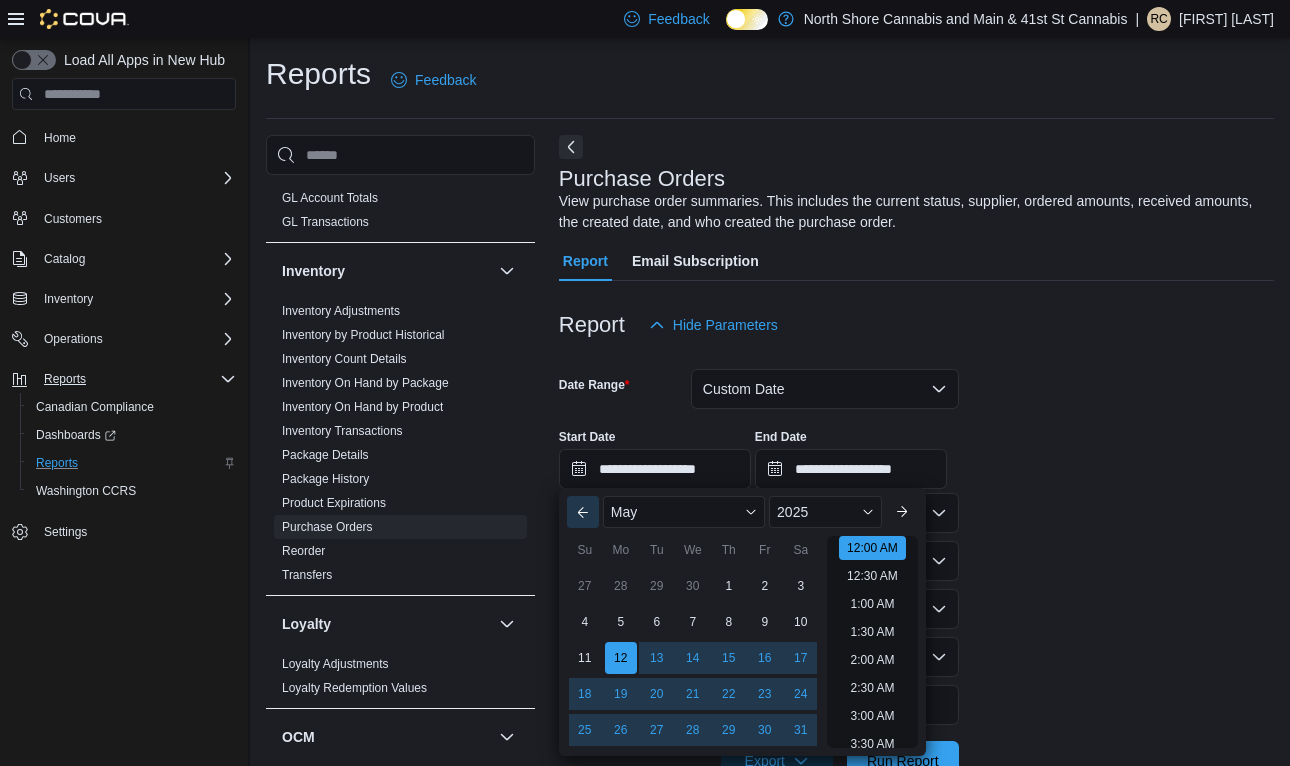 click on "Previous Month" at bounding box center [583, 512] 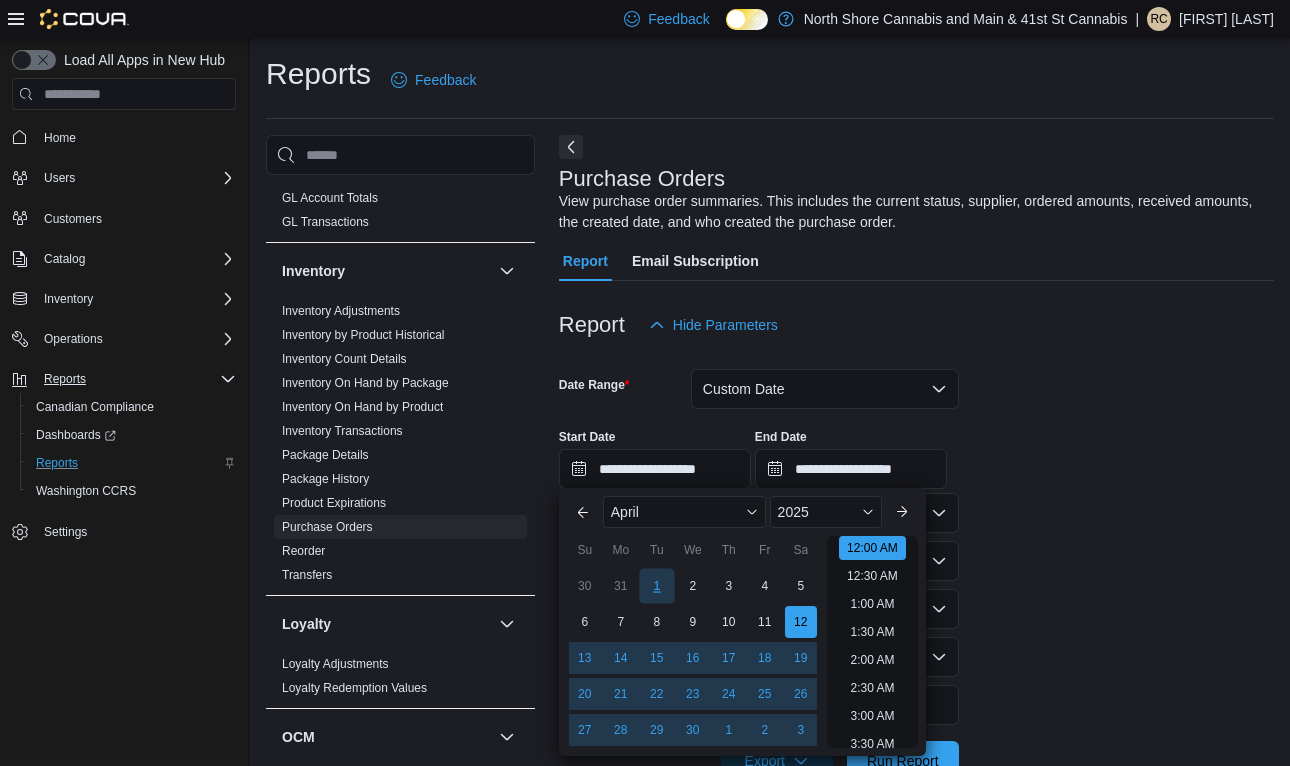 click on "1" at bounding box center (656, 586) 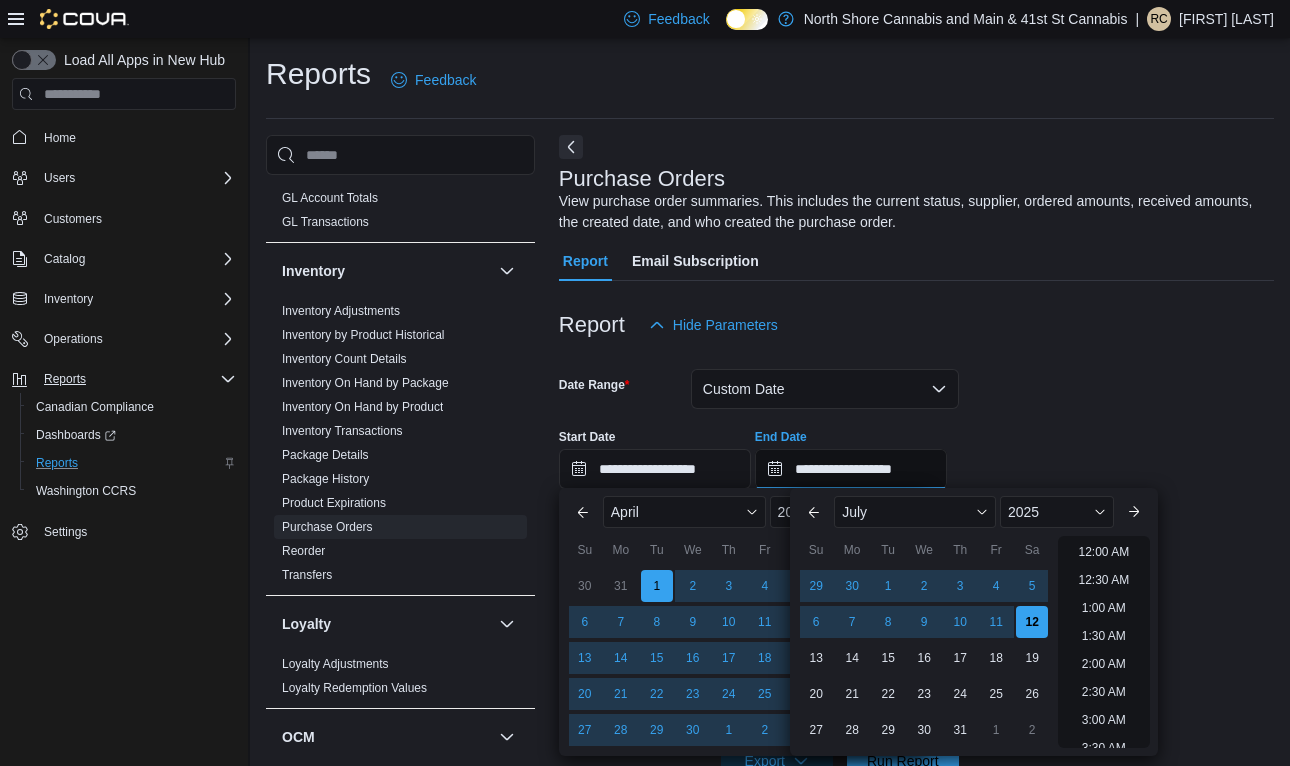 click on "**********" at bounding box center (851, 469) 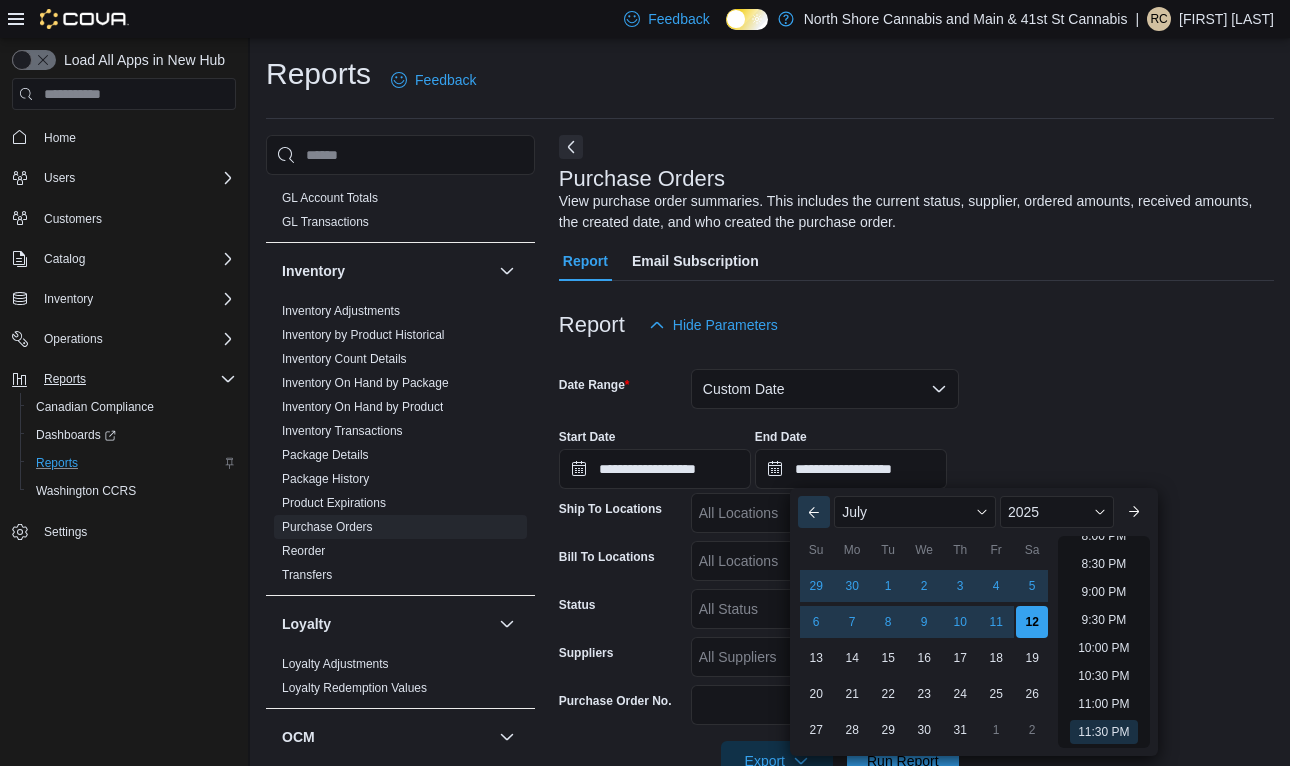 click on "Previous Month" at bounding box center [814, 512] 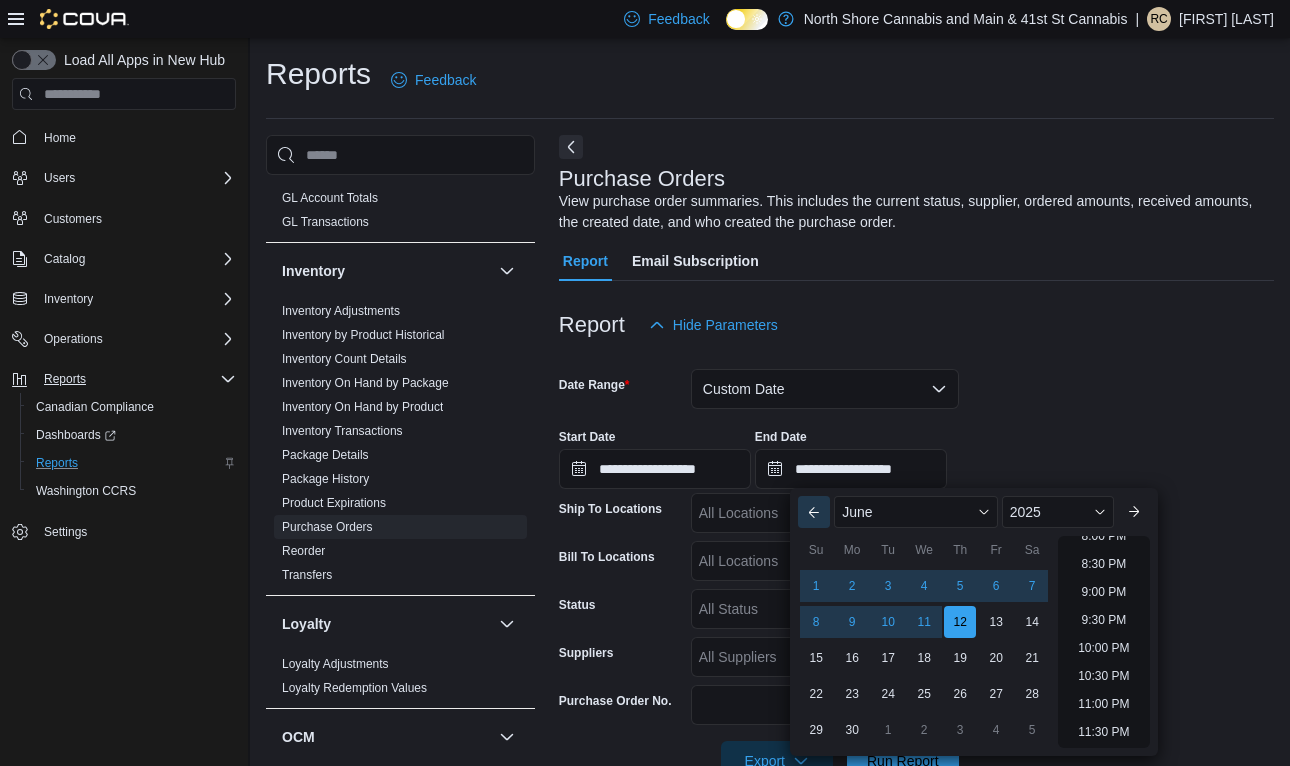 click on "Previous Month" at bounding box center (814, 512) 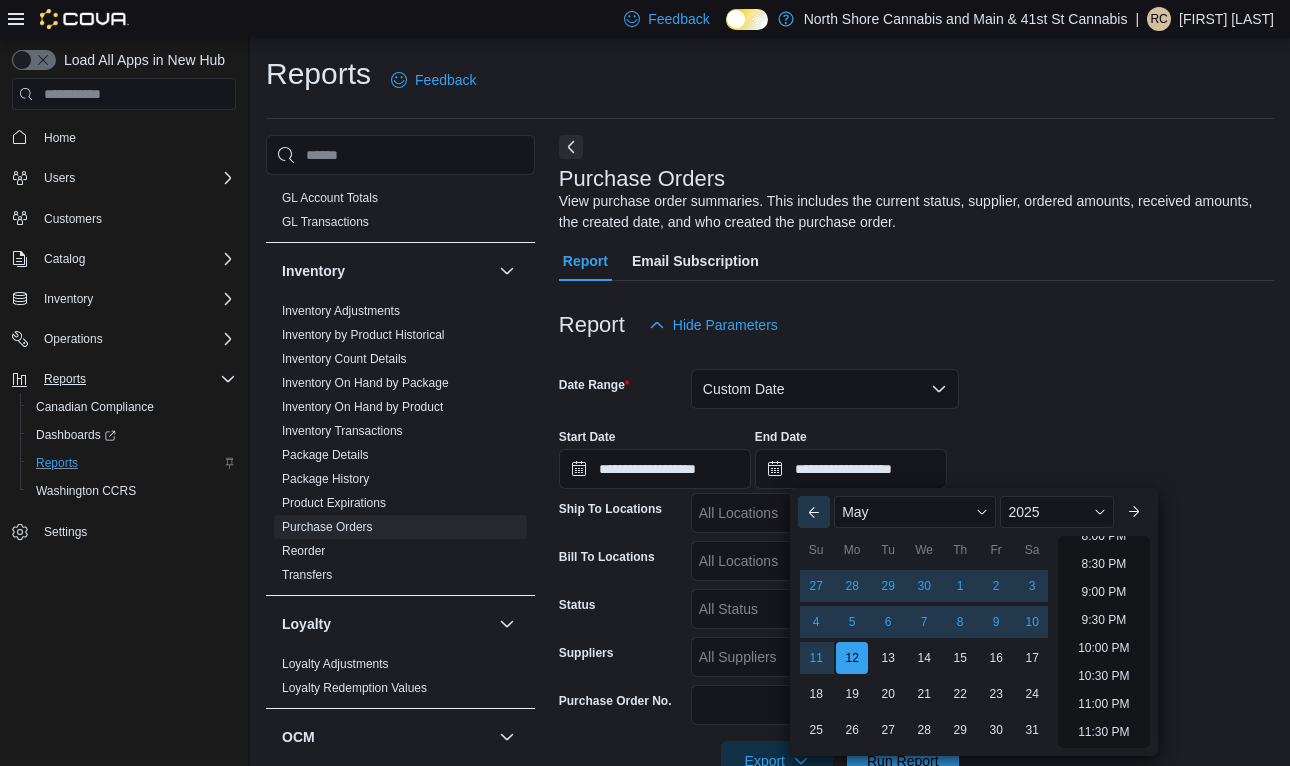 click on "Previous Month" at bounding box center (814, 512) 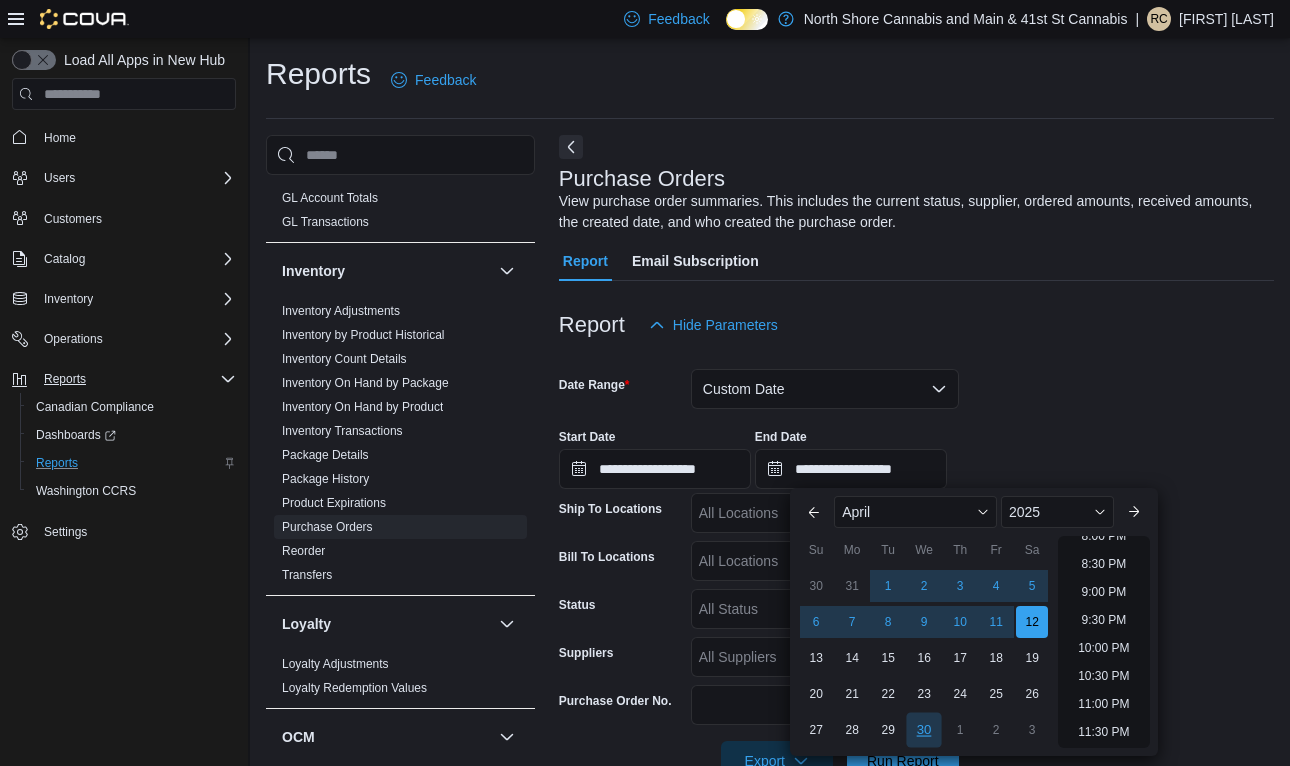 click on "30" at bounding box center [924, 730] 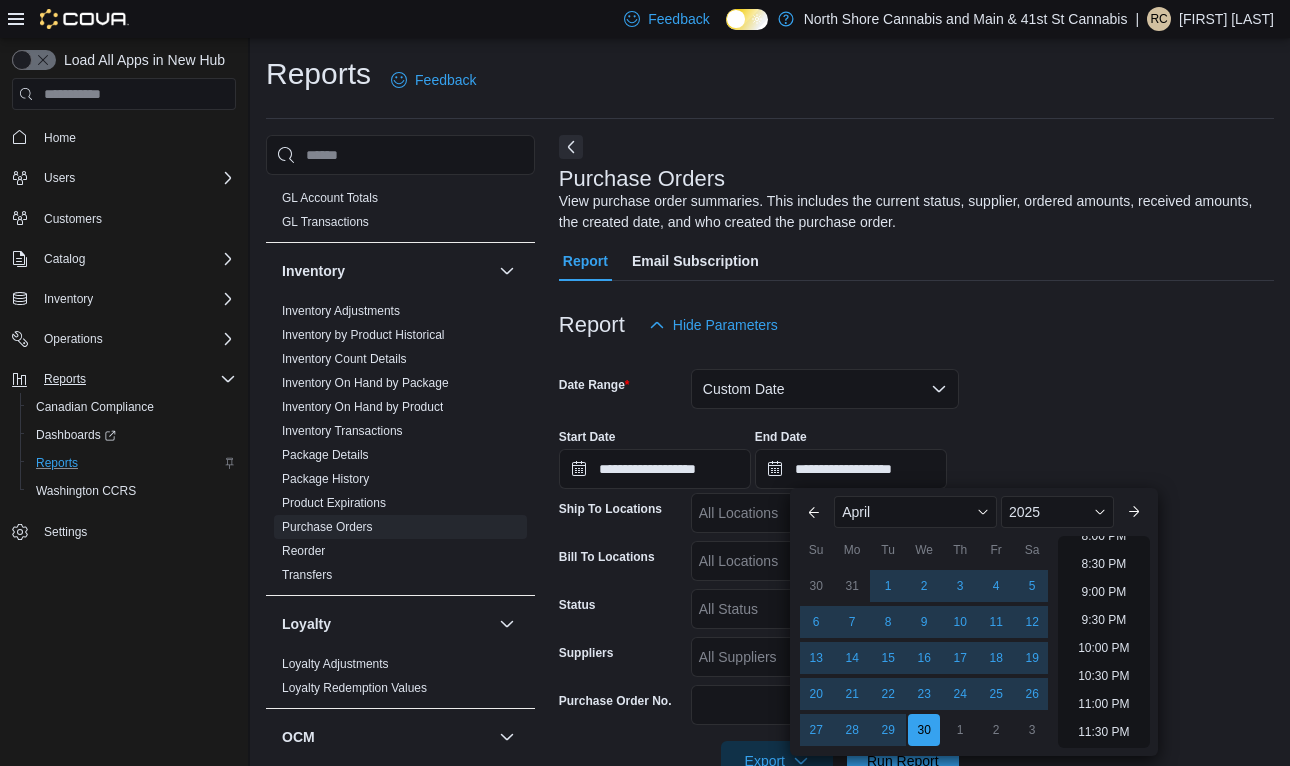 click on "**********" at bounding box center (916, 451) 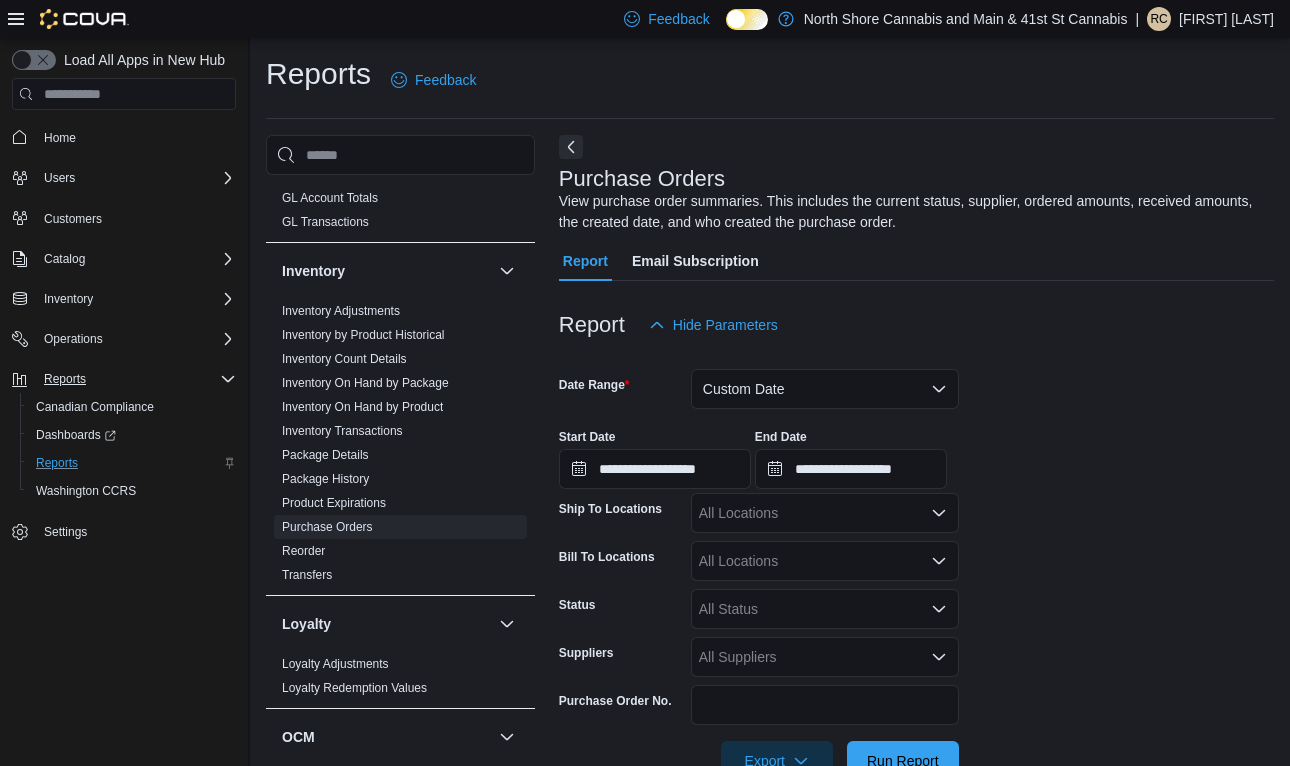 click on "All Locations" at bounding box center [825, 513] 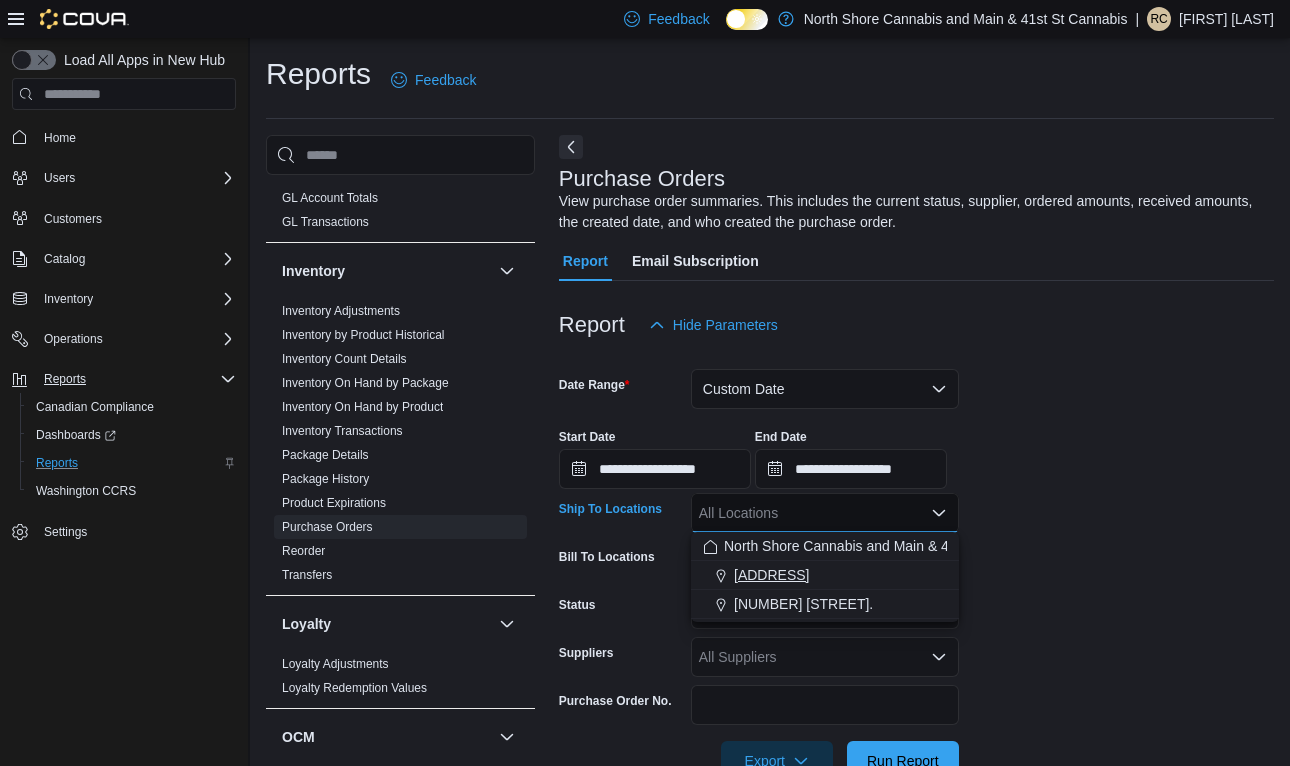 click on "[NUMBER] [STREET]." at bounding box center [771, 575] 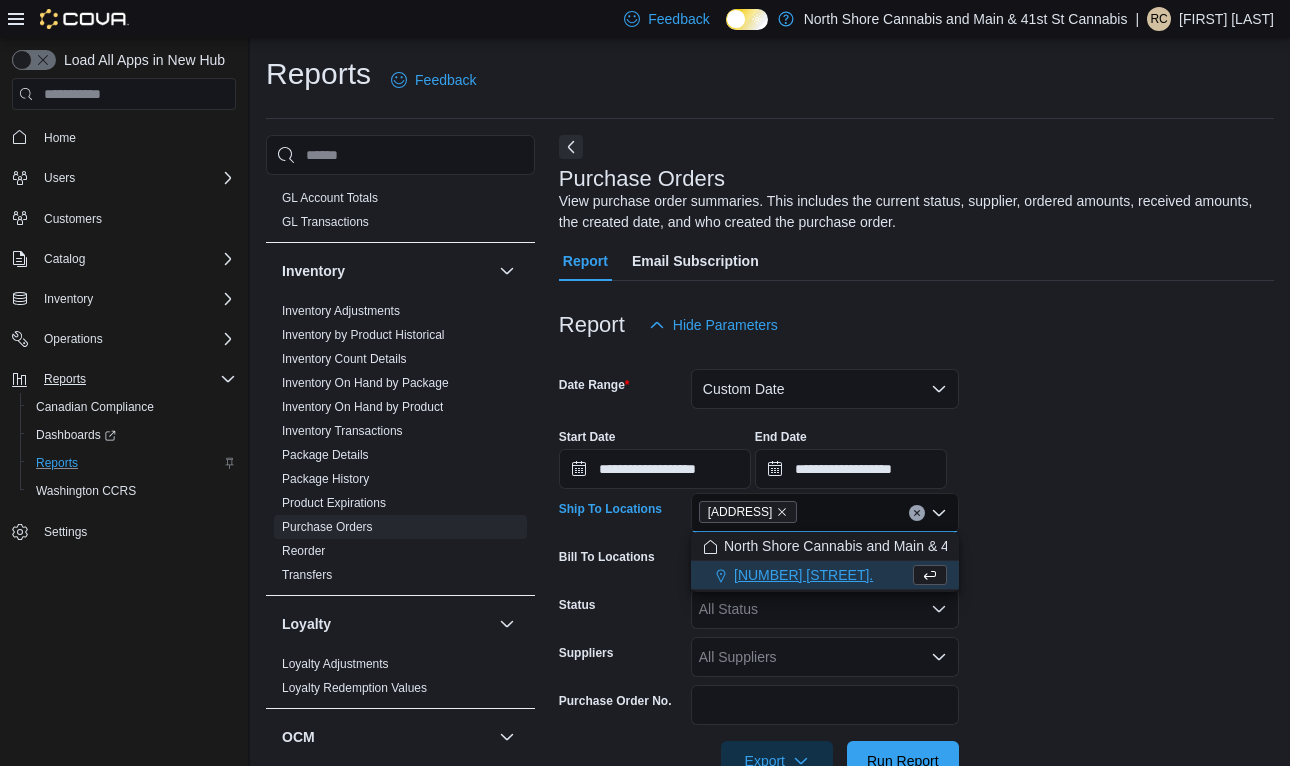 click on "**********" at bounding box center [916, 451] 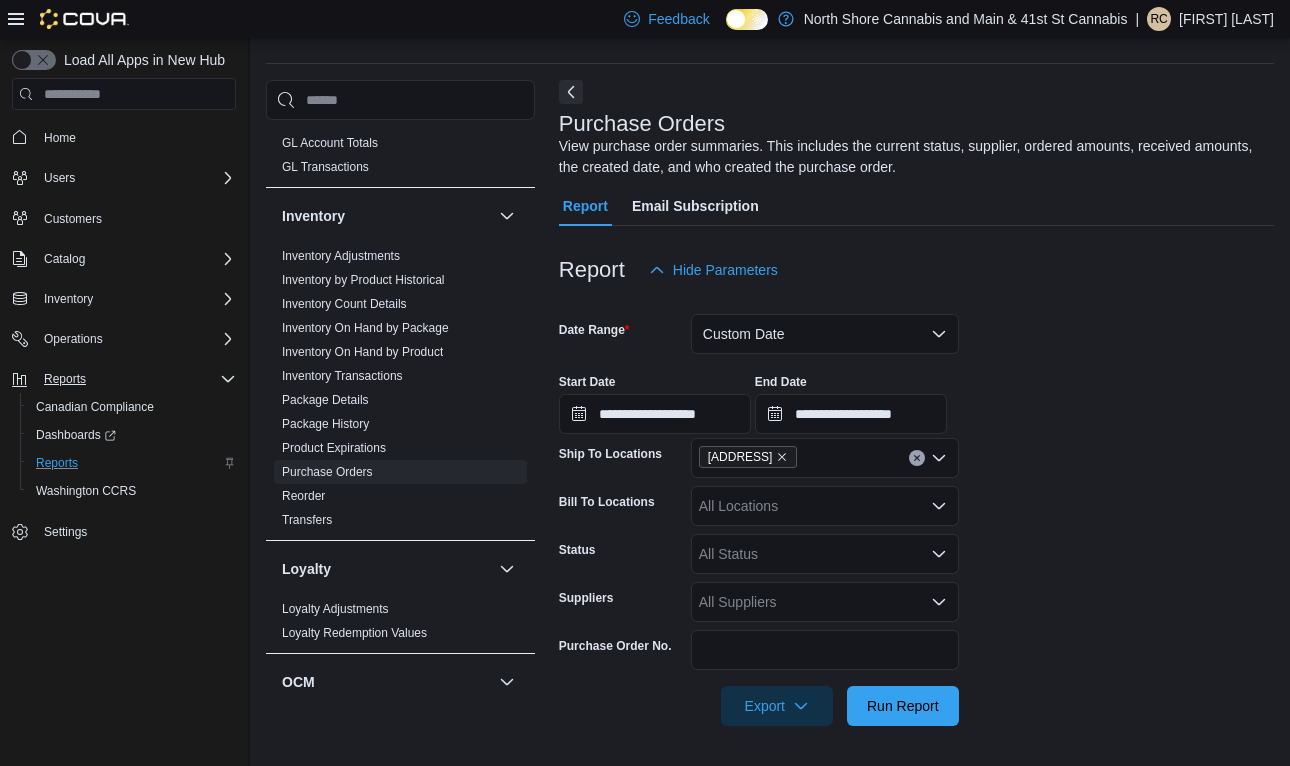 scroll, scrollTop: 54, scrollLeft: 0, axis: vertical 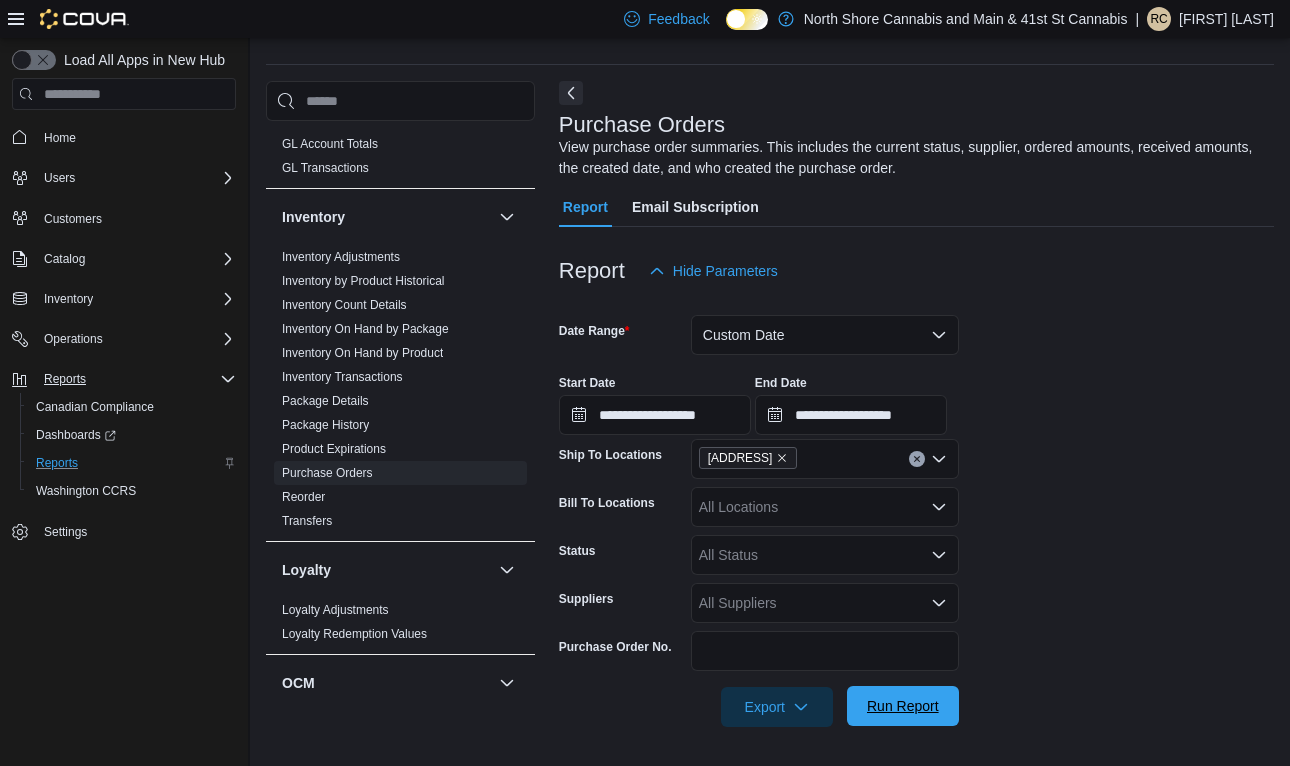 click on "Run Report" at bounding box center [903, 706] 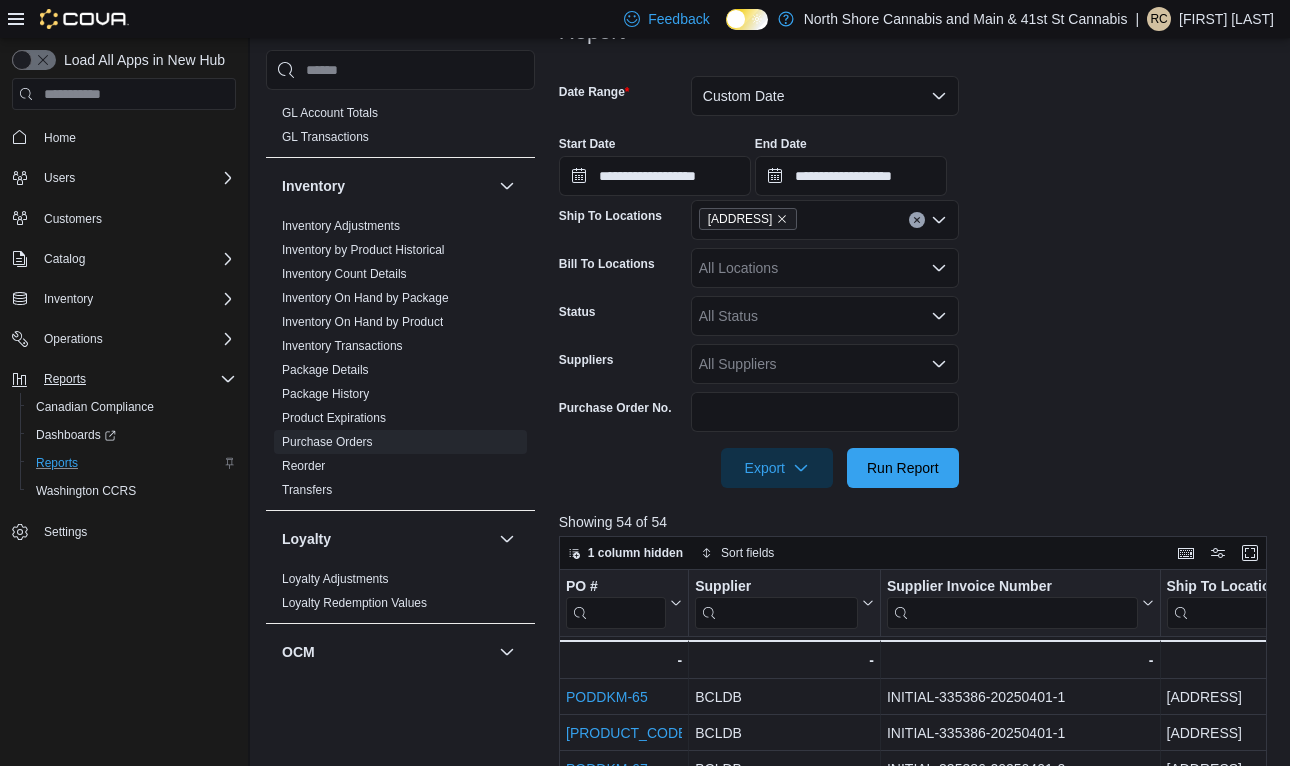 scroll, scrollTop: 457, scrollLeft: 0, axis: vertical 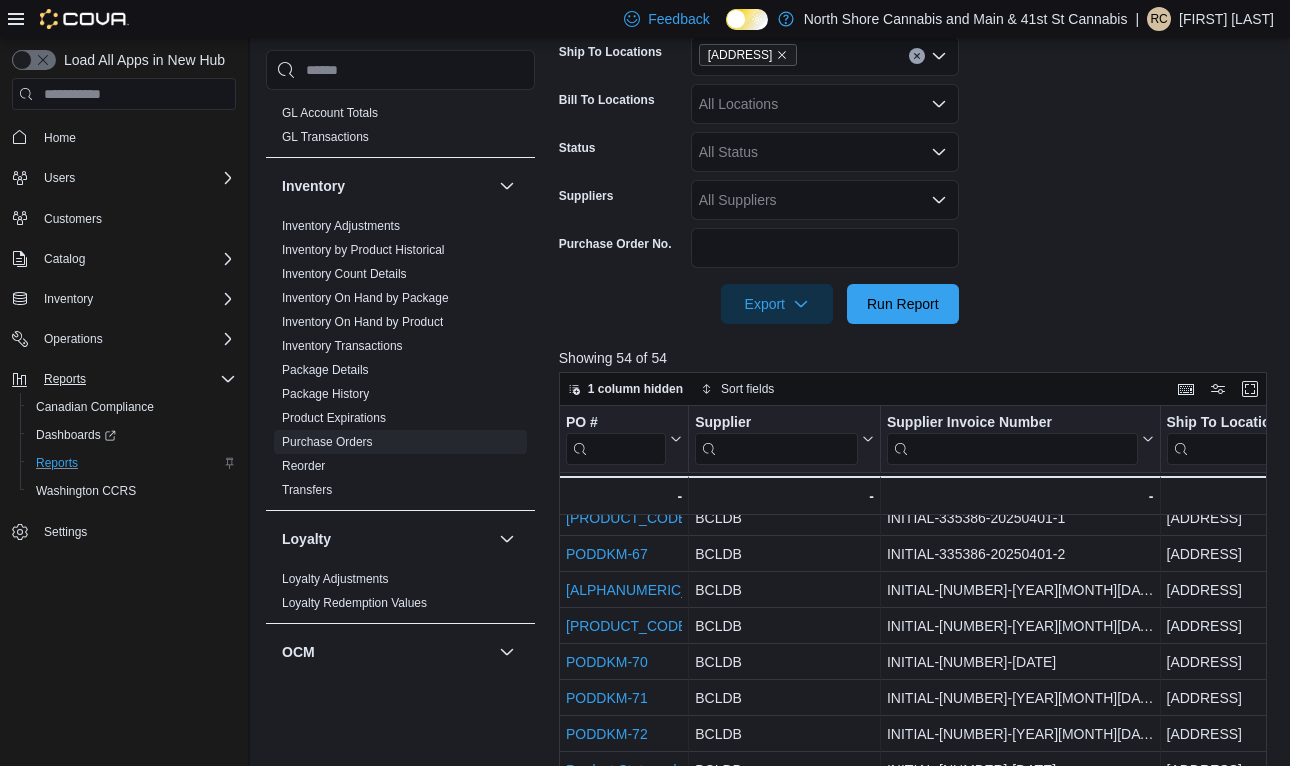 click 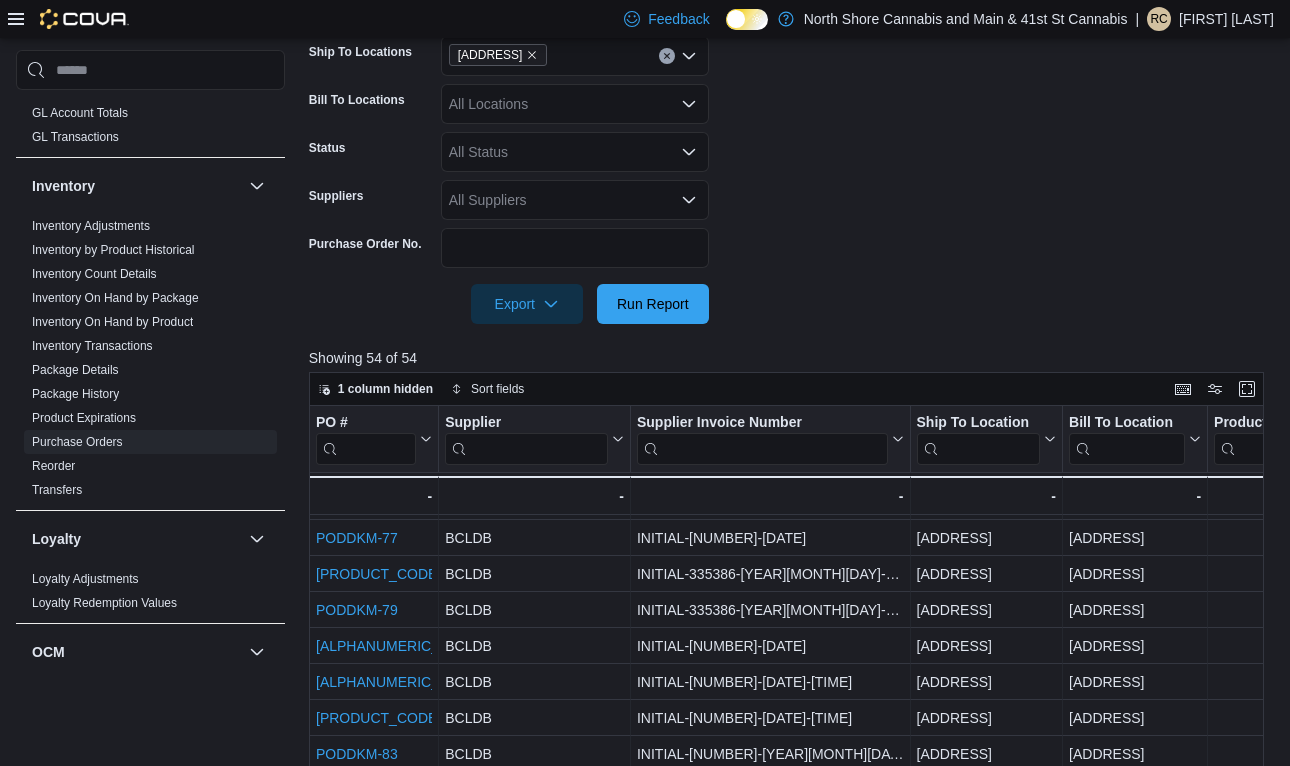 scroll, scrollTop: 435, scrollLeft: 0, axis: vertical 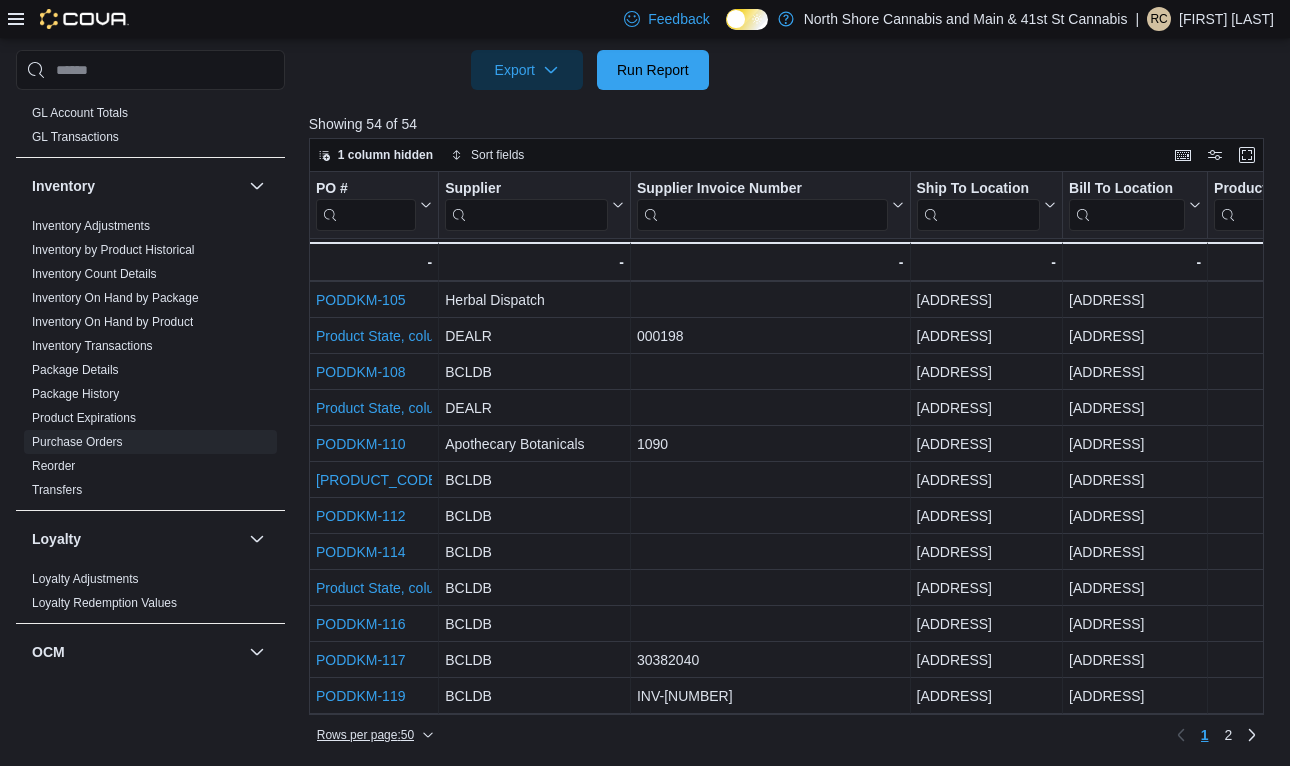 click on "Rows per page :  50" at bounding box center (375, 735) 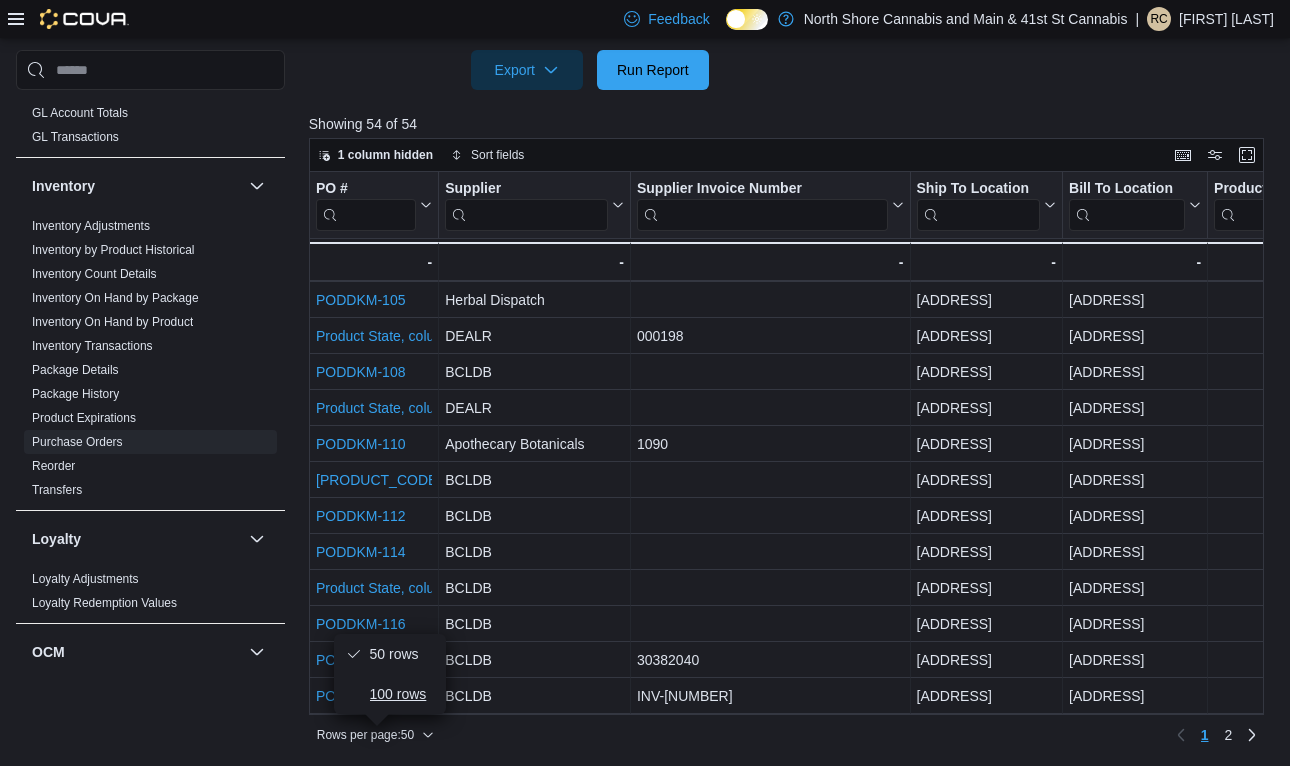 click on "100 rows" at bounding box center (402, 694) 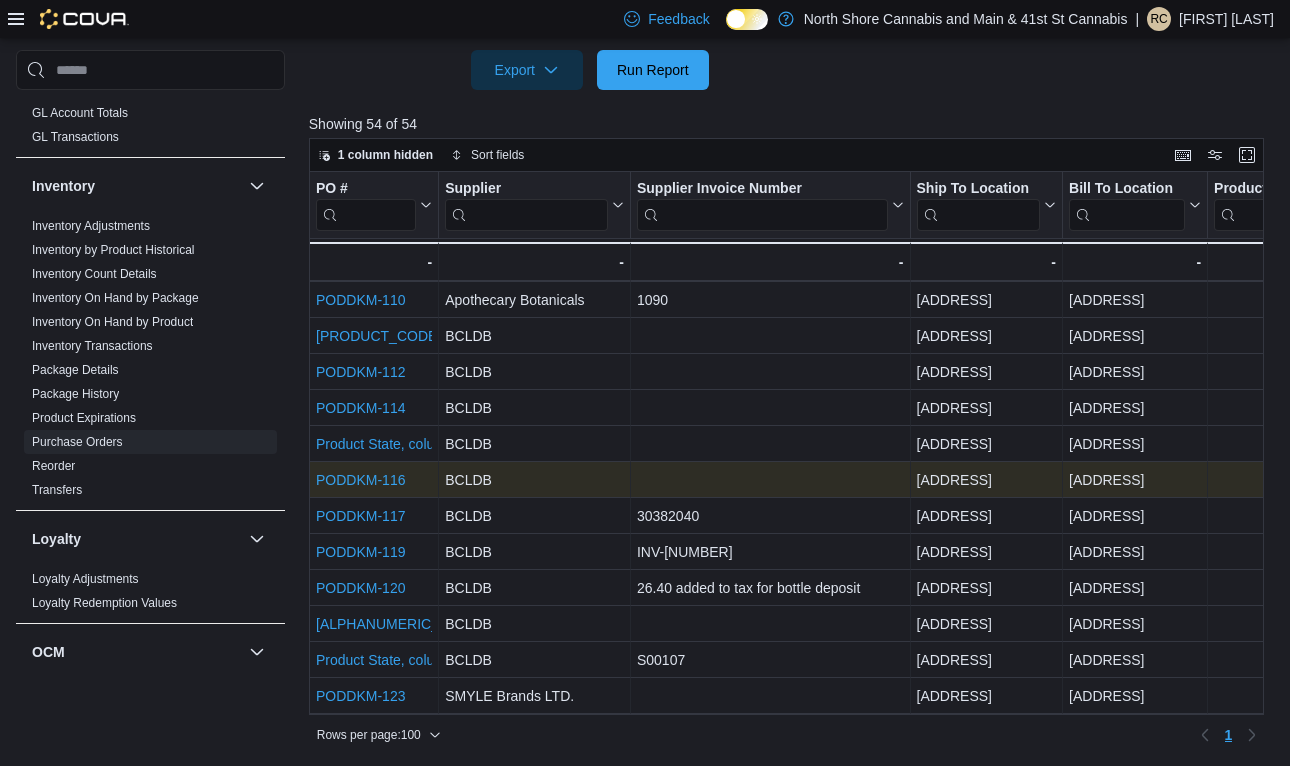 scroll, scrollTop: 1511, scrollLeft: 0, axis: vertical 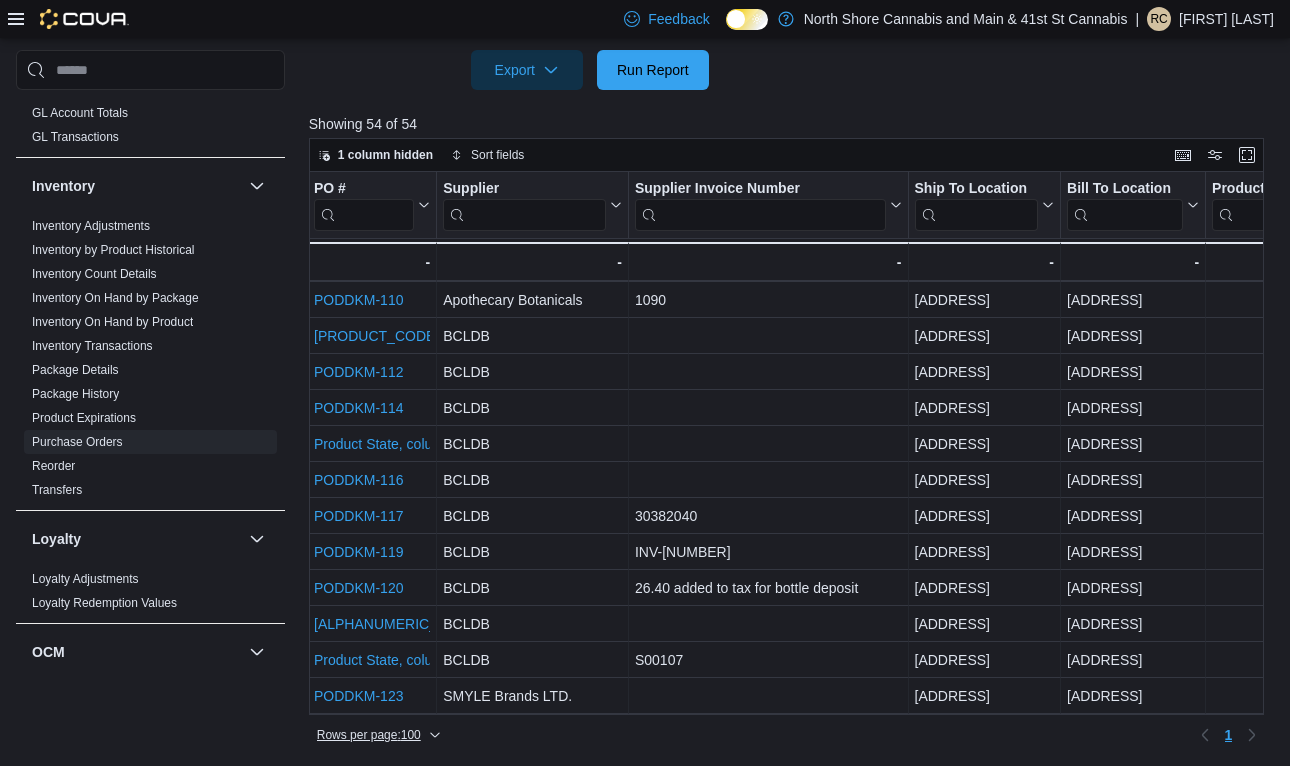 click on "Rows per page :  100" at bounding box center [369, 735] 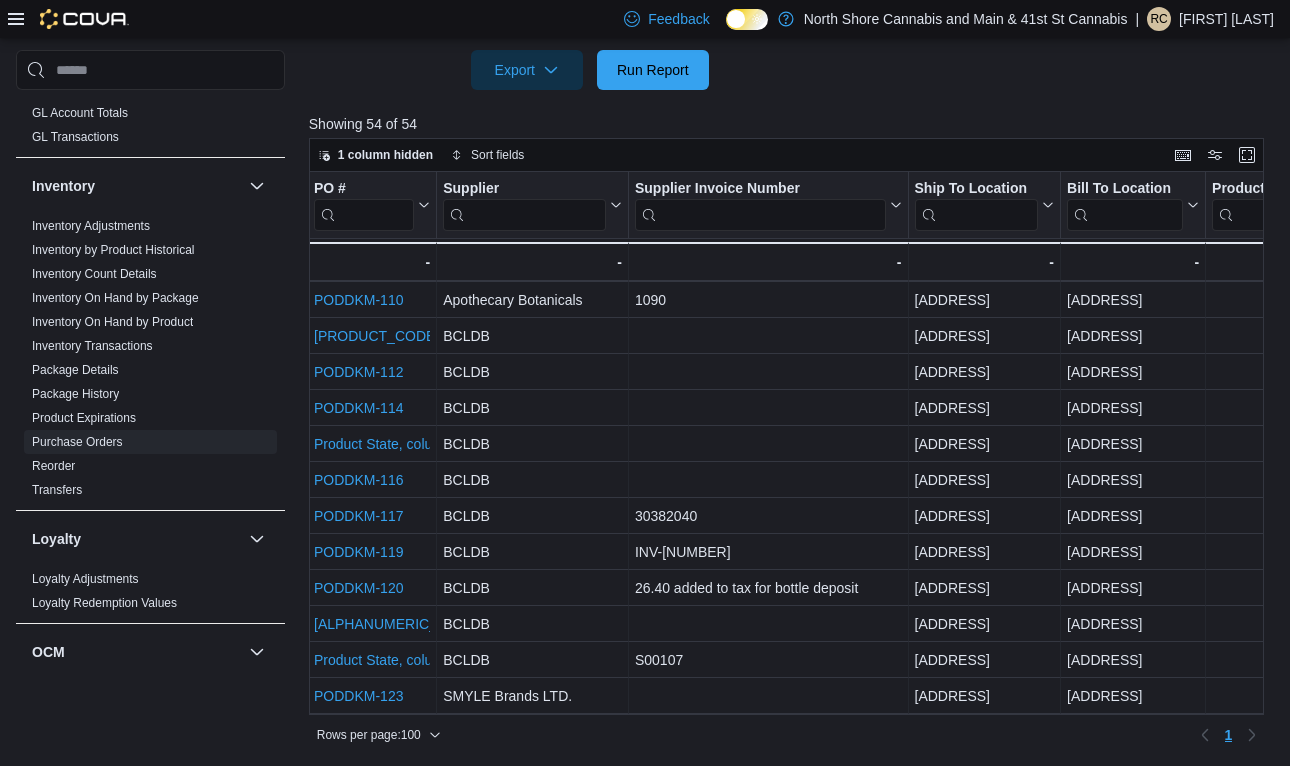 click on "Rows per page :  100 Page 1 of 1 1" at bounding box center (787, 735) 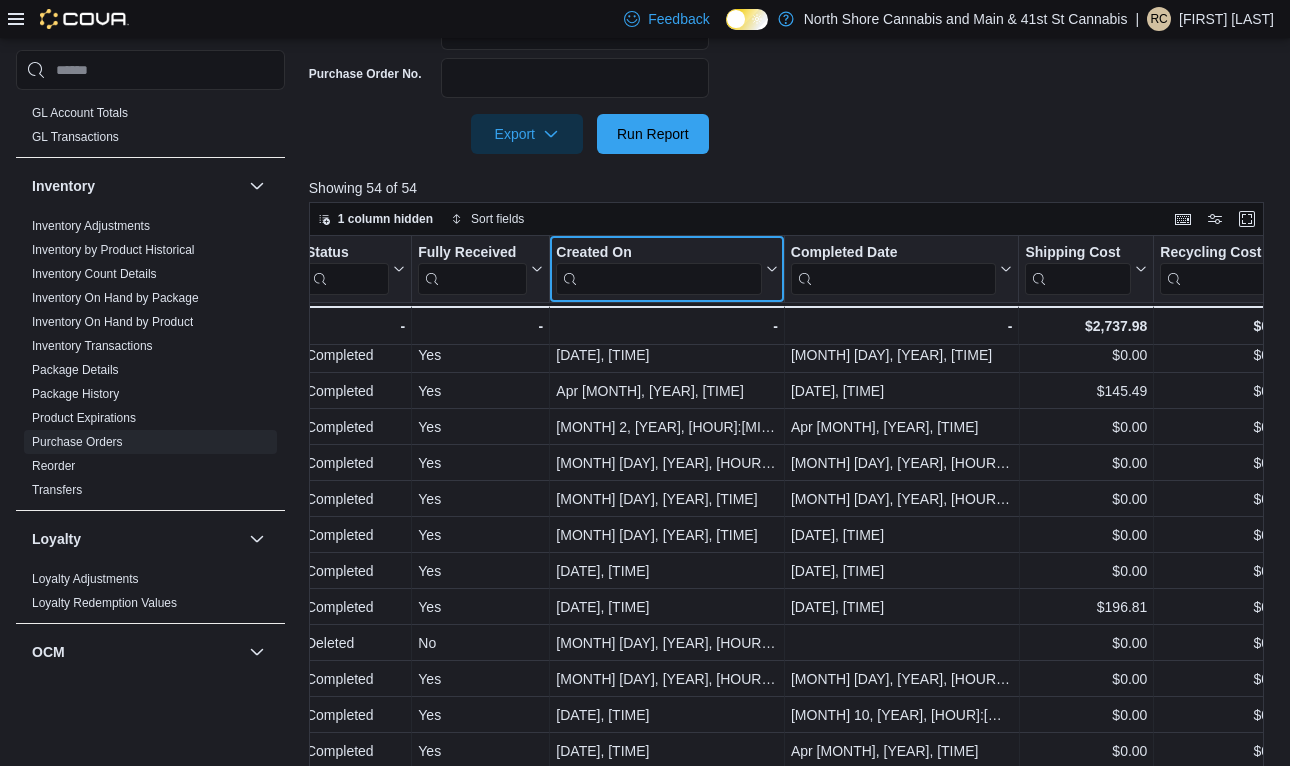 click 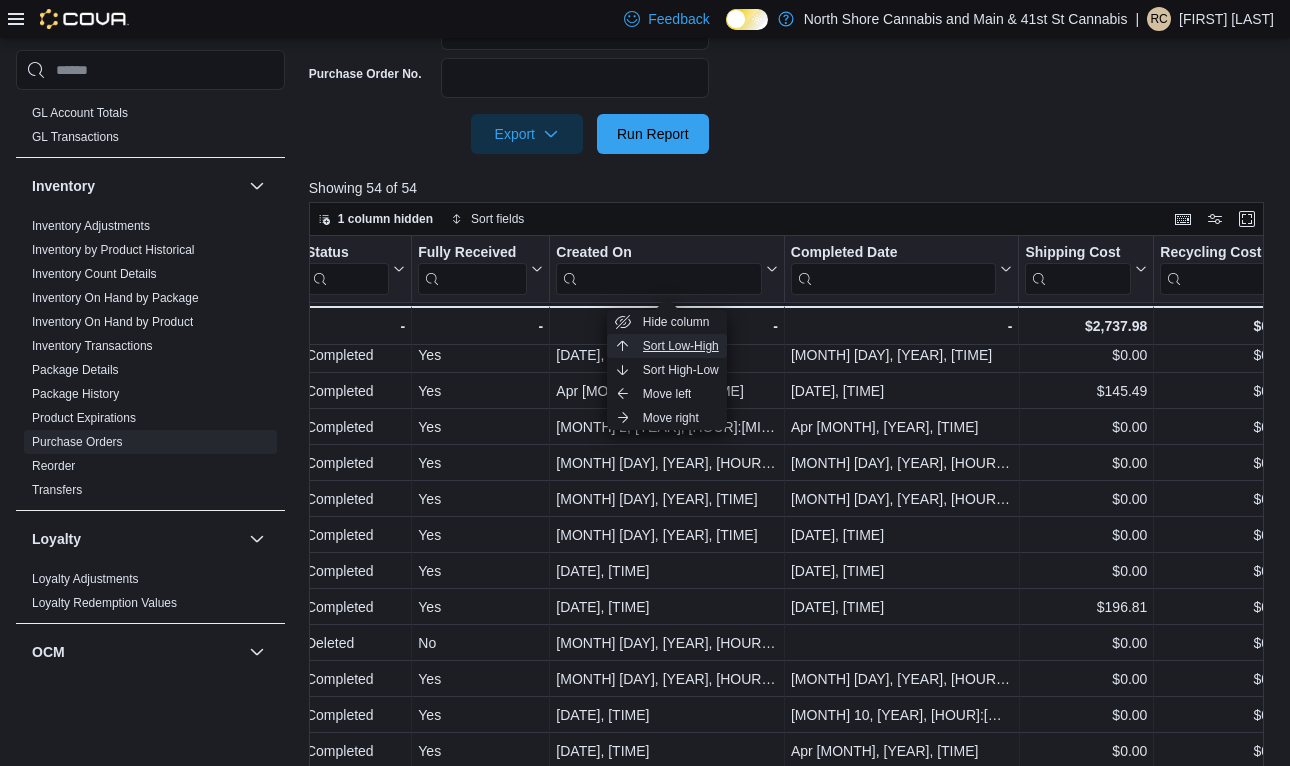 click on "Sort Low-High" at bounding box center (681, 346) 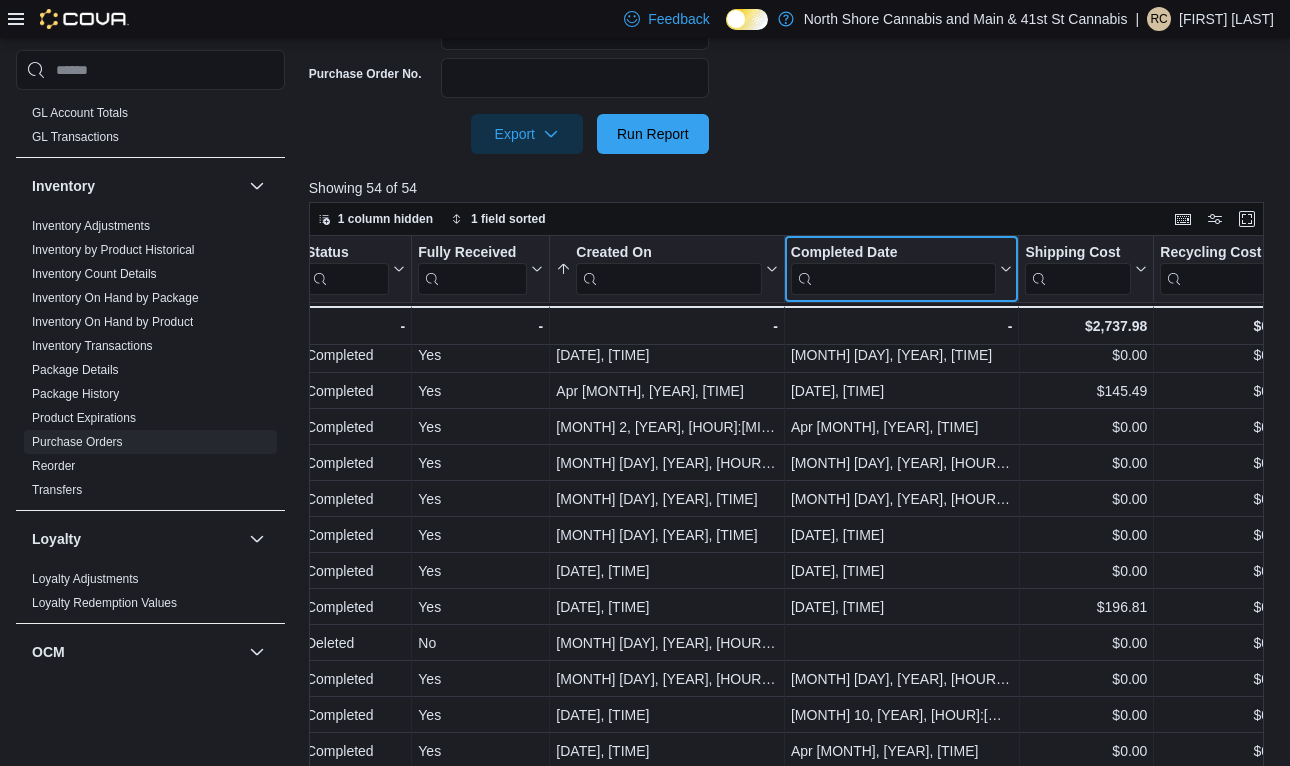 click 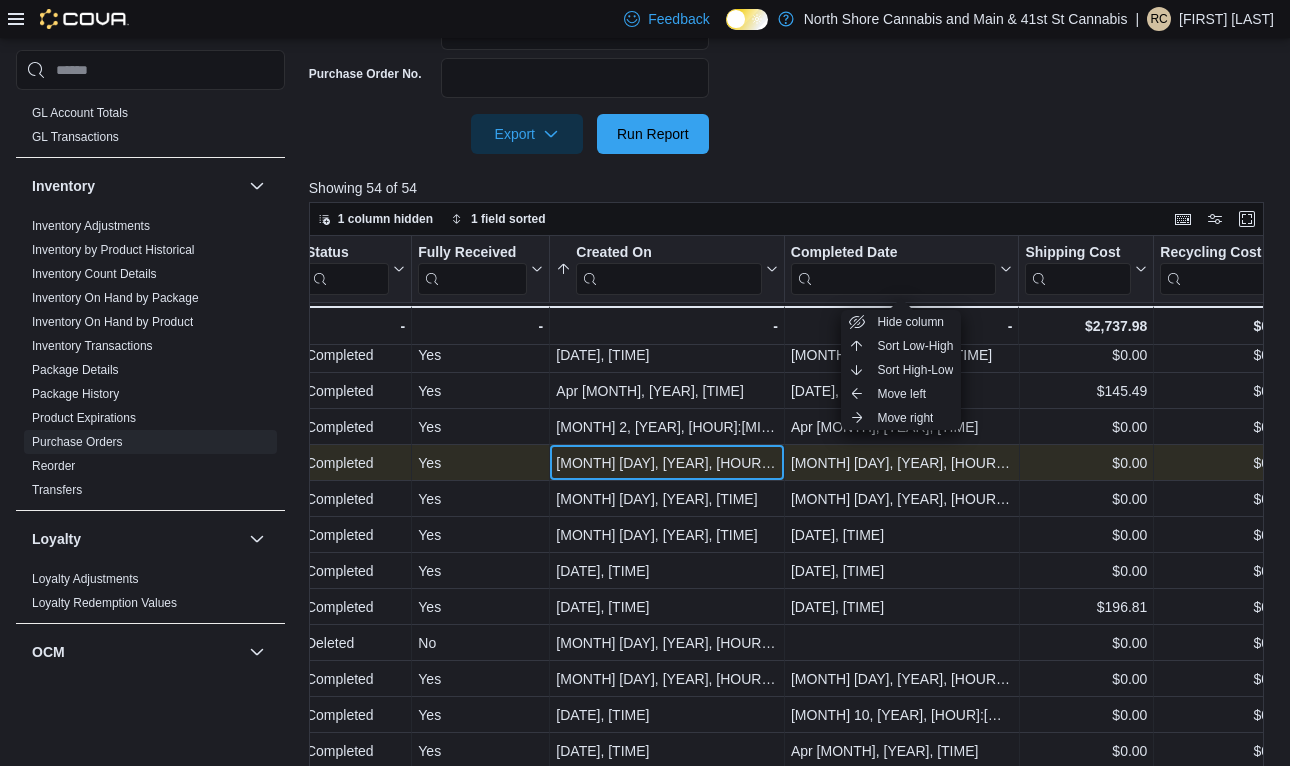 click on "Apr 6, 2025, 10:03:35 AM" at bounding box center [667, 463] 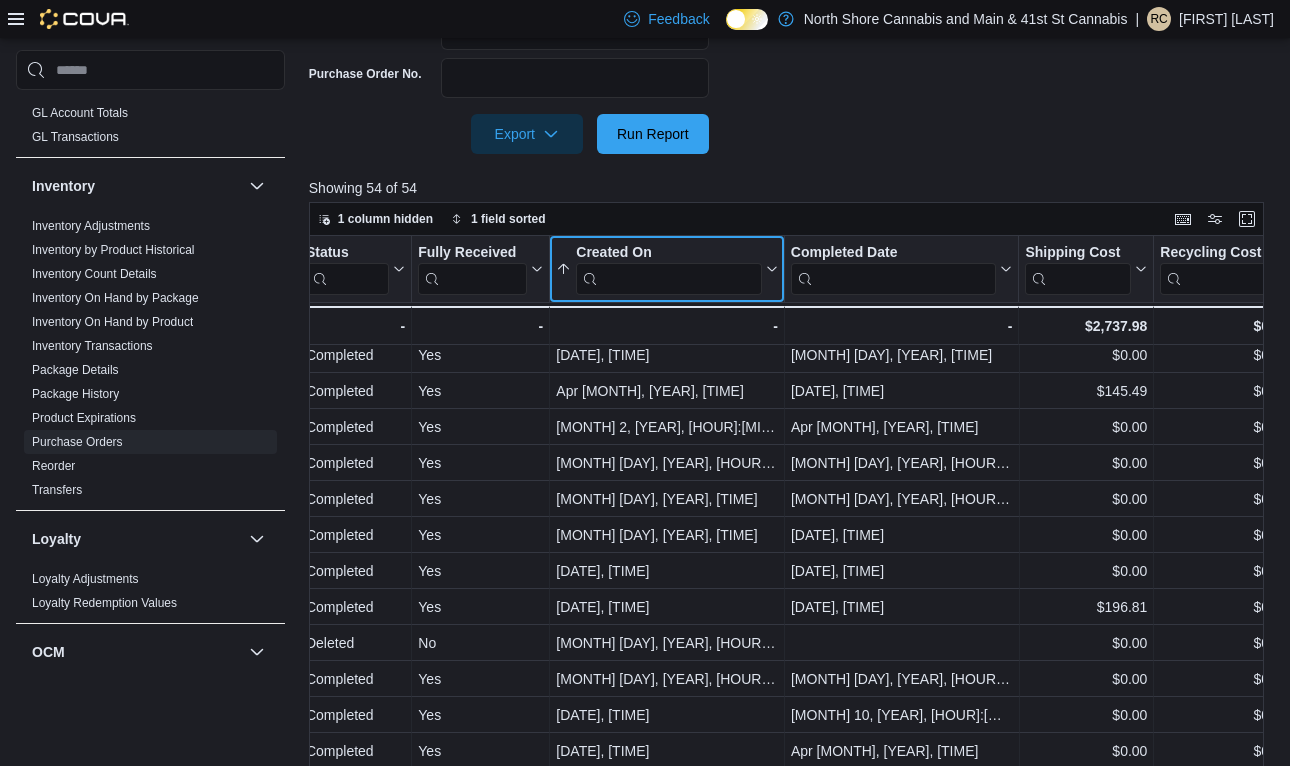 click on "Created On" at bounding box center [667, 269] 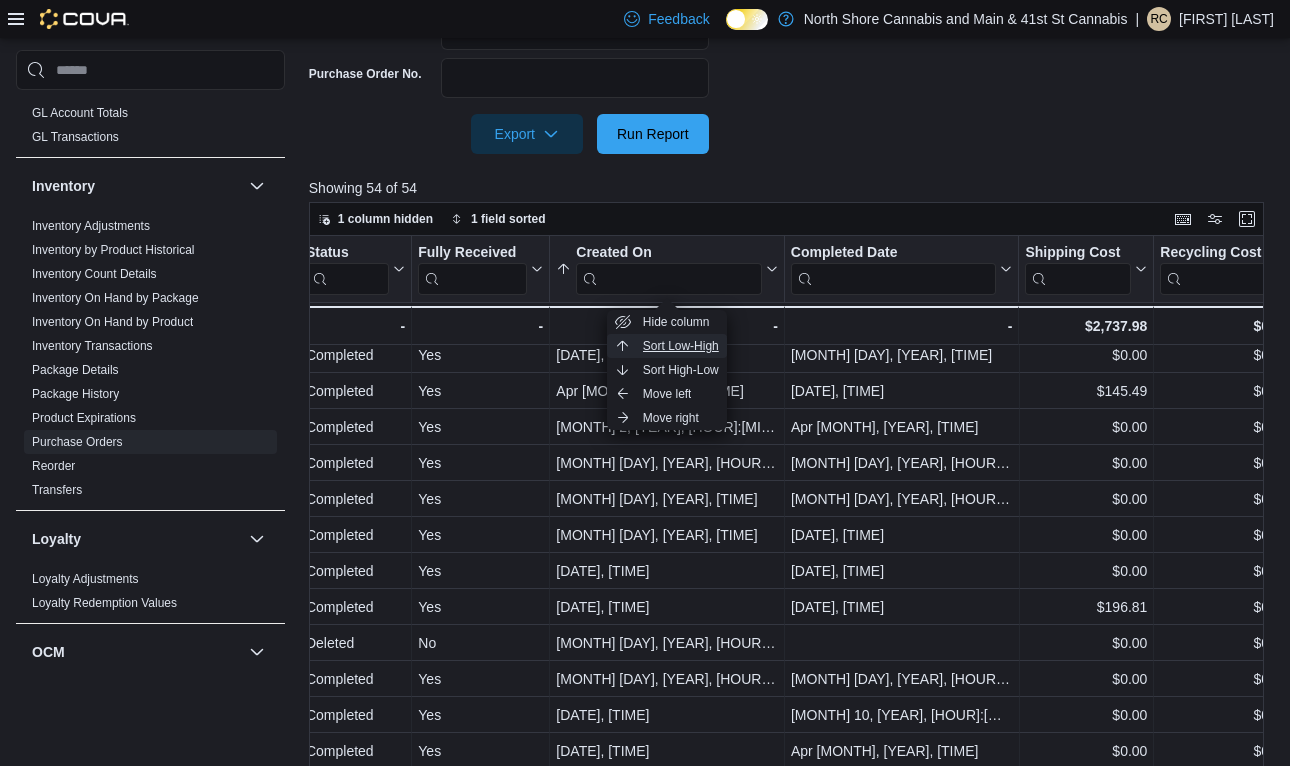 click on "Sort Low-High" at bounding box center [667, 346] 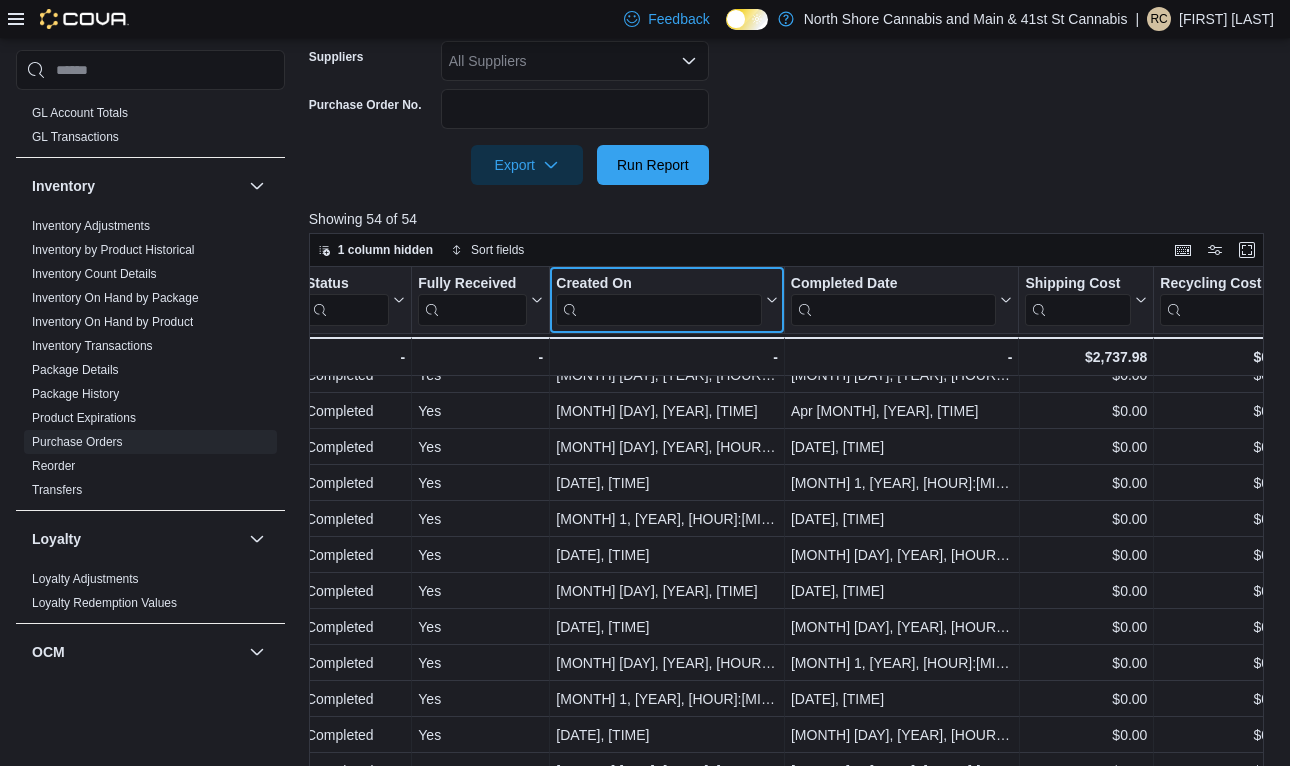 click 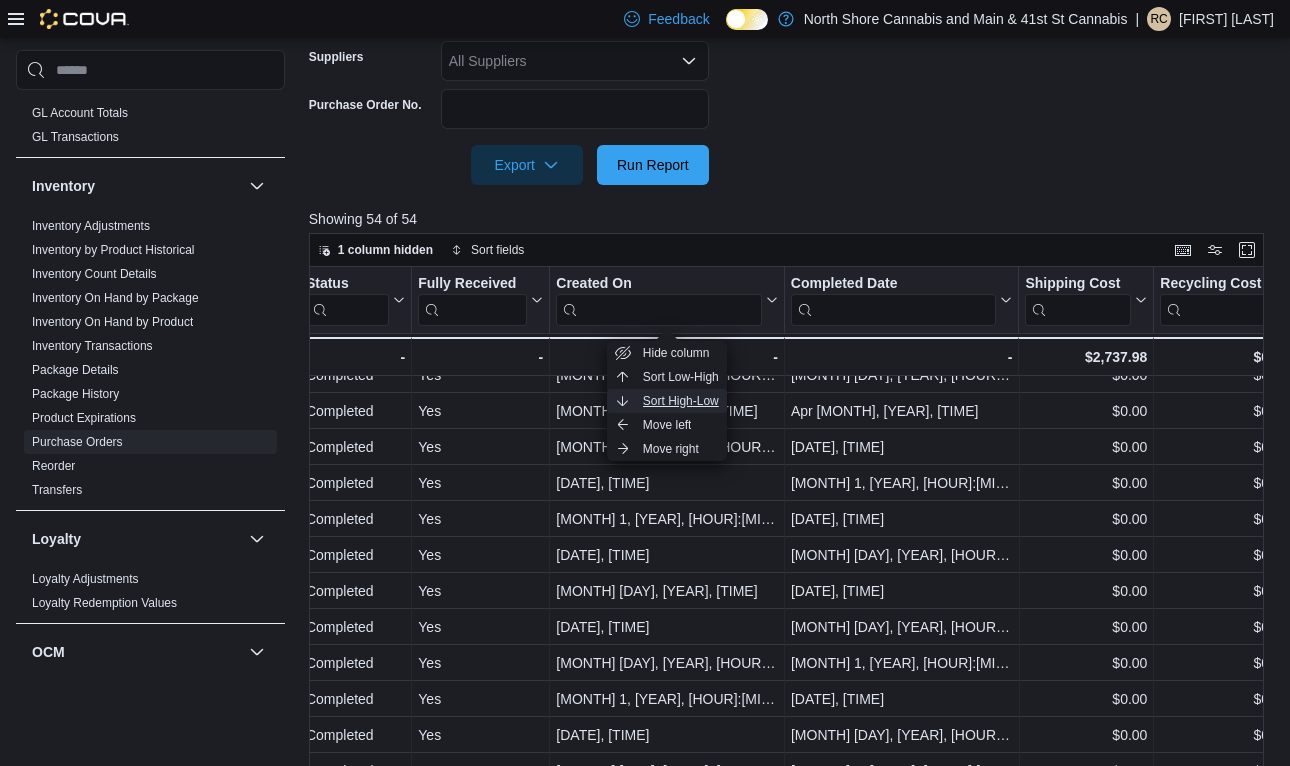 click on "Sort High-Low" at bounding box center (681, 401) 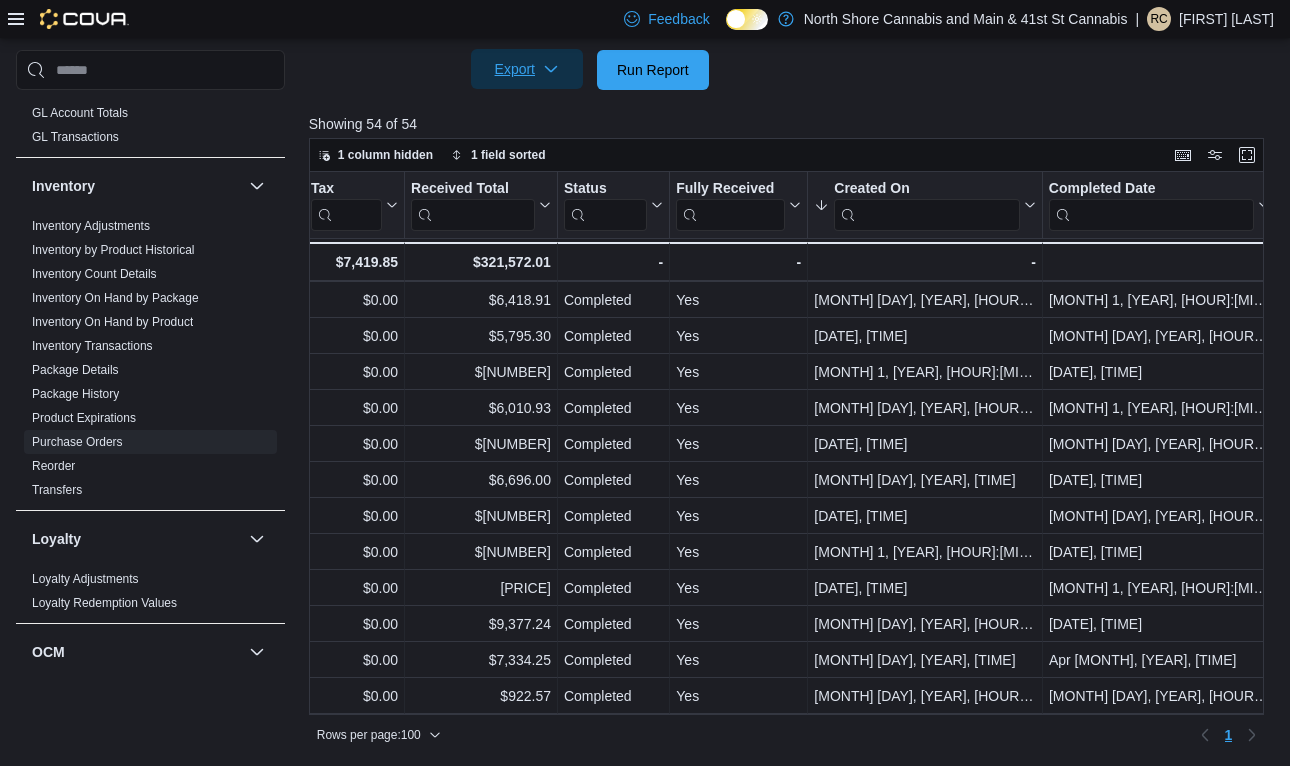 click on "Export" at bounding box center (527, 69) 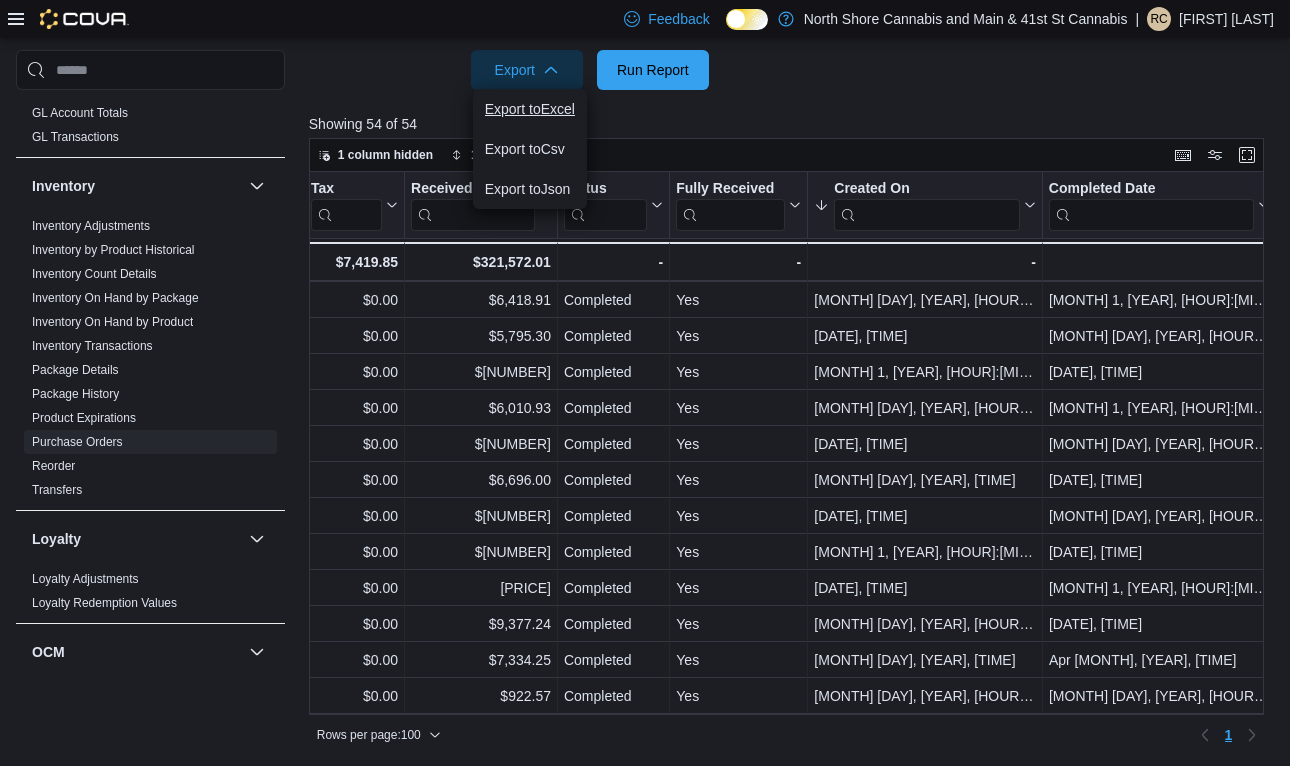 click on "Export to  Excel" at bounding box center [530, 109] 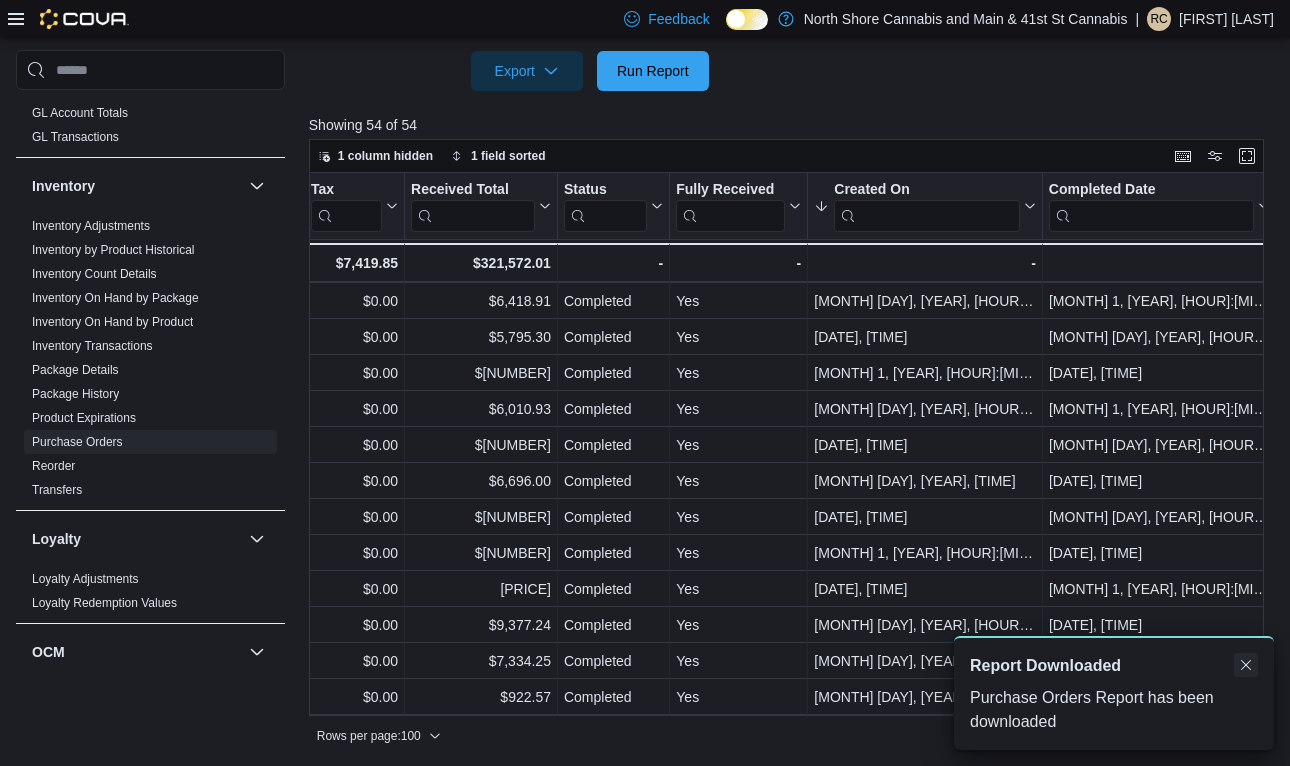 click at bounding box center (1246, 665) 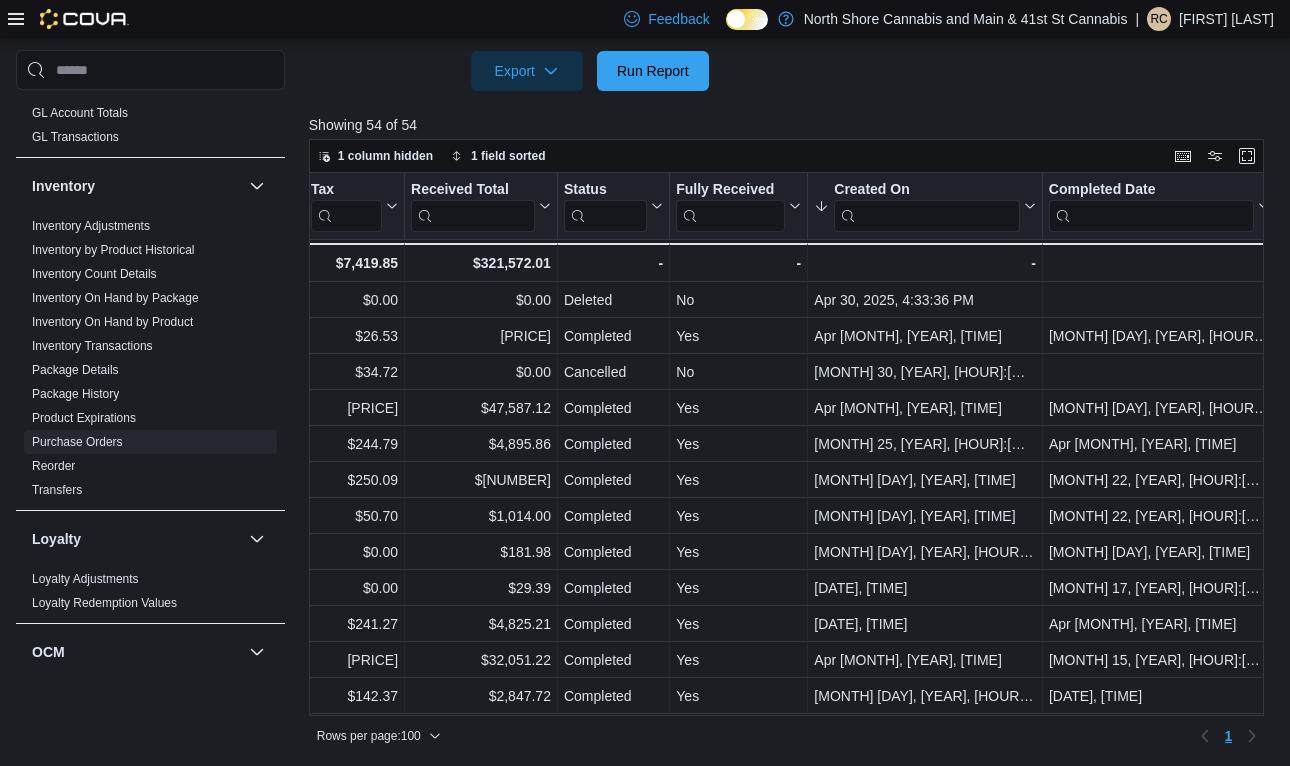 scroll, scrollTop: -1, scrollLeft: 1381, axis: both 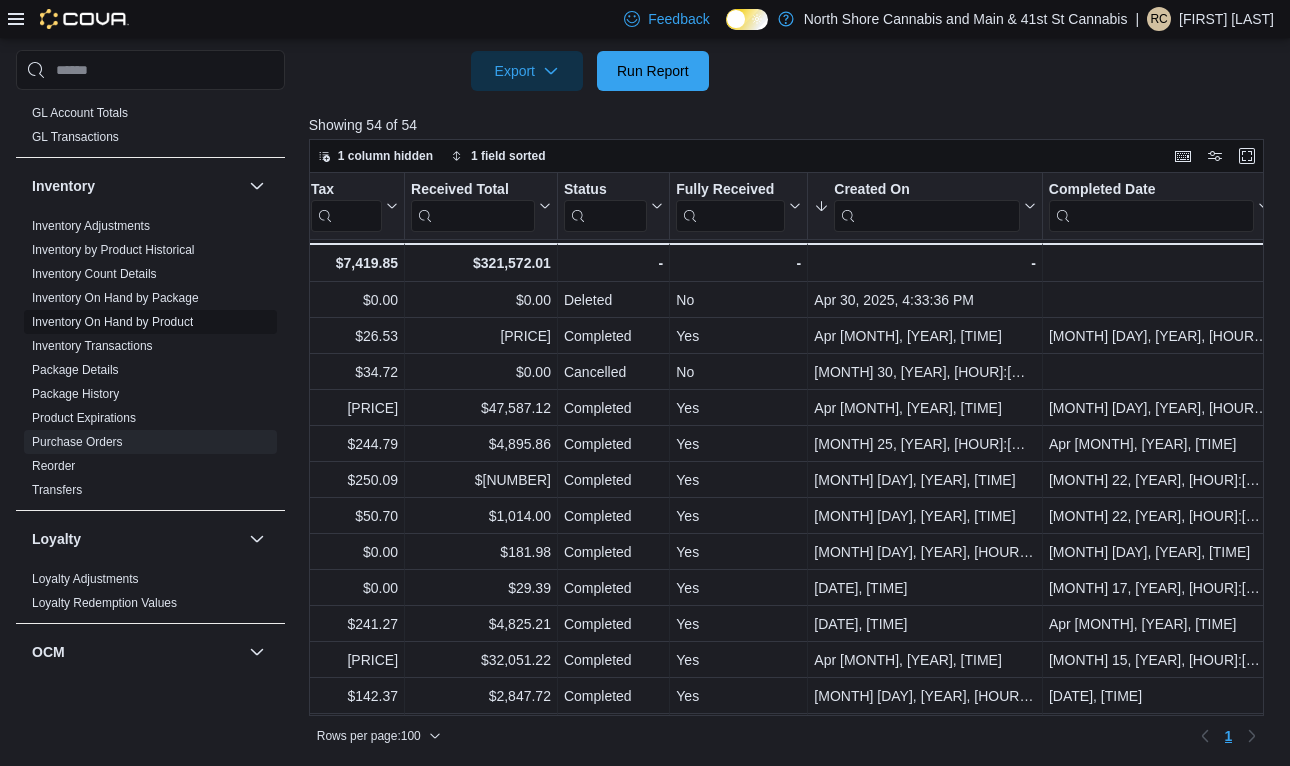 click on "Inventory On Hand by Product" at bounding box center (150, 322) 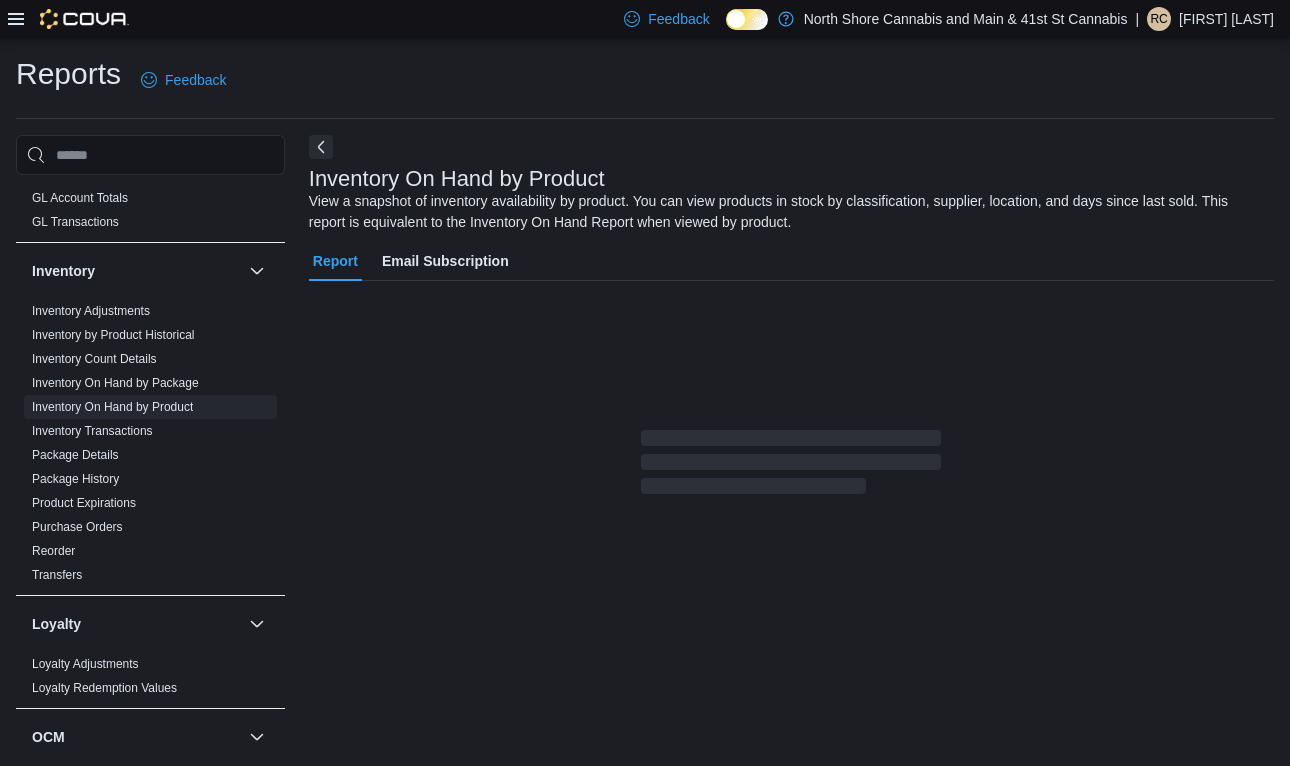 scroll, scrollTop: 38, scrollLeft: 0, axis: vertical 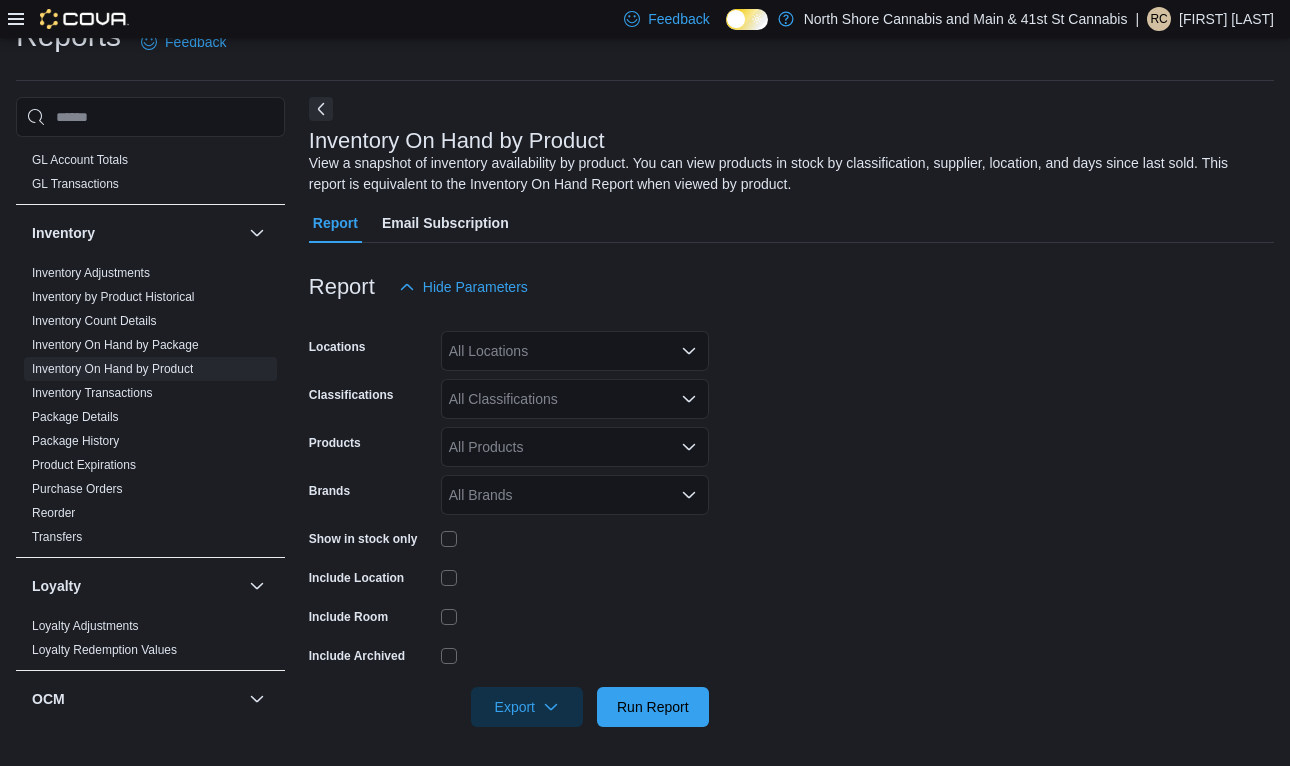 click on "All Locations" at bounding box center [575, 351] 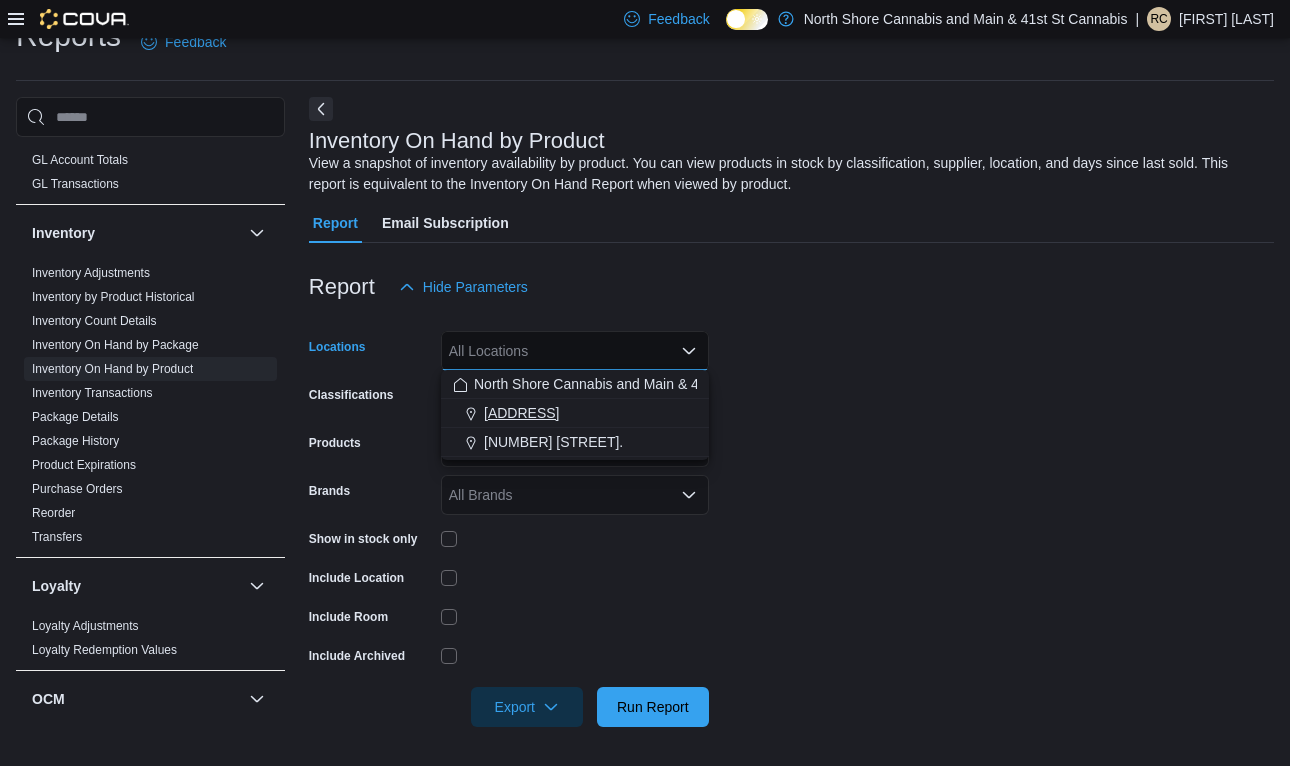 click on "[NUMBER] [STREET]." at bounding box center [575, 413] 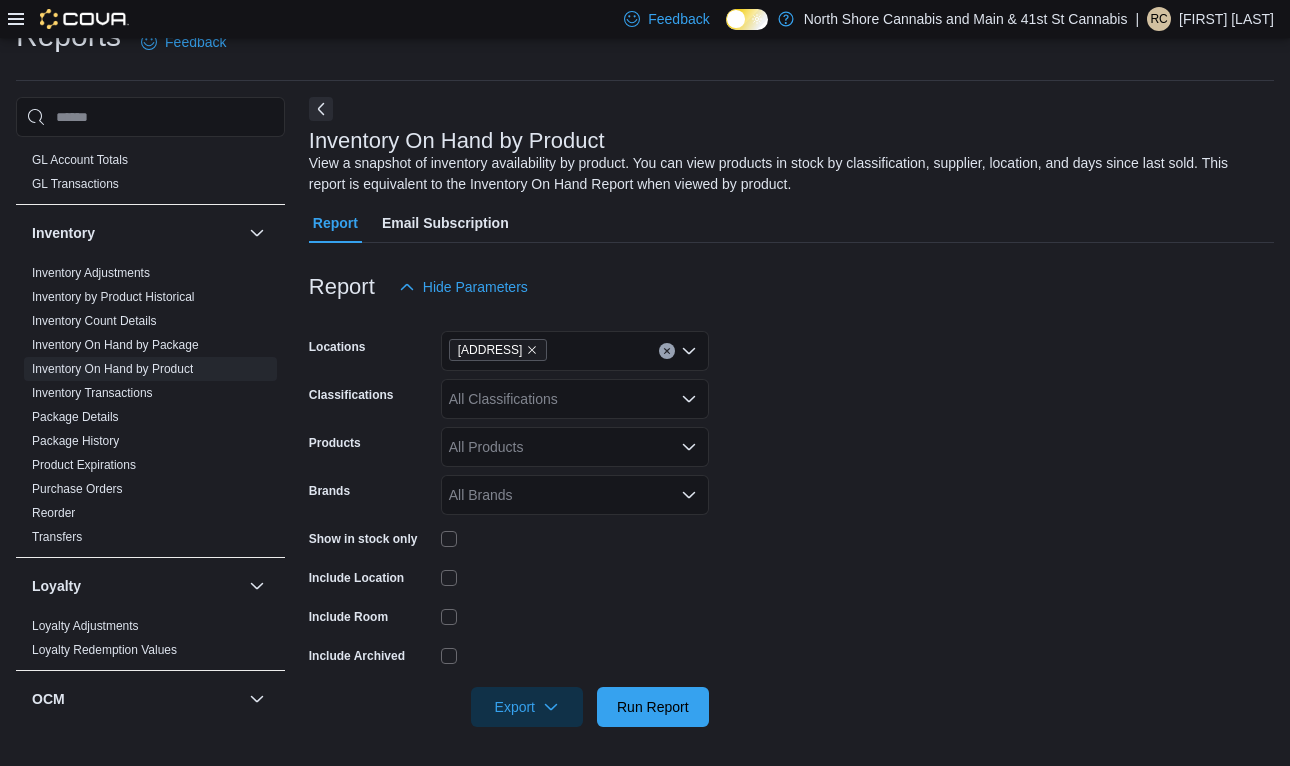 click on "Locations 1520 Barrow St. Classifications All Classifications Products All Products Brands All Brands Show in stock only Include Location Include Room Include Archived Export  Run Report" at bounding box center (791, 517) 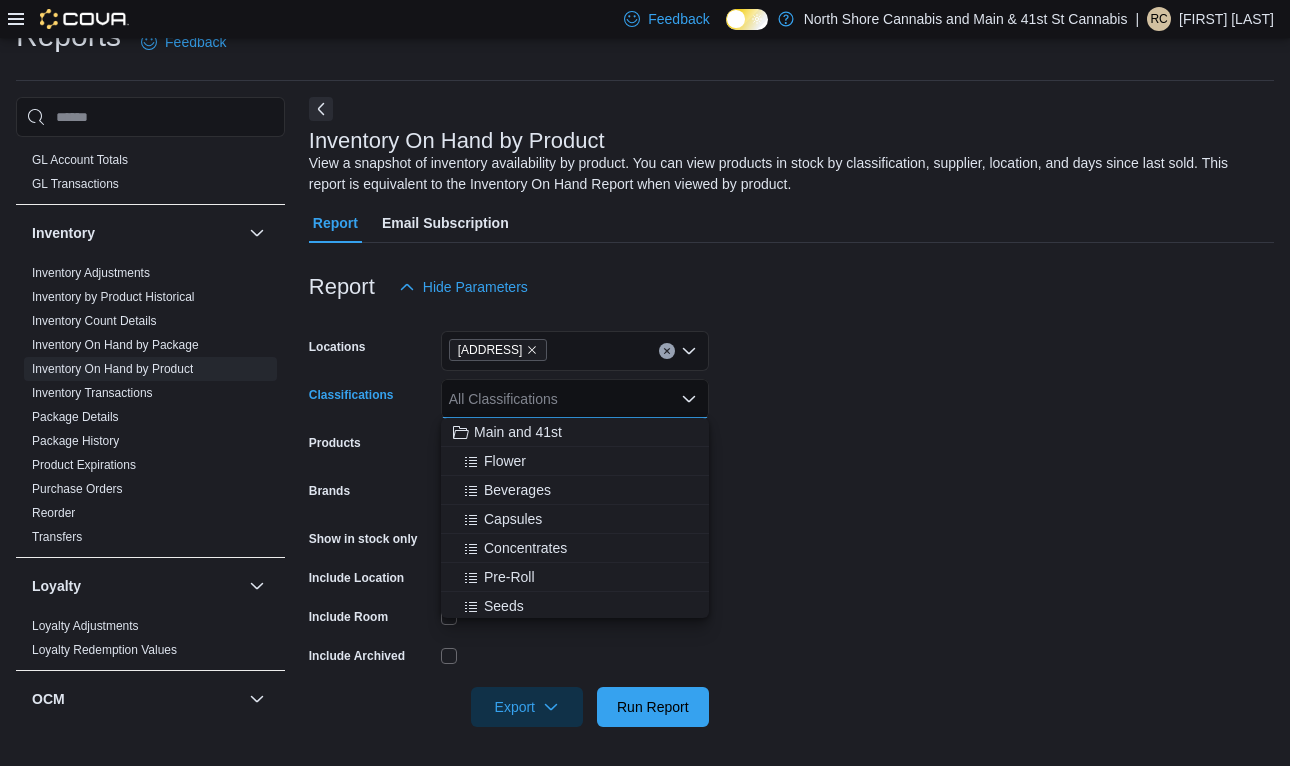 click on "Locations 1520 Barrow St. Classifications All Classifications Combo box. Selected. Combo box input. All Classifications. Type some text or, to display a list of choices, press Down Arrow. To exit the list of choices, press Escape. Products All Products Brands All Brands Show in stock only Include Location Include Room Include Archived Export  Run Report" at bounding box center [791, 517] 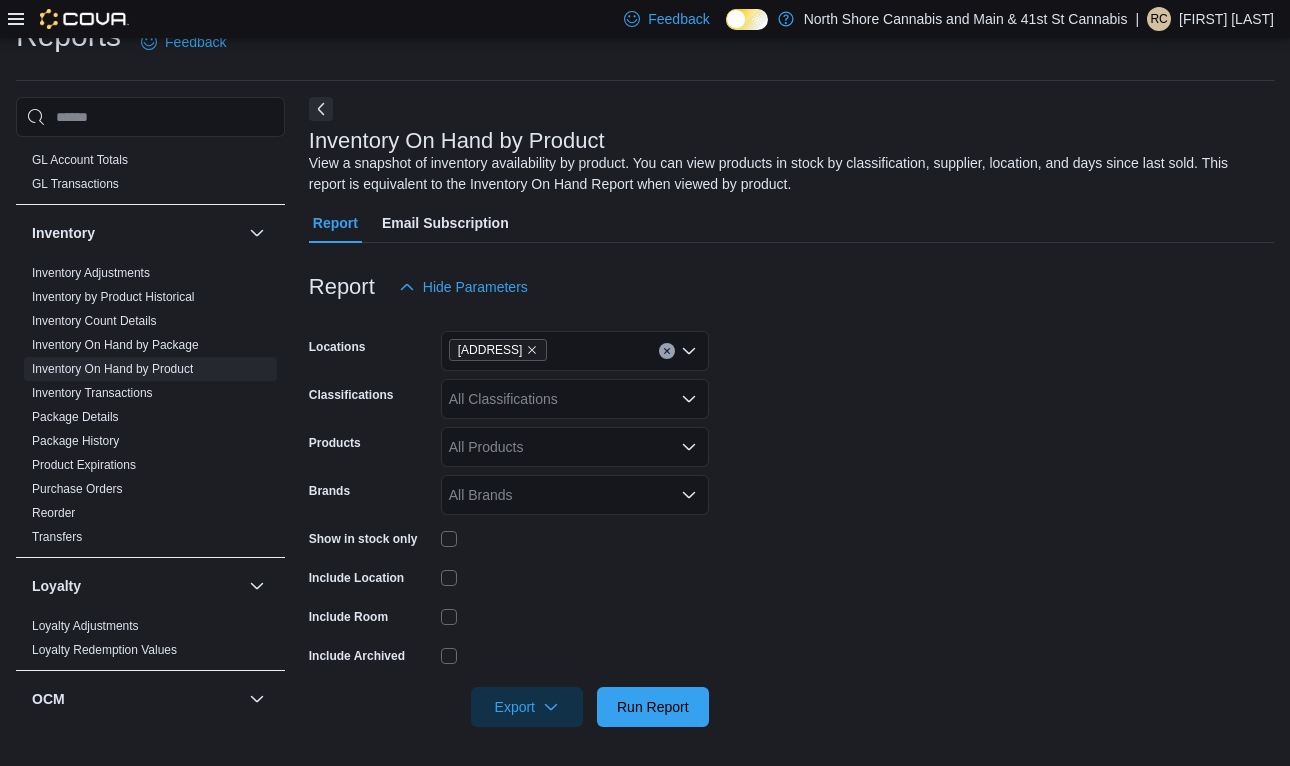 click 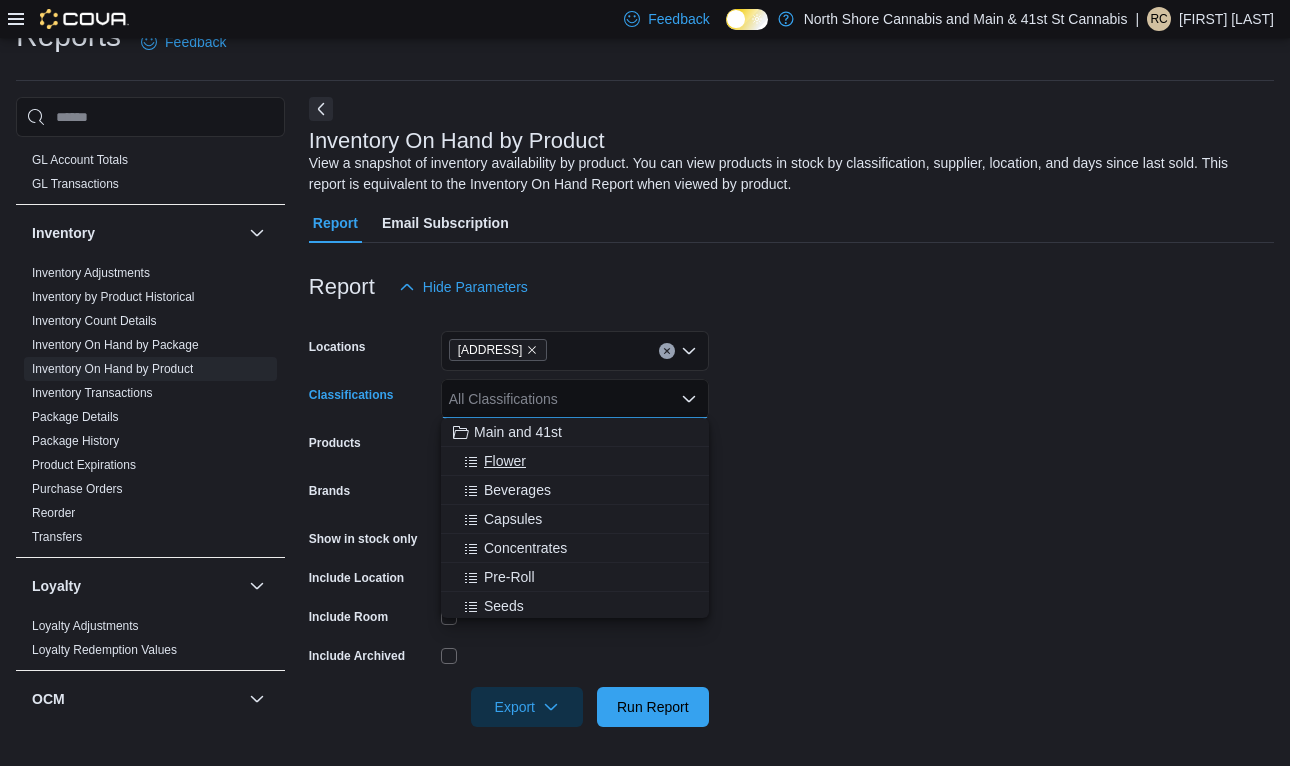 click on "Flower" at bounding box center (575, 461) 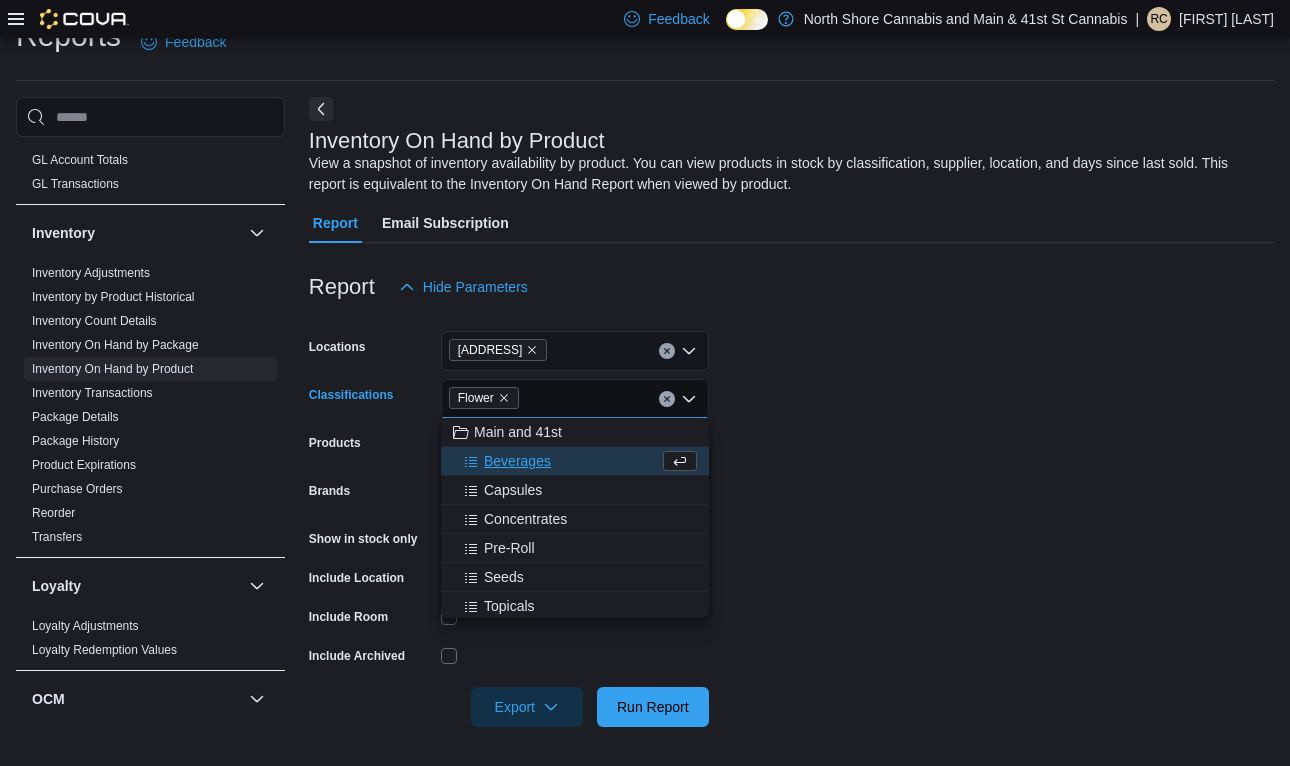click on "Locations 1520 Barrow St. Classifications Flower Combo box. Selected. Flower. Press Backspace to delete Flower. Combo box input. All Classifications. Type some text or, to display a list of choices, press Down Arrow. To exit the list of choices, press Escape. Products All Products Brands All Brands Show in stock only Include Location Include Room Include Archived Export  Run Report" at bounding box center (791, 517) 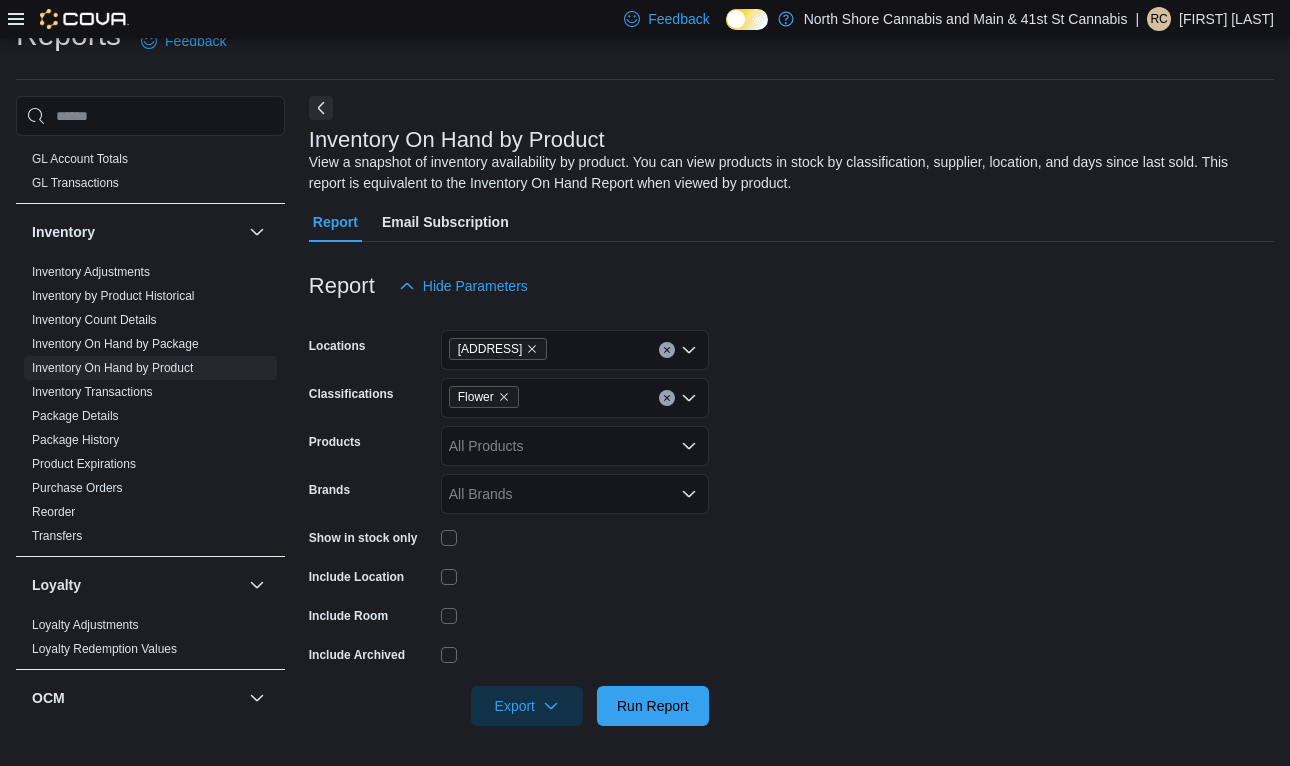 scroll, scrollTop: 38, scrollLeft: 0, axis: vertical 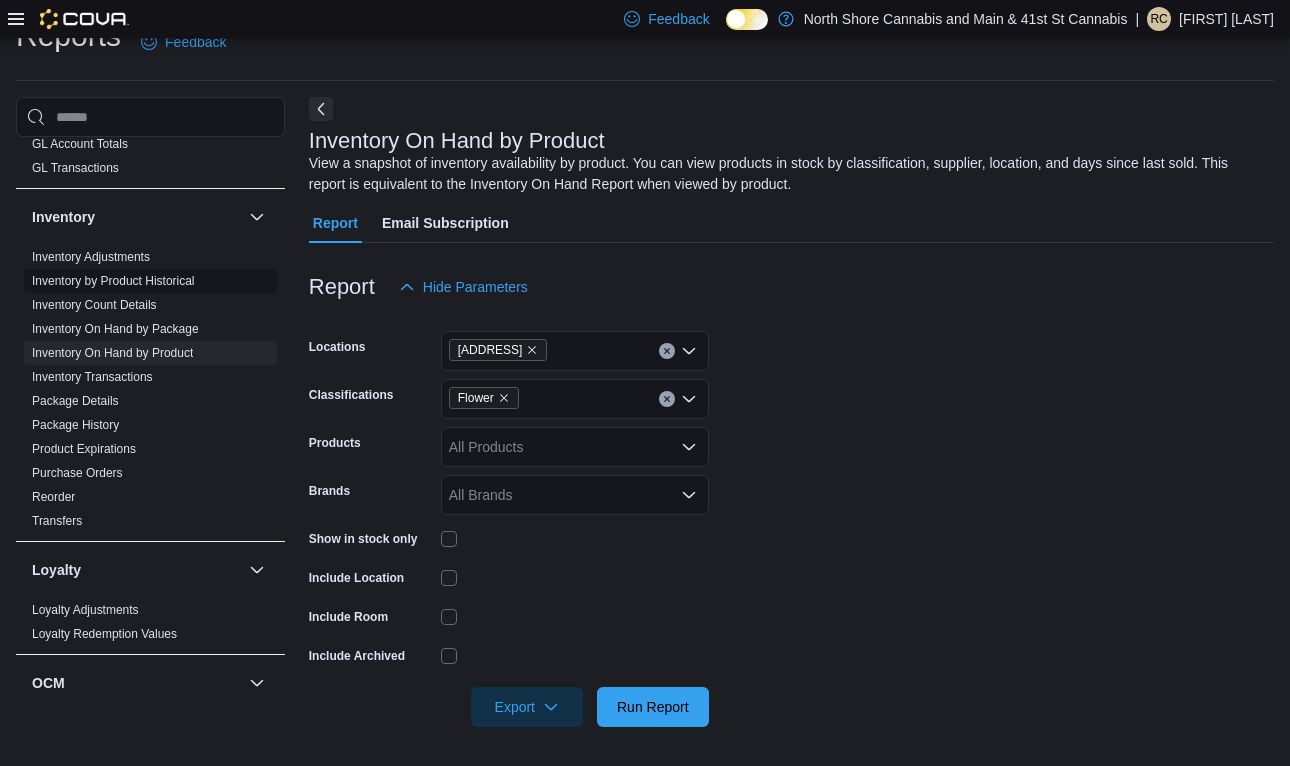 click on "Inventory by Product Historical" at bounding box center [113, 281] 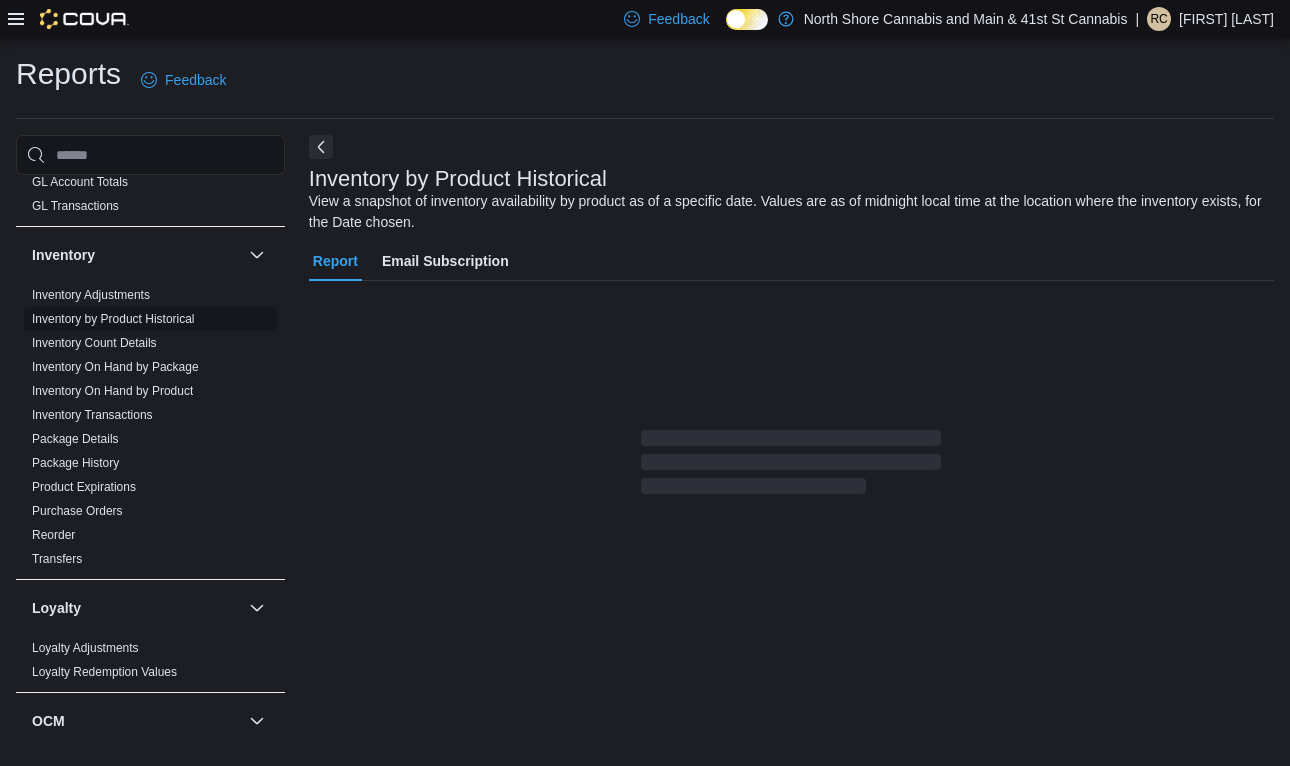 scroll, scrollTop: 0, scrollLeft: 0, axis: both 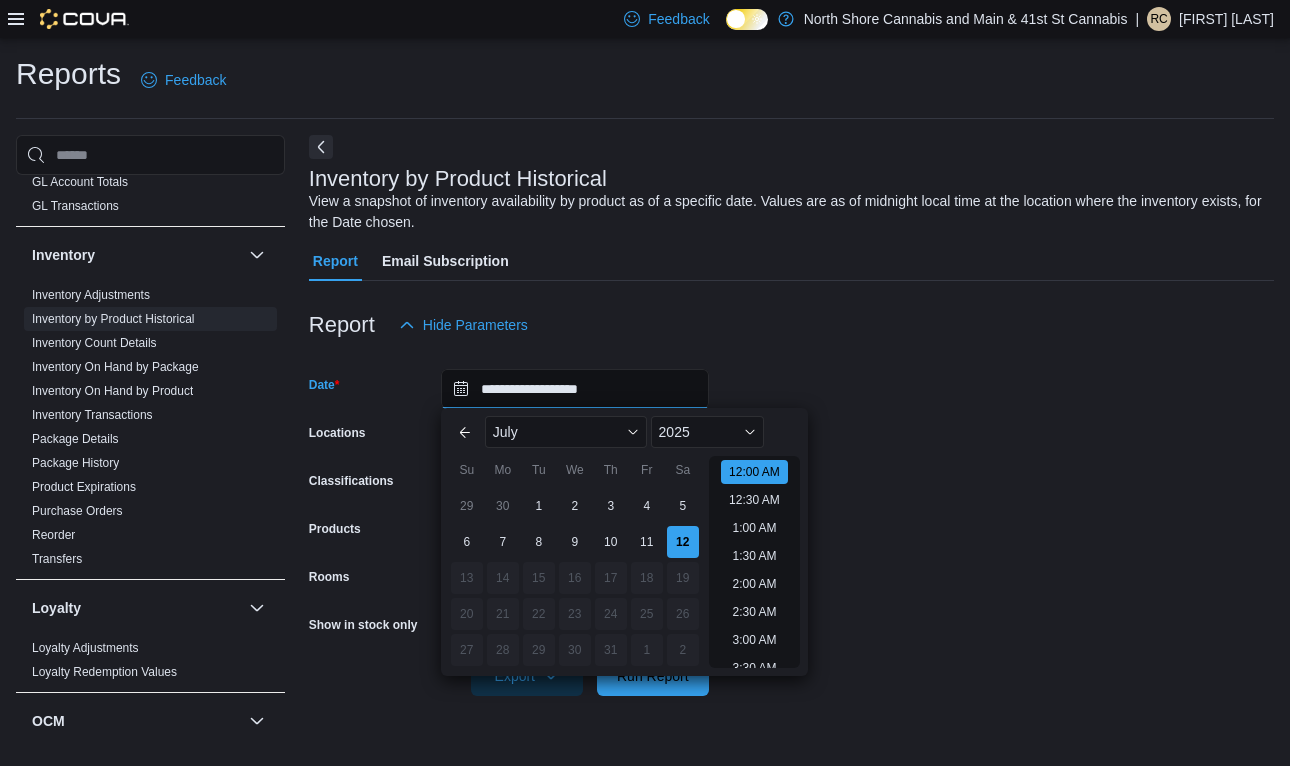 click on "**********" at bounding box center [575, 389] 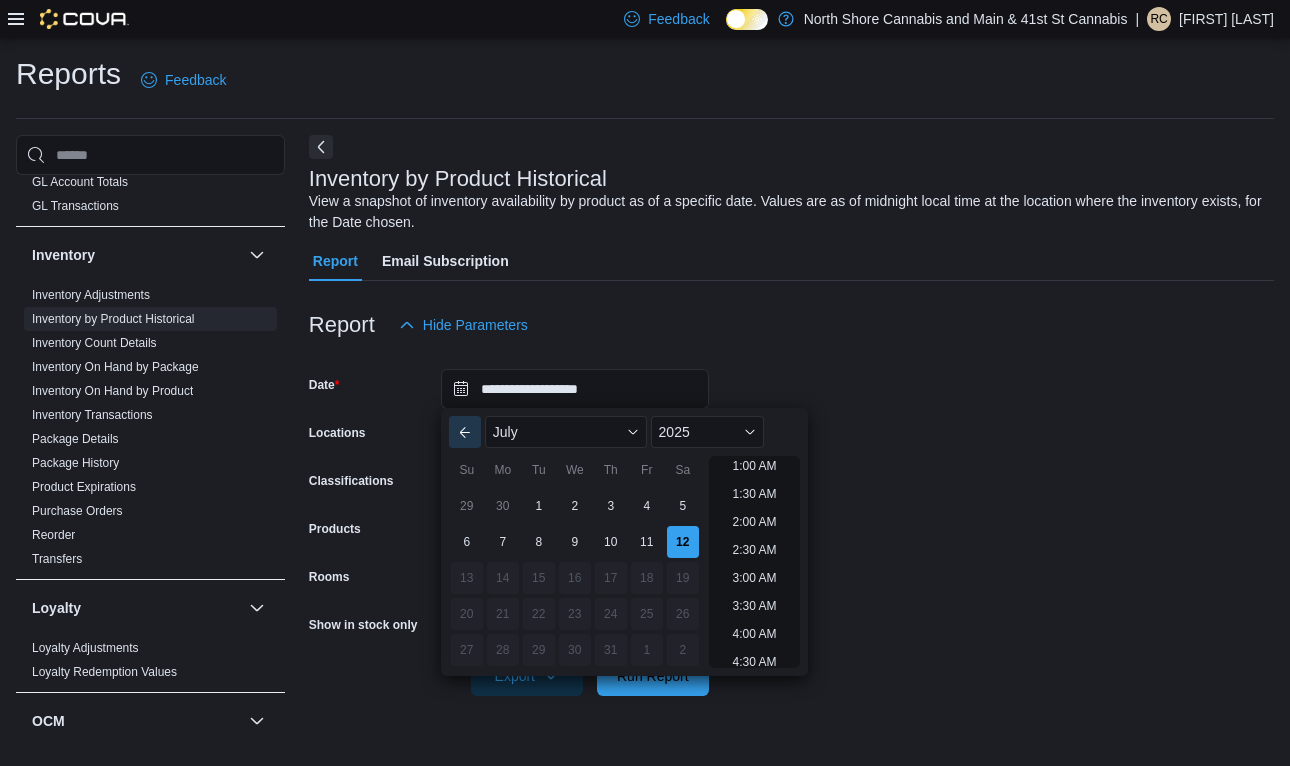 click on "Previous Month" at bounding box center (465, 432) 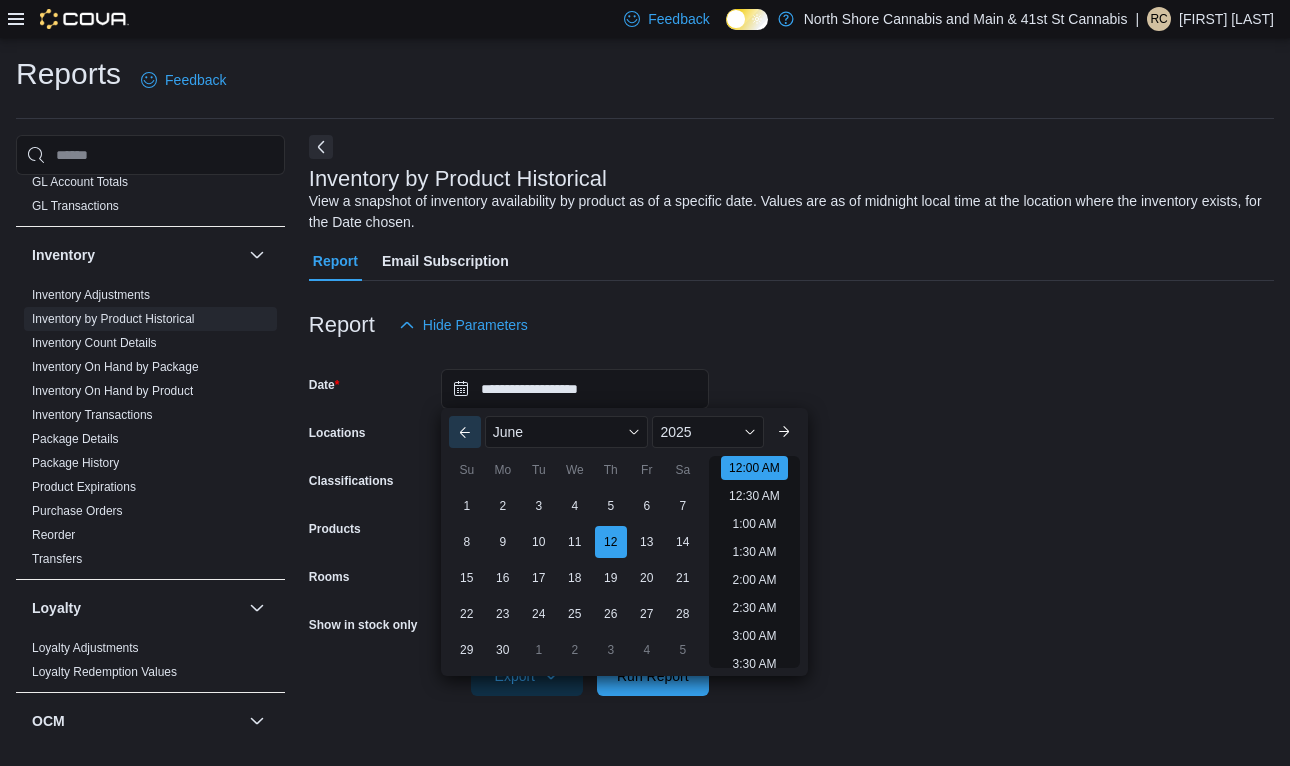 click on "Previous Month" at bounding box center (465, 432) 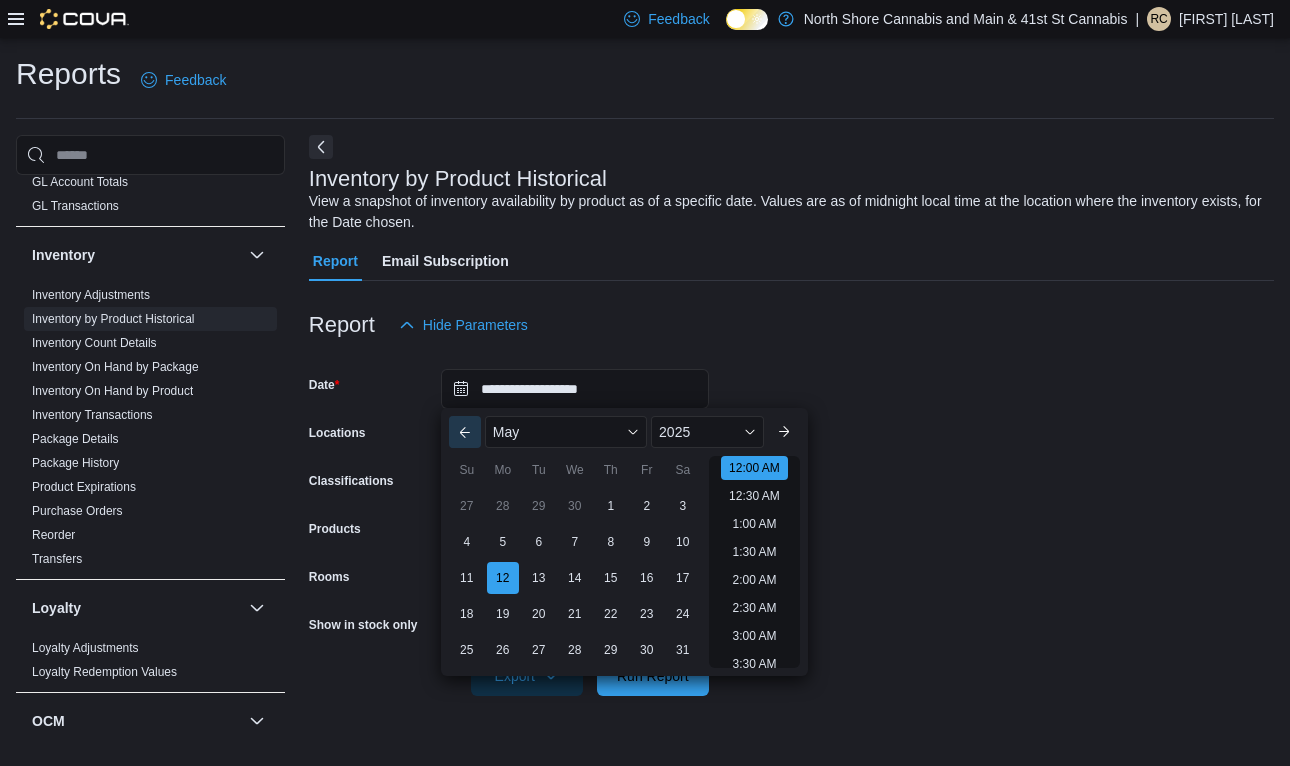 click on "Previous Month" at bounding box center [465, 432] 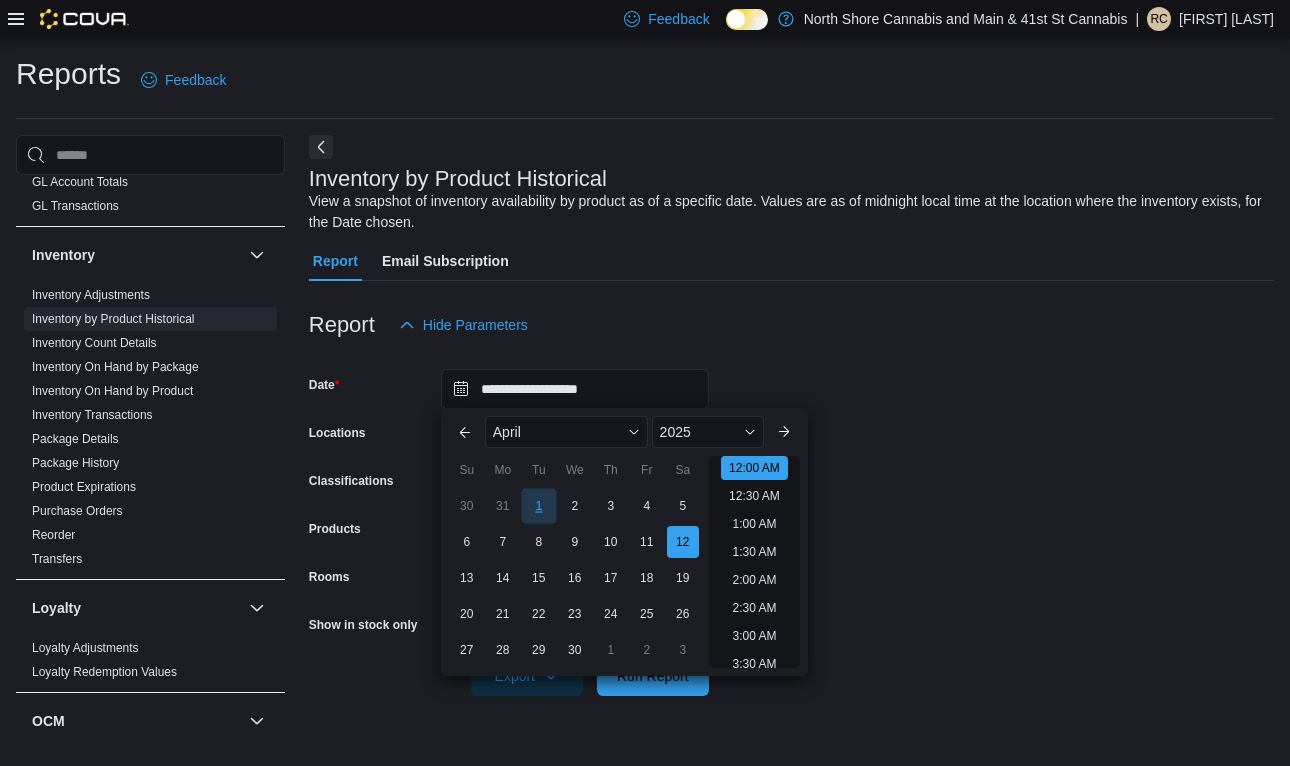 click on "1" at bounding box center (538, 506) 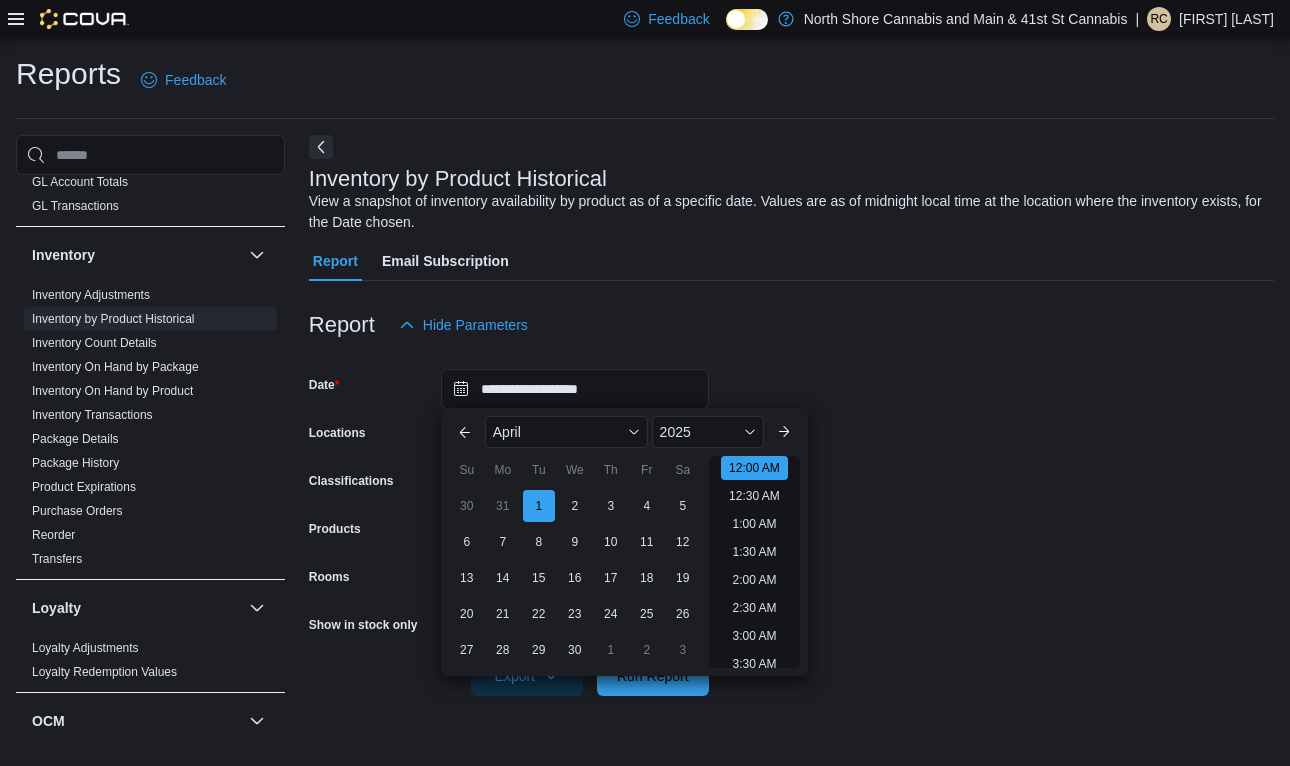 click on "Report Hide Parameters" at bounding box center [791, 325] 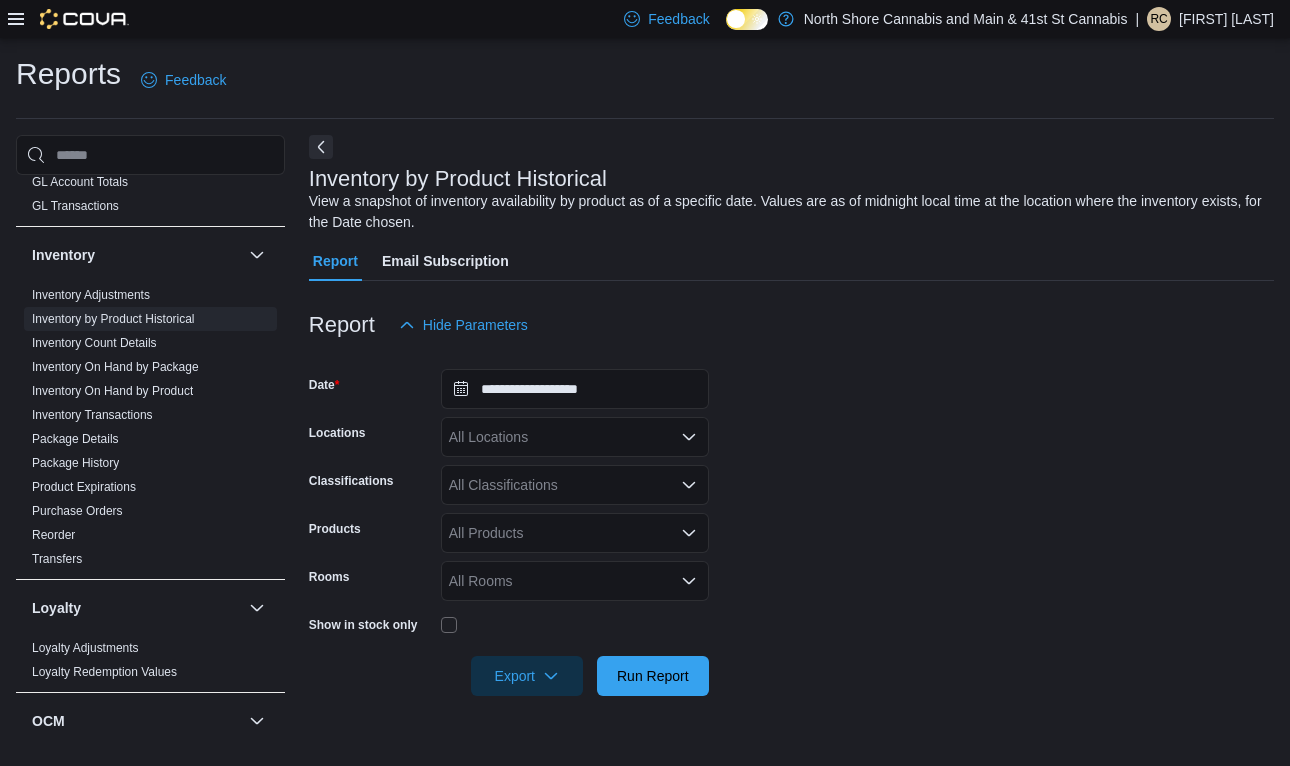 click on "All Locations" at bounding box center (575, 437) 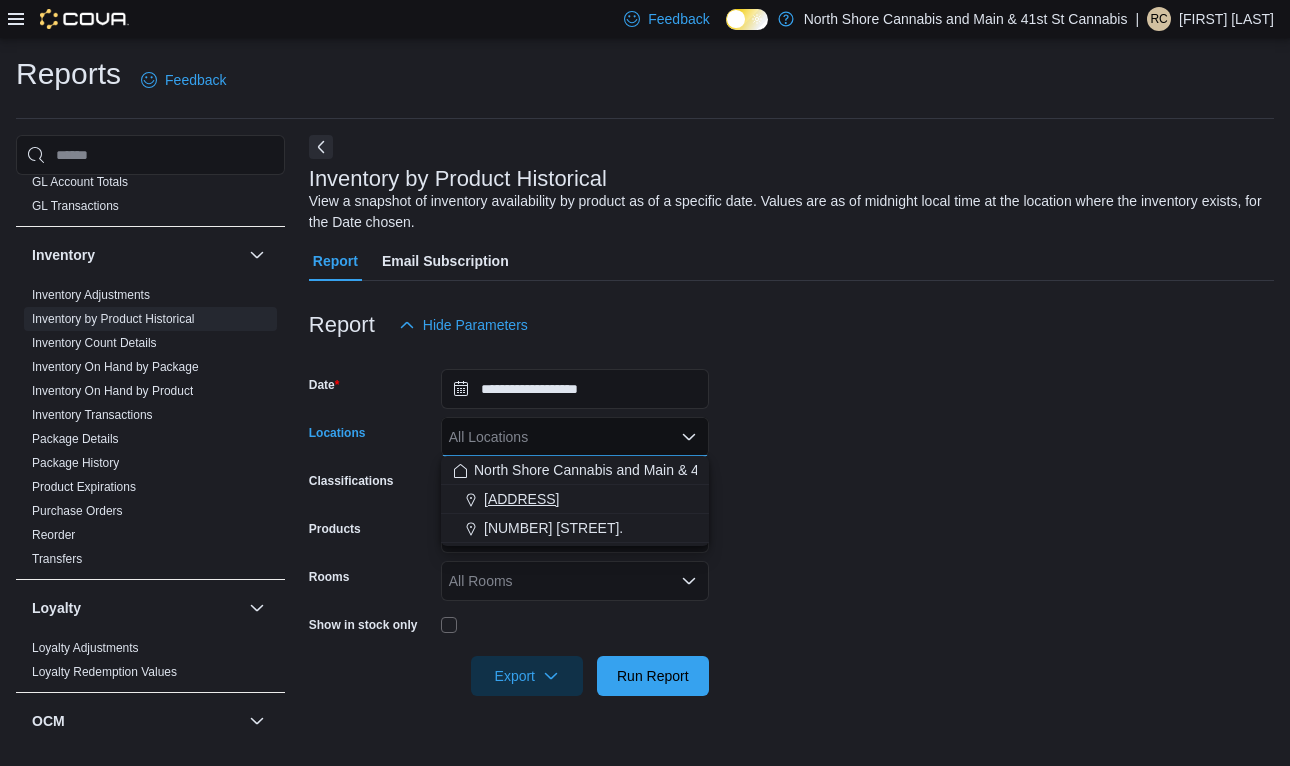 click on "[NUMBER] [STREET]." at bounding box center [575, 499] 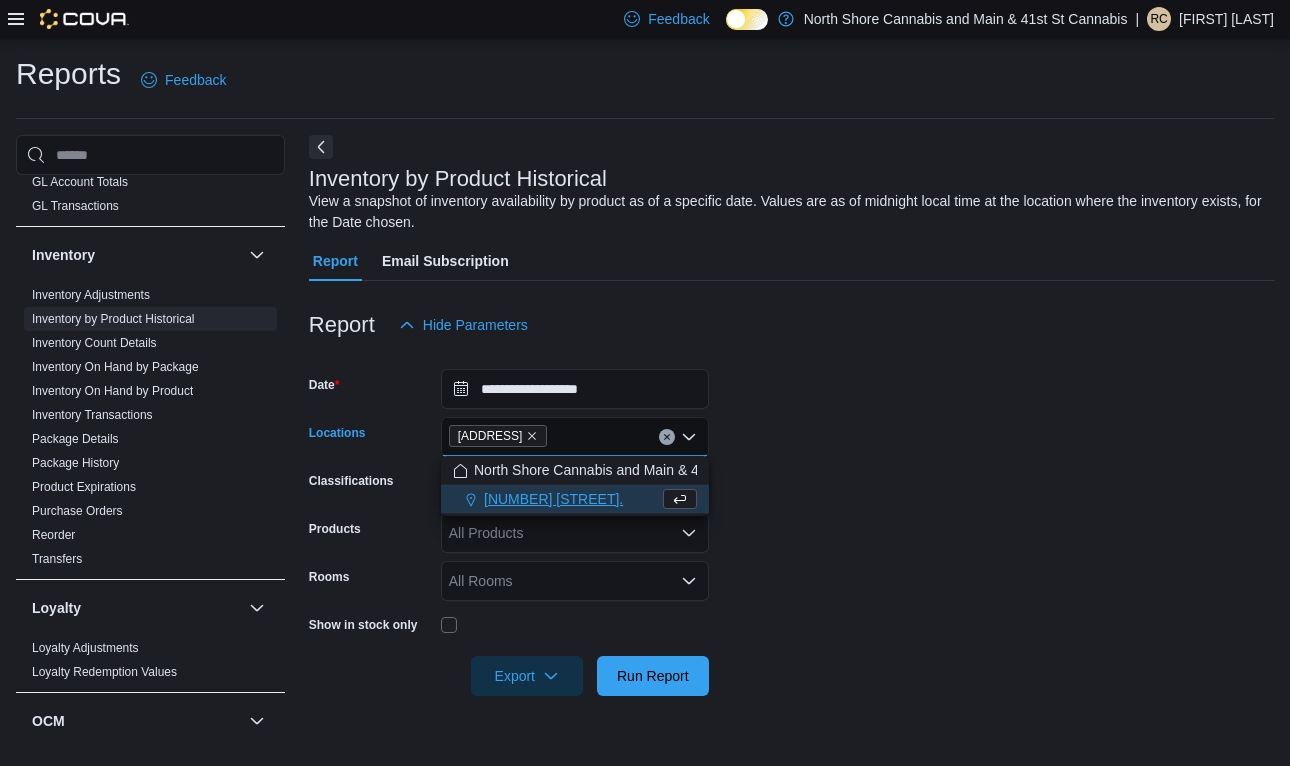 click on "**********" at bounding box center (791, 520) 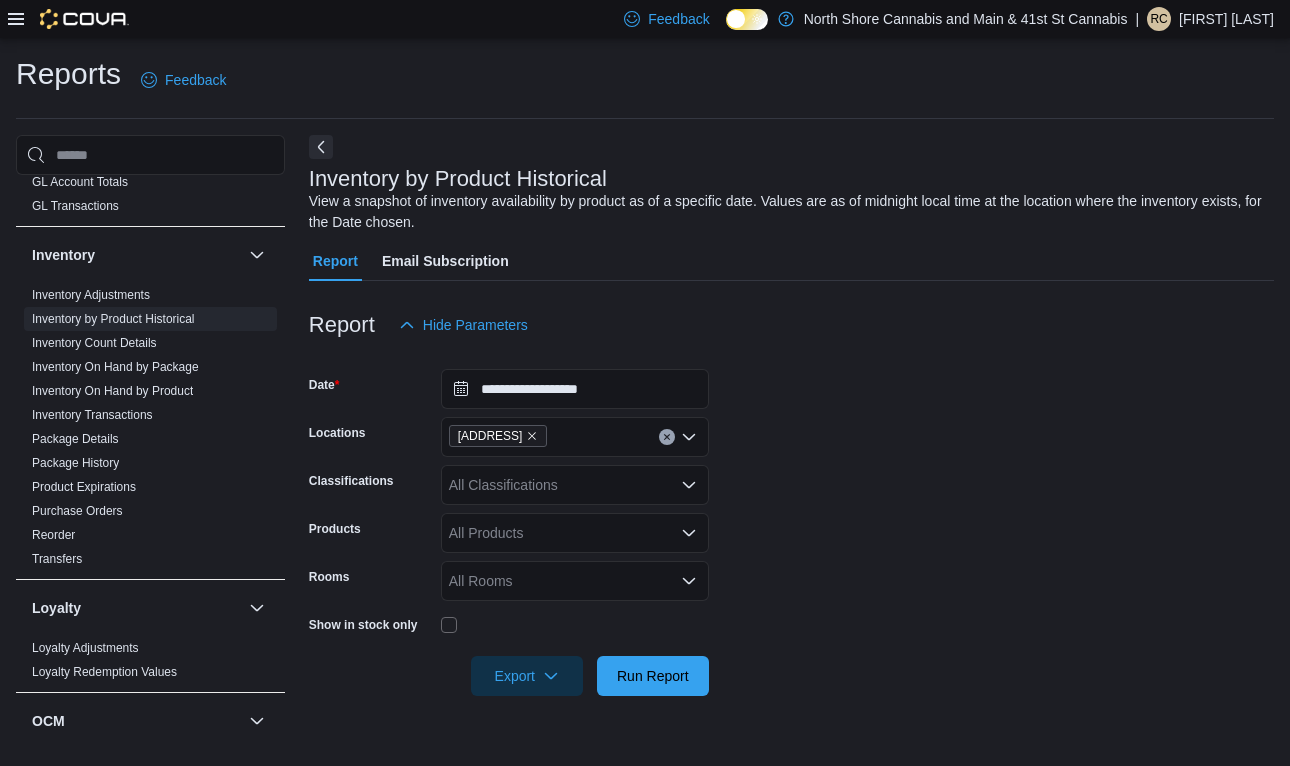 scroll, scrollTop: 0, scrollLeft: 0, axis: both 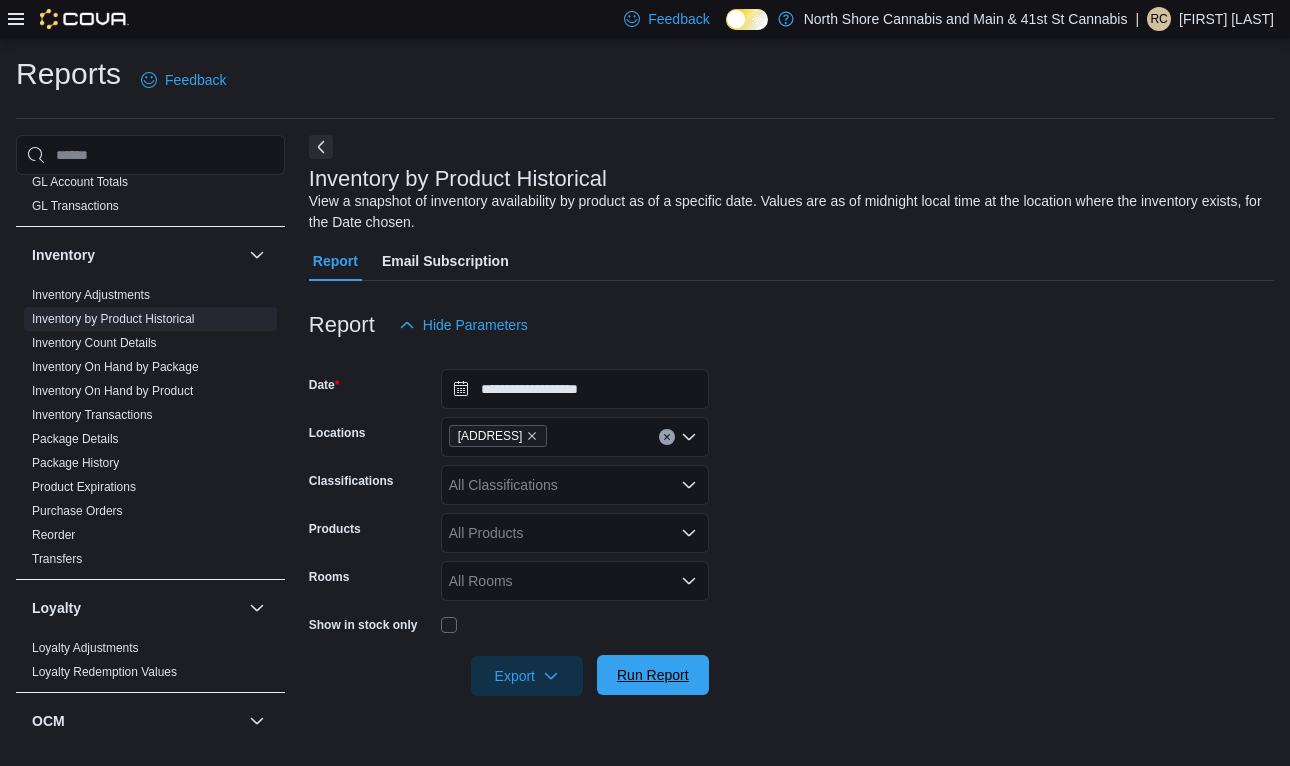 click on "Run Report" at bounding box center (653, 675) 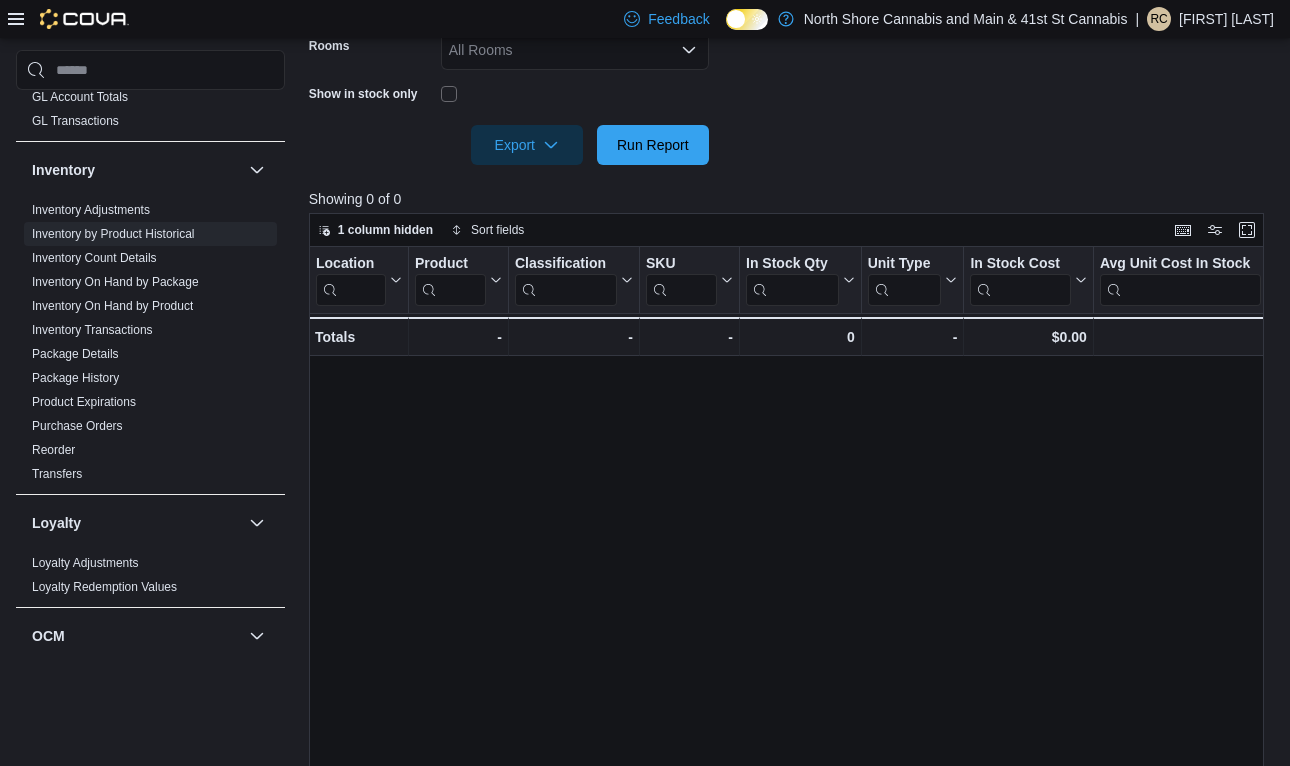 scroll, scrollTop: 531, scrollLeft: 0, axis: vertical 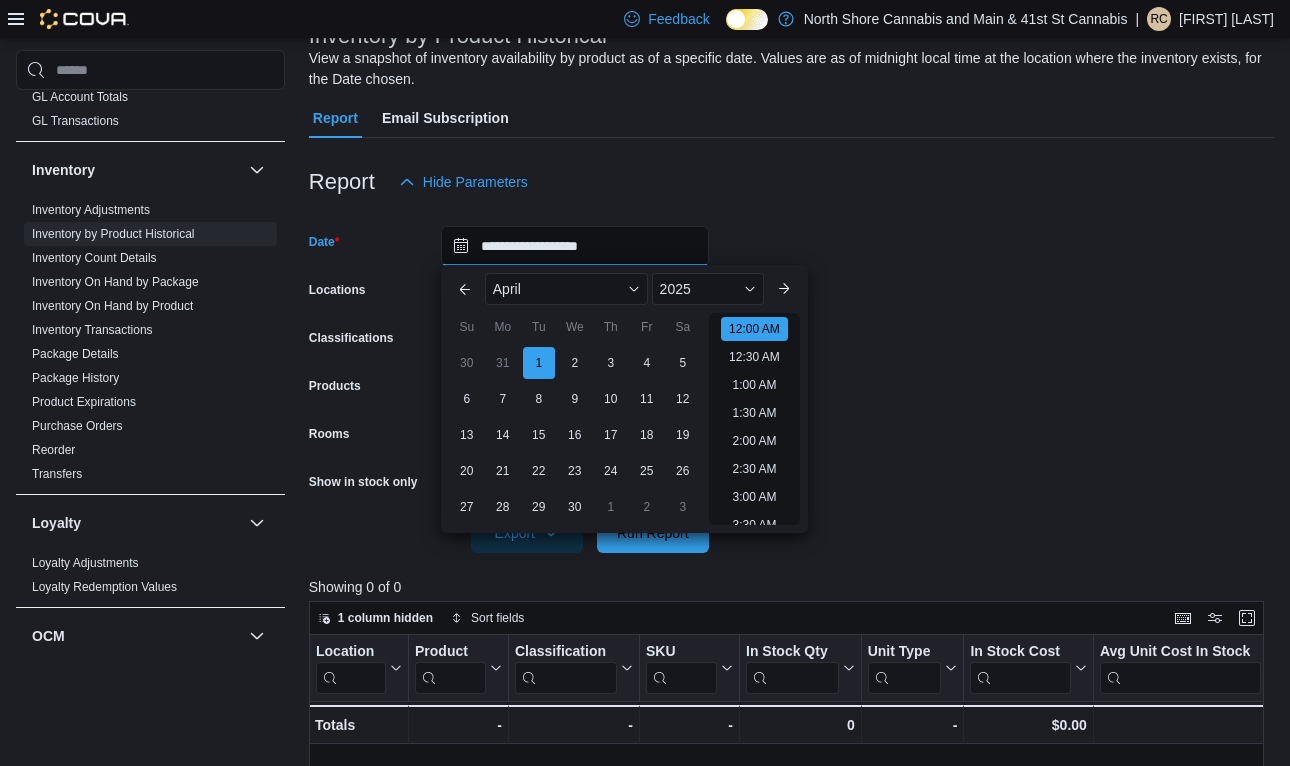 click on "**********" at bounding box center [575, 246] 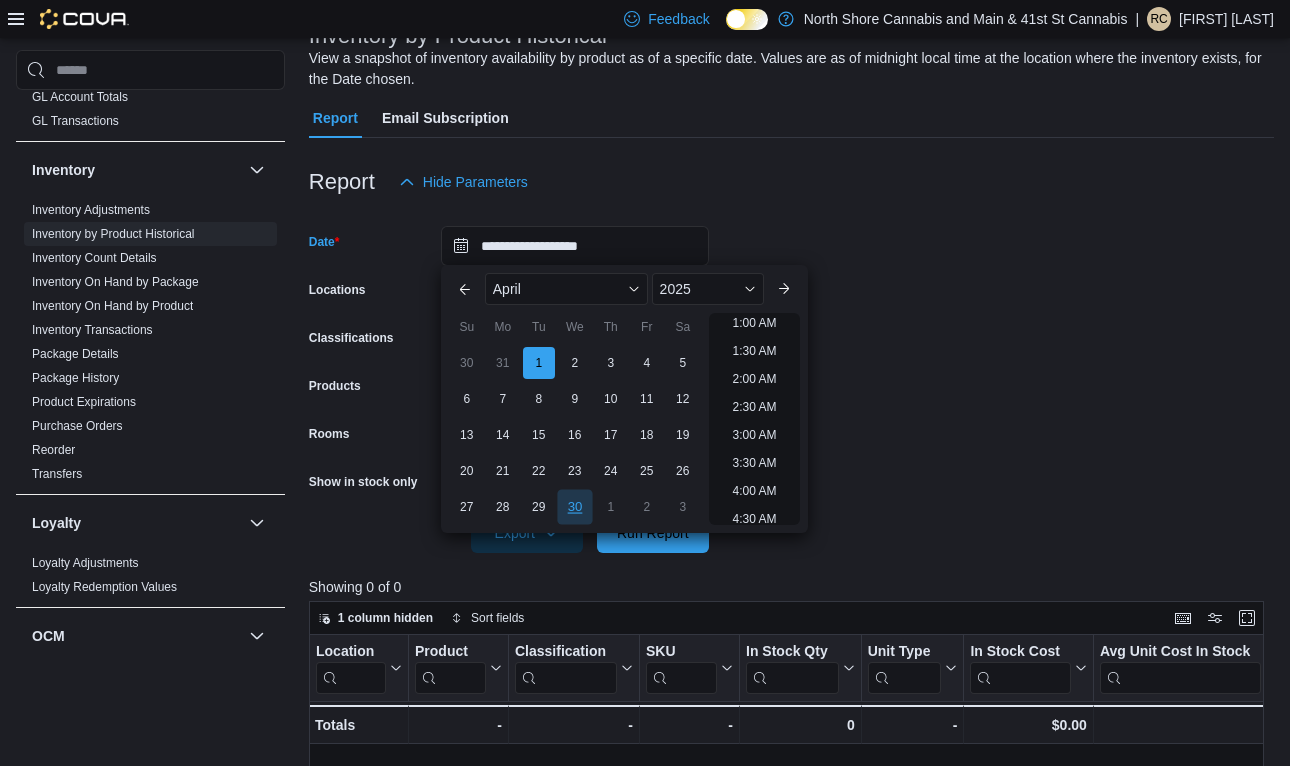 click on "30" at bounding box center (574, 507) 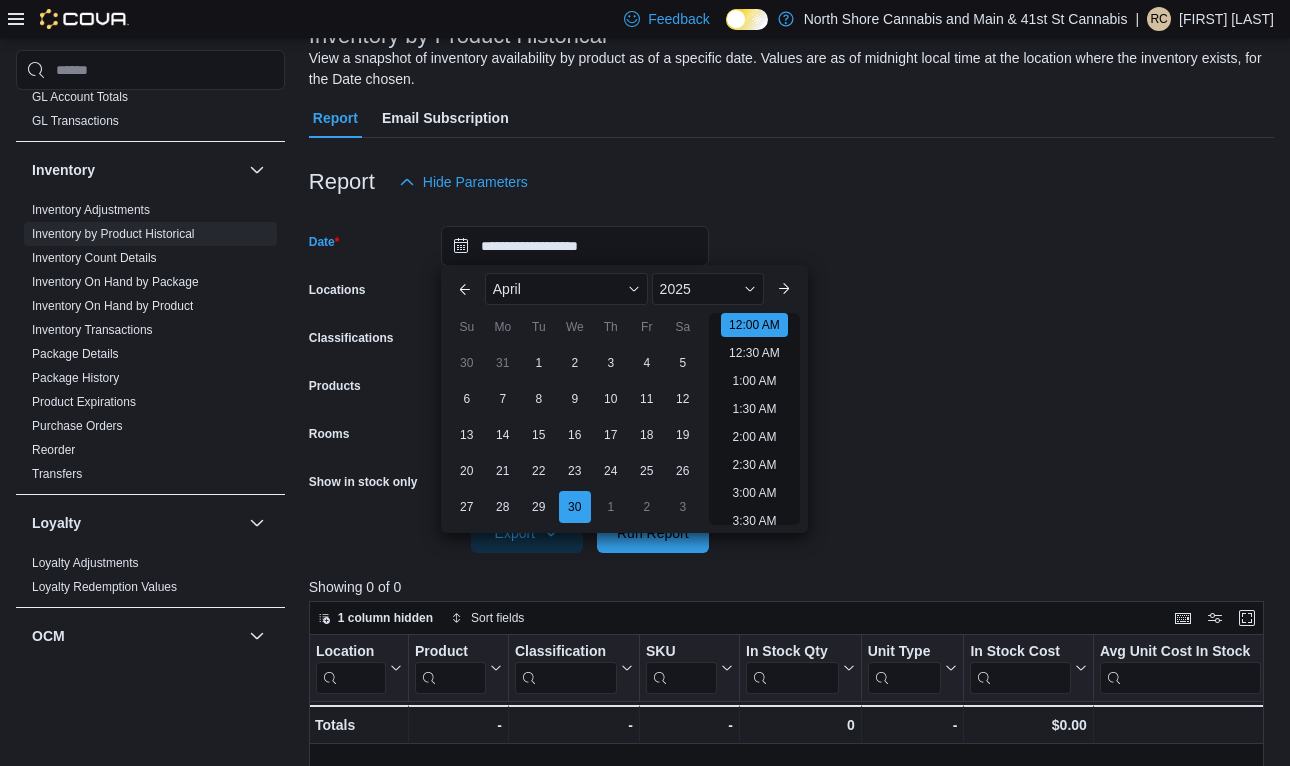 click on "**********" at bounding box center (791, 377) 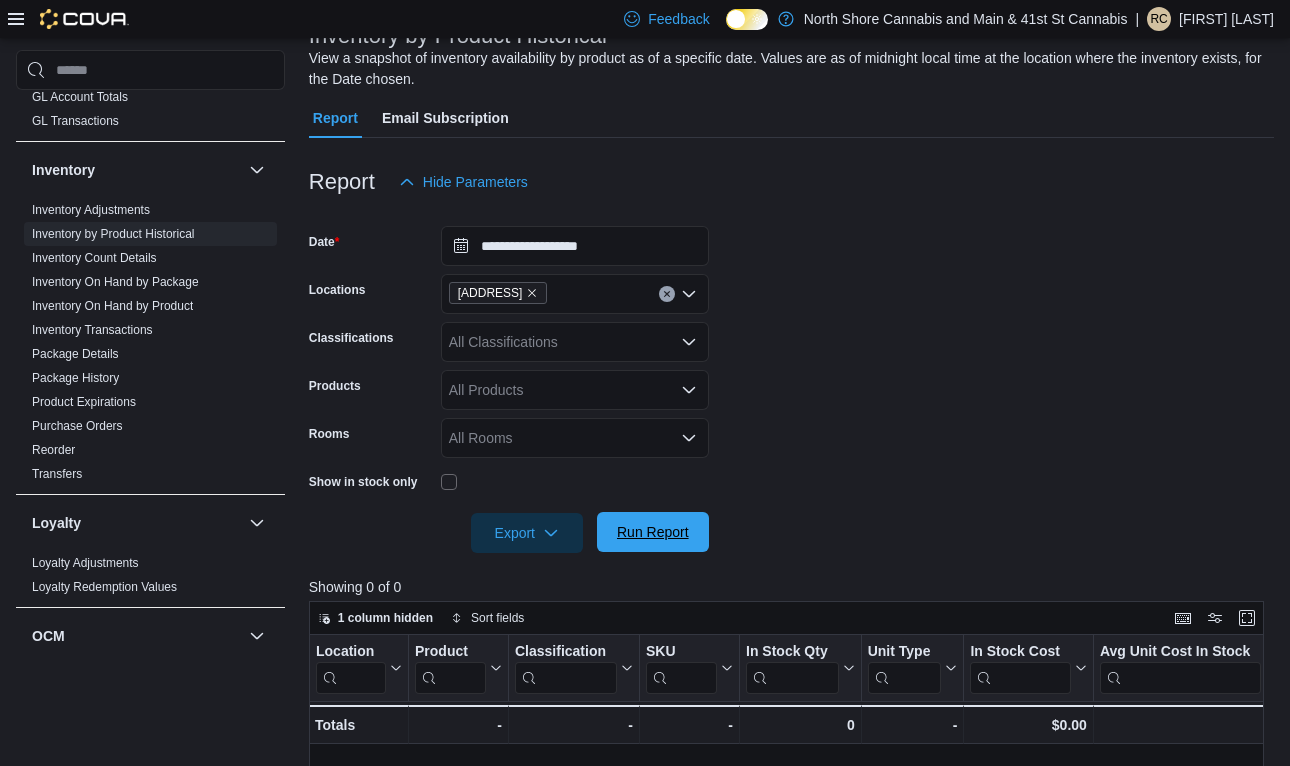 click on "Run Report" at bounding box center (653, 532) 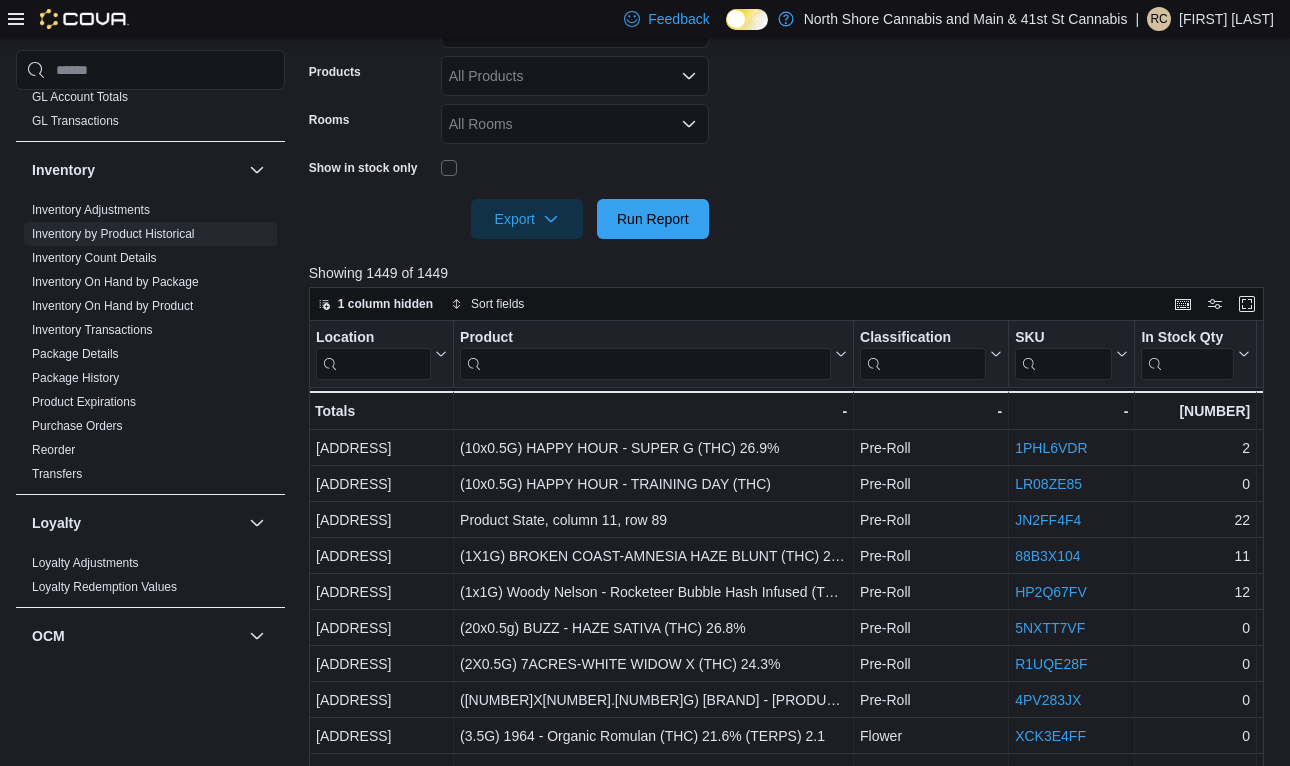 scroll, scrollTop: 471, scrollLeft: 0, axis: vertical 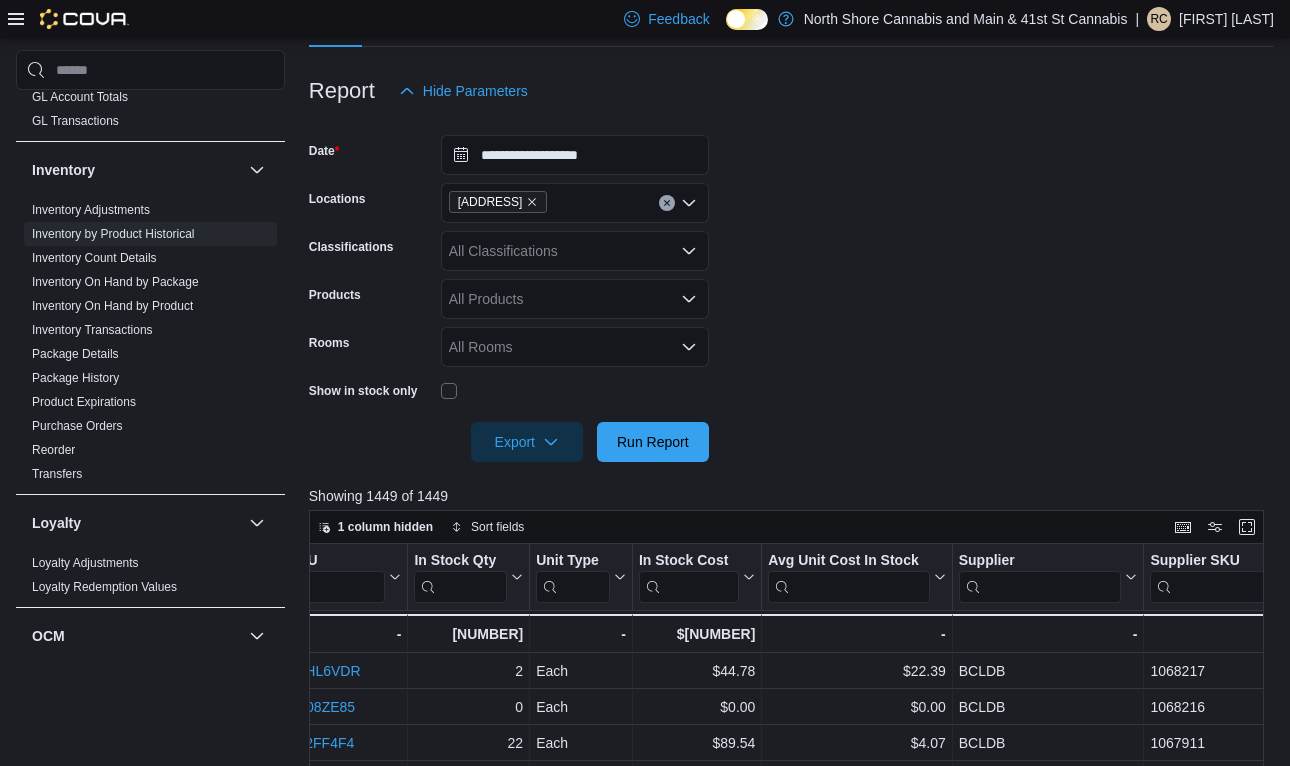 click on "All Classifications" at bounding box center (575, 251) 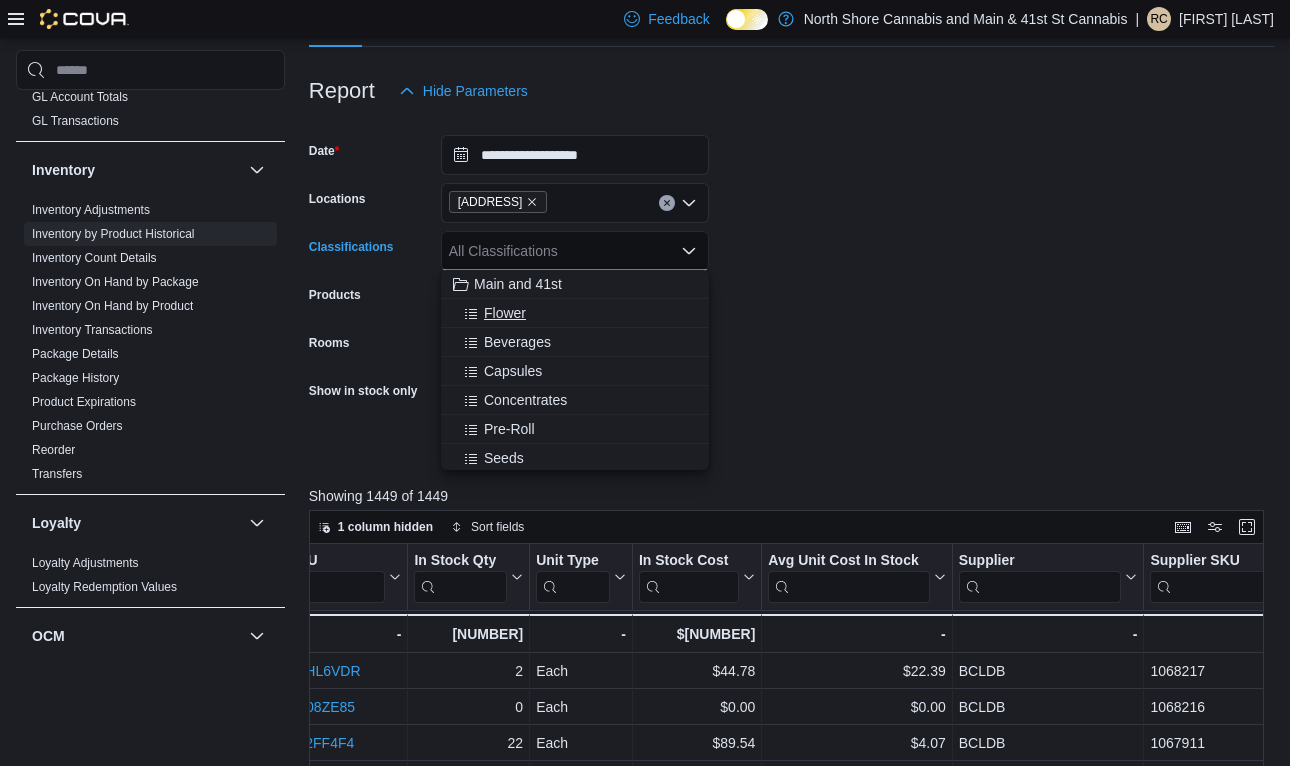click on "Flower" at bounding box center [575, 313] 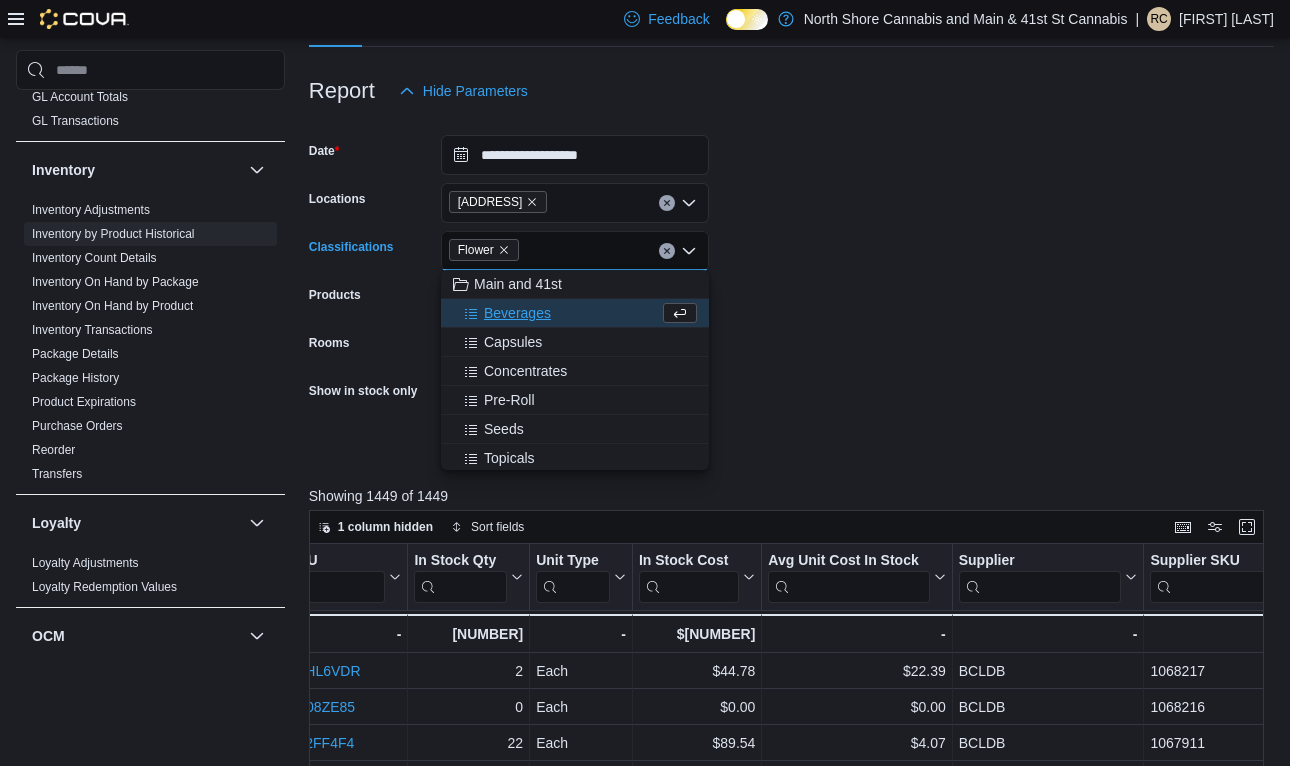 click on "**********" at bounding box center (791, 286) 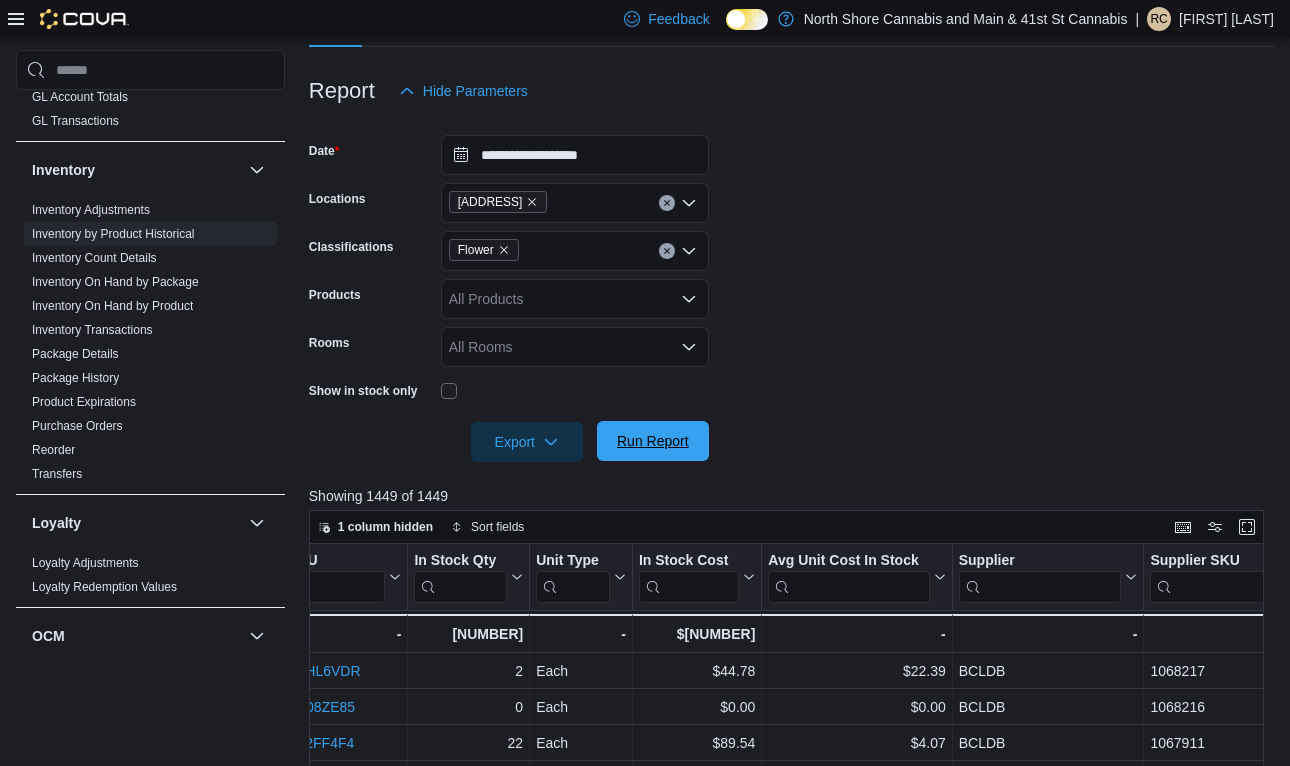 click on "Run Report" at bounding box center (653, 441) 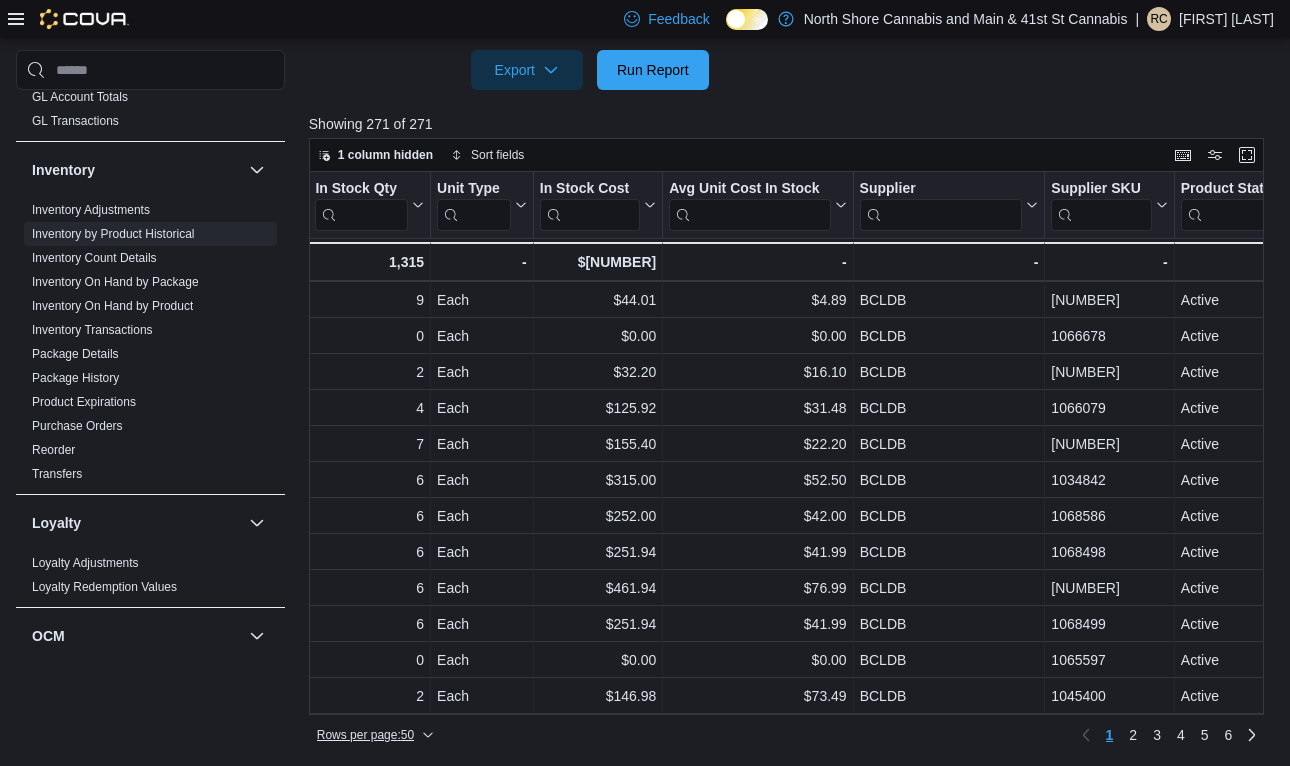 click 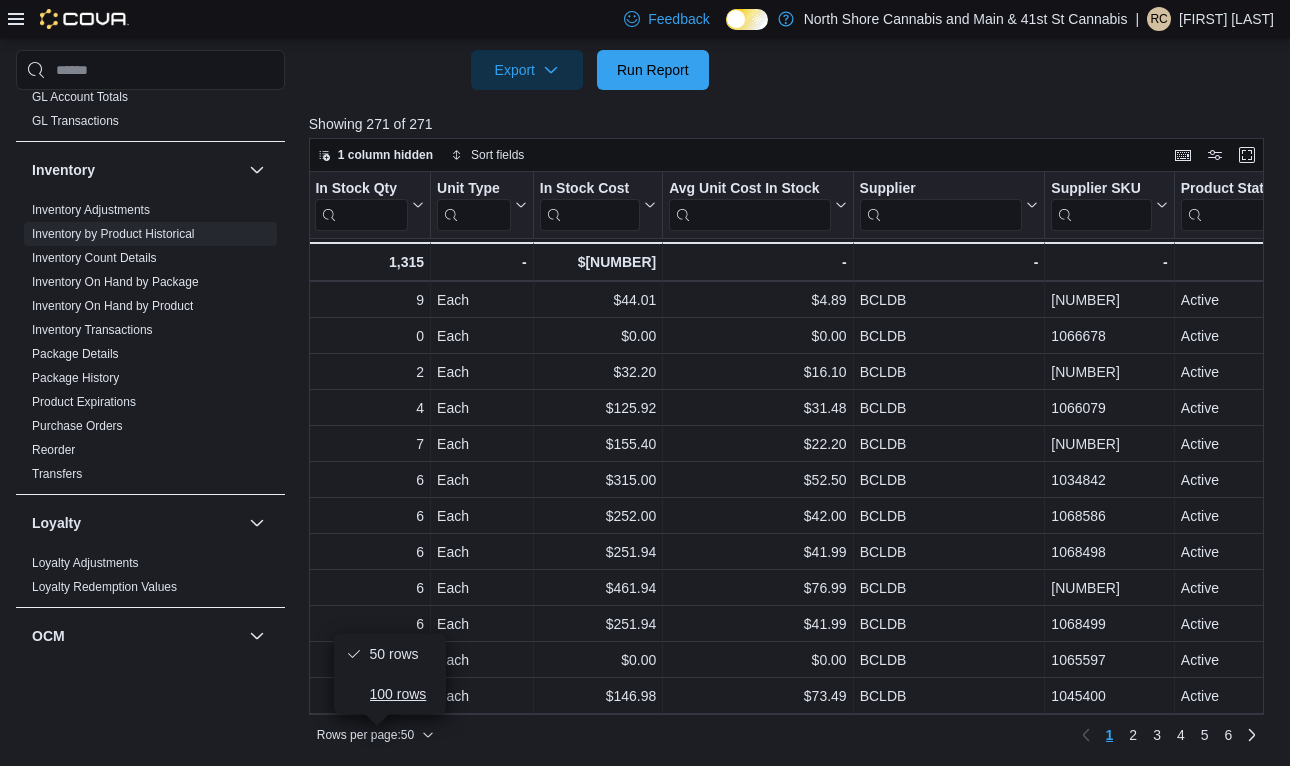 click on "100 rows" at bounding box center (390, 694) 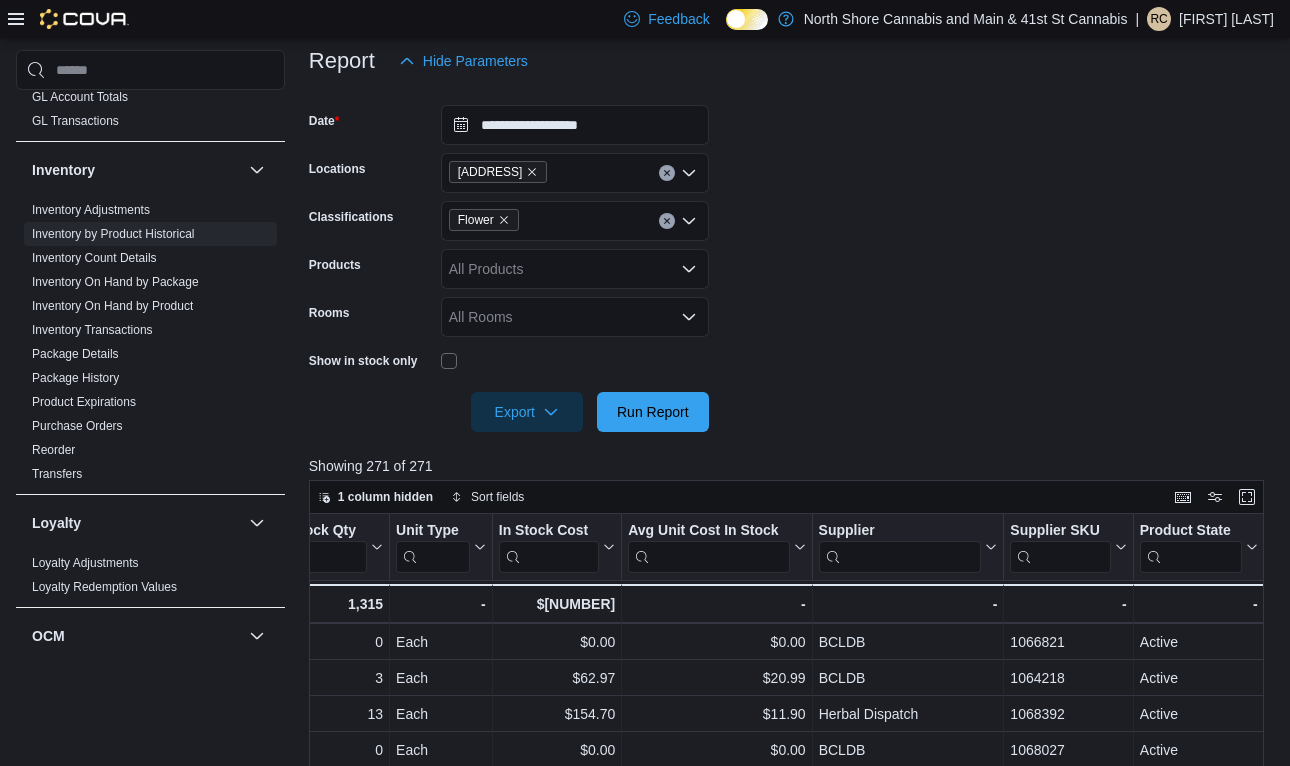 scroll, scrollTop: 253, scrollLeft: 0, axis: vertical 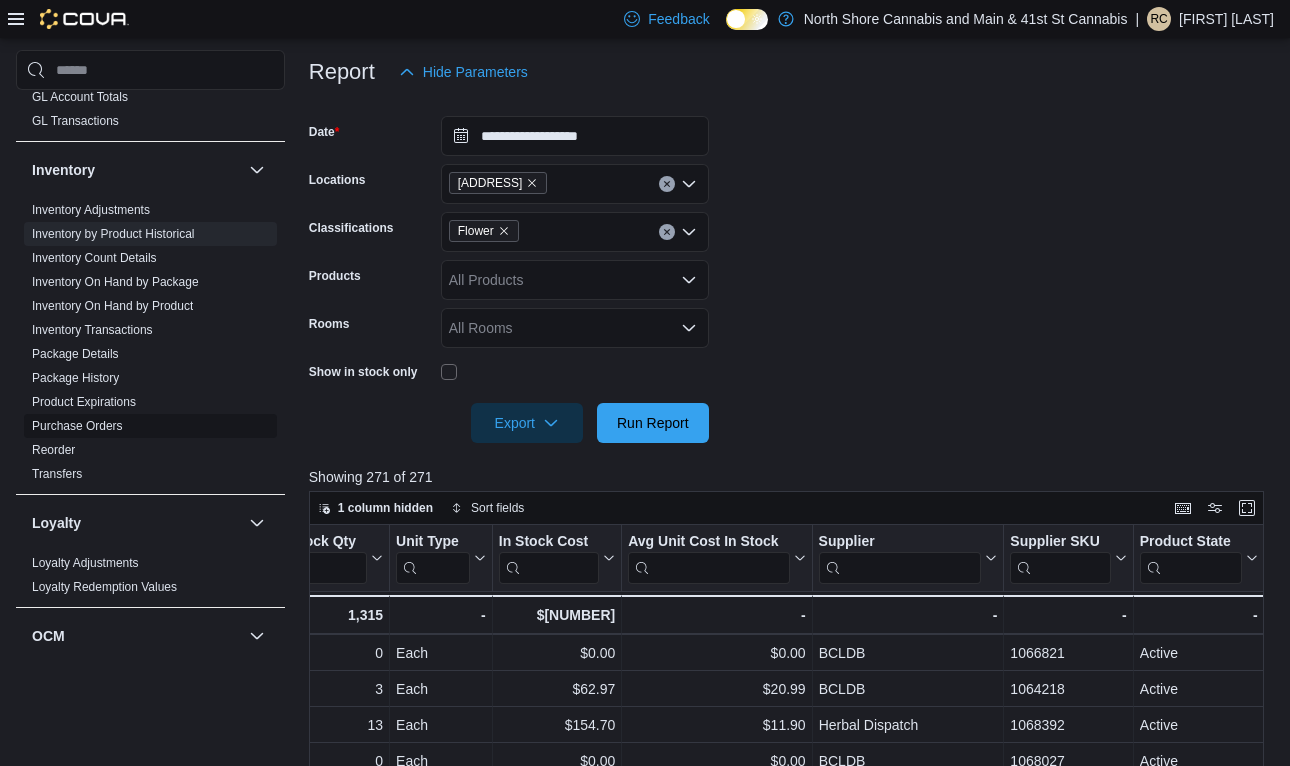 click on "Purchase Orders" at bounding box center [77, 426] 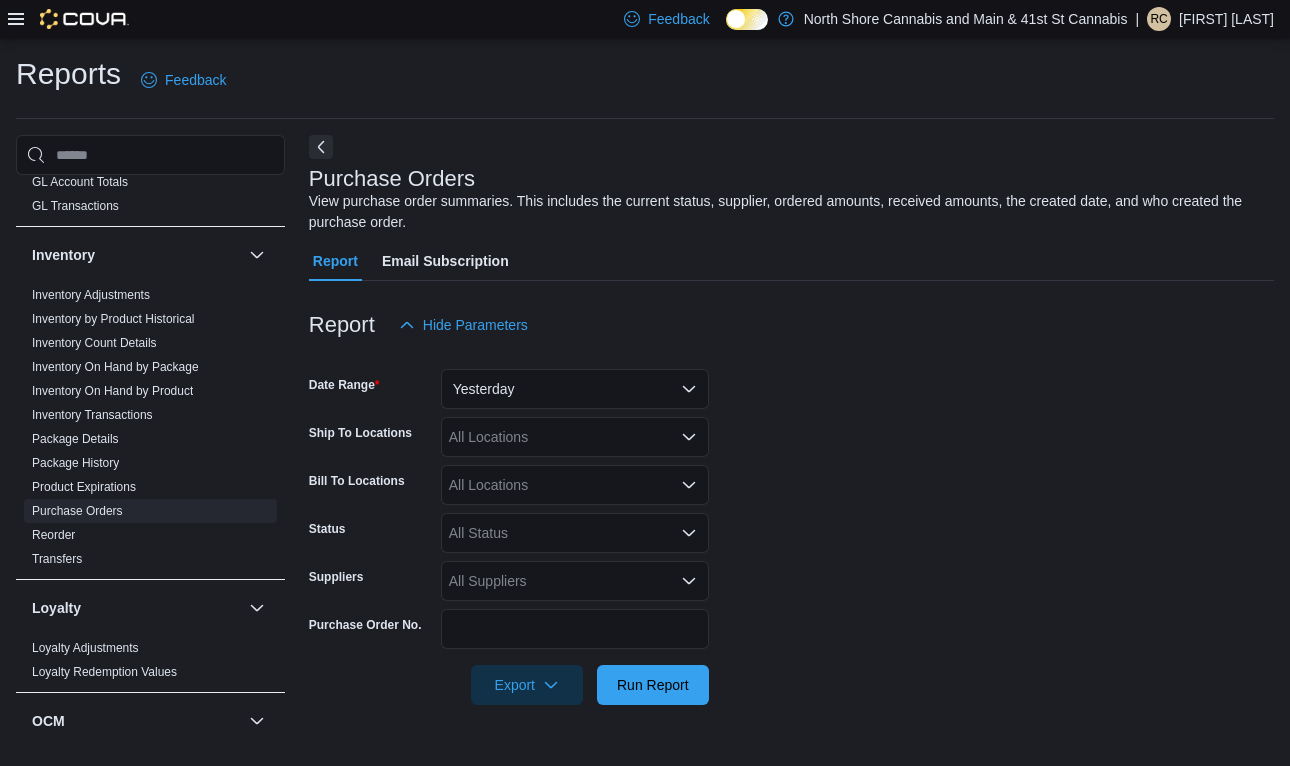 scroll, scrollTop: 0, scrollLeft: 0, axis: both 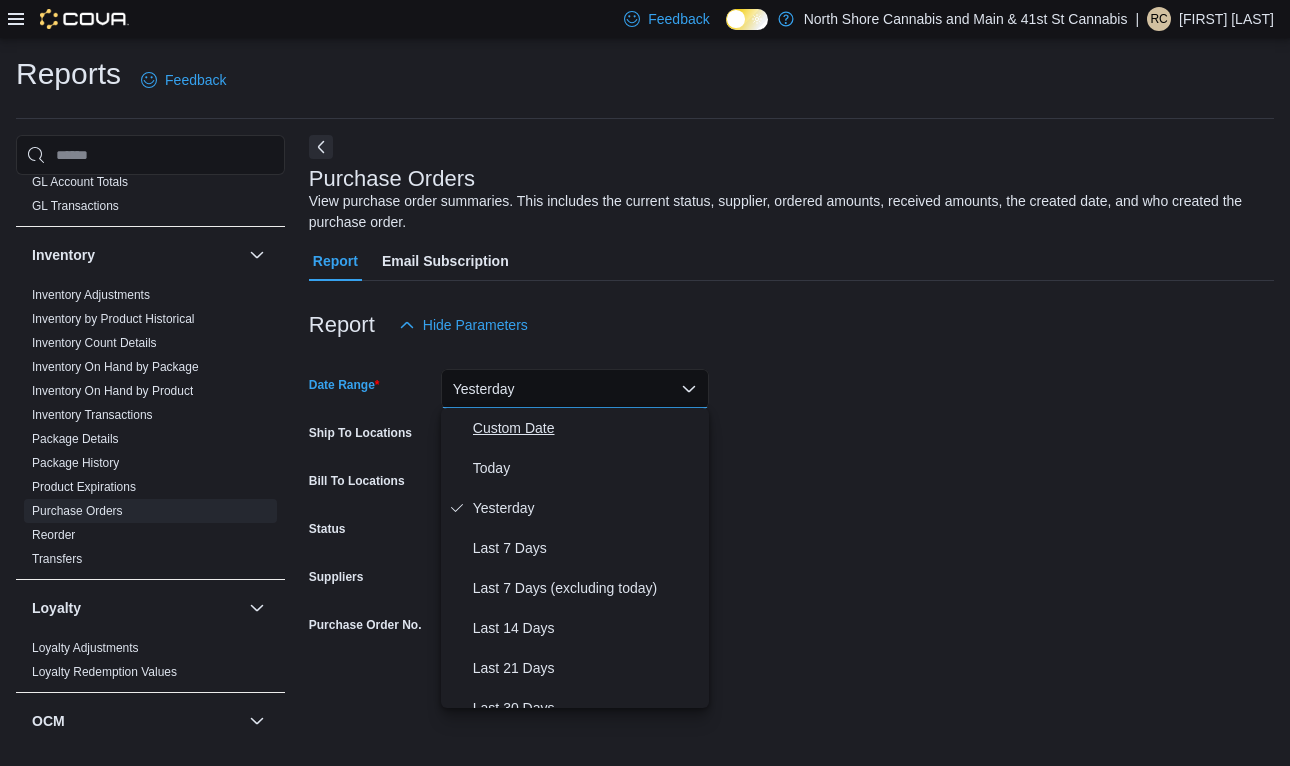 click on "Custom Date" at bounding box center (587, 428) 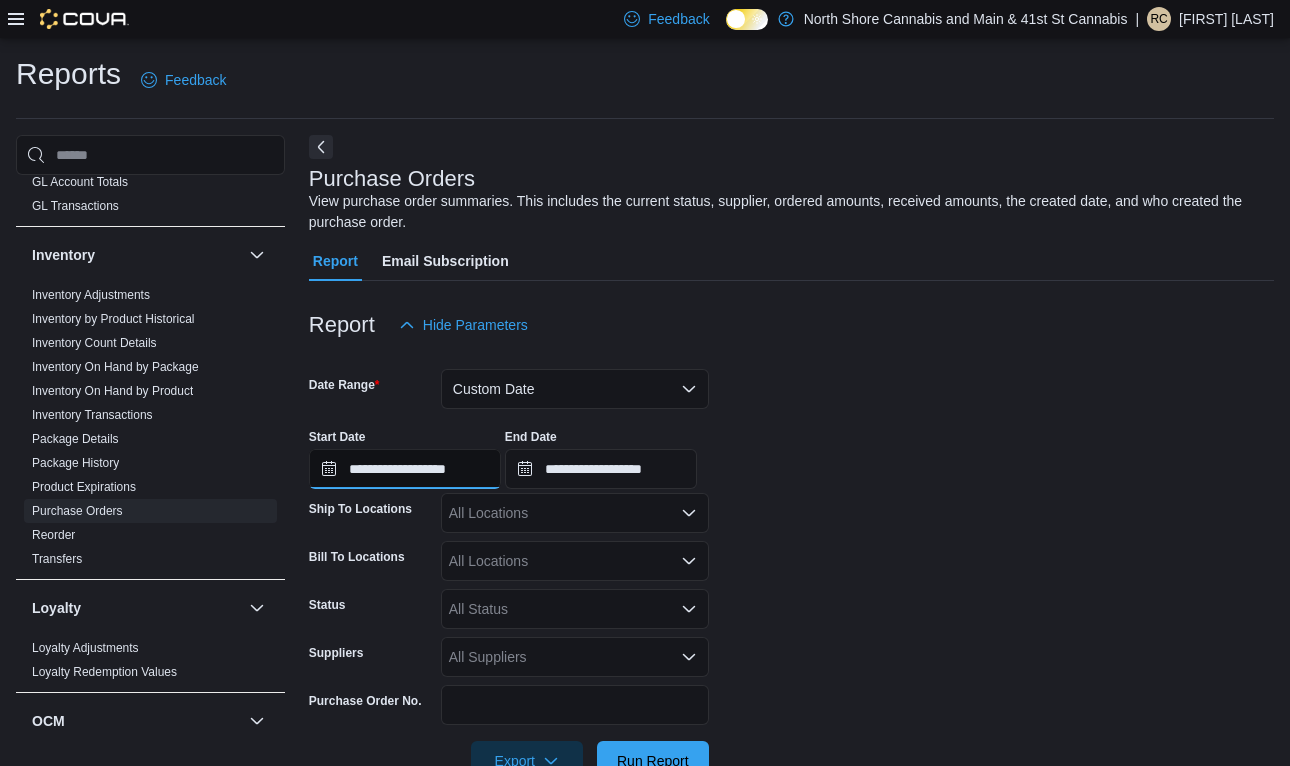 click on "**********" at bounding box center [405, 469] 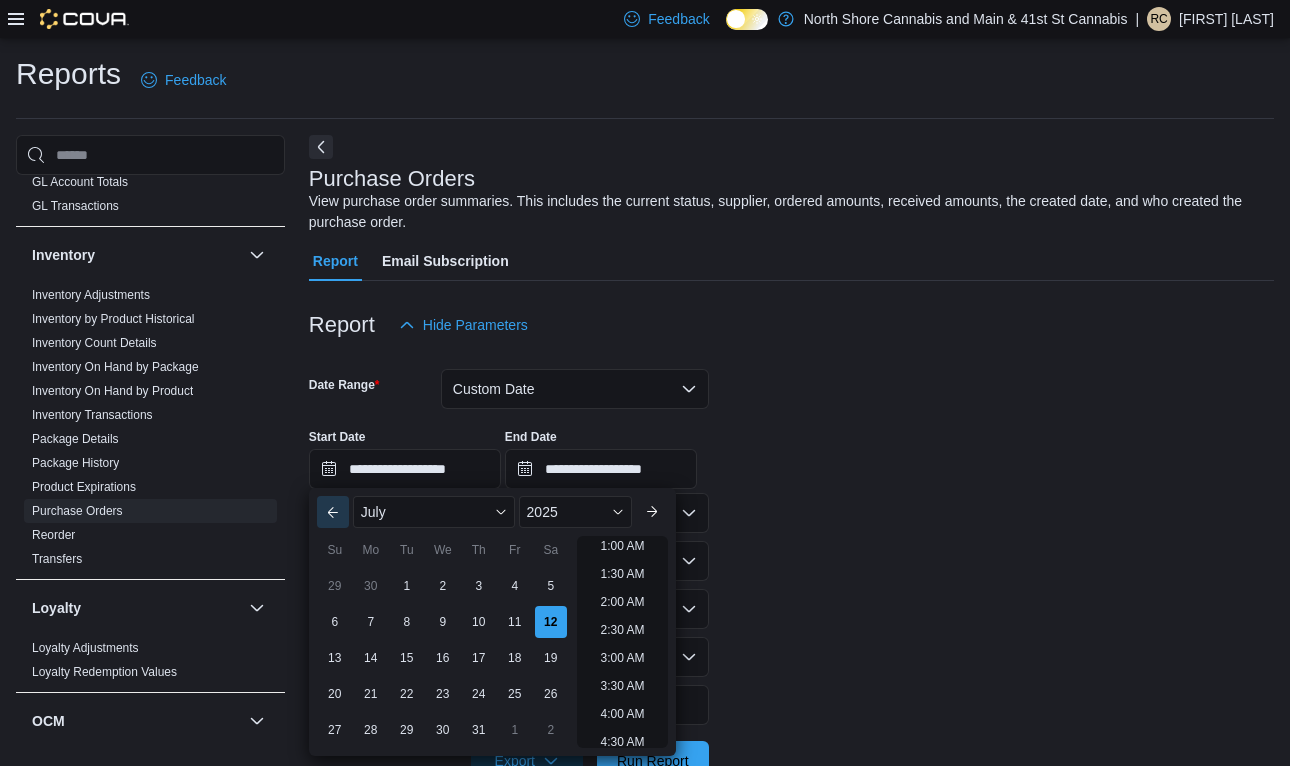 click on "Previous Month" at bounding box center (333, 512) 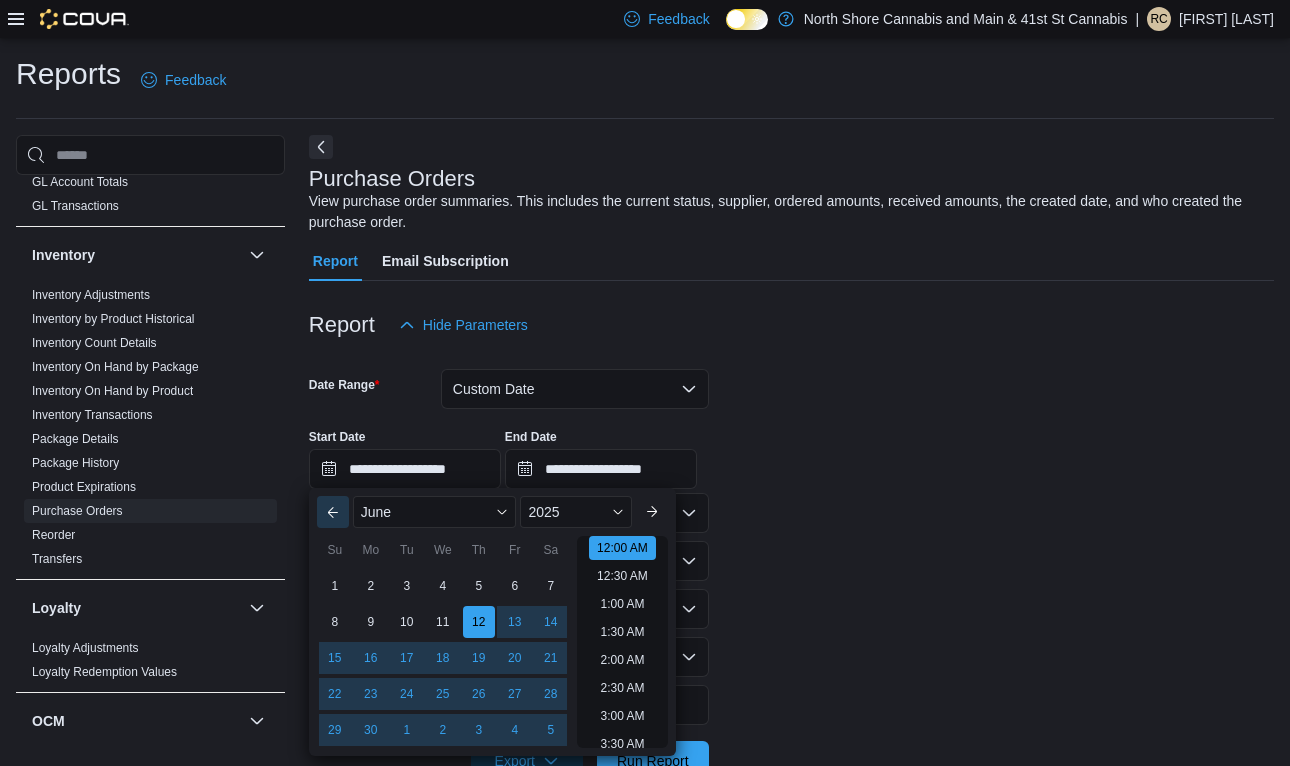 click on "Previous Month" at bounding box center [333, 512] 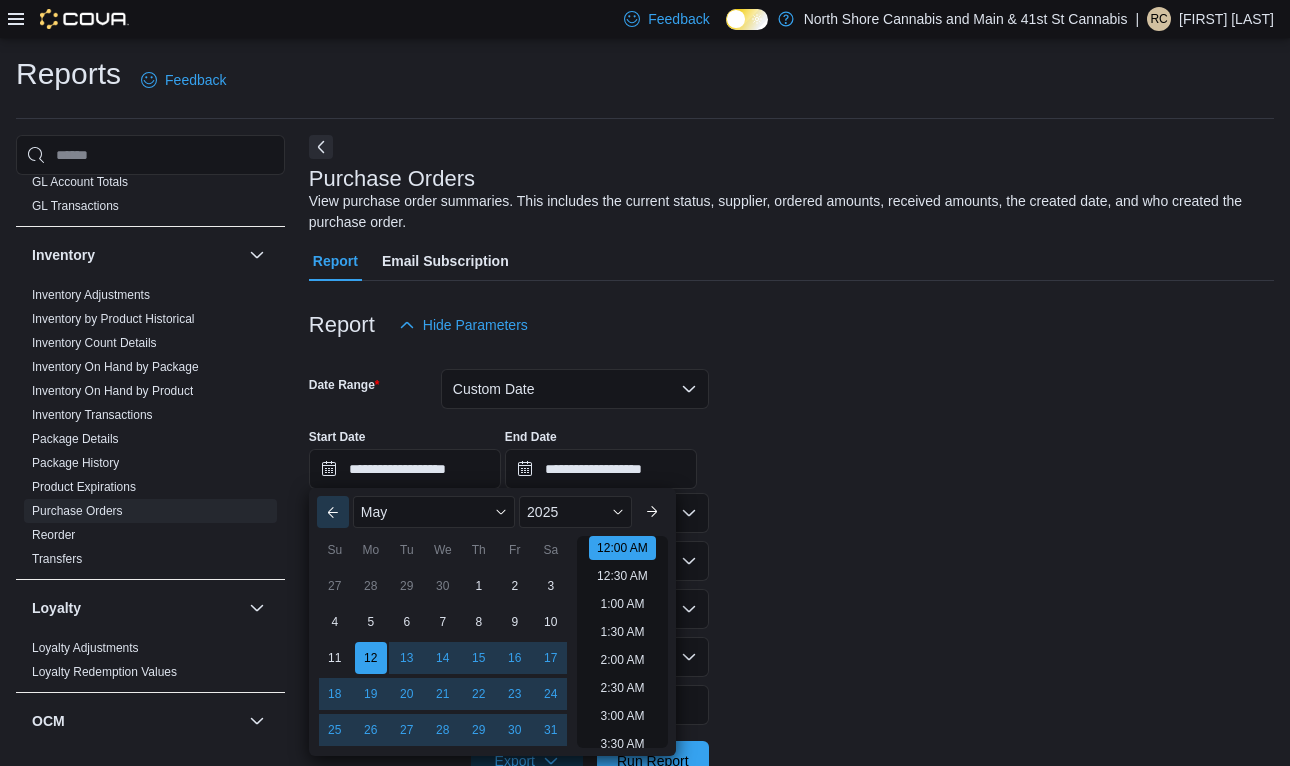 click on "Previous Month" at bounding box center [333, 512] 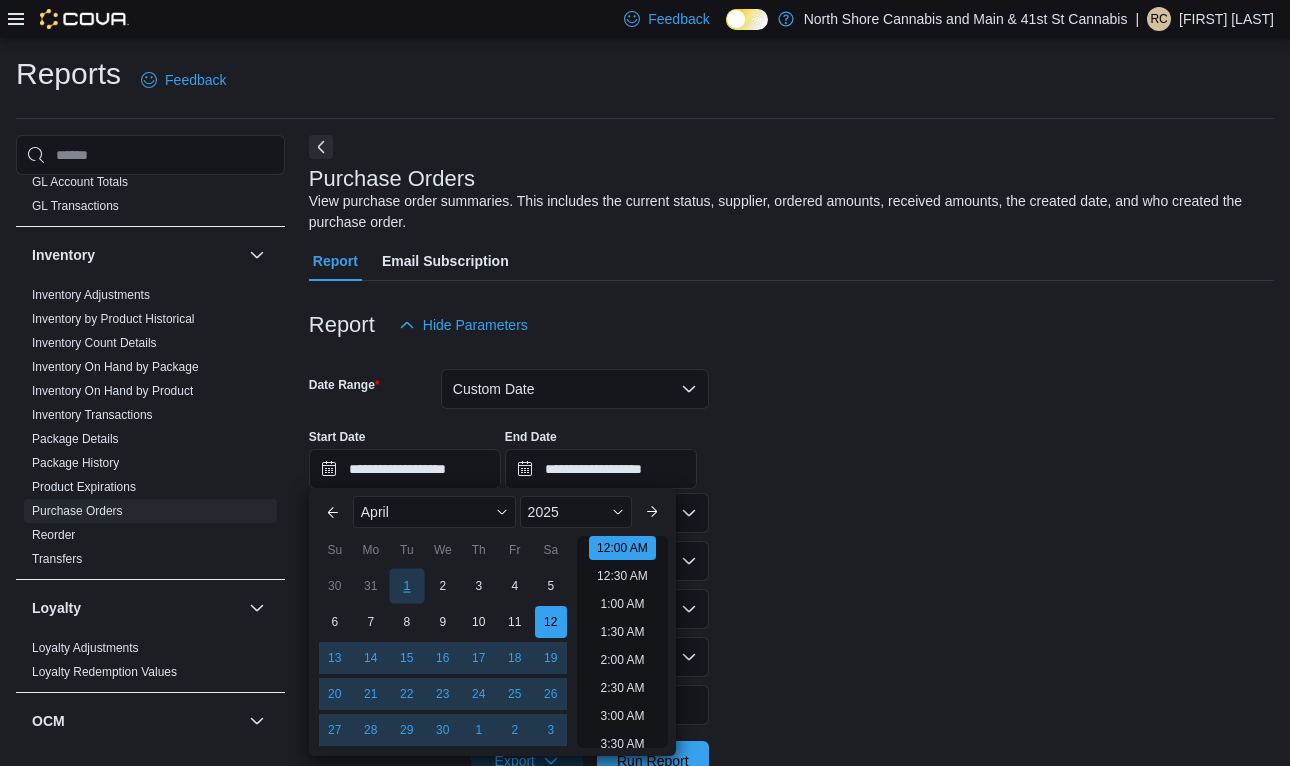 click on "1" at bounding box center [406, 586] 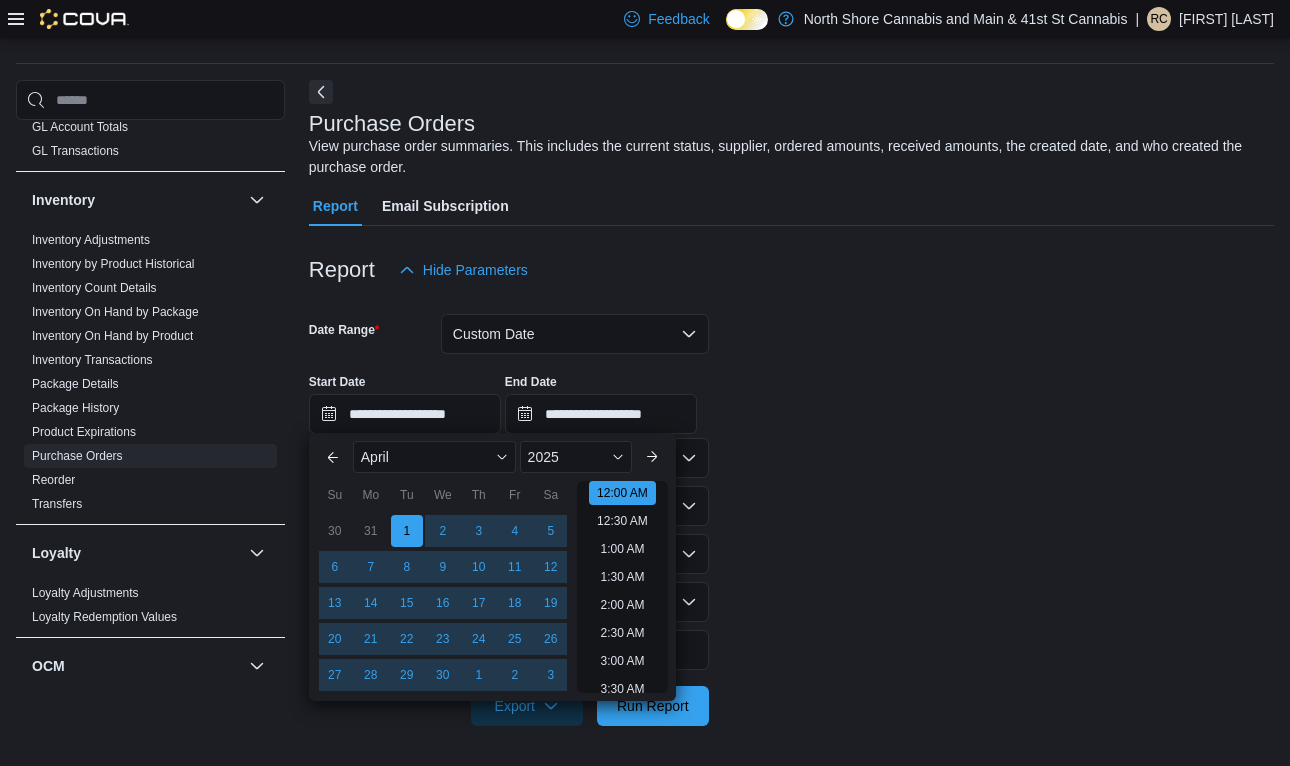 scroll, scrollTop: 54, scrollLeft: 0, axis: vertical 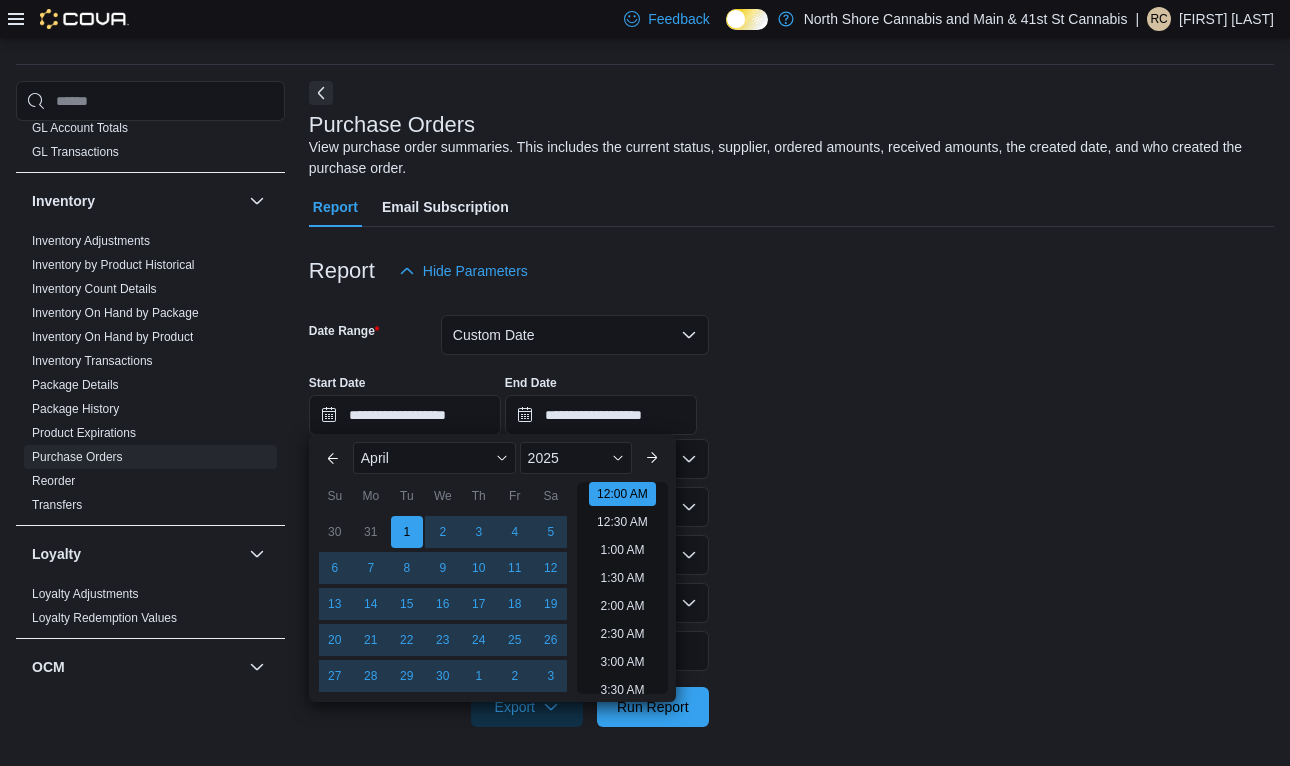 click on "**********" at bounding box center [791, 397] 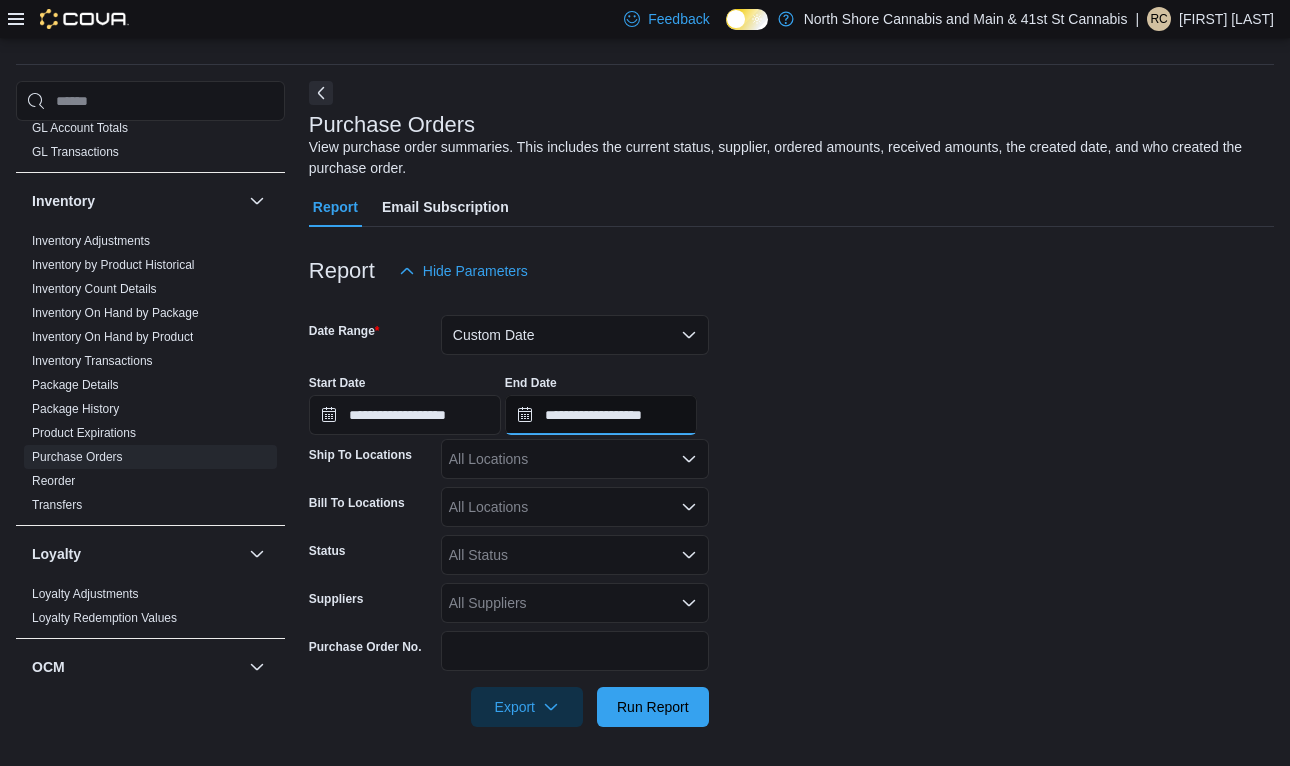 click on "**********" at bounding box center [601, 415] 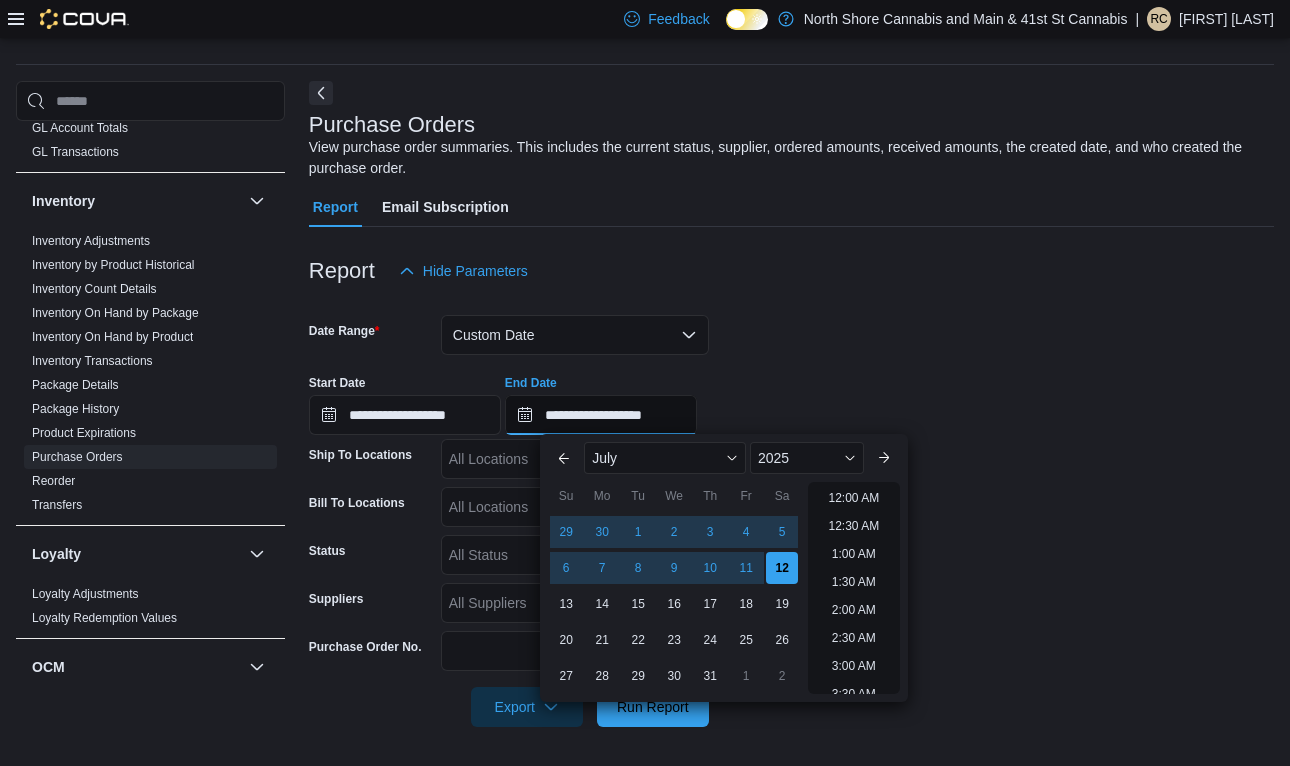 scroll, scrollTop: 1136, scrollLeft: 0, axis: vertical 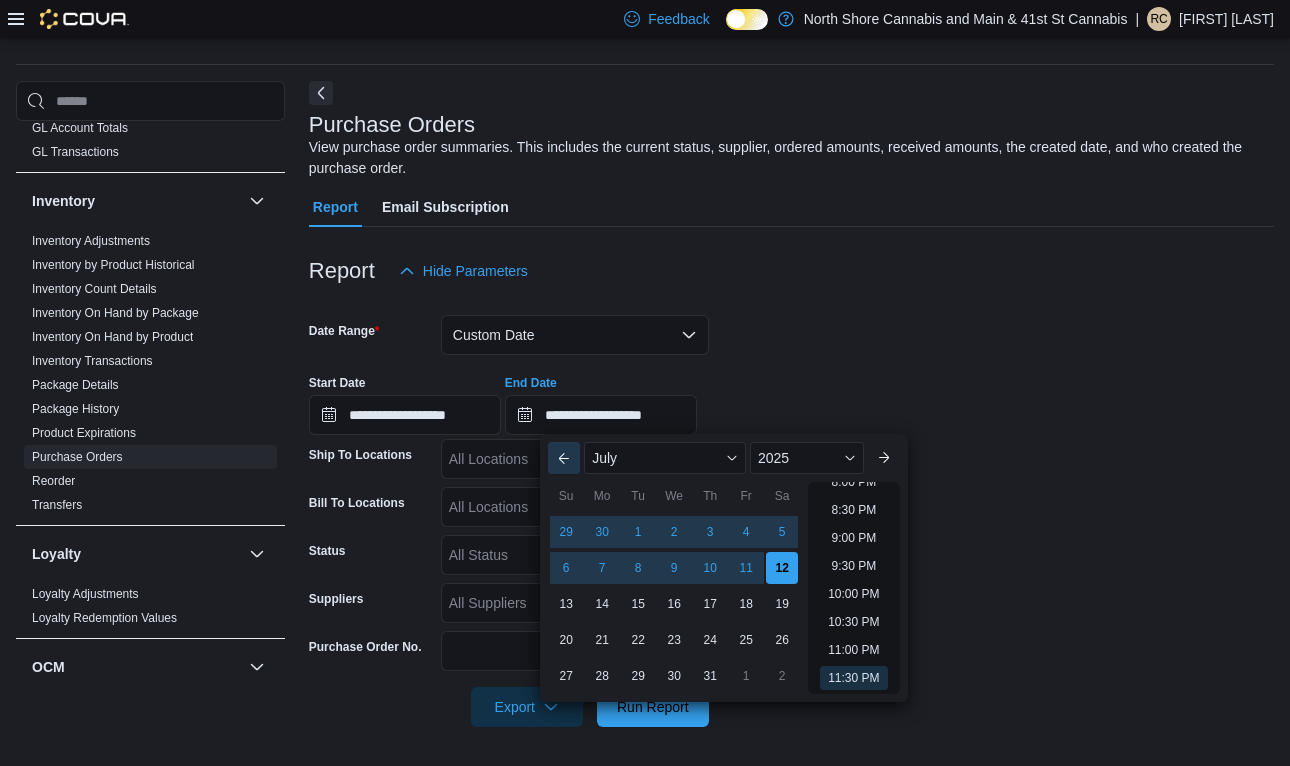click on "Previous Month" at bounding box center (564, 458) 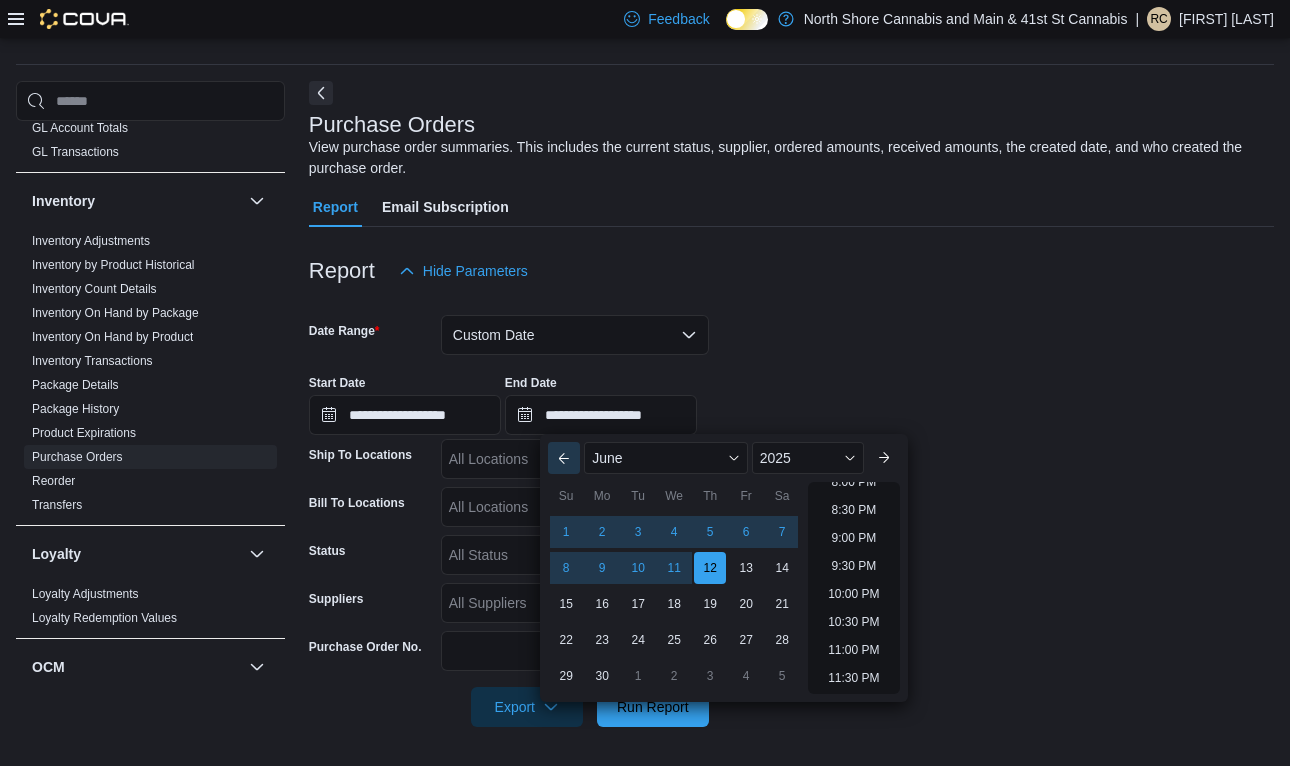 click on "Previous Month" at bounding box center (564, 458) 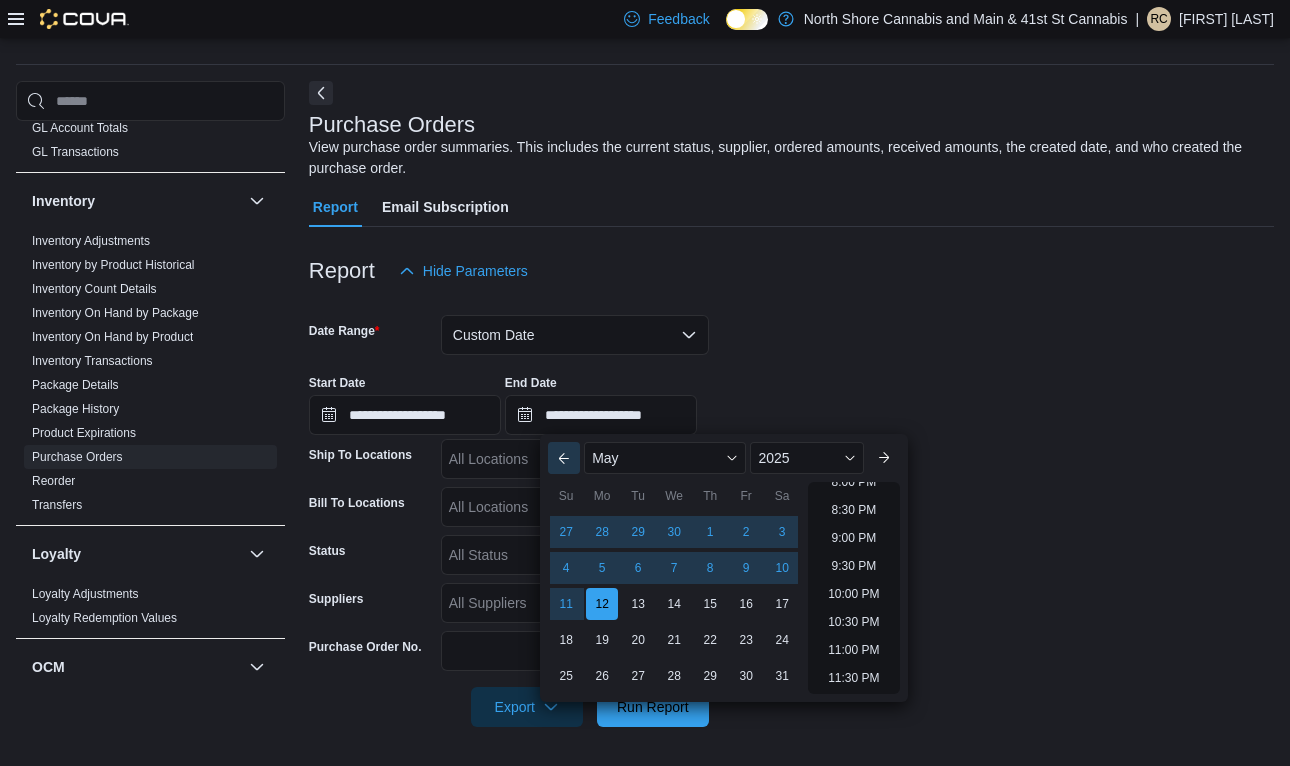 click on "Previous Month" at bounding box center (564, 458) 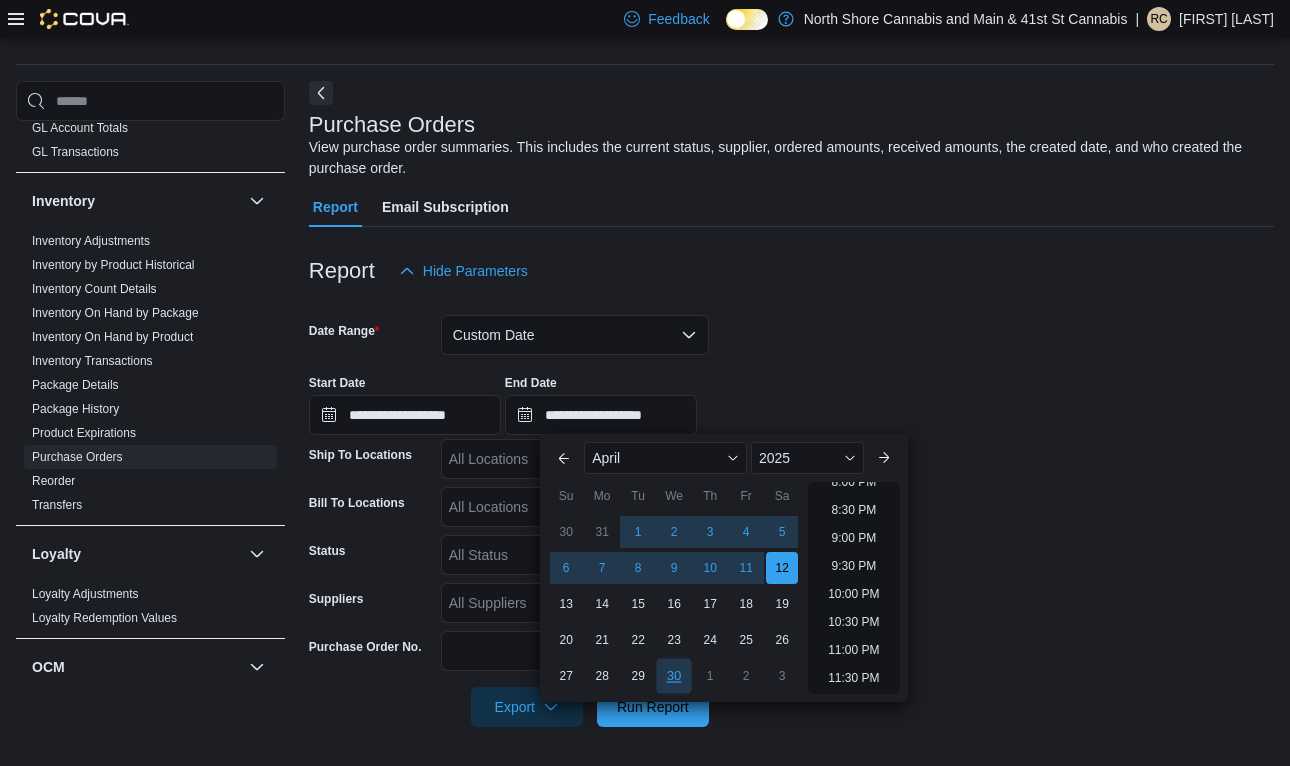 click on "30" at bounding box center [674, 676] 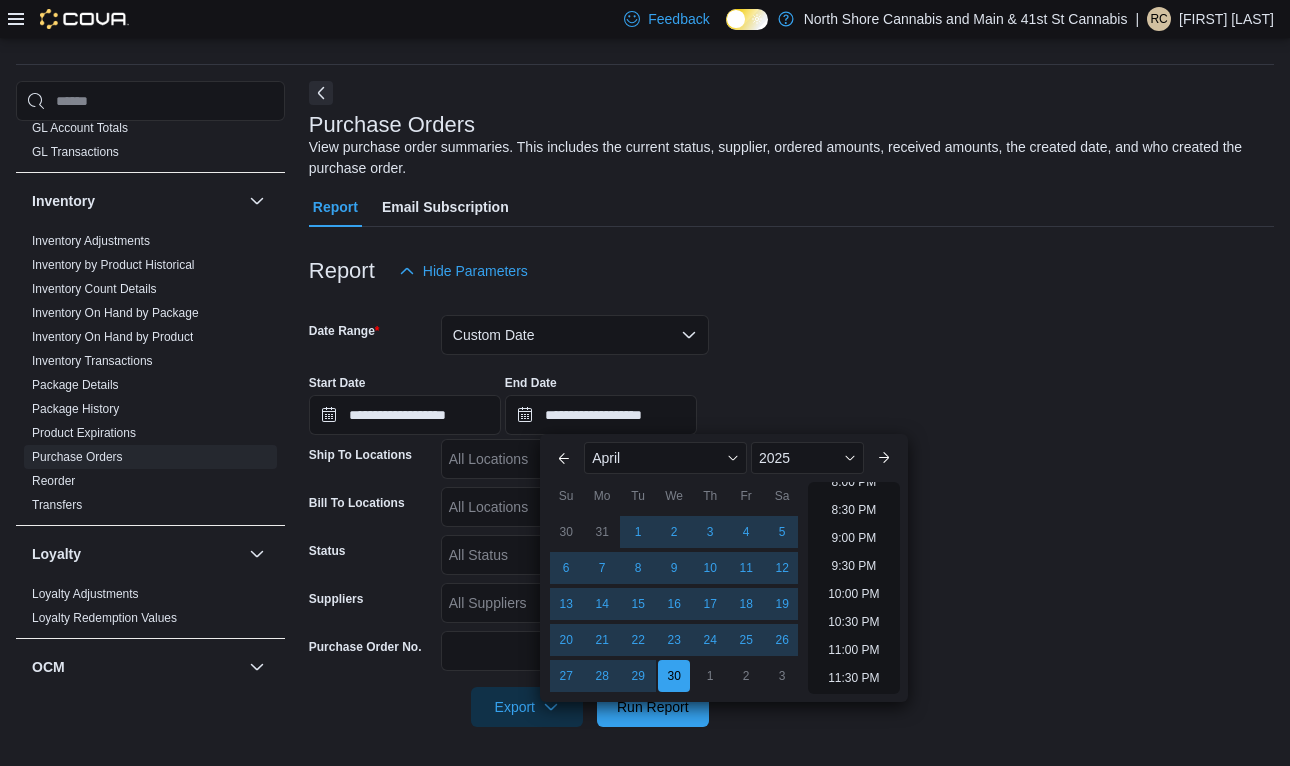 click on "**********" at bounding box center (791, 509) 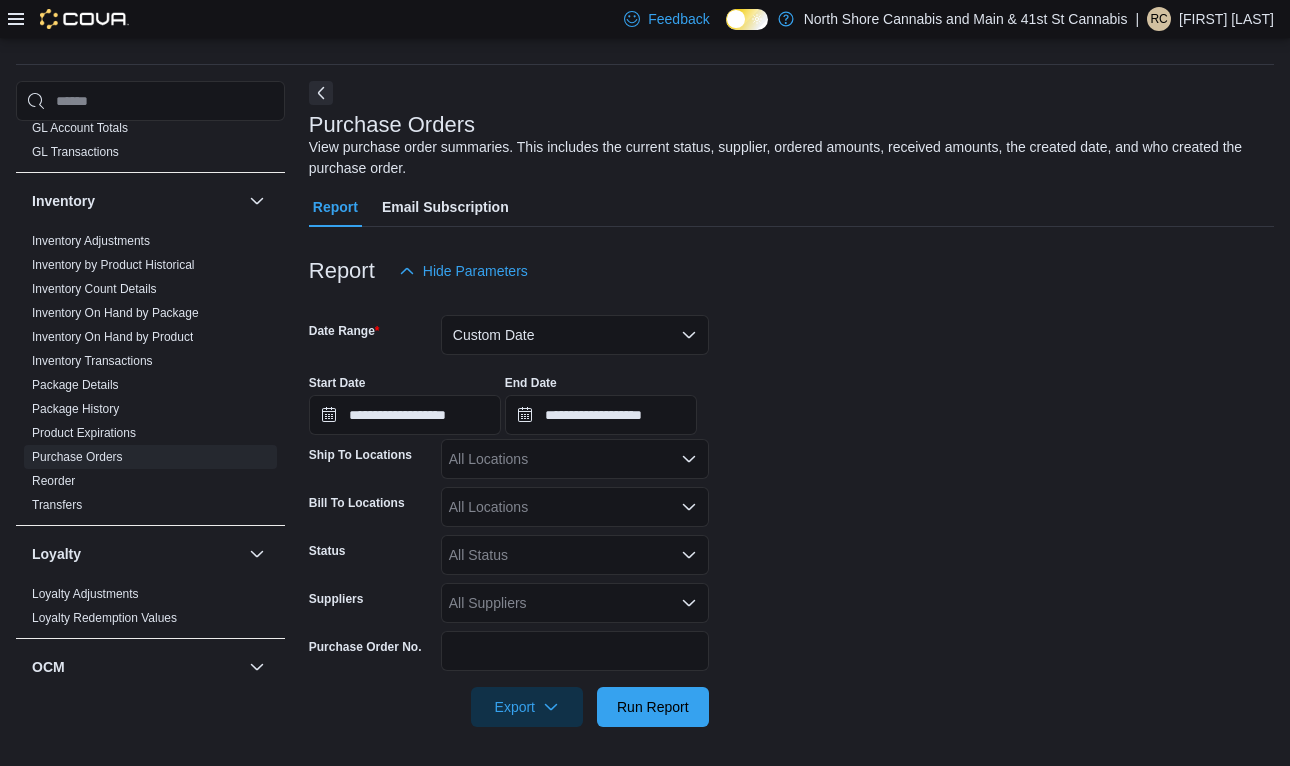 click 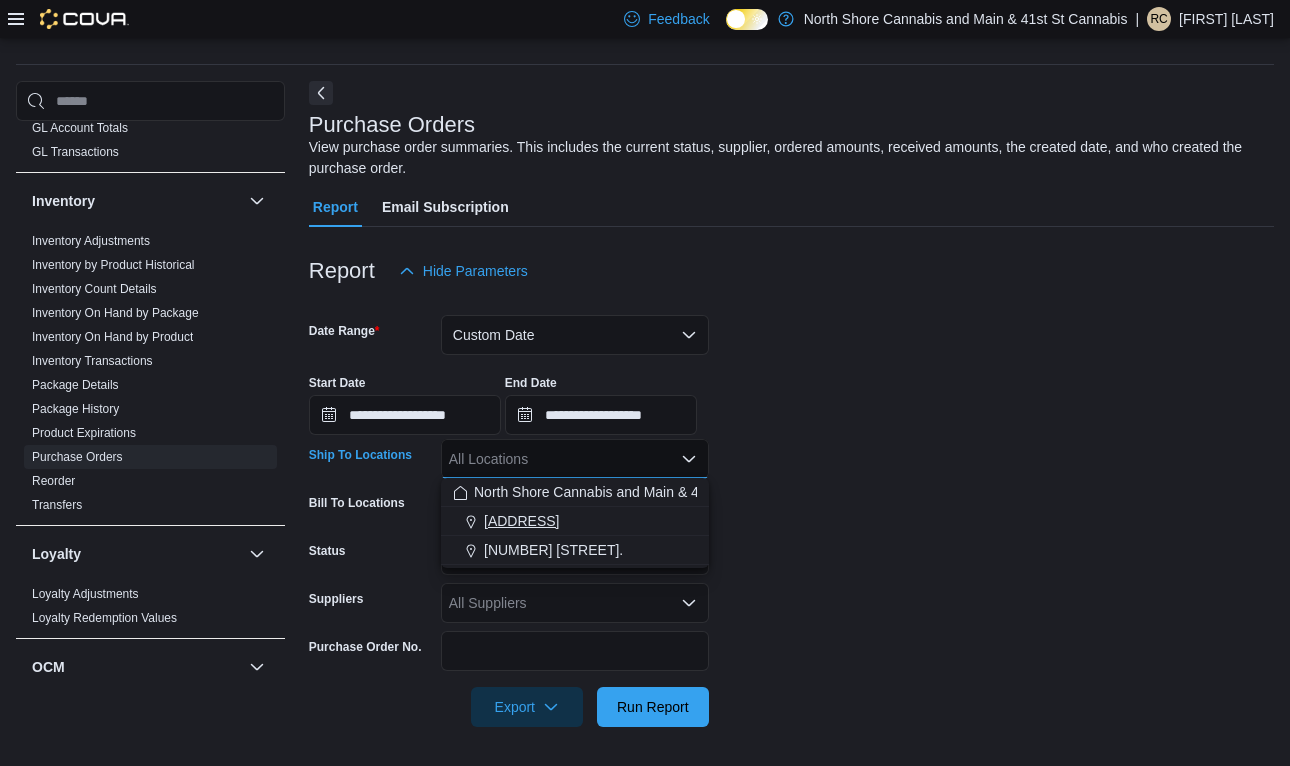 click on "[NUMBER] [STREET]." at bounding box center (575, 521) 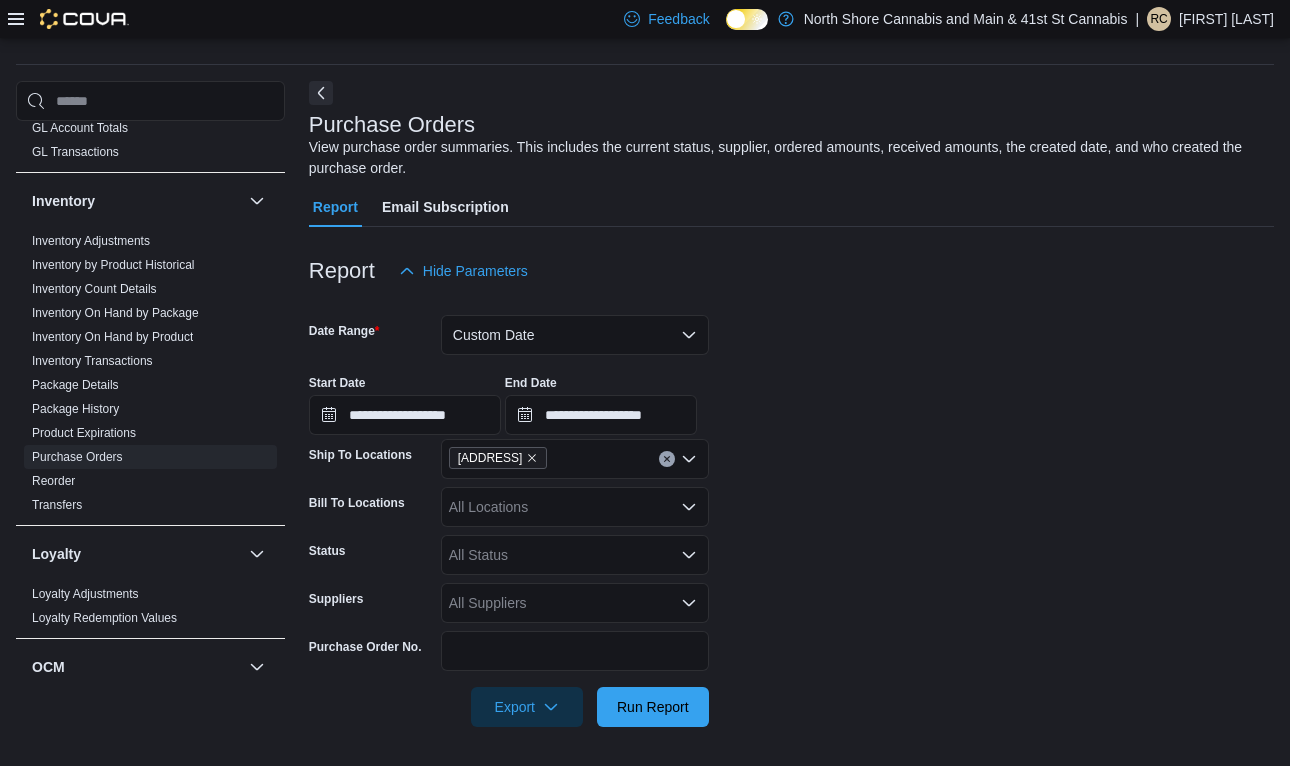 click on "**********" at bounding box center (791, 509) 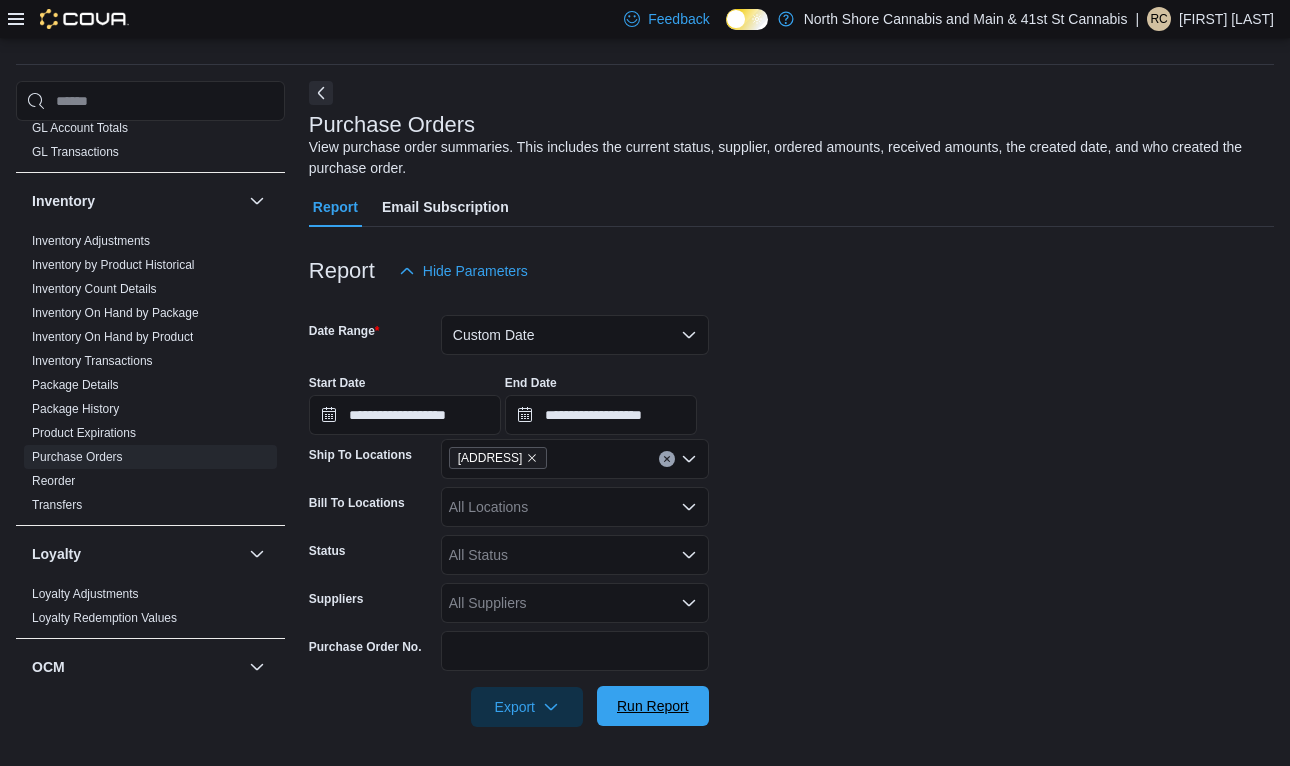 click on "Run Report" at bounding box center [653, 706] 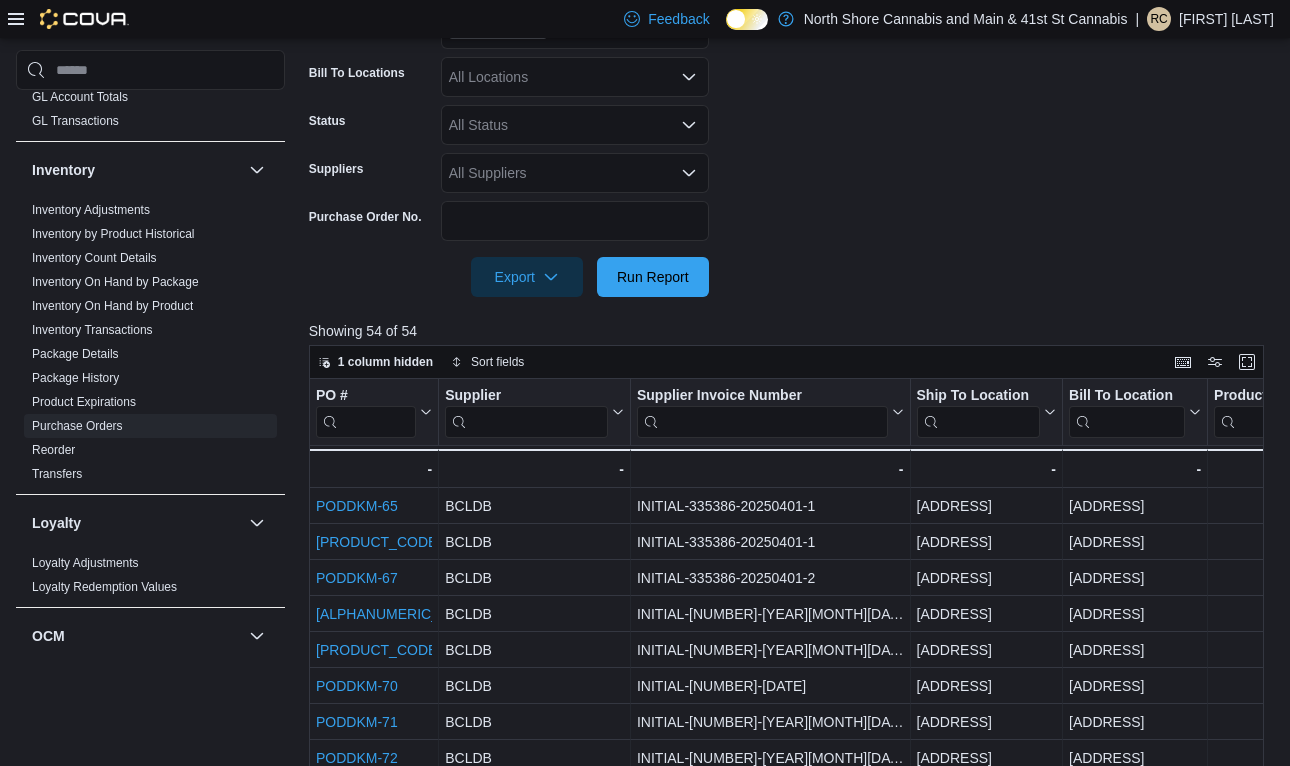 scroll, scrollTop: 488, scrollLeft: 0, axis: vertical 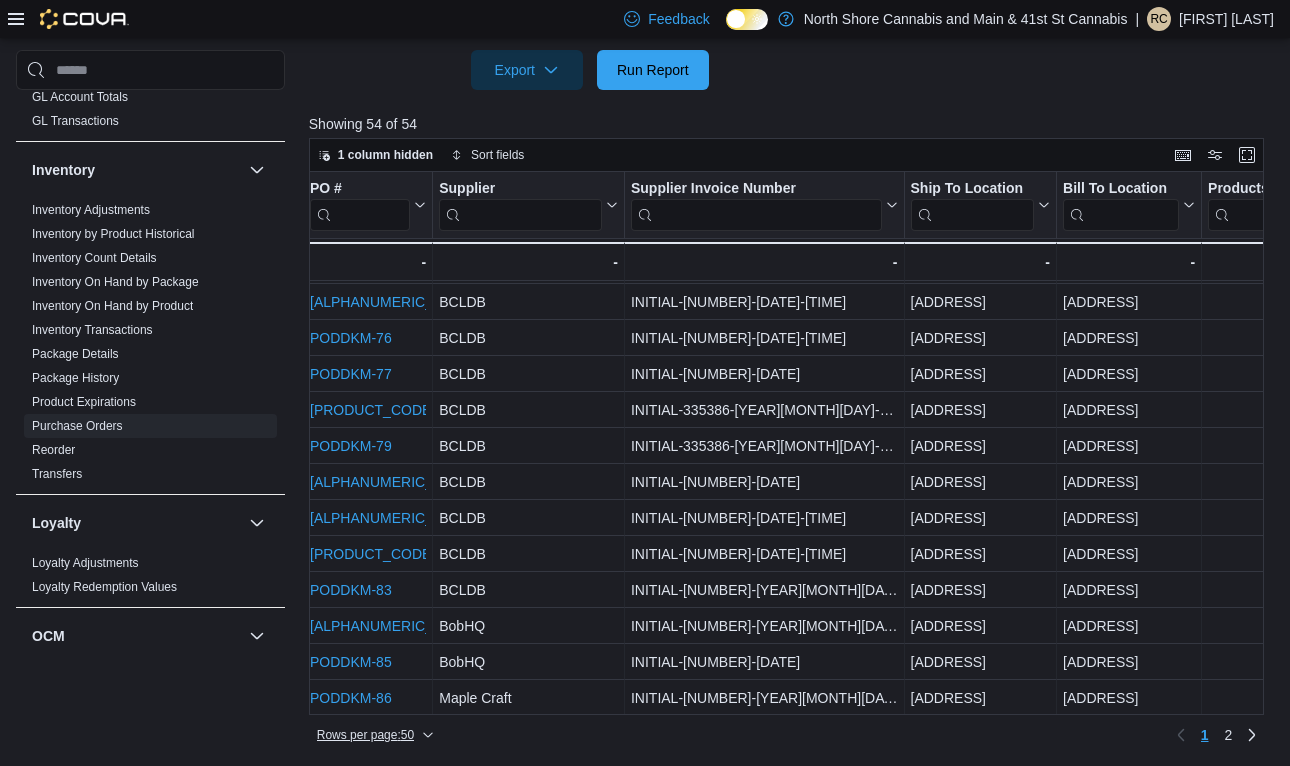 click on "Rows per page :  50" at bounding box center [375, 735] 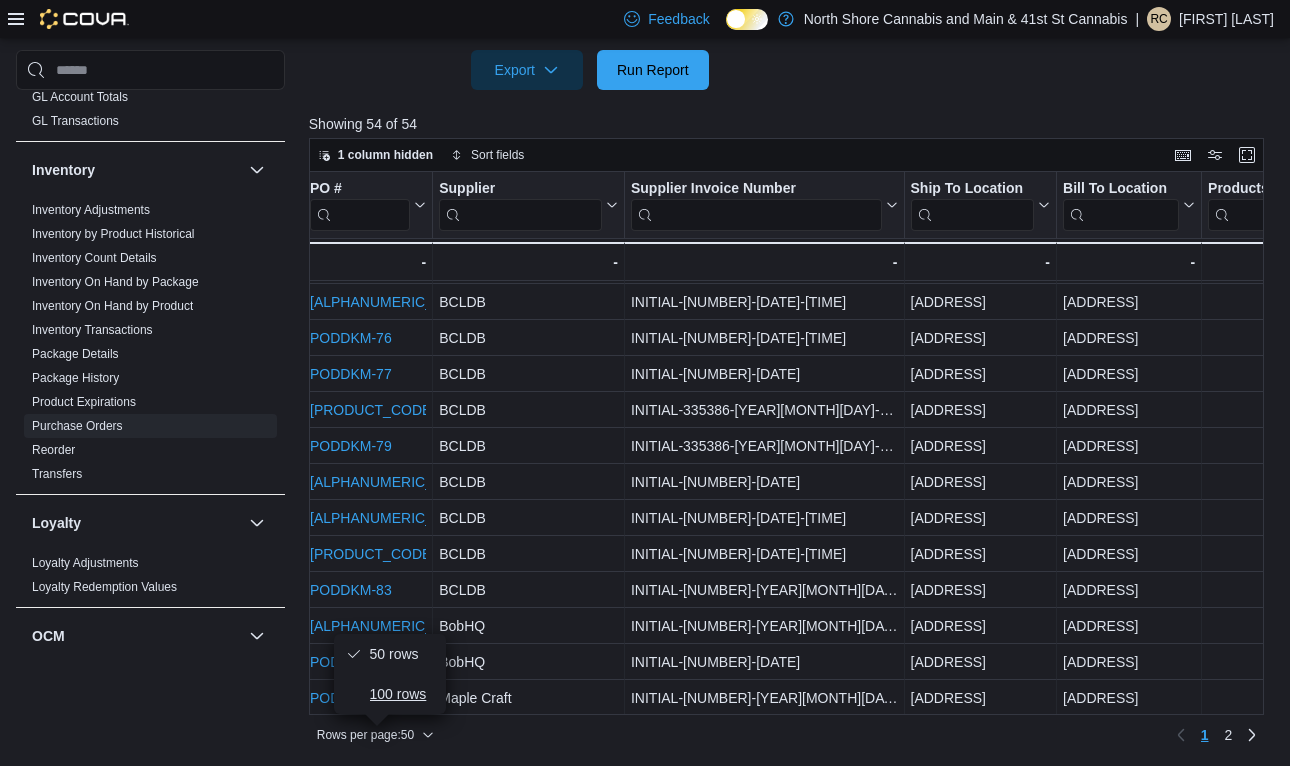 click on "100 rows" at bounding box center (390, 694) 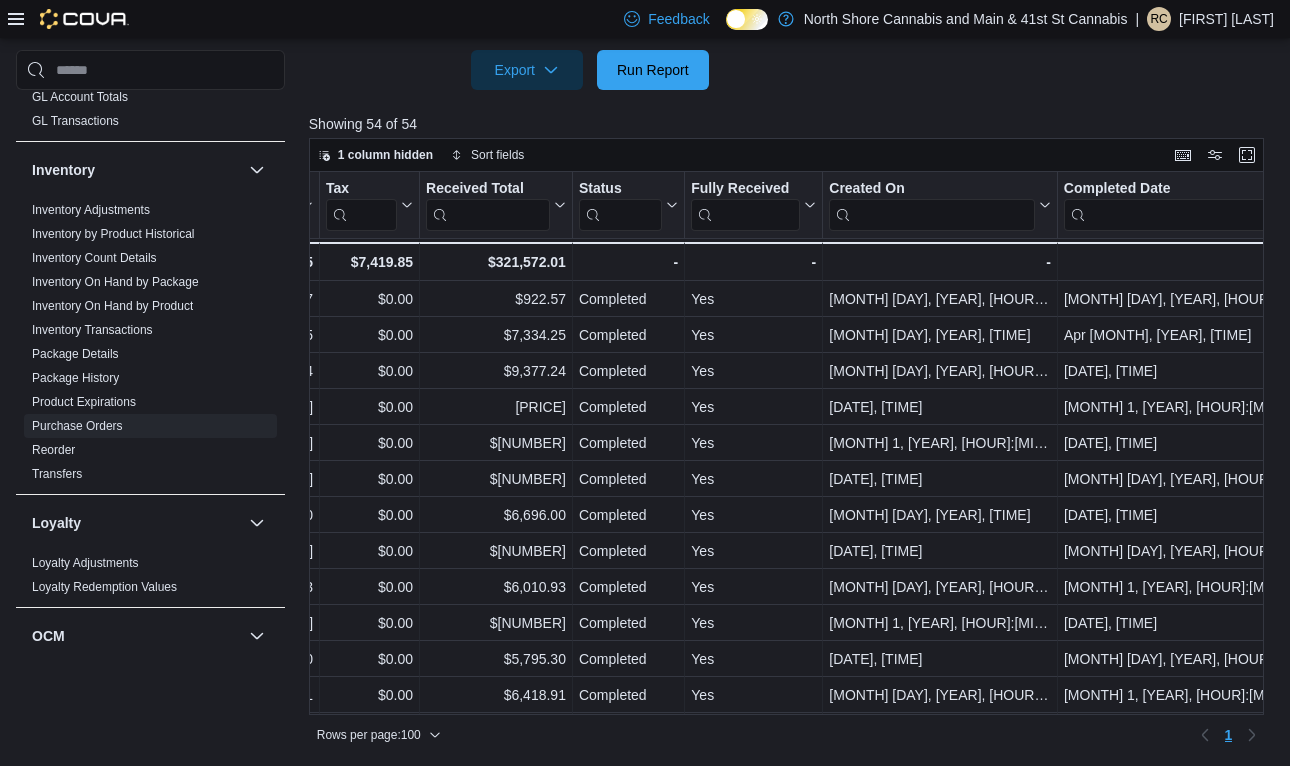 scroll, scrollTop: 0, scrollLeft: 1366, axis: horizontal 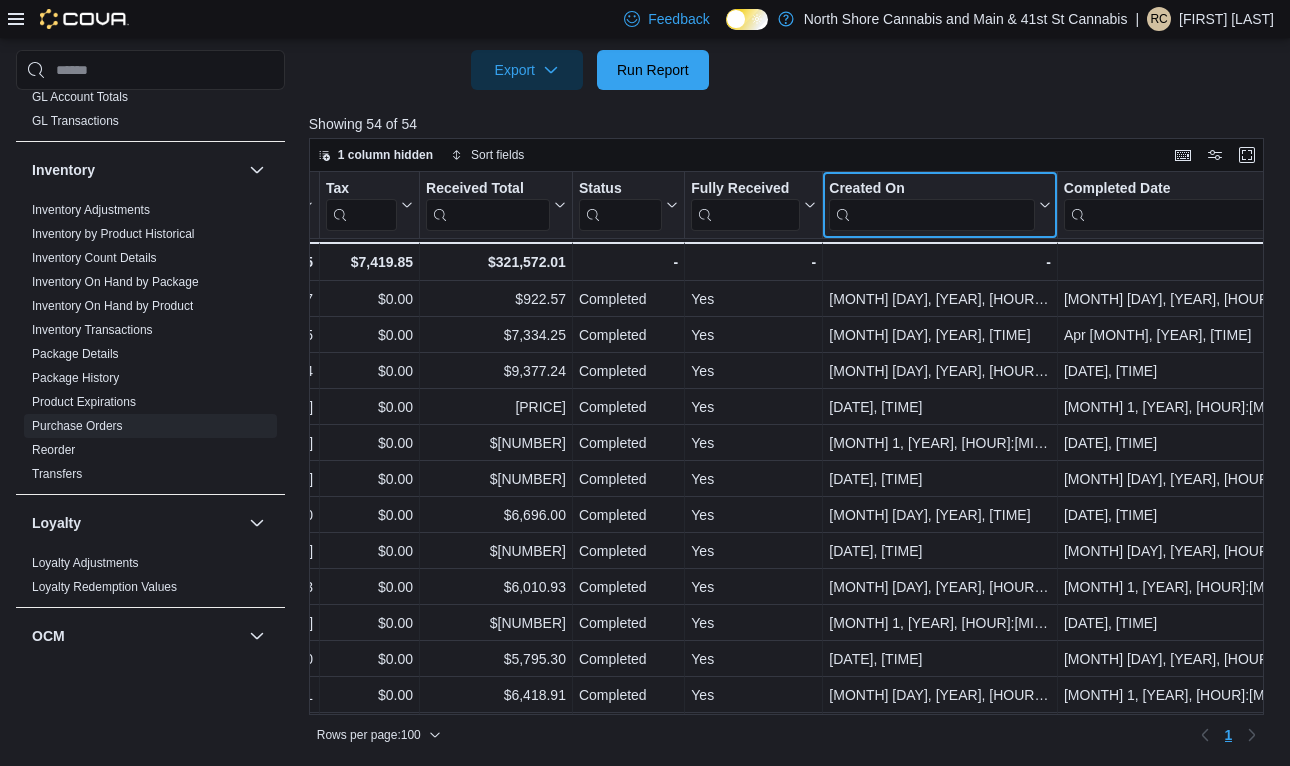 click 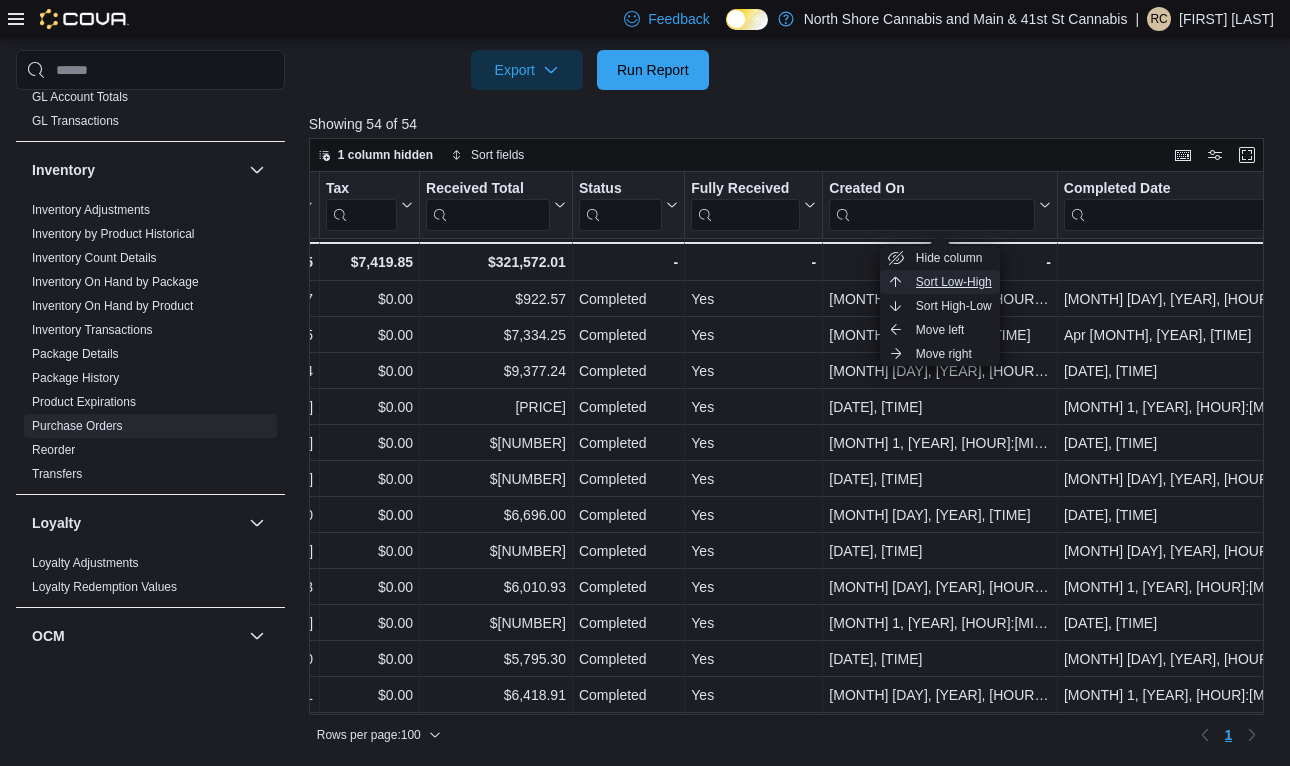 click on "Sort Low-High" at bounding box center [954, 282] 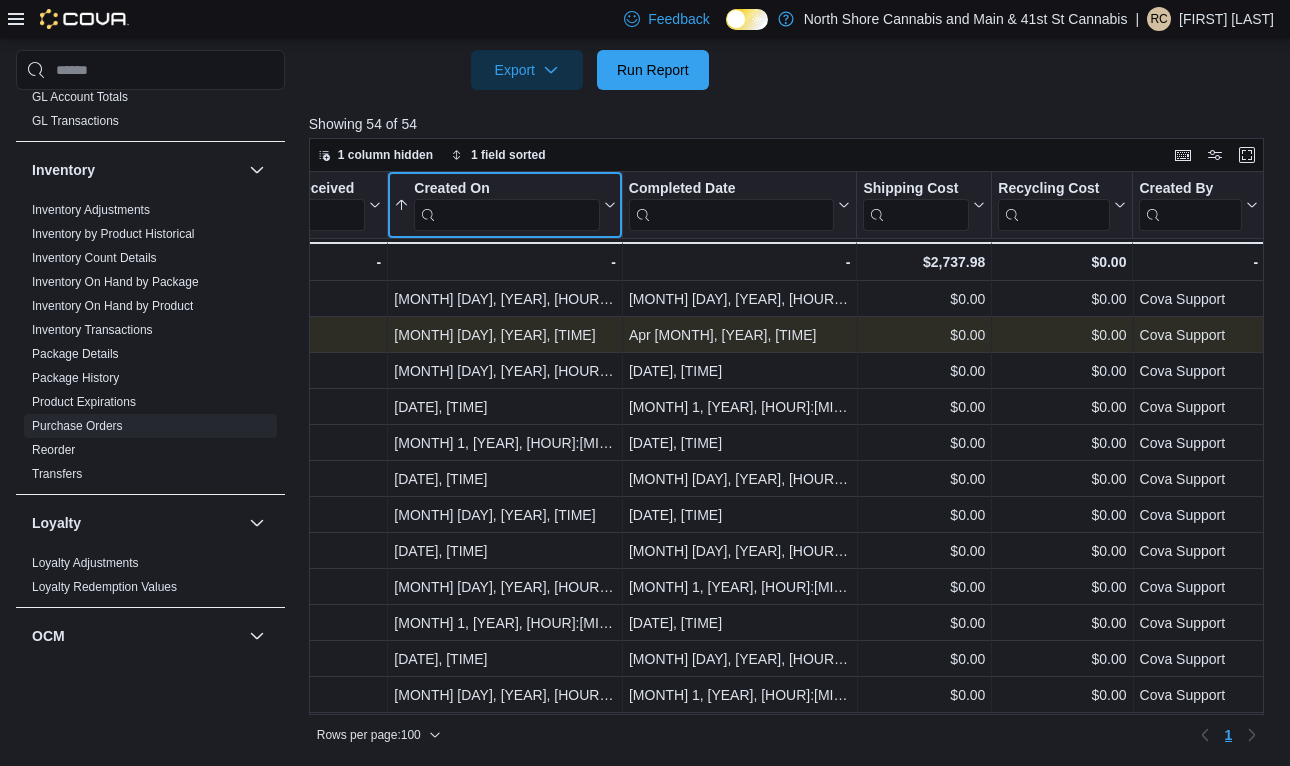 scroll, scrollTop: 0, scrollLeft: 1801, axis: horizontal 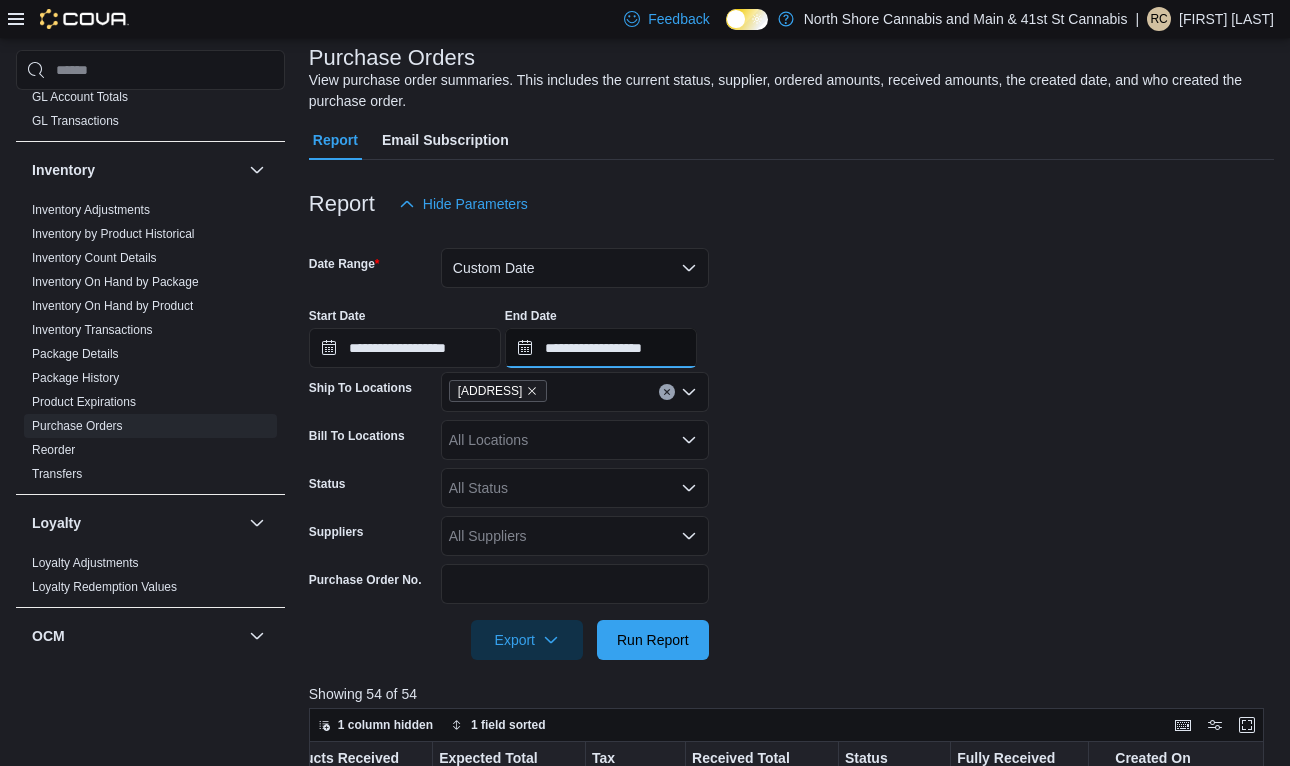 click on "**********" at bounding box center [601, 348] 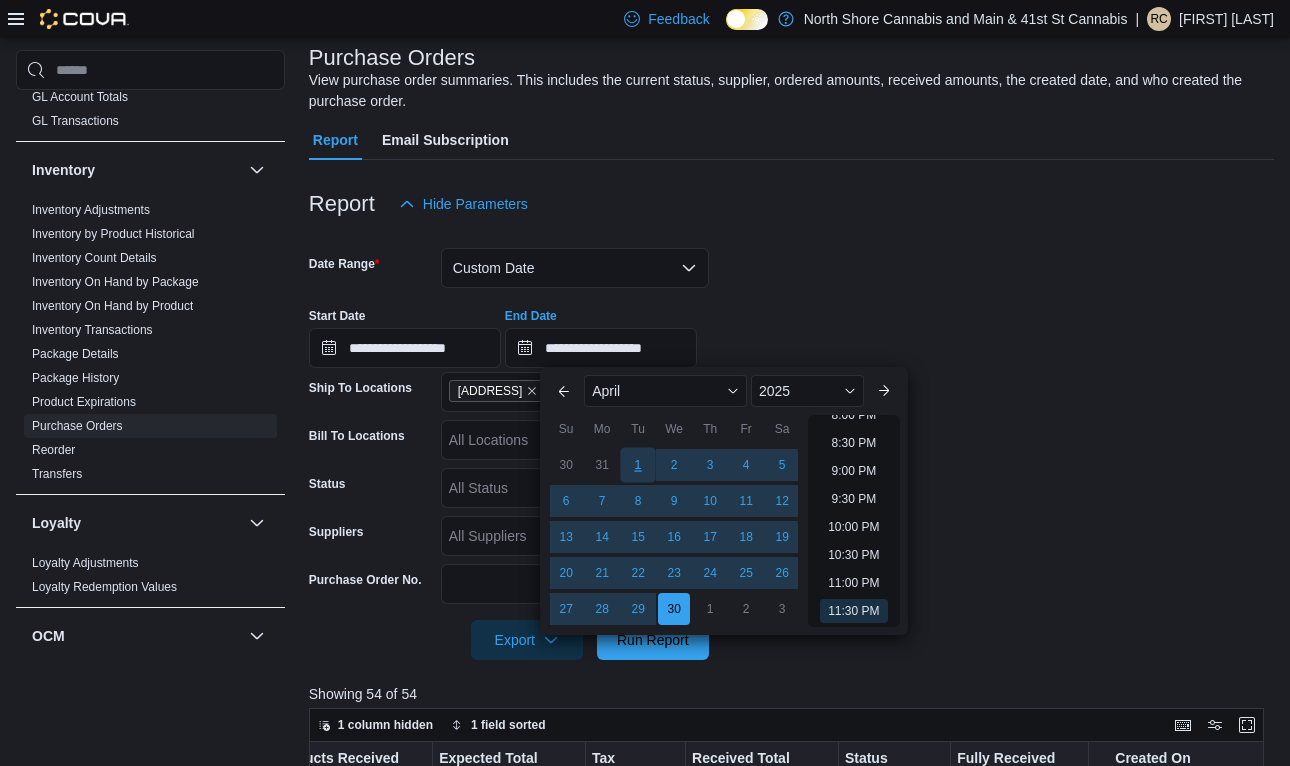 click on "1" at bounding box center (638, 465) 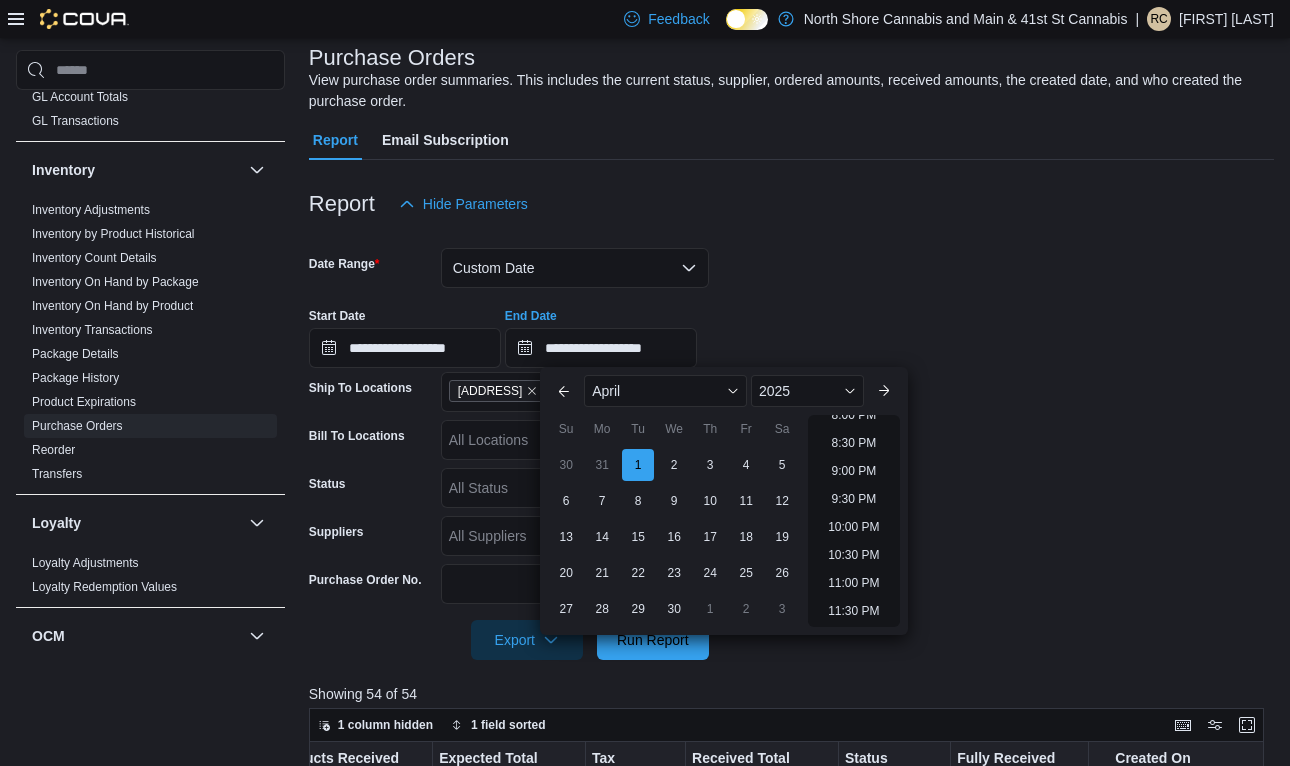 click on "**********" at bounding box center [791, 330] 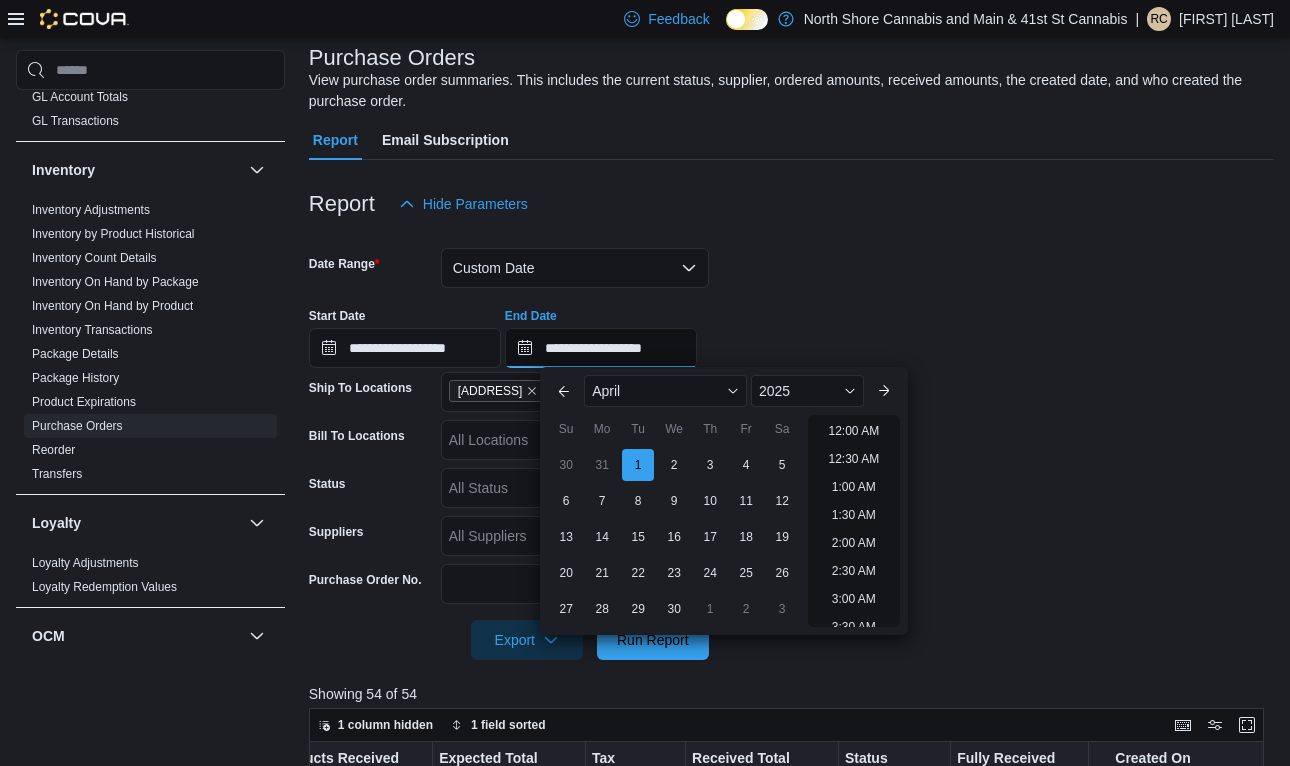 click on "**********" at bounding box center (601, 348) 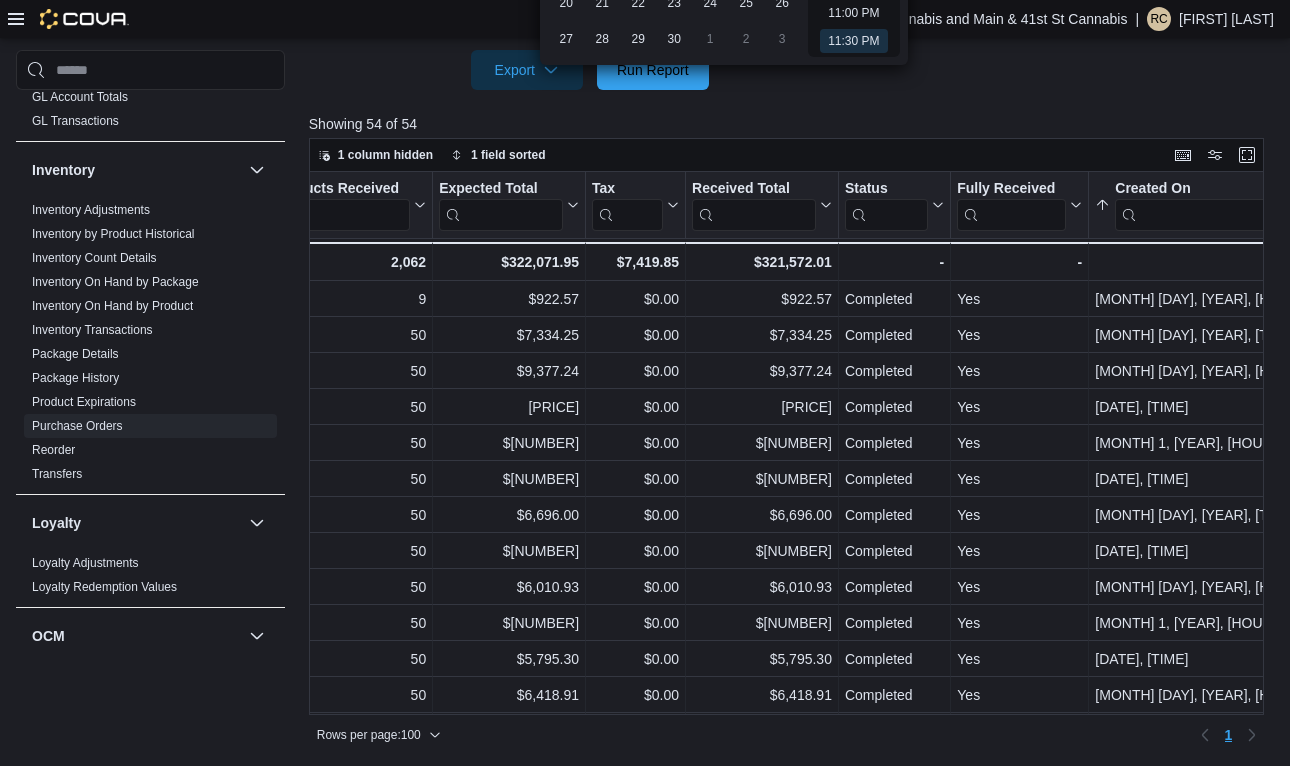 click at bounding box center (791, 42) 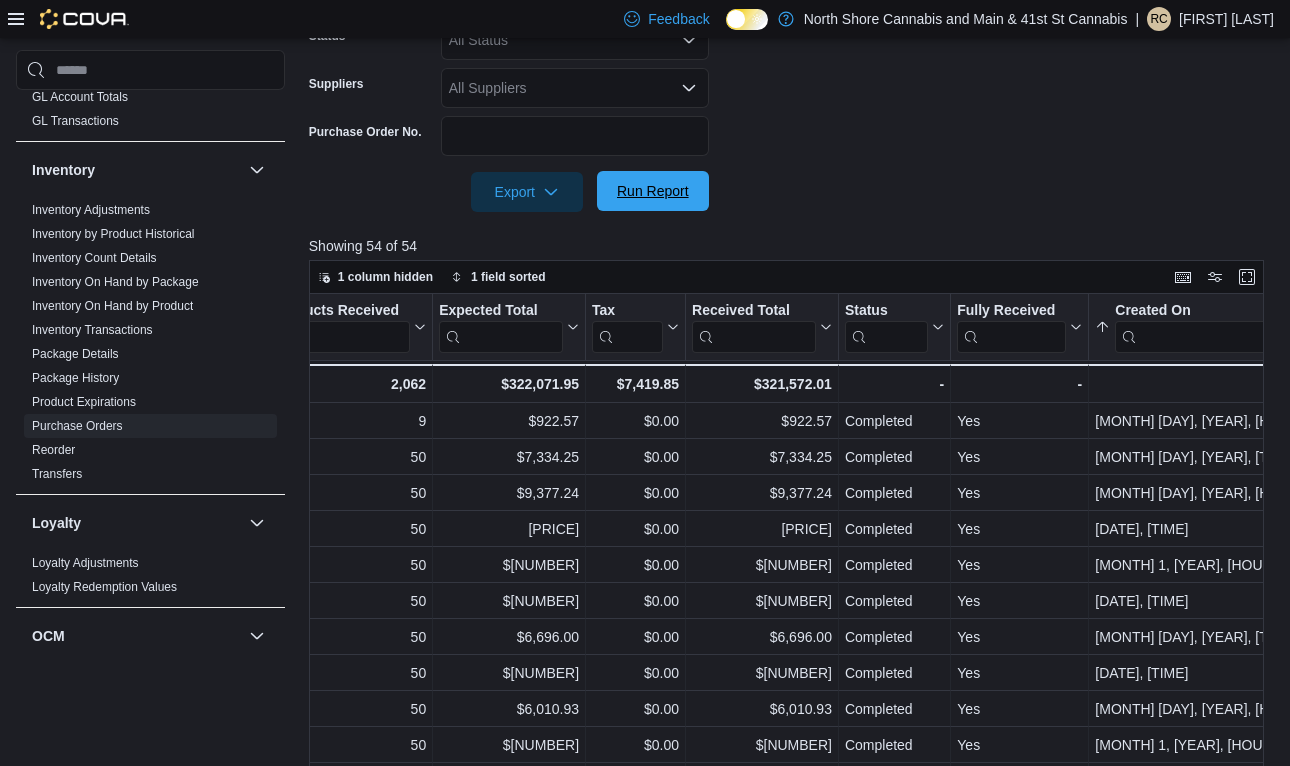 click on "Run Report" at bounding box center [653, 191] 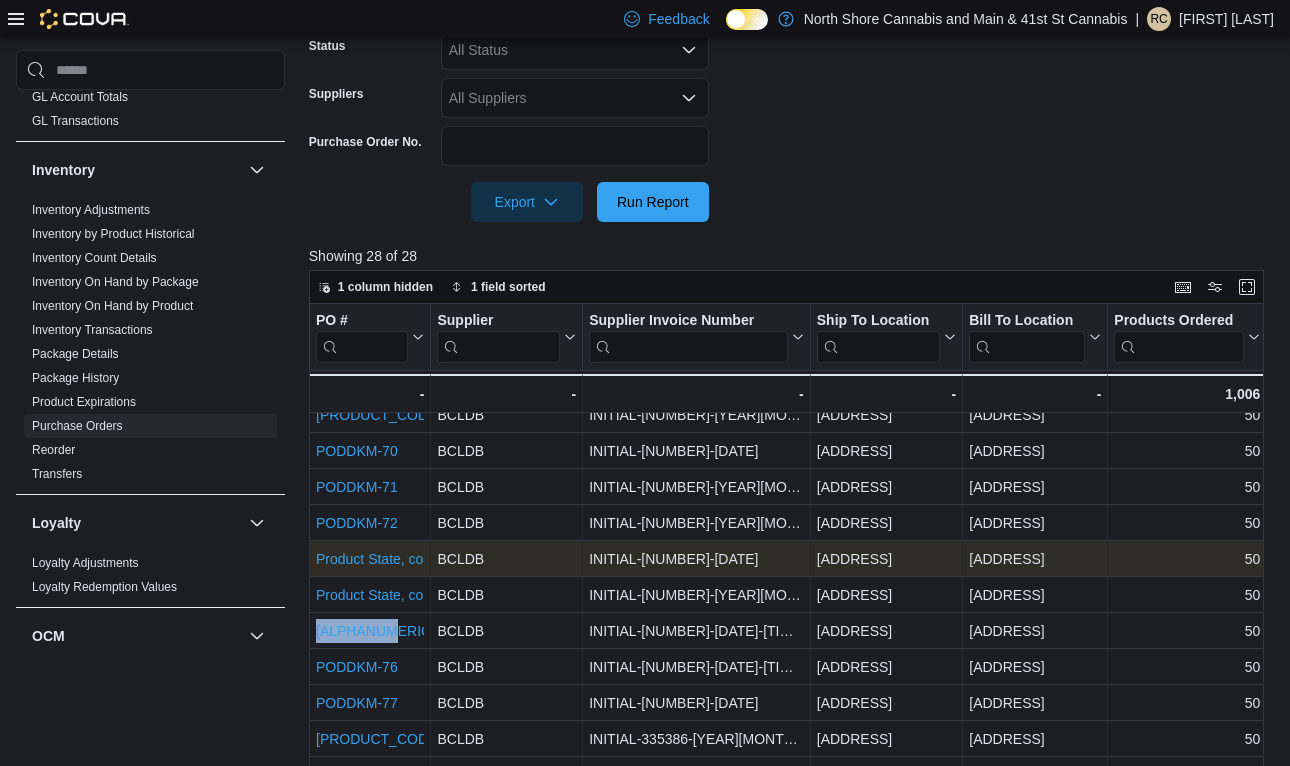 scroll, scrollTop: 168, scrollLeft: 0, axis: vertical 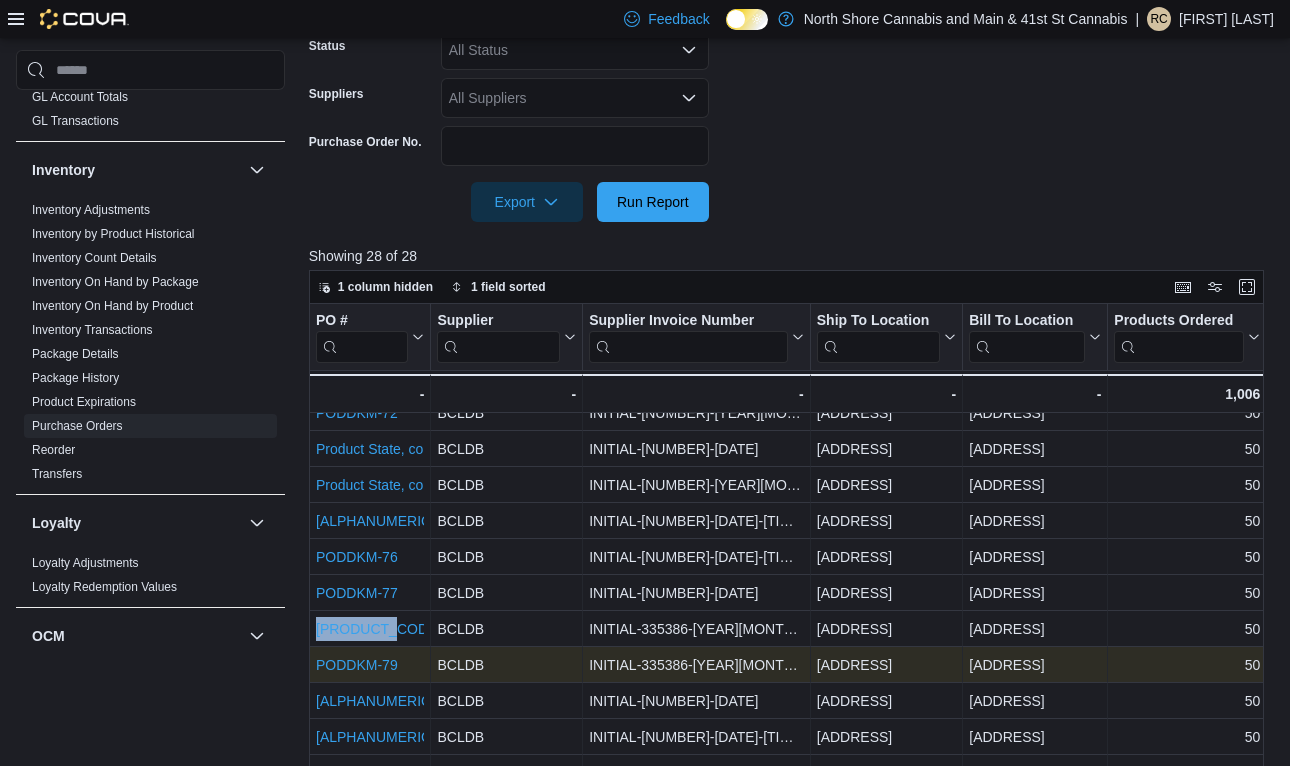 click on "PODDKM-79" at bounding box center [357, 665] 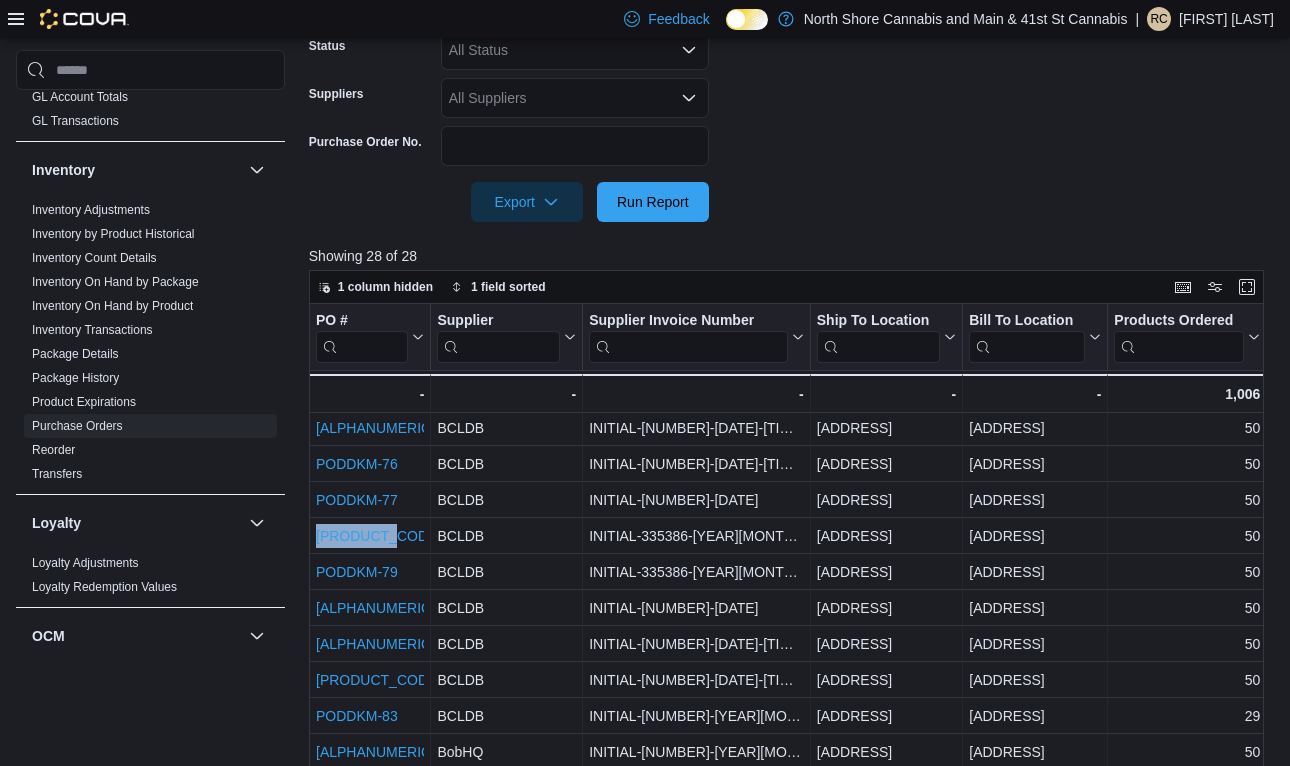 scroll, scrollTop: 363, scrollLeft: 0, axis: vertical 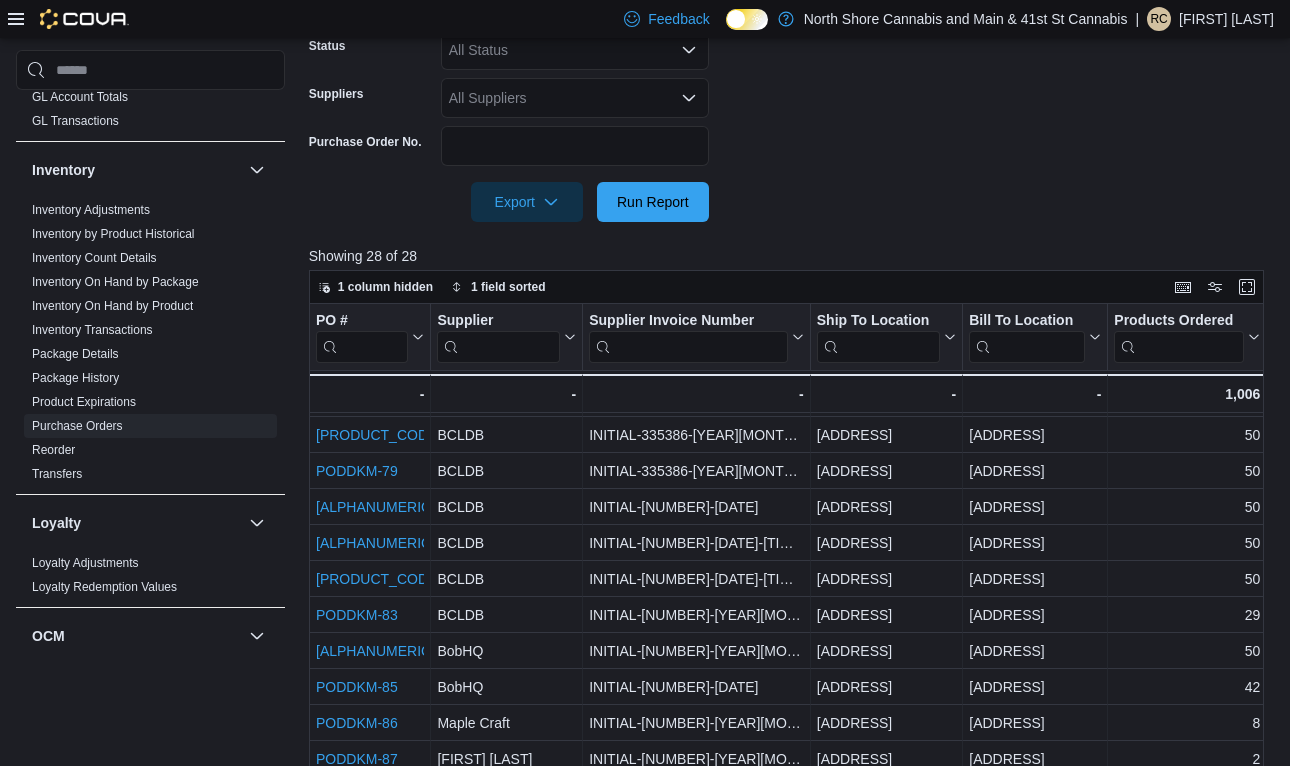 drag, startPoint x: 581, startPoint y: 762, endPoint x: 228, endPoint y: 680, distance: 362.39896 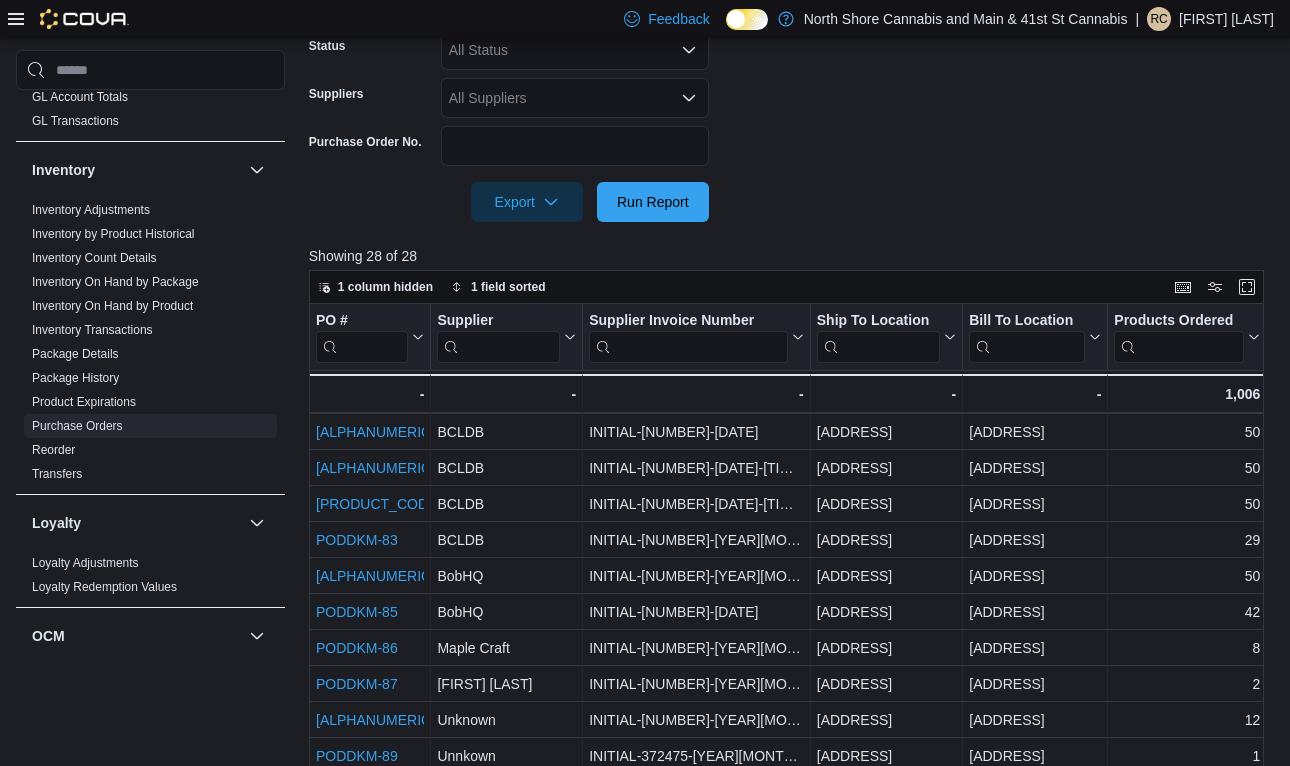 scroll, scrollTop: 539, scrollLeft: 0, axis: vertical 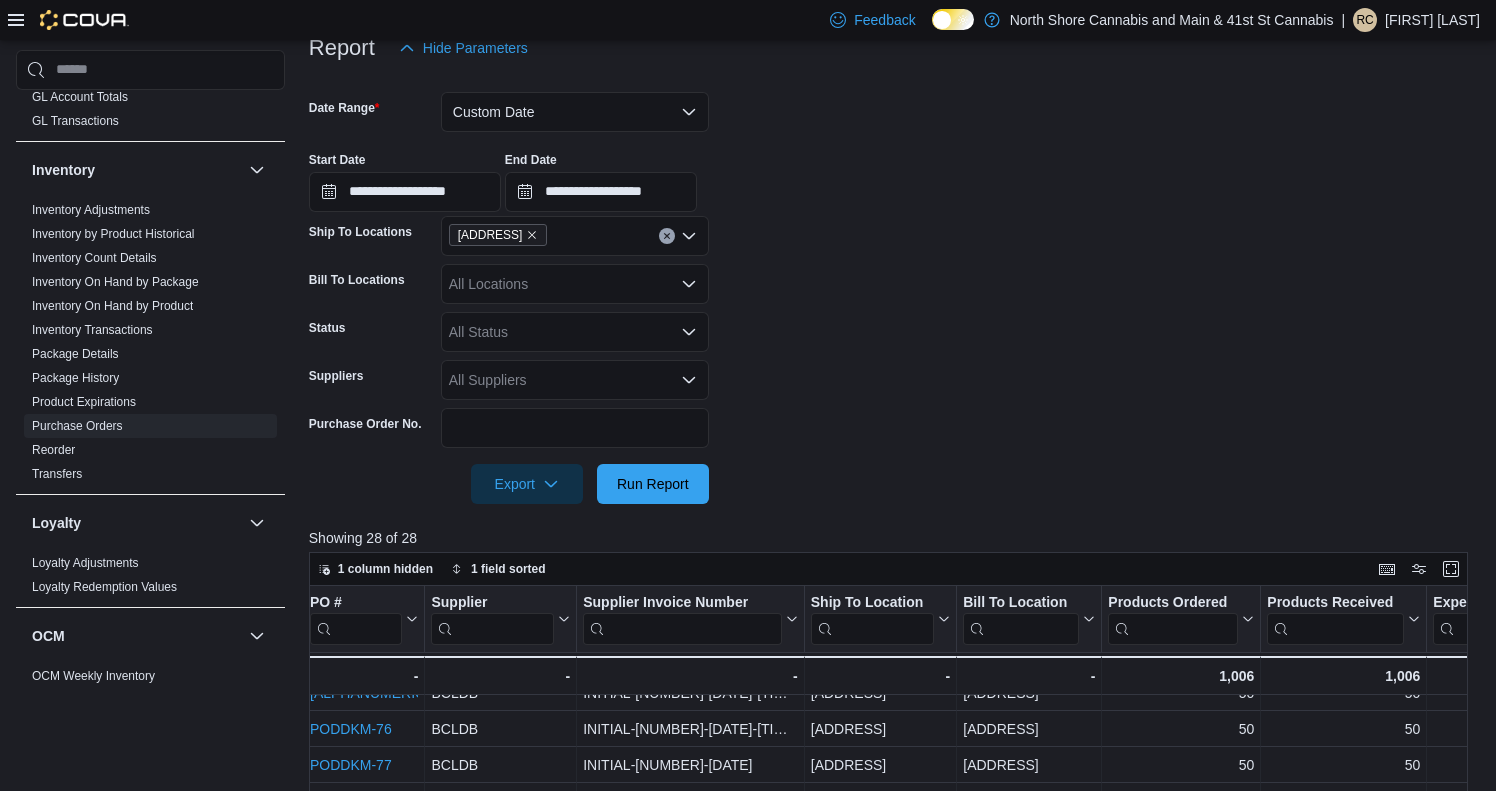 click on "Custom Date" at bounding box center [575, 112] 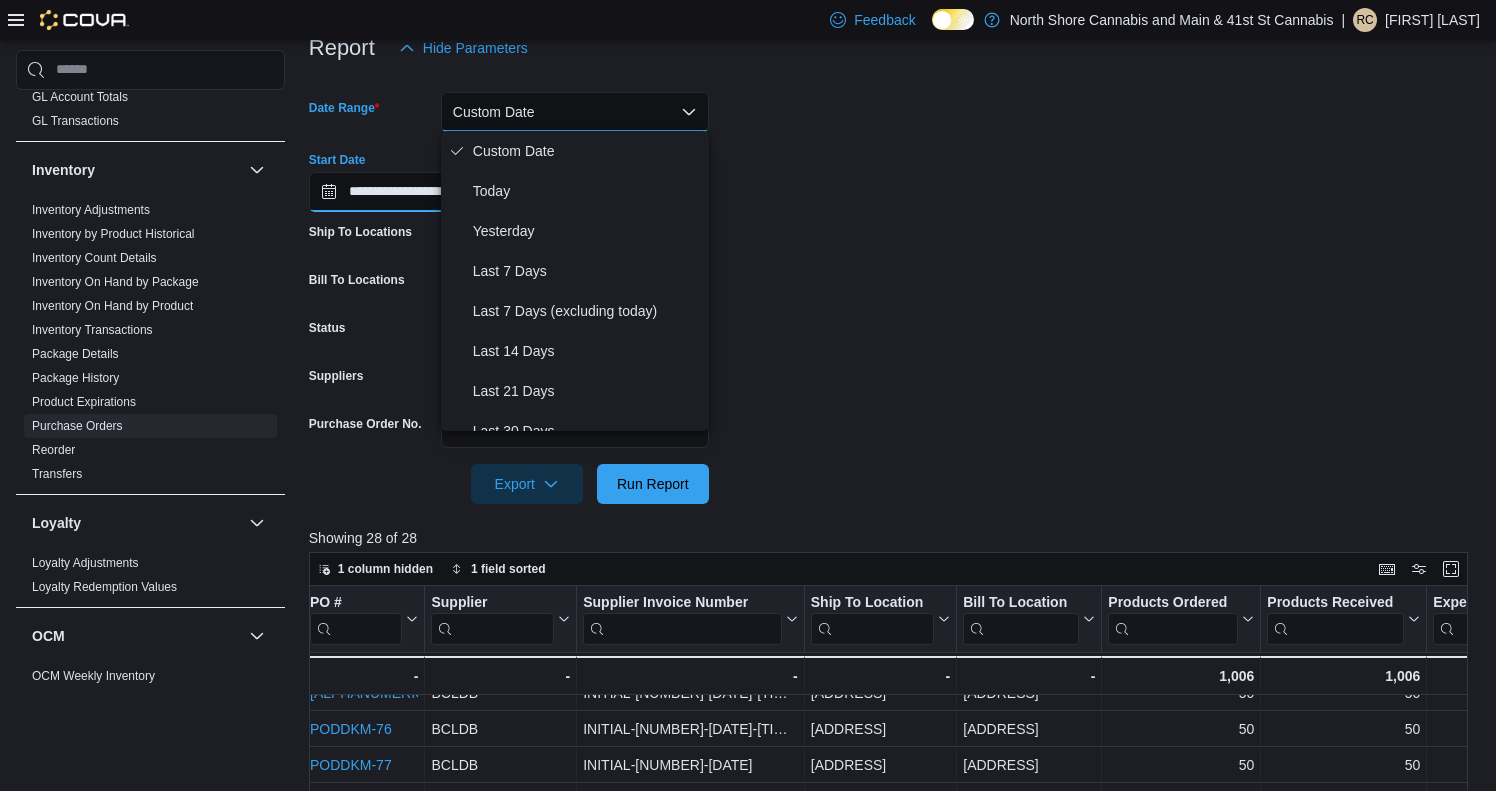 click on "**********" at bounding box center (405, 192) 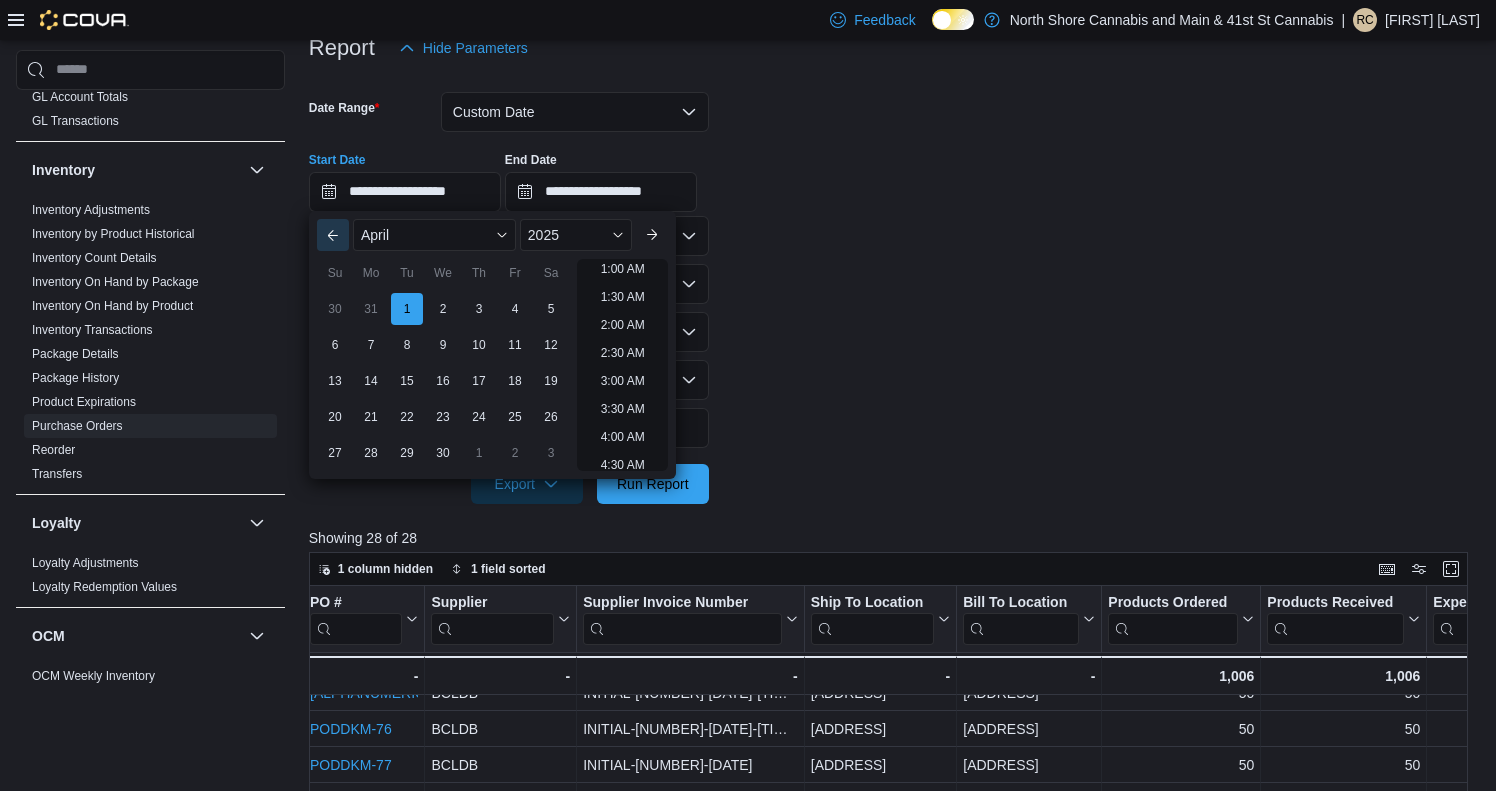 click on "Previous Month" at bounding box center (333, 235) 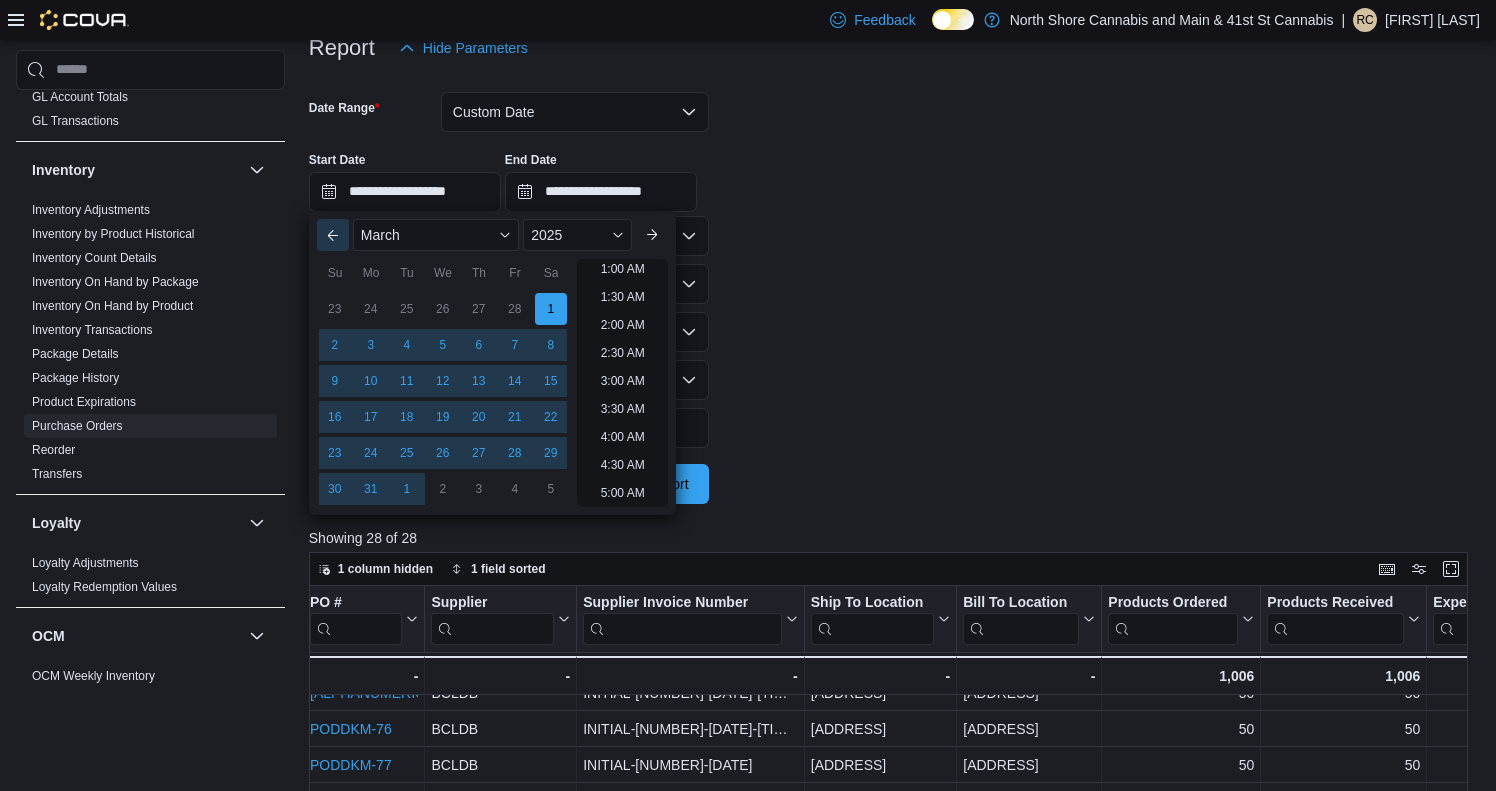 scroll, scrollTop: 4, scrollLeft: 0, axis: vertical 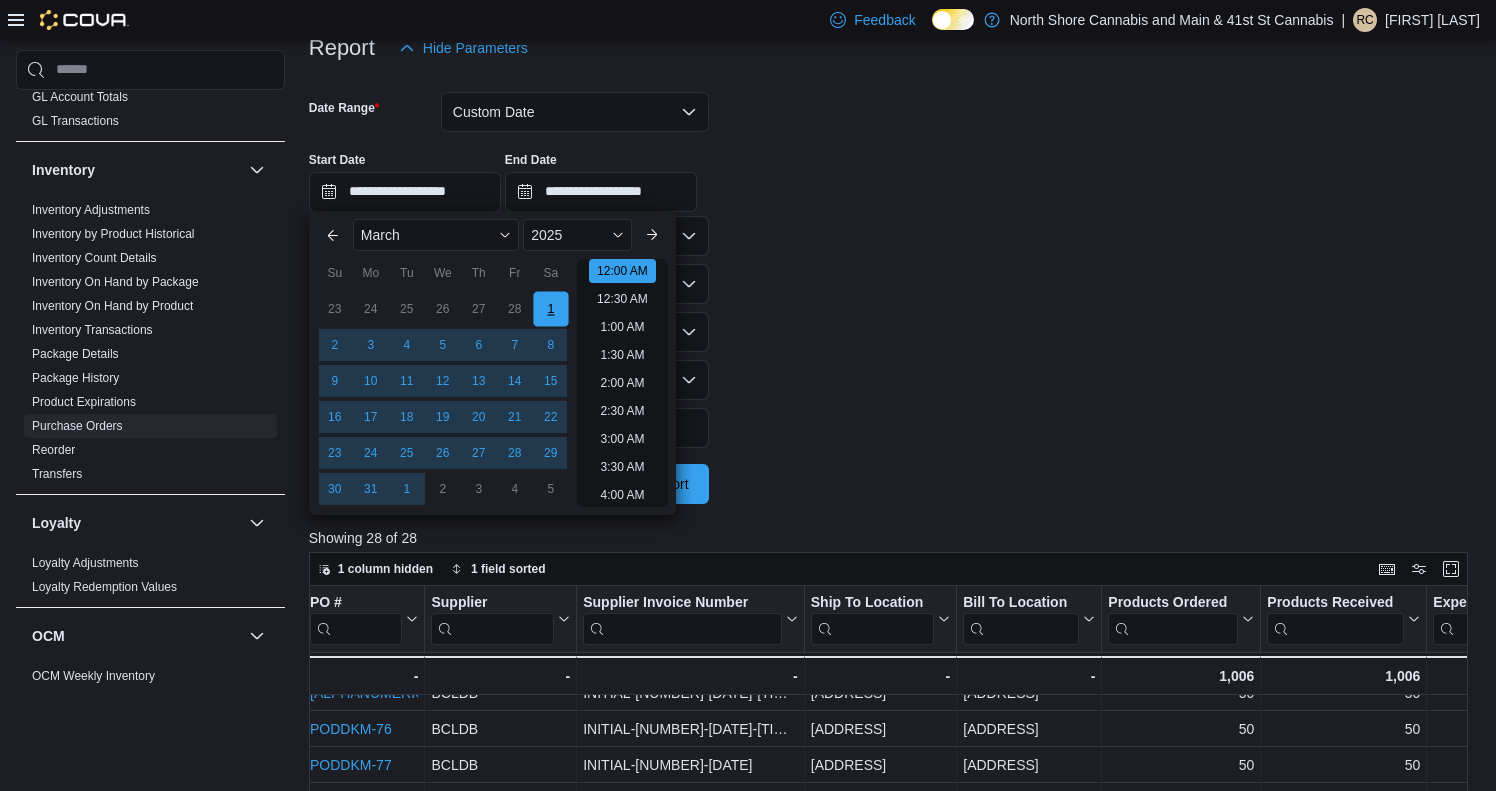 click on "1" at bounding box center (550, 308) 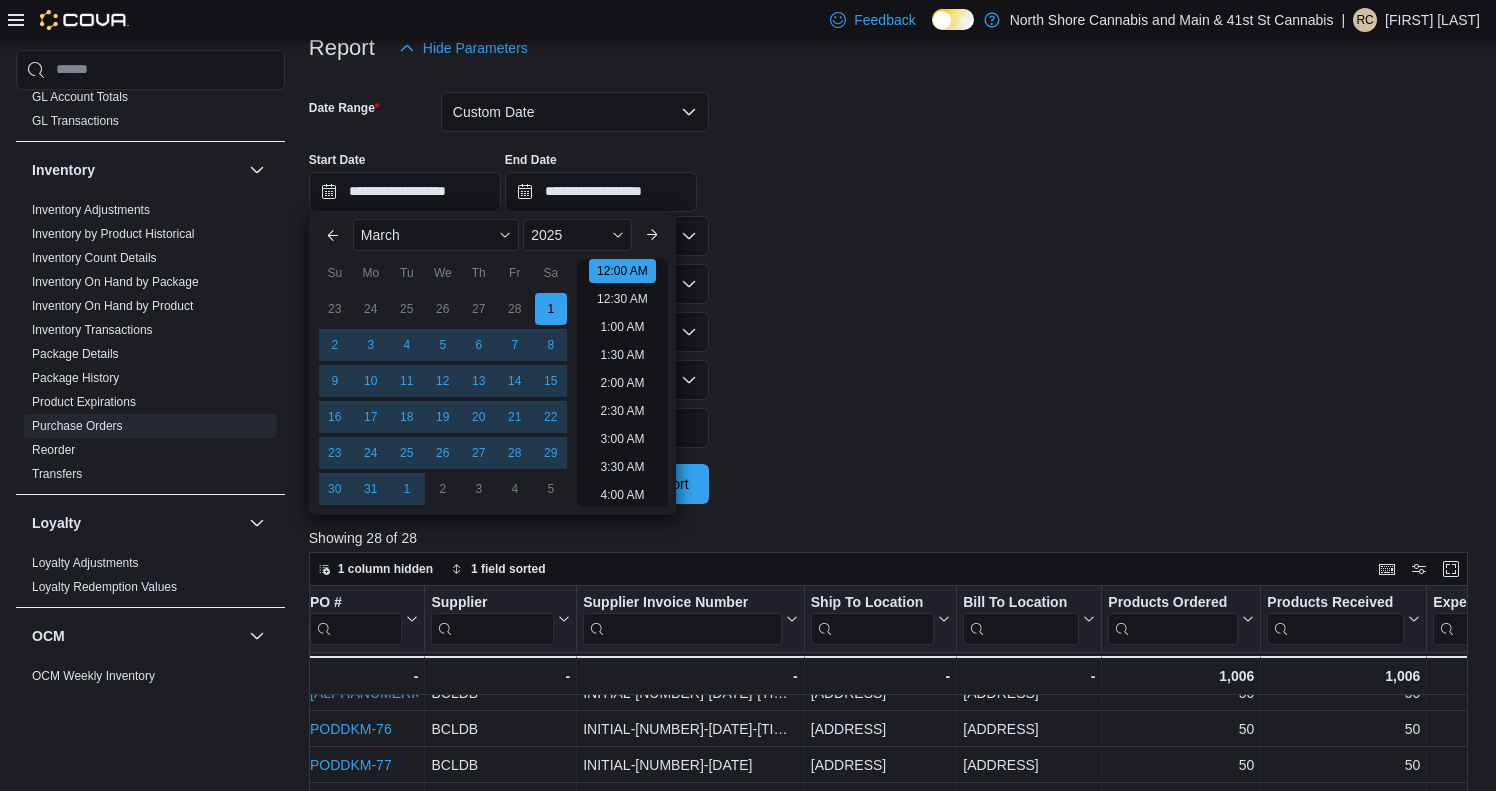 click on "**********" at bounding box center [894, 174] 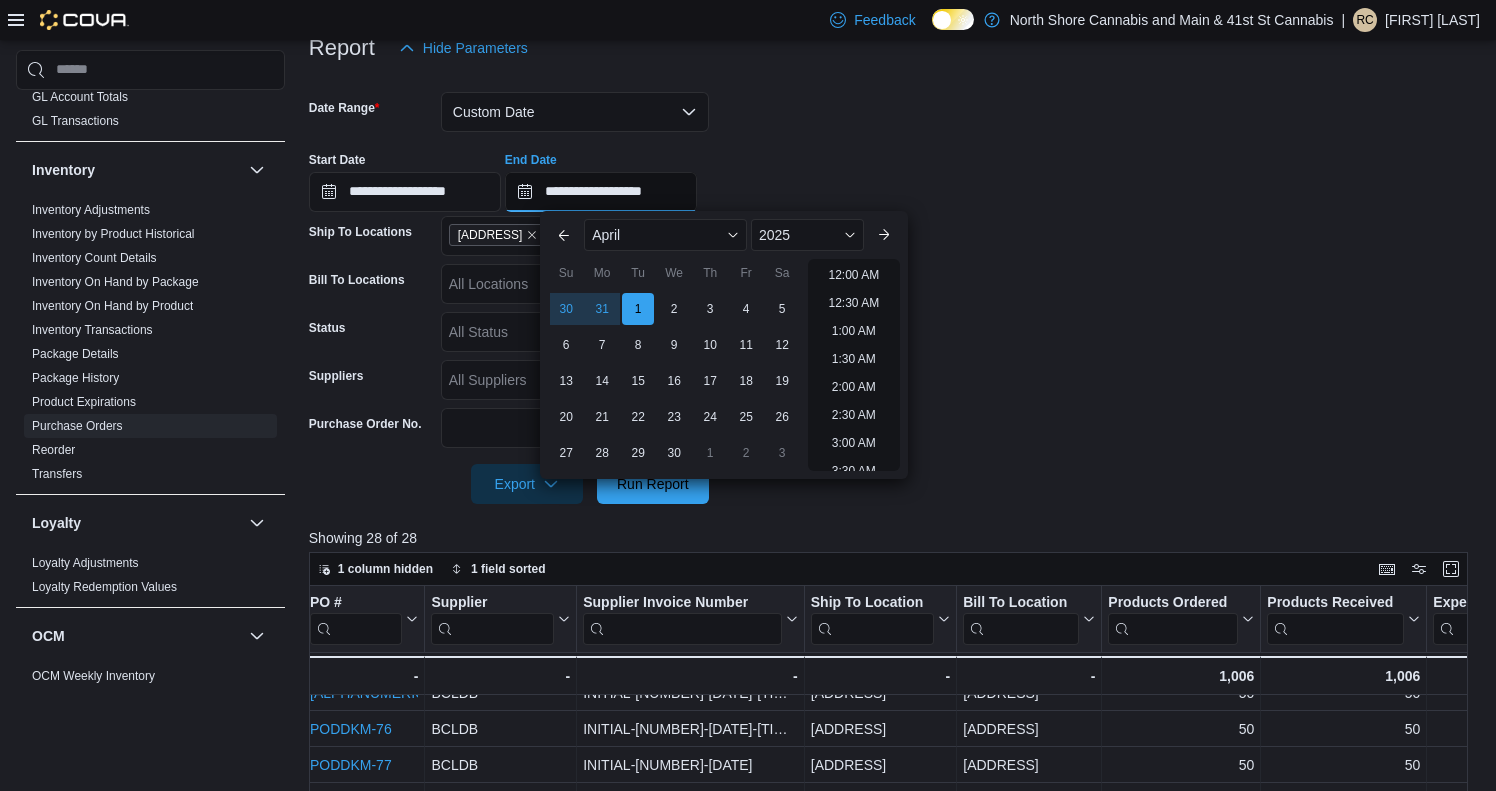 click on "**********" at bounding box center (601, 192) 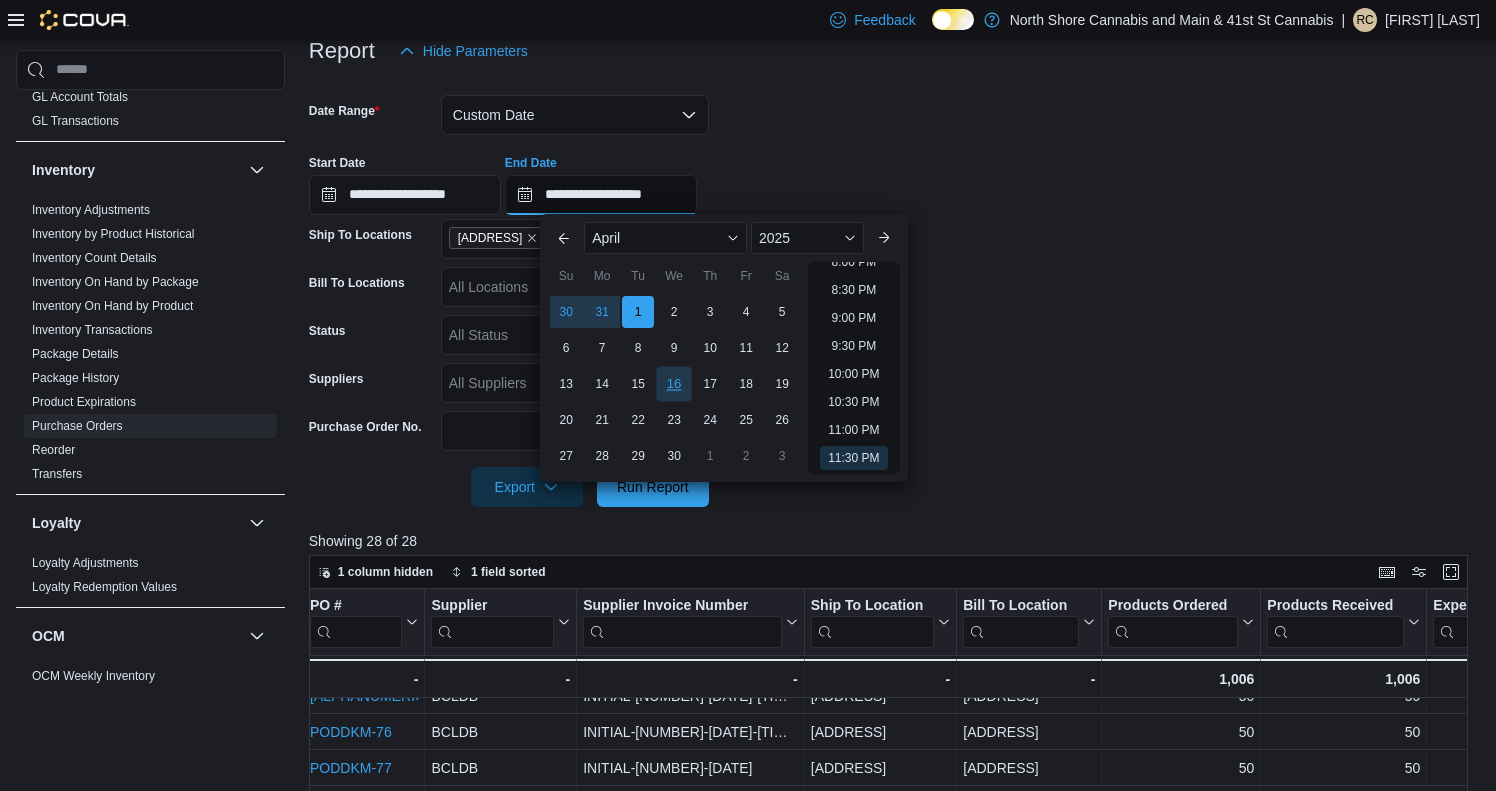 scroll, scrollTop: 250, scrollLeft: 0, axis: vertical 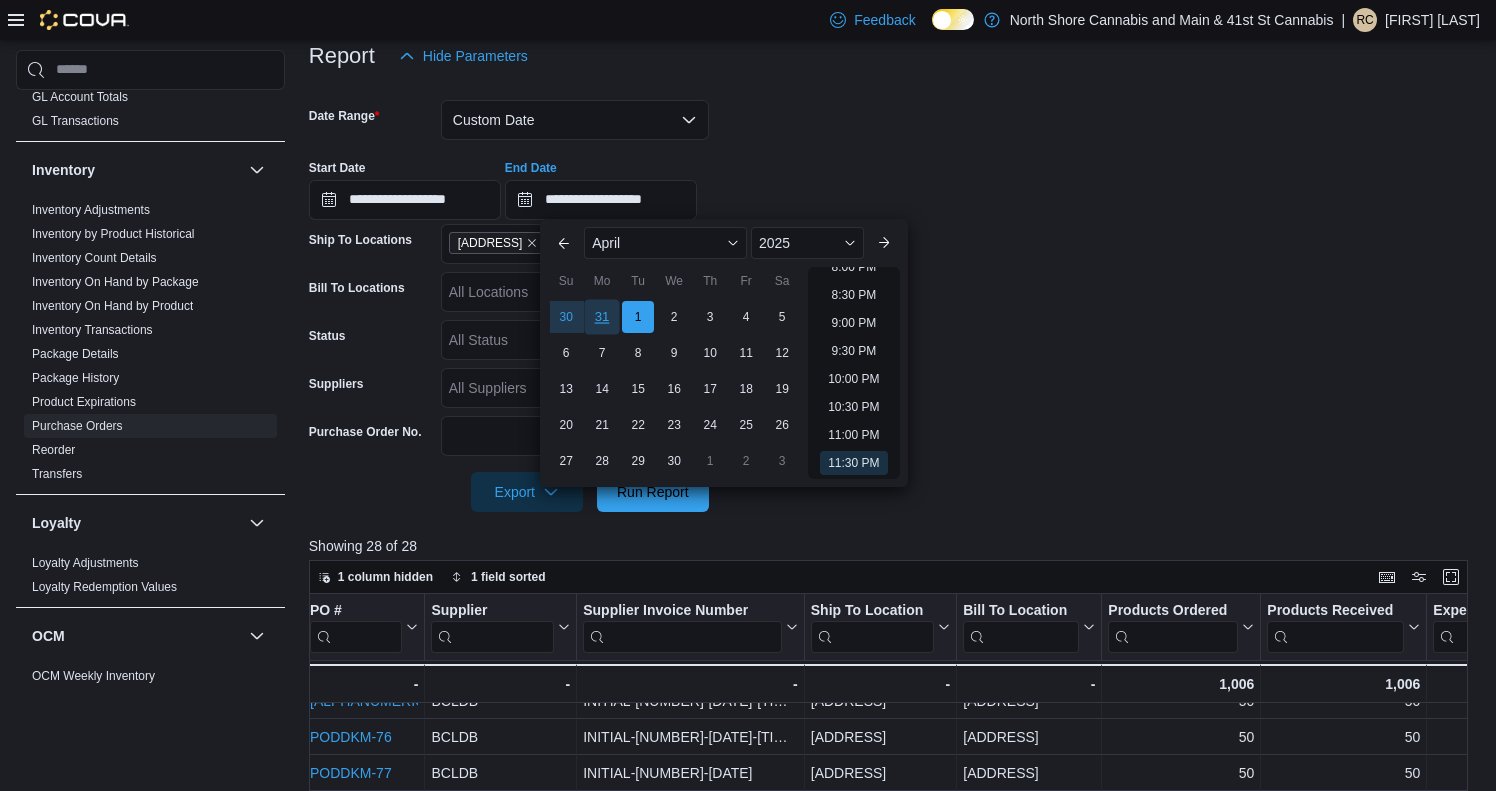 click on "31" at bounding box center (602, 316) 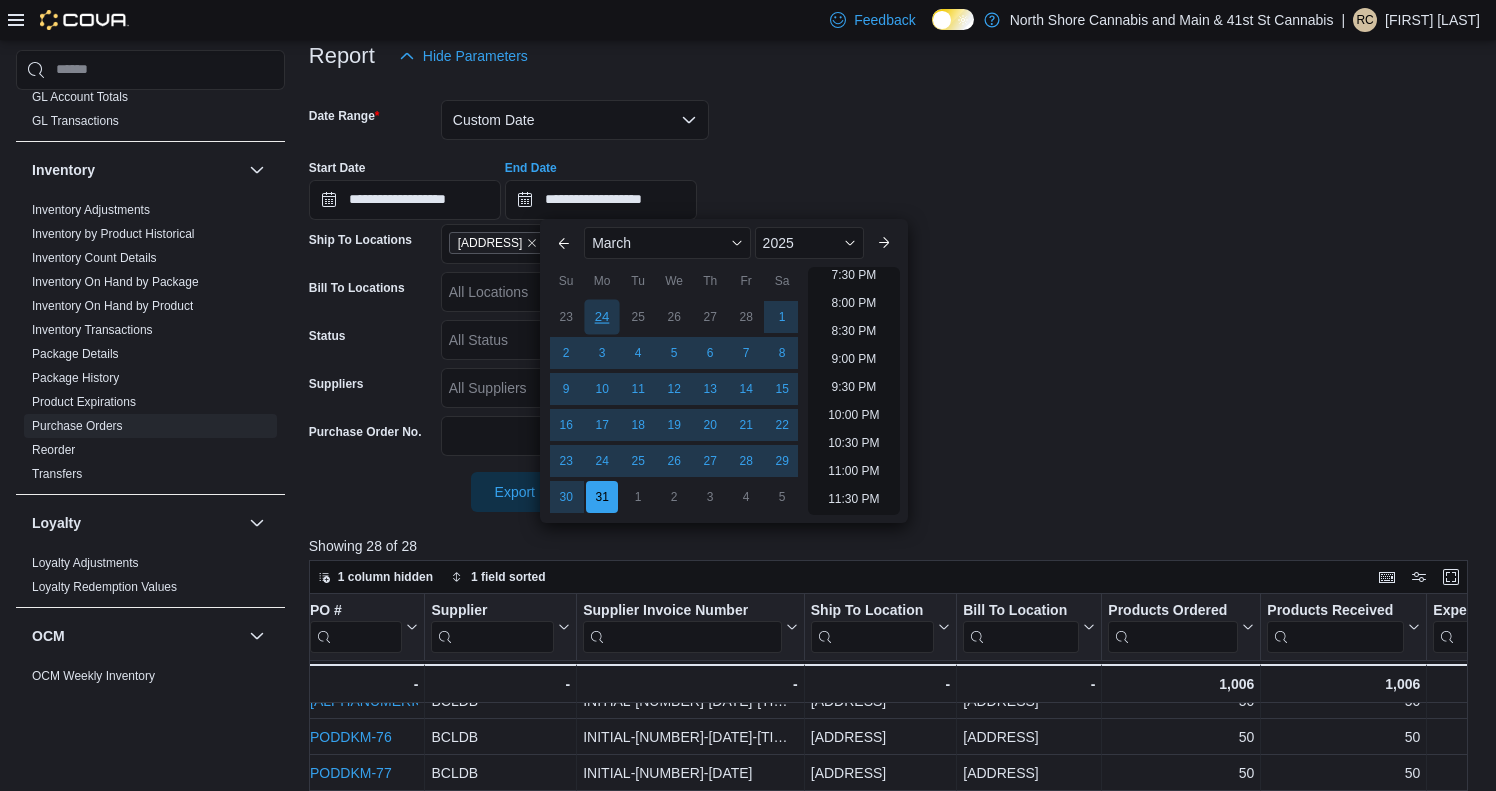 scroll, scrollTop: 1100, scrollLeft: 0, axis: vertical 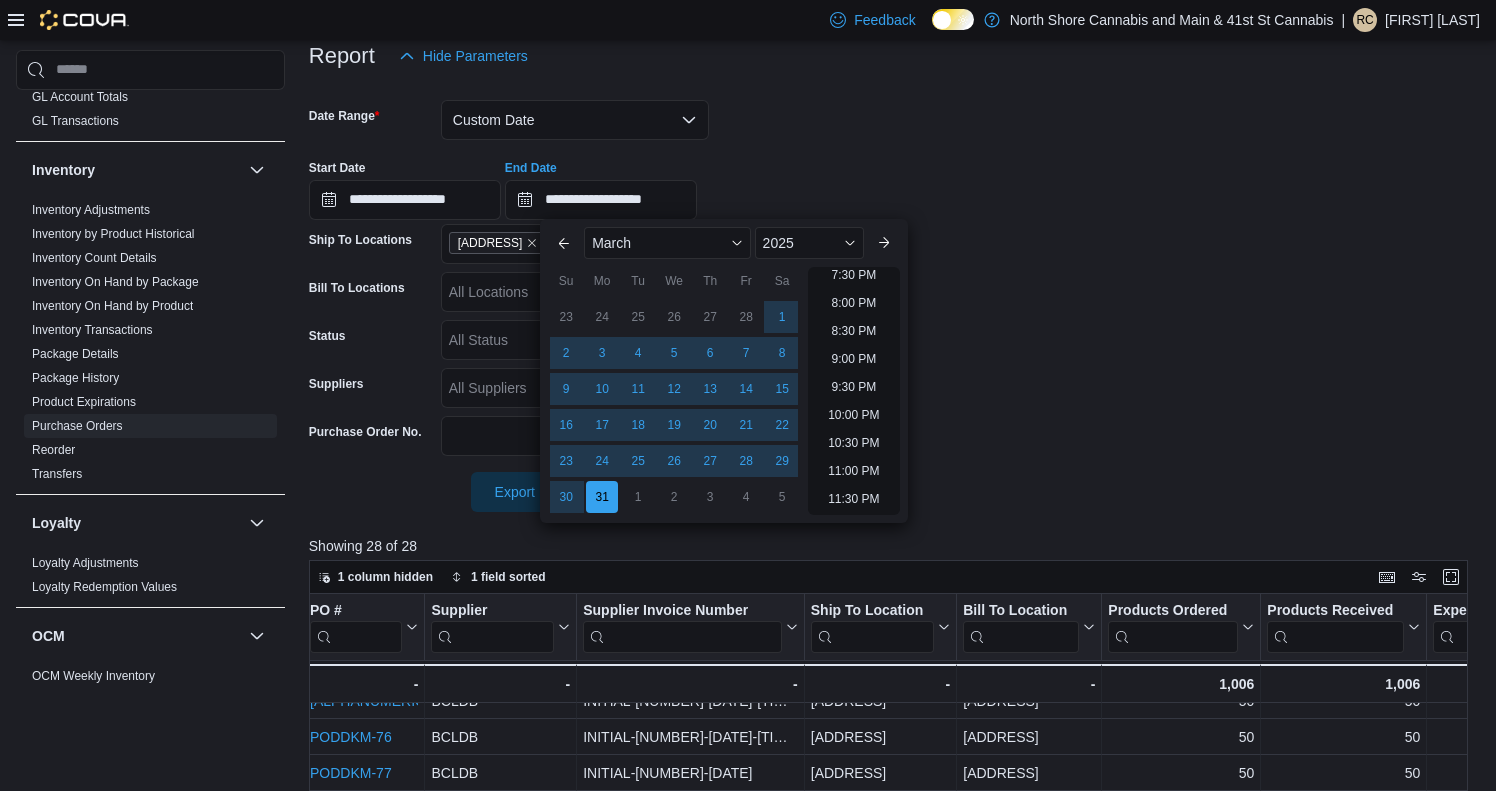 click on "**********" at bounding box center [894, 182] 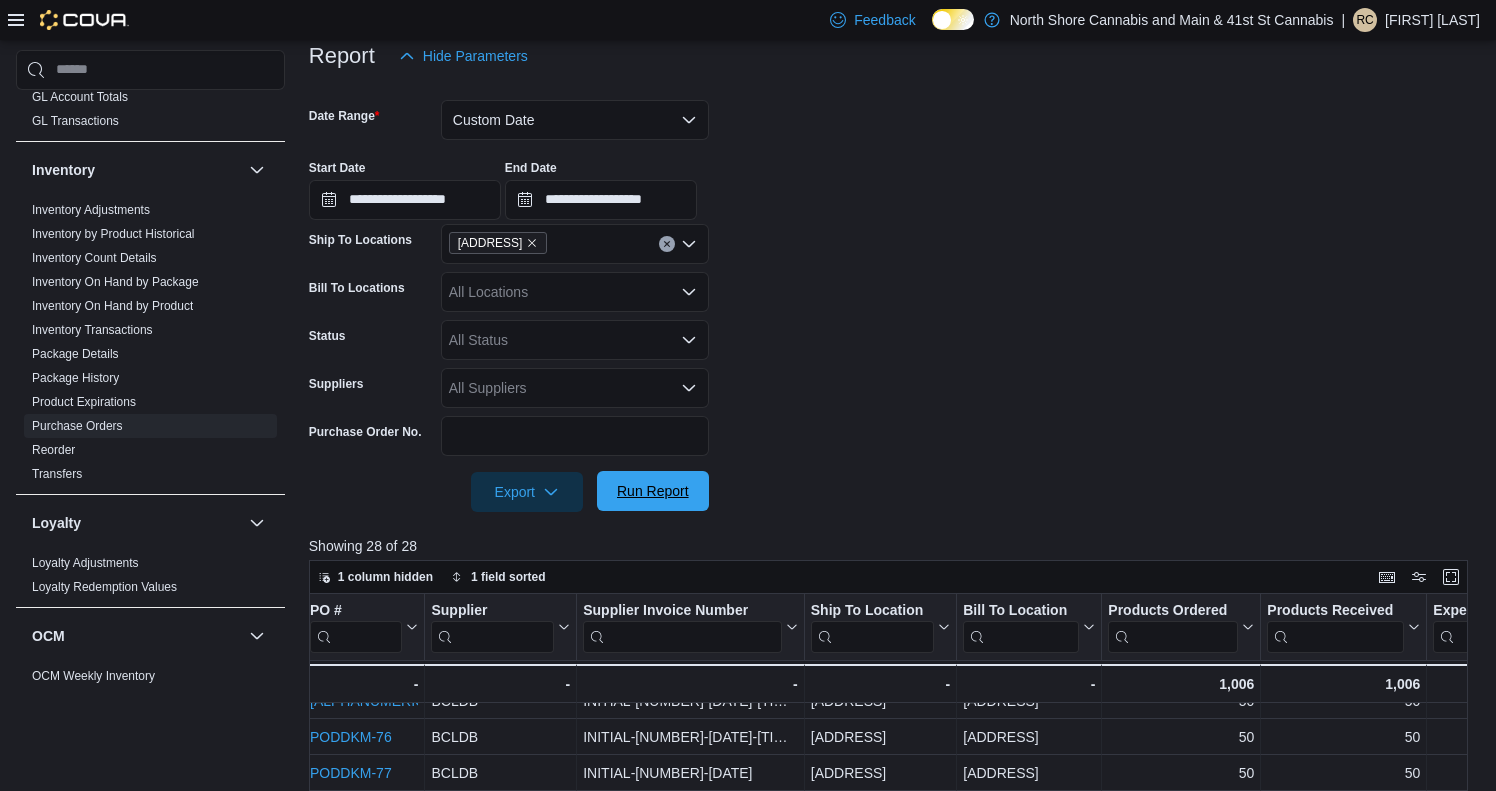 click on "Run Report" at bounding box center [653, 491] 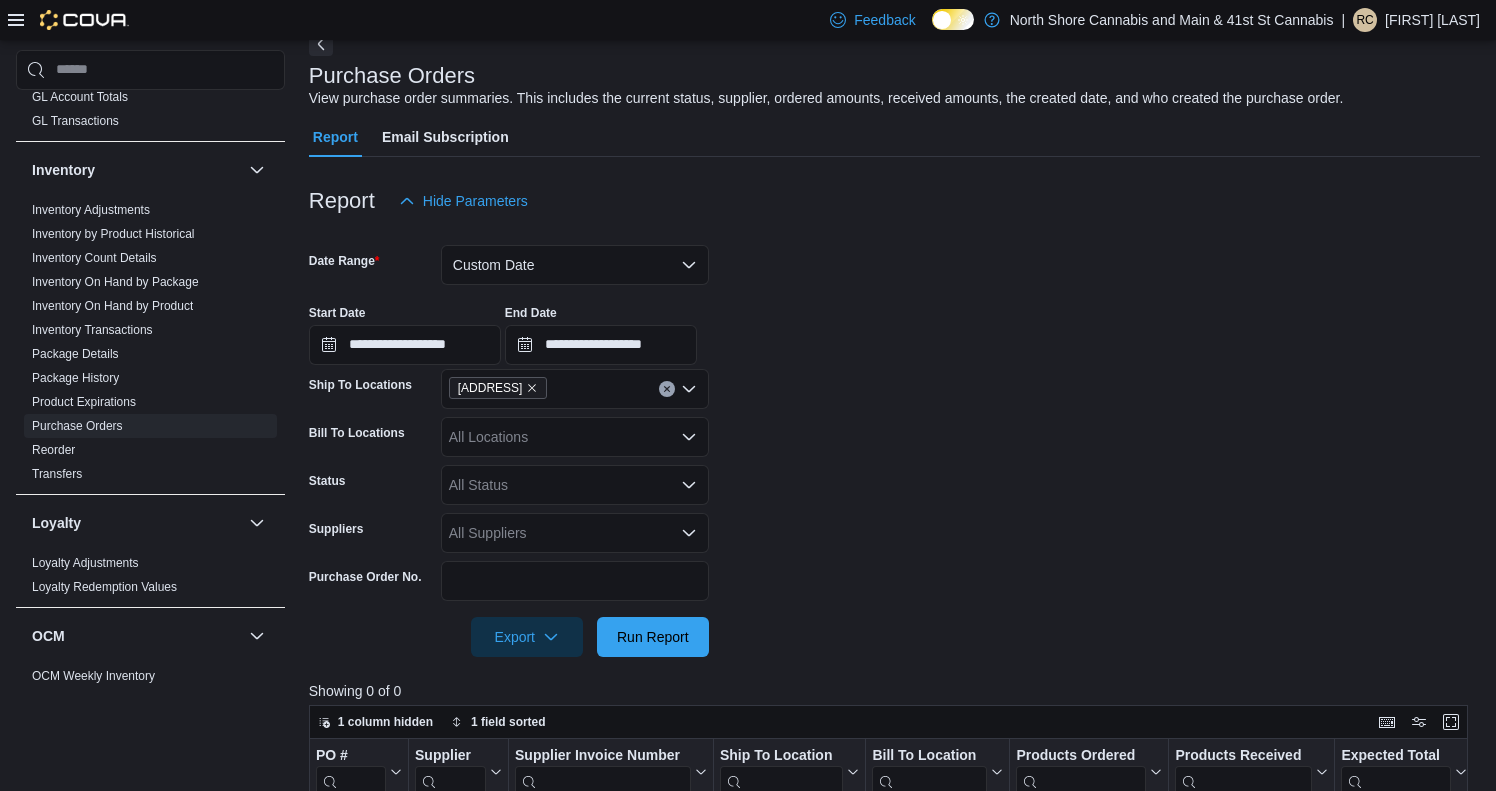 scroll, scrollTop: 58, scrollLeft: 0, axis: vertical 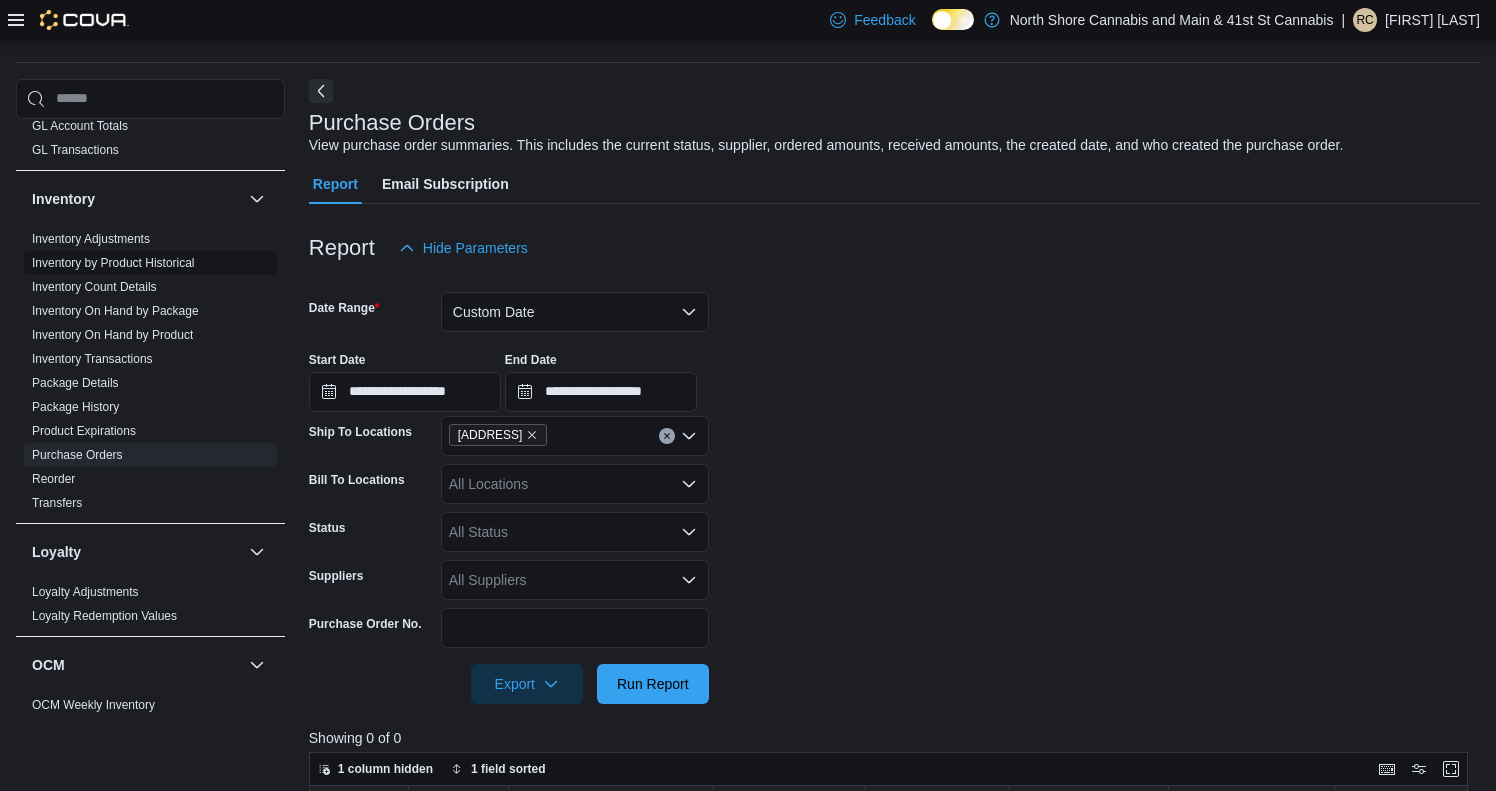 click on "Inventory by Product Historical" at bounding box center (113, 263) 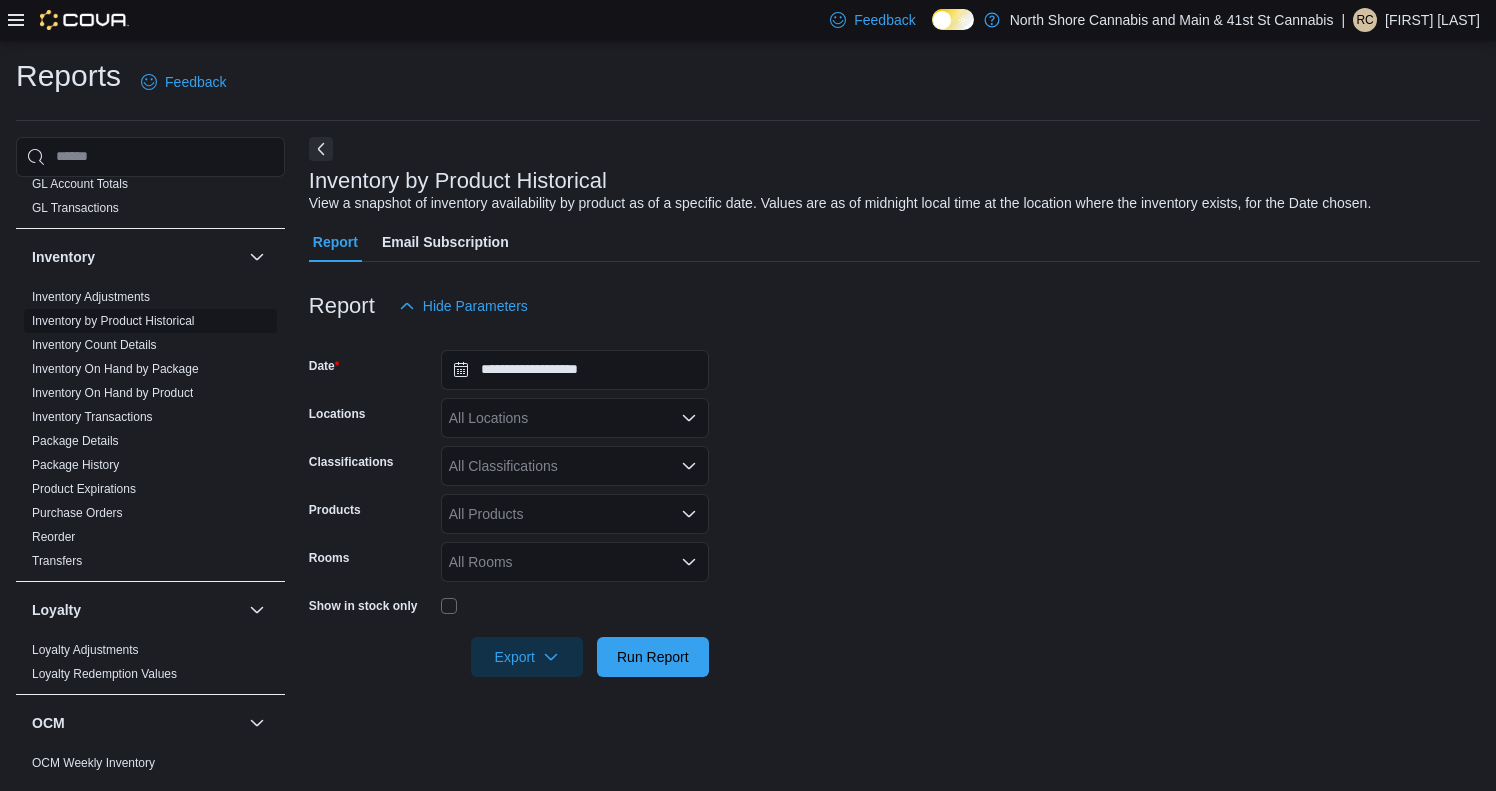 scroll, scrollTop: 0, scrollLeft: 0, axis: both 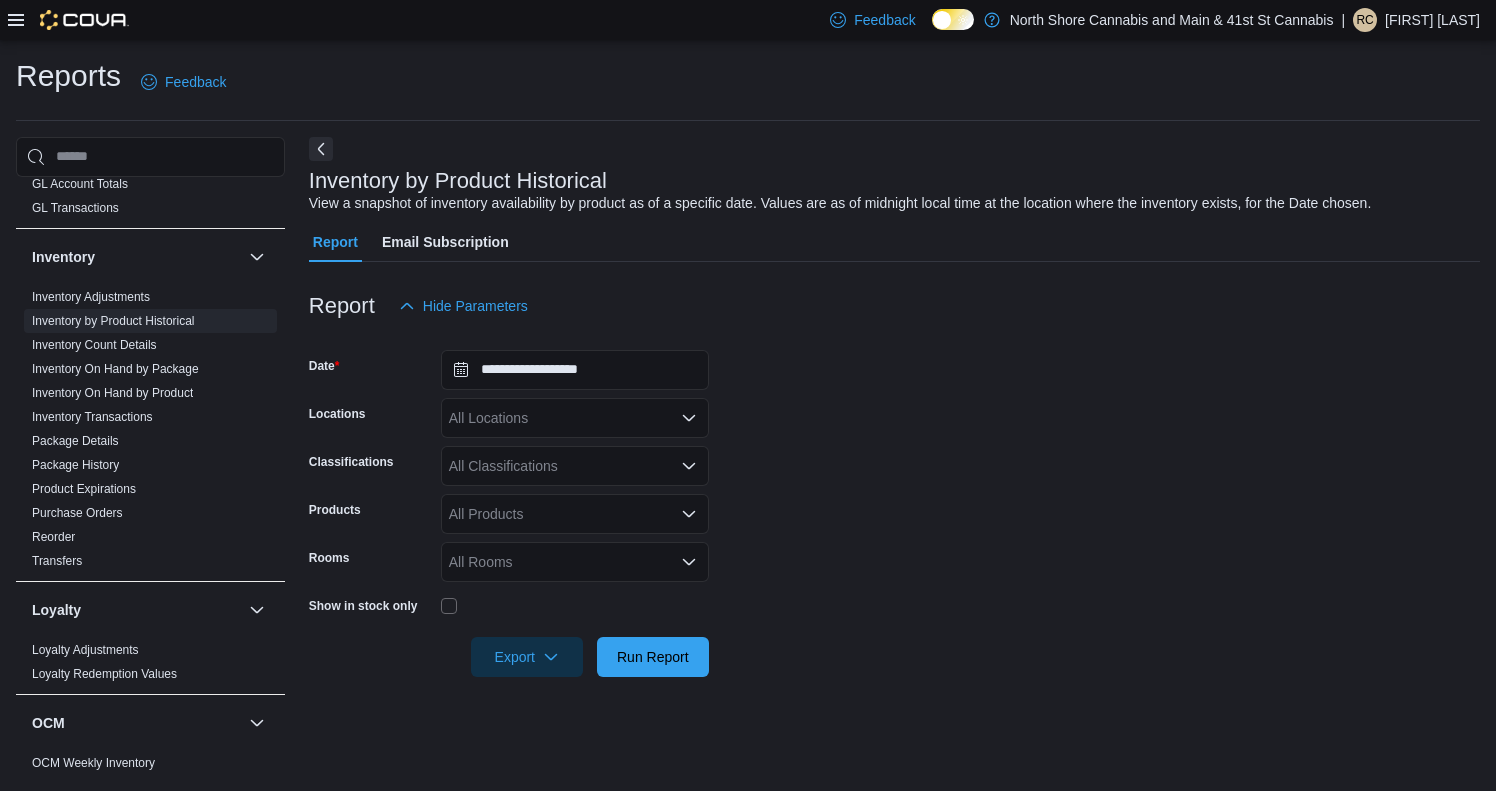 click on "All Locations" at bounding box center (575, 418) 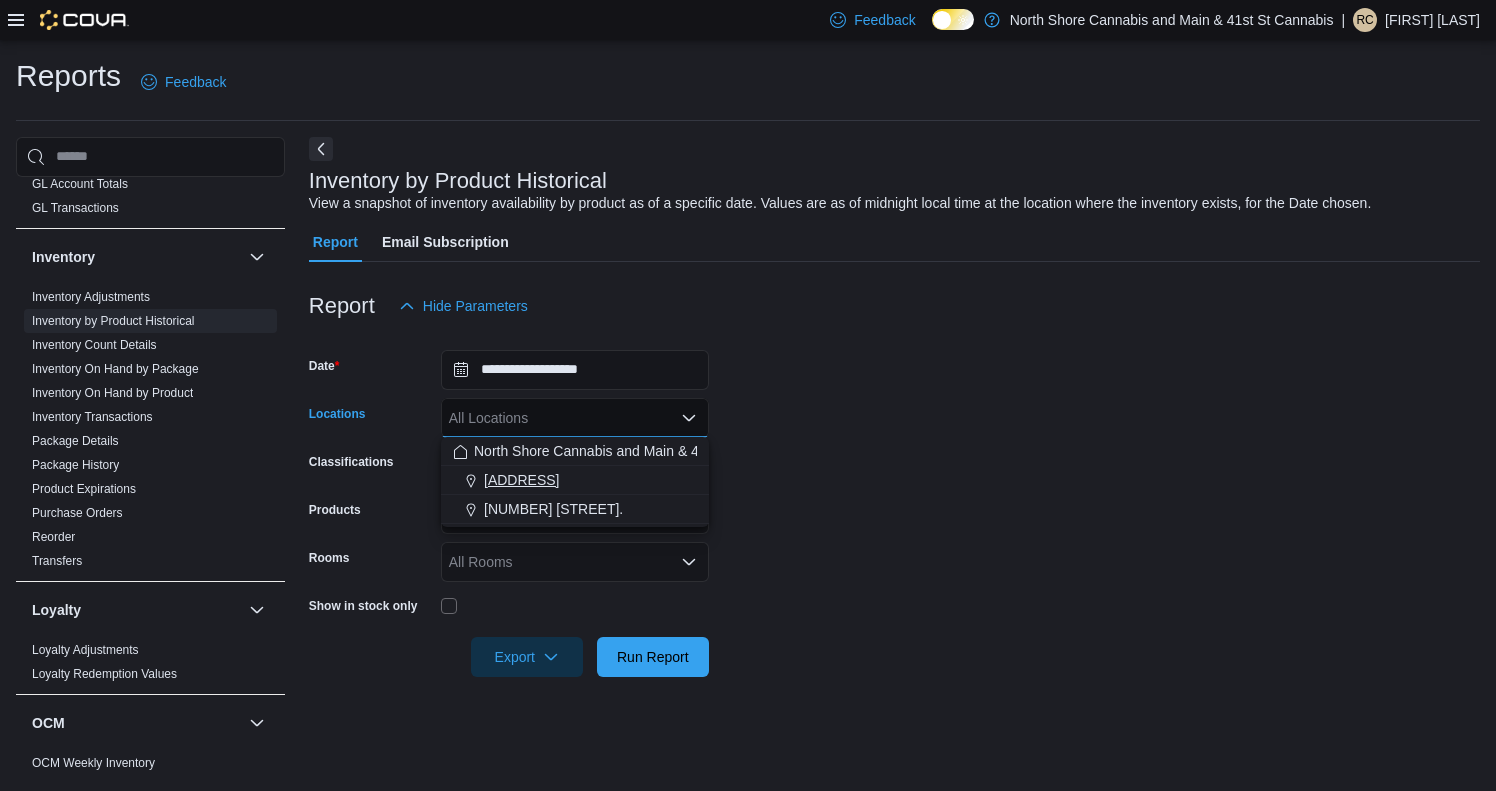 click on "[NUMBER] [STREET]." at bounding box center [521, 480] 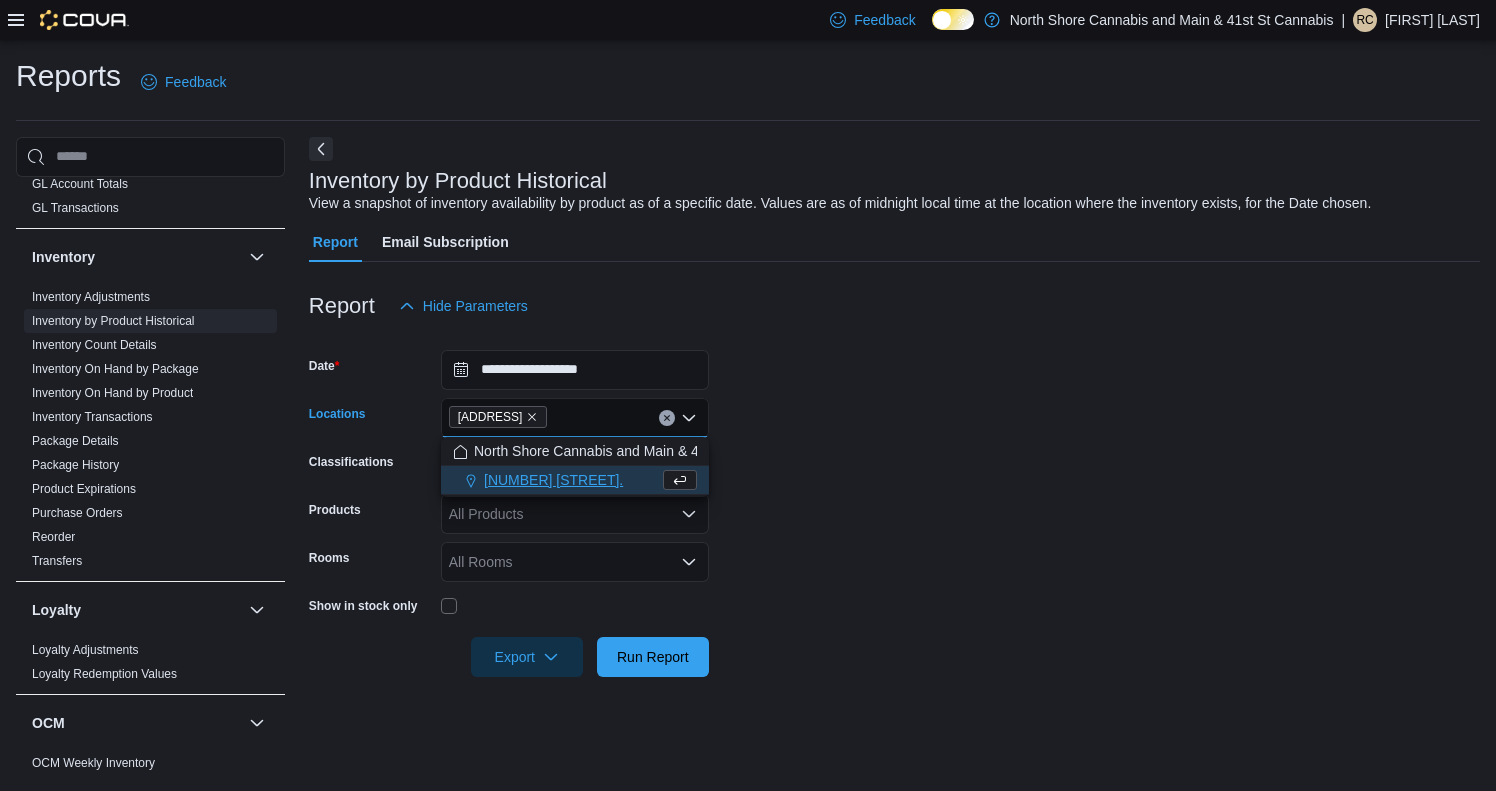 click on "Report Hide Parameters" at bounding box center (894, 306) 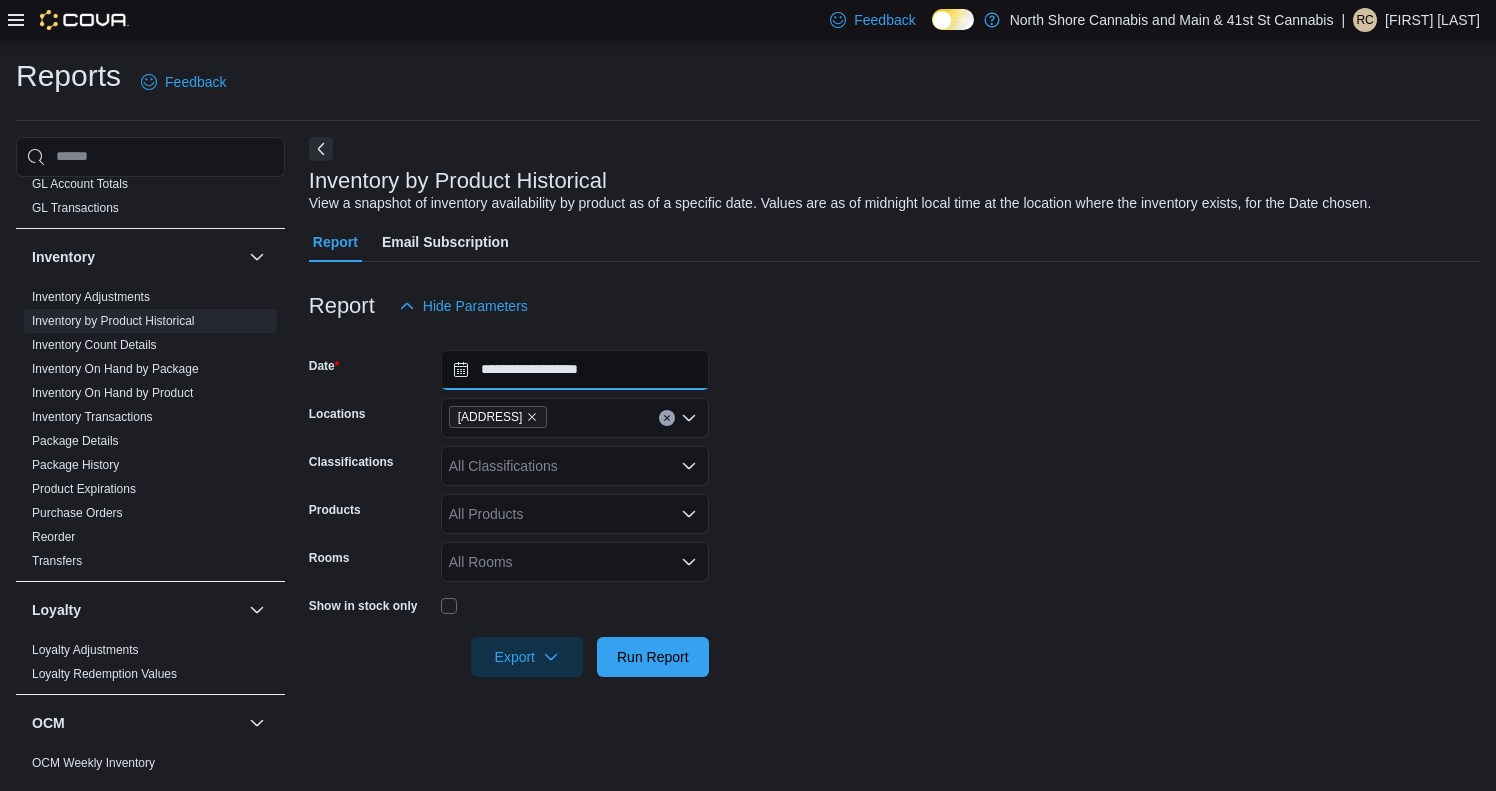 click on "**********" at bounding box center [575, 370] 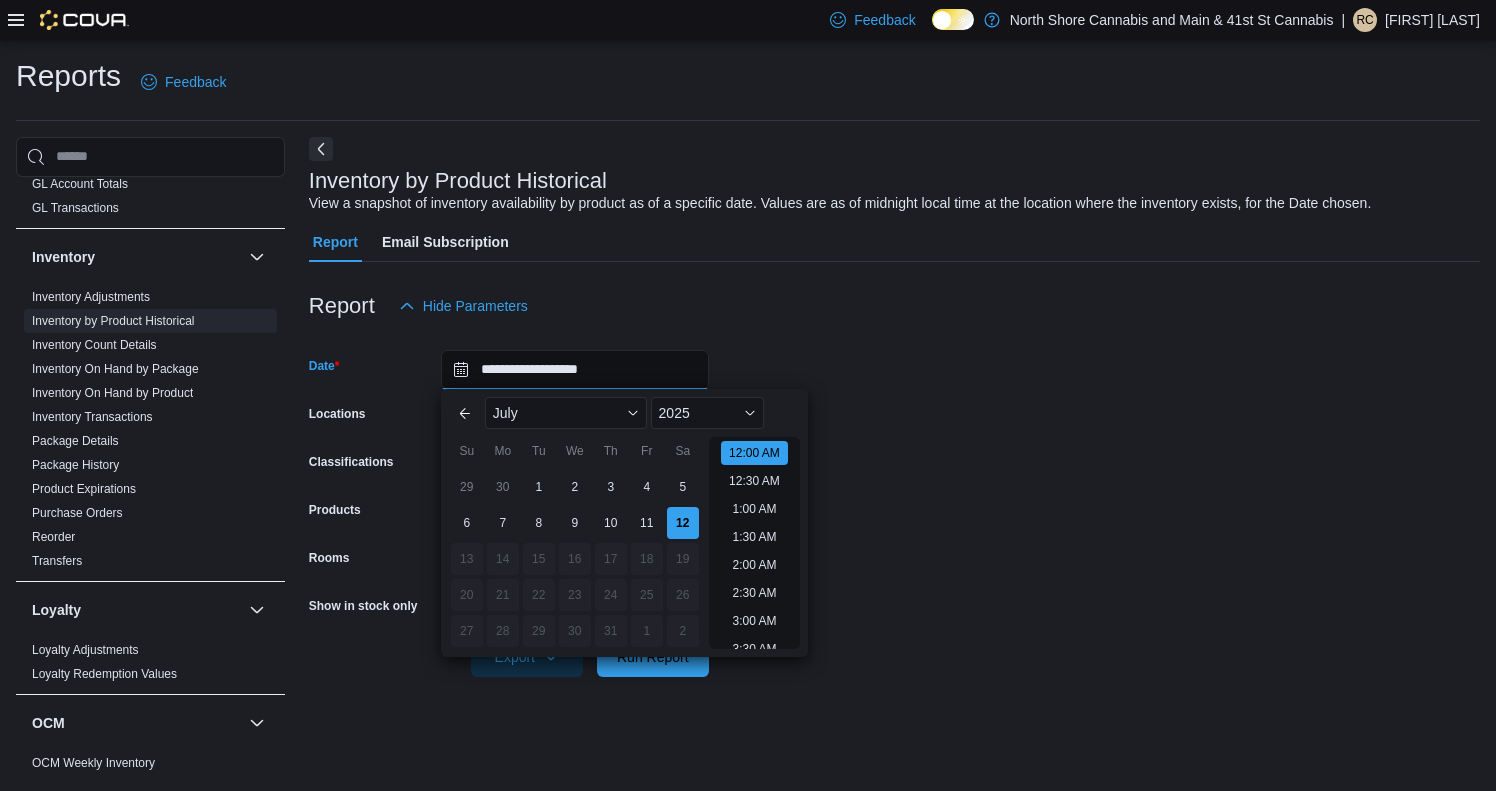 scroll, scrollTop: 62, scrollLeft: 0, axis: vertical 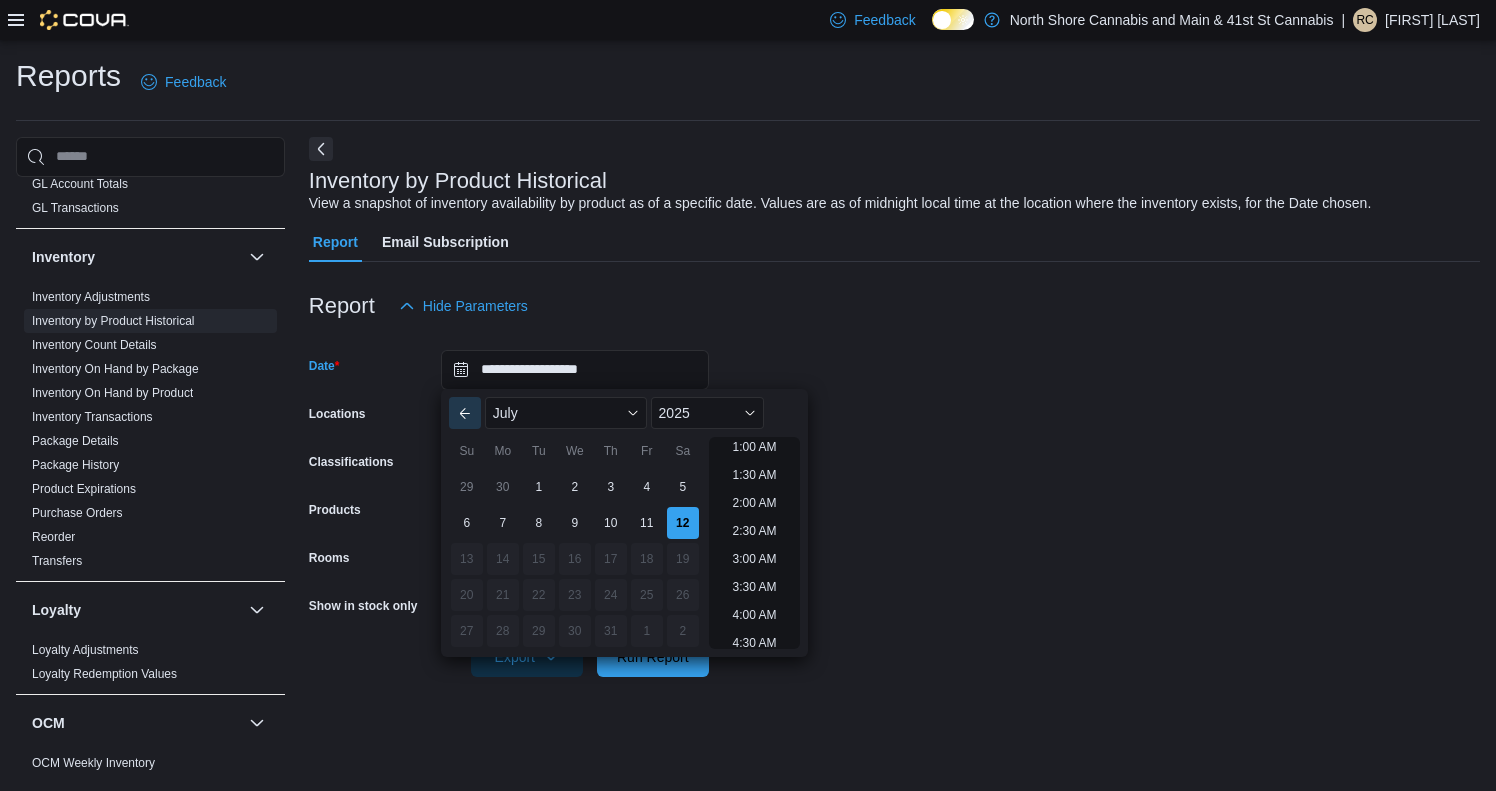 click on "Previous Month" at bounding box center (465, 413) 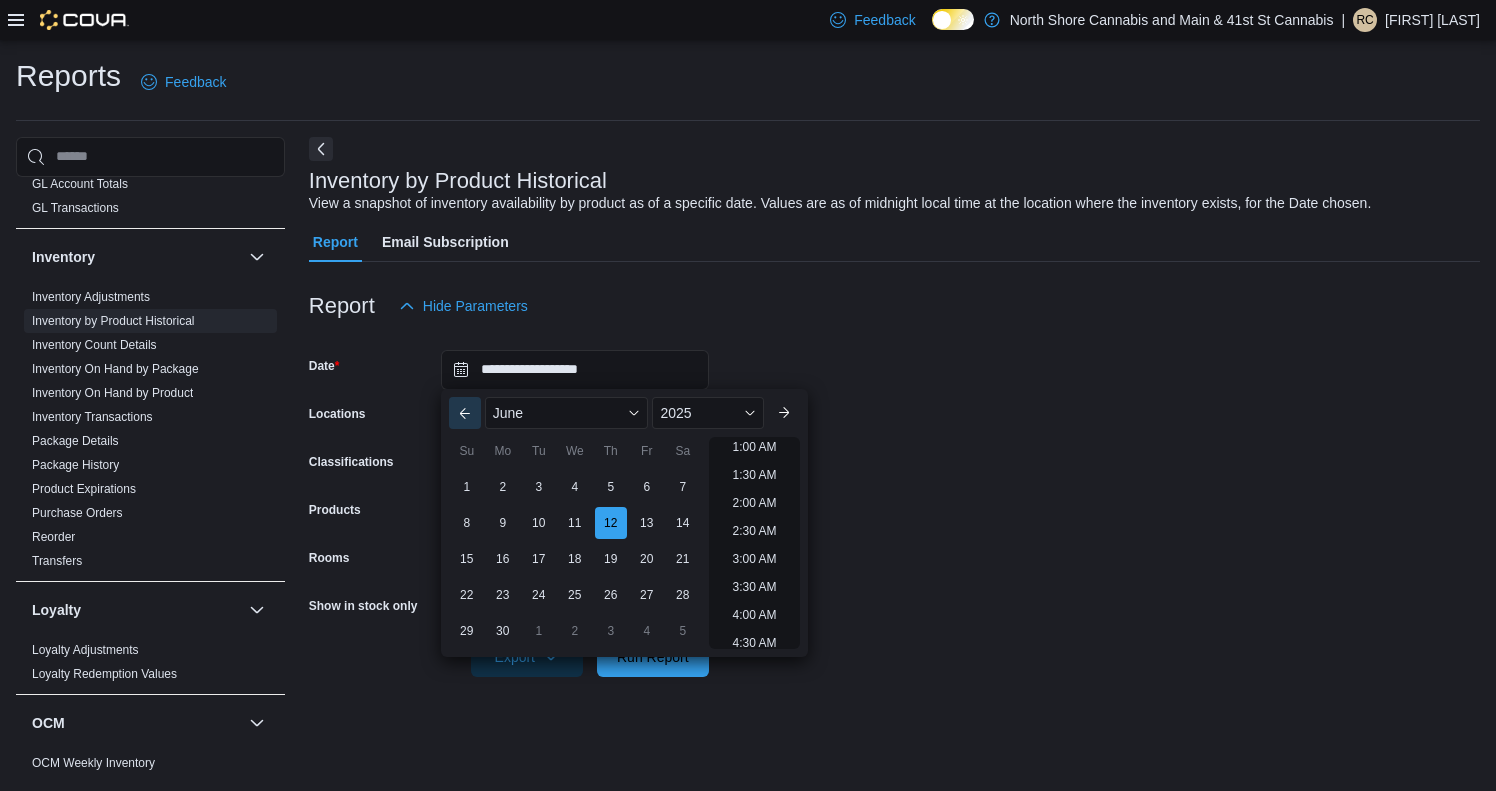 scroll, scrollTop: 4, scrollLeft: 0, axis: vertical 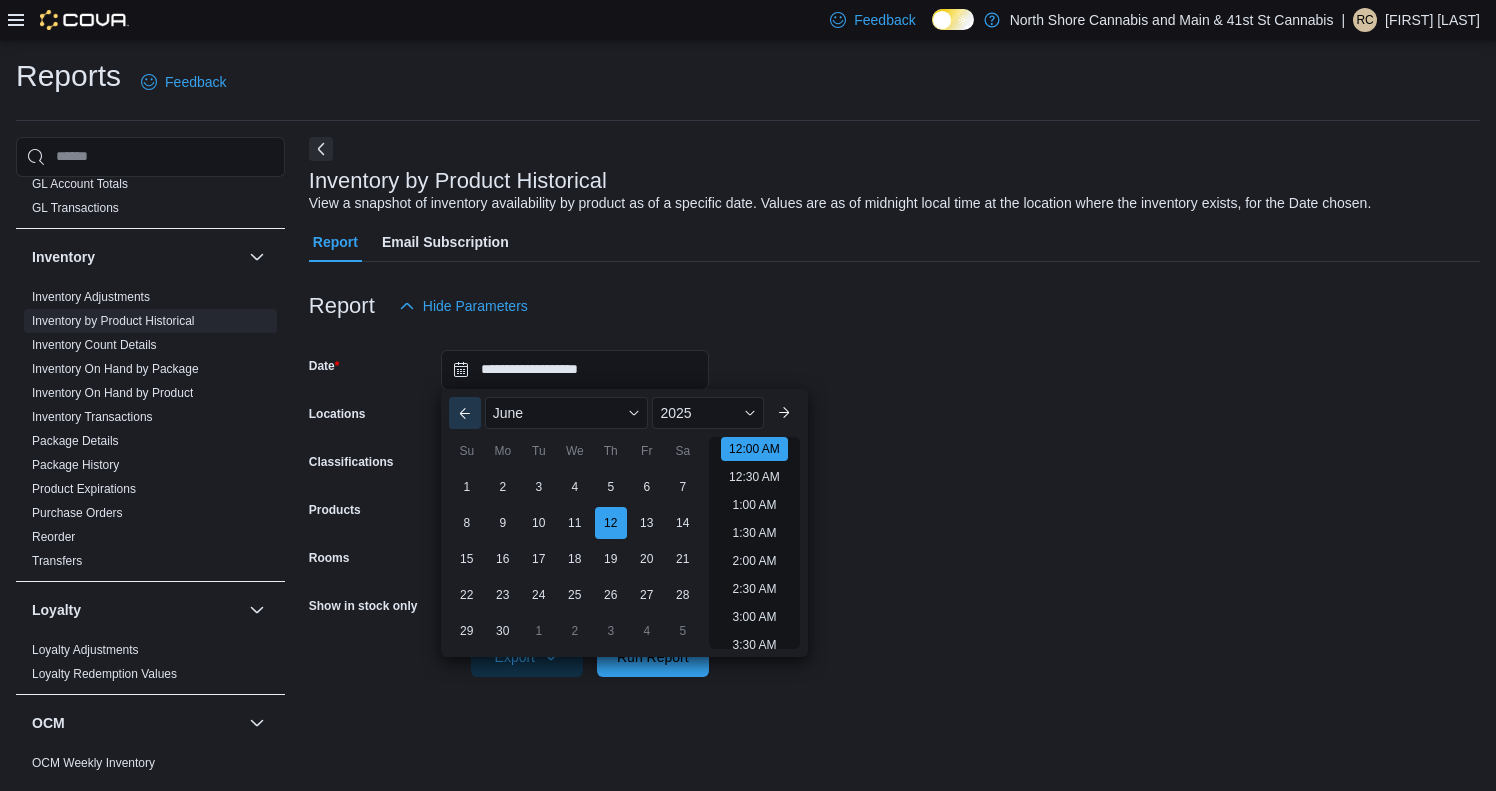 click on "Previous Month" at bounding box center (465, 413) 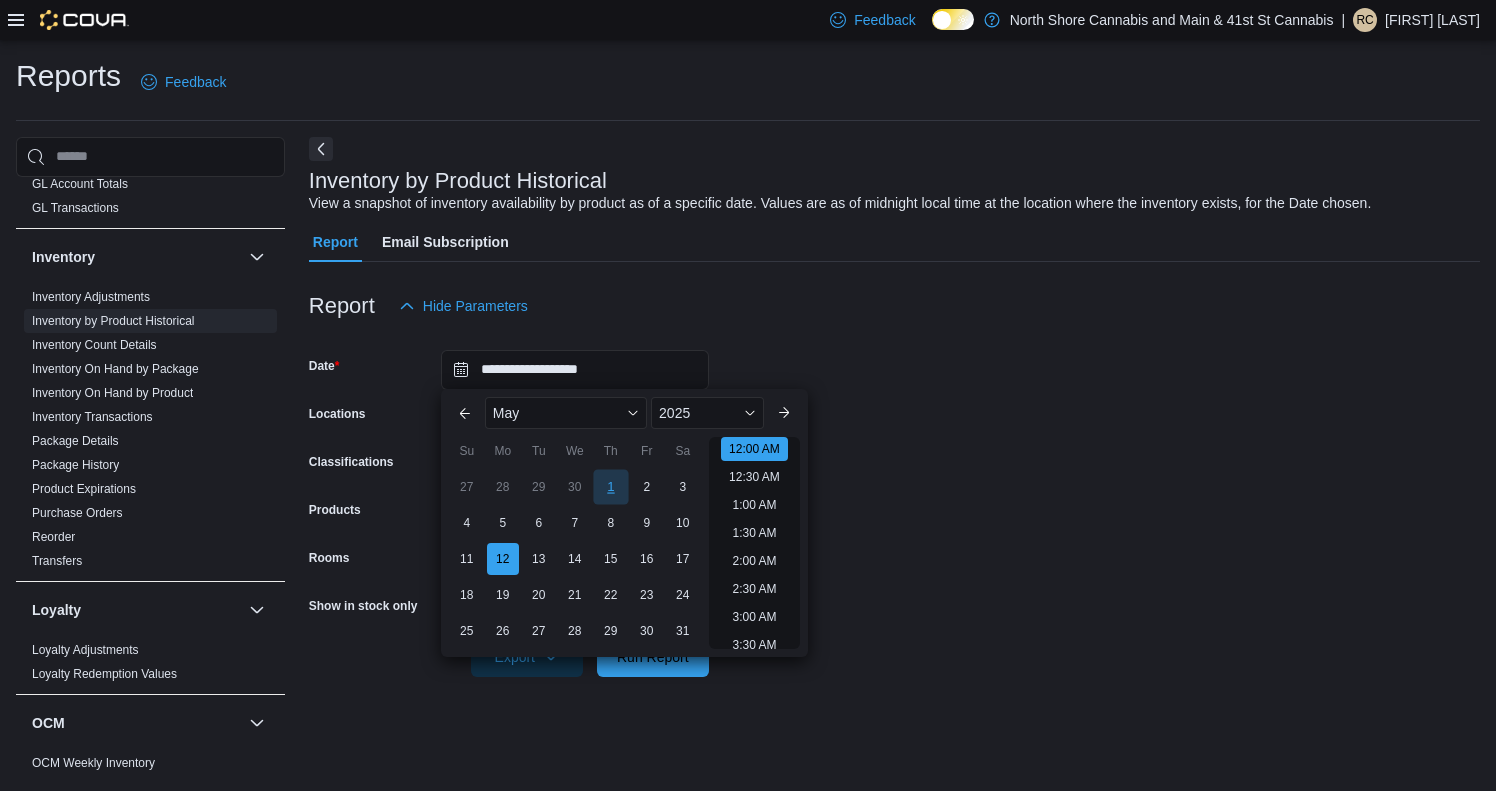 click on "1" at bounding box center (610, 486) 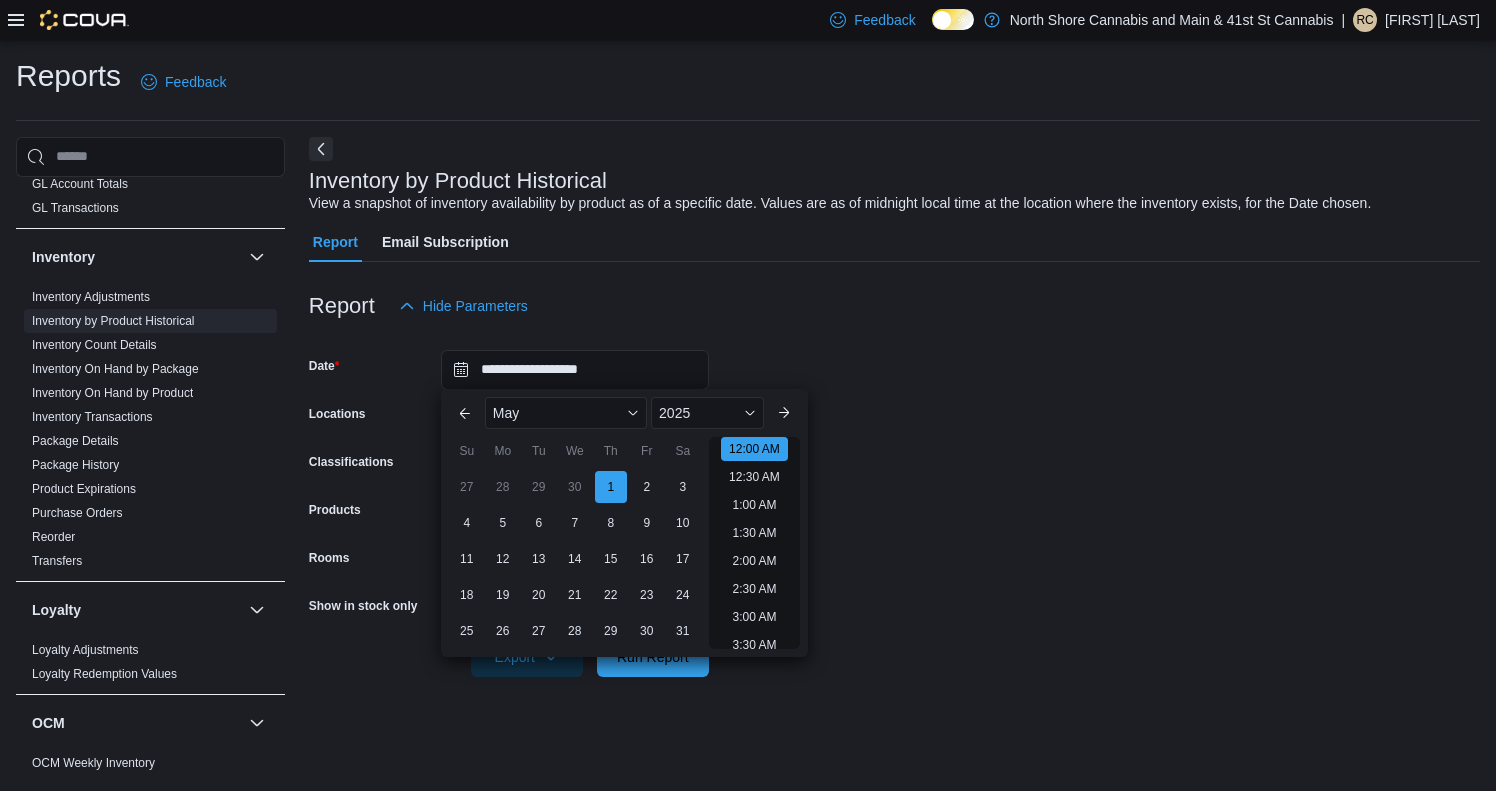 click on "Report Hide Parameters" at bounding box center [894, 306] 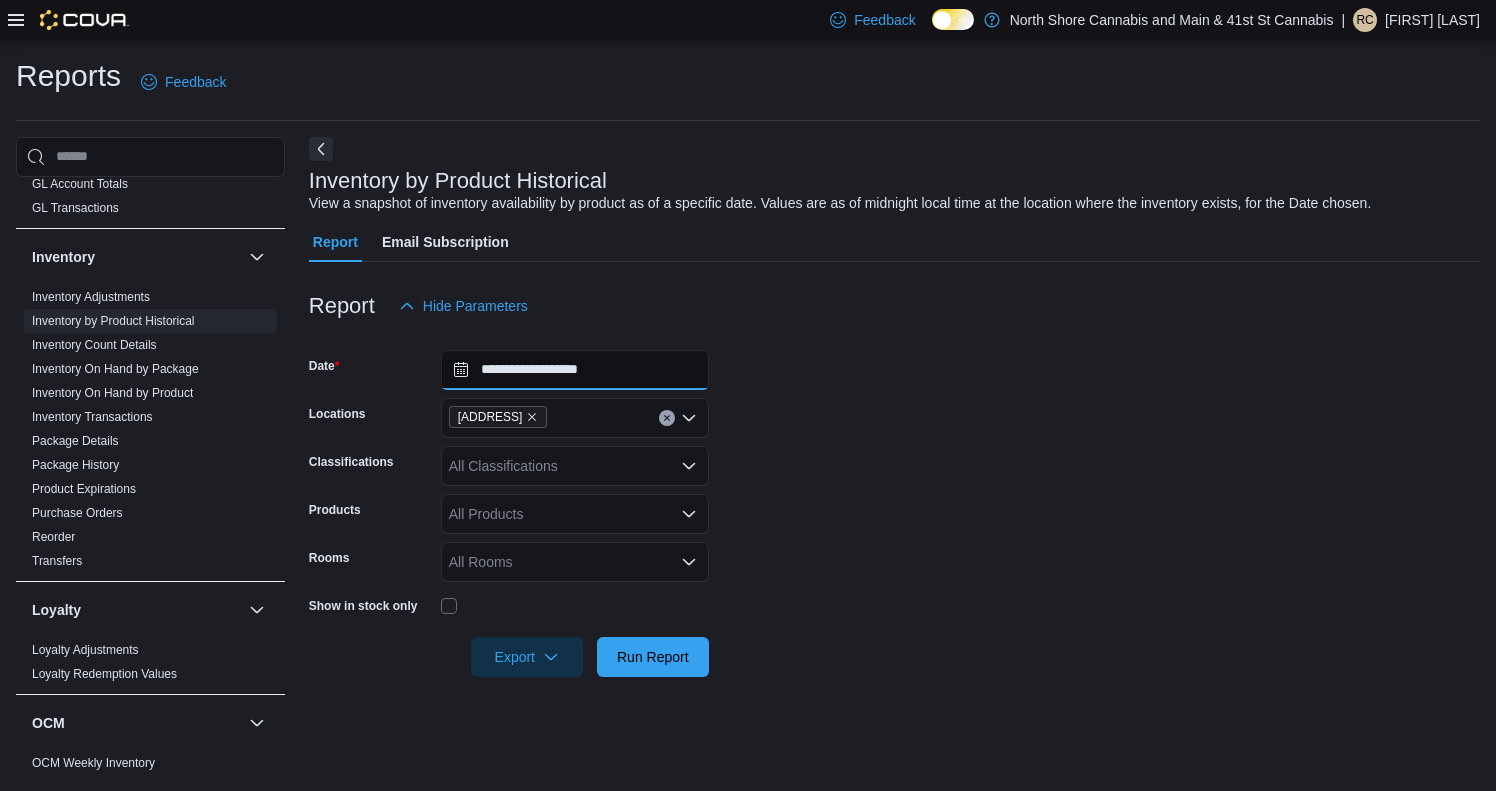 click on "**********" at bounding box center [575, 370] 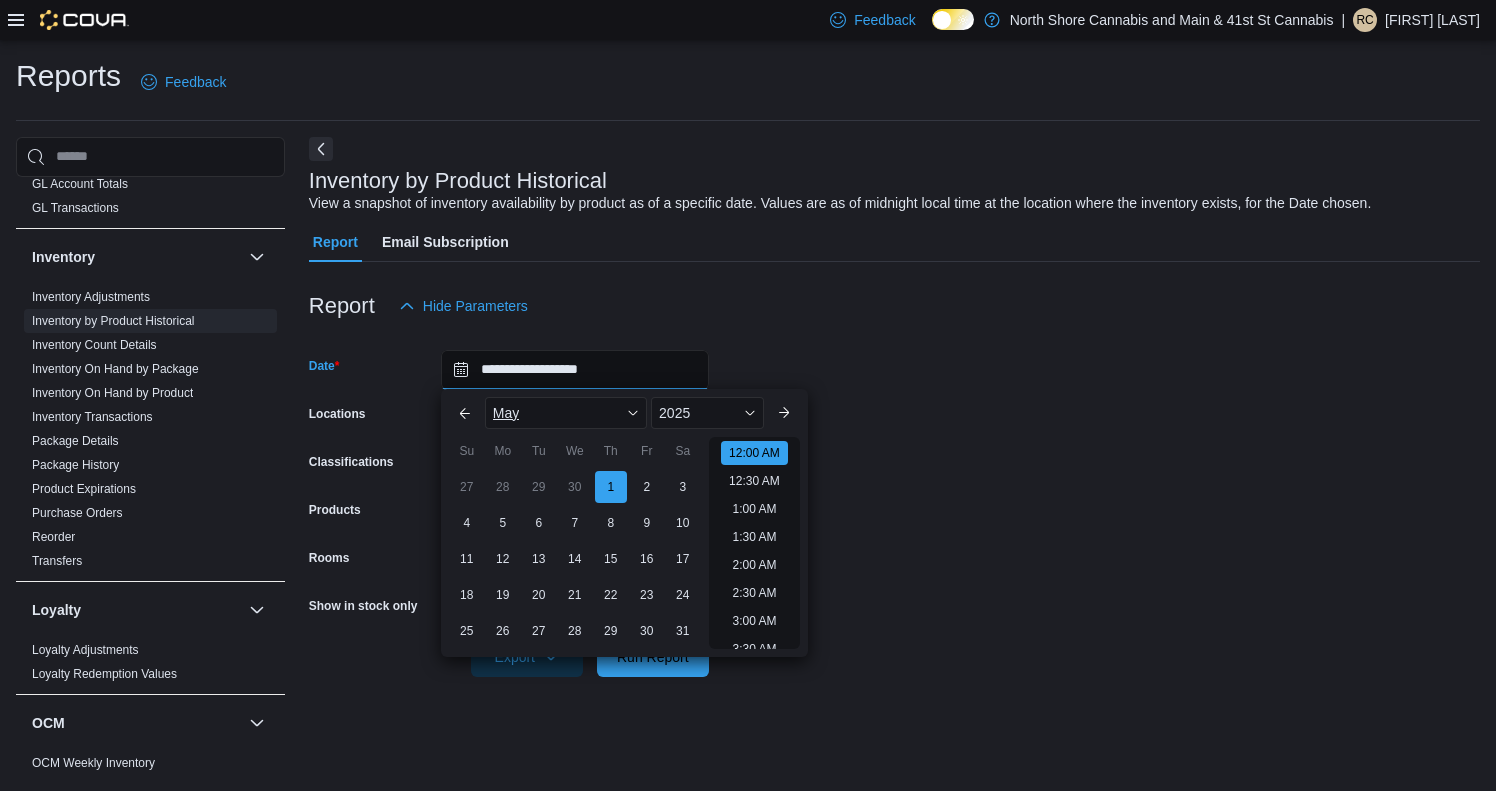 scroll, scrollTop: 62, scrollLeft: 0, axis: vertical 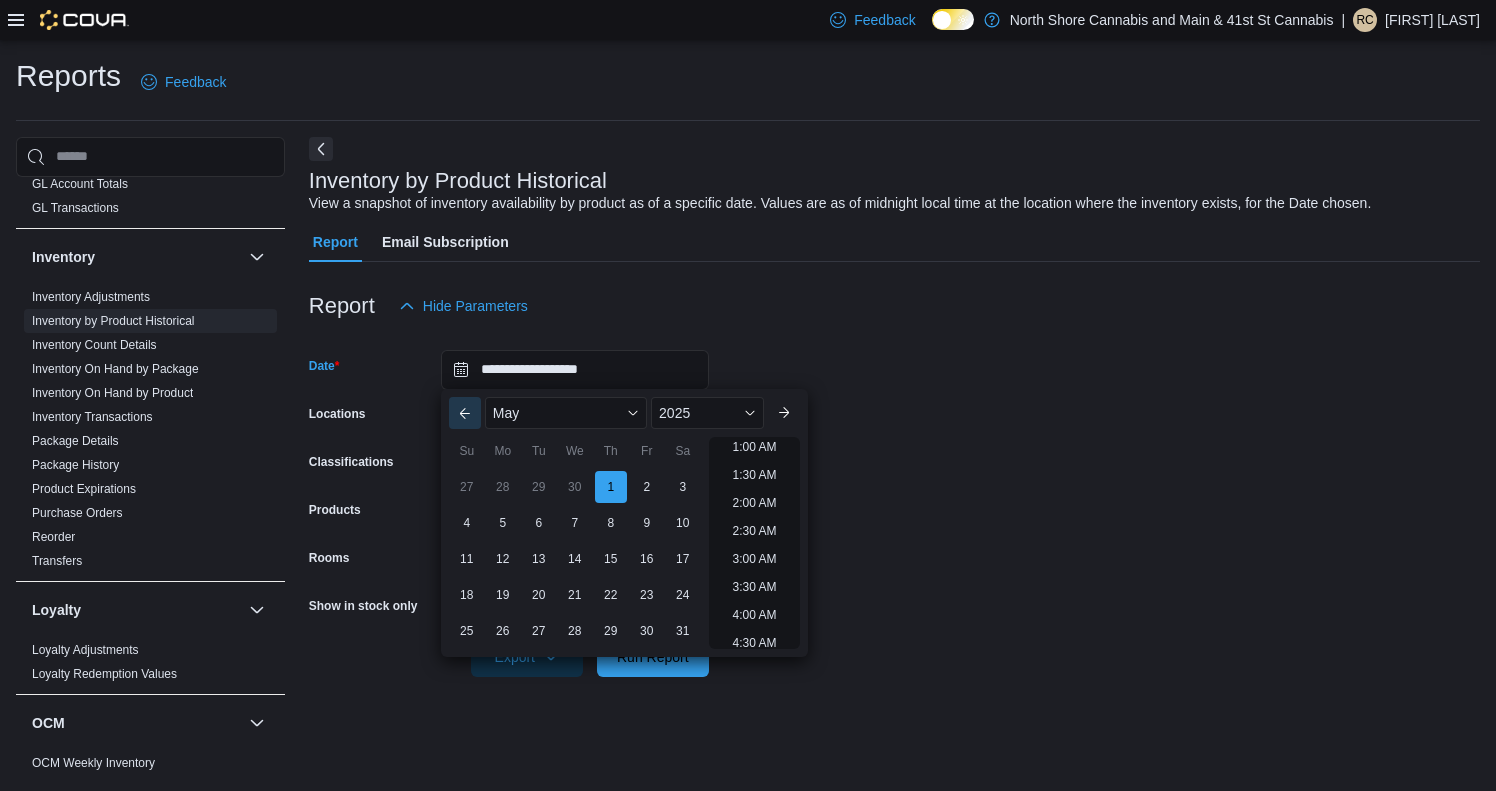 click on "Previous Month" at bounding box center [465, 413] 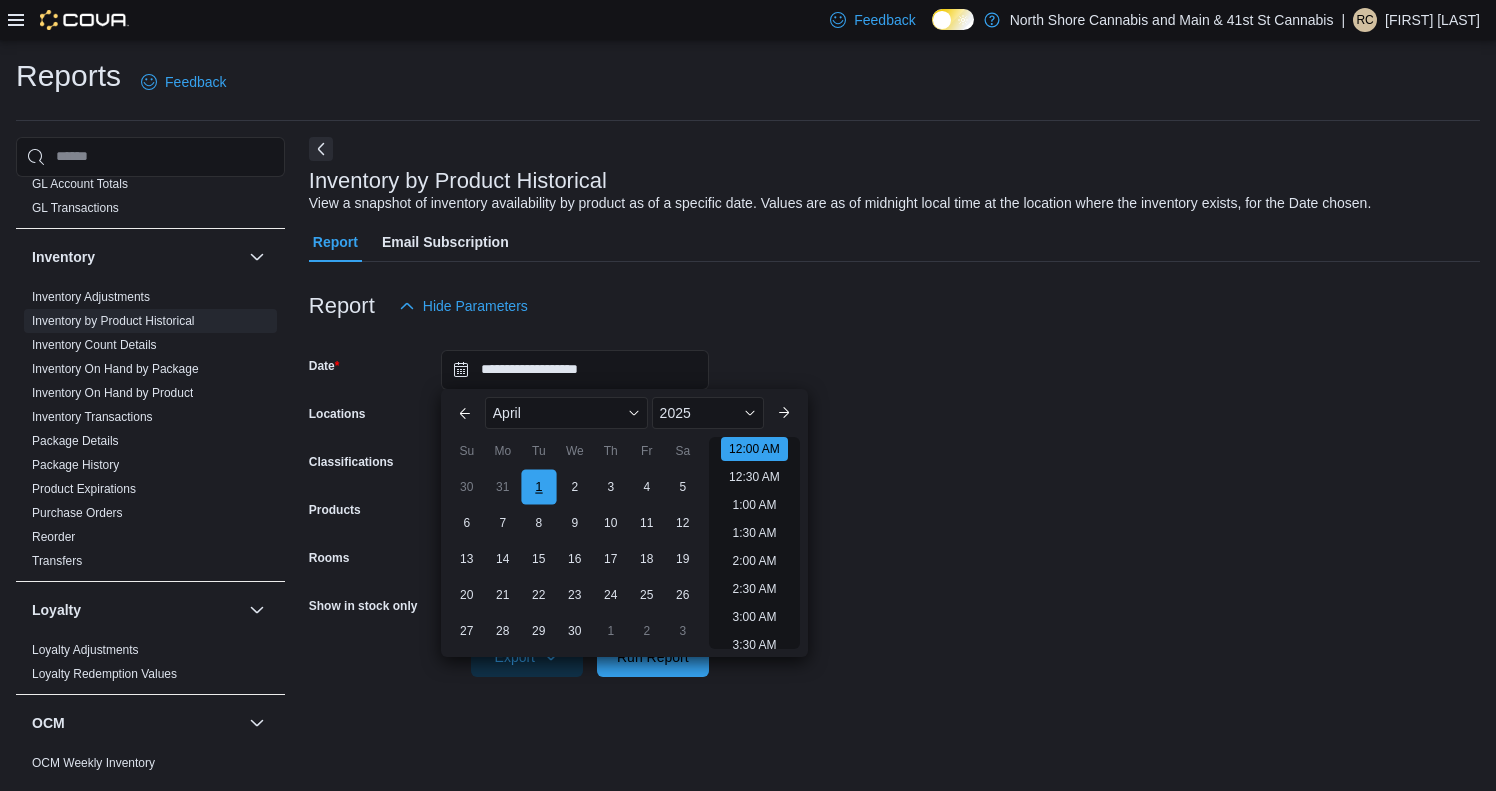 click on "1" at bounding box center [538, 486] 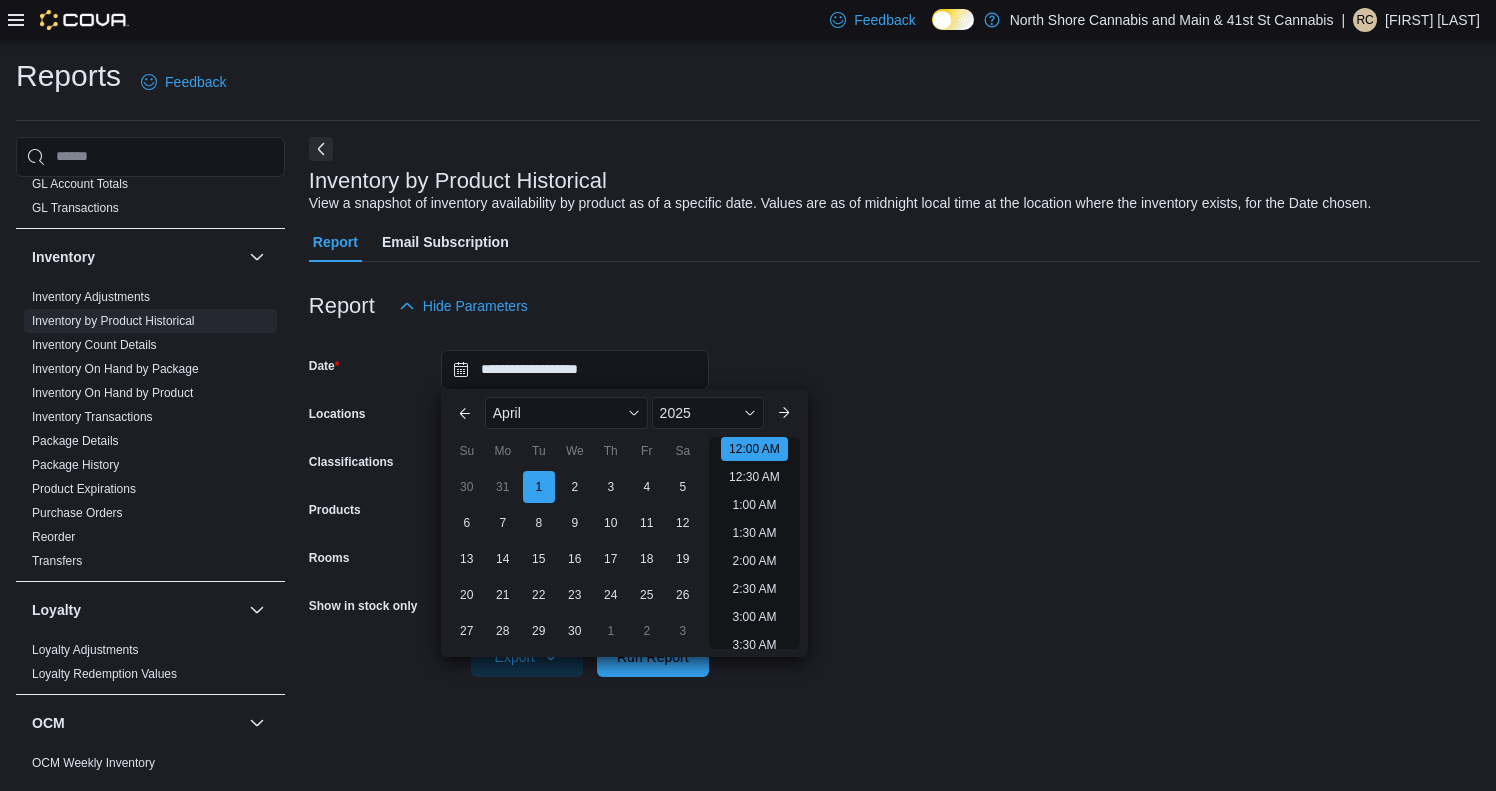 click on "Report Hide Parameters" at bounding box center [894, 306] 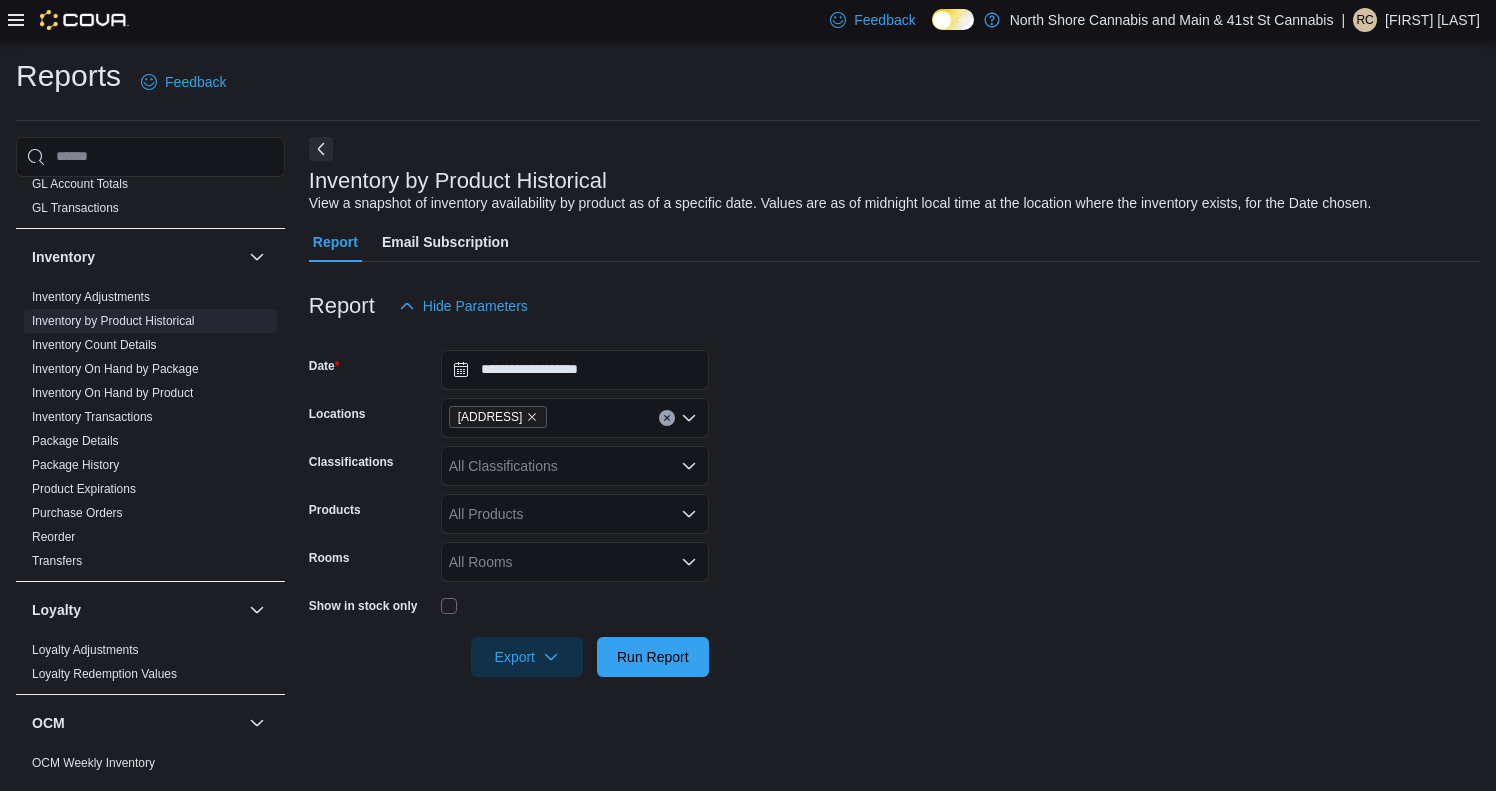 scroll, scrollTop: 0, scrollLeft: 0, axis: both 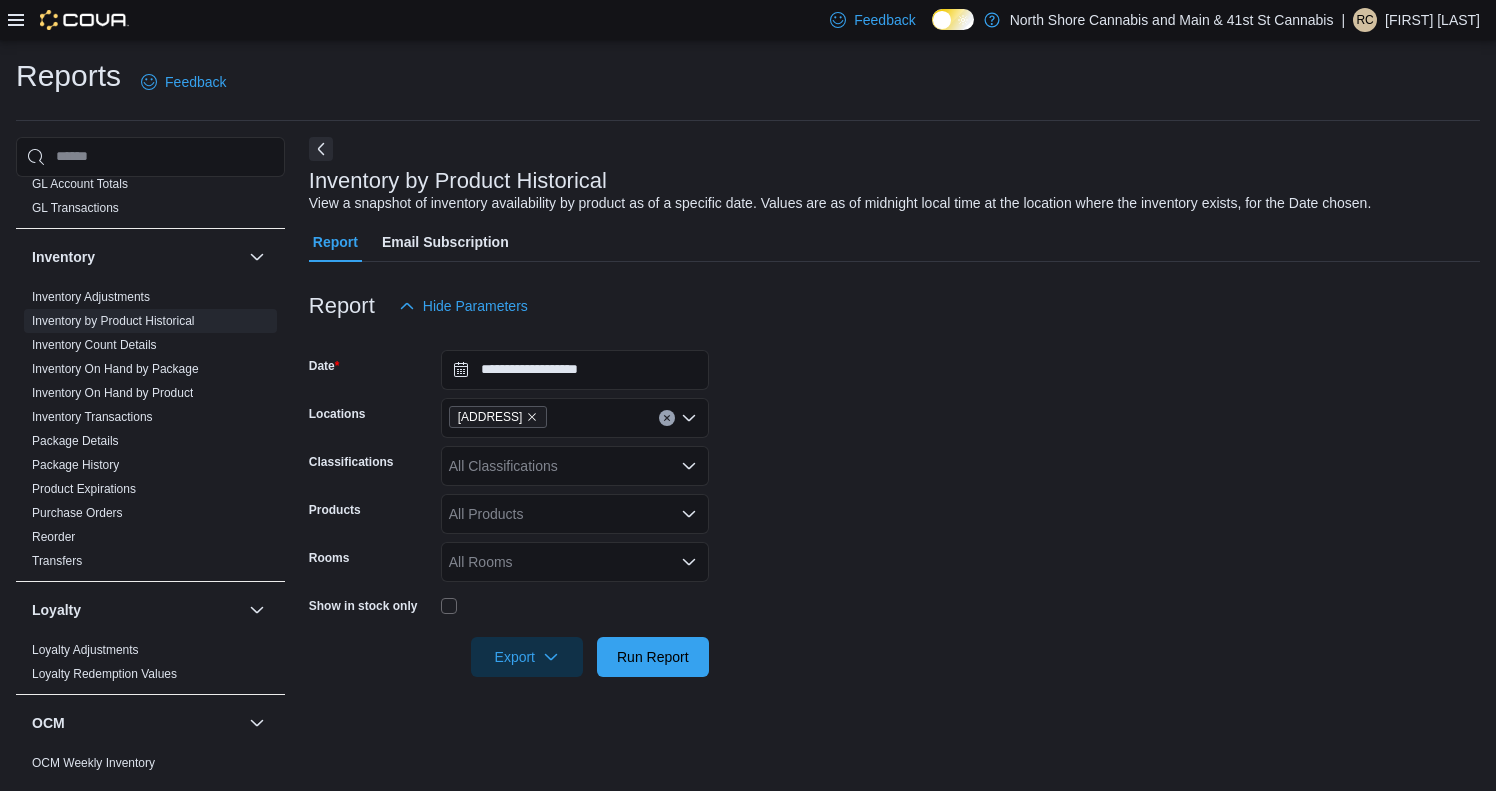 click 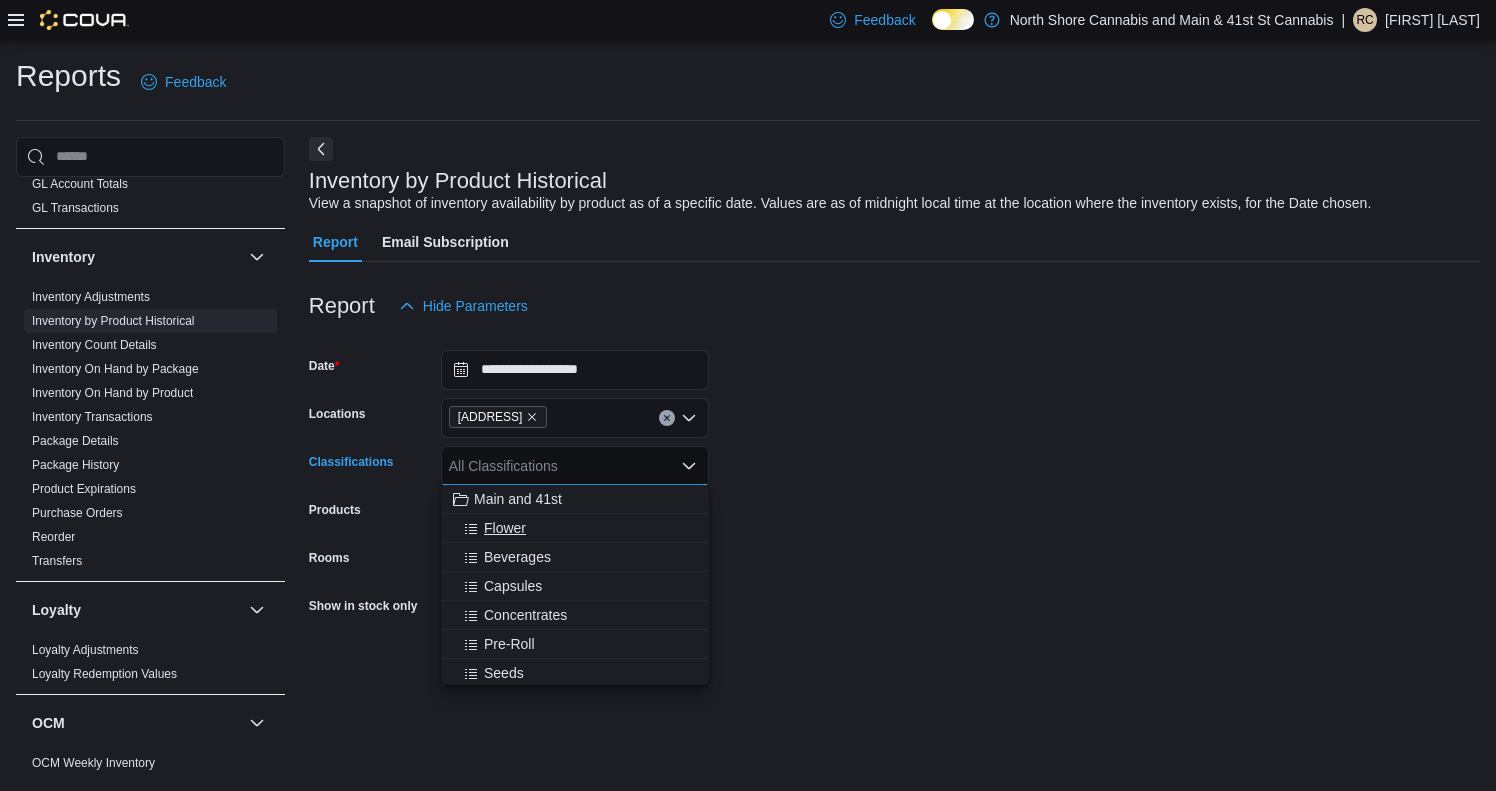 click on "Flower" at bounding box center (575, 528) 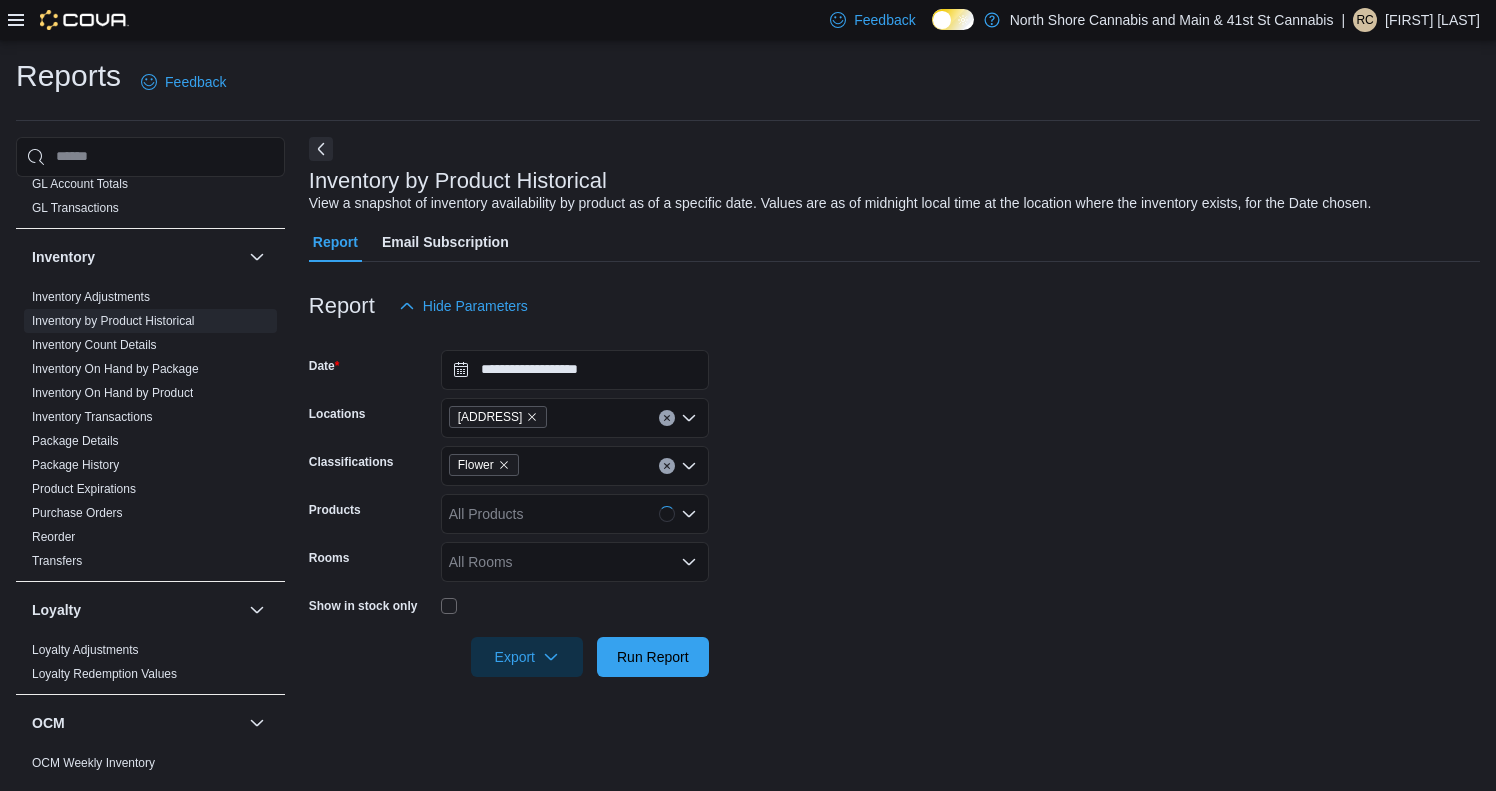 click on "**********" at bounding box center (894, 501) 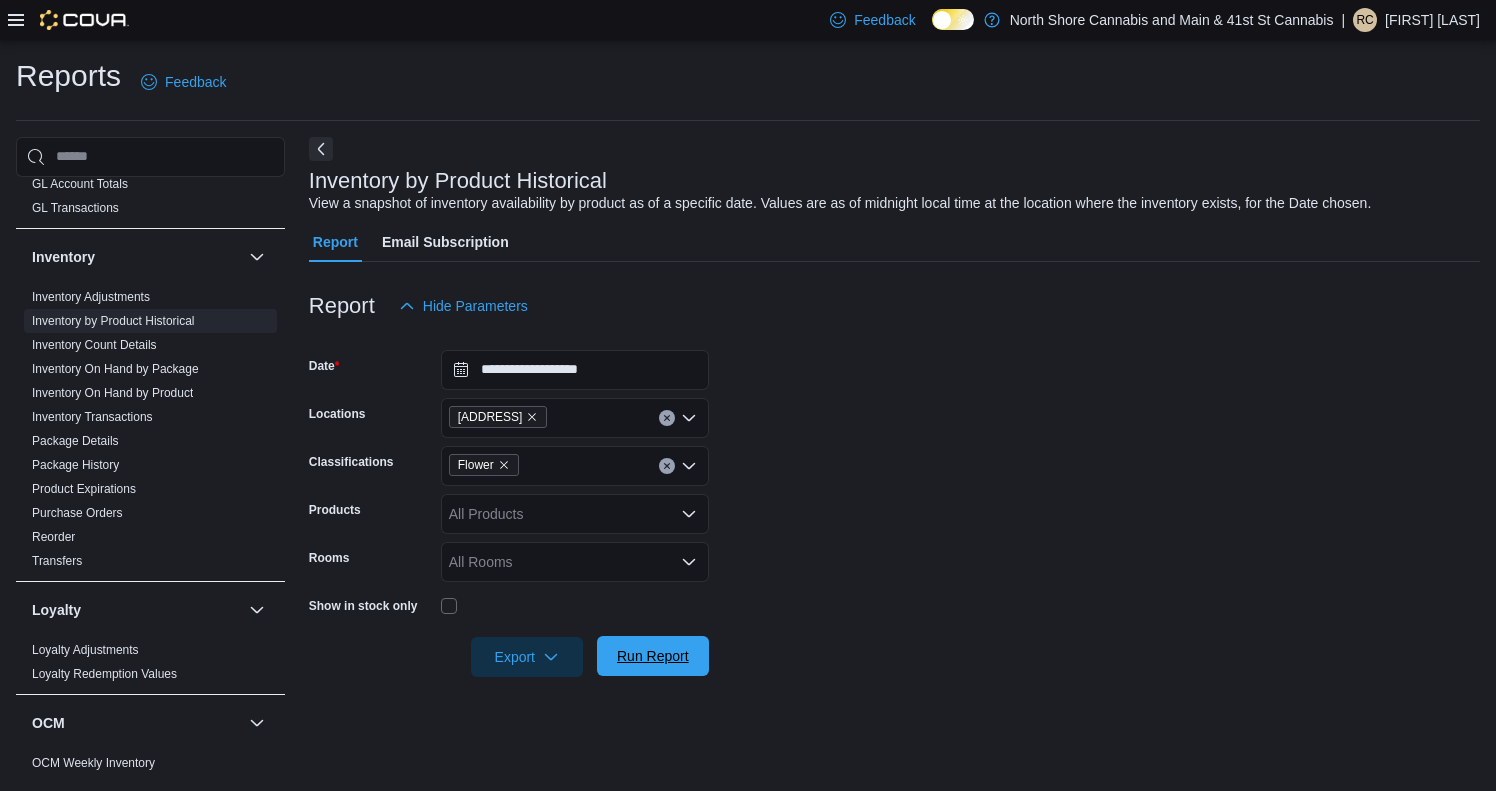 click on "Run Report" at bounding box center [653, 656] 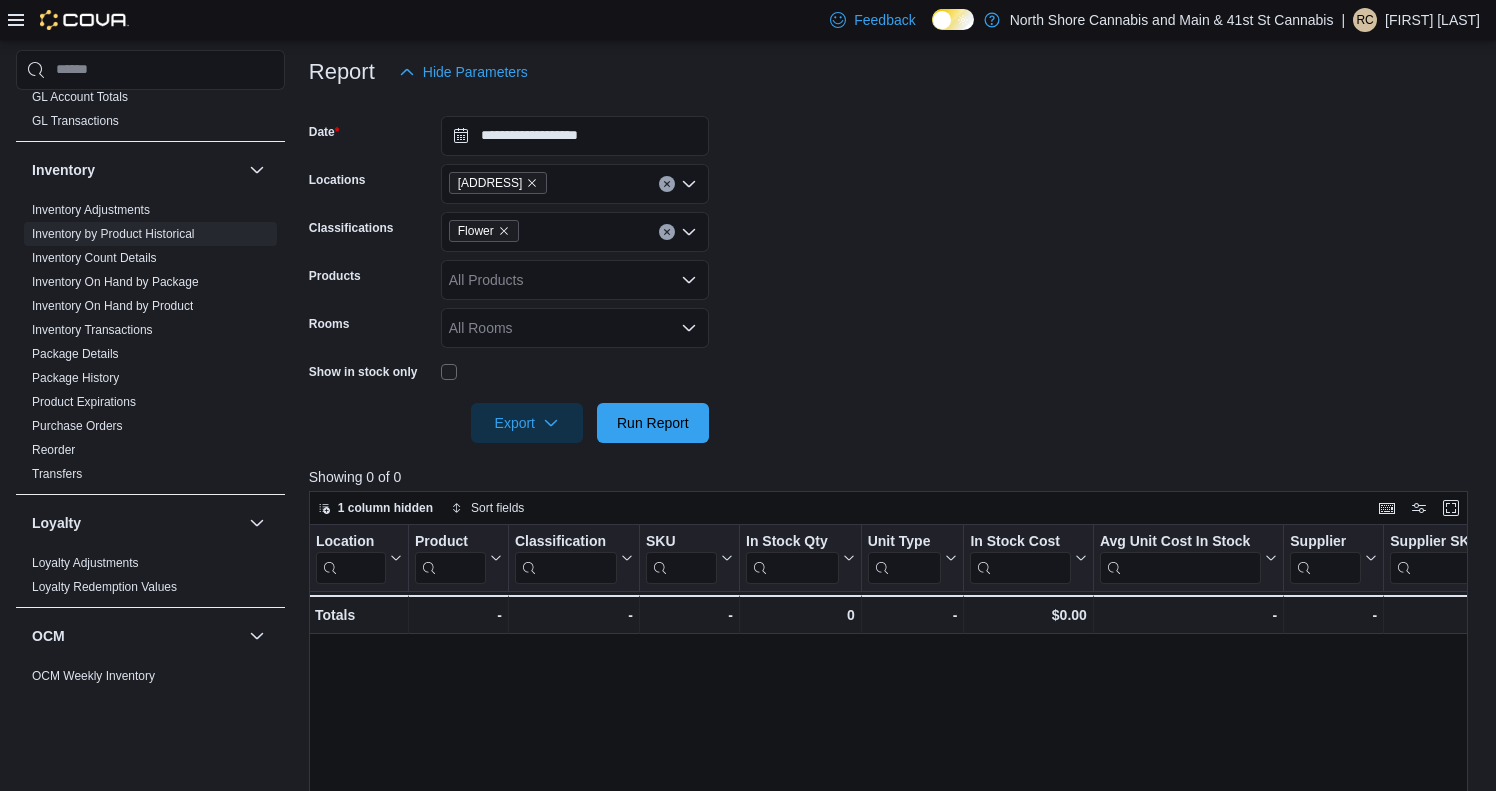 scroll, scrollTop: 232, scrollLeft: 0, axis: vertical 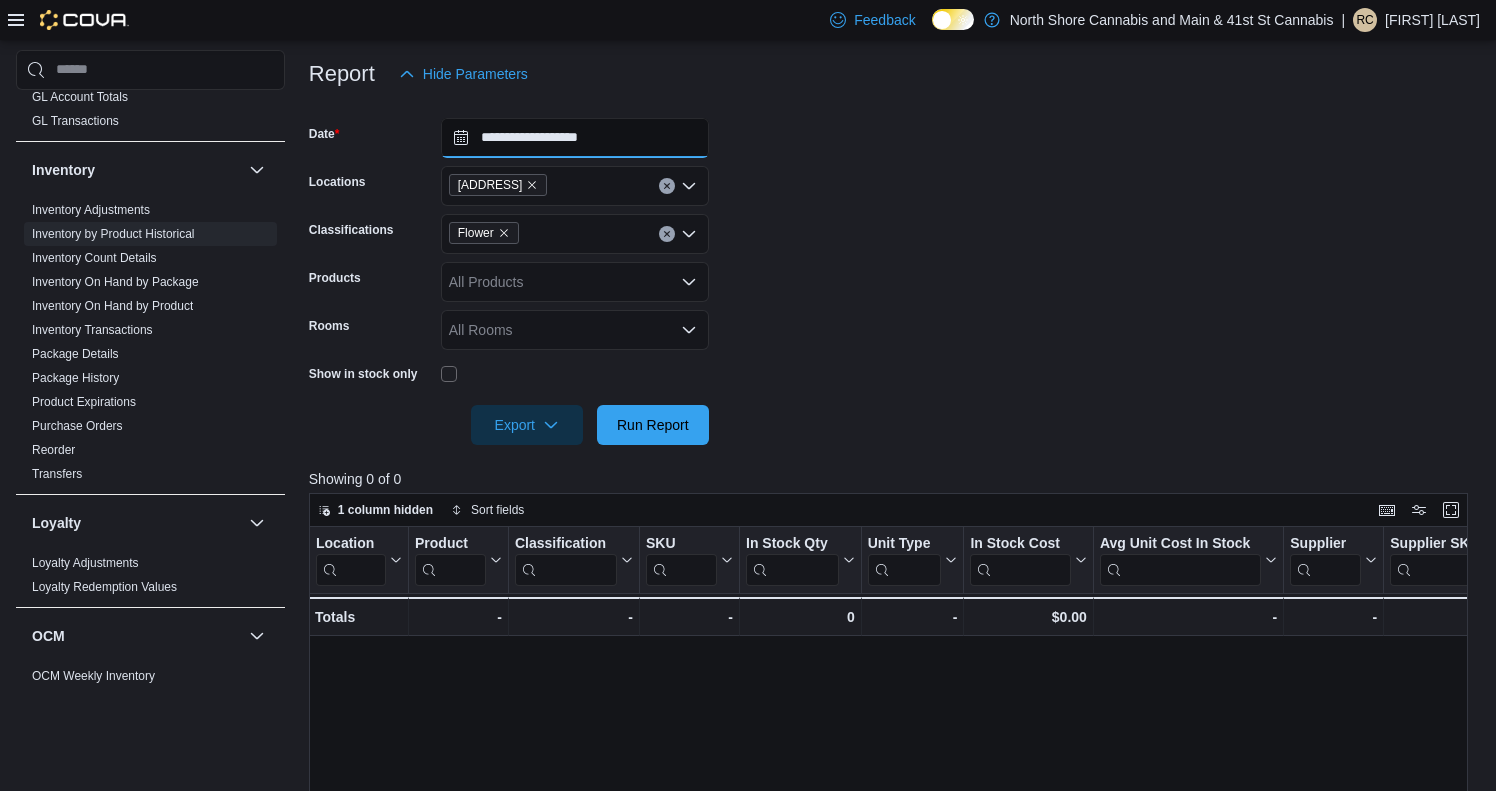 click on "**********" at bounding box center (575, 138) 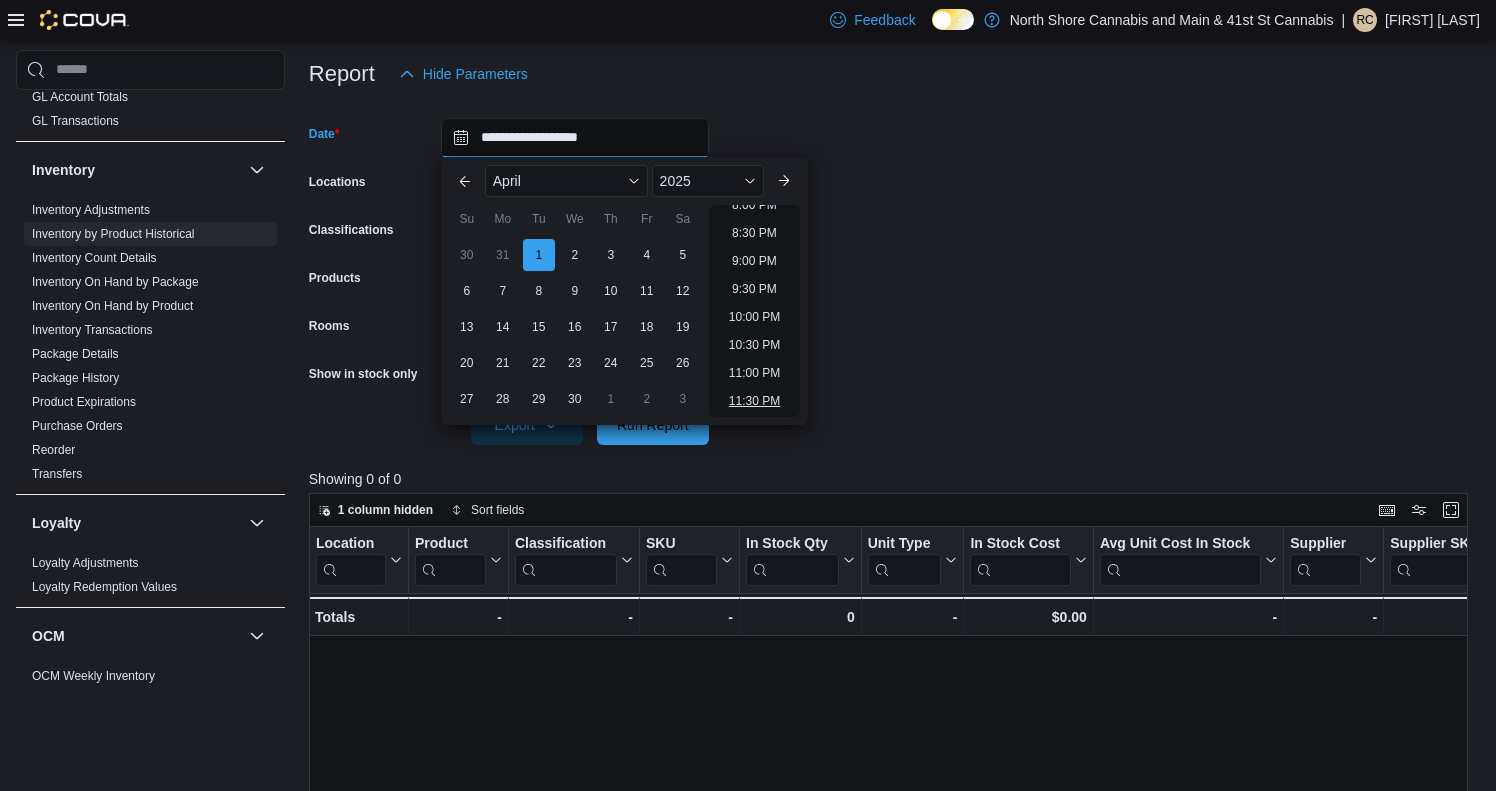 scroll, scrollTop: 1136, scrollLeft: 0, axis: vertical 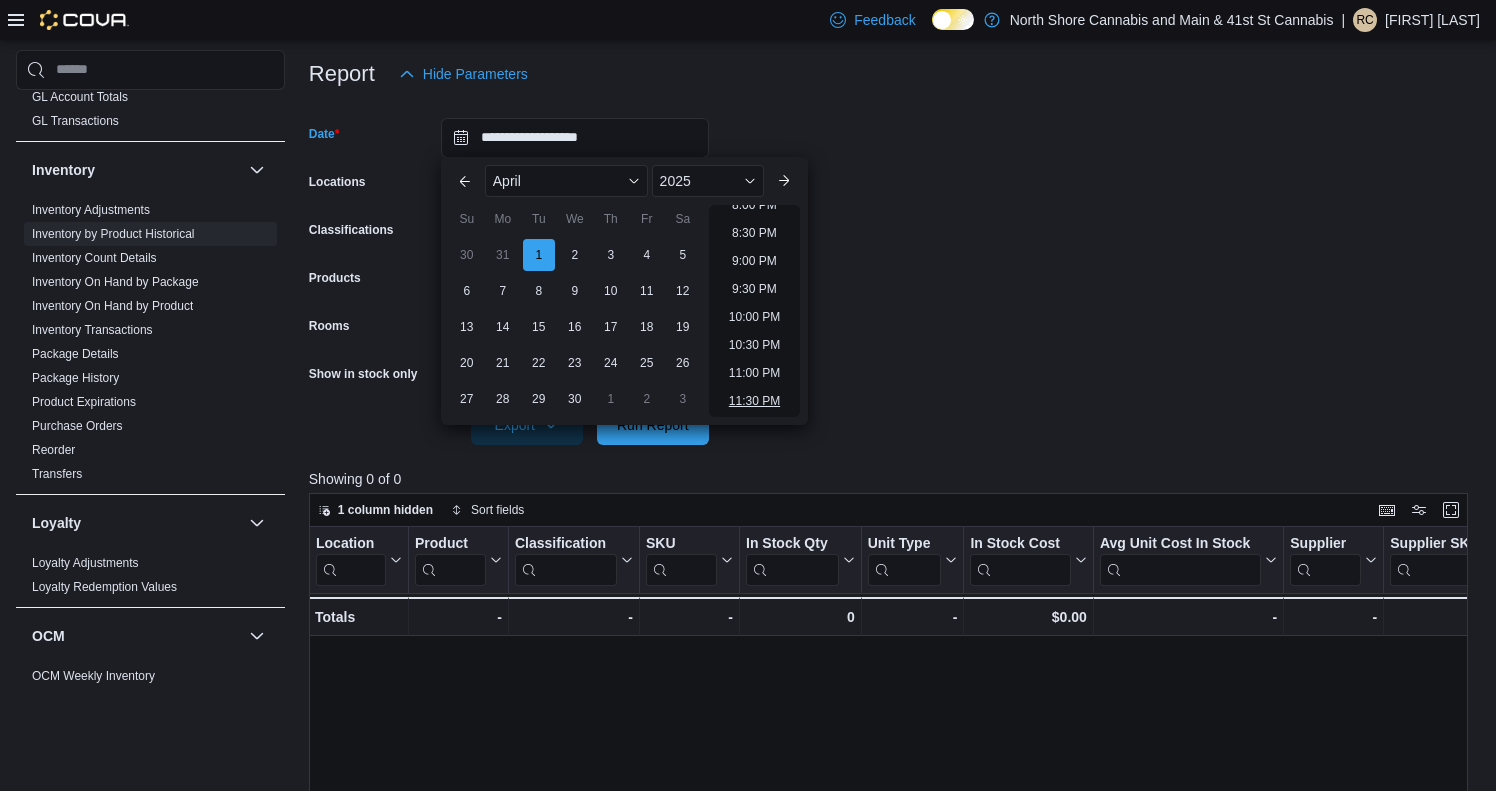 click on "11:30 PM" at bounding box center [754, 401] 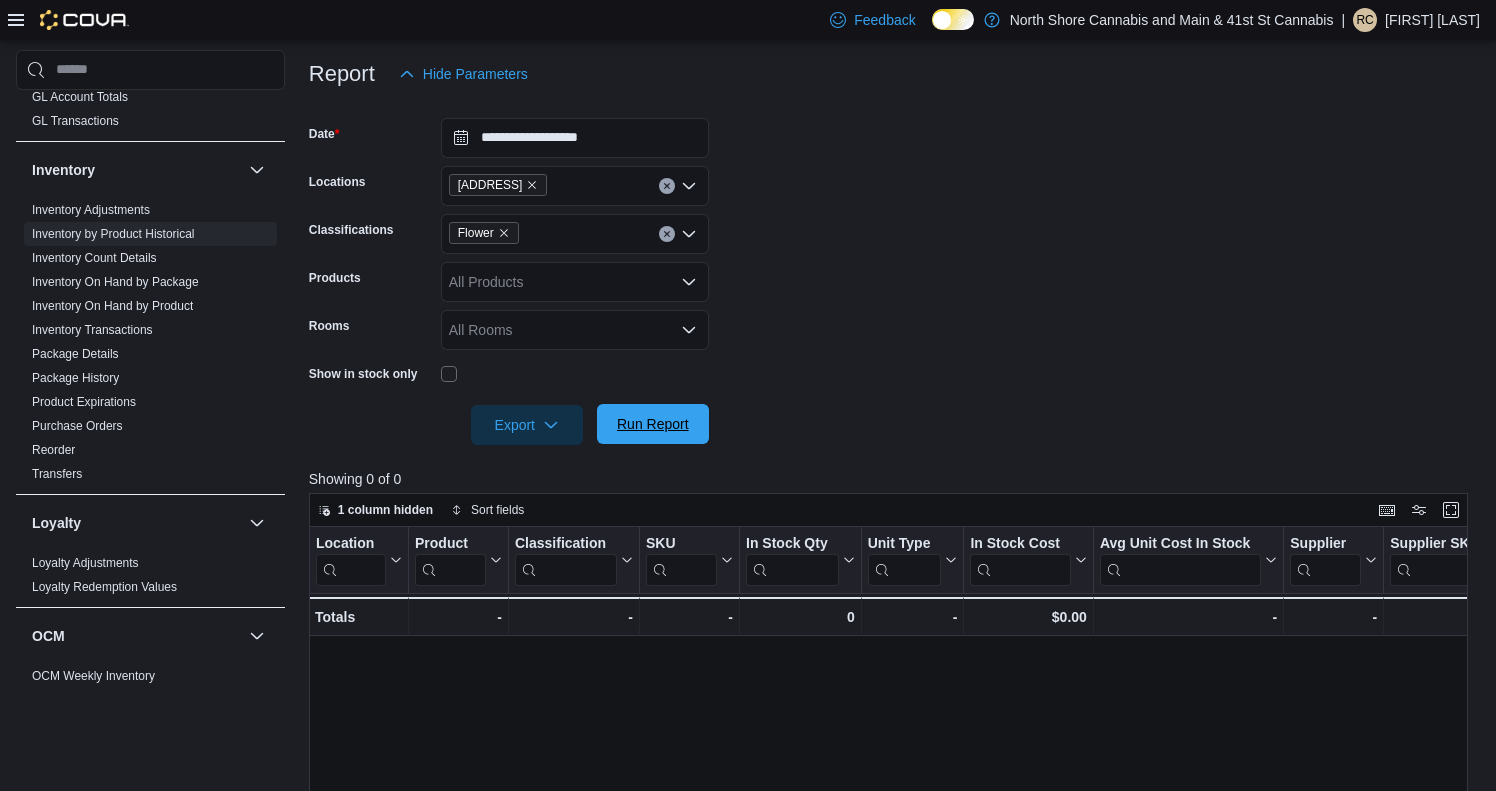 click on "Run Report" at bounding box center [653, 424] 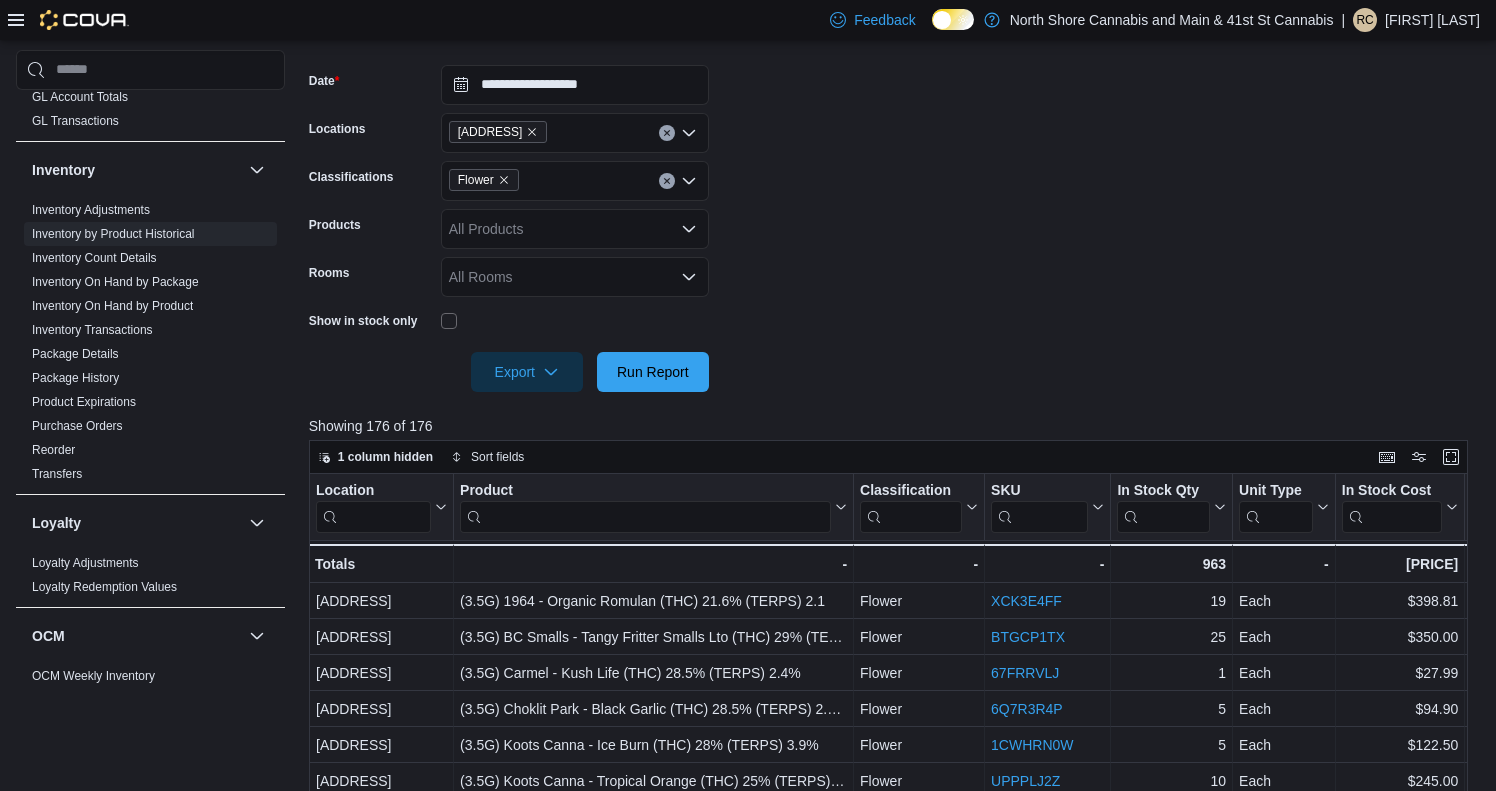 scroll, scrollTop: 298, scrollLeft: 0, axis: vertical 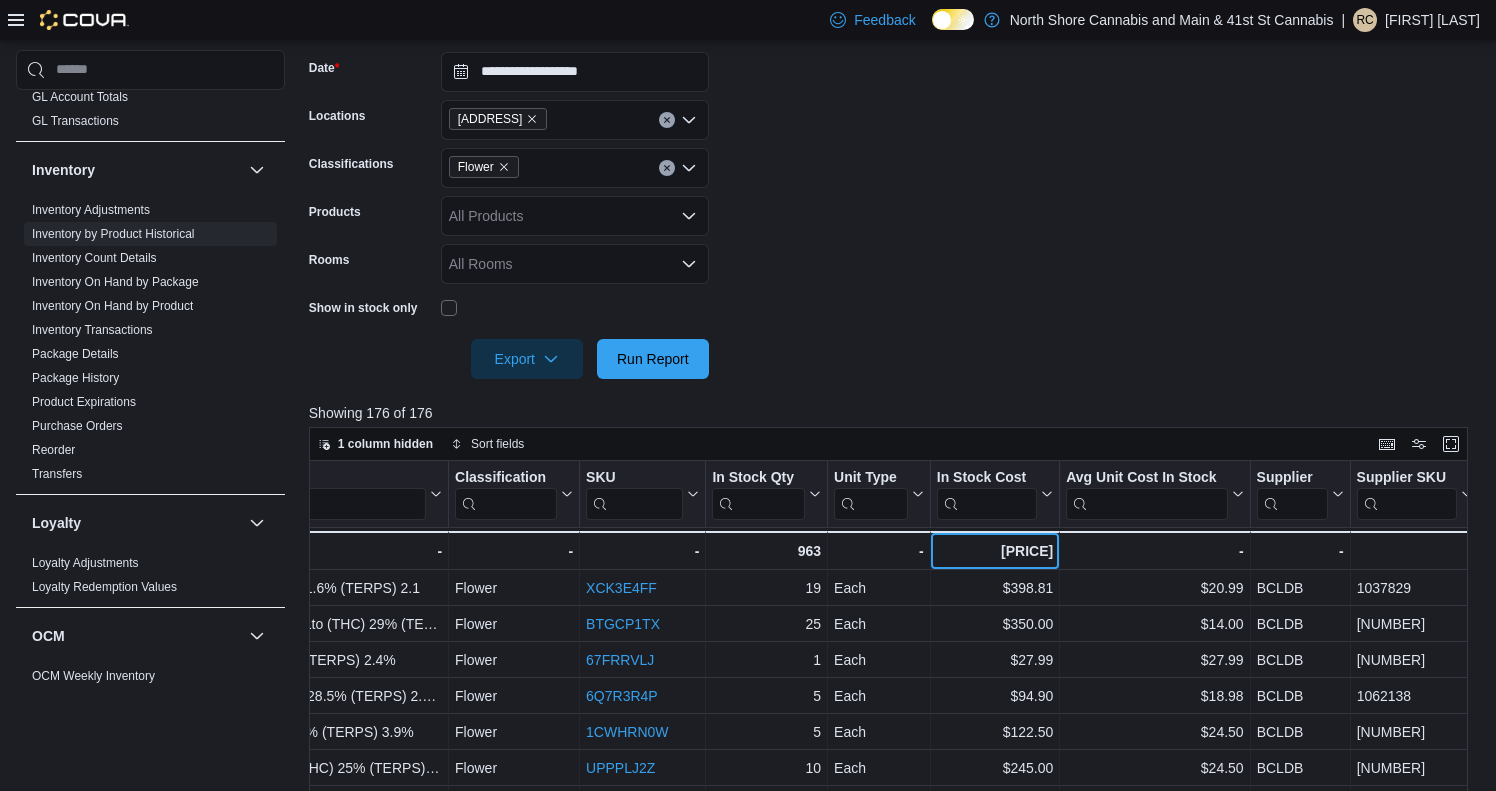 click on "$28,948.88" at bounding box center (995, 551) 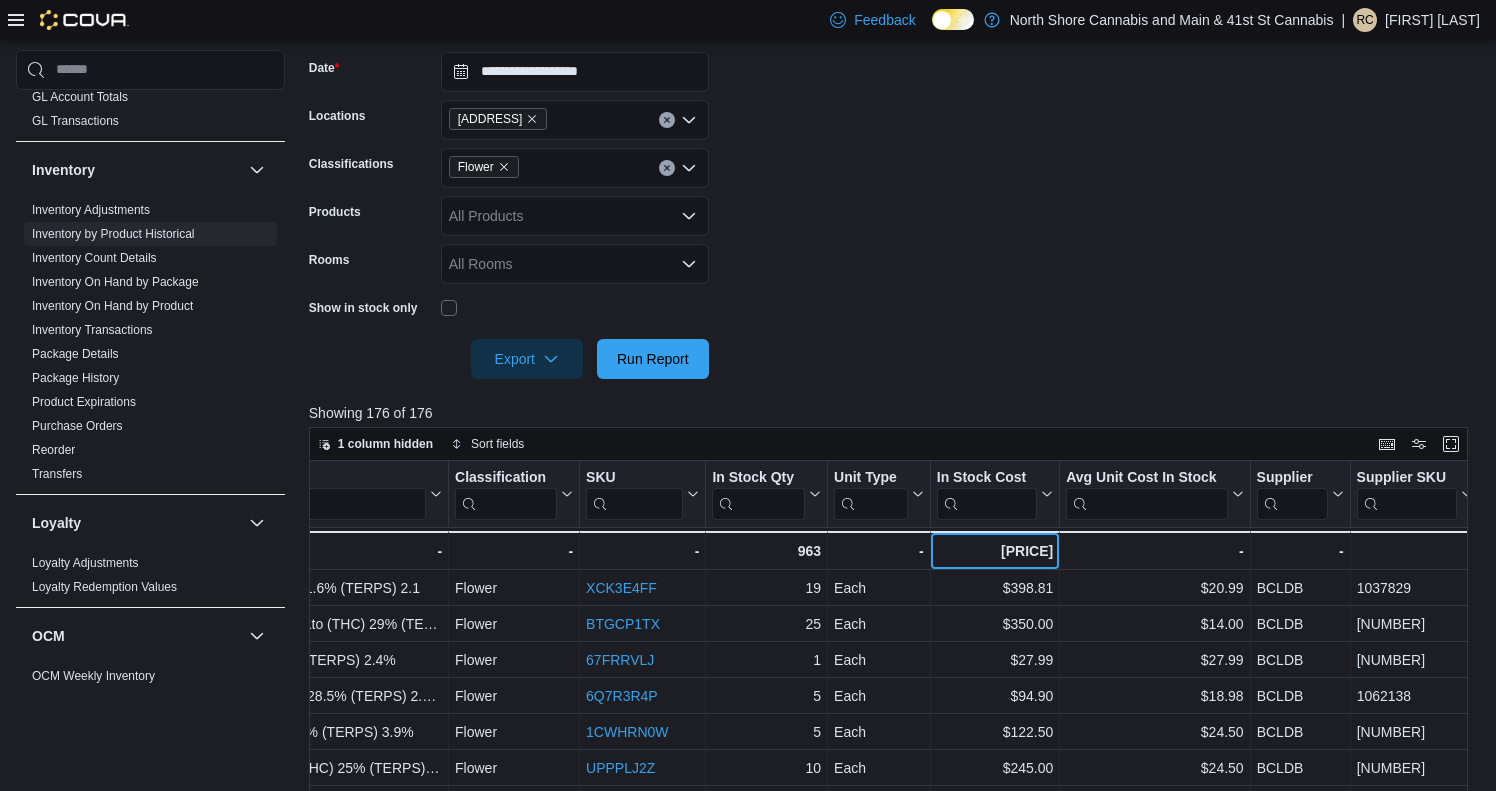click on "$28,948.88" at bounding box center [995, 551] 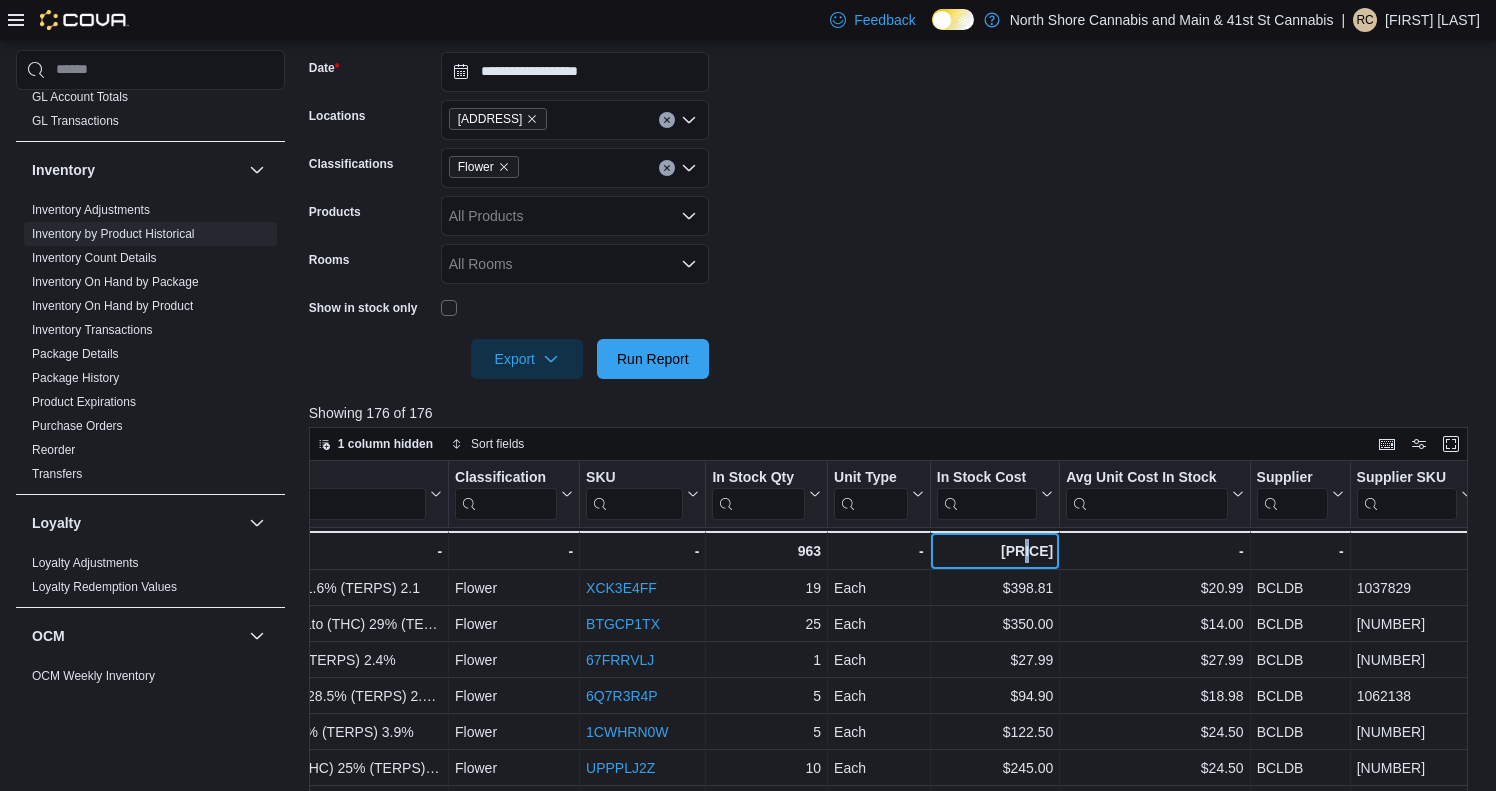 click on "$28,948.88" at bounding box center [995, 551] 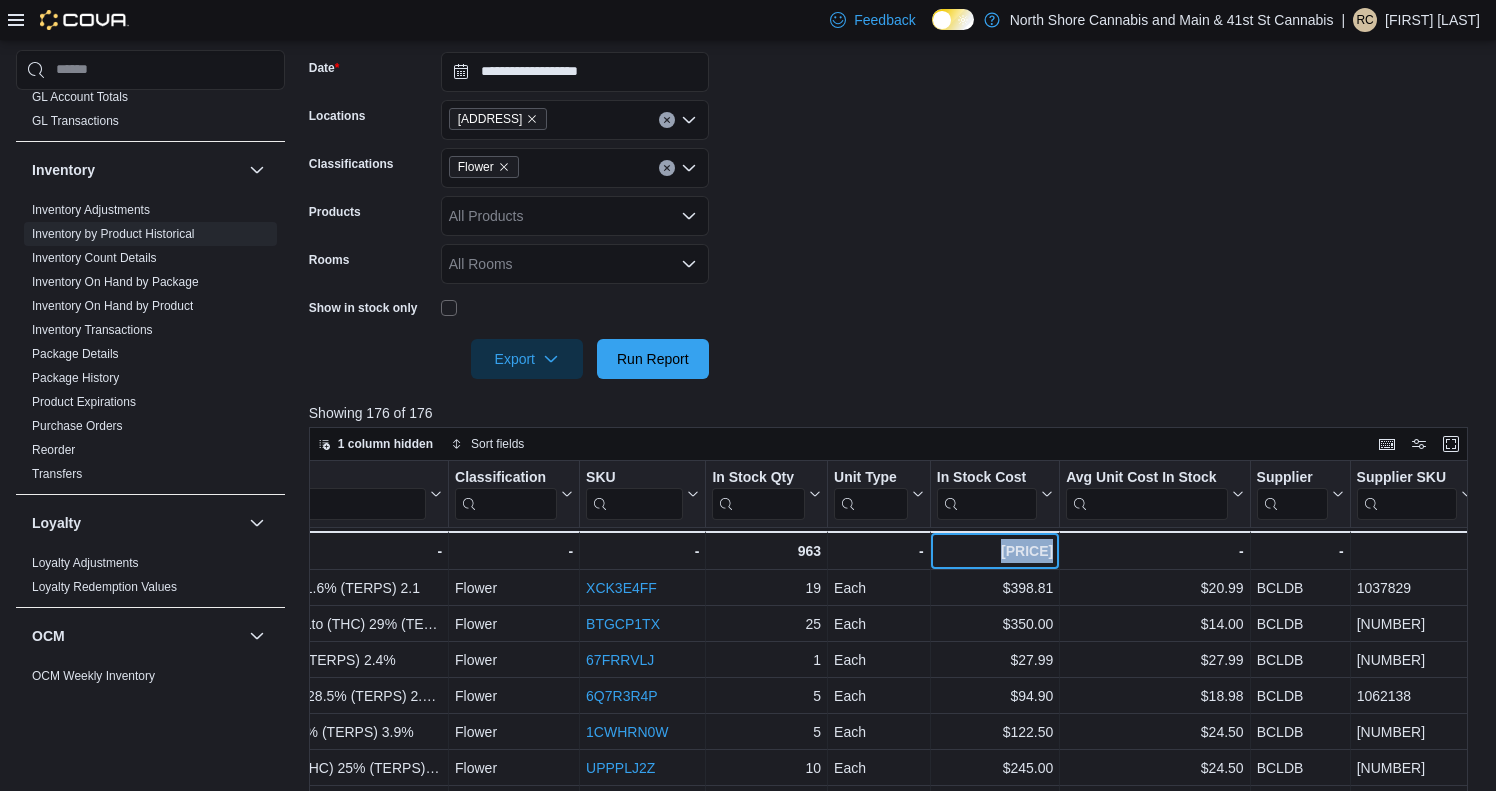 click on "$28,948.88" at bounding box center [995, 551] 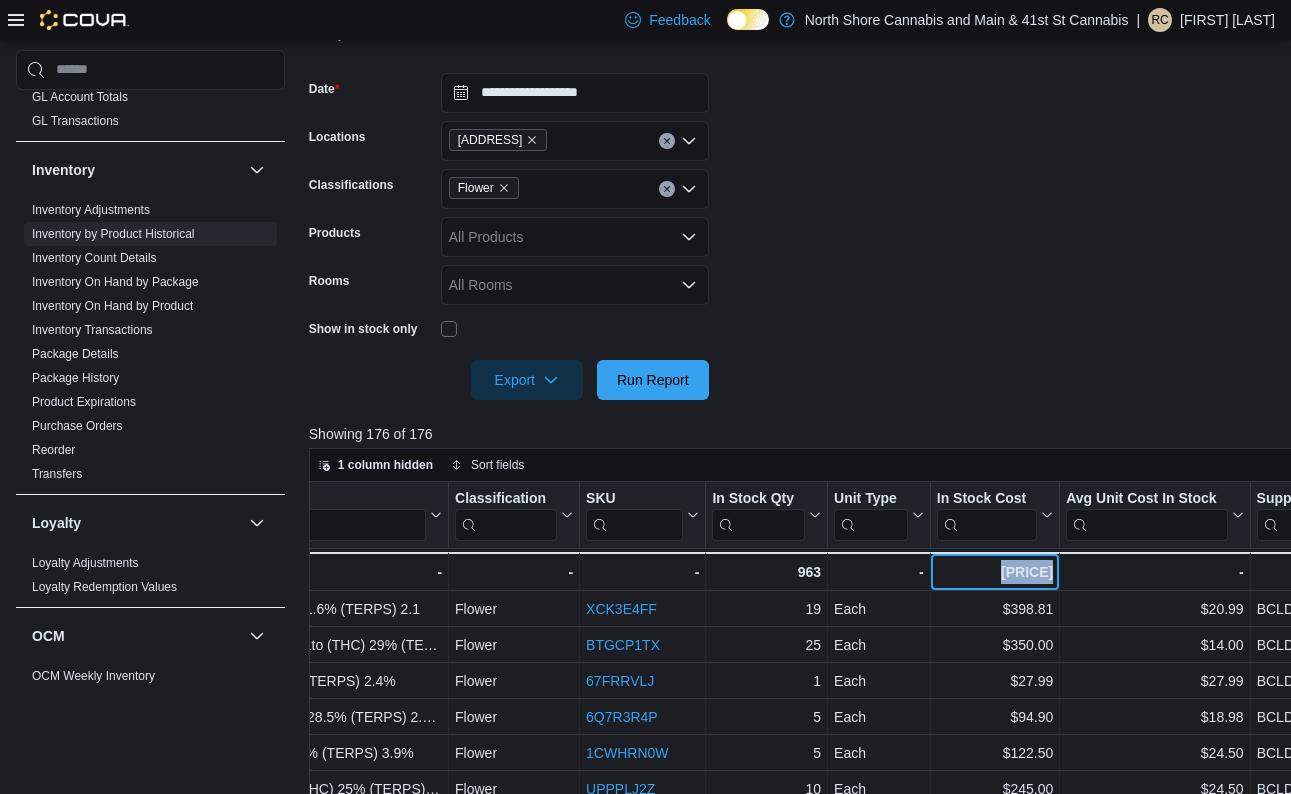 click on "$28,948.88" at bounding box center (995, 572) 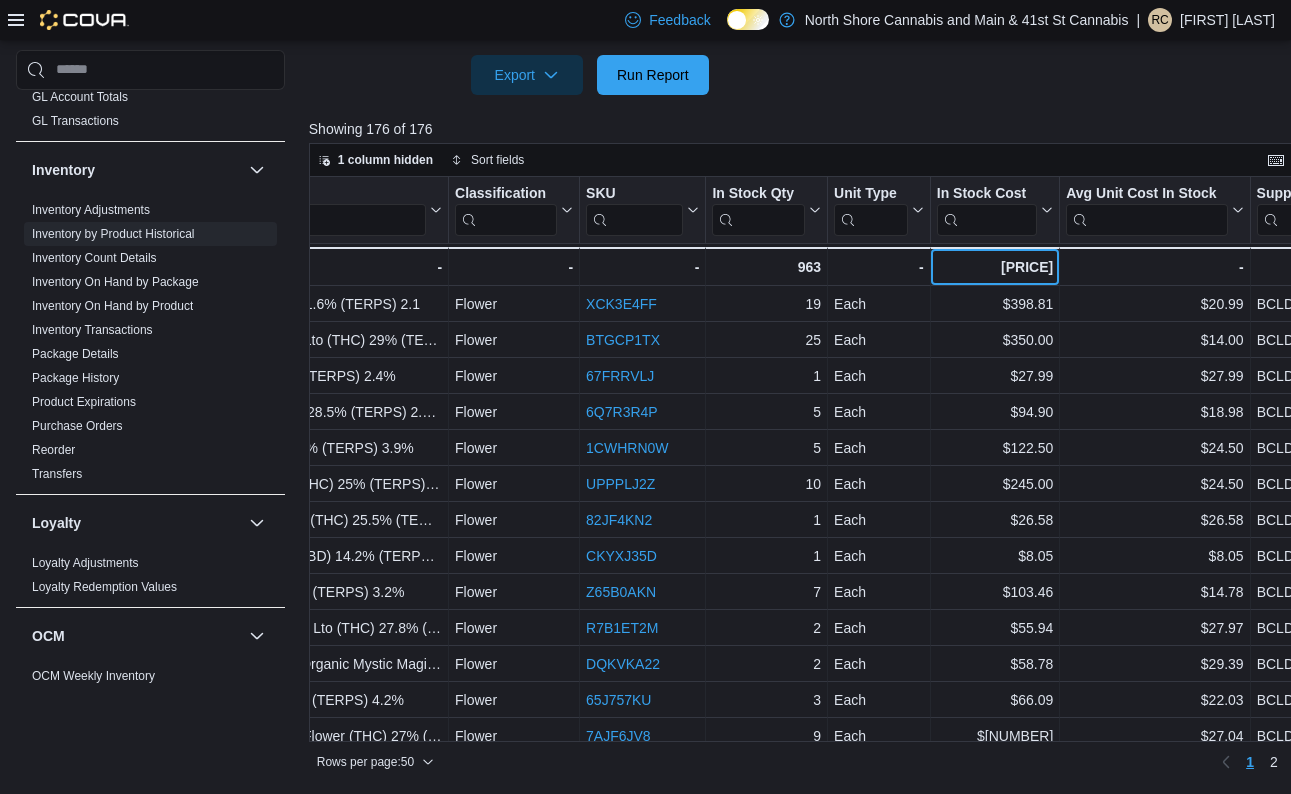 scroll, scrollTop: 604, scrollLeft: 0, axis: vertical 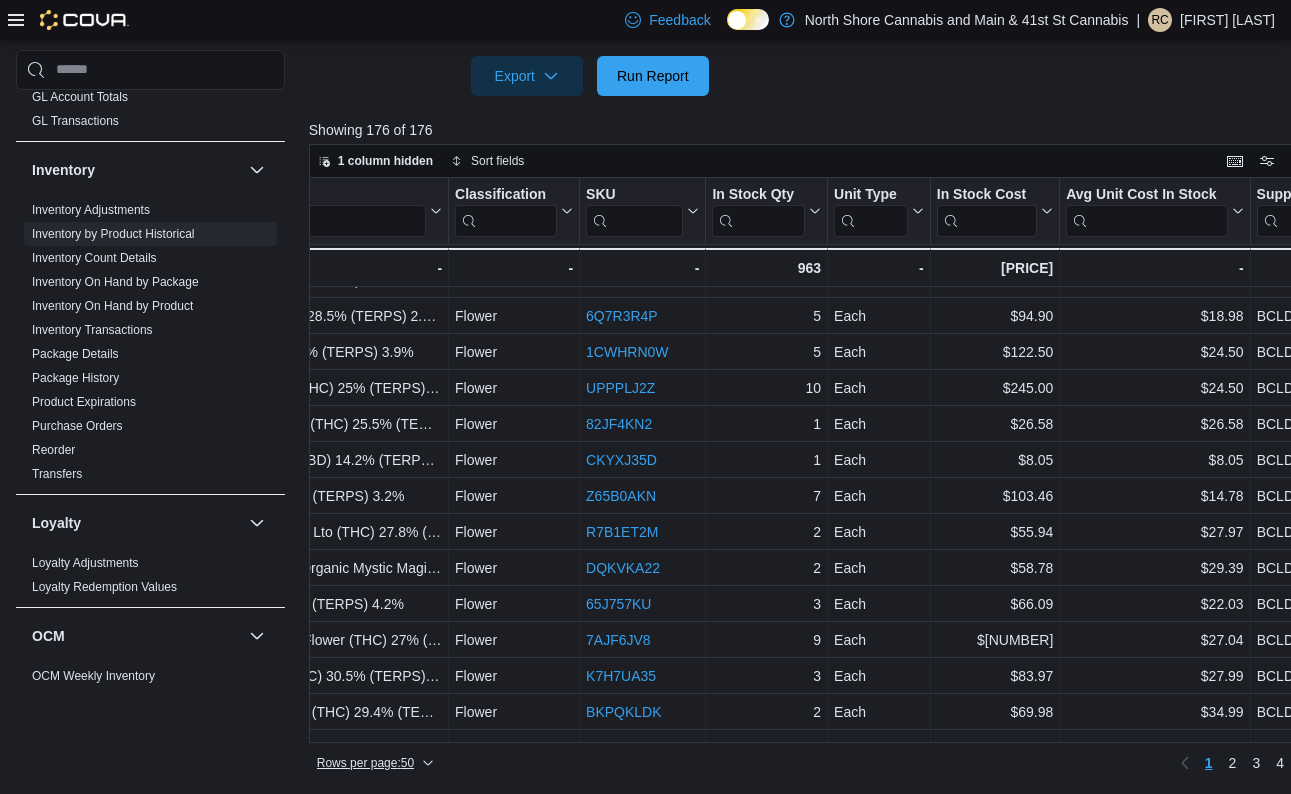 click on "Rows per page :  50" at bounding box center [365, 763] 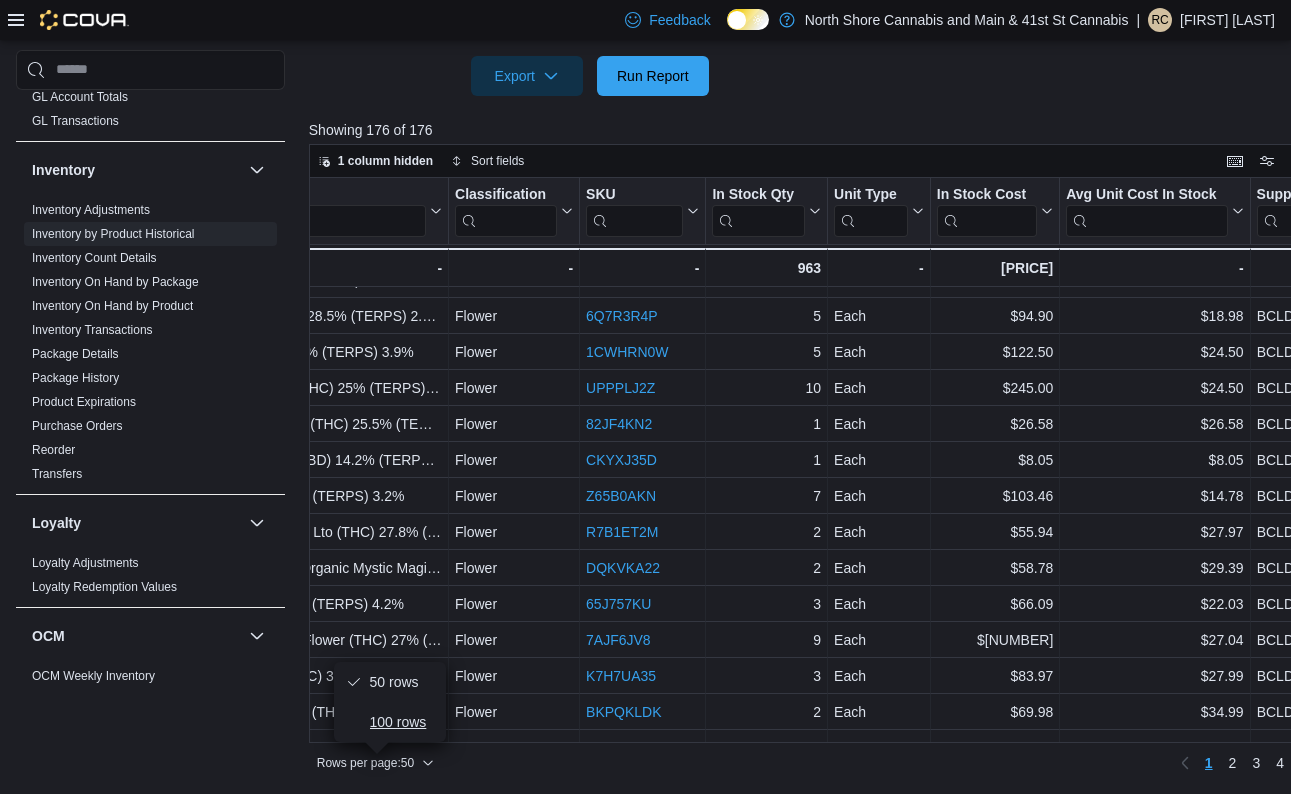click on "100 rows" at bounding box center [402, 722] 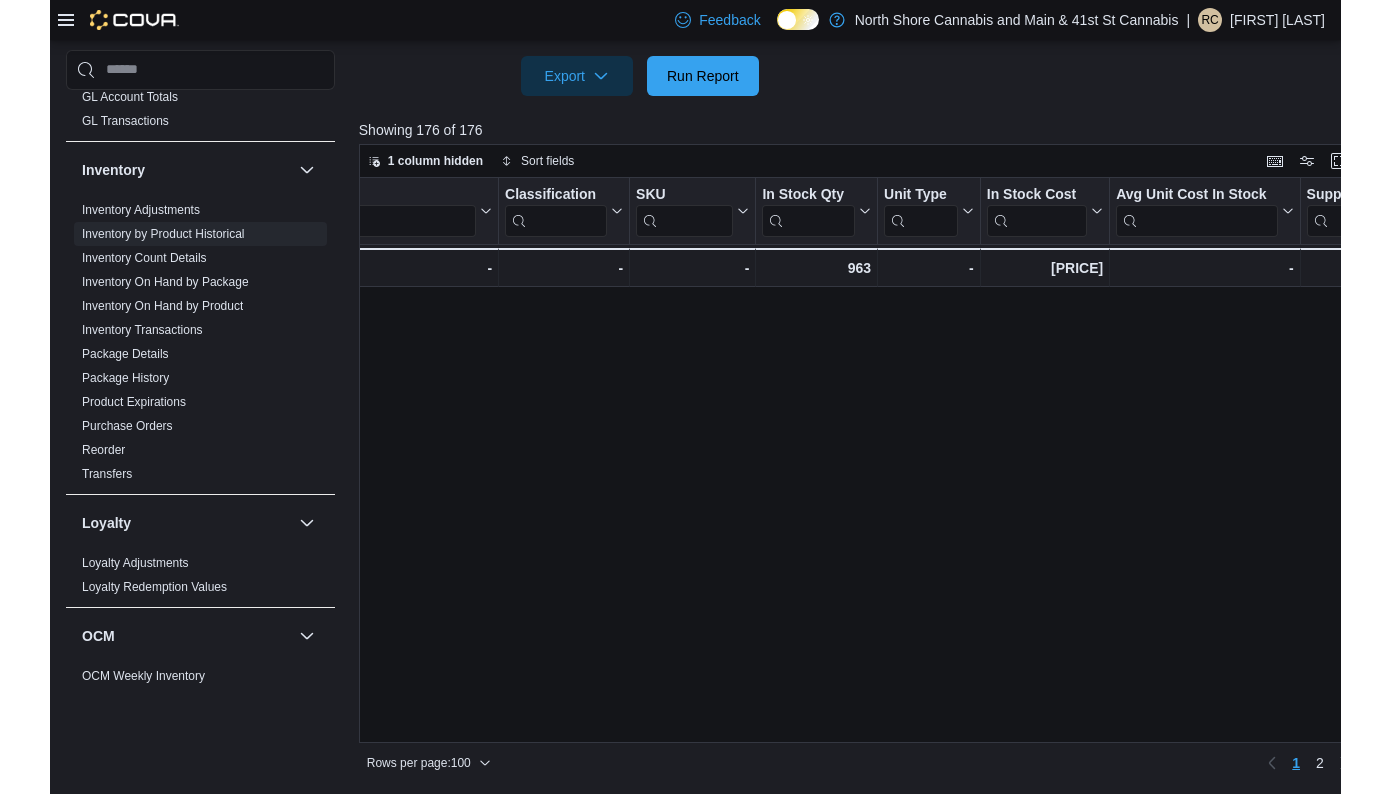 scroll, scrollTop: 1419, scrollLeft: 405, axis: both 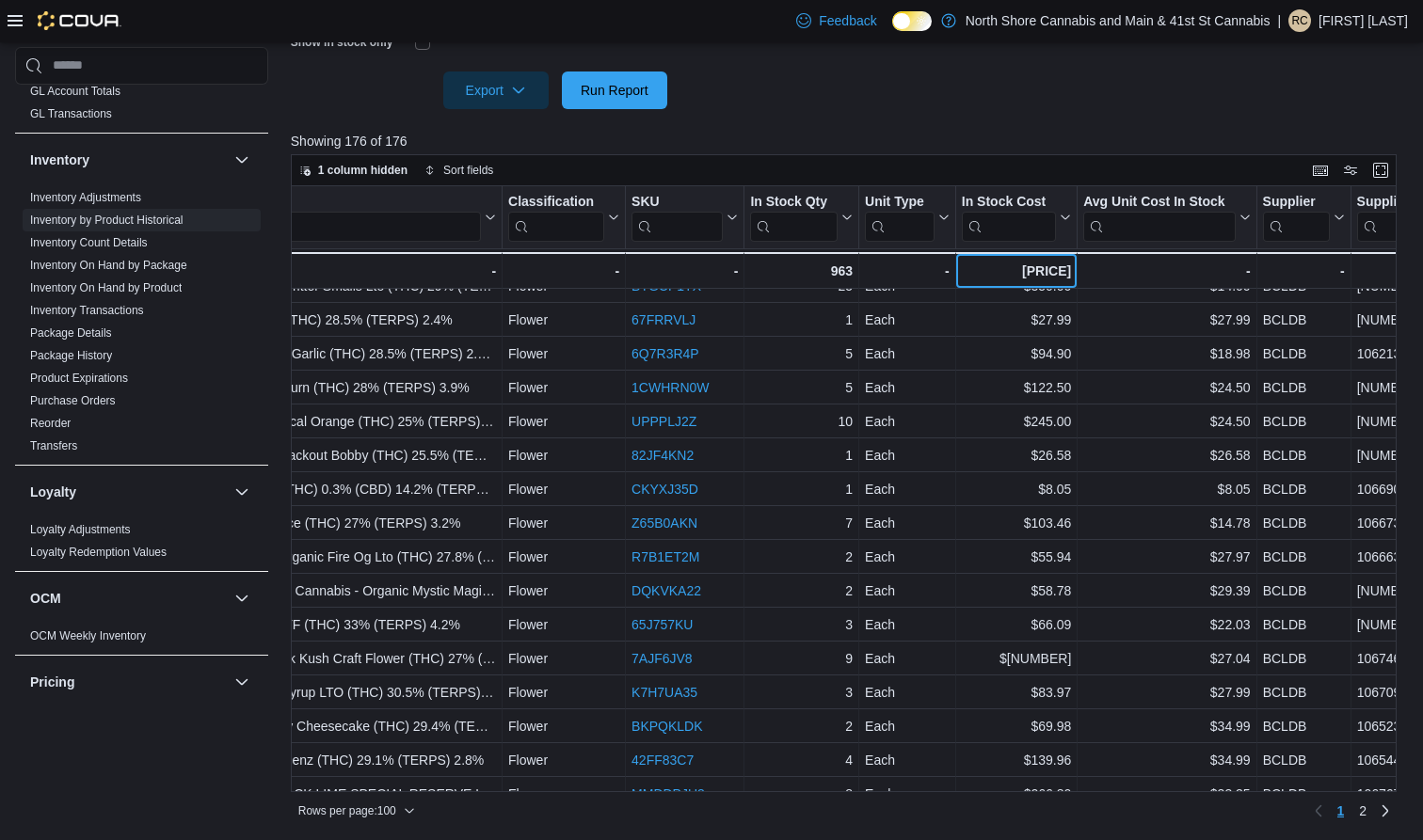 click on "$28,948.88" at bounding box center [1016, 271] 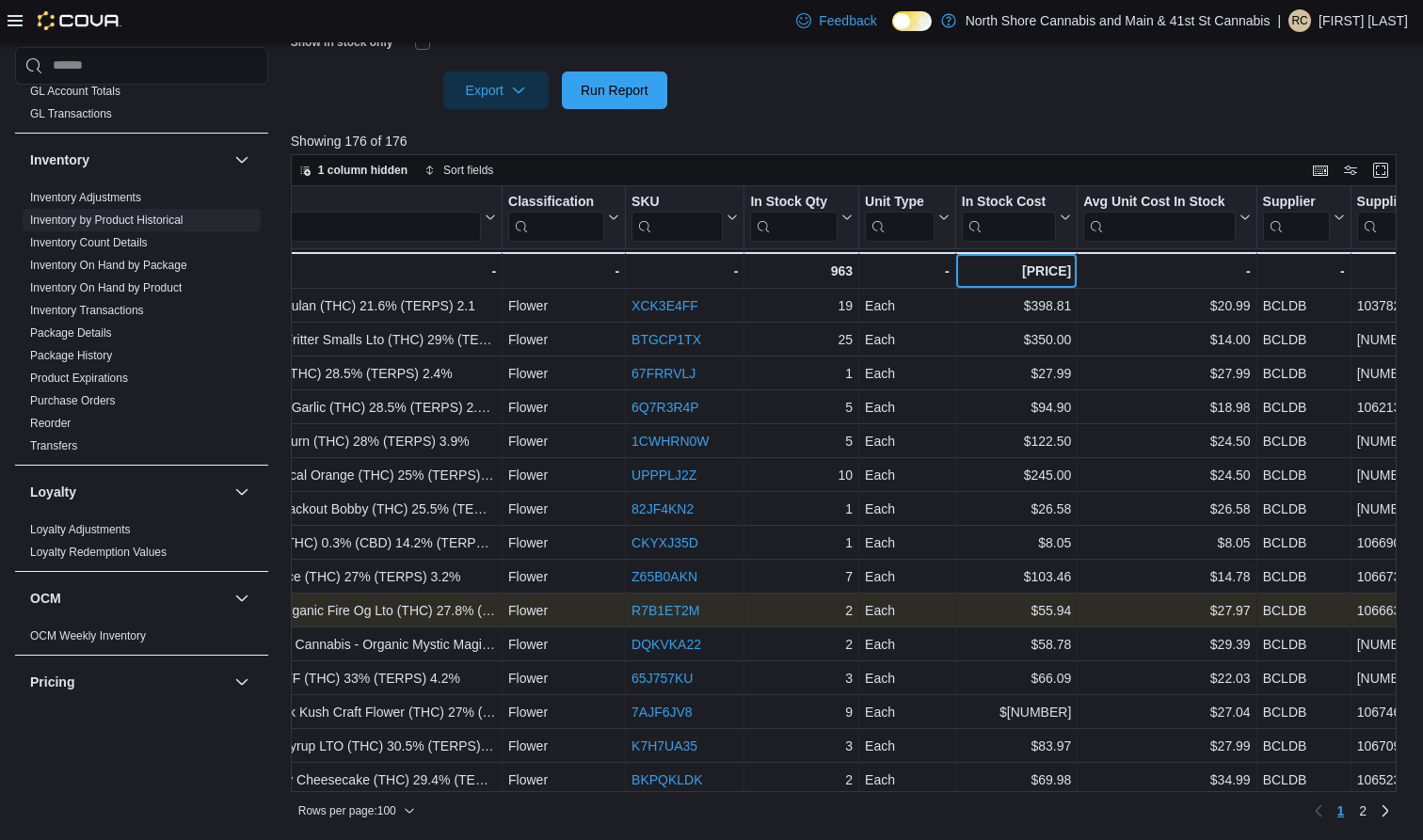 scroll, scrollTop: 0, scrollLeft: 301, axis: horizontal 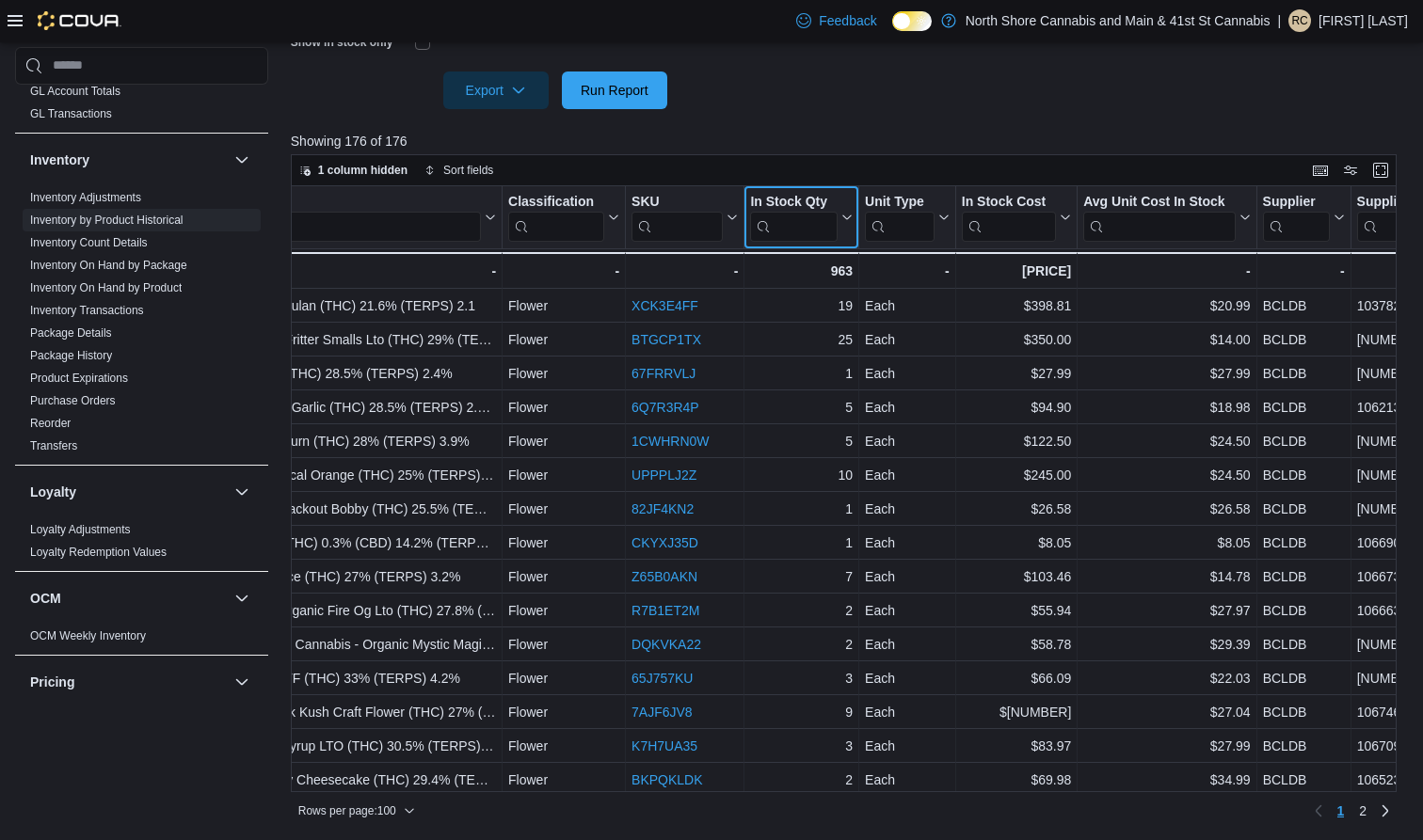 click 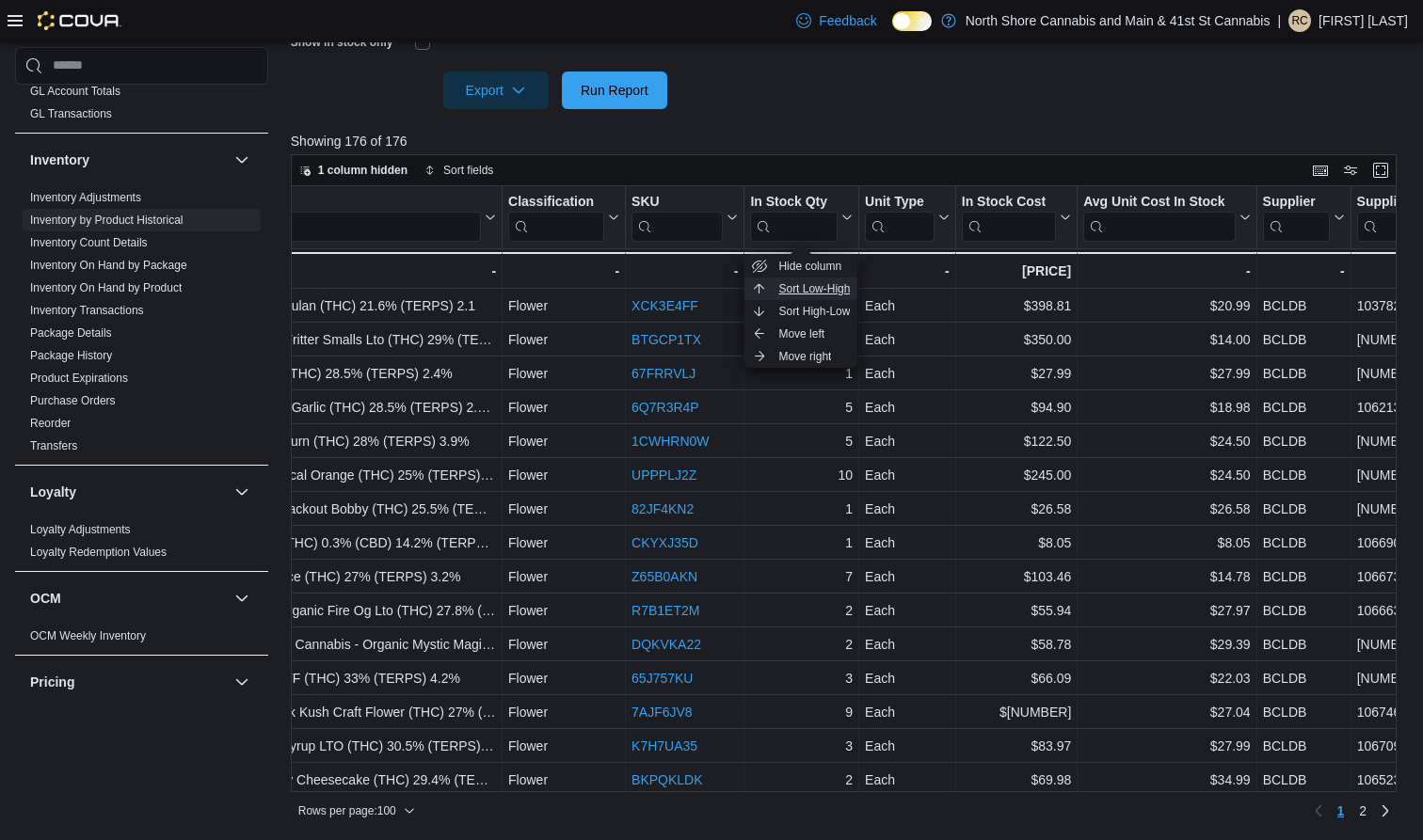 click on "Sort Low-High" at bounding box center (814, 289) 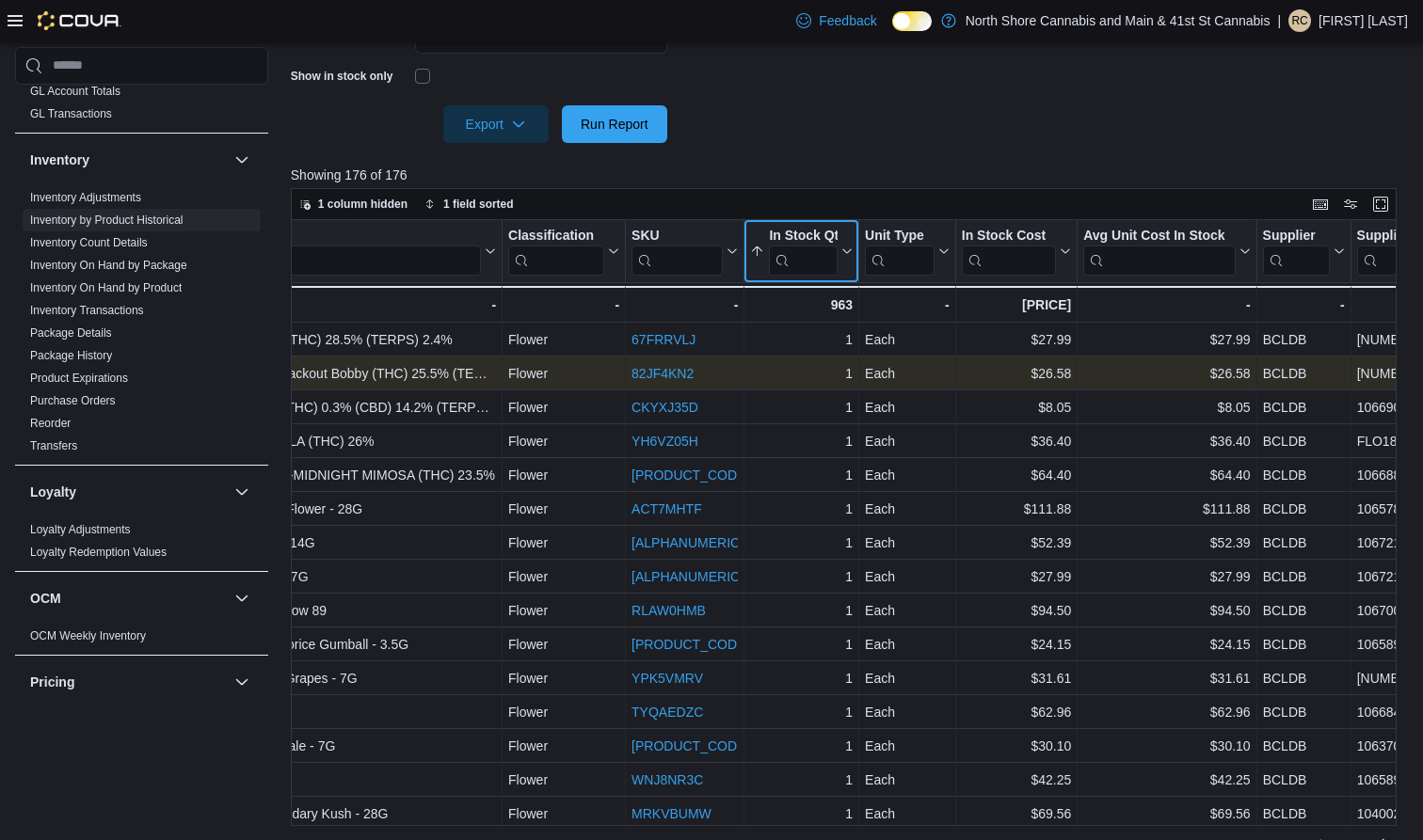 scroll, scrollTop: 474, scrollLeft: 0, axis: vertical 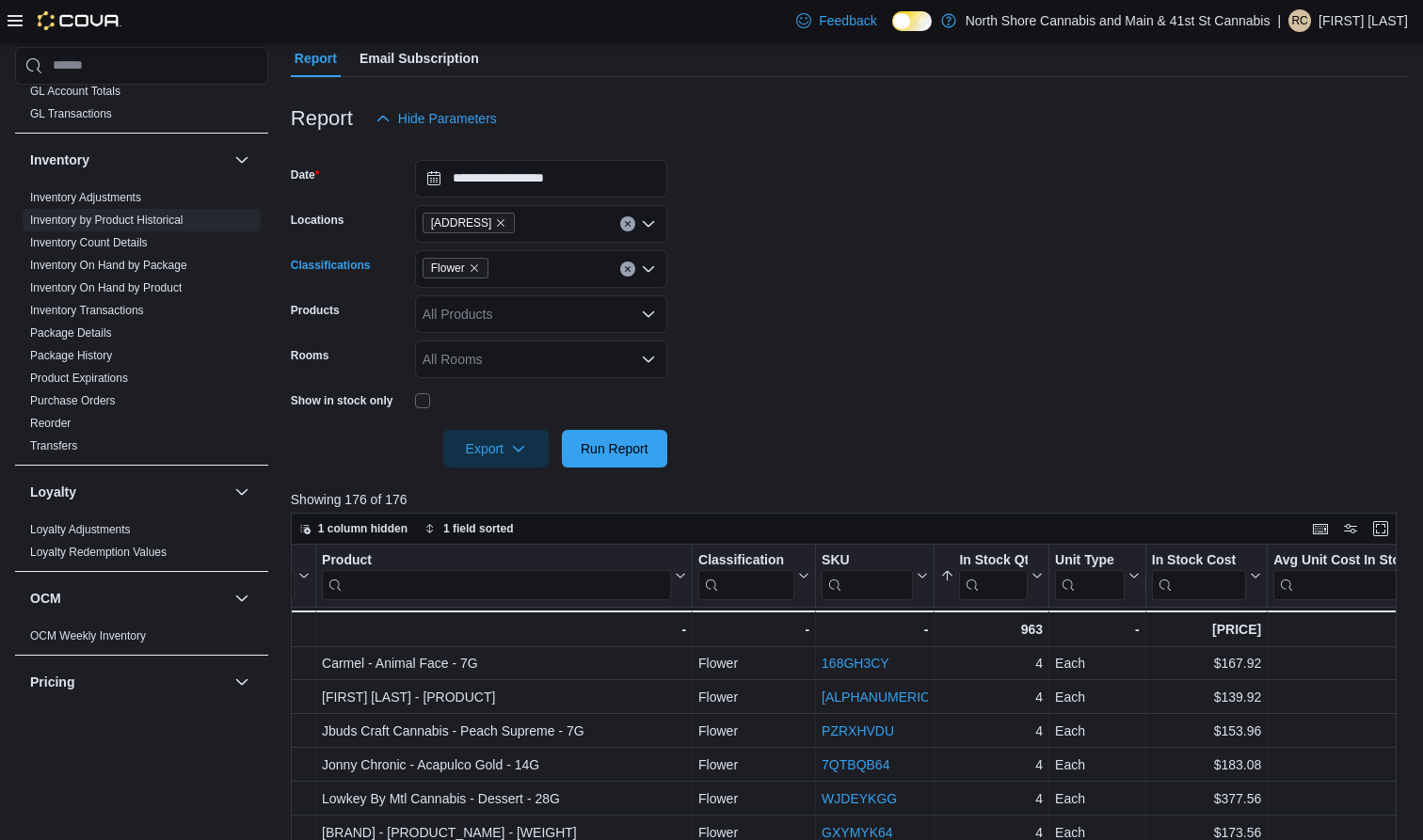 click 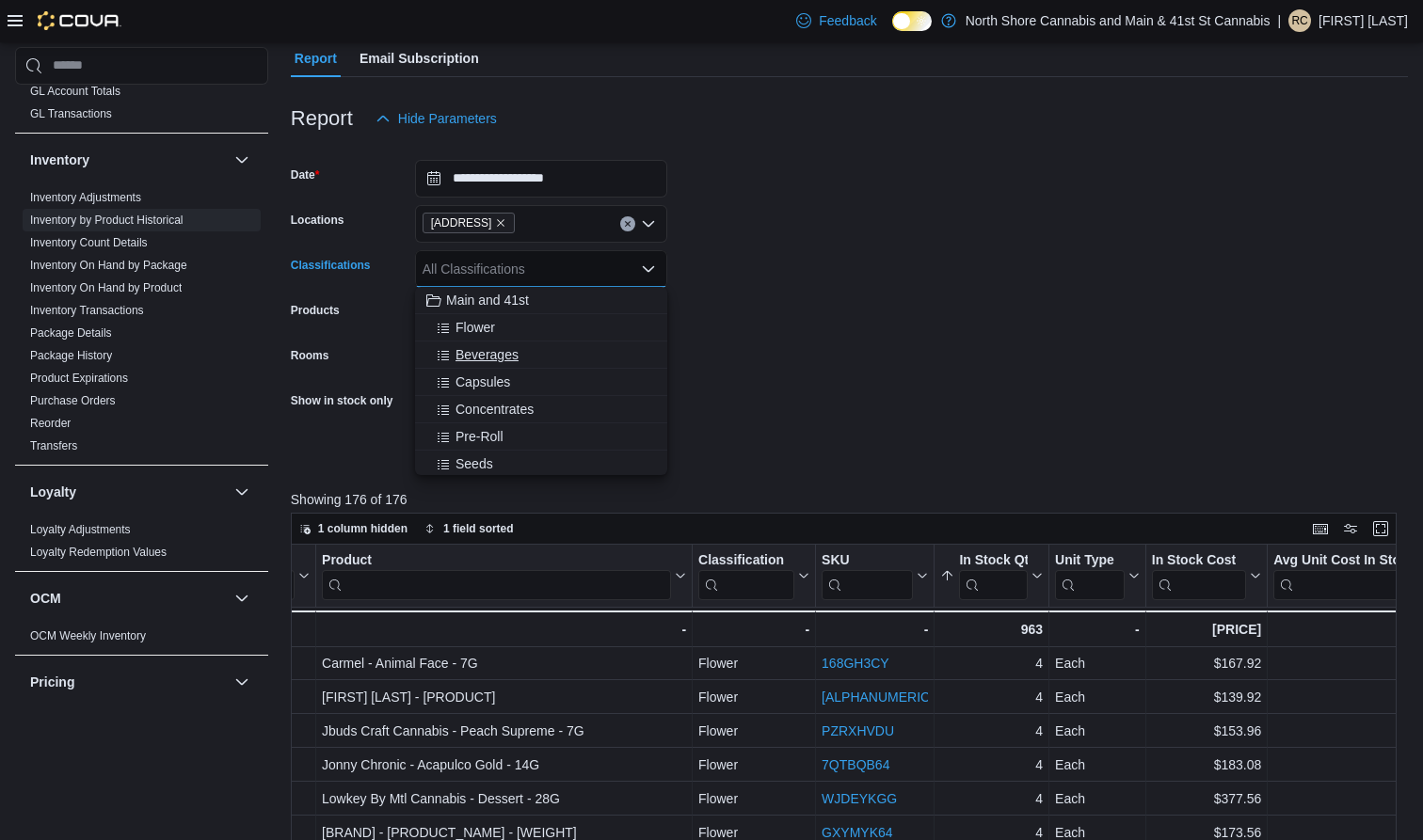 click on "Beverages" at bounding box center (487, 355) 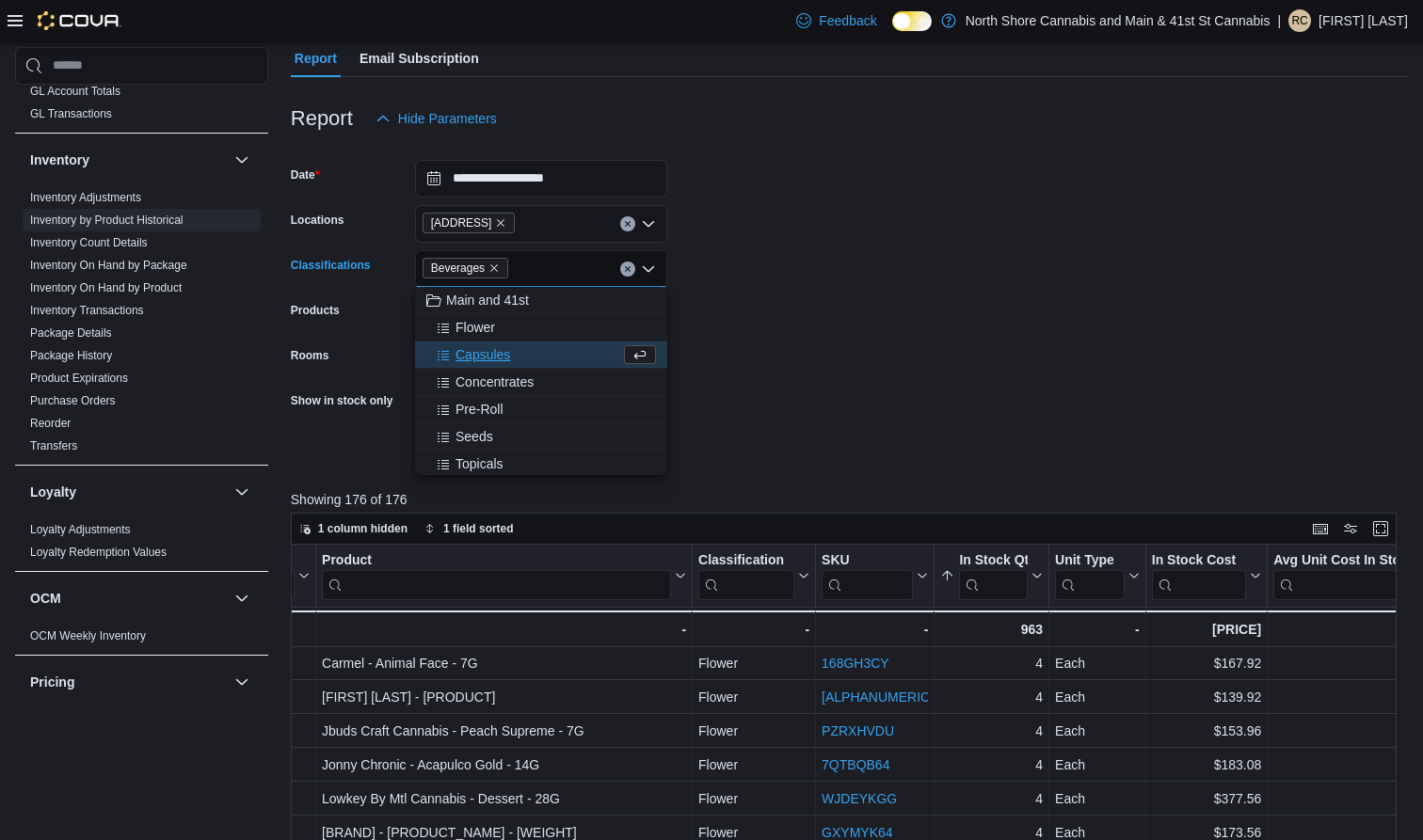 click on "**********" at bounding box center [849, 302] 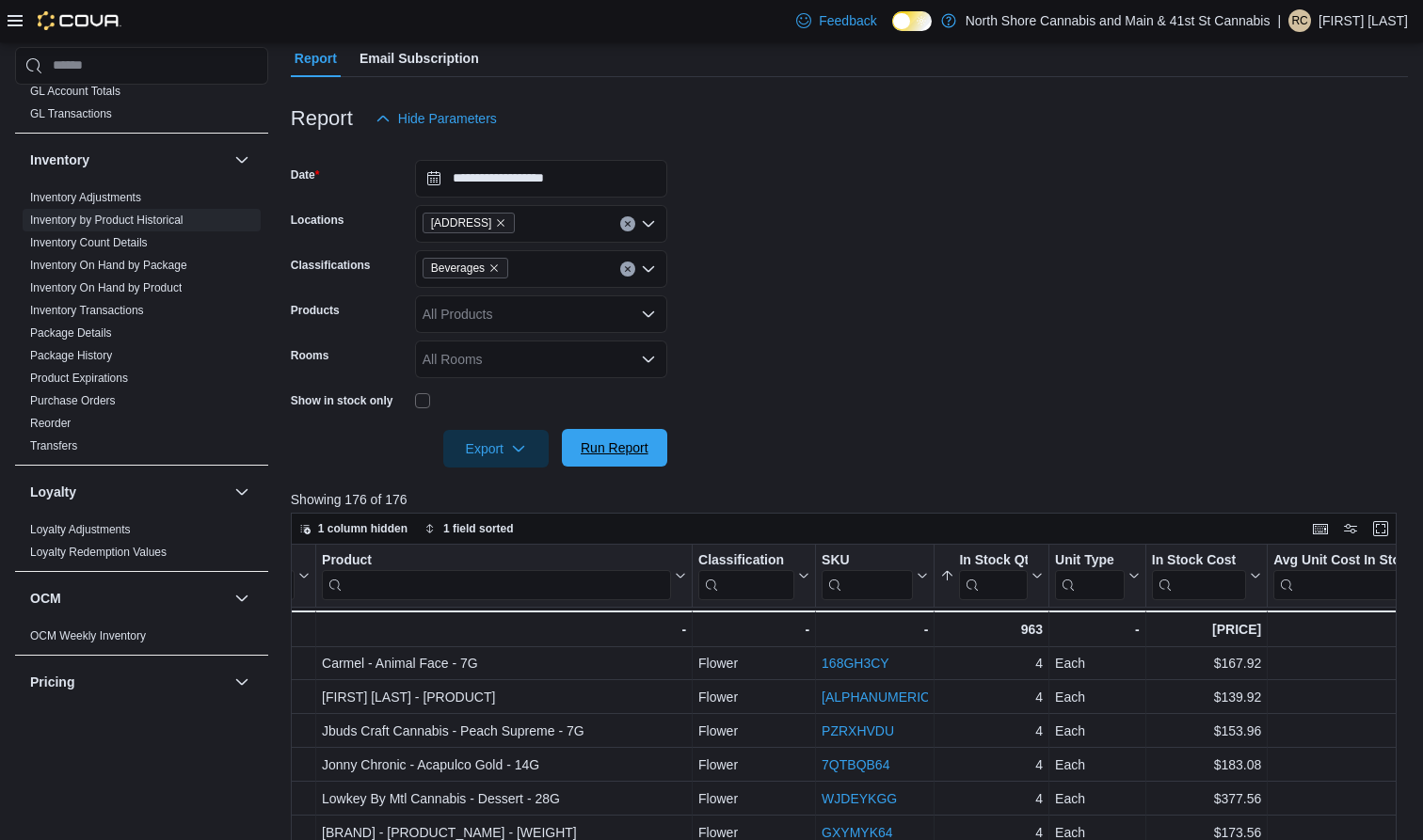 click on "Run Report" at bounding box center [615, 448] 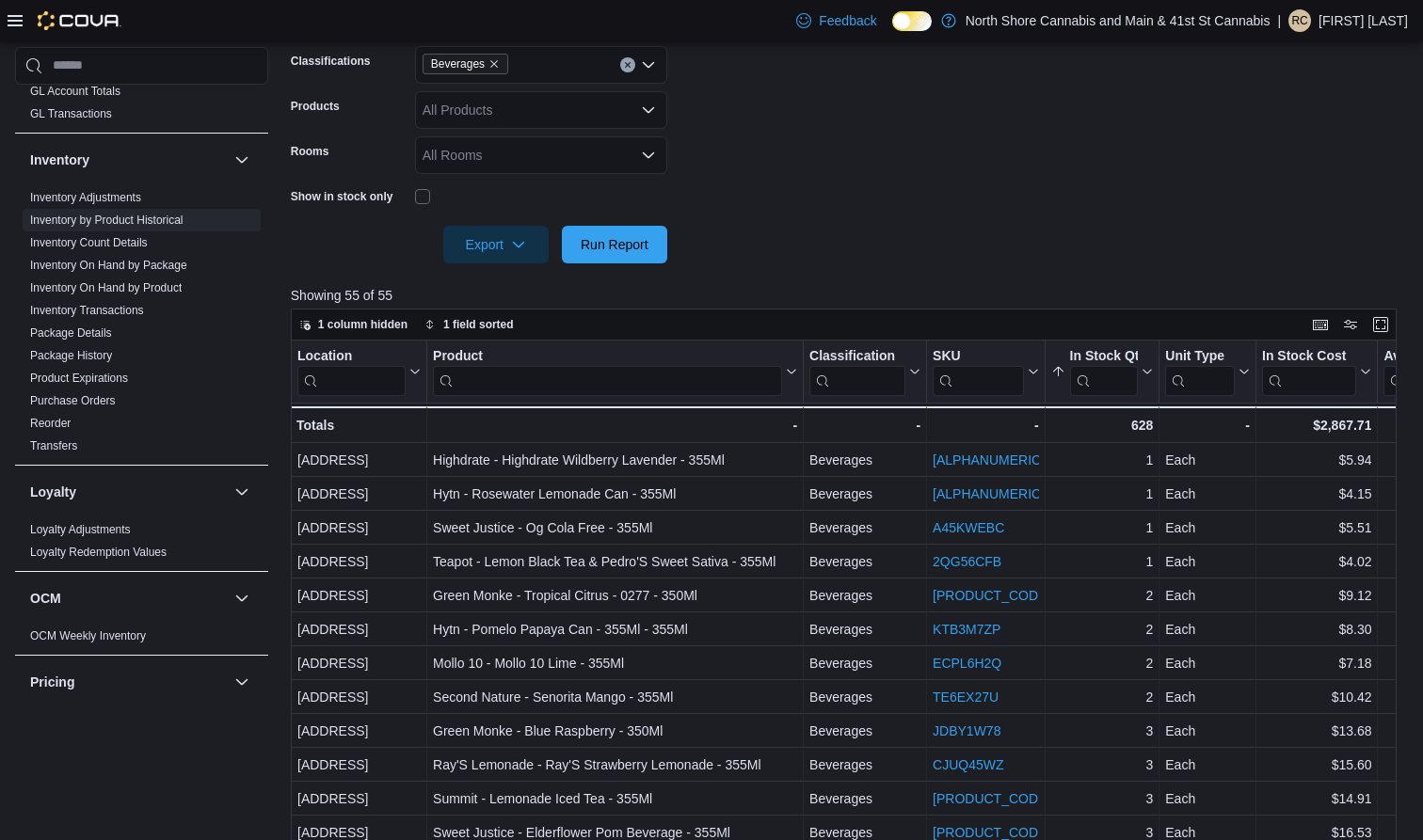 scroll, scrollTop: 390, scrollLeft: 0, axis: vertical 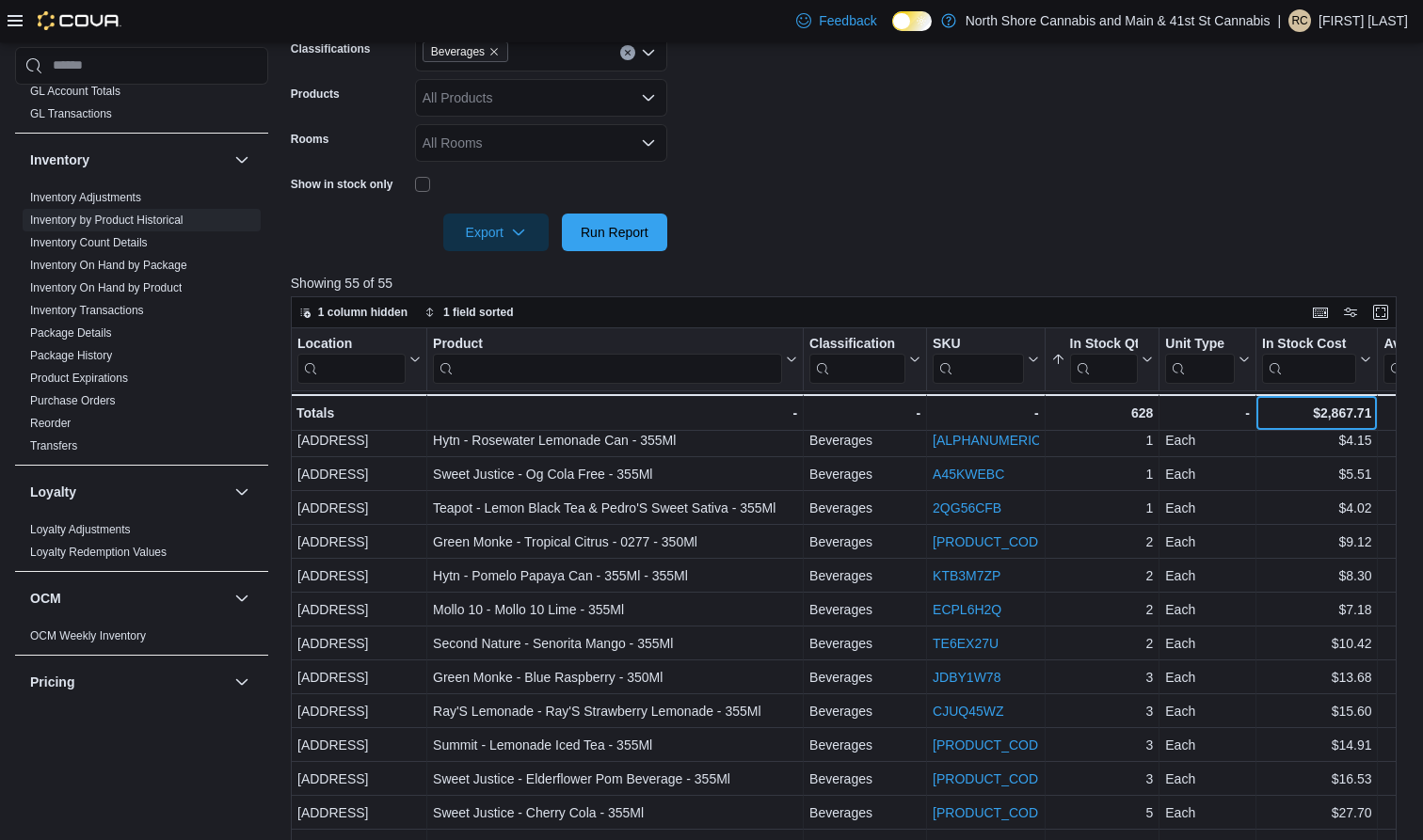 click on "$2,867.71" at bounding box center (1317, 413) 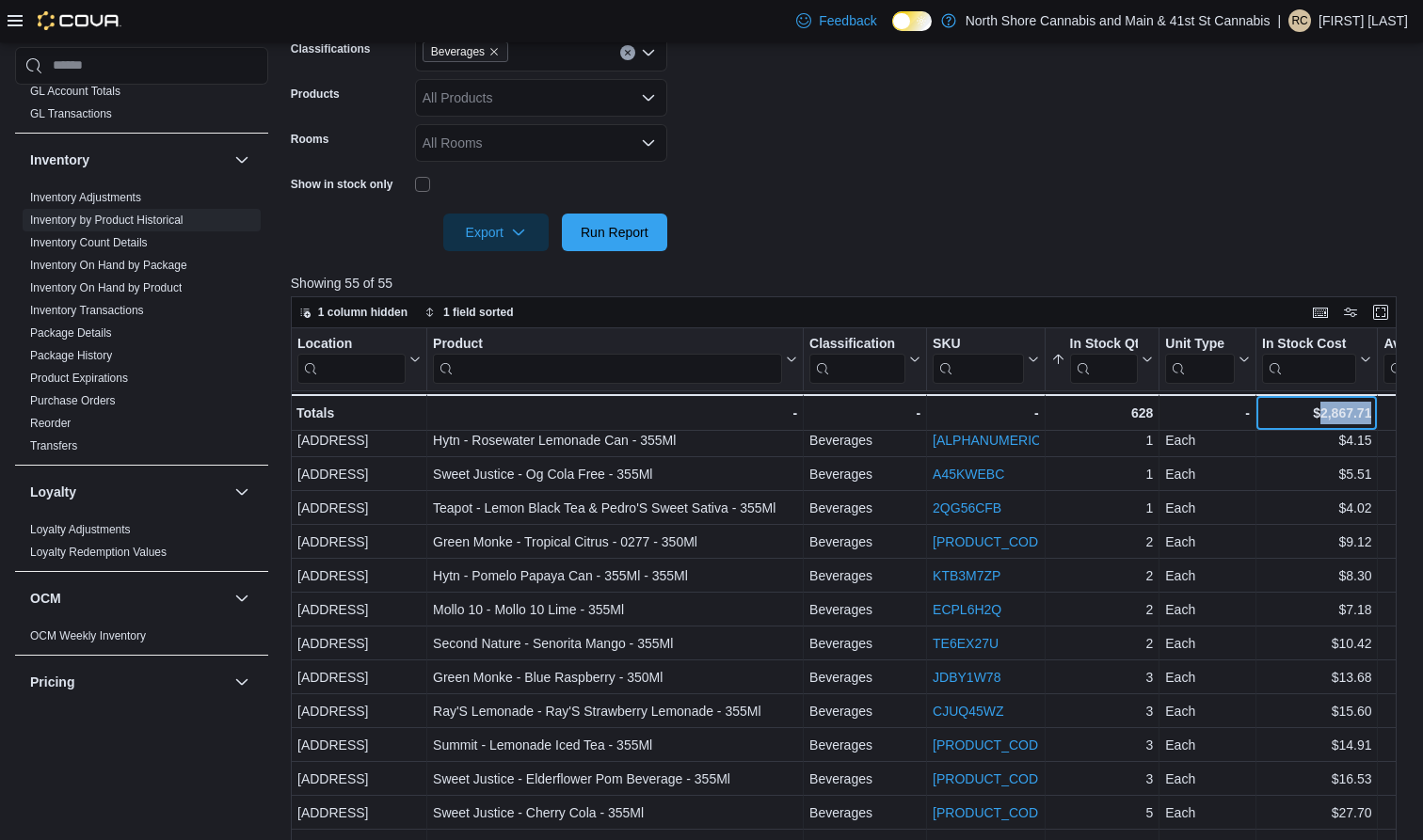click on "$2,867.71" at bounding box center (1317, 413) 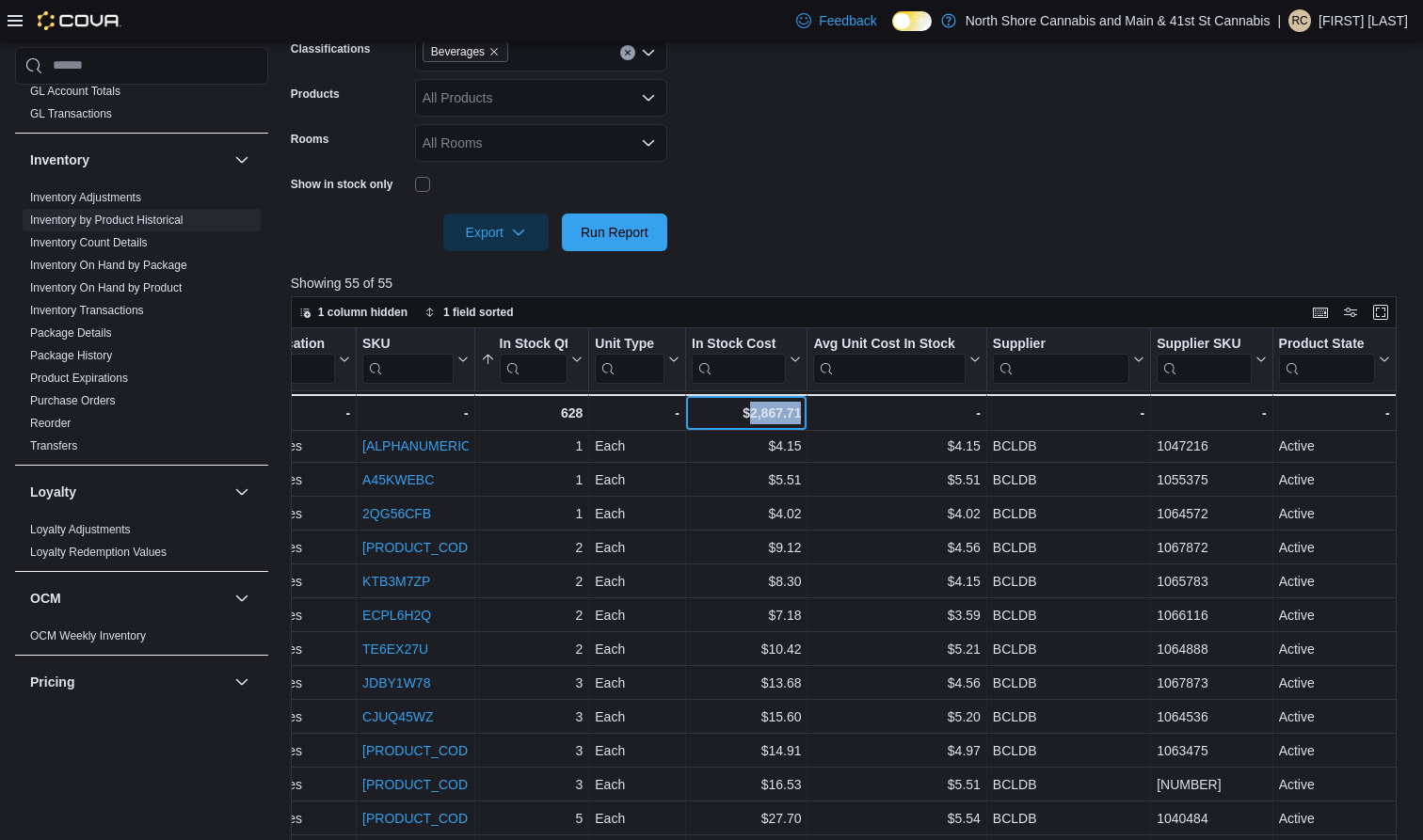 scroll, scrollTop: 36, scrollLeft: 570, axis: both 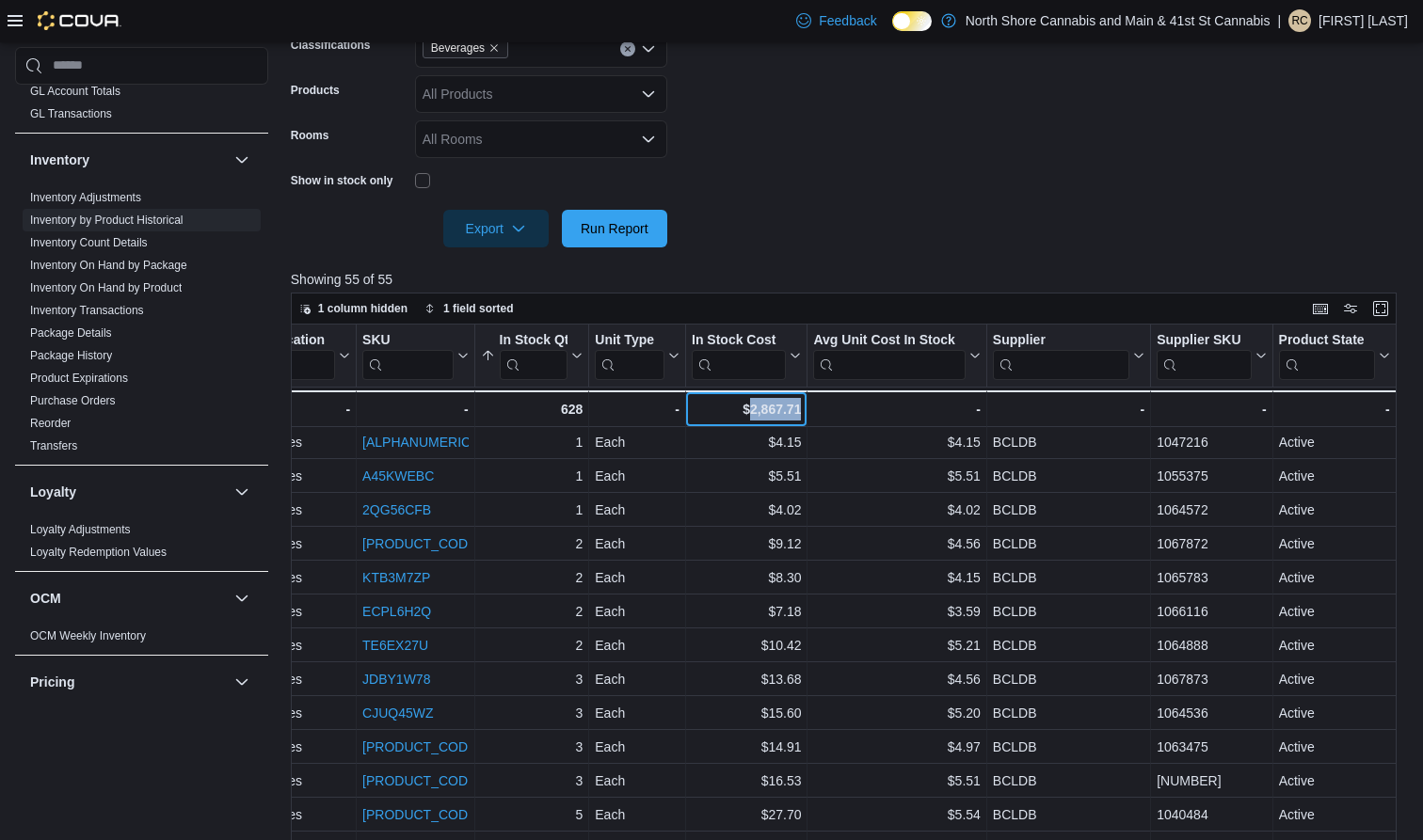 click on "$2,867.71" at bounding box center [746, 409] 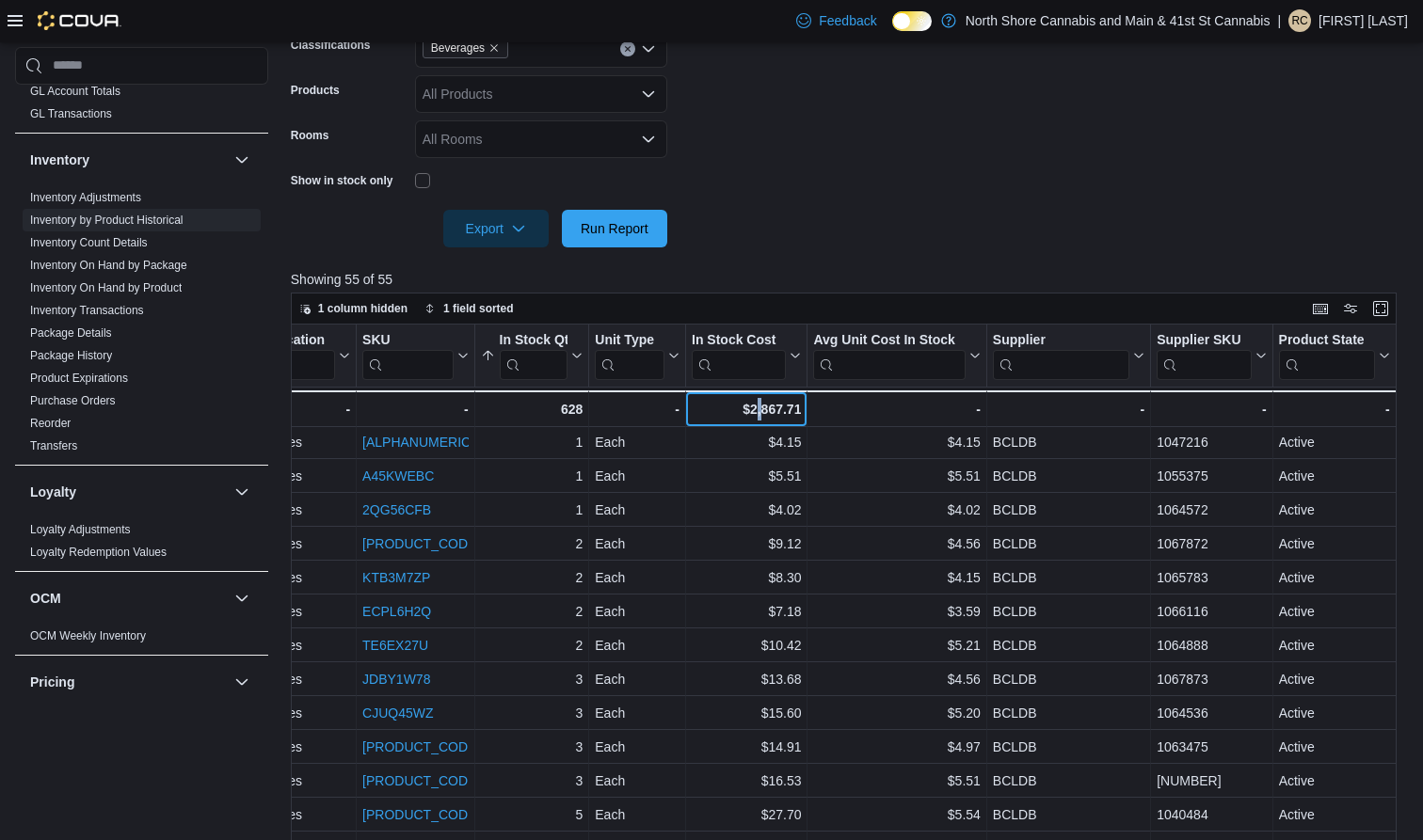 click on "$2,867.71" at bounding box center [746, 409] 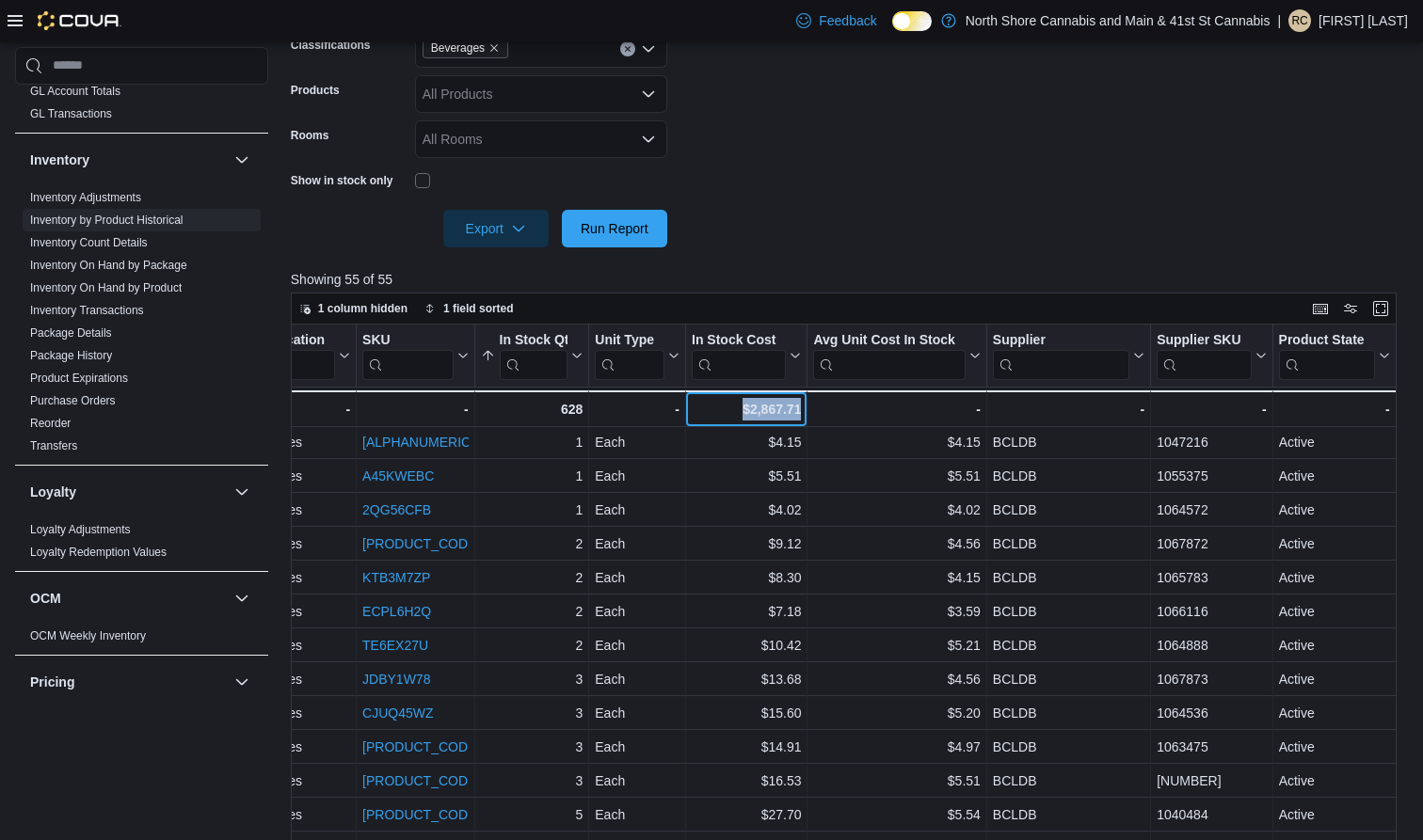 click on "$2,867.71" at bounding box center [746, 409] 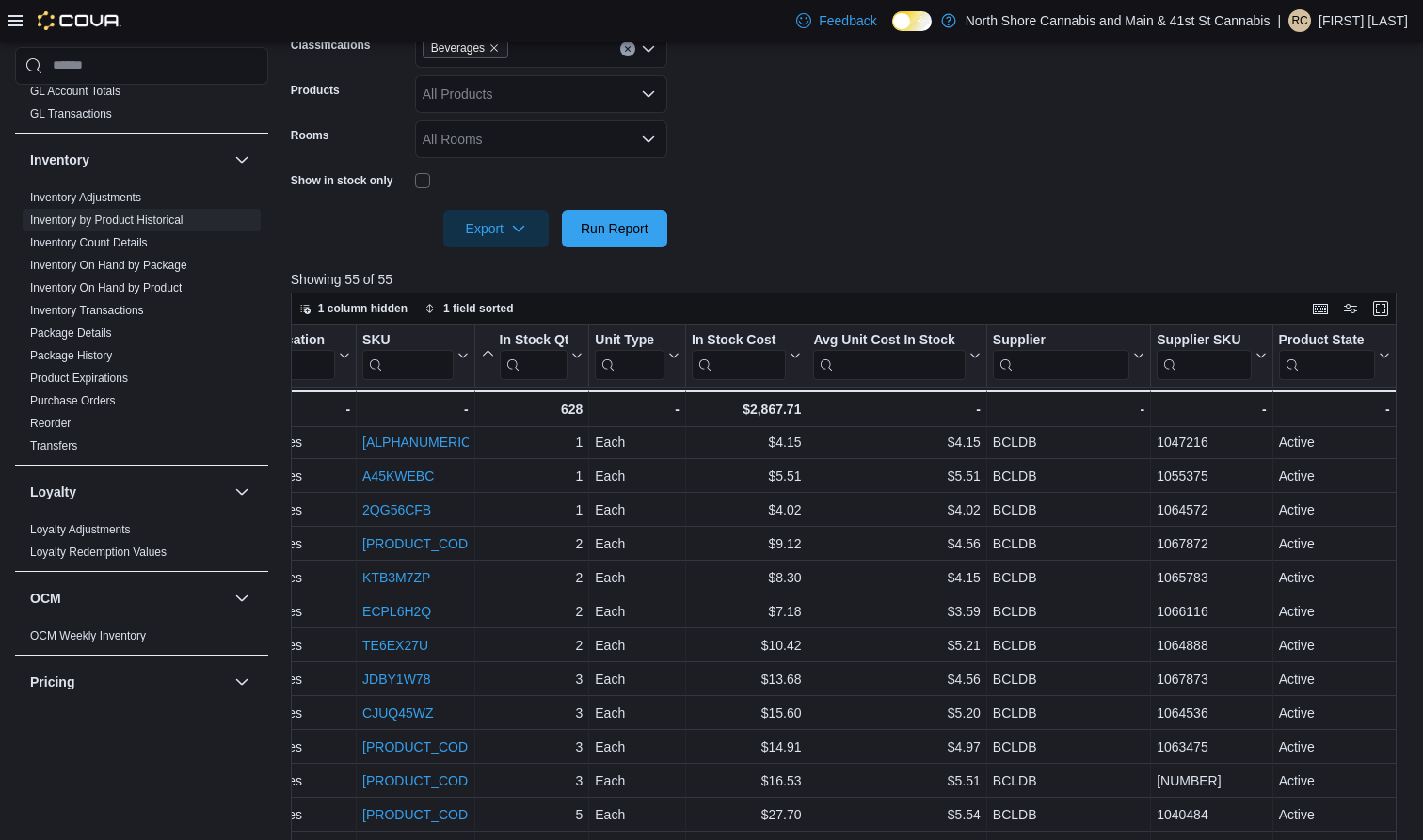 click on "**********" at bounding box center (849, 82) 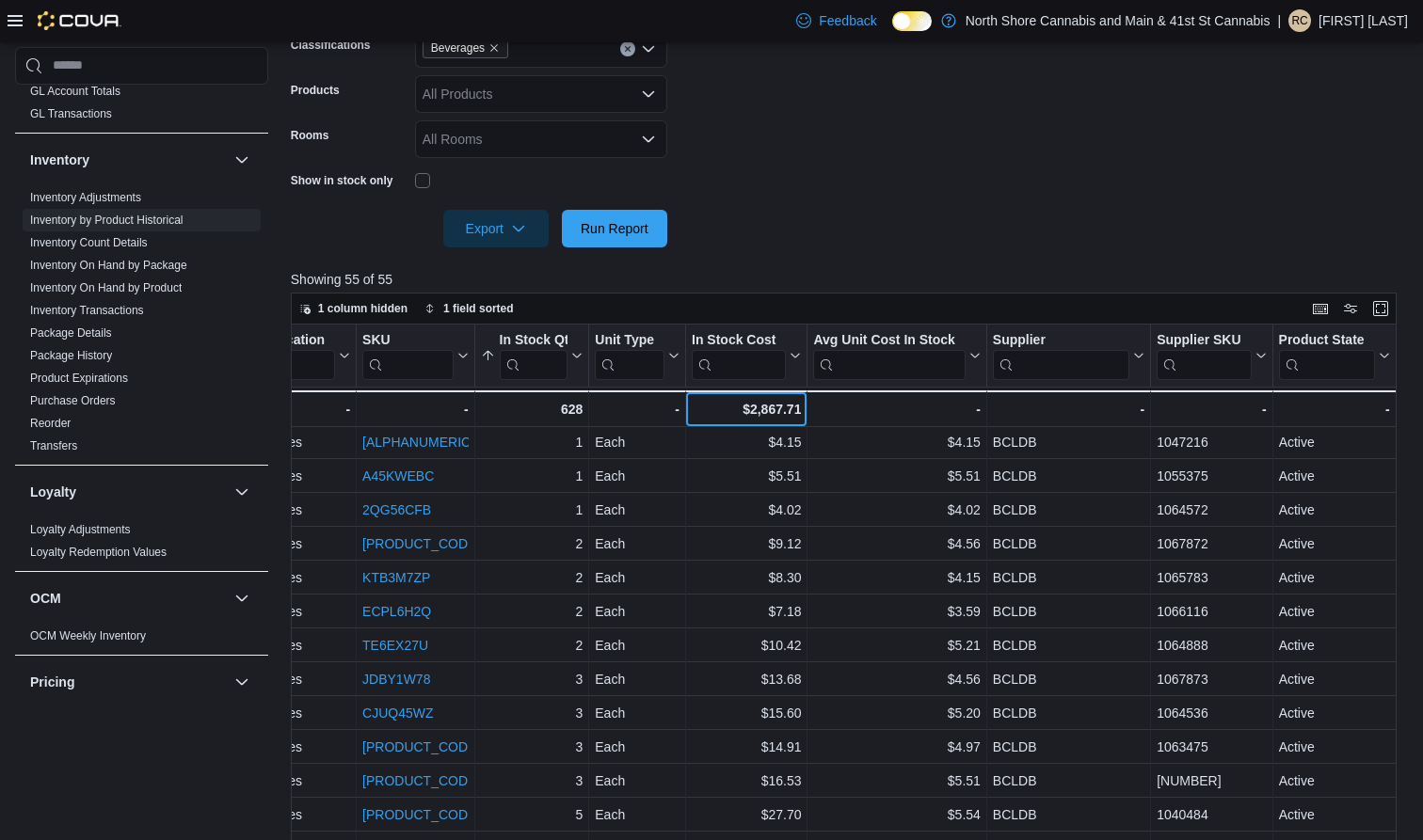 click on "$2,867.71" at bounding box center [746, 409] 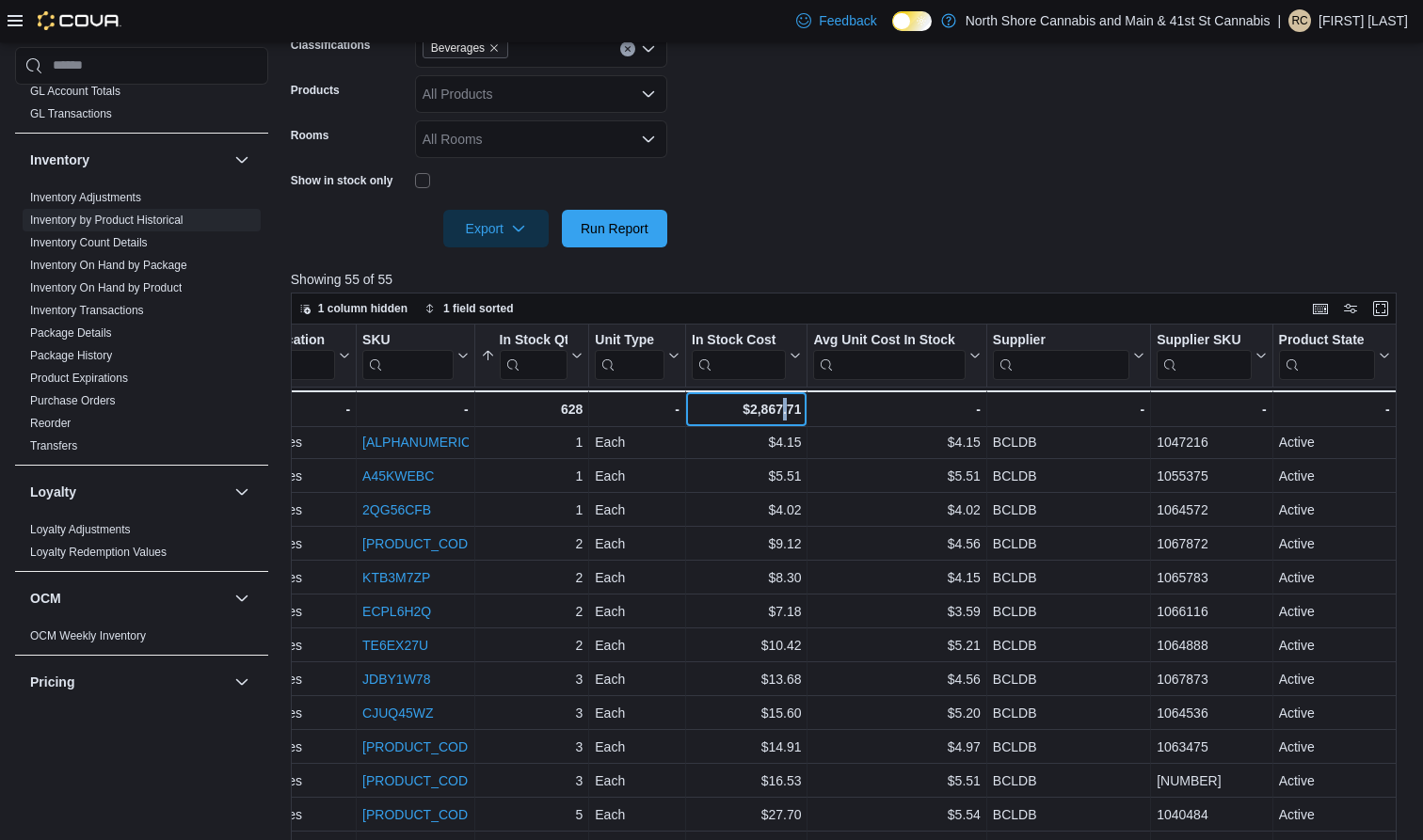 click on "$2,867.71" at bounding box center [746, 409] 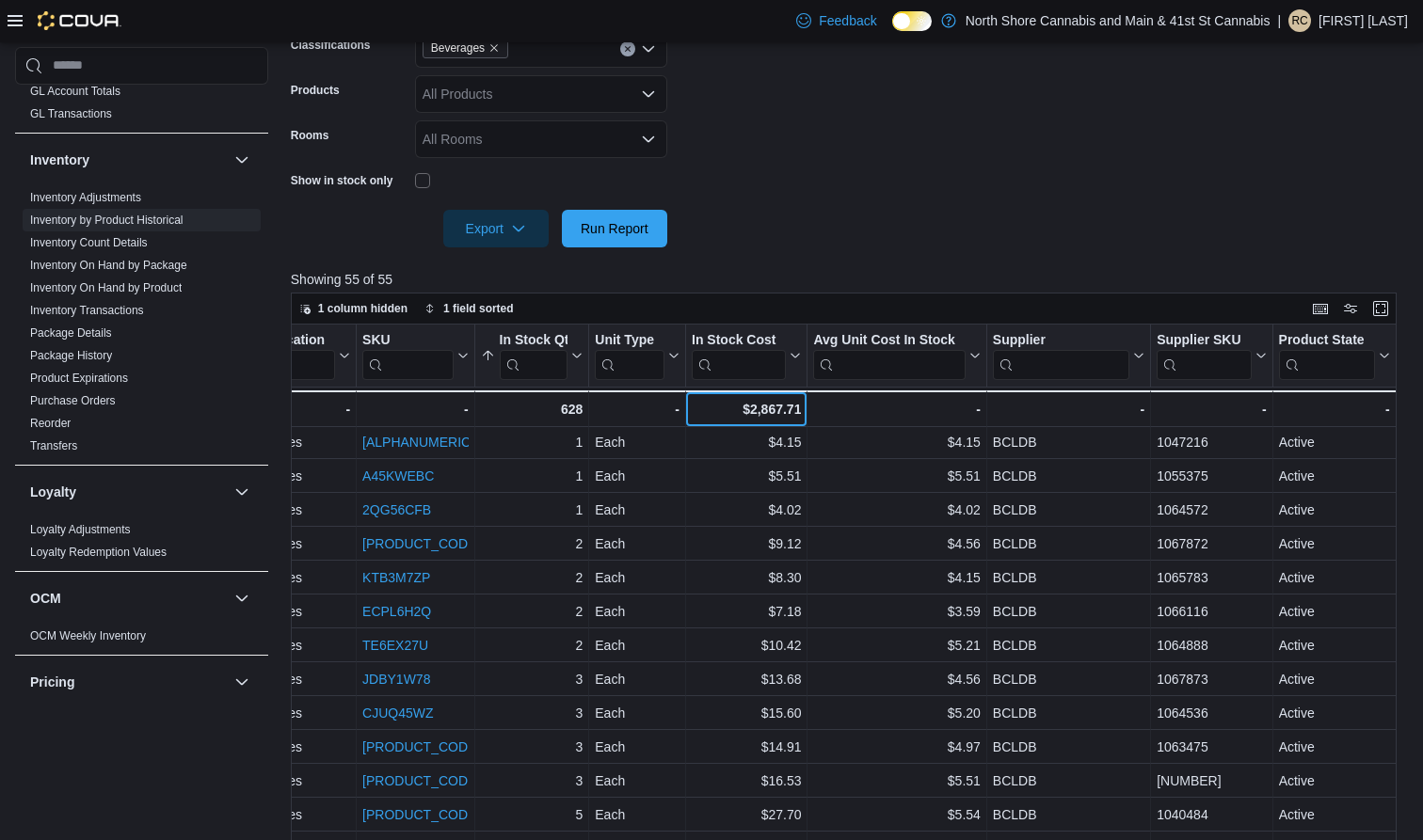 click on "$2,867.71" at bounding box center [746, 409] 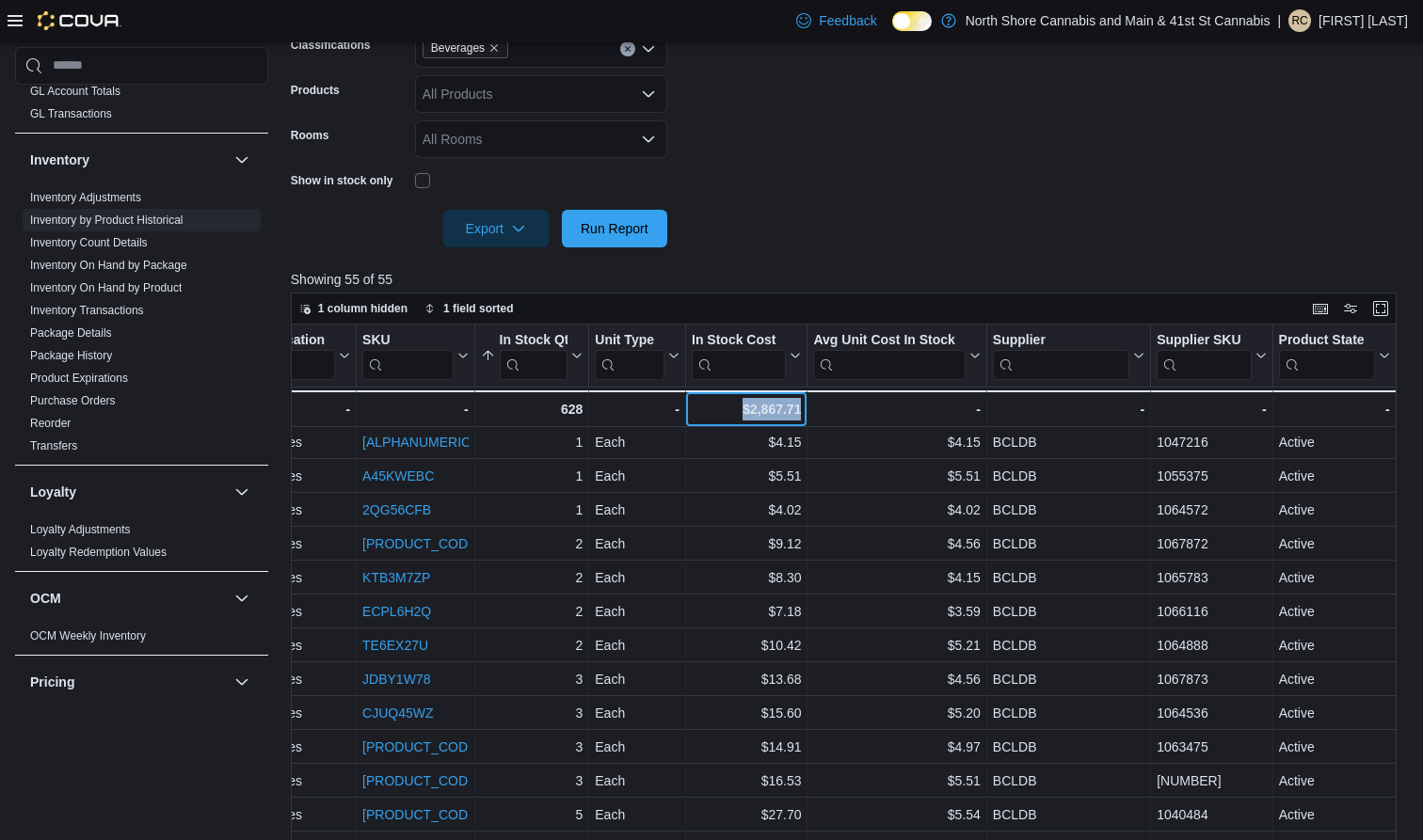drag, startPoint x: 739, startPoint y: 410, endPoint x: 823, endPoint y: 411, distance: 84.005952 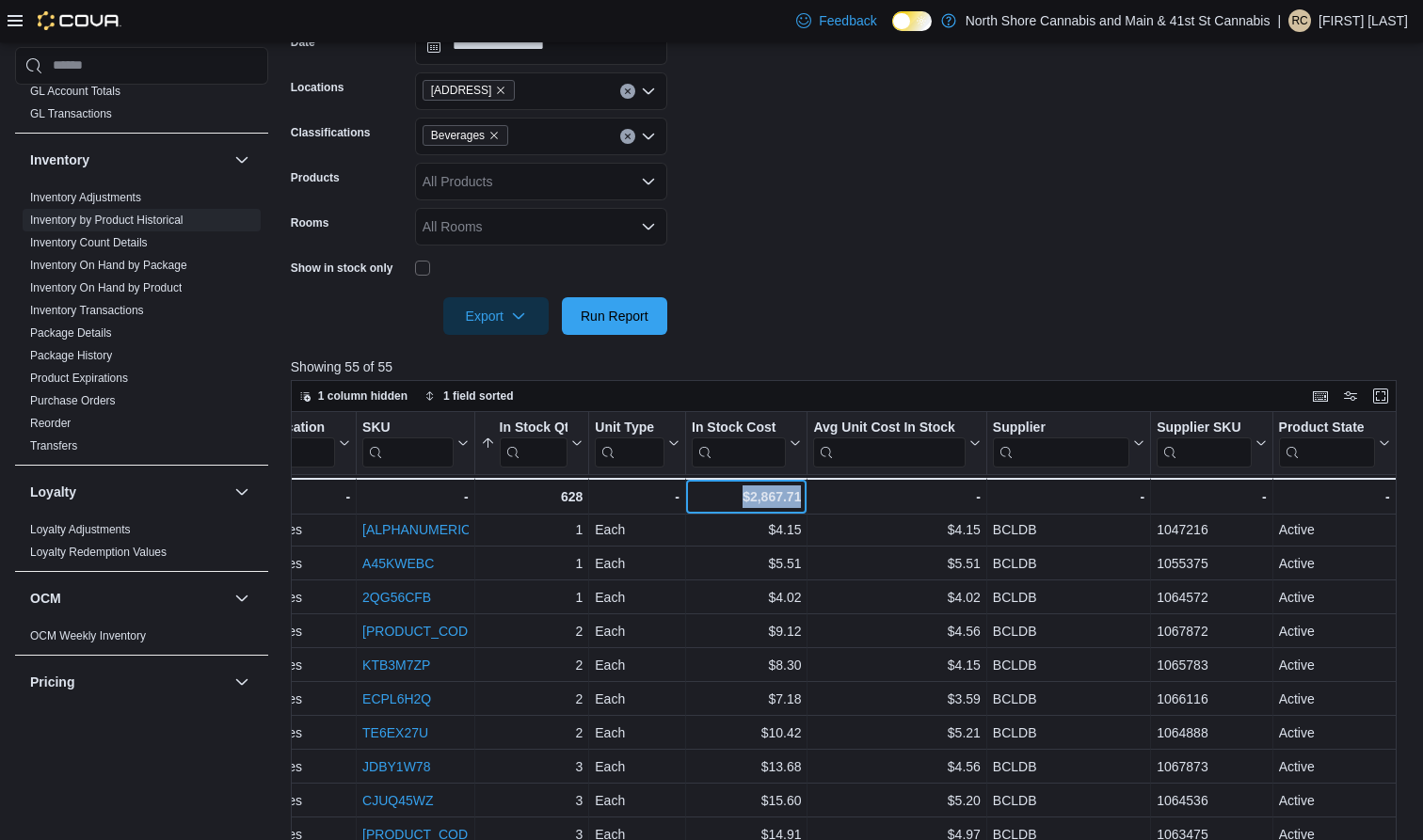 scroll, scrollTop: 277, scrollLeft: 0, axis: vertical 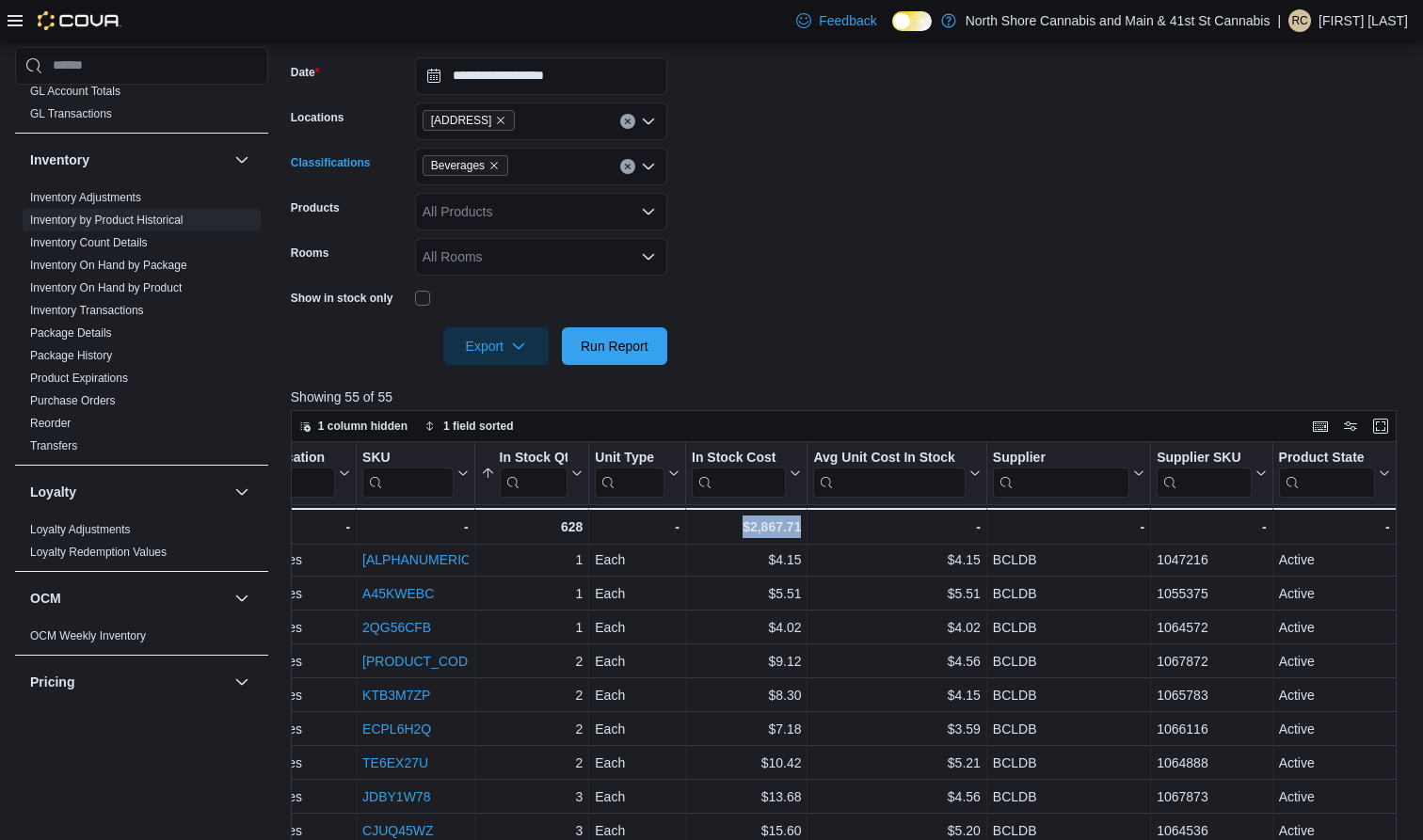 click 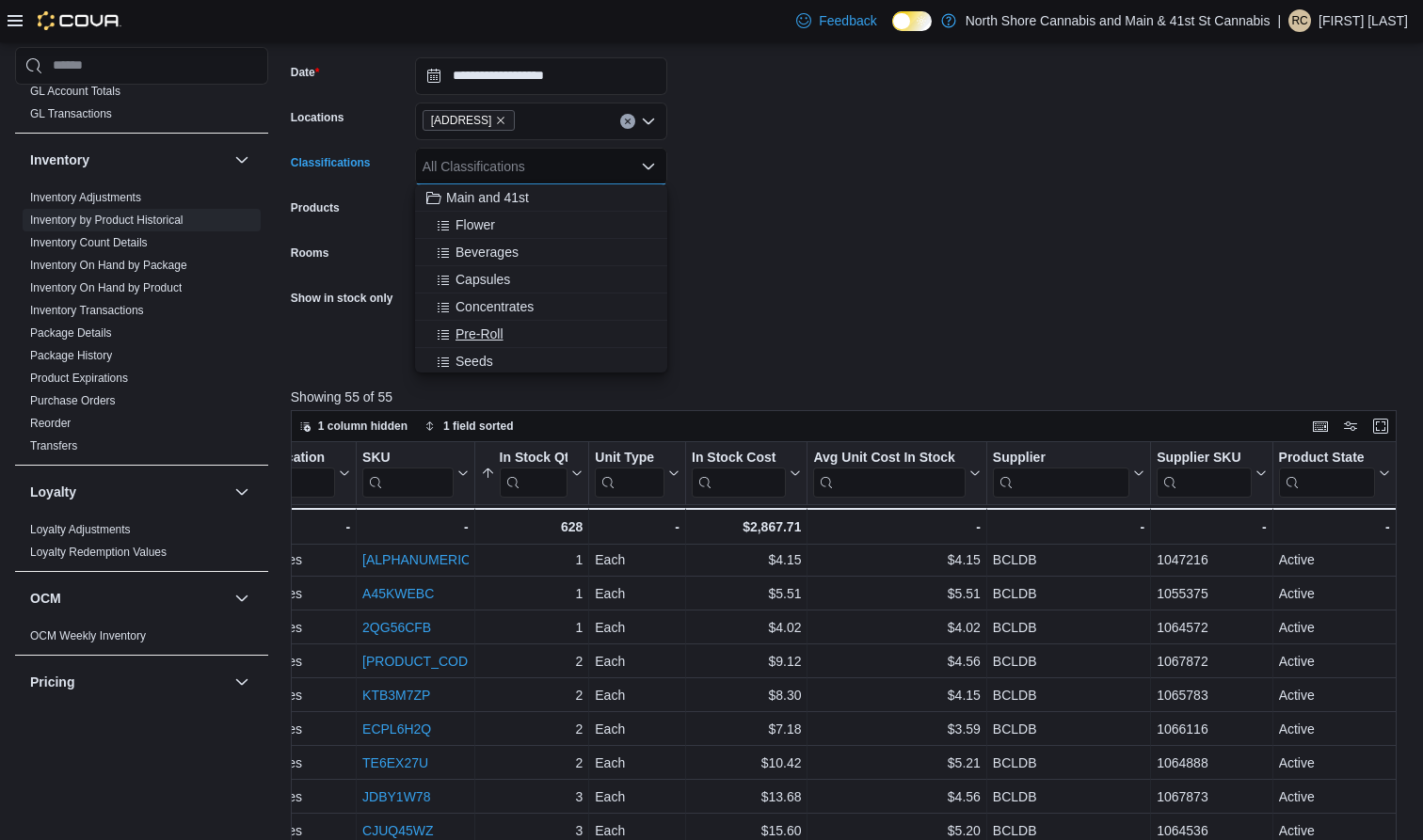 click on "Pre-Roll" at bounding box center [479, 334] 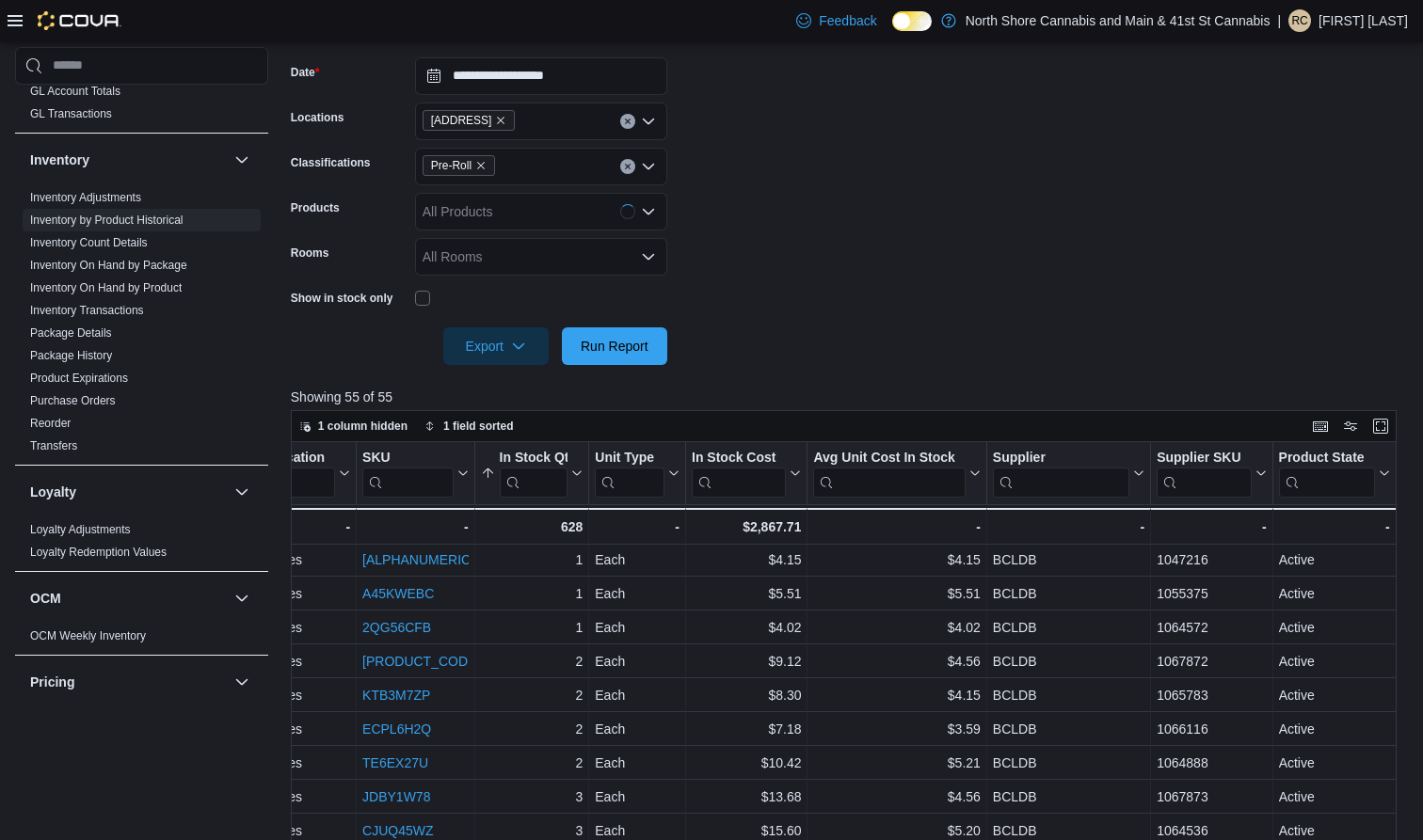 click on "**********" at bounding box center [849, 199] 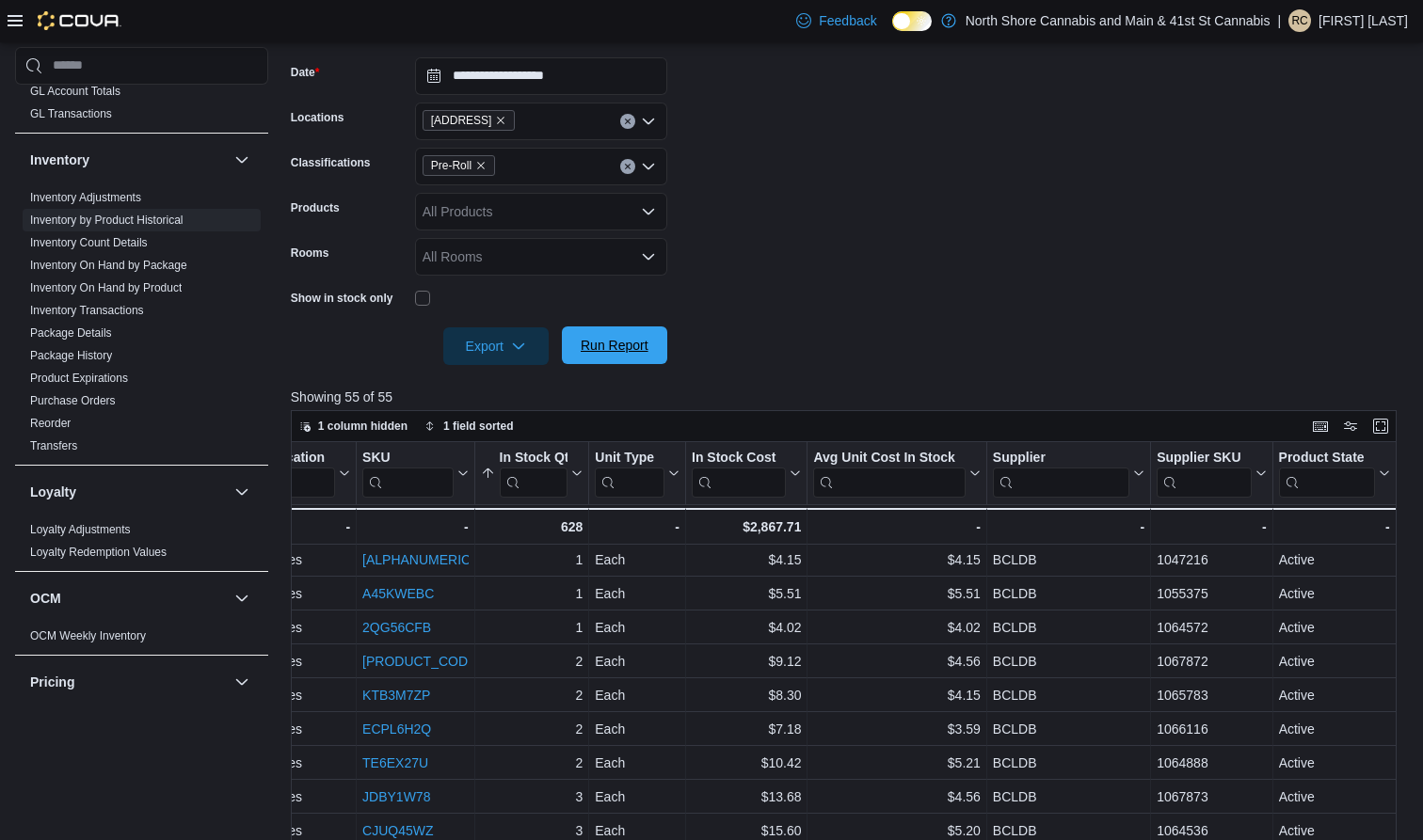 click on "Run Report" at bounding box center (615, 345) 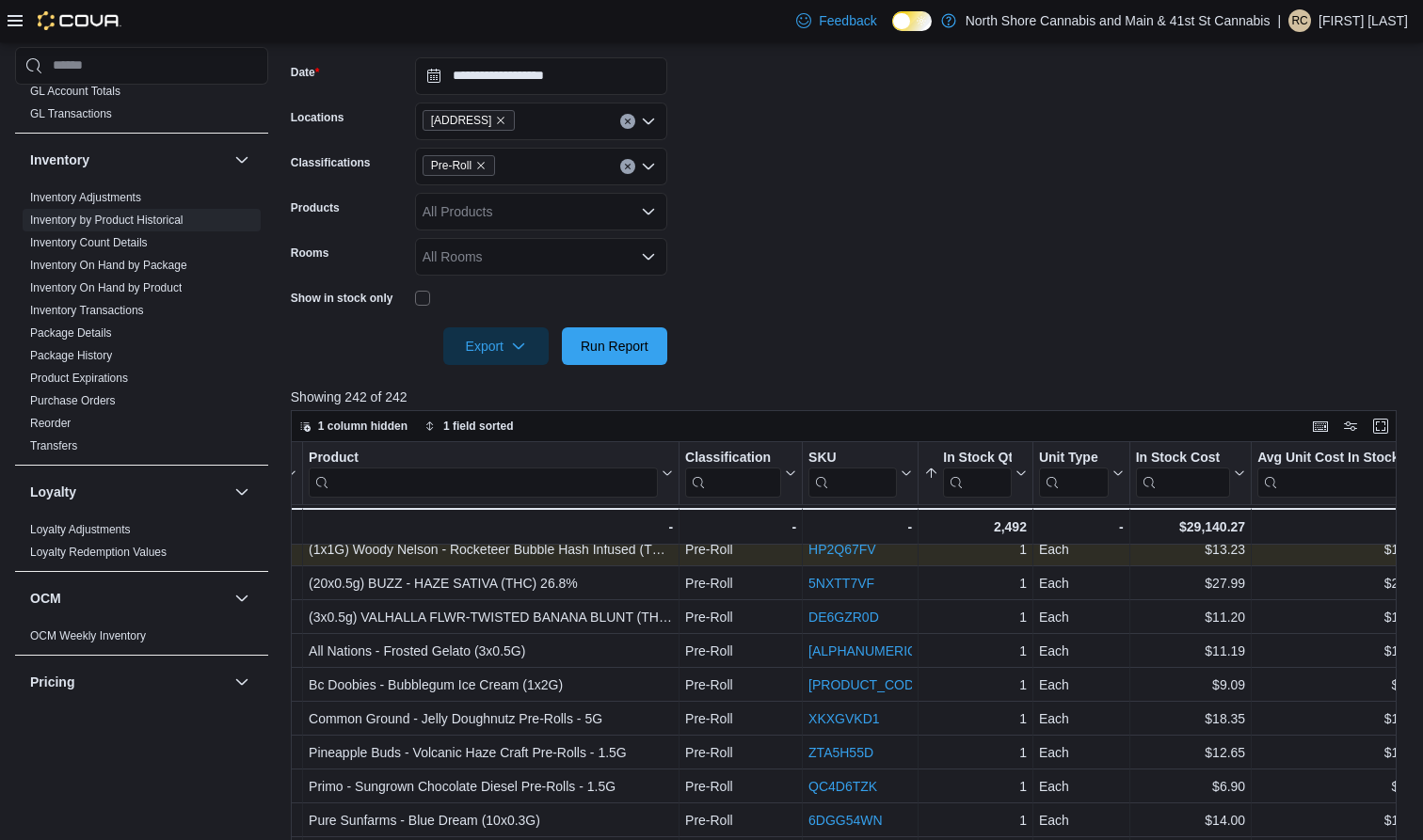 scroll, scrollTop: 12, scrollLeft: 134, axis: both 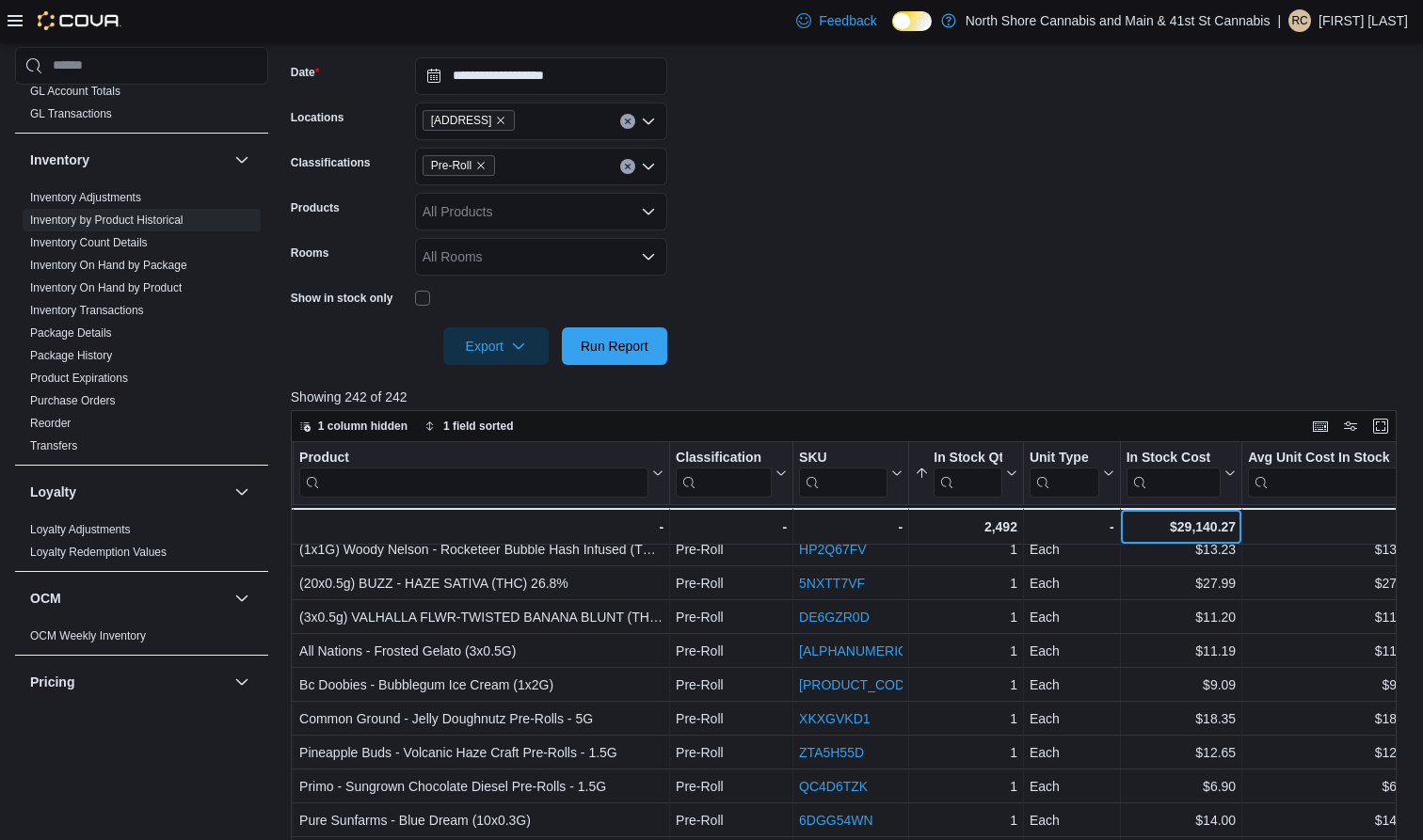click on "$29,140.27" at bounding box center (1180, 527) 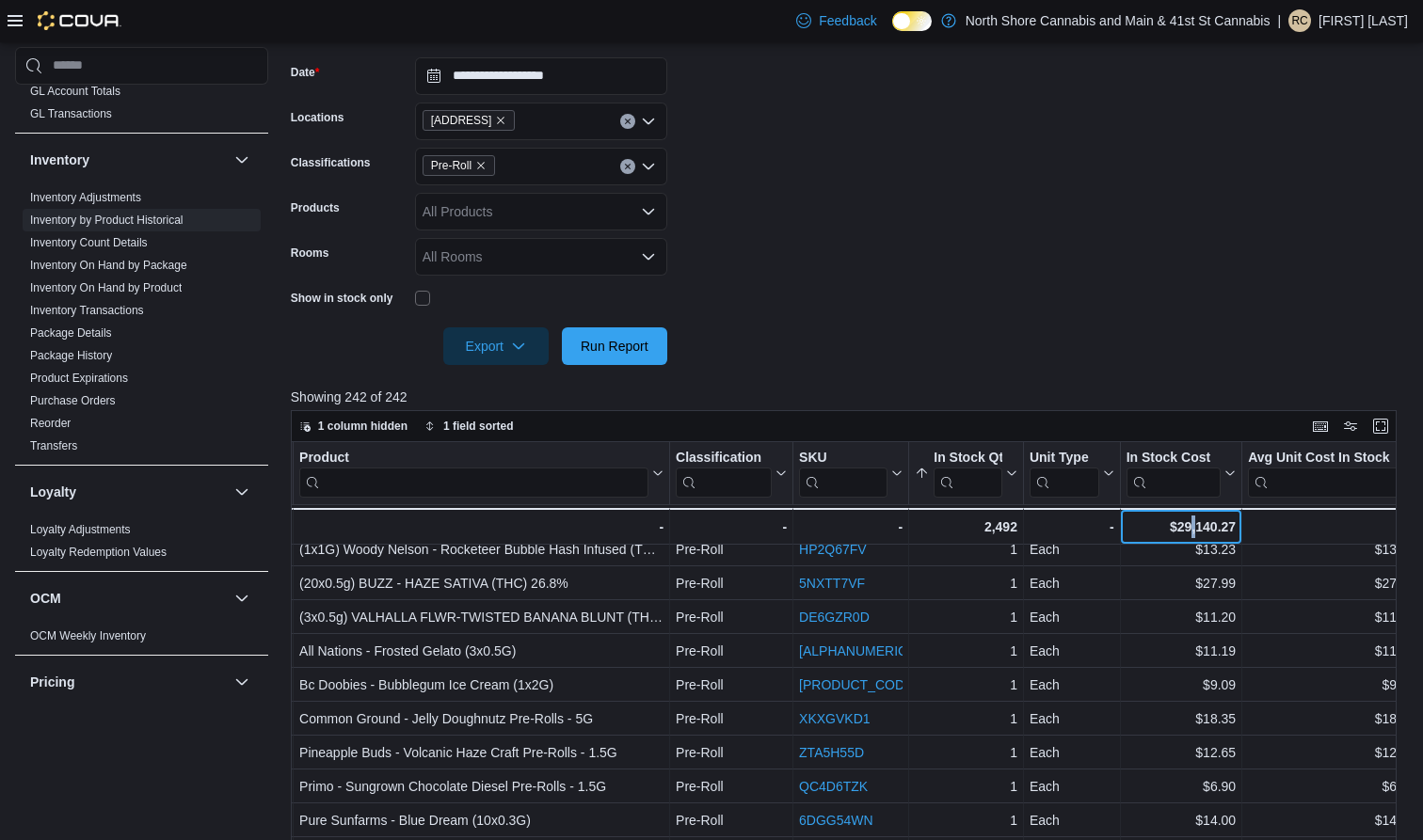 click on "$29,140.27" at bounding box center [1180, 527] 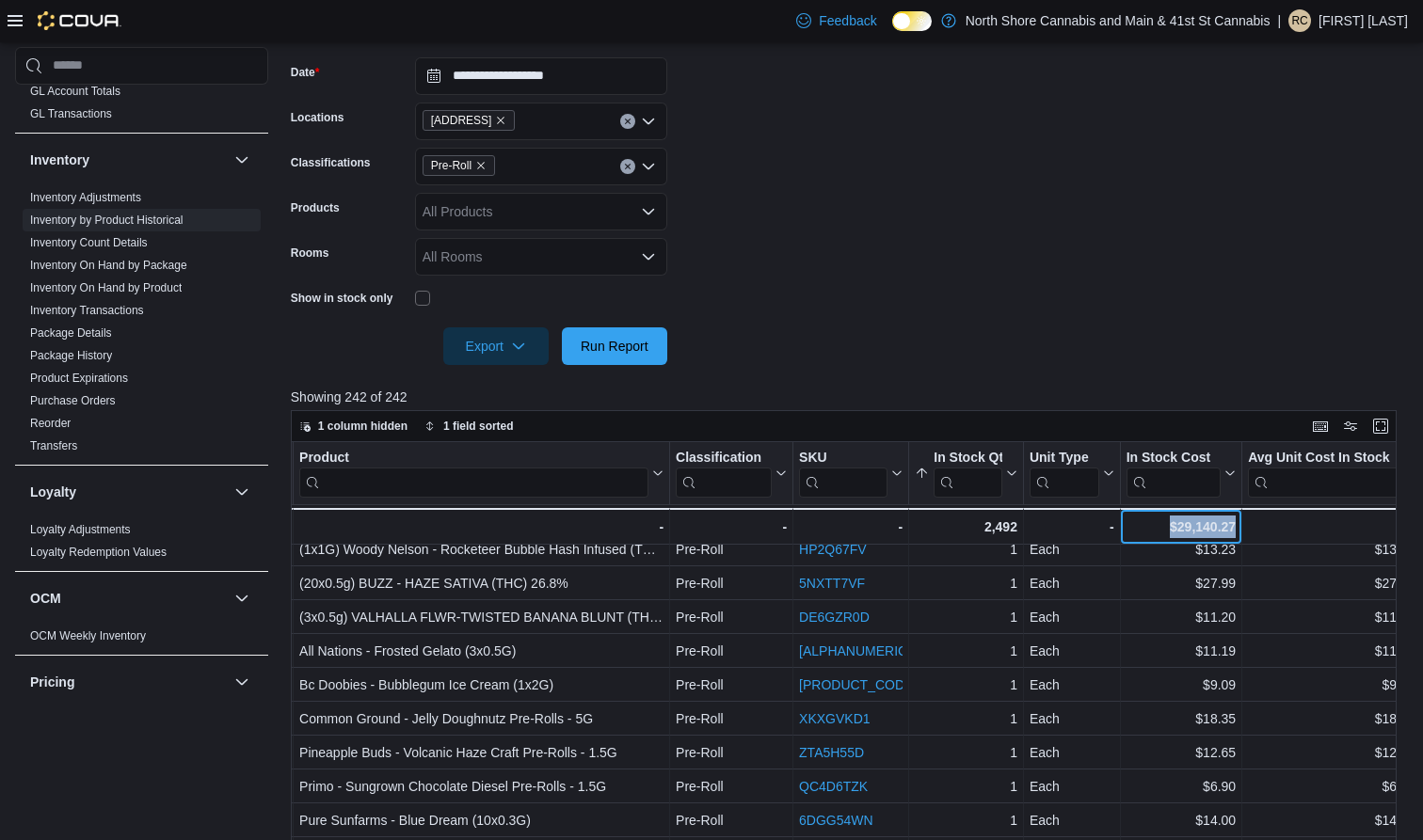 click on "$29,140.27" at bounding box center [1180, 527] 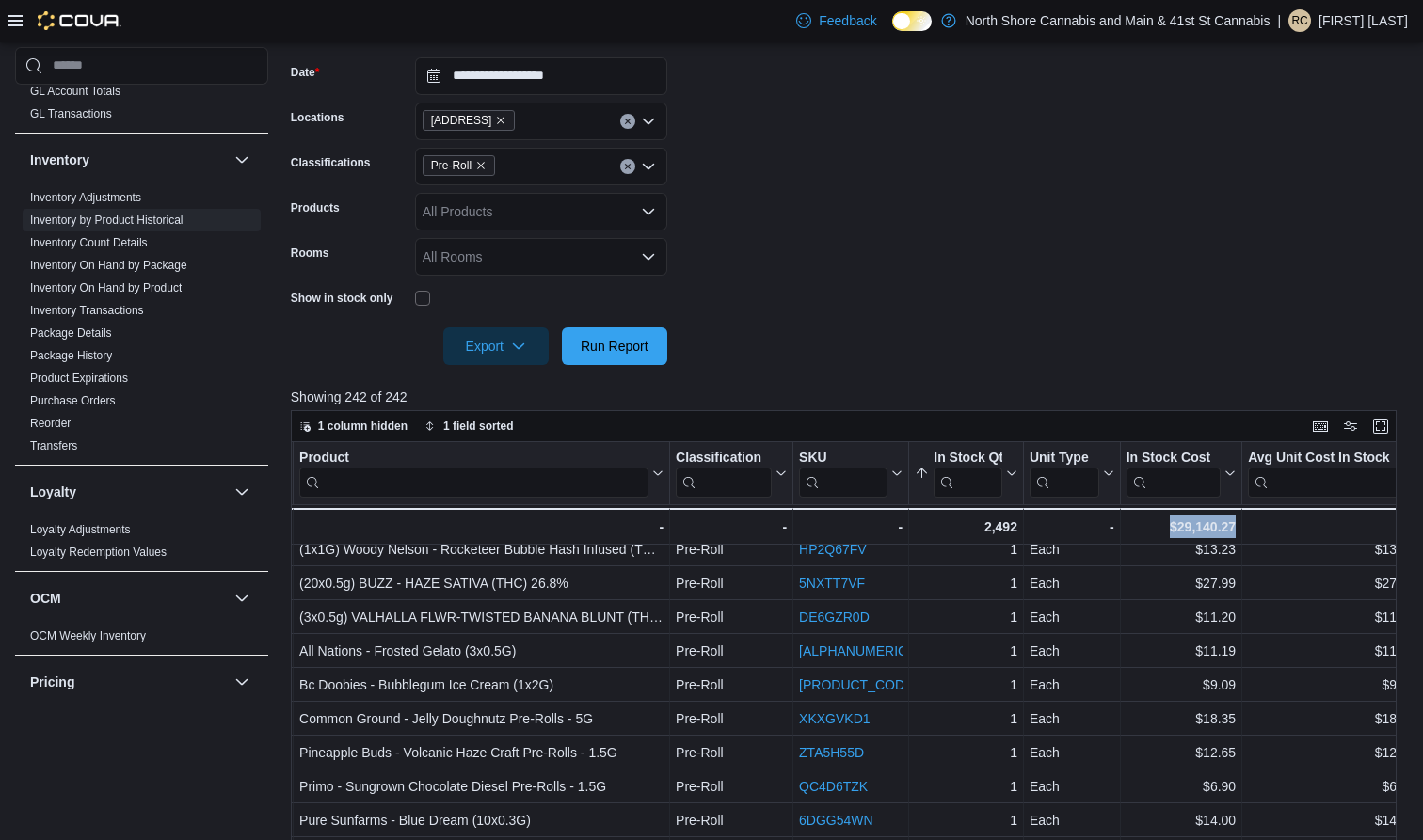 click 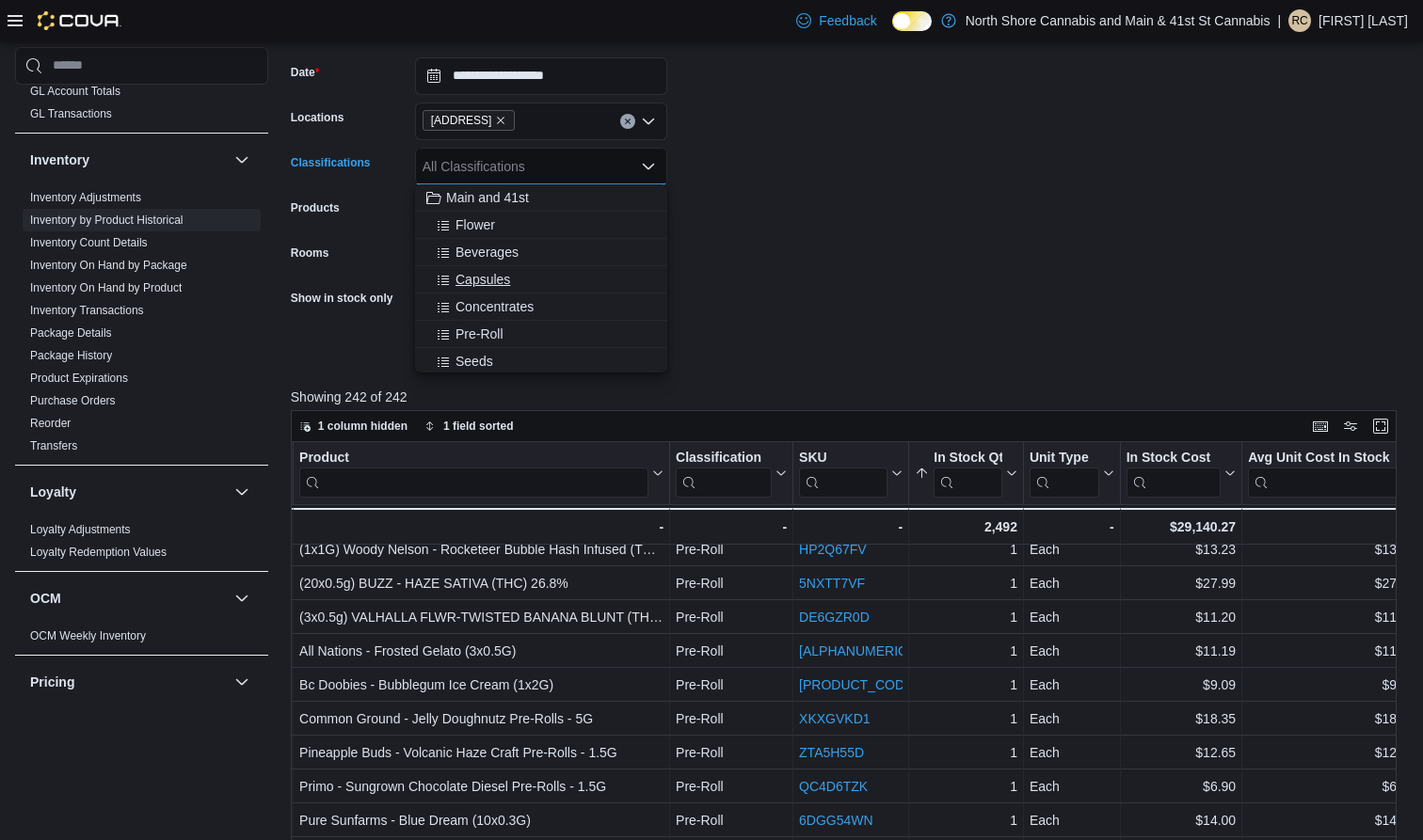 click on "Capsules" at bounding box center [541, 279] 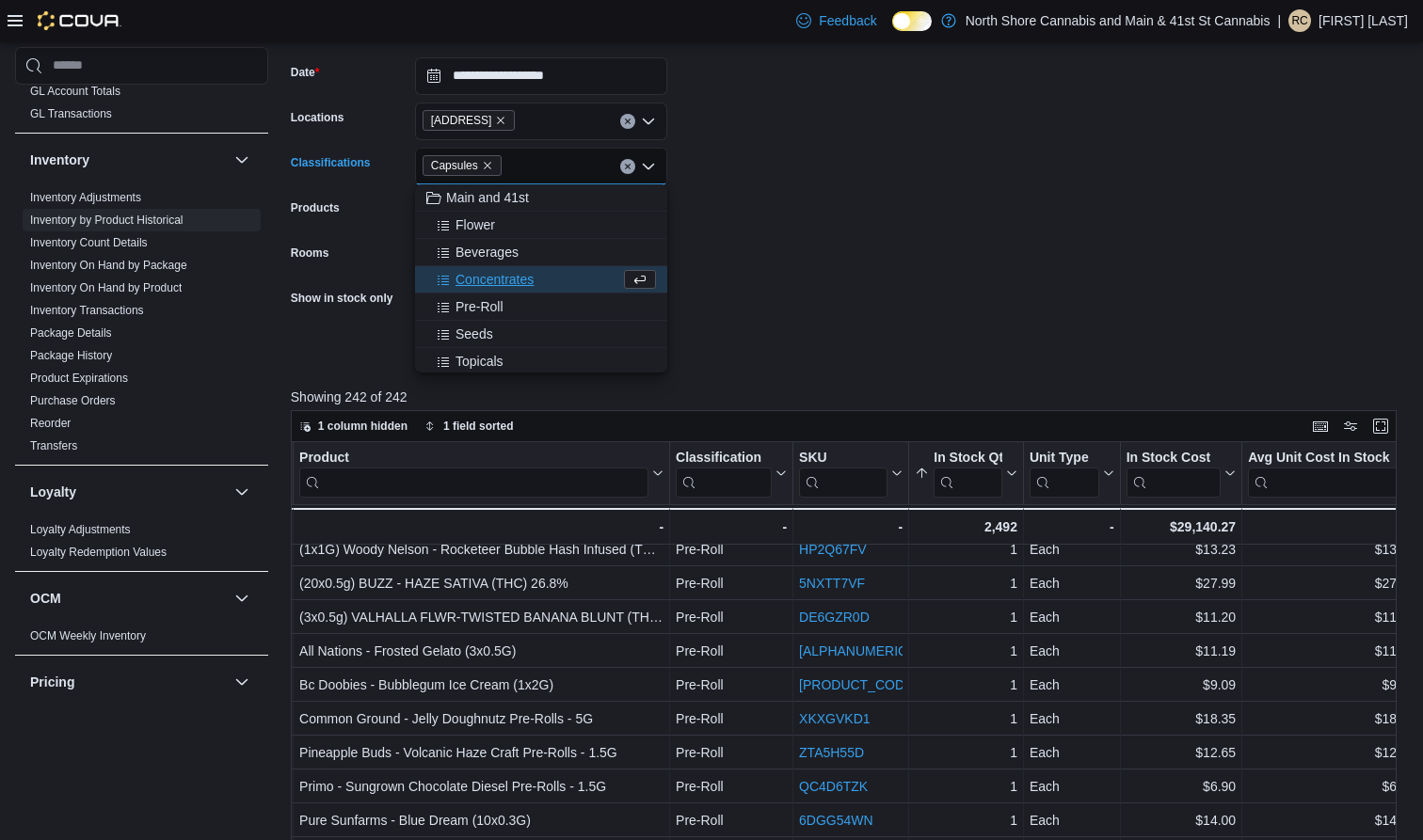 click on "**********" at bounding box center [849, 199] 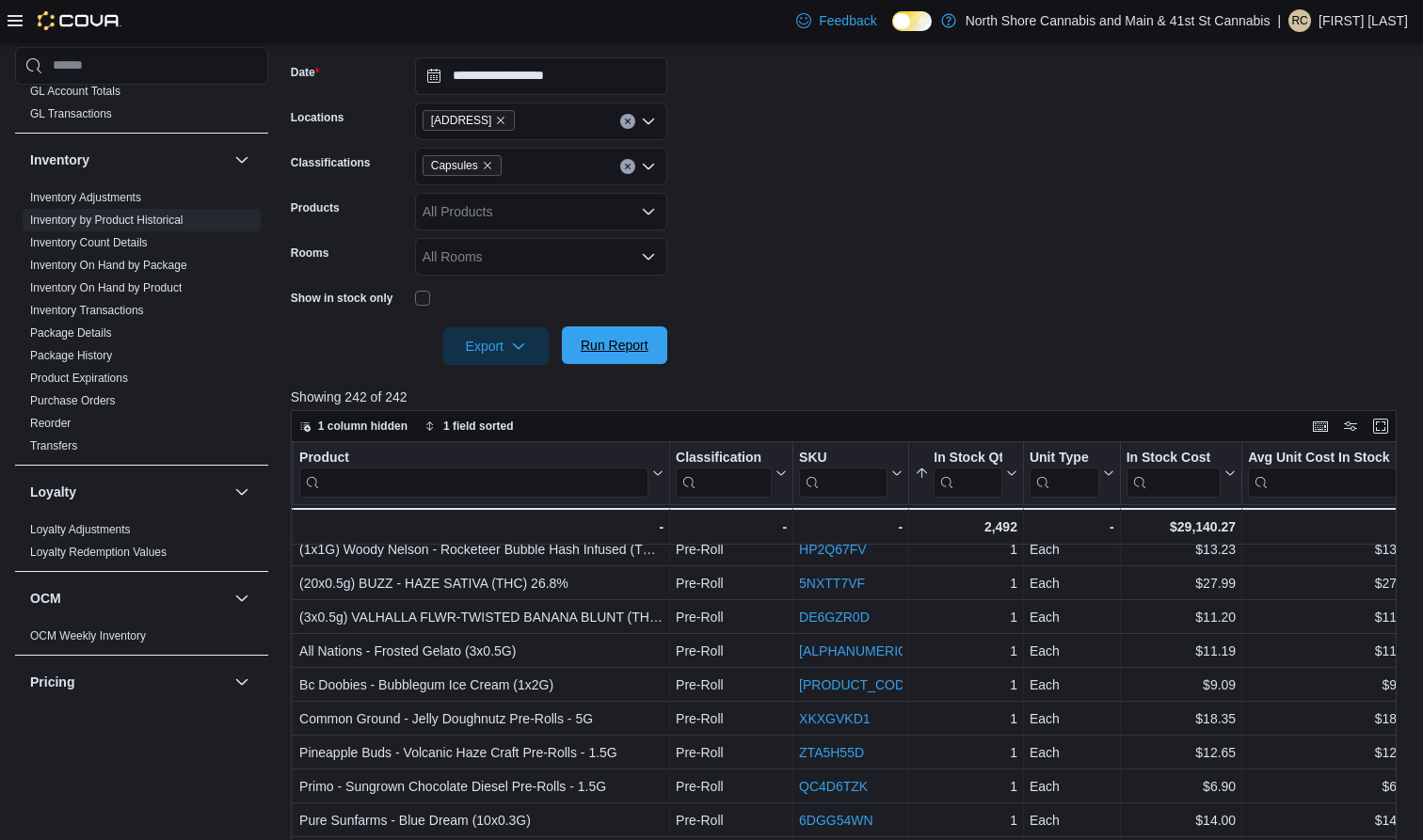 click on "Run Report" at bounding box center (615, 345) 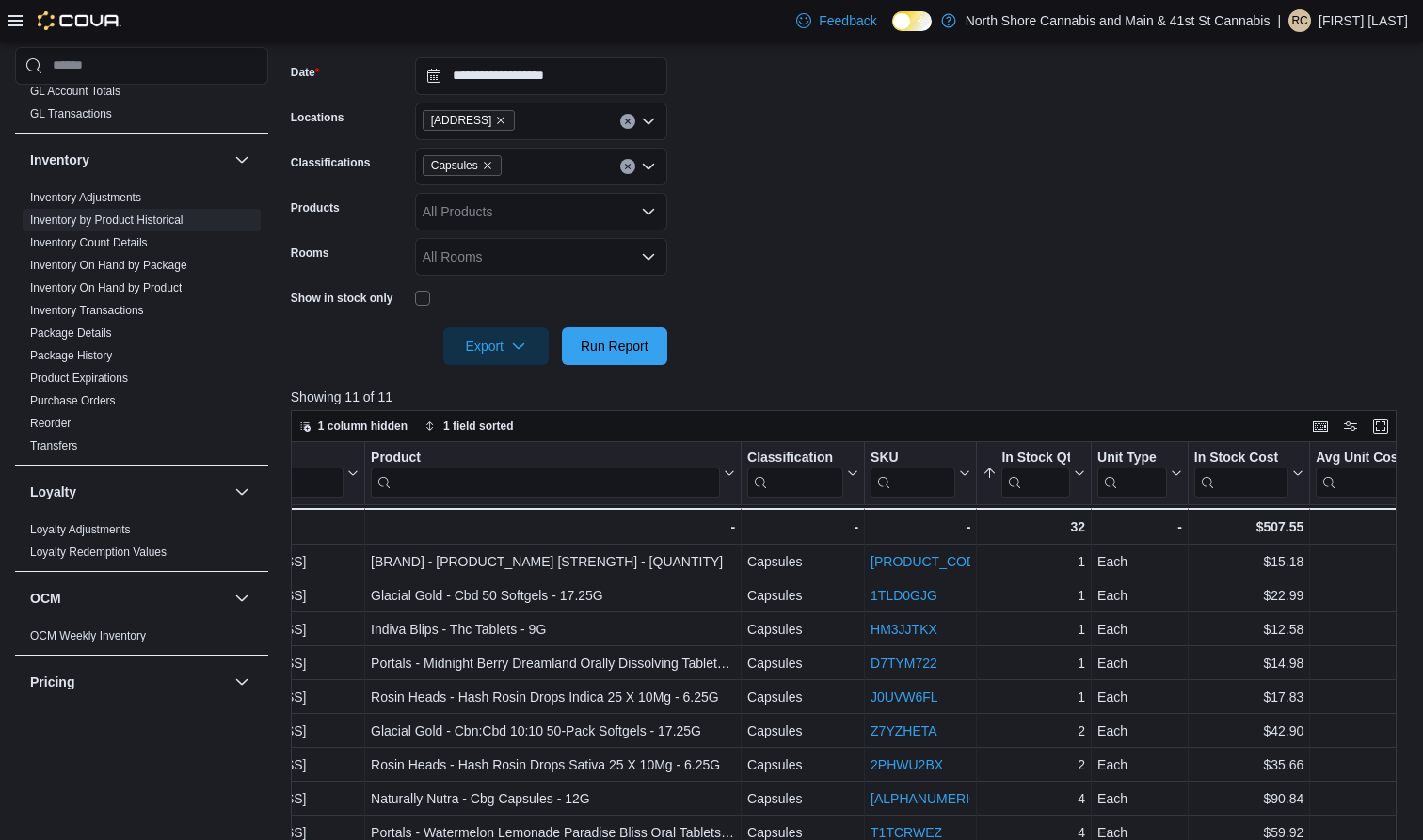 scroll, scrollTop: 0, scrollLeft: 103, axis: horizontal 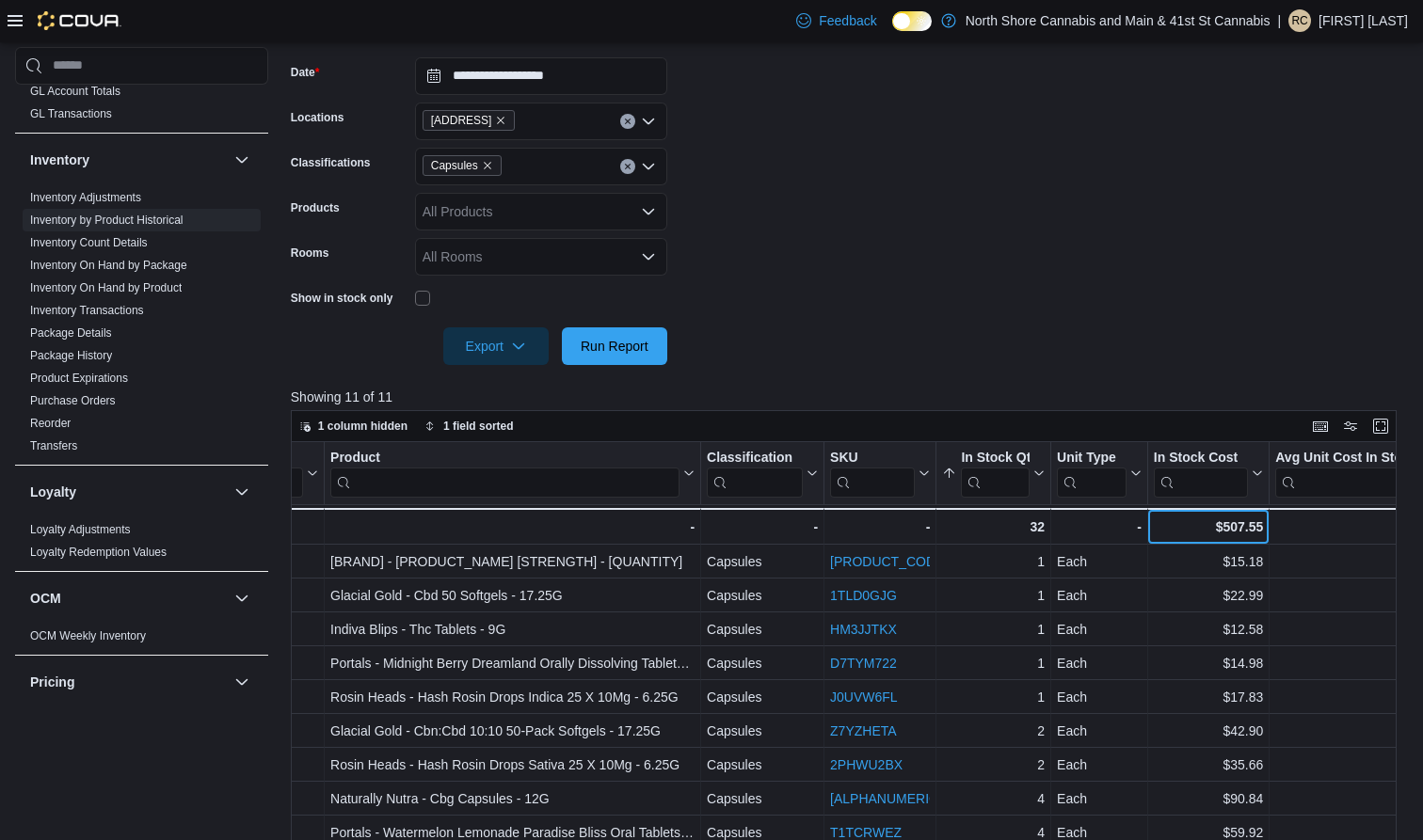 click on "$507.55" at bounding box center (1208, 527) 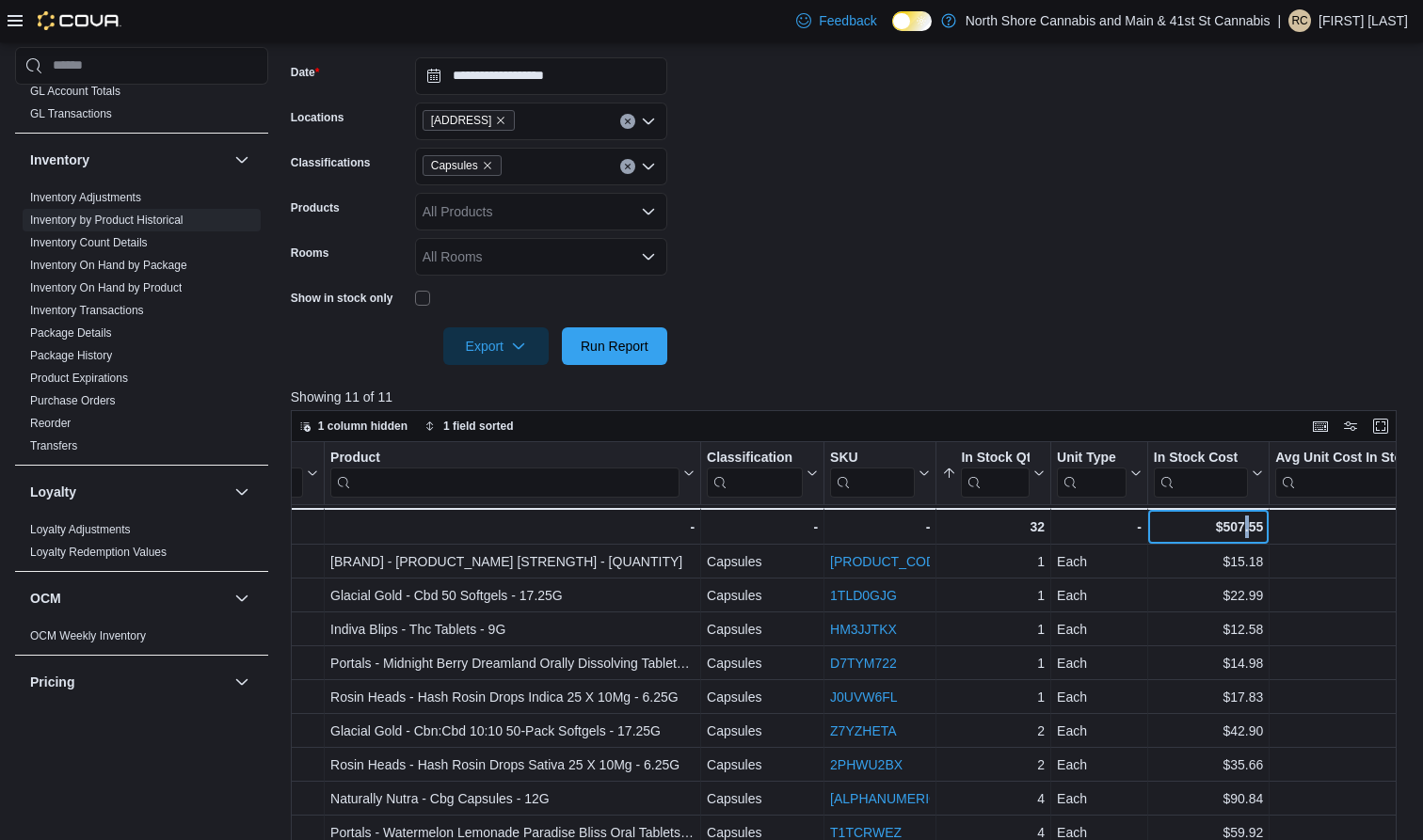 click on "$507.55" at bounding box center (1208, 527) 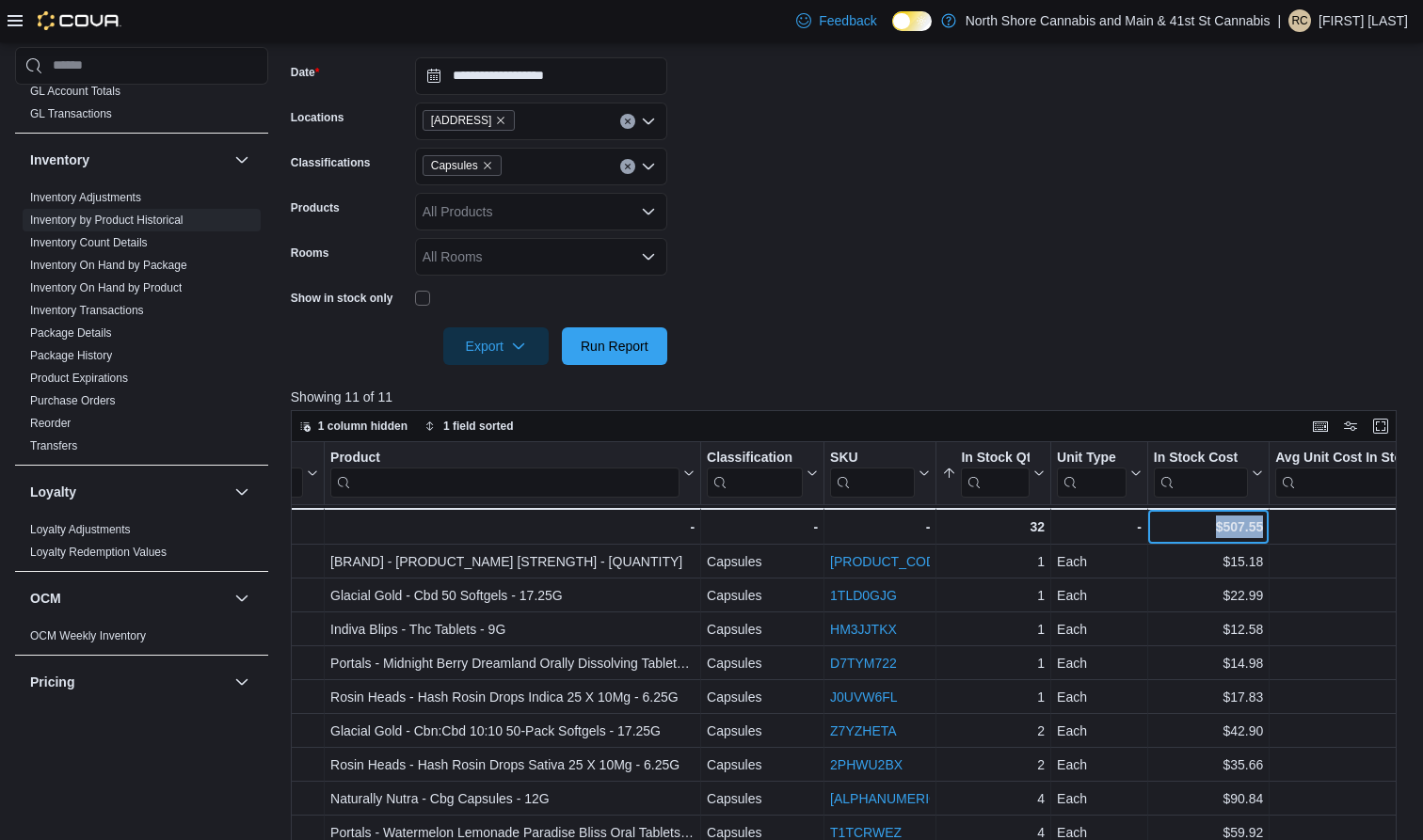 click on "$507.55" at bounding box center (1208, 527) 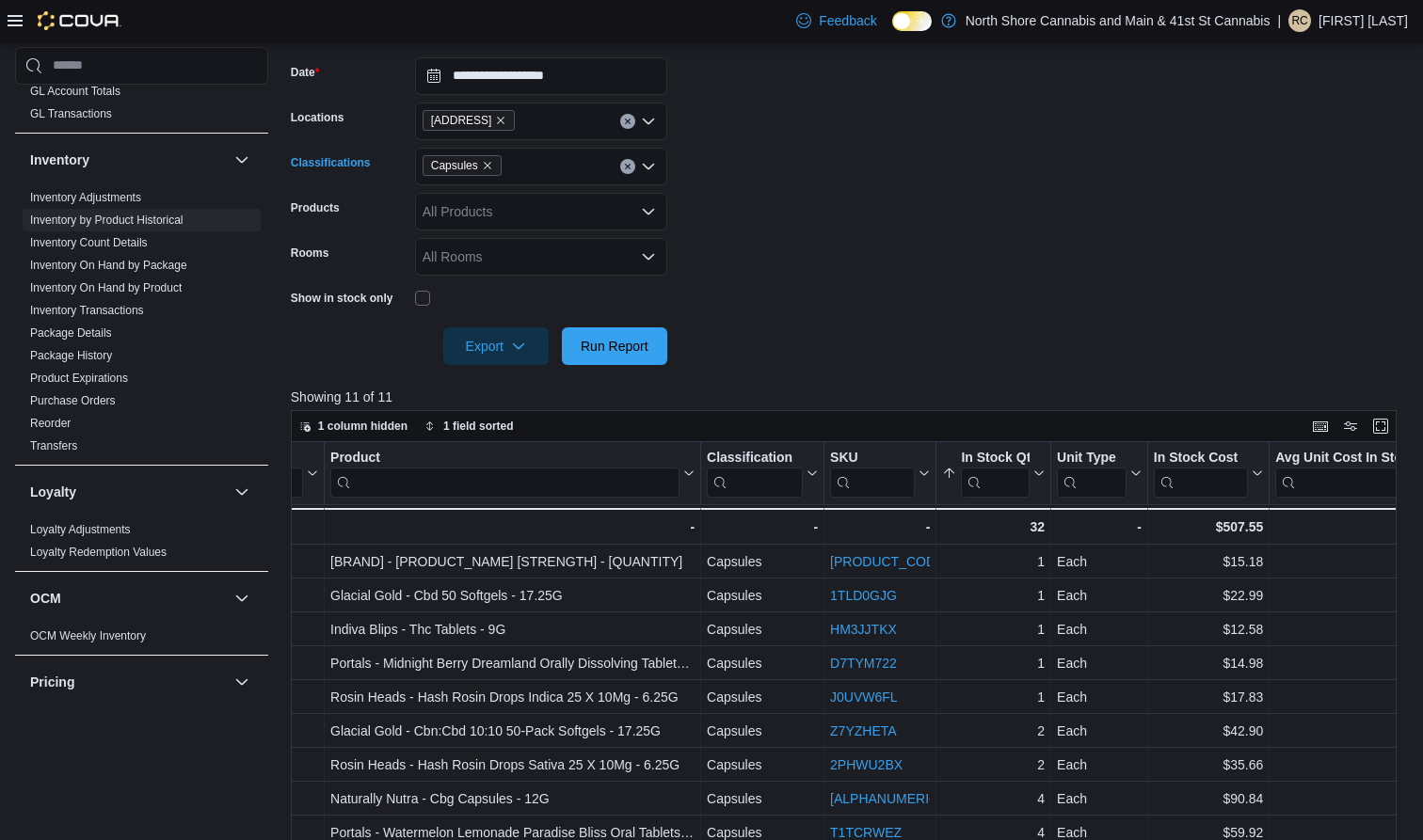 click on "Capsules" at bounding box center (462, 166) 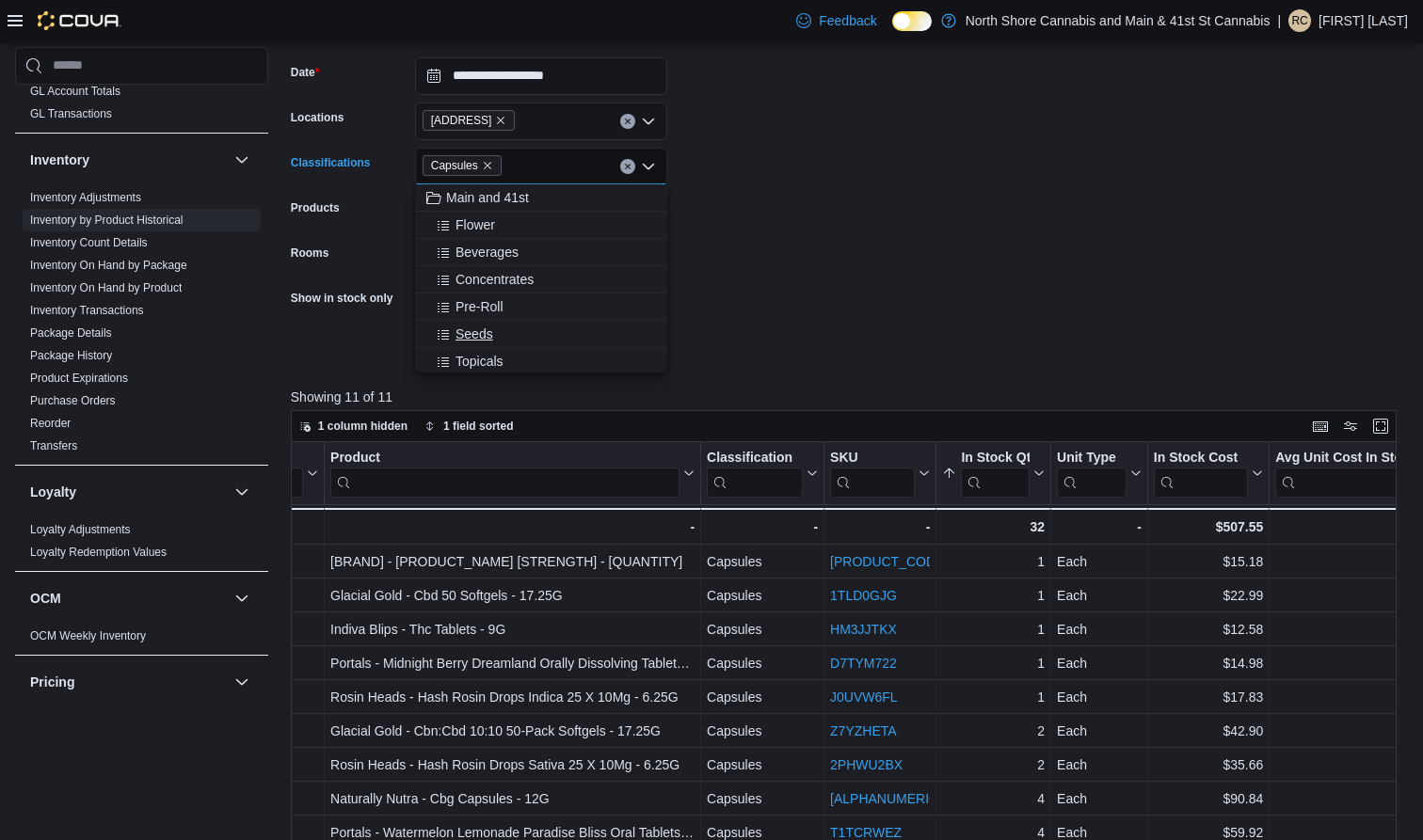 click on "Seeds" at bounding box center [474, 334] 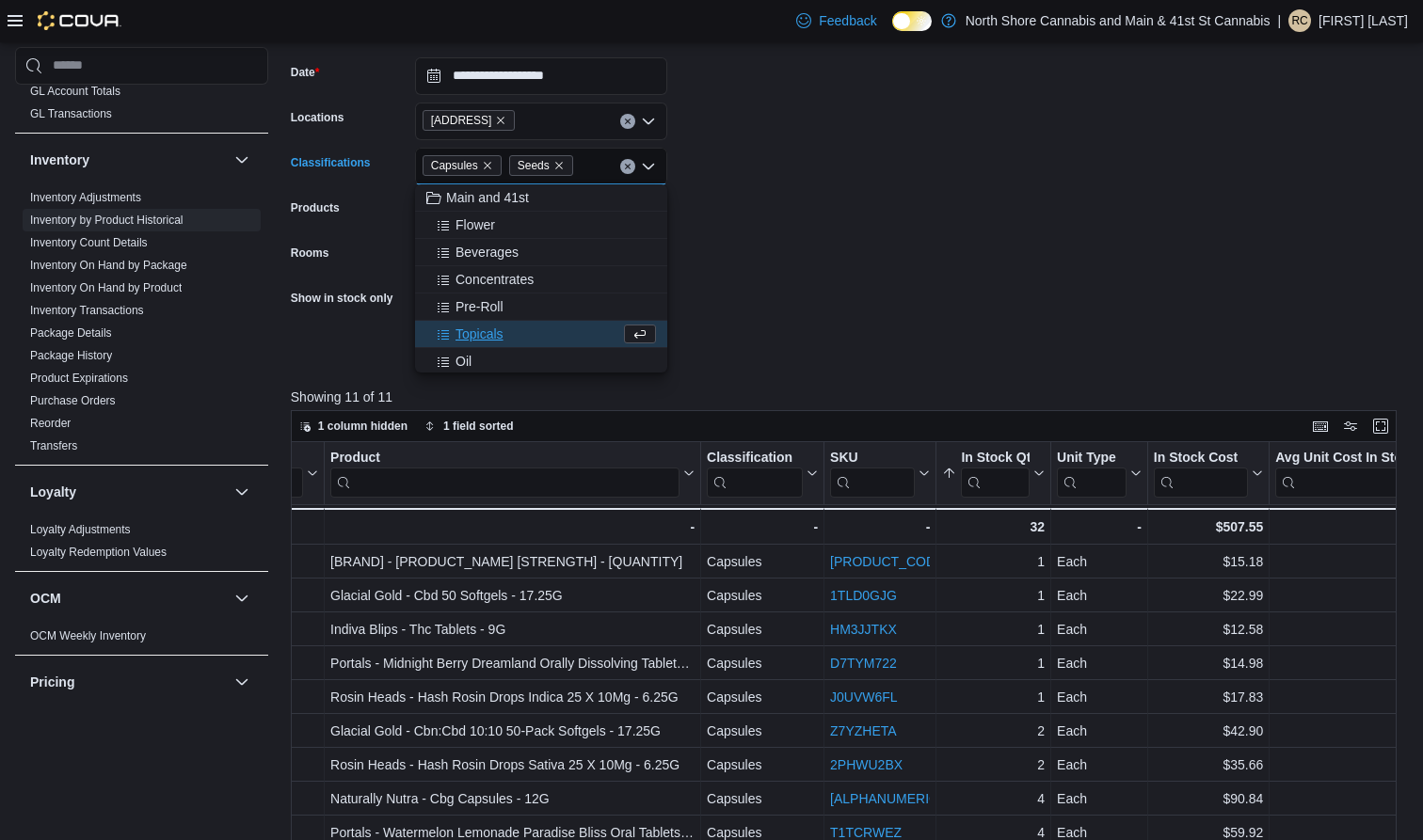 click 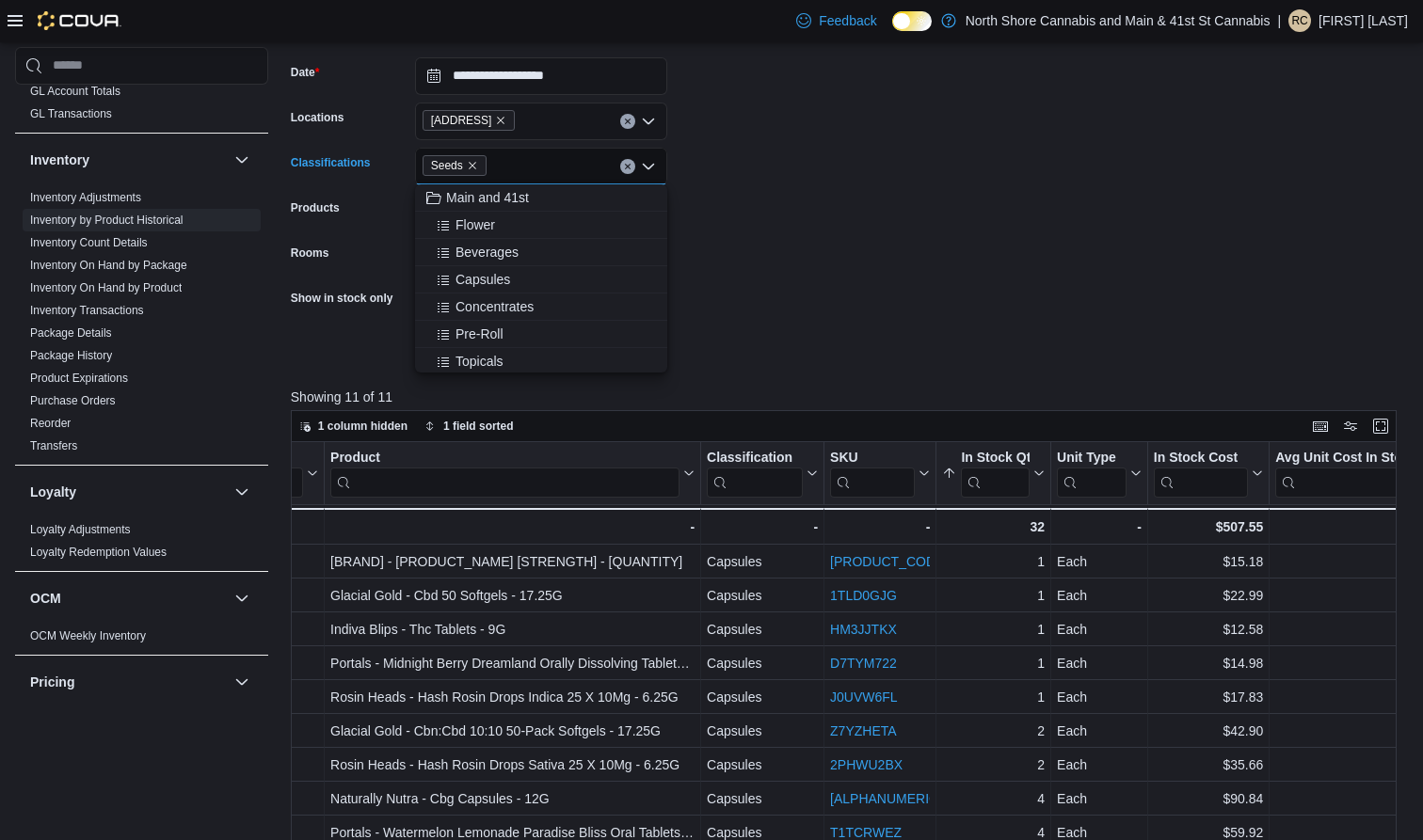 click on "**********" at bounding box center [849, 199] 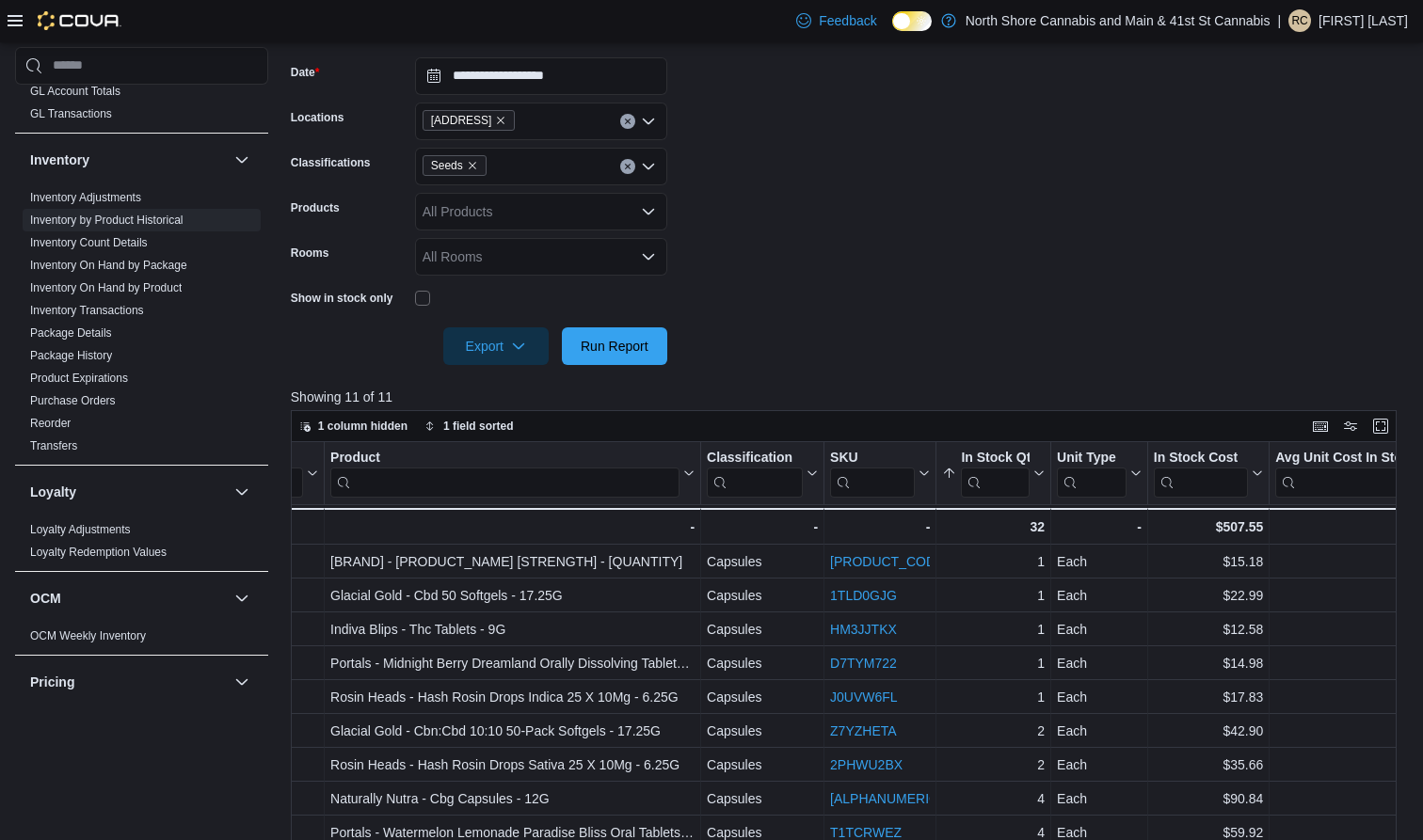 click at bounding box center (849, 320) 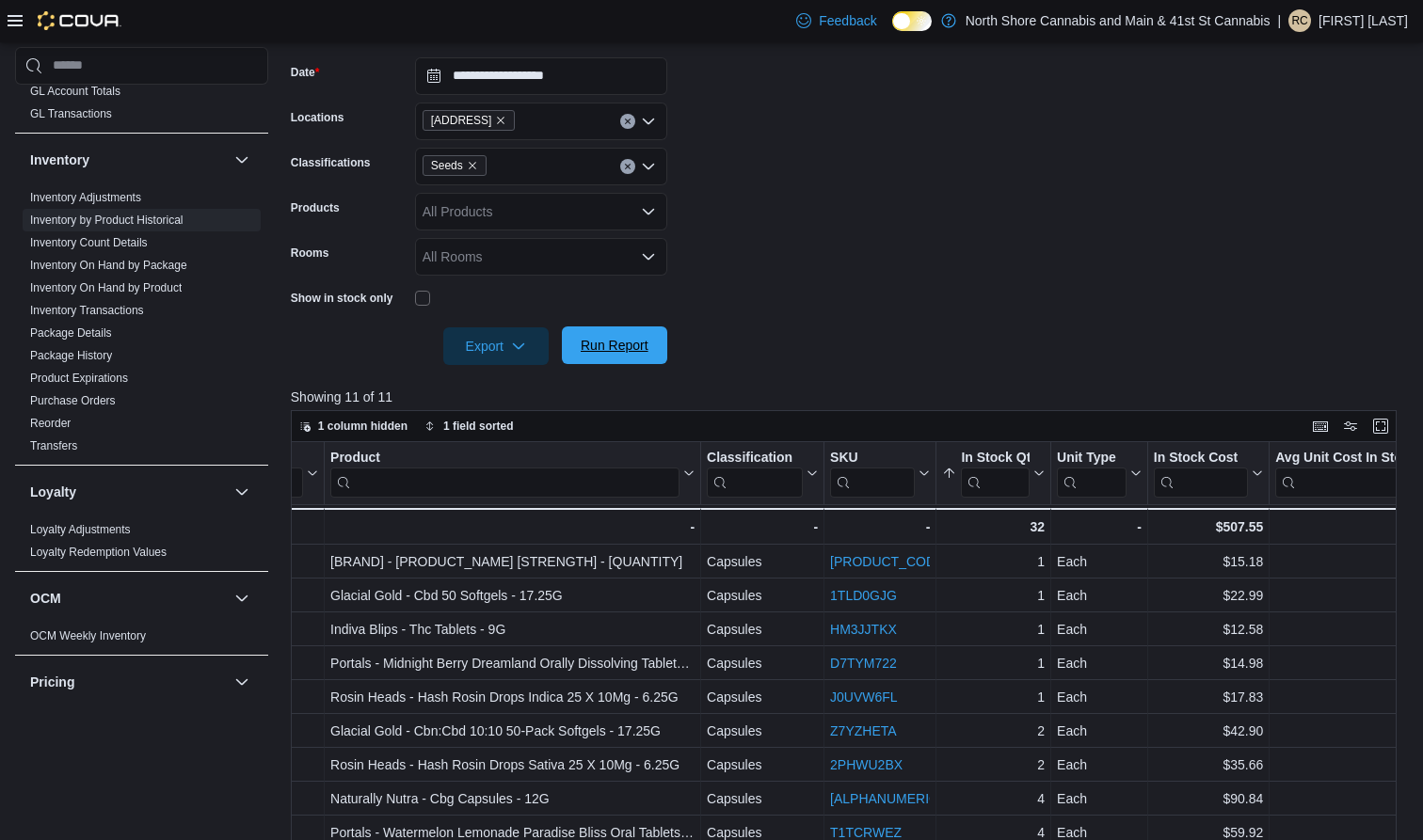 click on "Run Report" at bounding box center [615, 345] 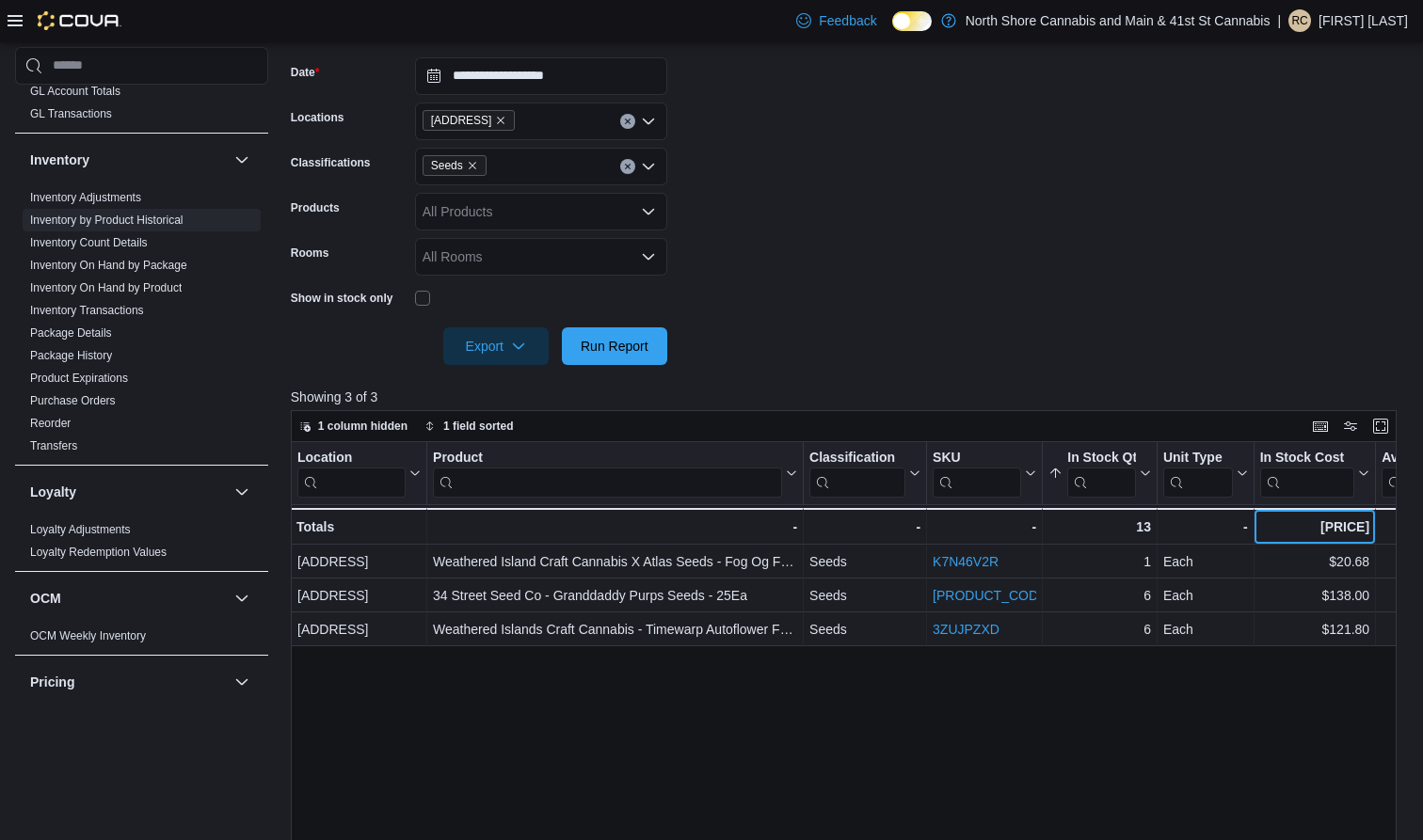click on "$280.48" at bounding box center (1314, 527) 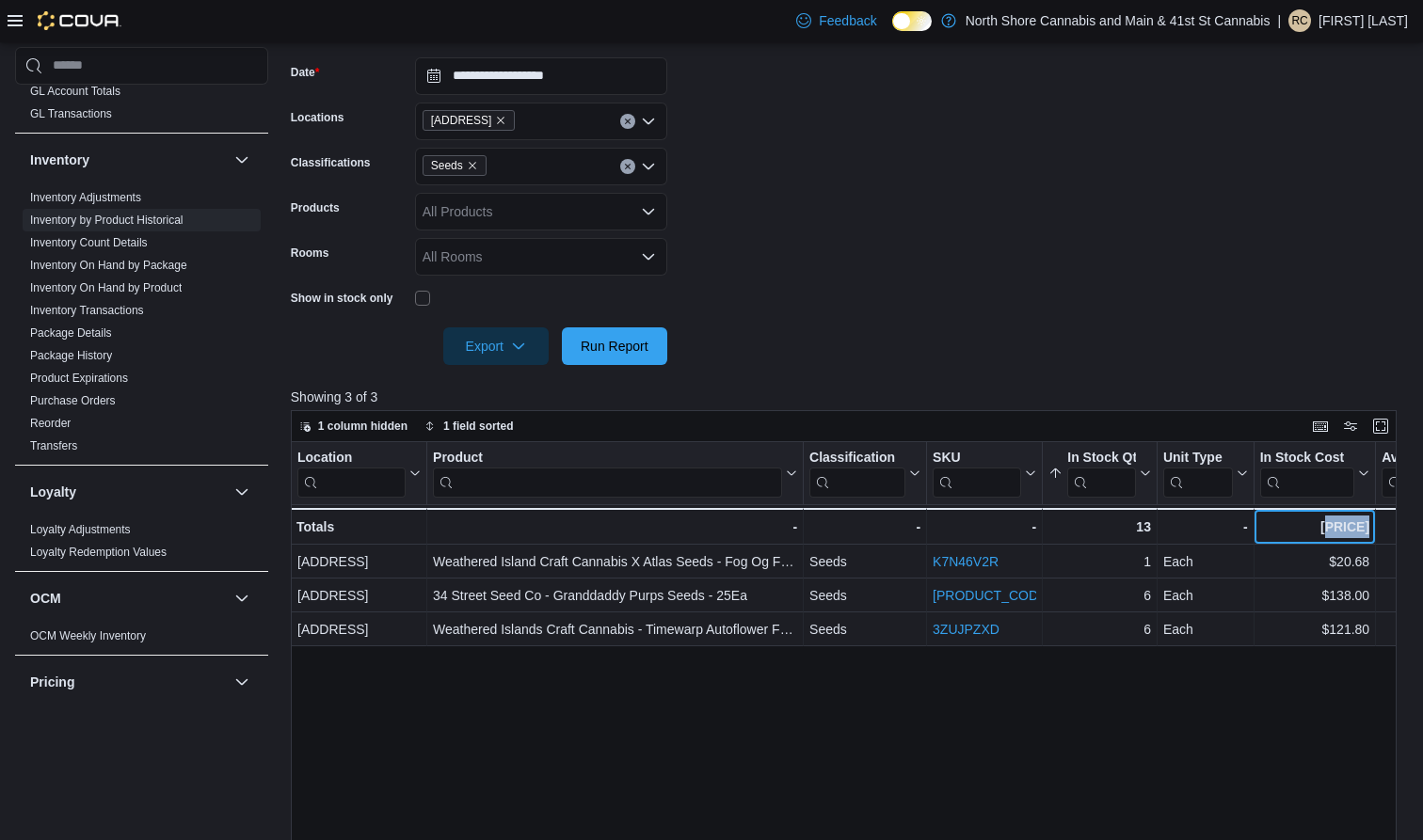 click on "$280.48" at bounding box center [1314, 527] 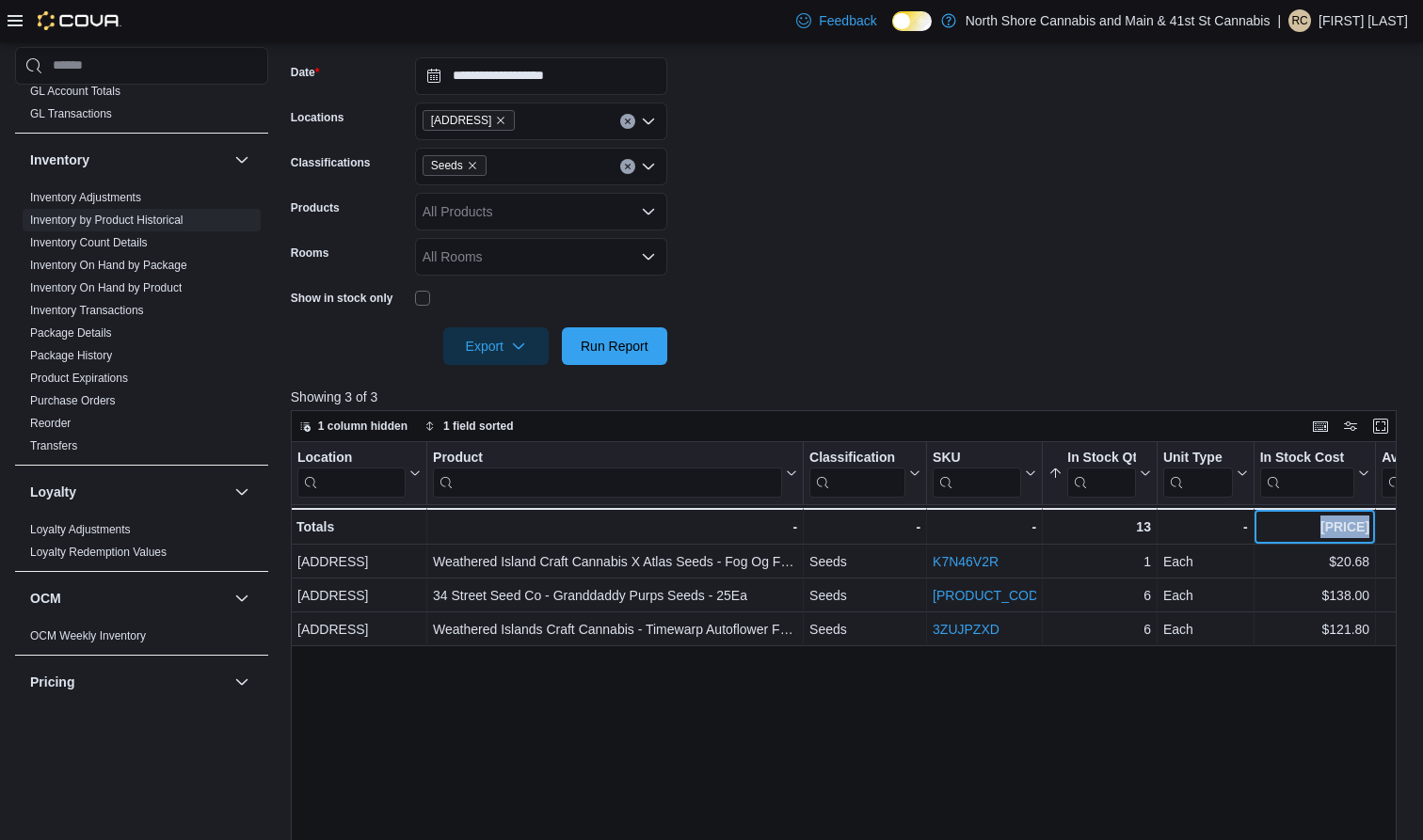 click on "$280.48" at bounding box center [1314, 527] 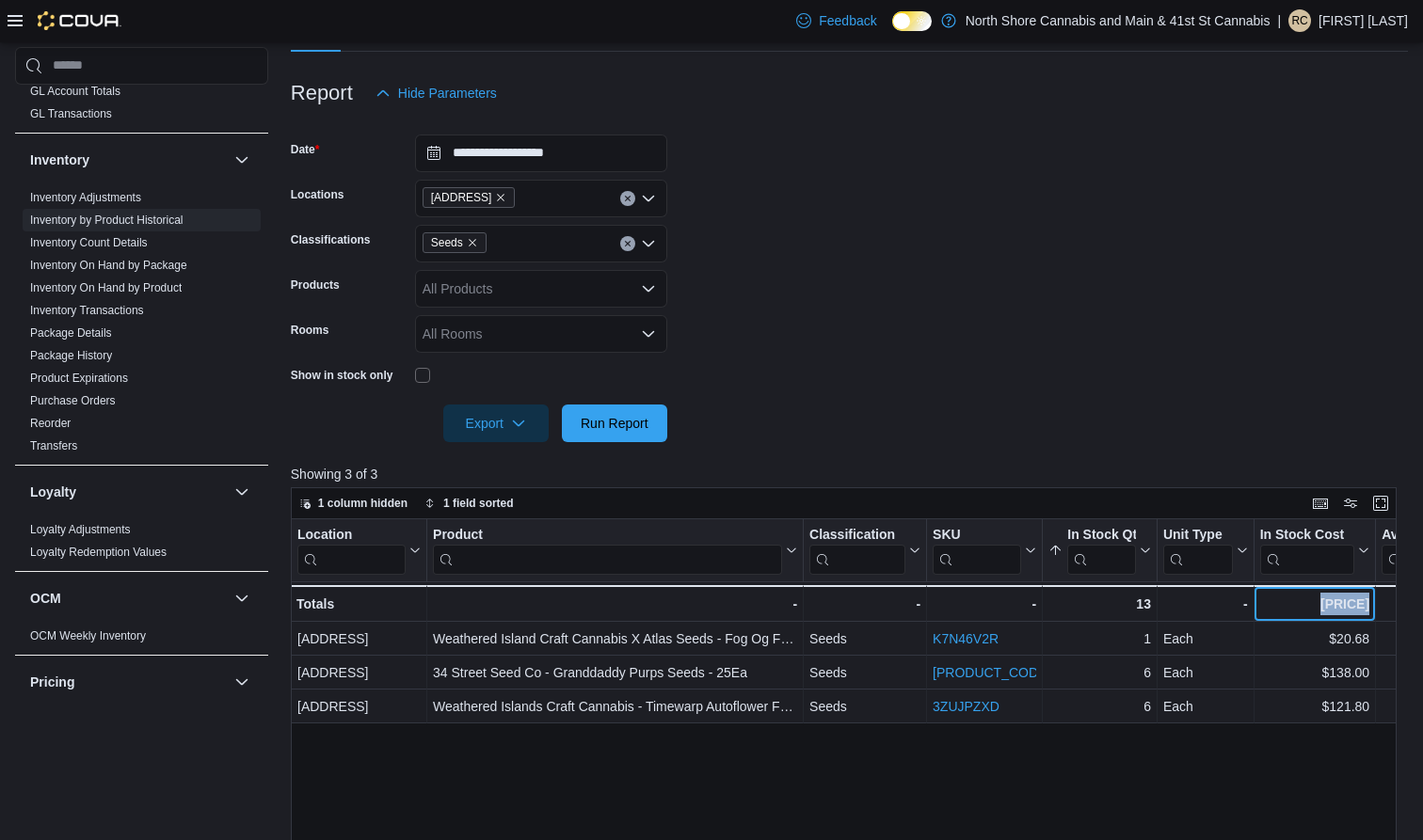 scroll, scrollTop: 83, scrollLeft: 0, axis: vertical 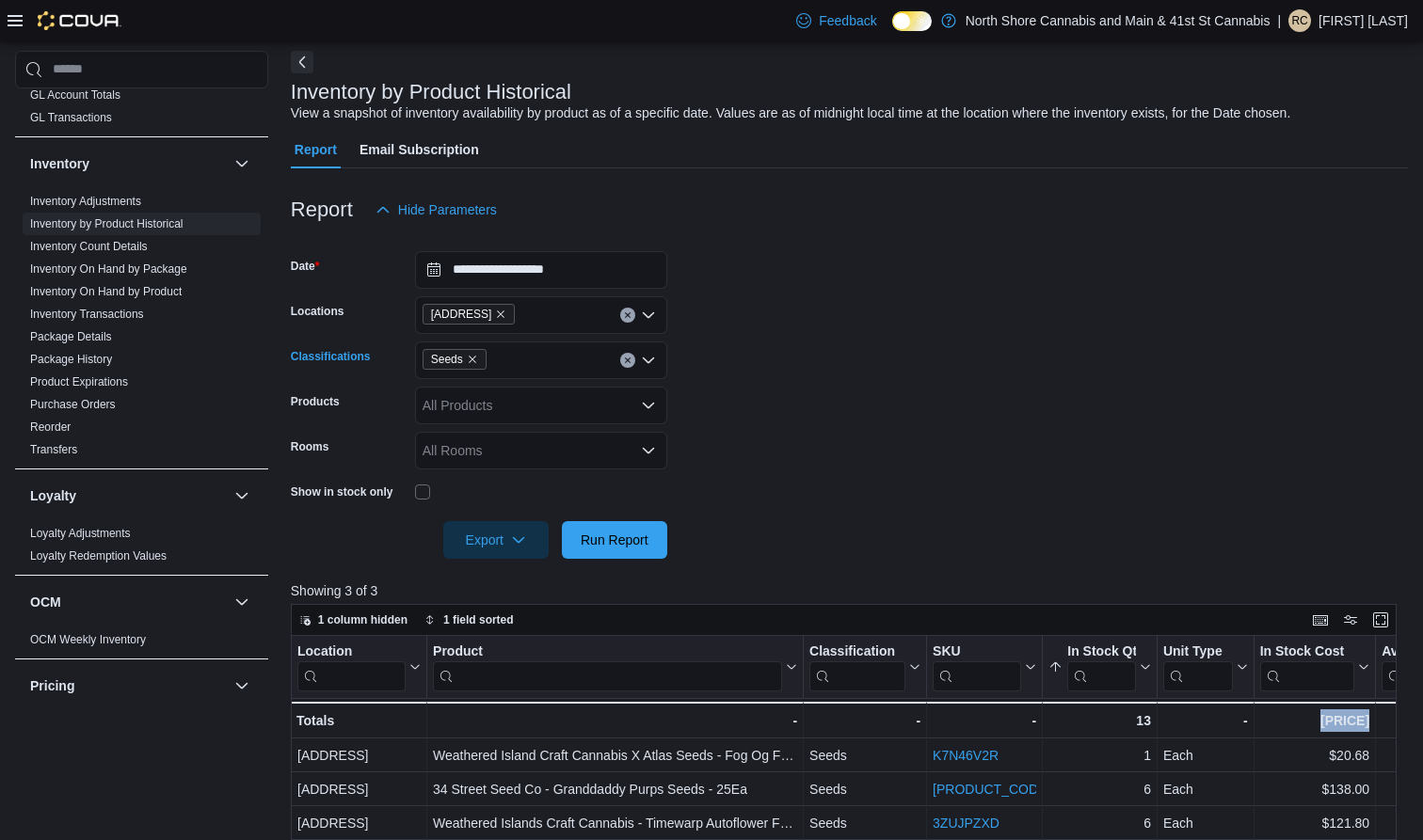 click 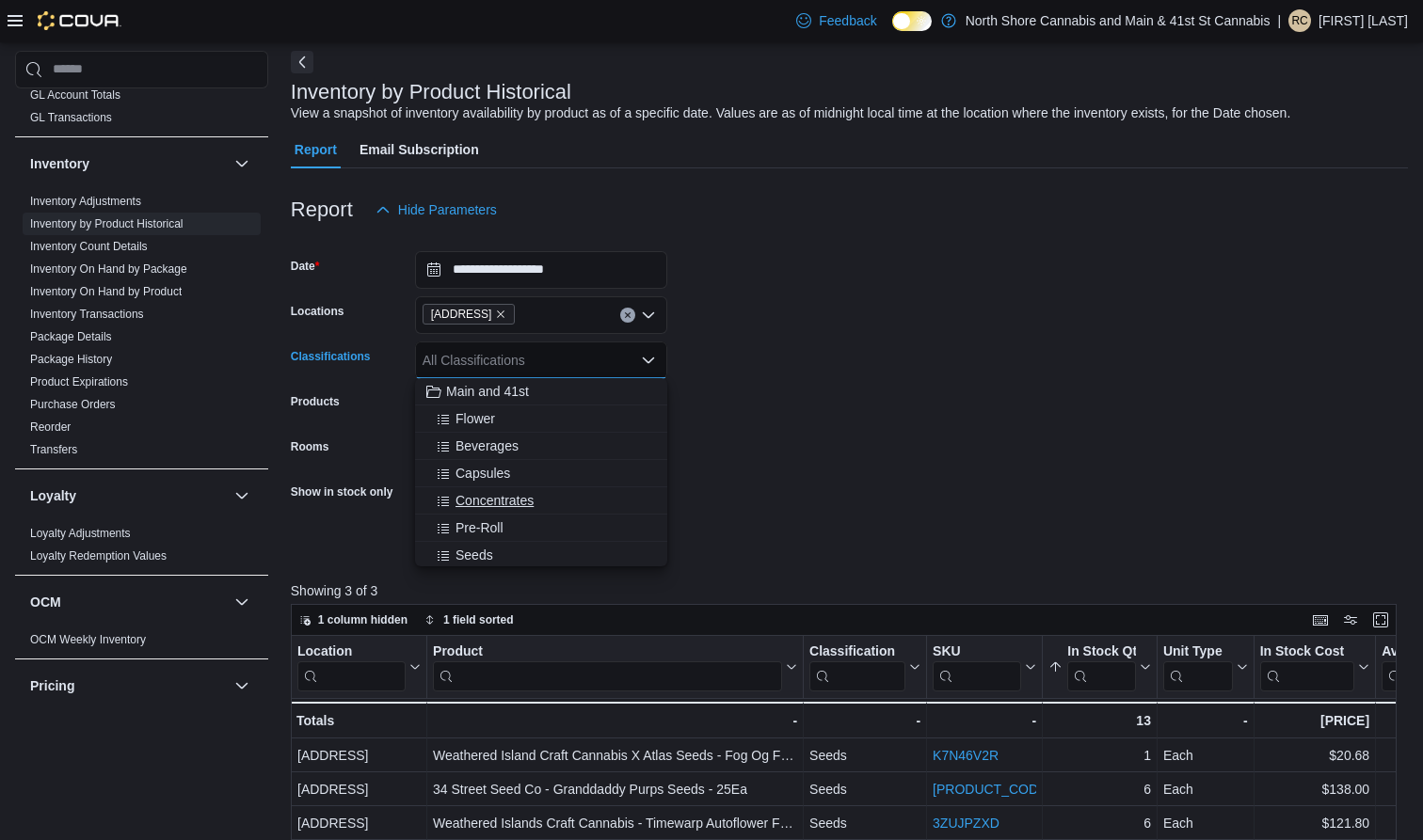 click on "Concentrates" at bounding box center [494, 500] 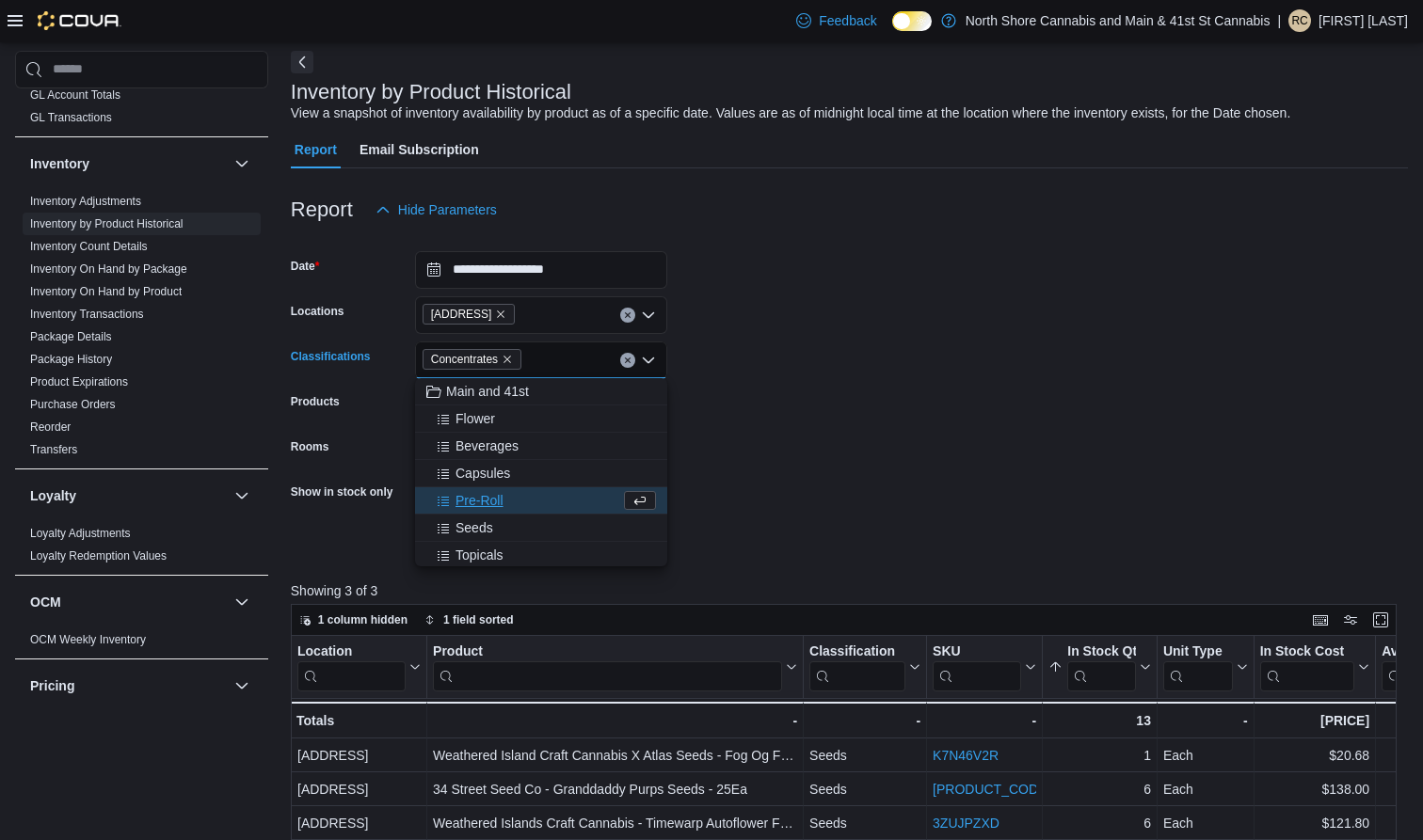 click on "**********" at bounding box center (849, 393) 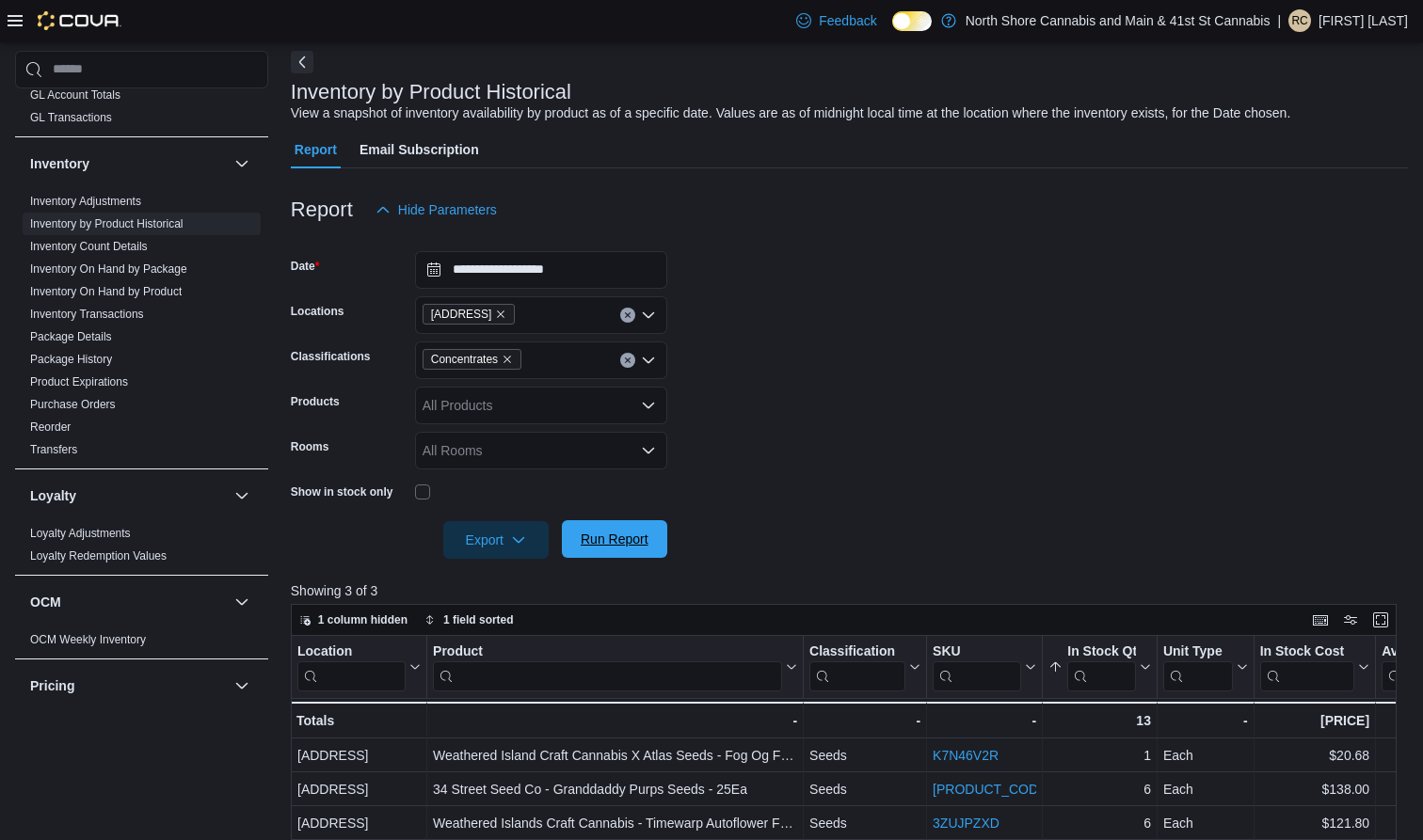 click on "Run Report" at bounding box center (615, 539) 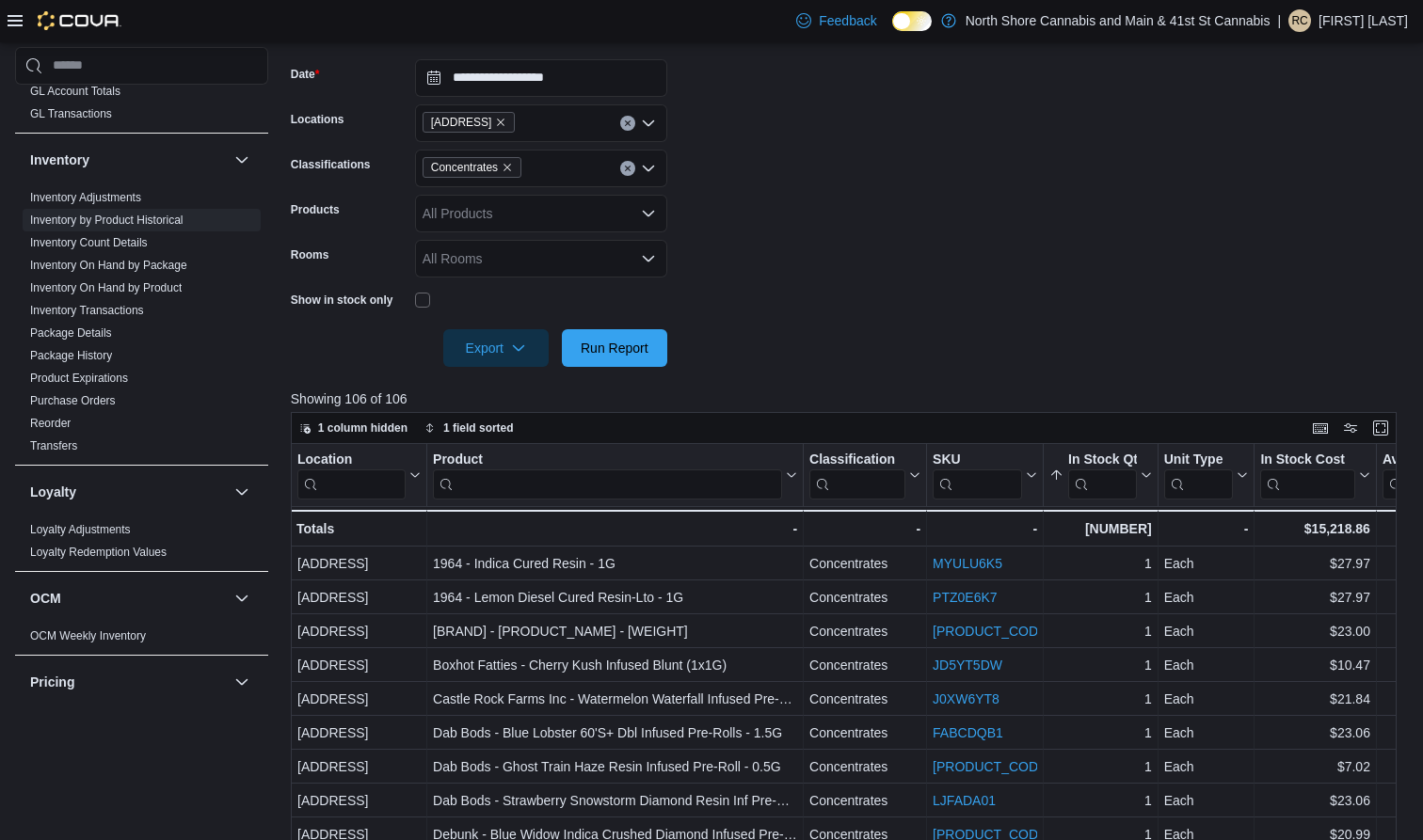 scroll, scrollTop: 276, scrollLeft: 0, axis: vertical 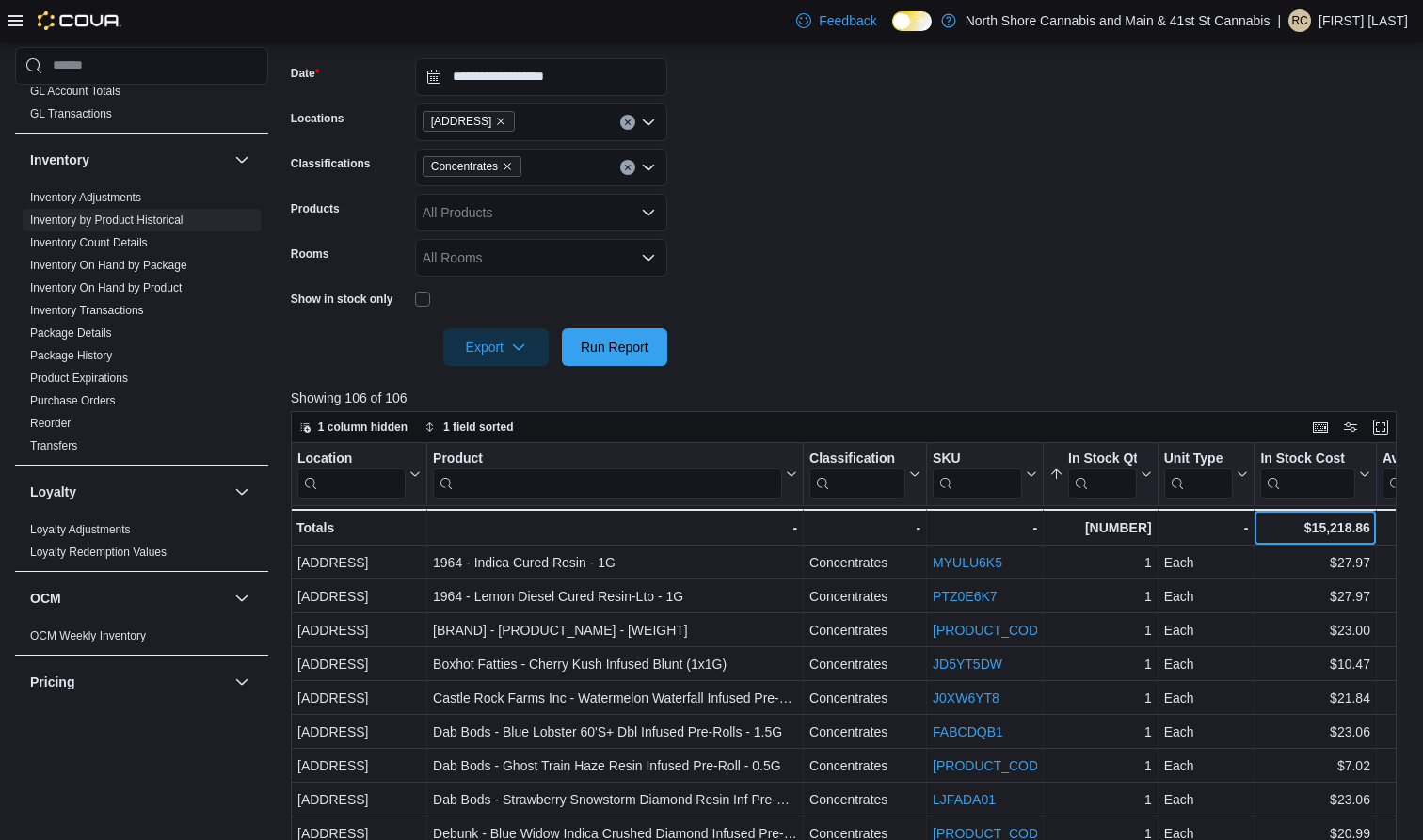 click on "$15,218.86" at bounding box center [1315, 528] 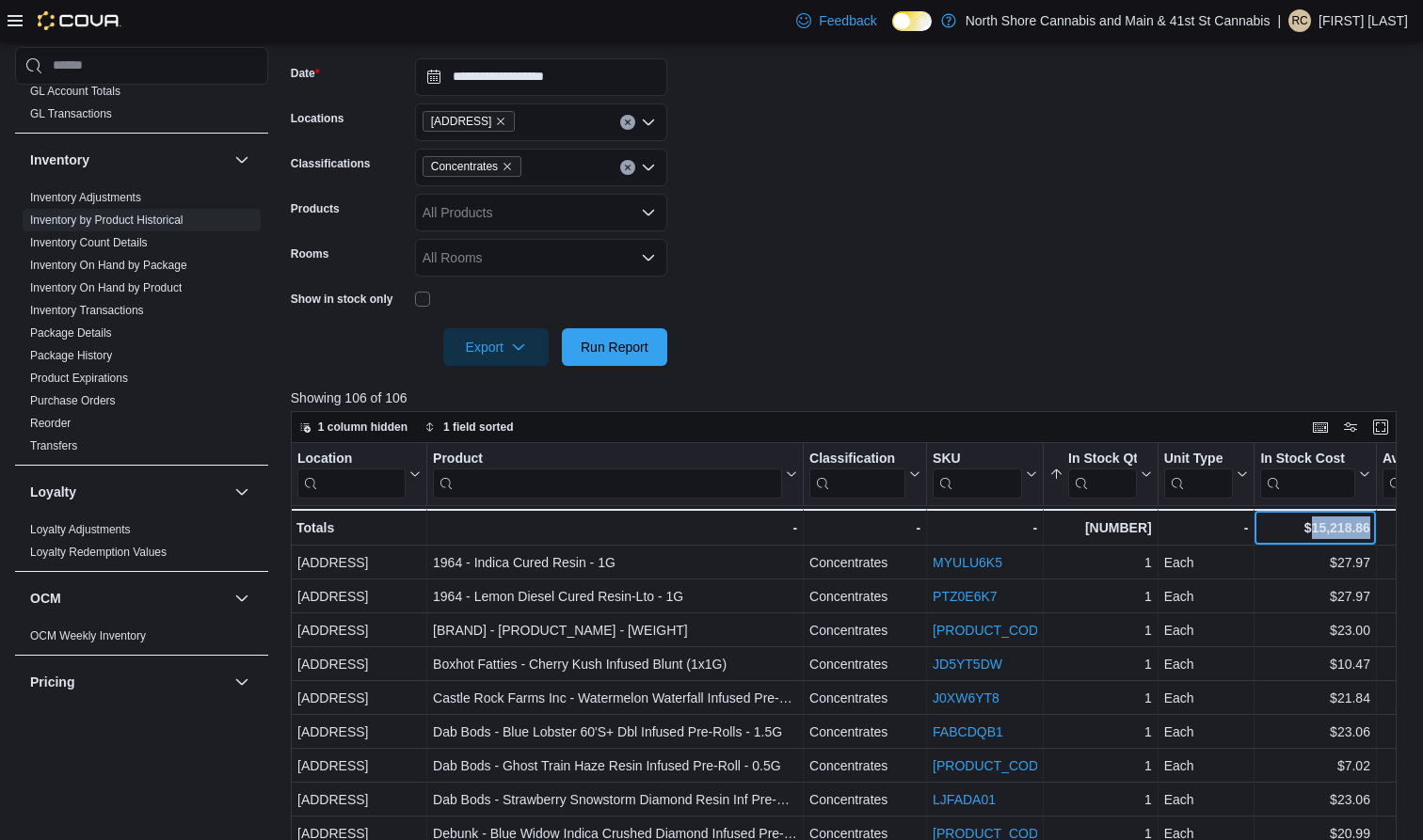 click on "$15,218.86" at bounding box center [1315, 528] 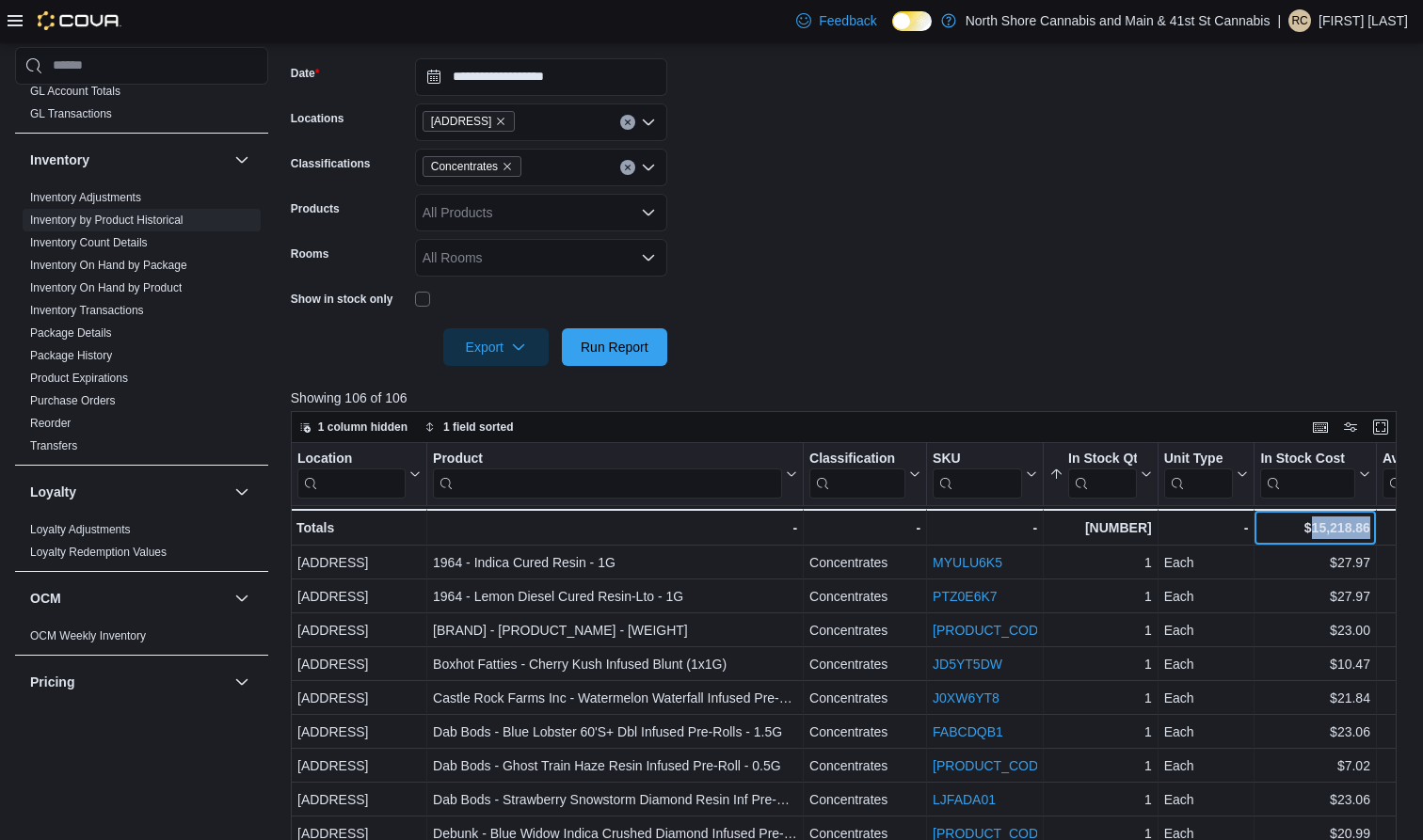copy on "15,218.86" 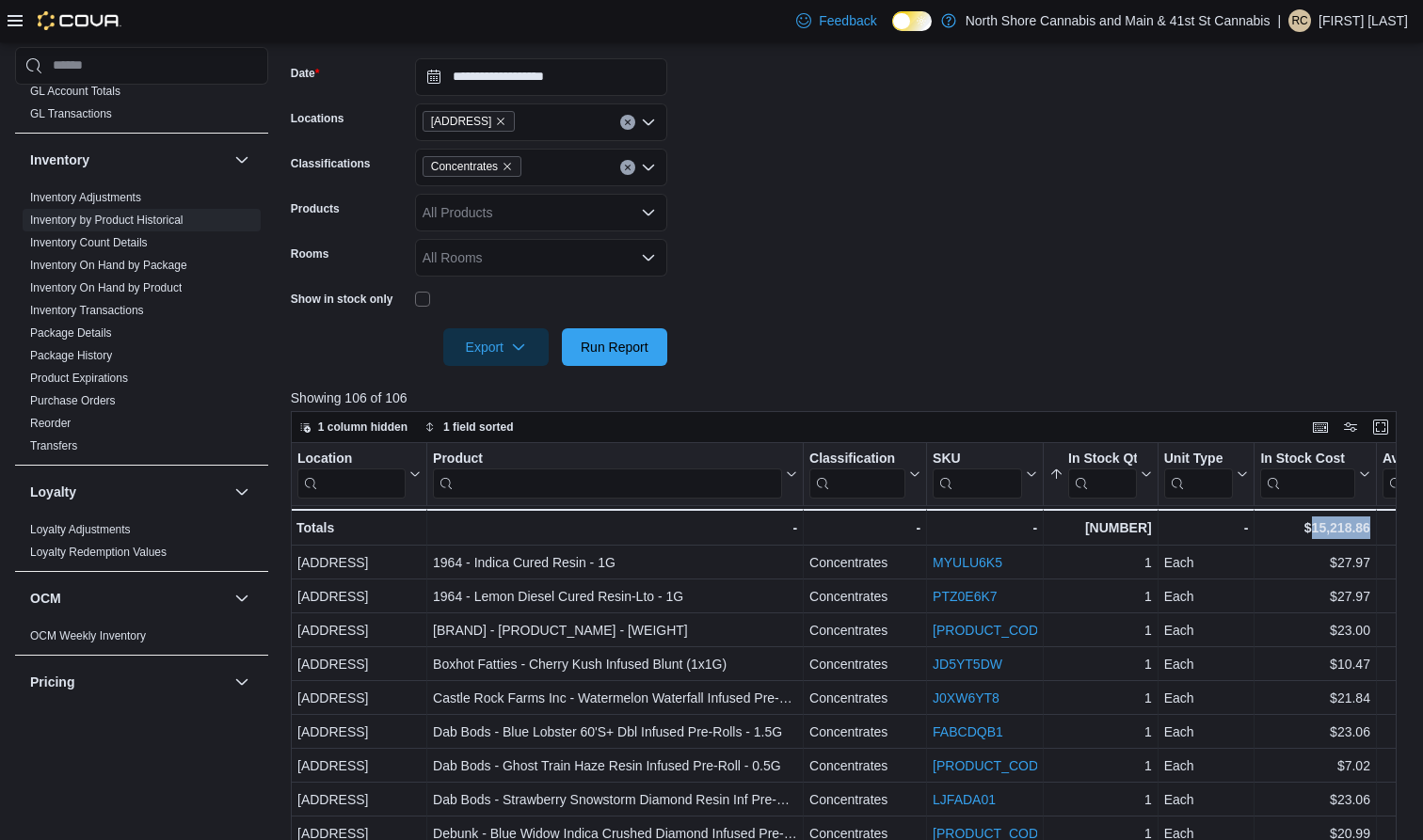 click 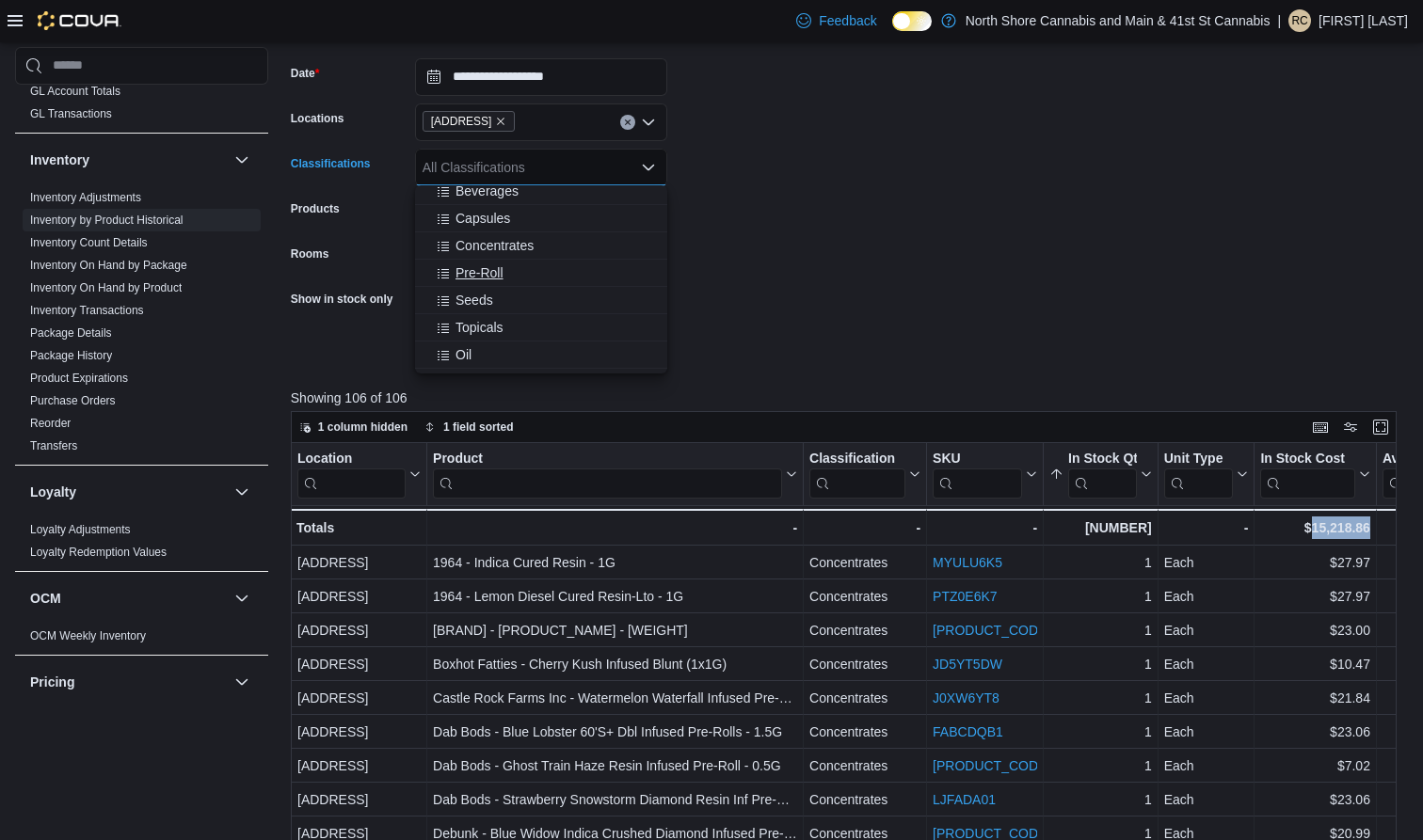 scroll, scrollTop: 64, scrollLeft: 0, axis: vertical 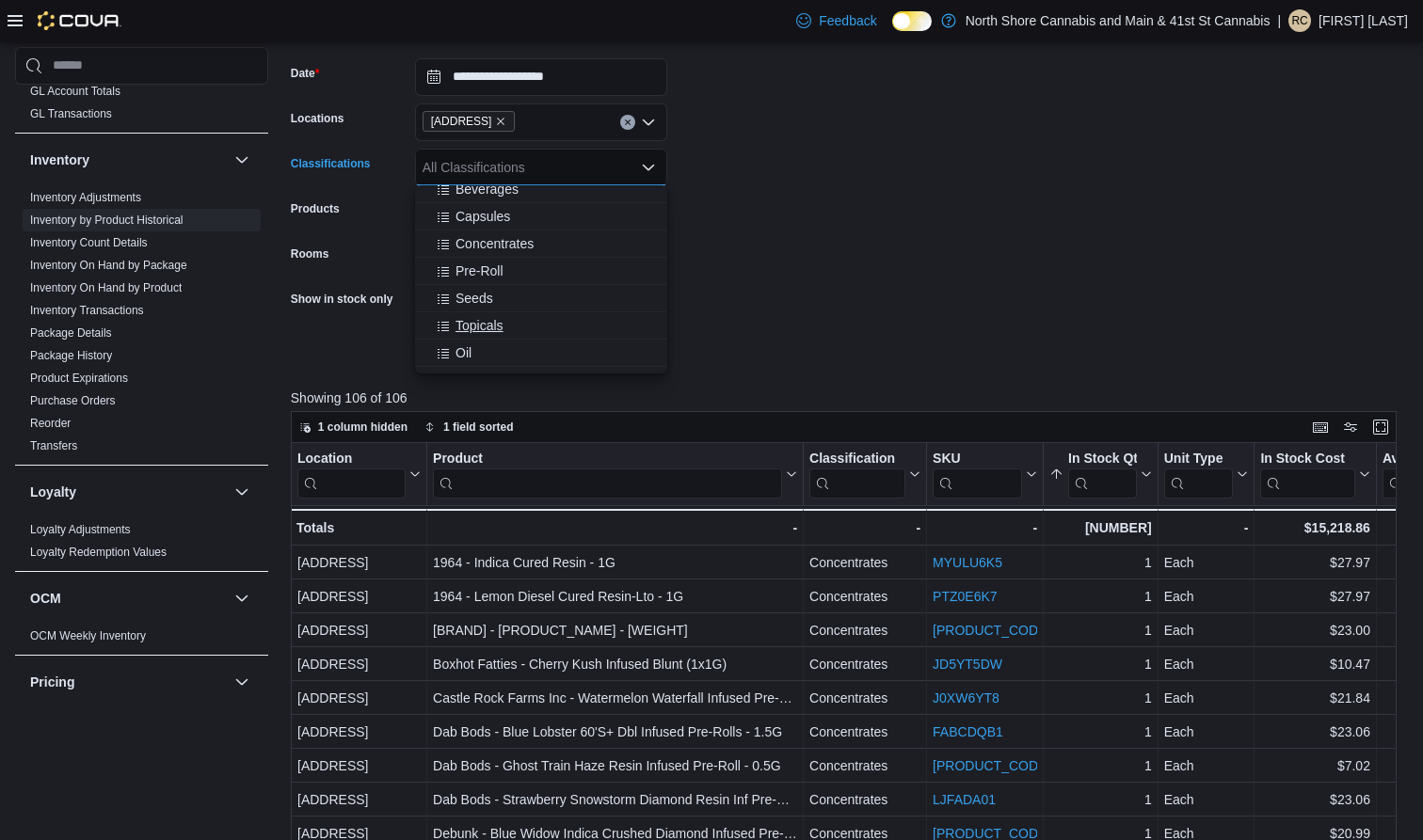 click on "Topicals" at bounding box center [479, 325] 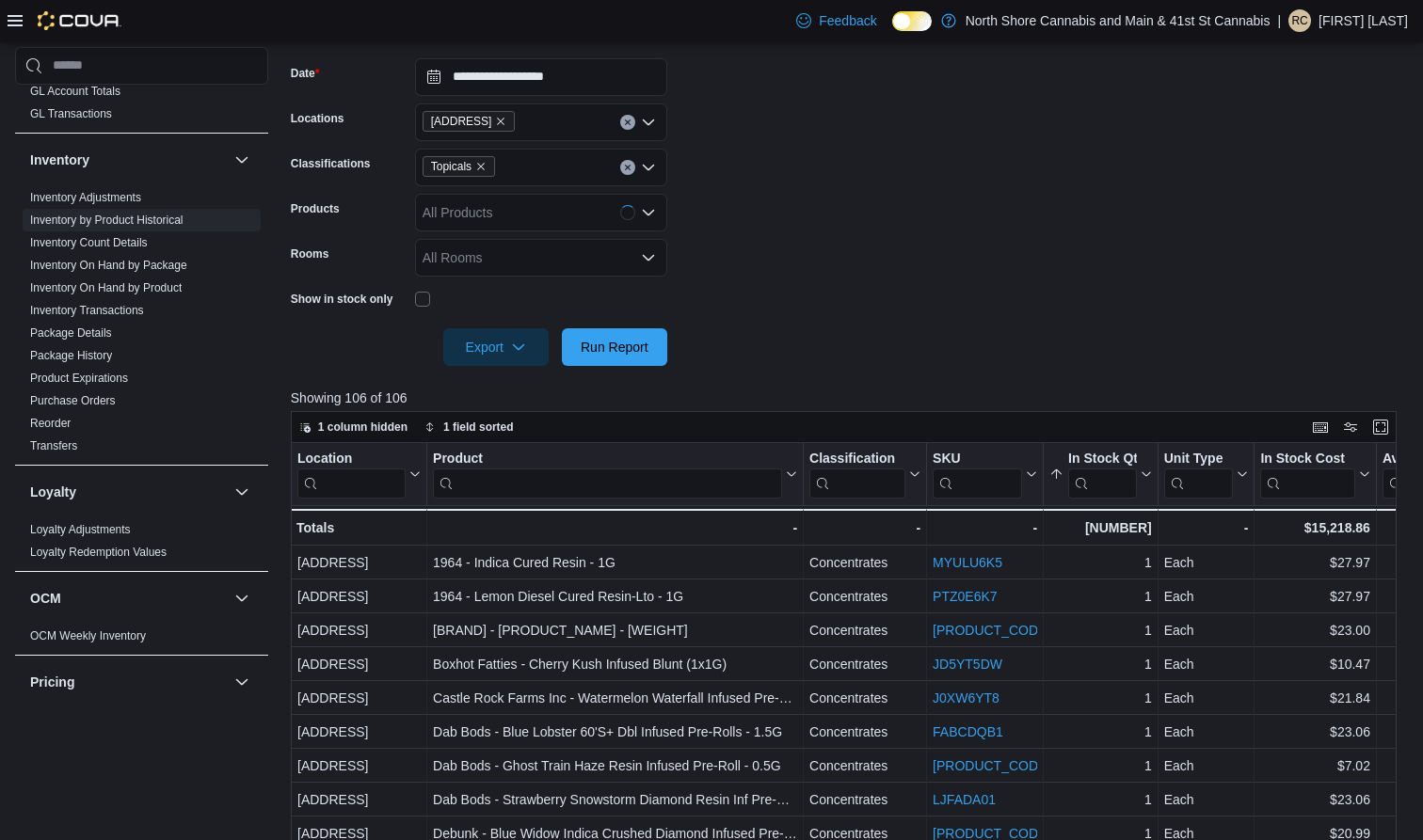 click on "**********" at bounding box center [849, 200] 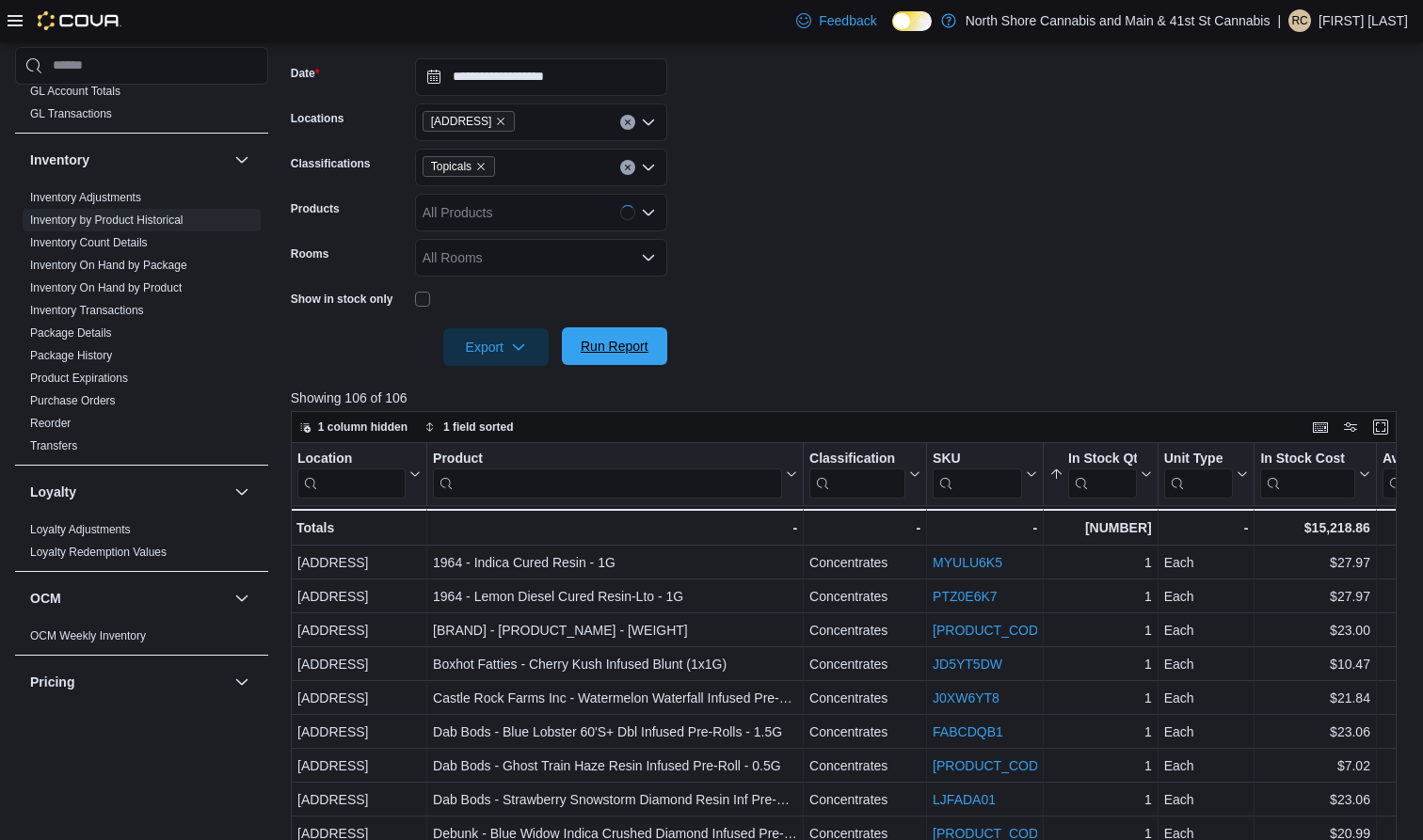 click on "Run Report" at bounding box center (615, 346) 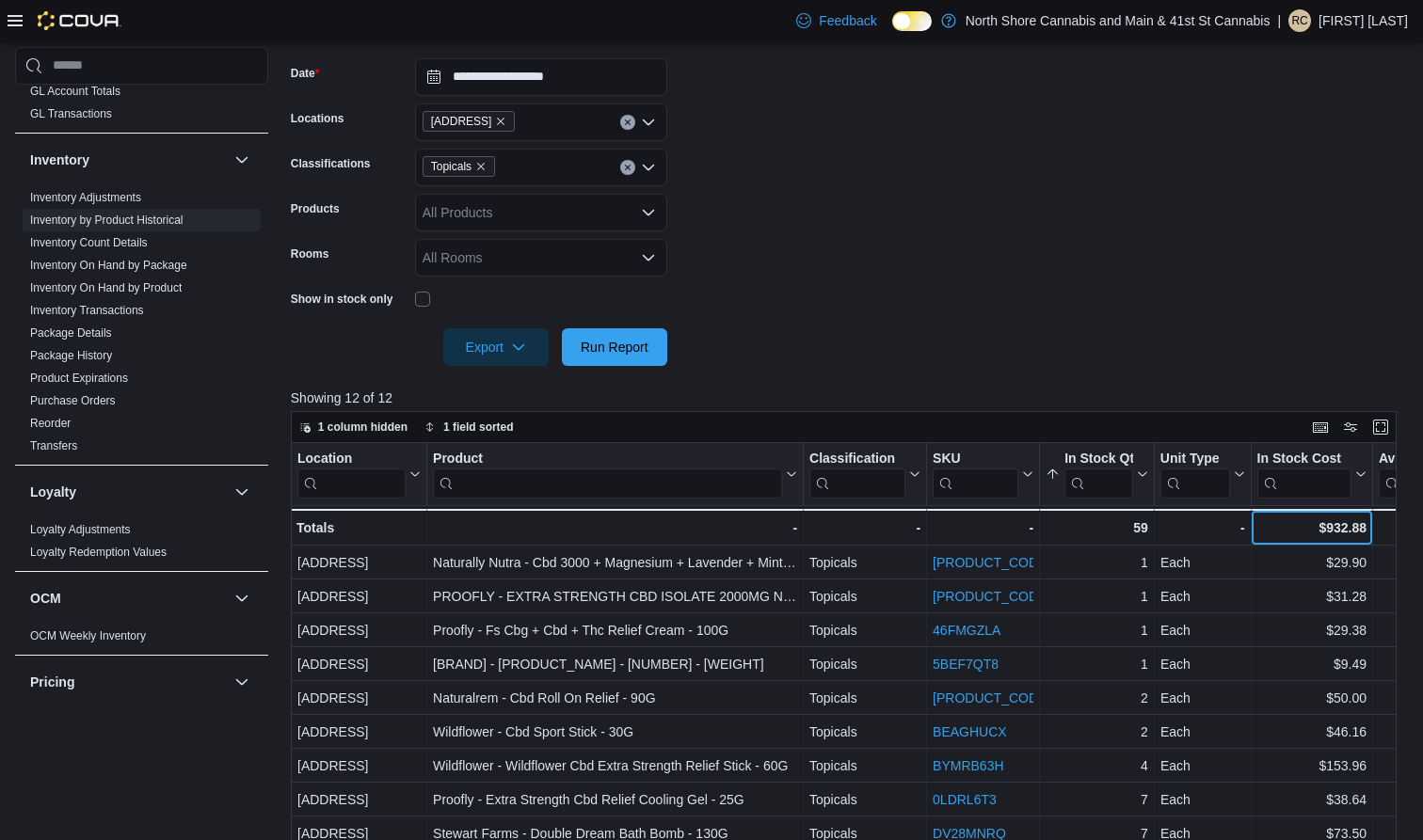 click on "$932.88" at bounding box center [1311, 528] 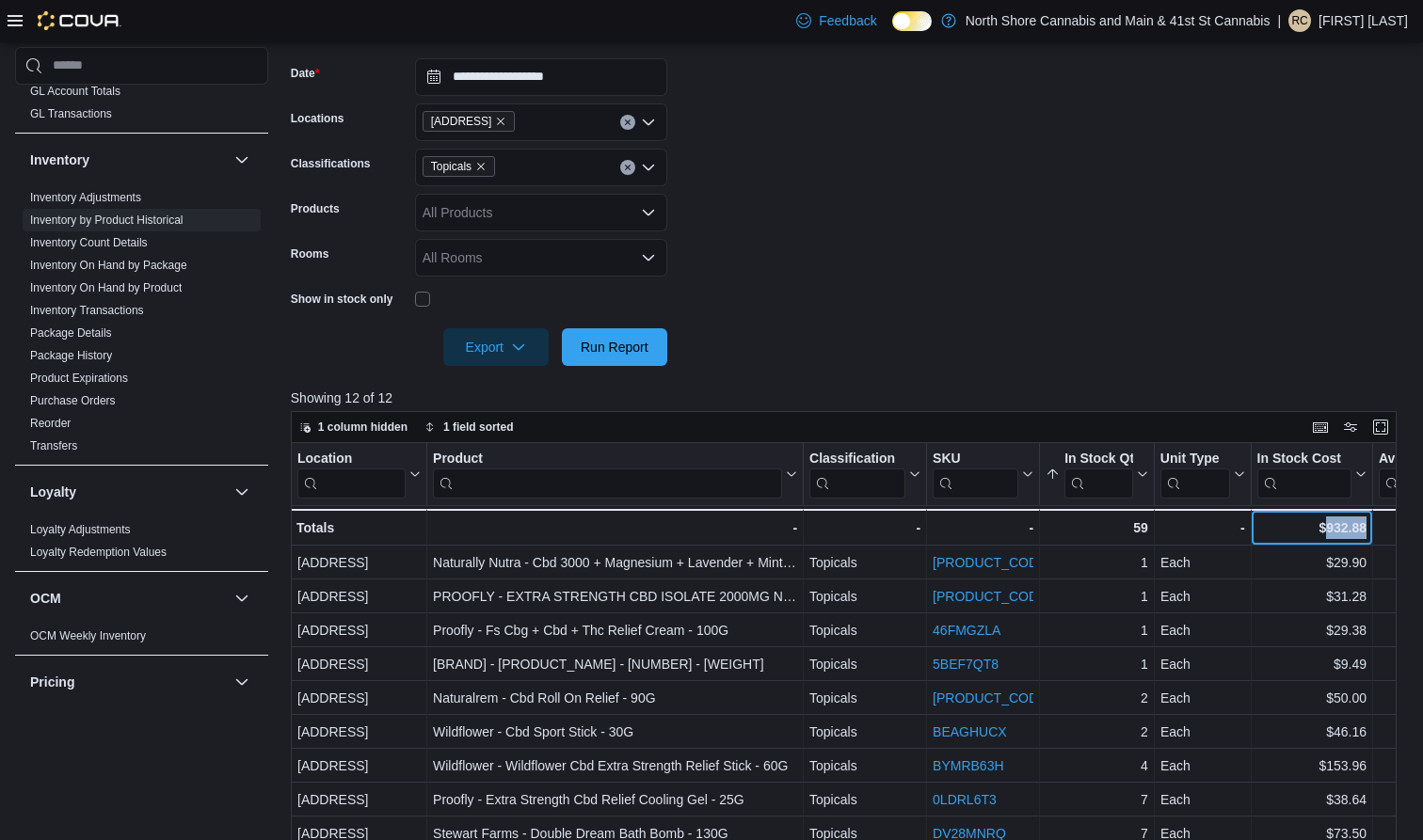 click on "$932.88" at bounding box center (1311, 528) 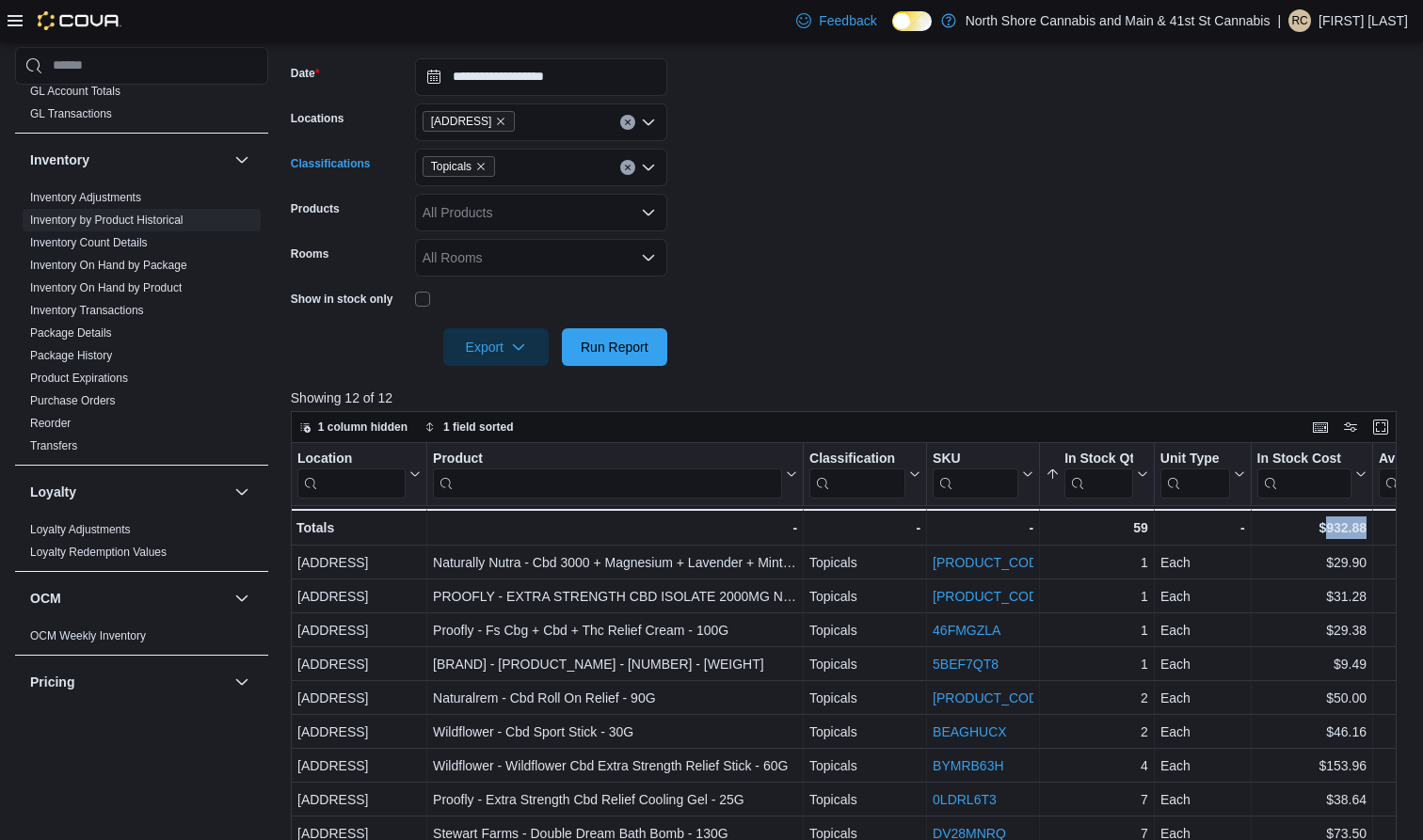 click 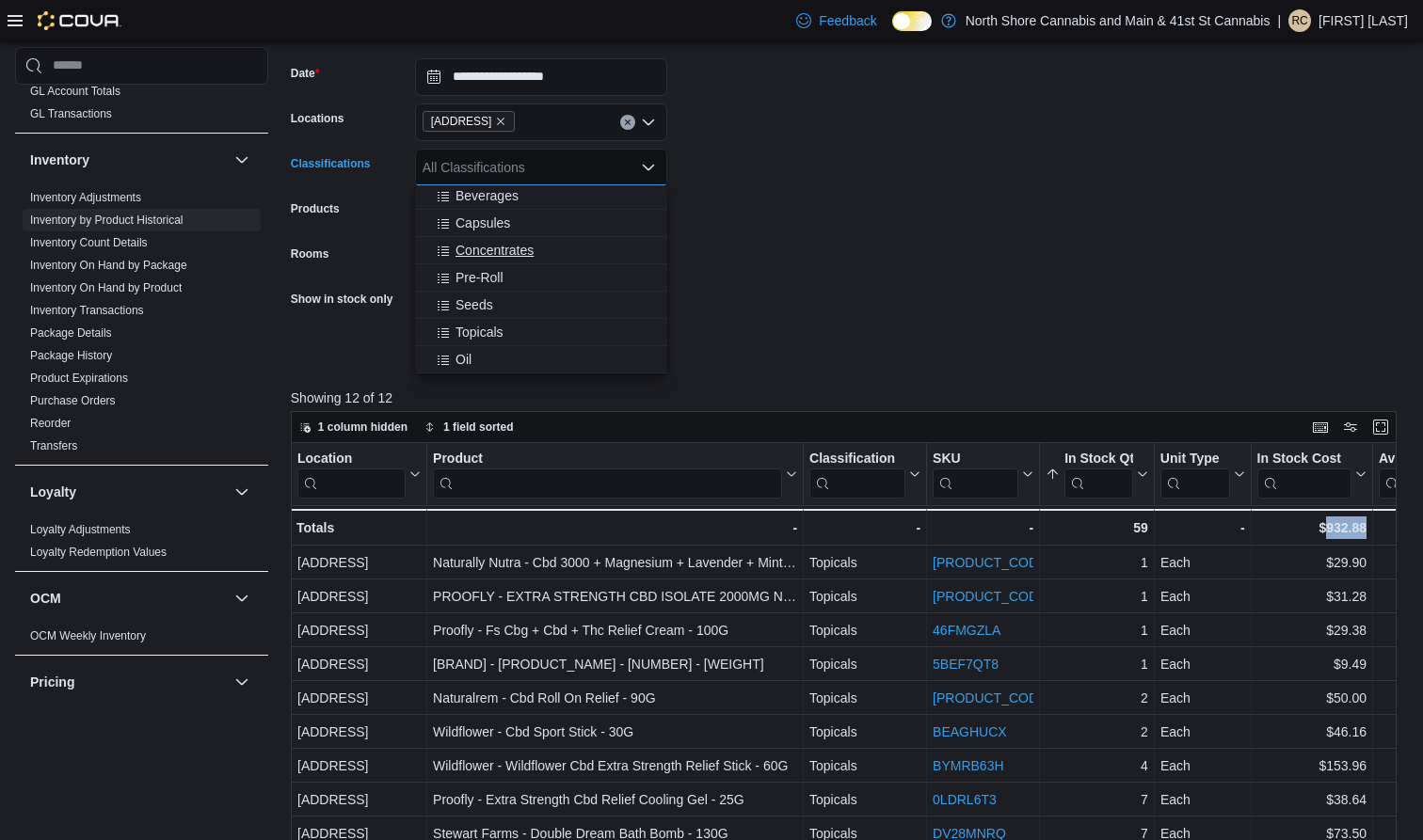 scroll, scrollTop: 76, scrollLeft: 0, axis: vertical 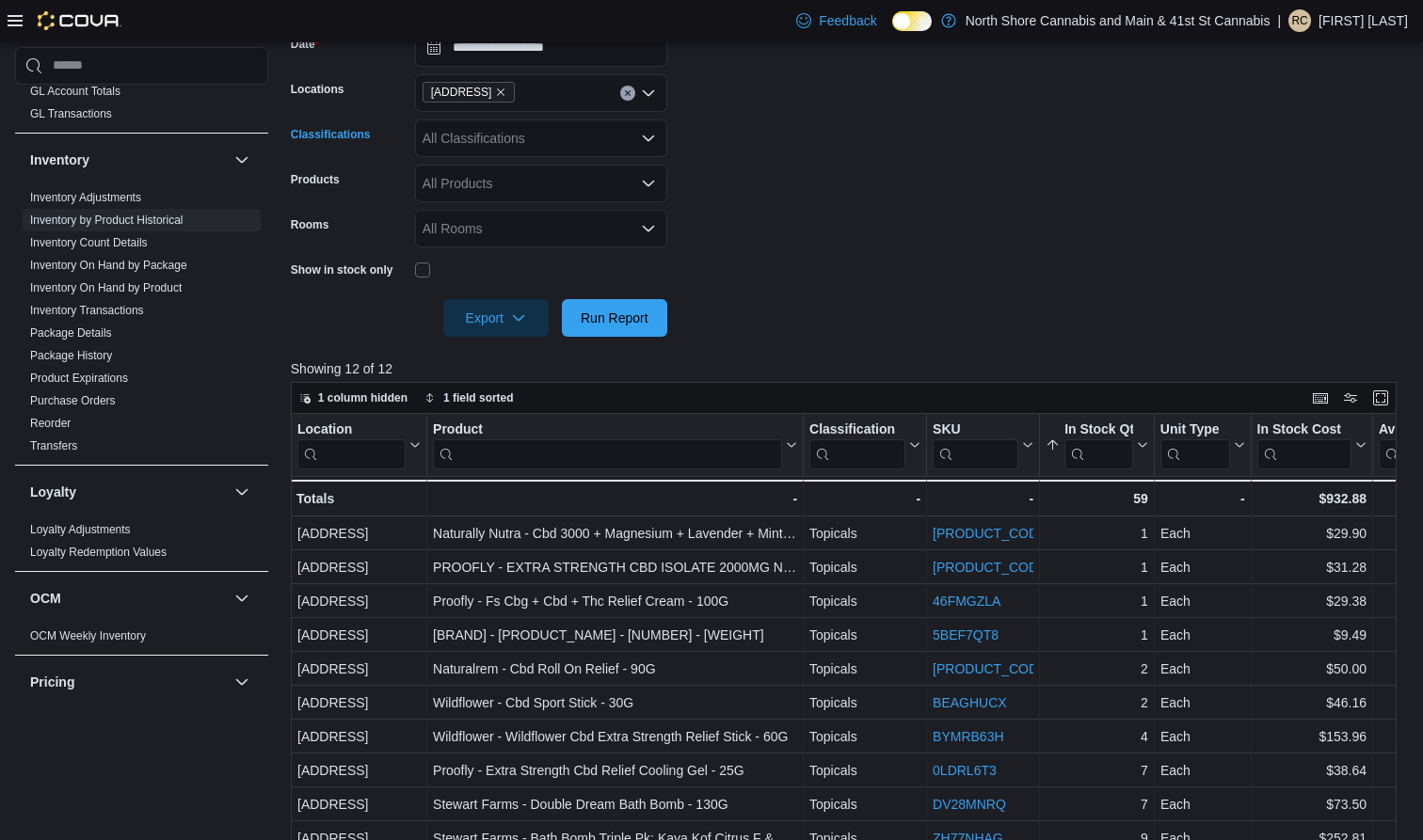 click on "All Classifications" at bounding box center (541, 138) 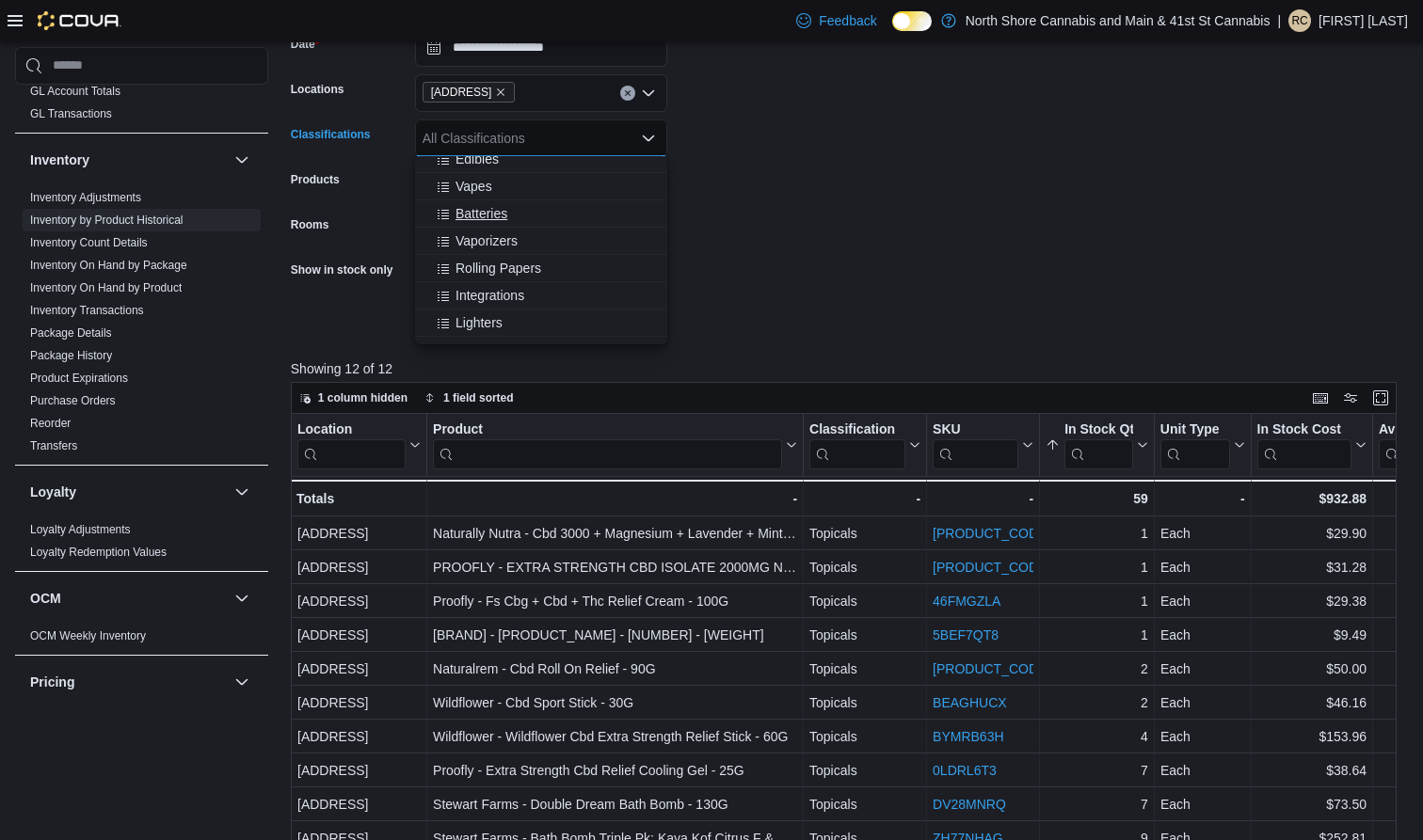 scroll, scrollTop: 279, scrollLeft: 0, axis: vertical 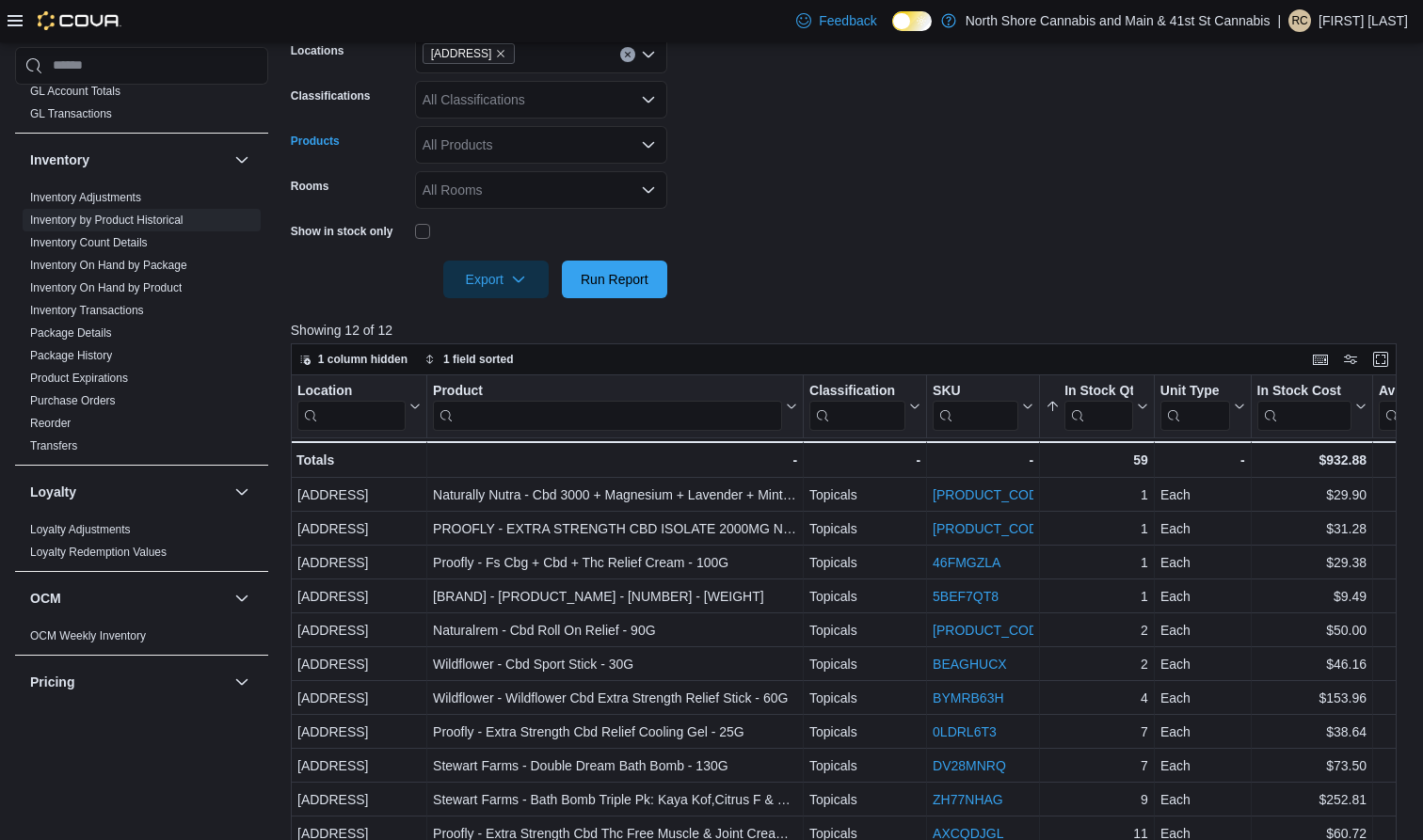 click 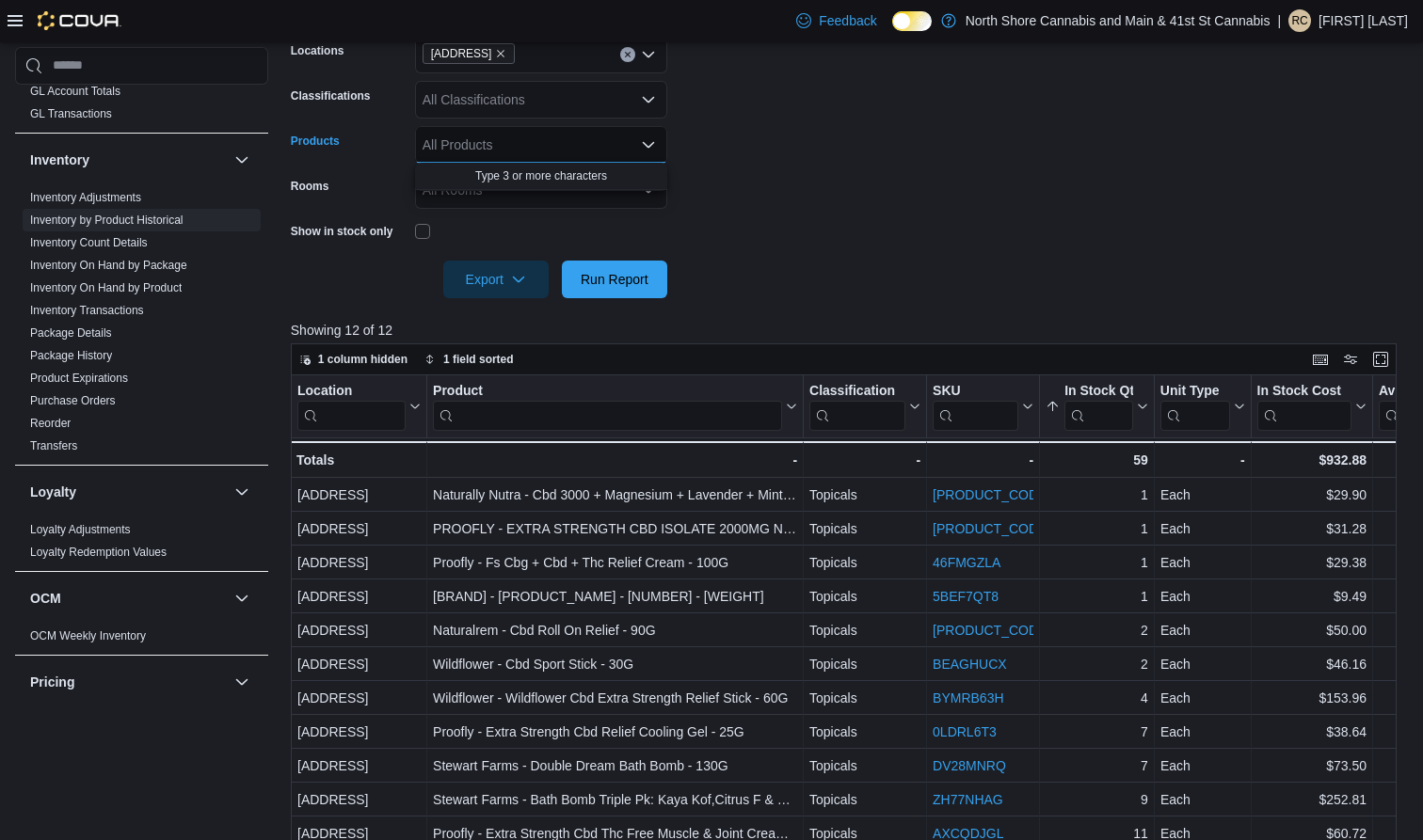 click 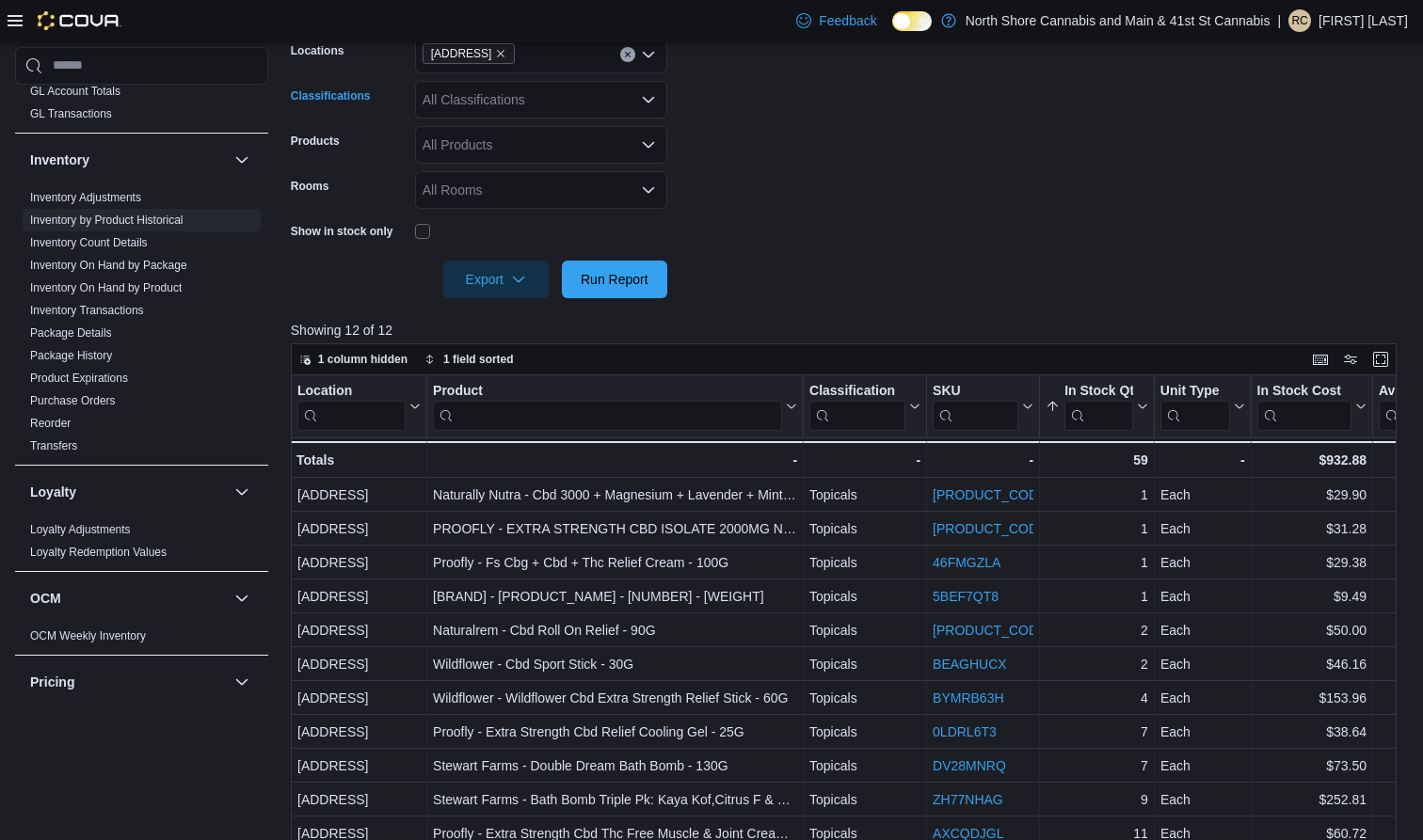 click on "All Classifications" at bounding box center (541, 100) 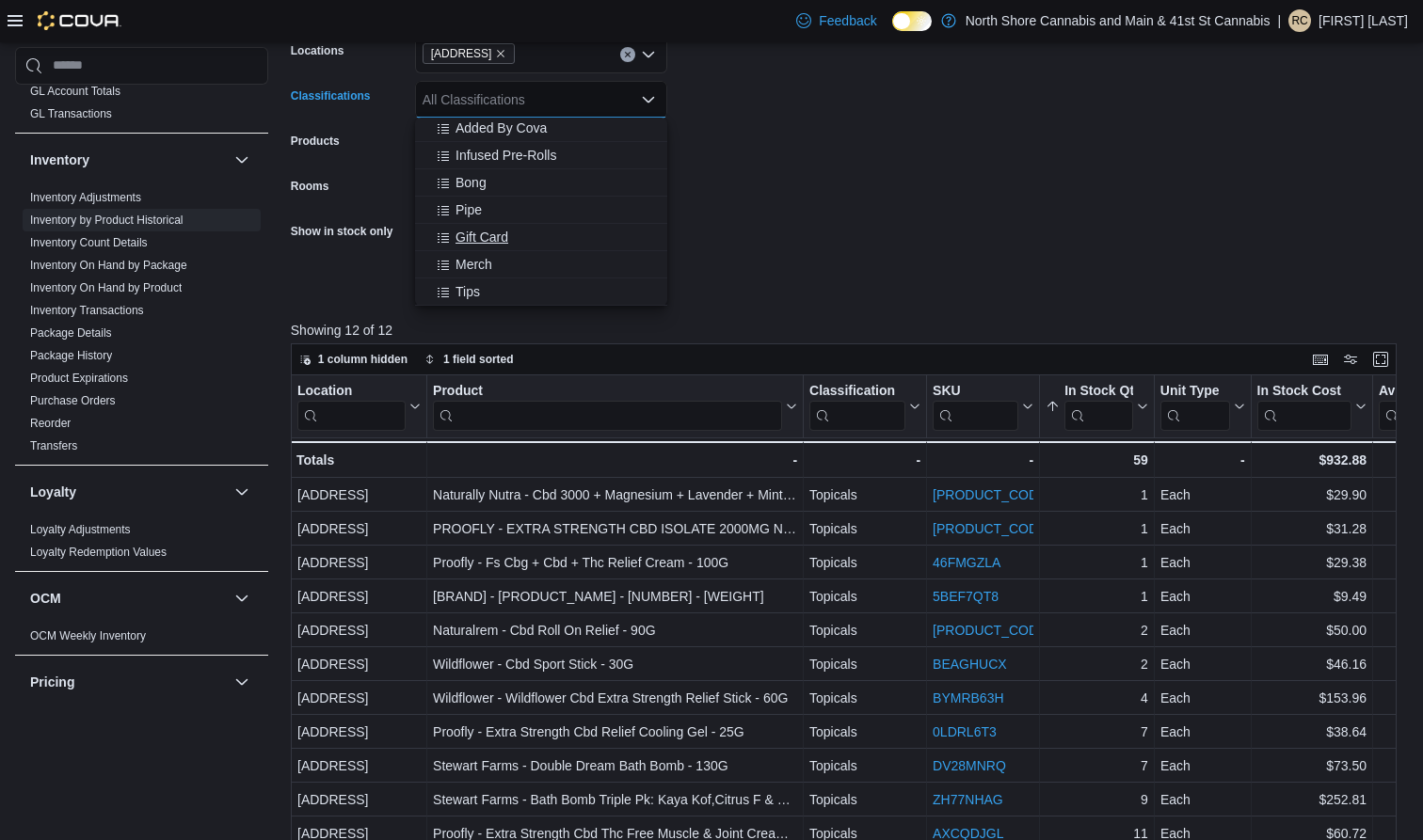 scroll, scrollTop: 576, scrollLeft: 0, axis: vertical 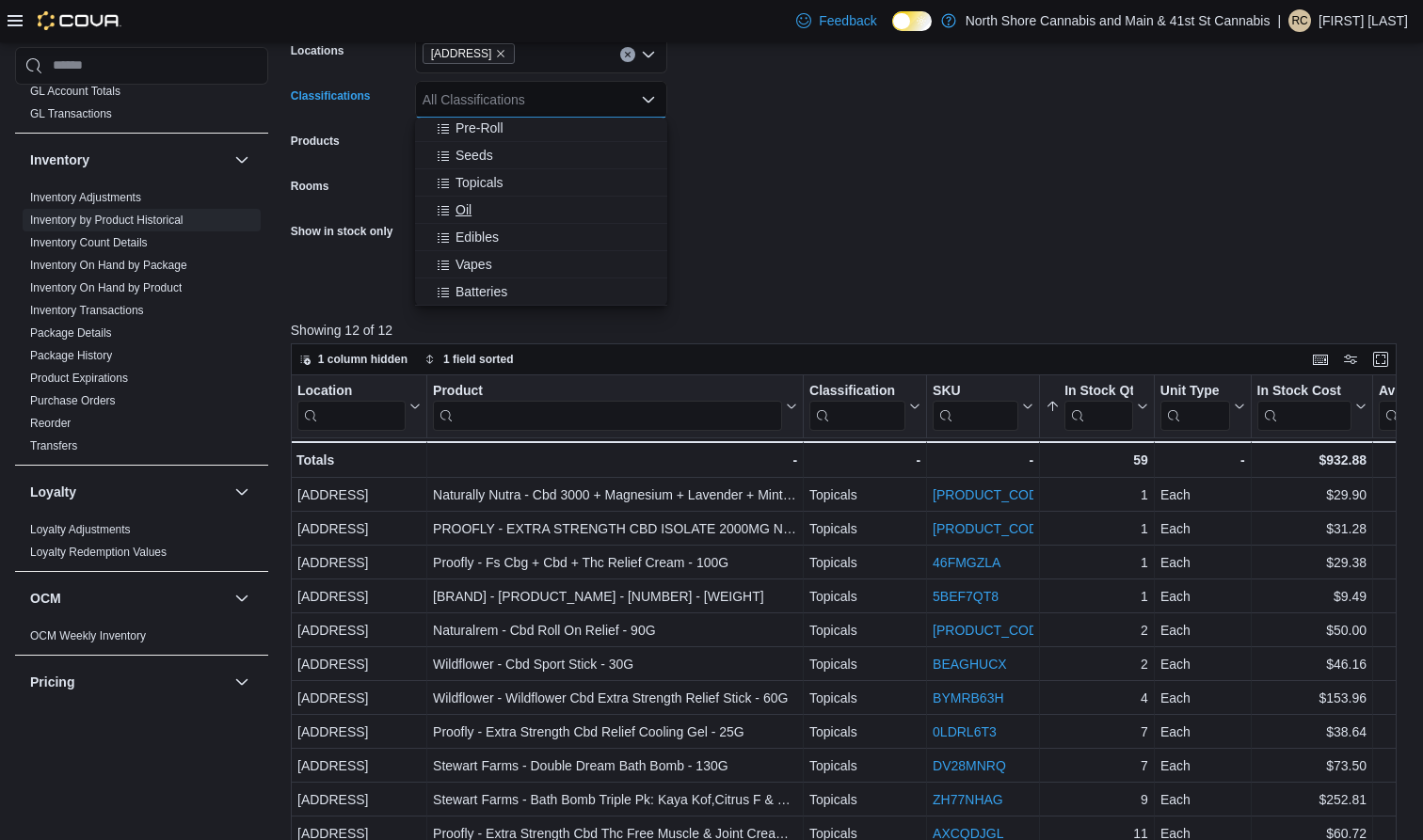 click on "Oil" at bounding box center [541, 210] 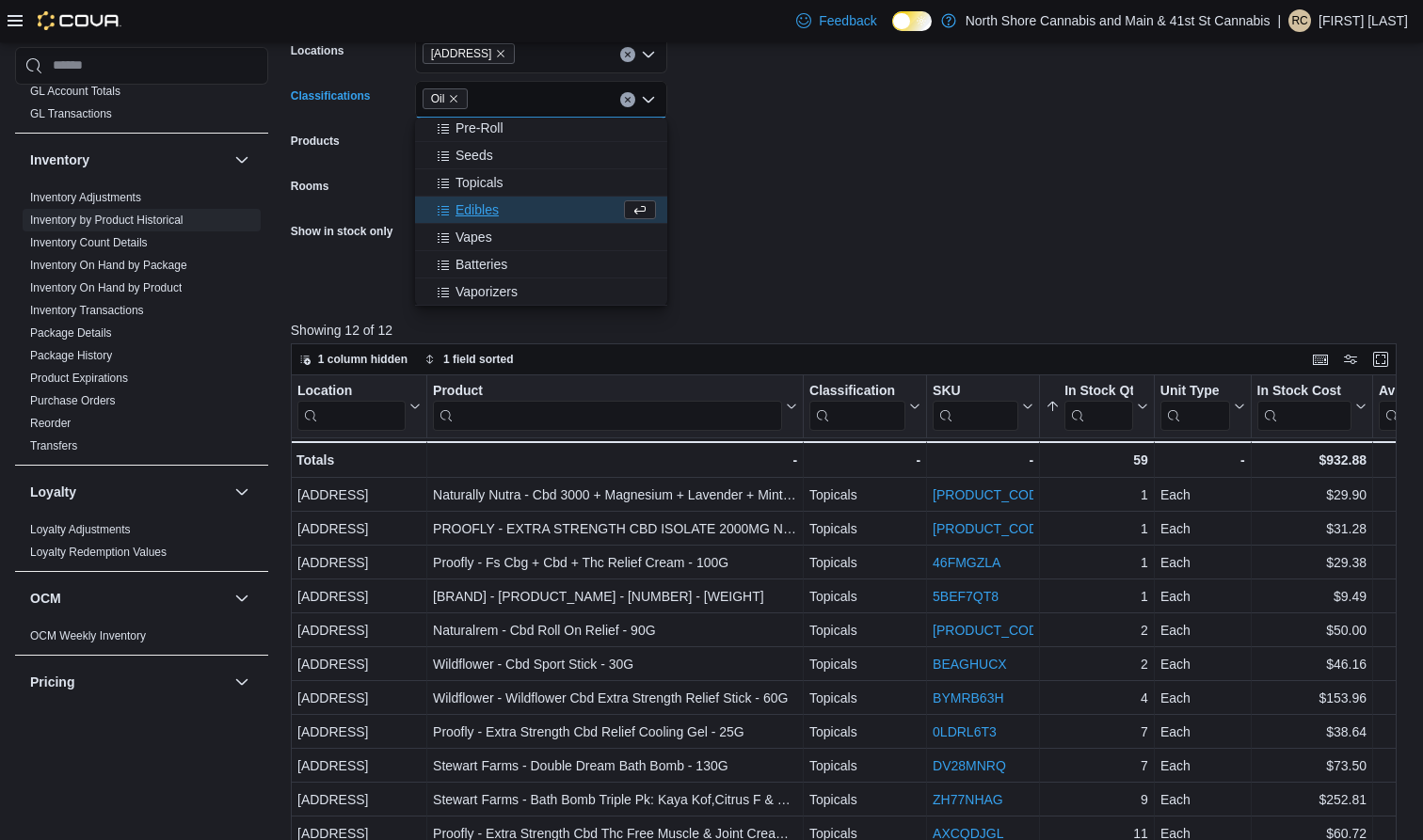 click on "**********" at bounding box center [849, 133] 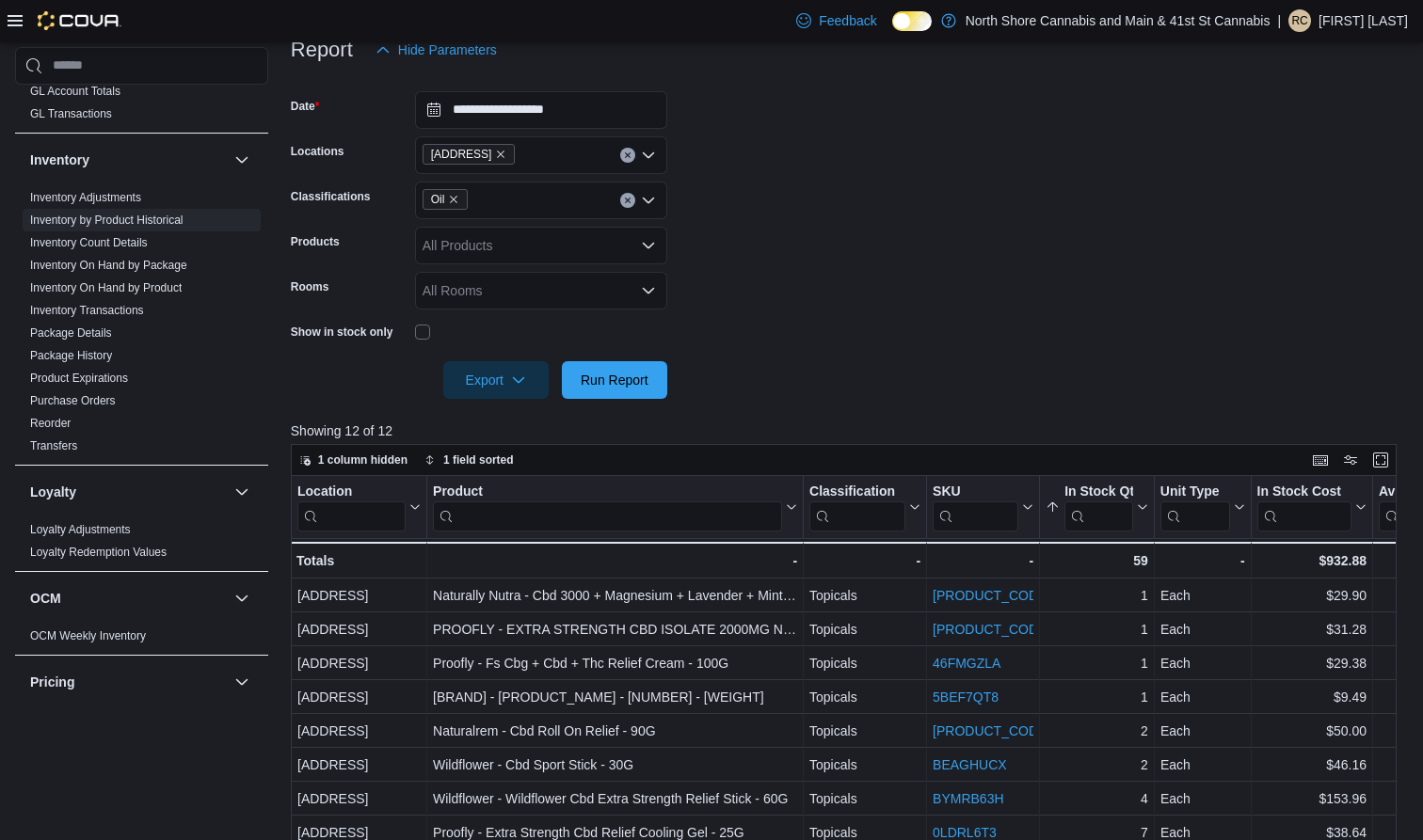 scroll, scrollTop: 229, scrollLeft: 0, axis: vertical 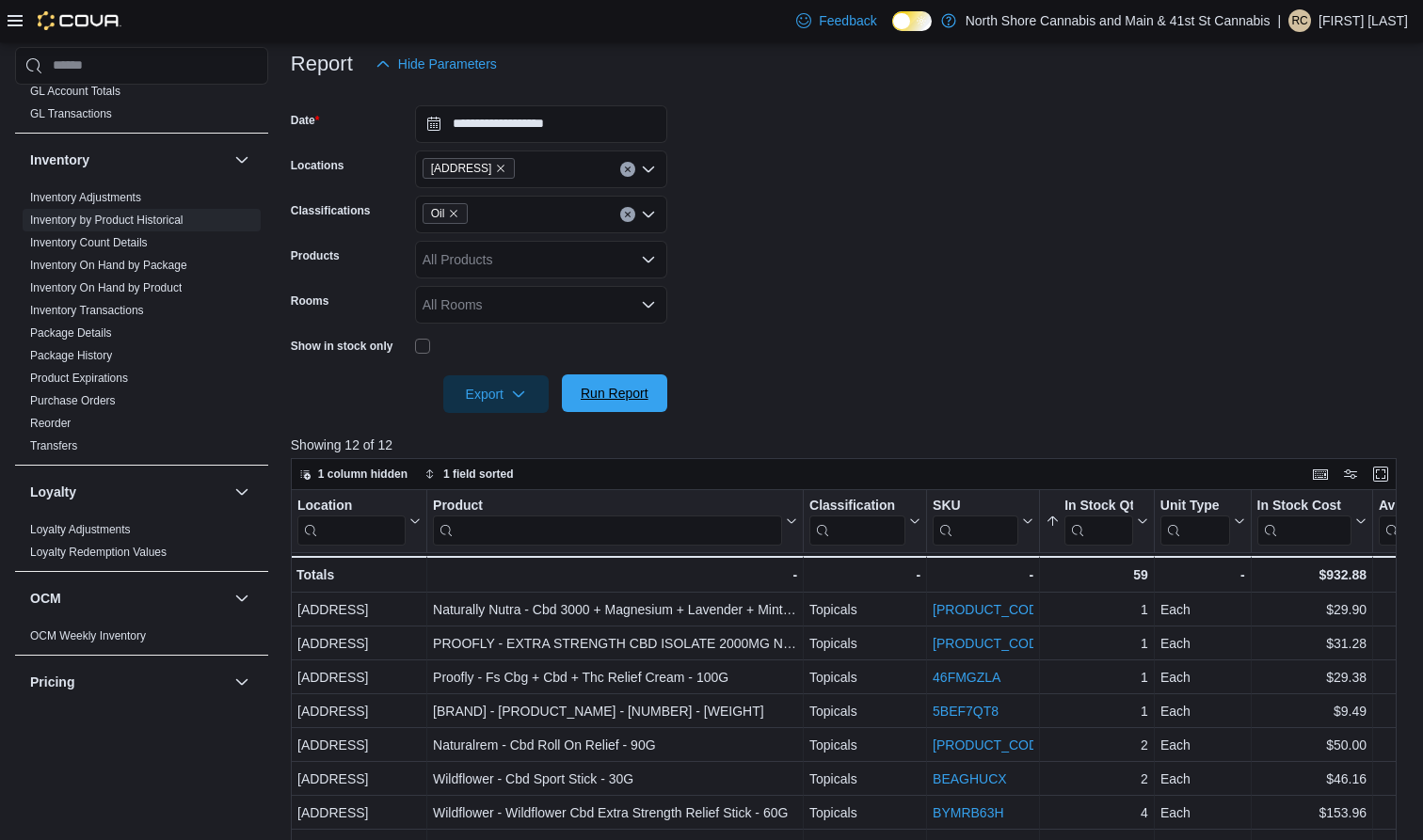 click on "Run Report" at bounding box center (615, 393) 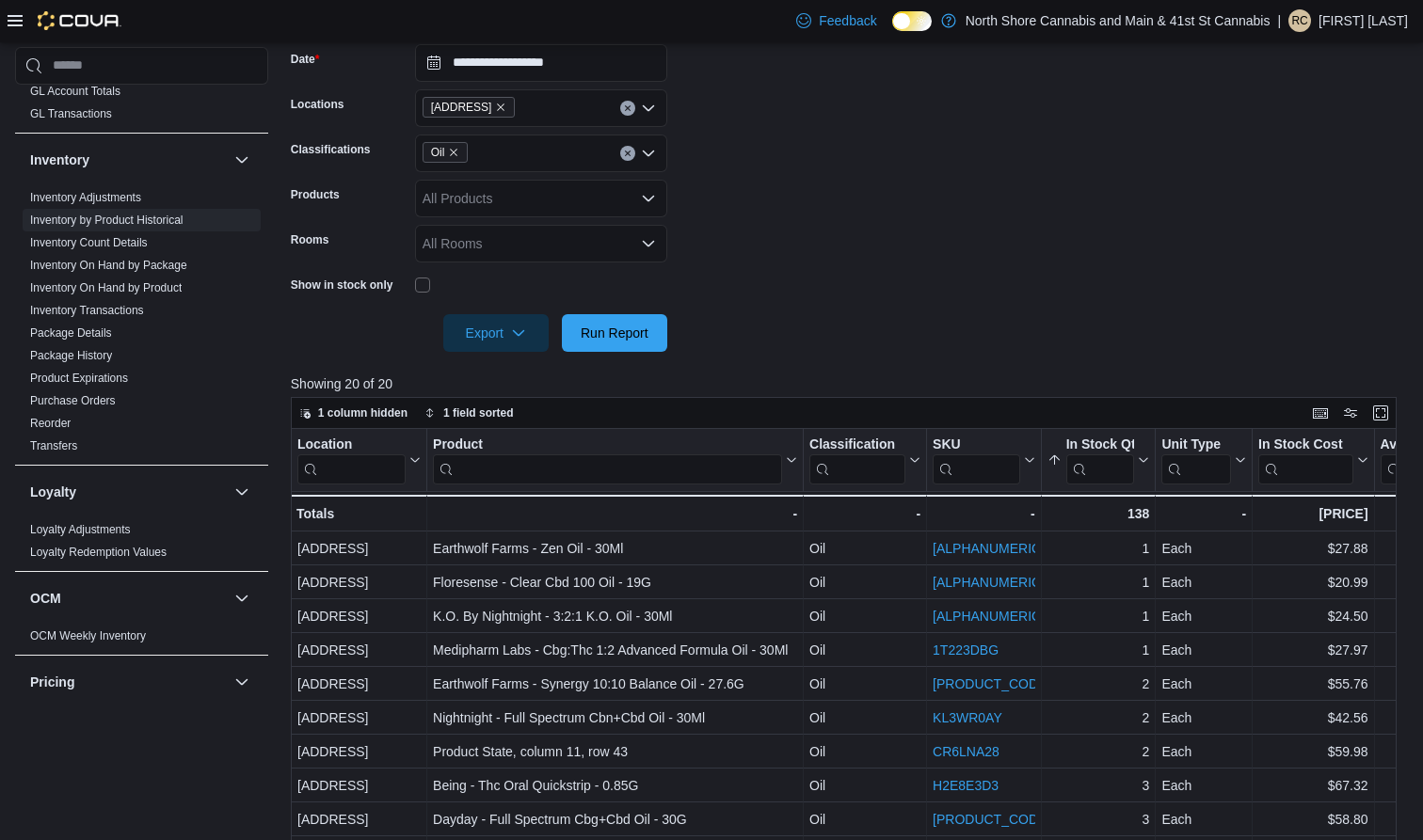 scroll, scrollTop: 305, scrollLeft: 0, axis: vertical 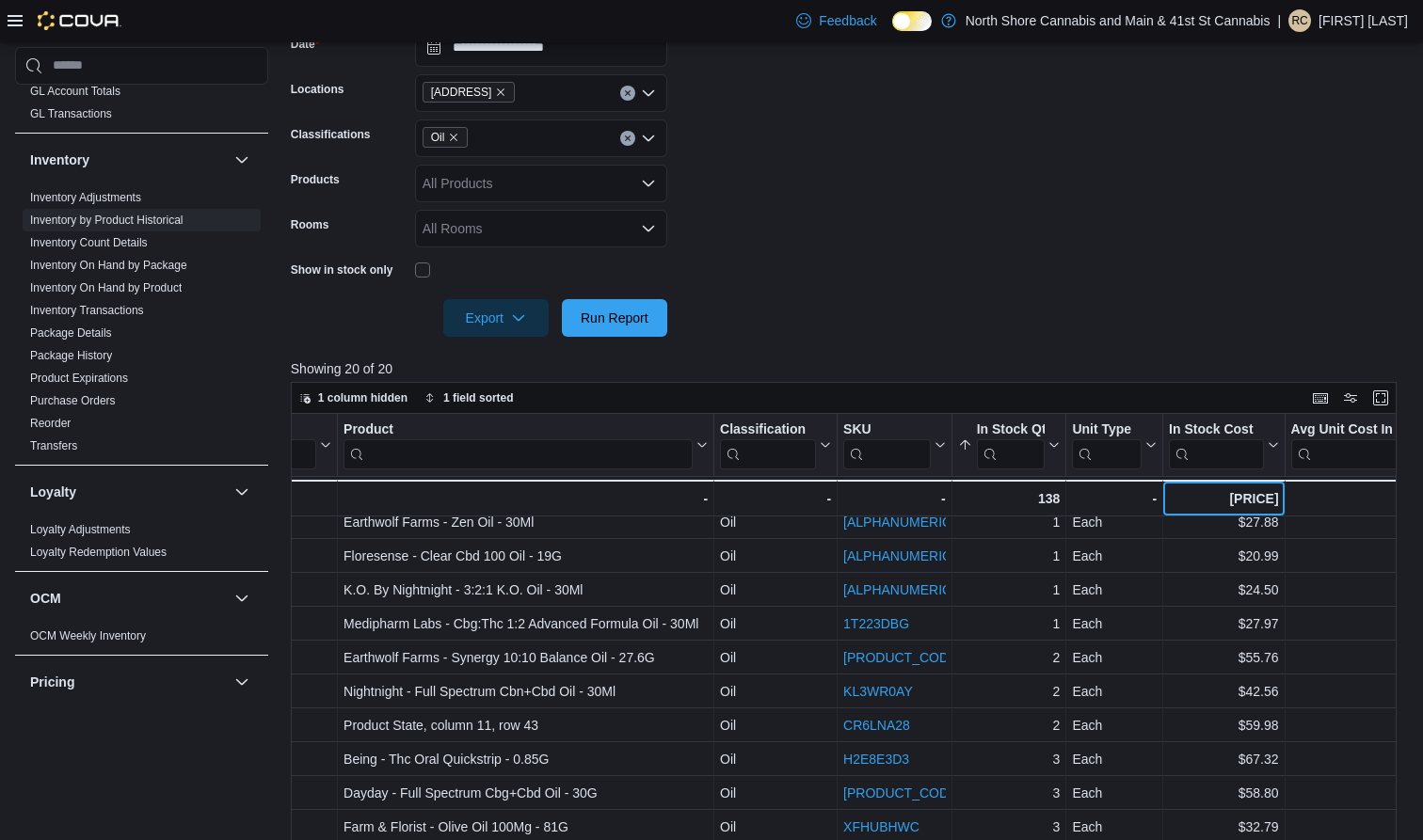 click on "$3,055.56" at bounding box center (1223, 499) 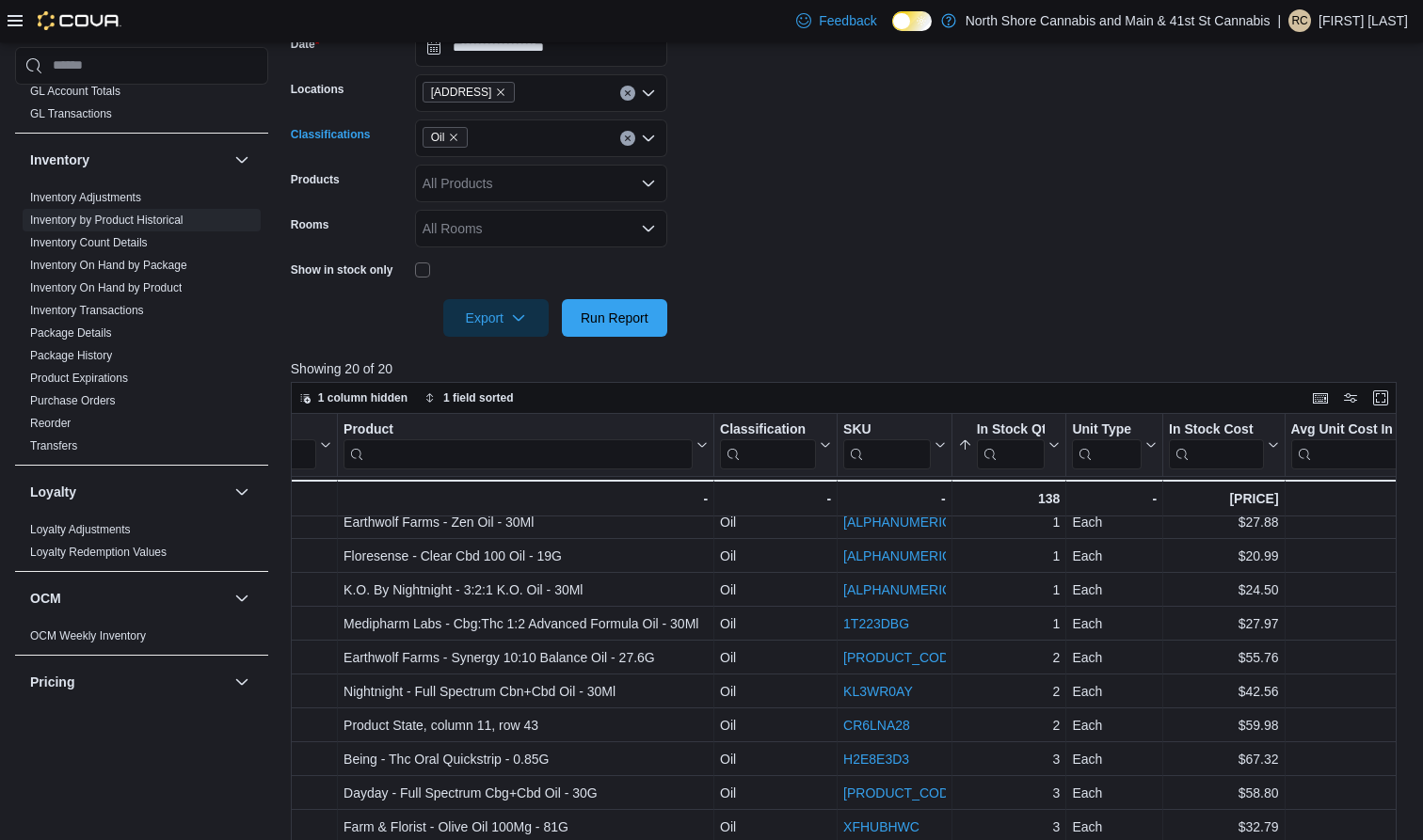 click 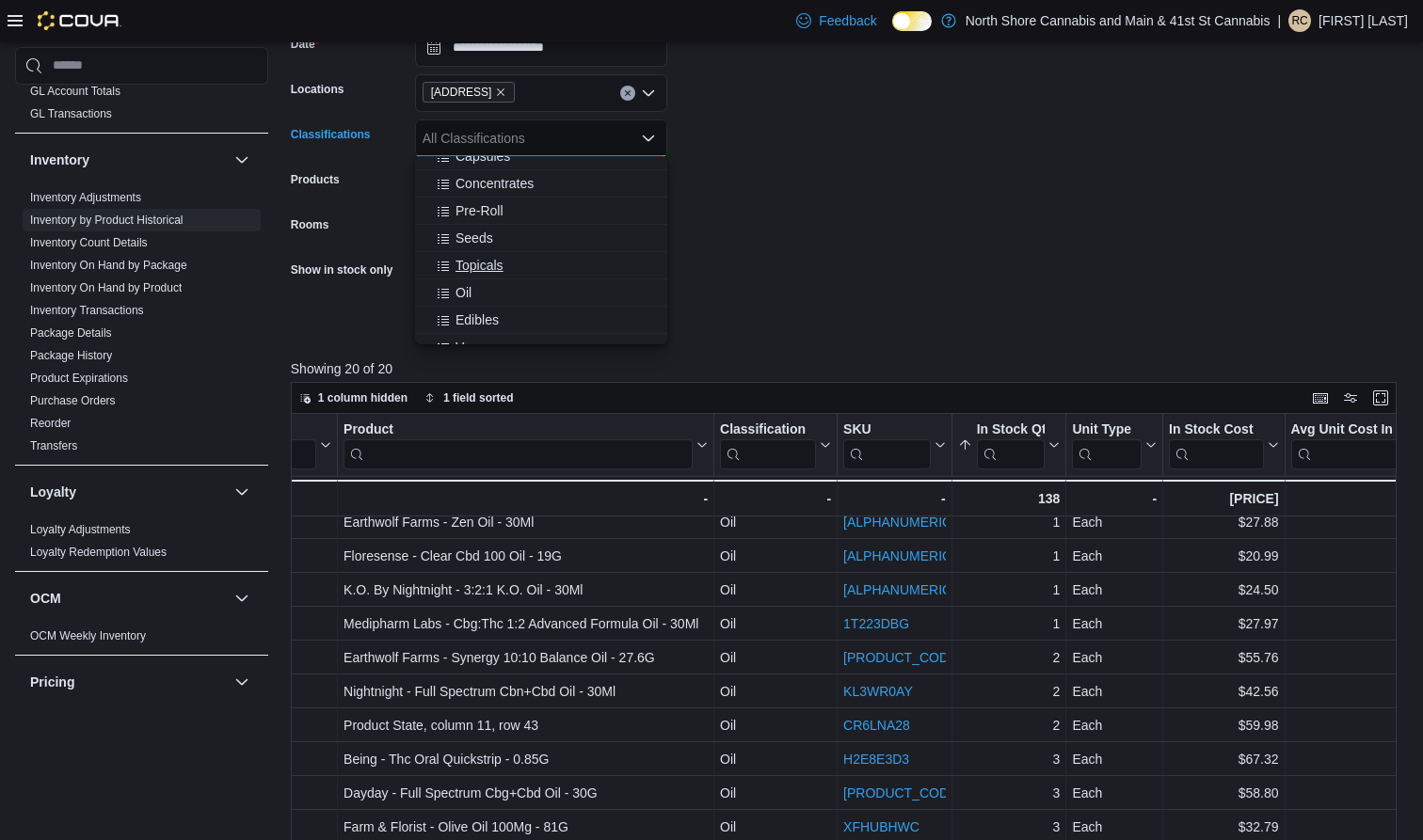 scroll, scrollTop: 142, scrollLeft: 0, axis: vertical 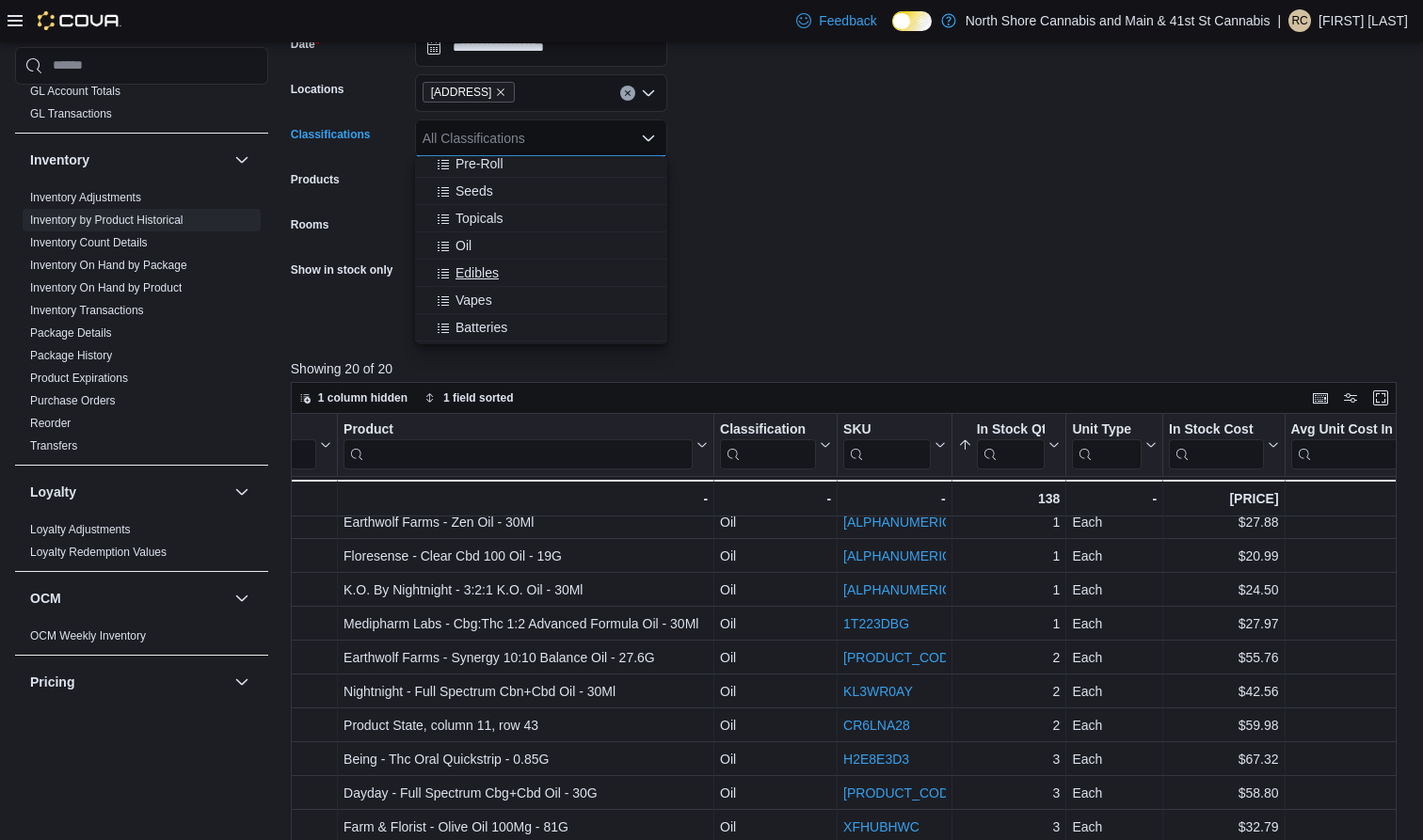 click on "Edibles" at bounding box center (477, 273) 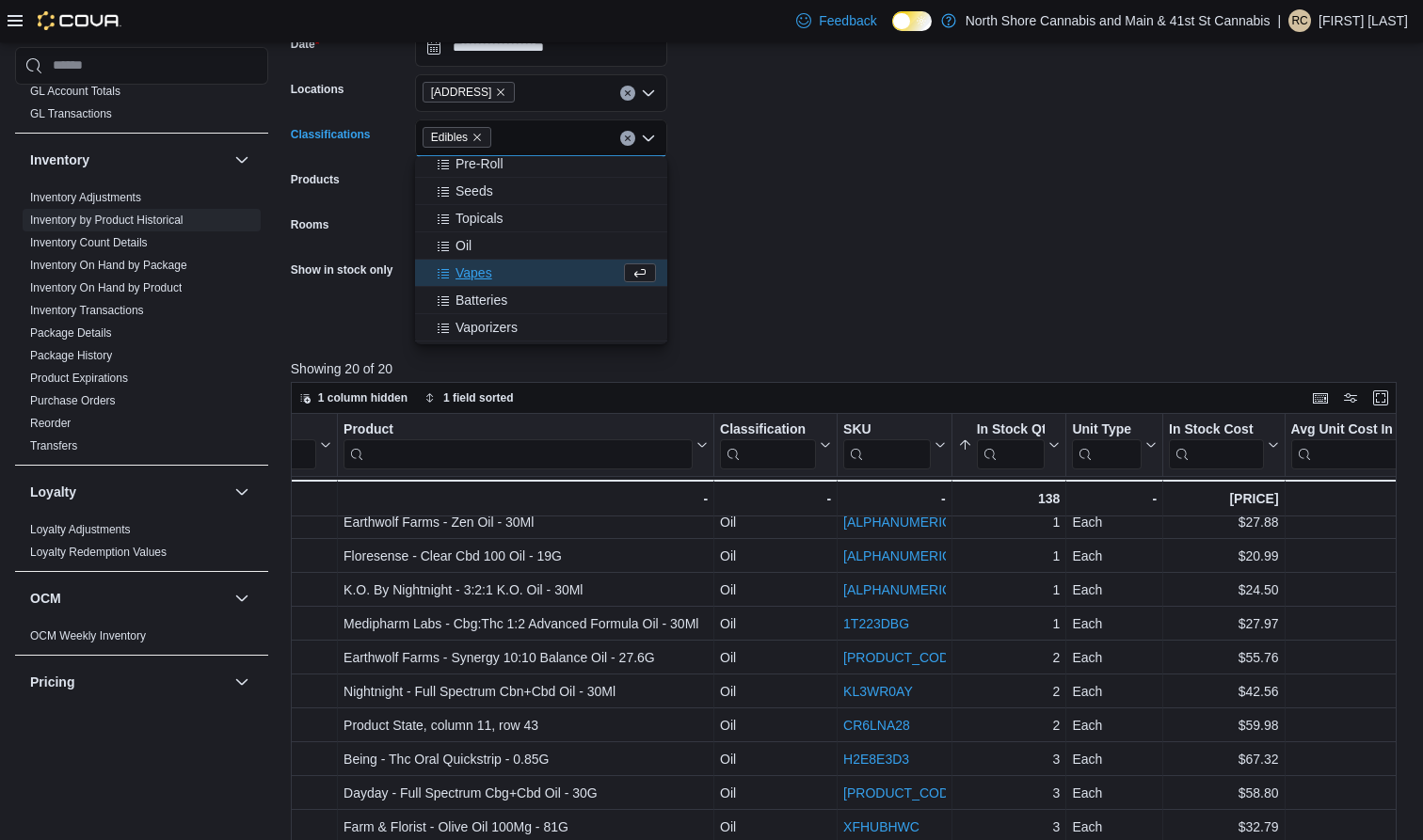 click on "**********" at bounding box center [849, 171] 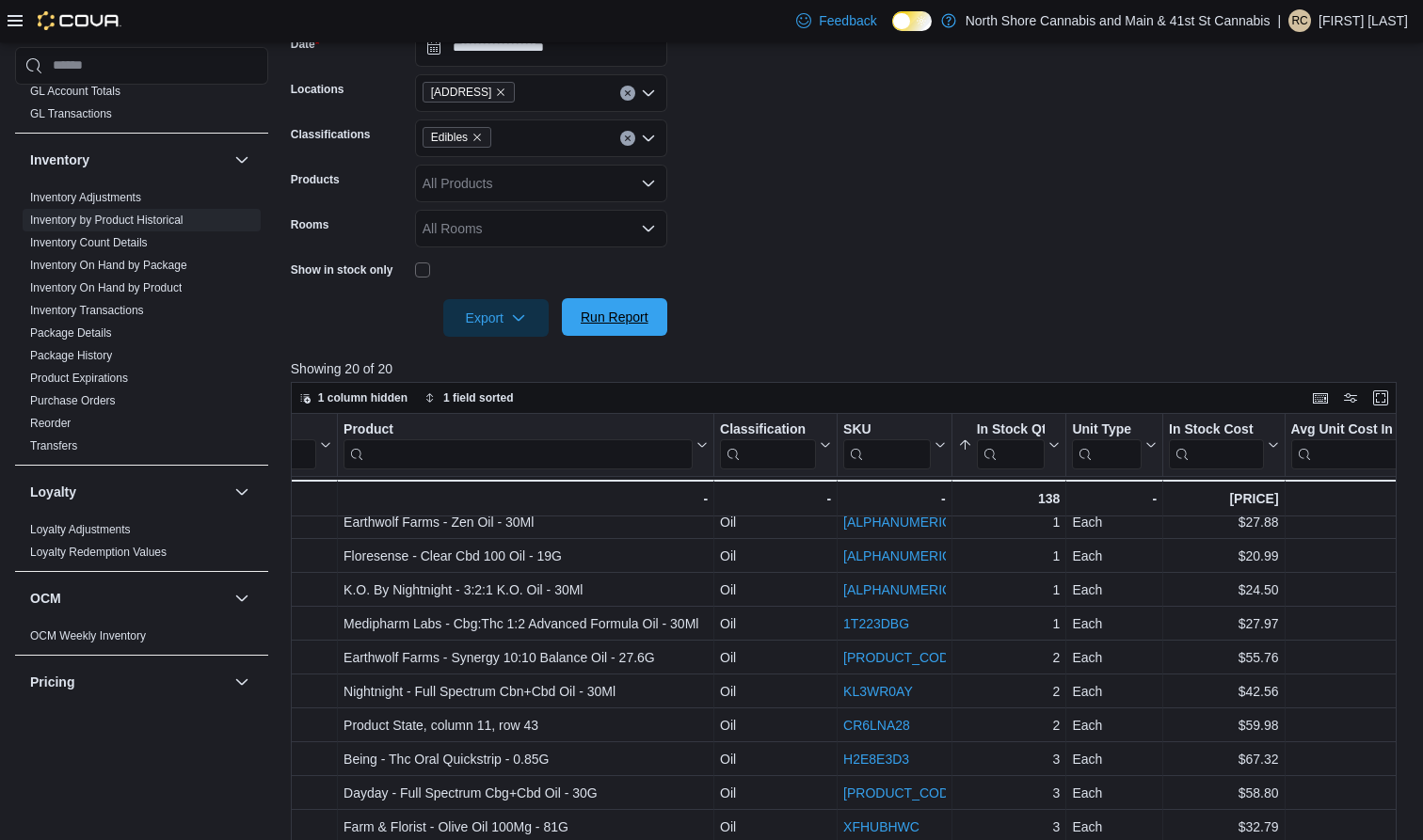 click on "Run Report" at bounding box center [615, 317] 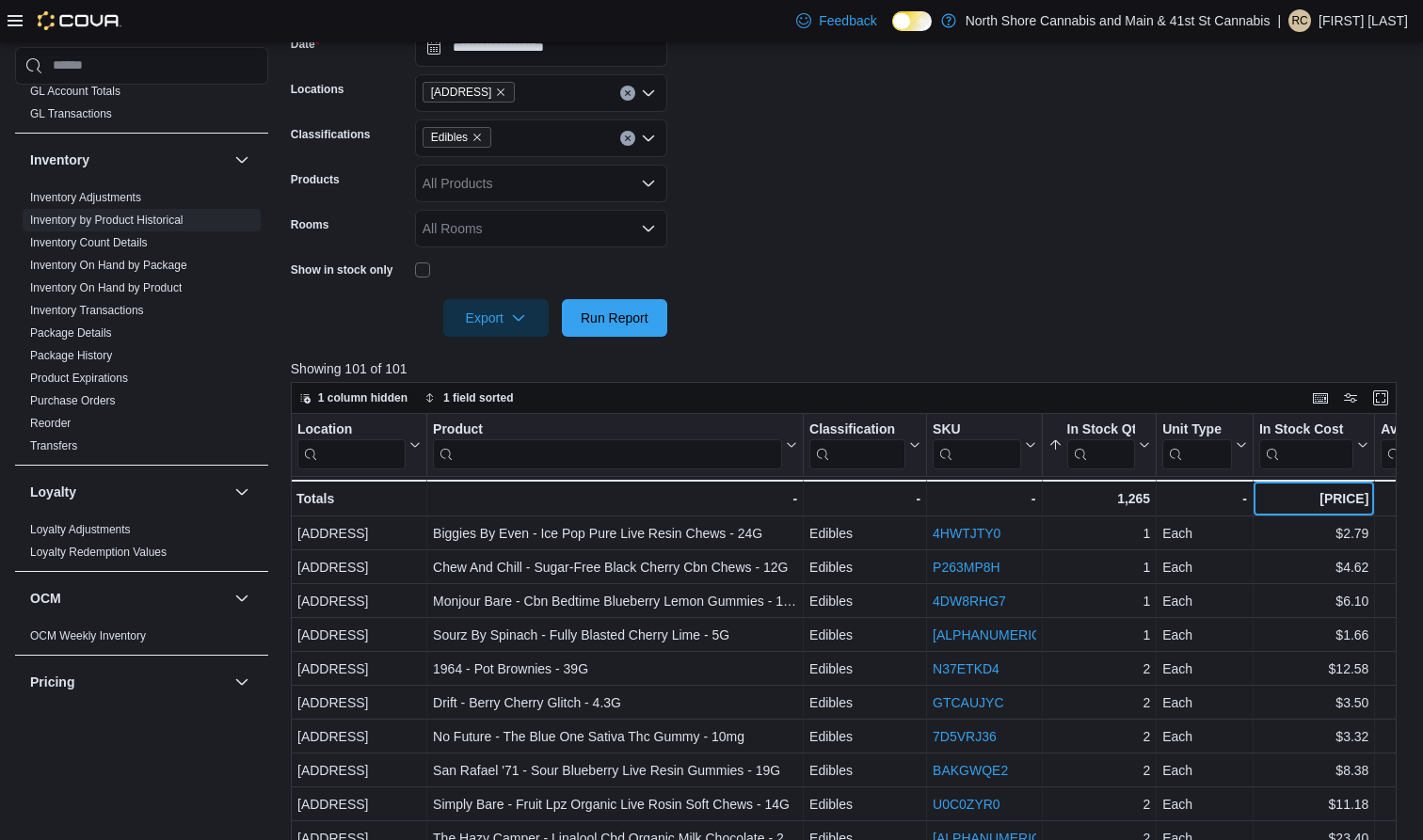 click on "$4,634.90" at bounding box center [1314, 499] 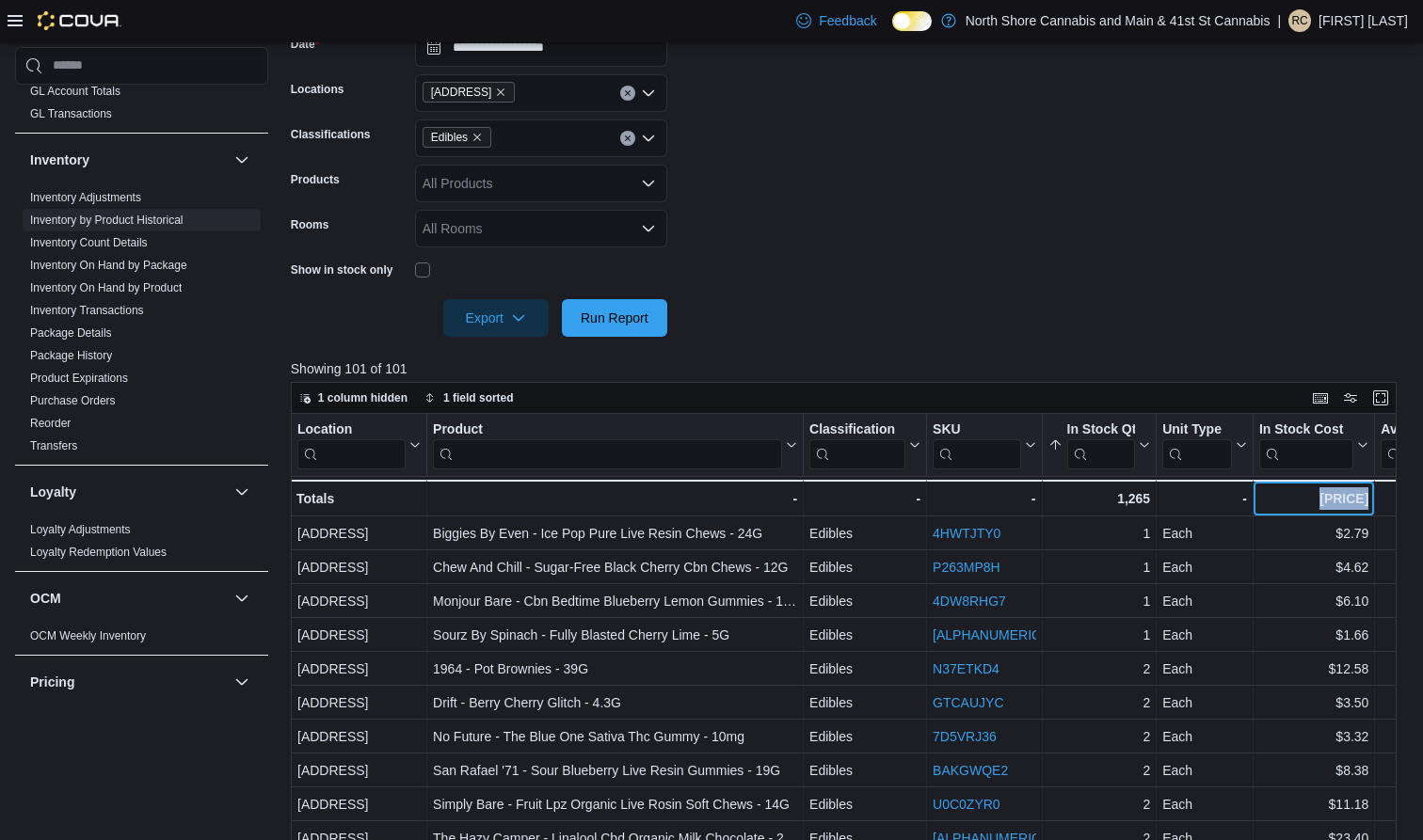 click on "$4,634.90" at bounding box center (1314, 499) 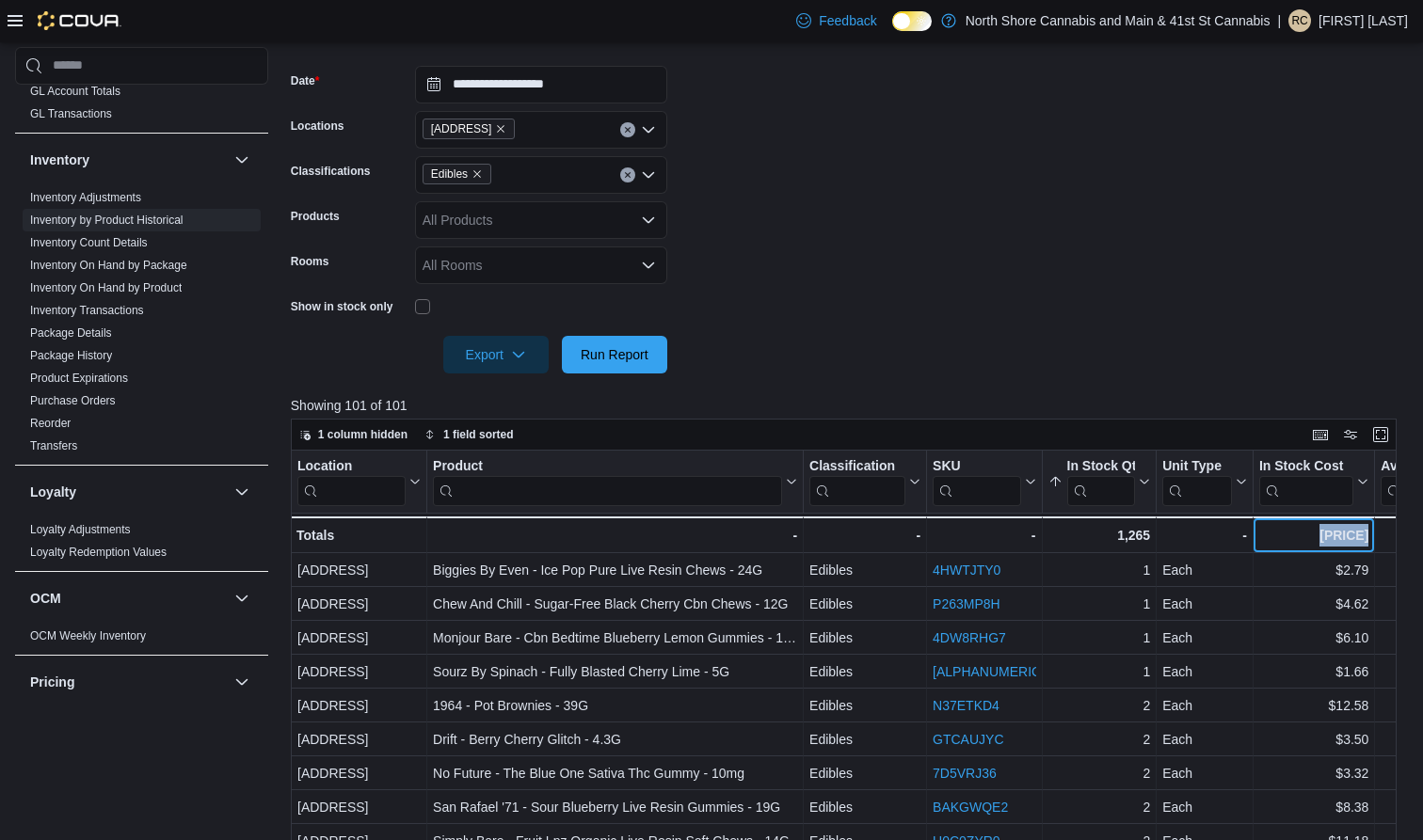 scroll, scrollTop: 263, scrollLeft: 0, axis: vertical 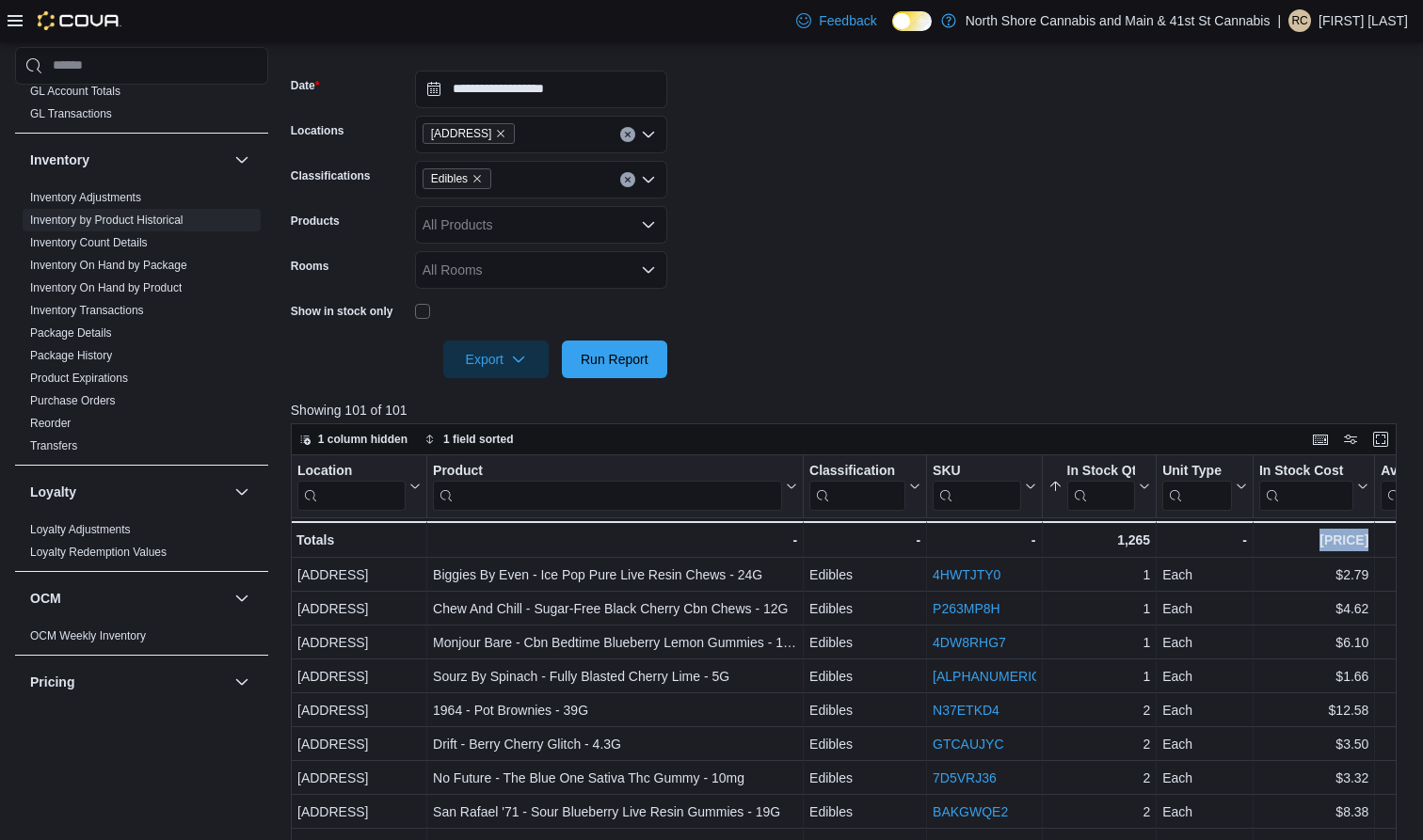 click 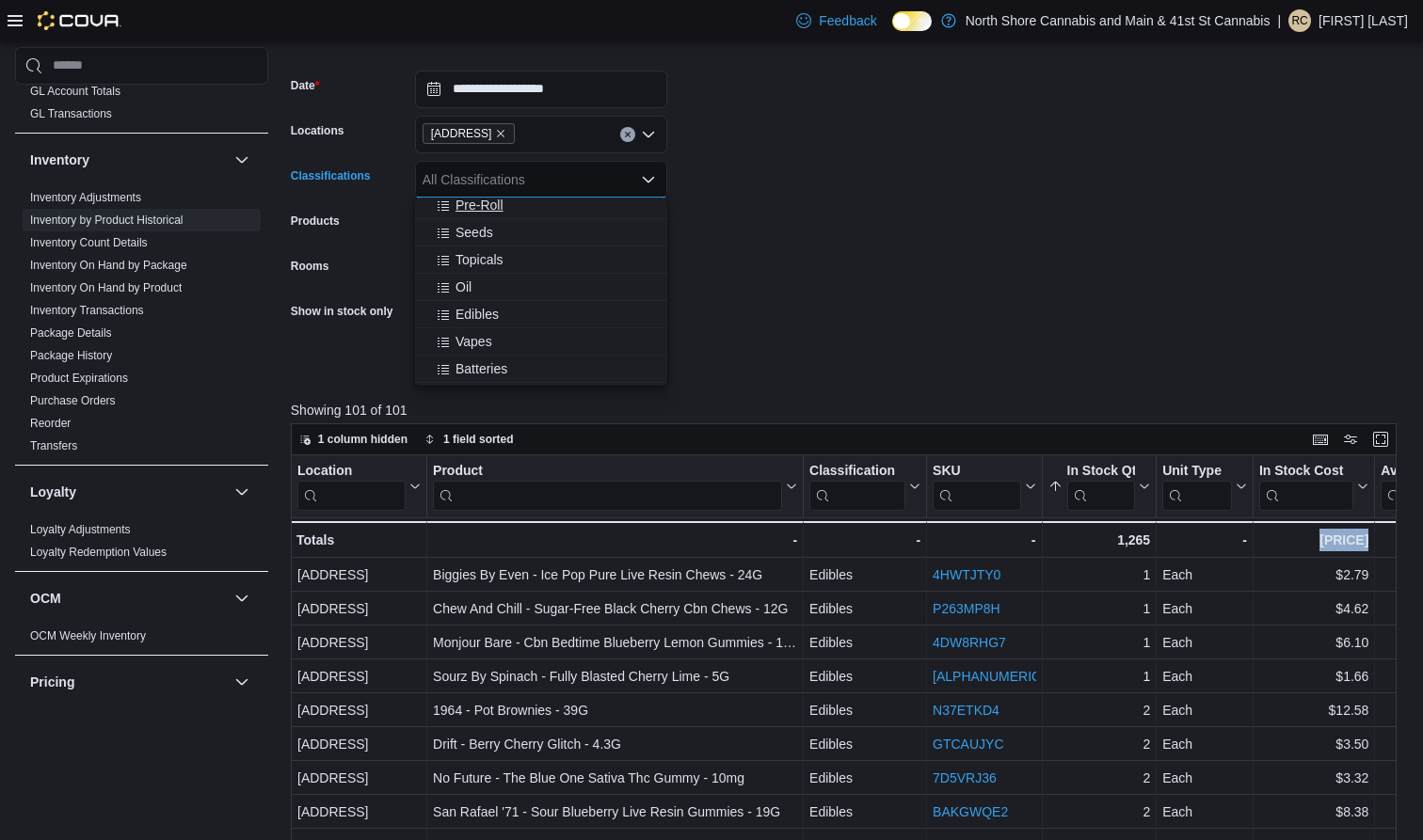 scroll, scrollTop: 154, scrollLeft: 0, axis: vertical 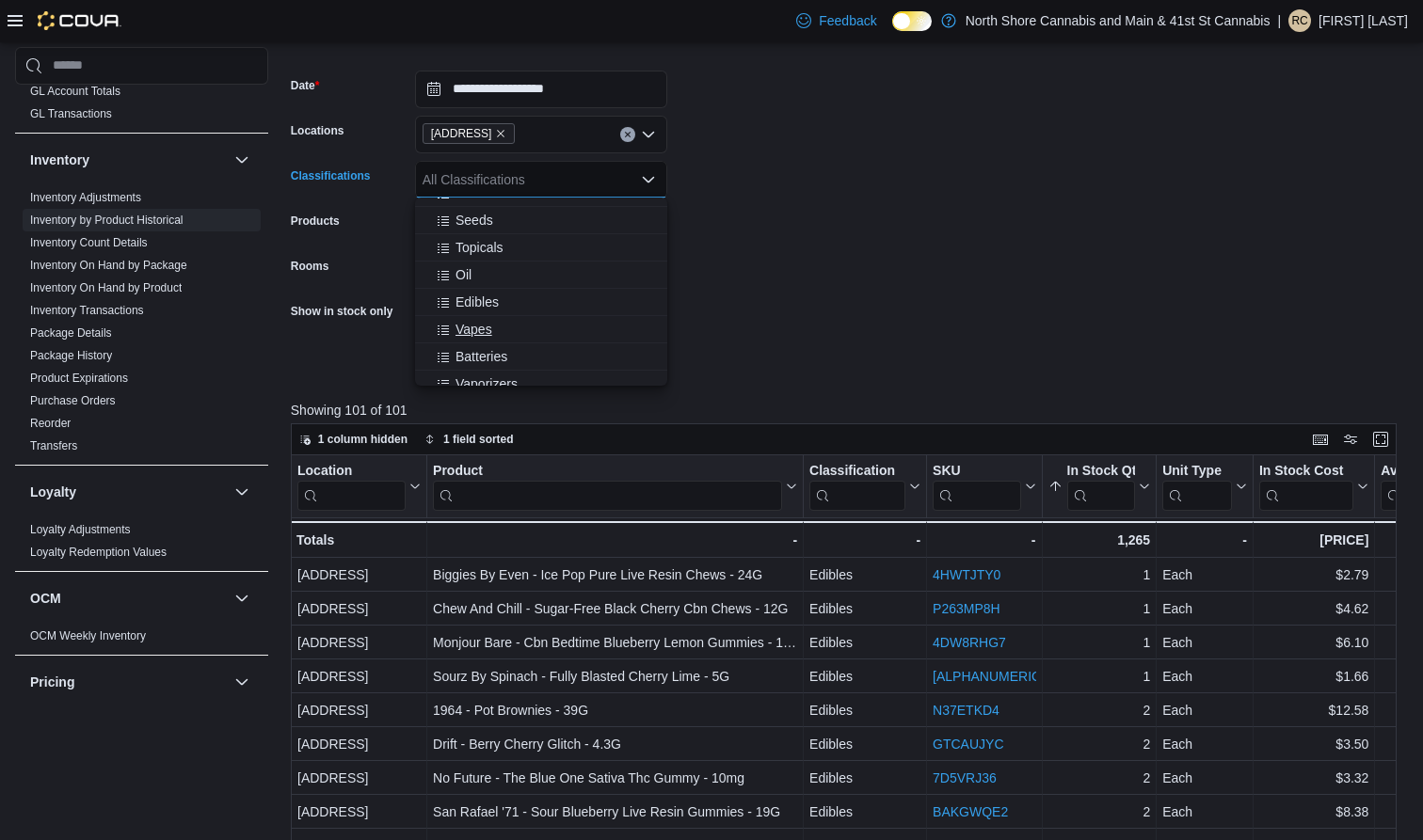 click on "Vapes" at bounding box center (473, 329) 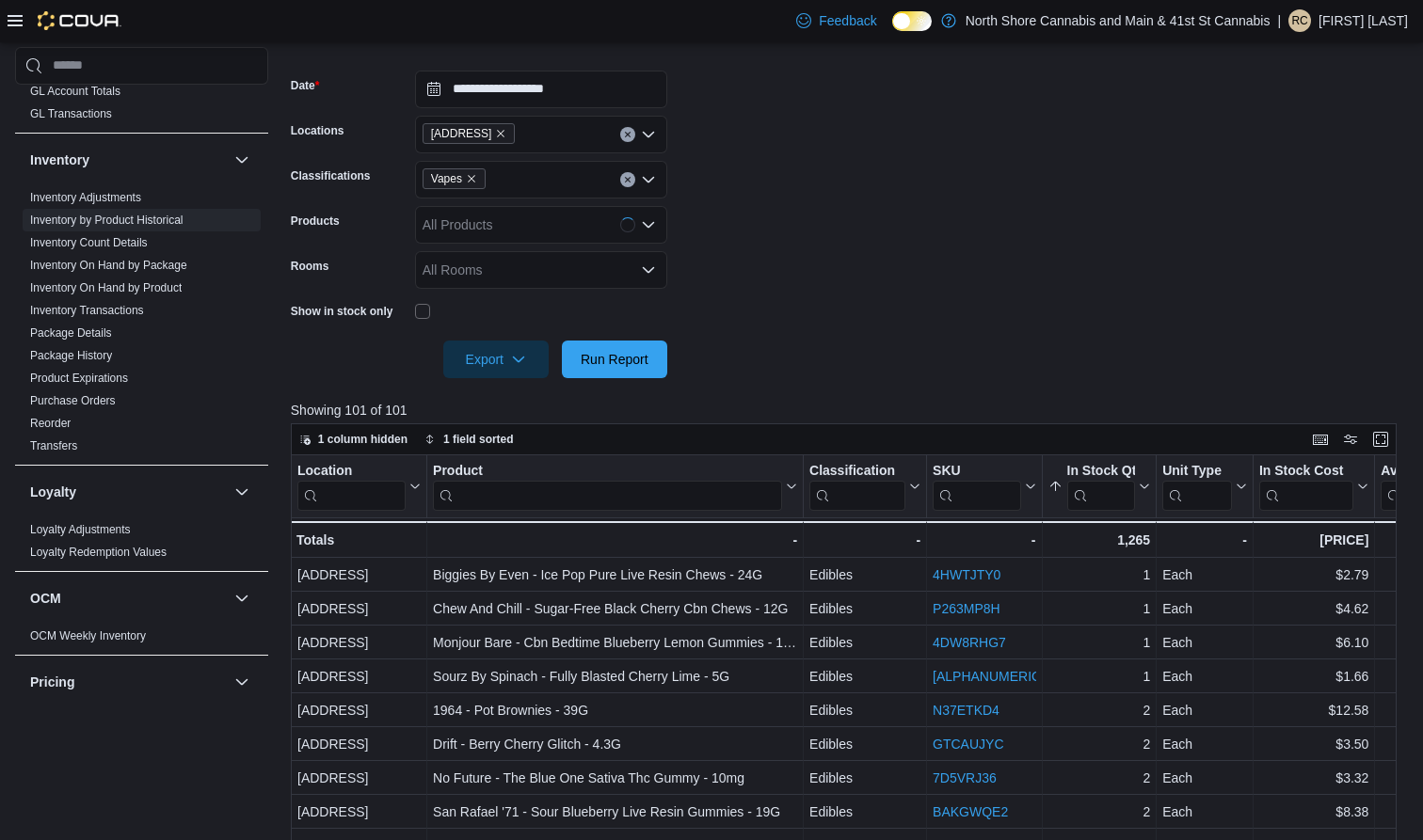 click on "**********" at bounding box center (849, 213) 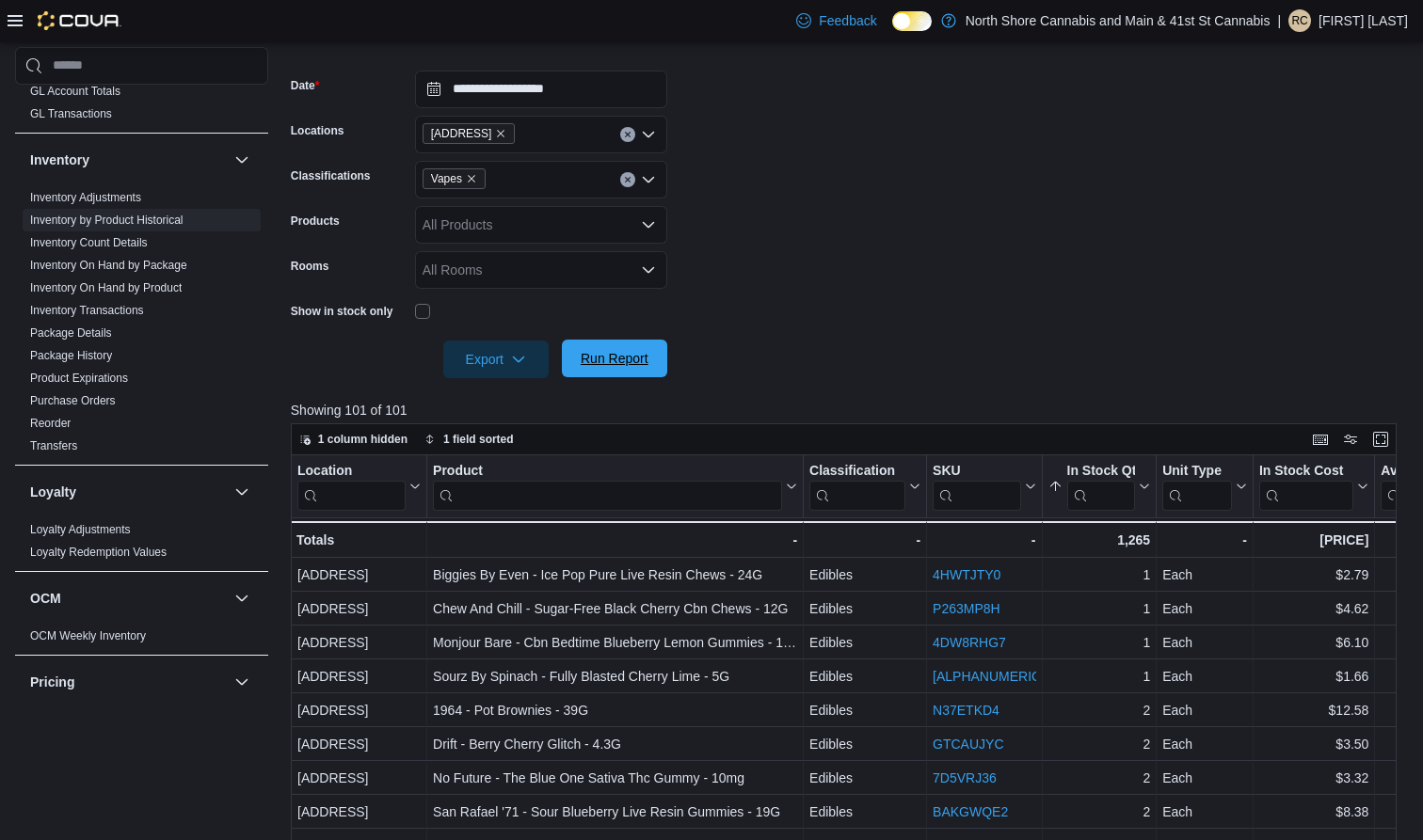 click on "Run Report" at bounding box center (615, 358) 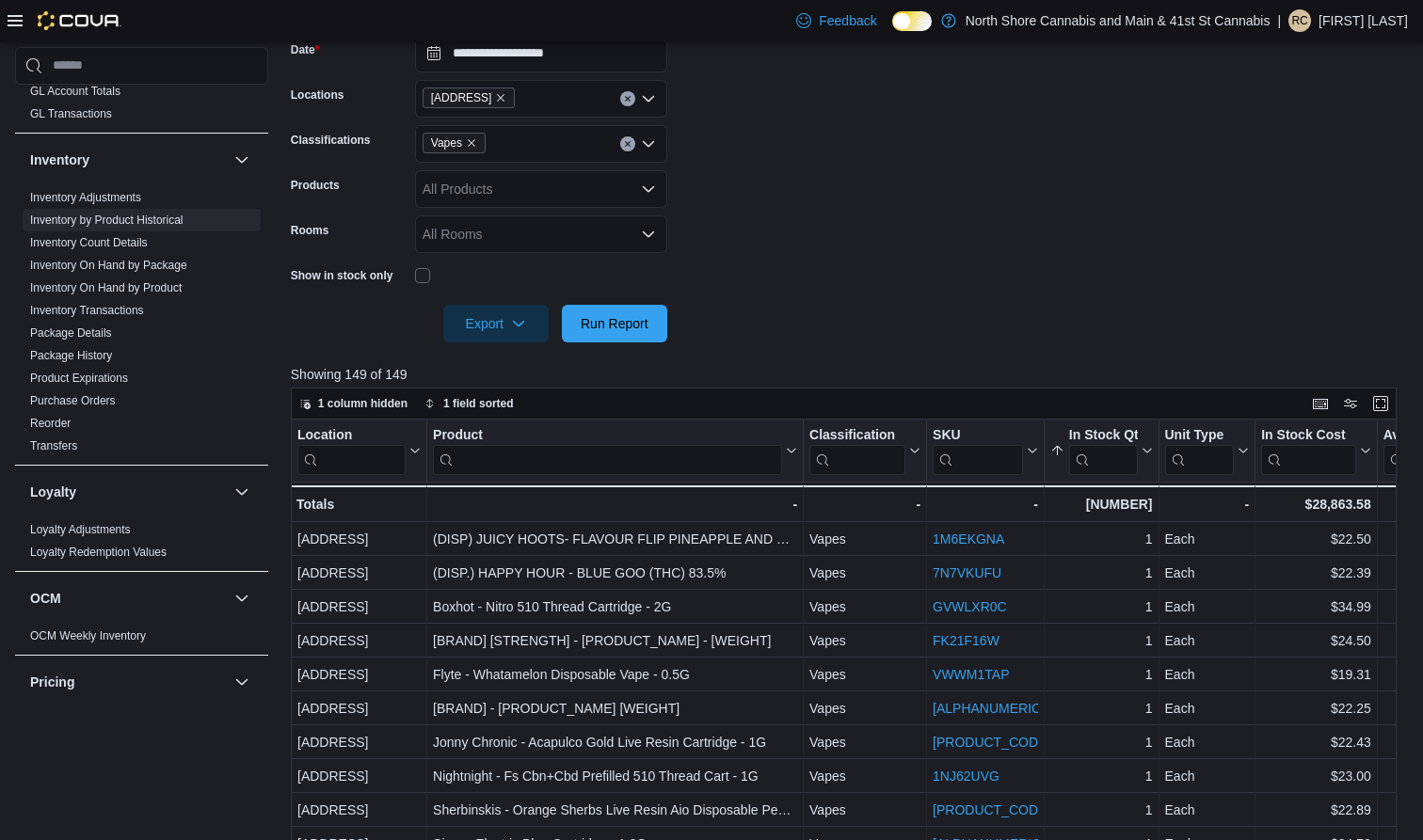 scroll, scrollTop: 317, scrollLeft: 0, axis: vertical 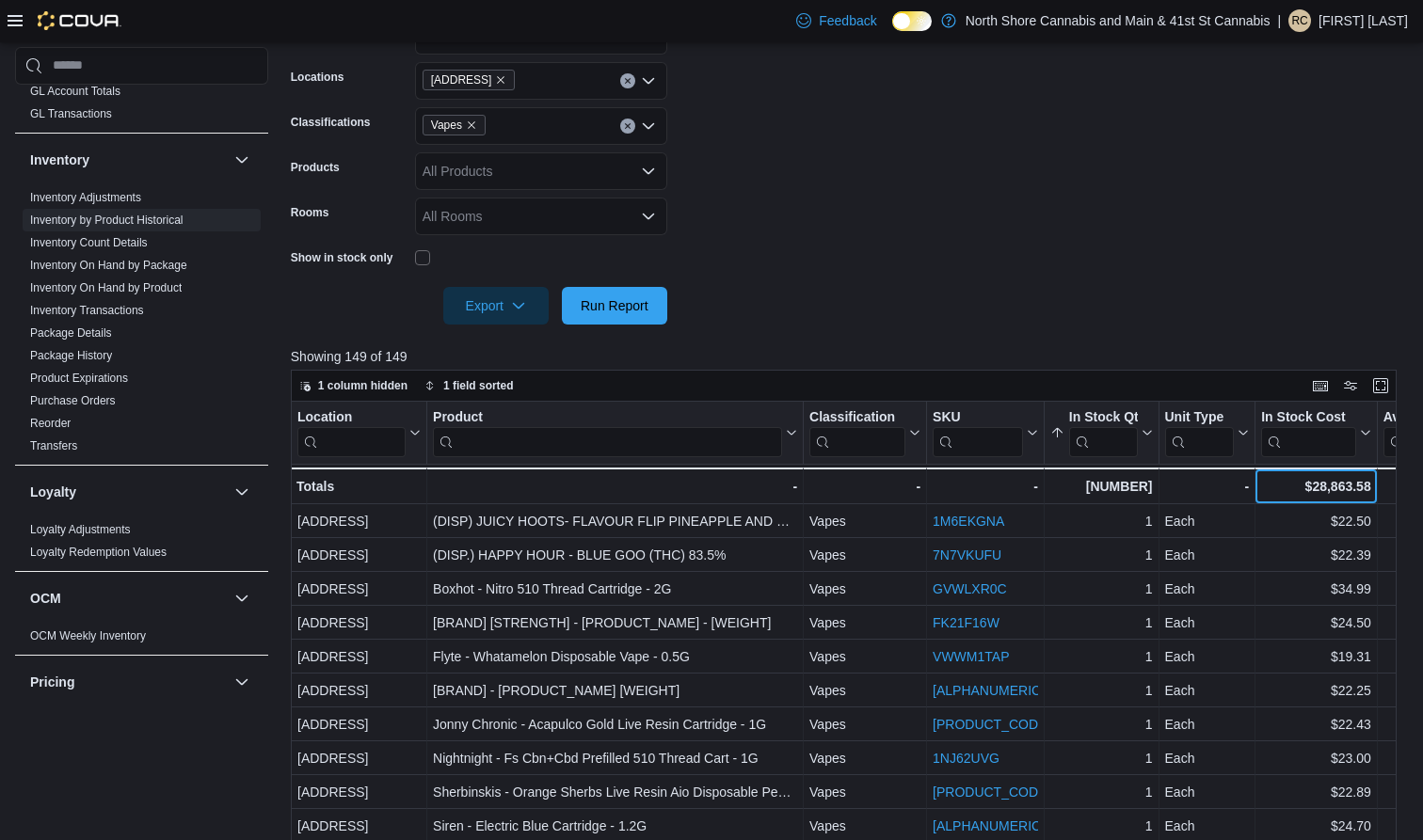 click on "$28,863.58" at bounding box center (1316, 486) 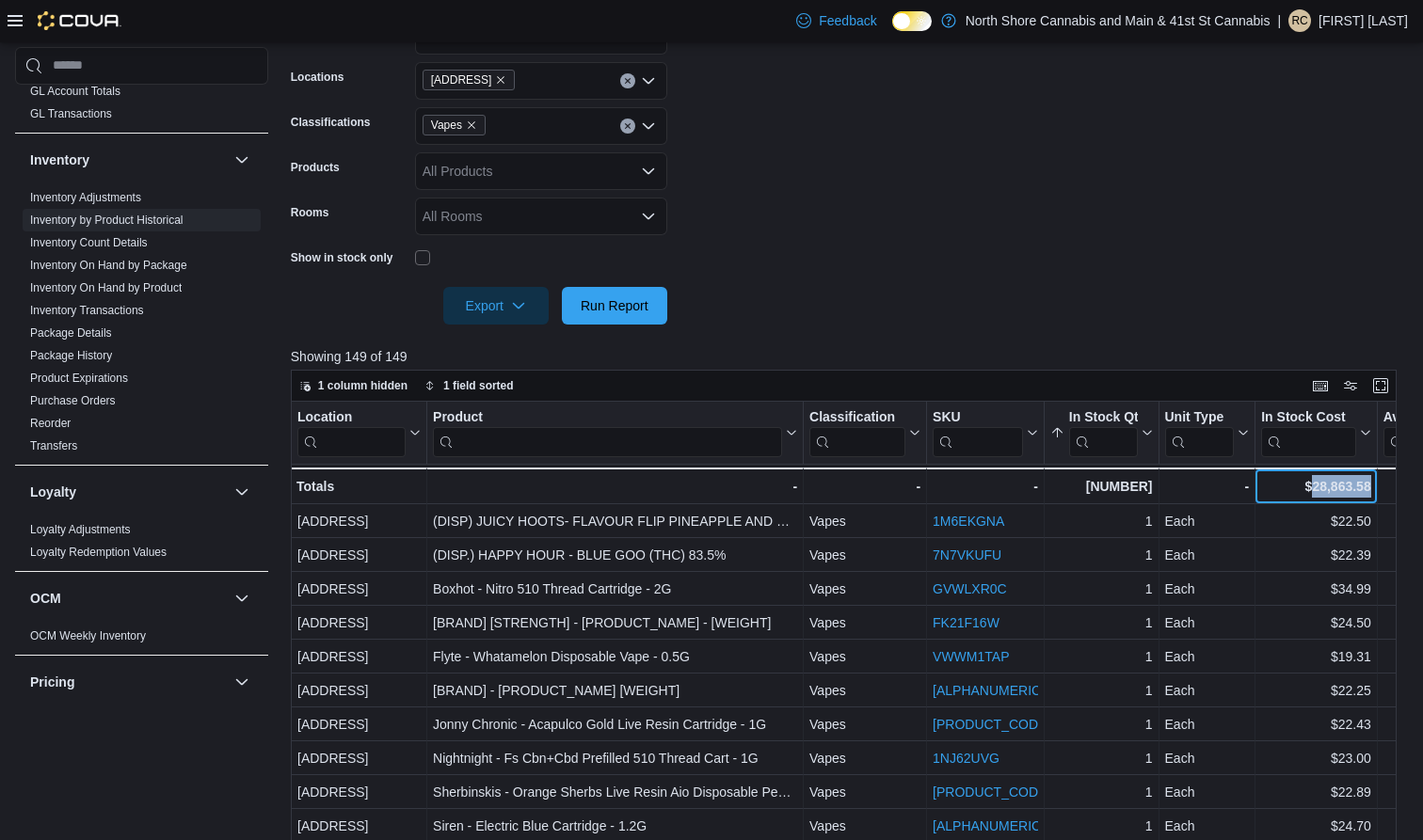 click on "$28,863.58" at bounding box center (1316, 486) 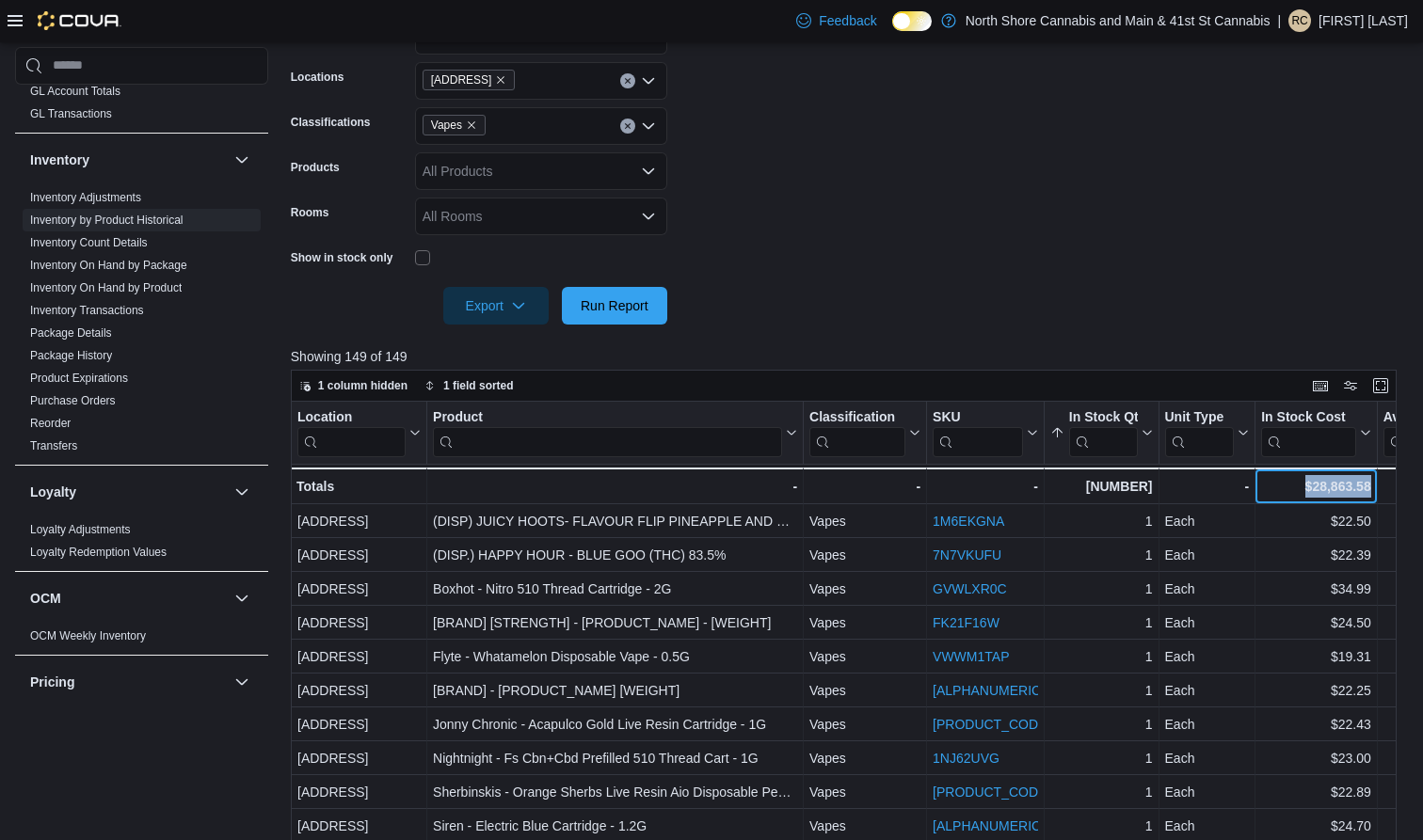 click on "$28,863.58" at bounding box center [1316, 486] 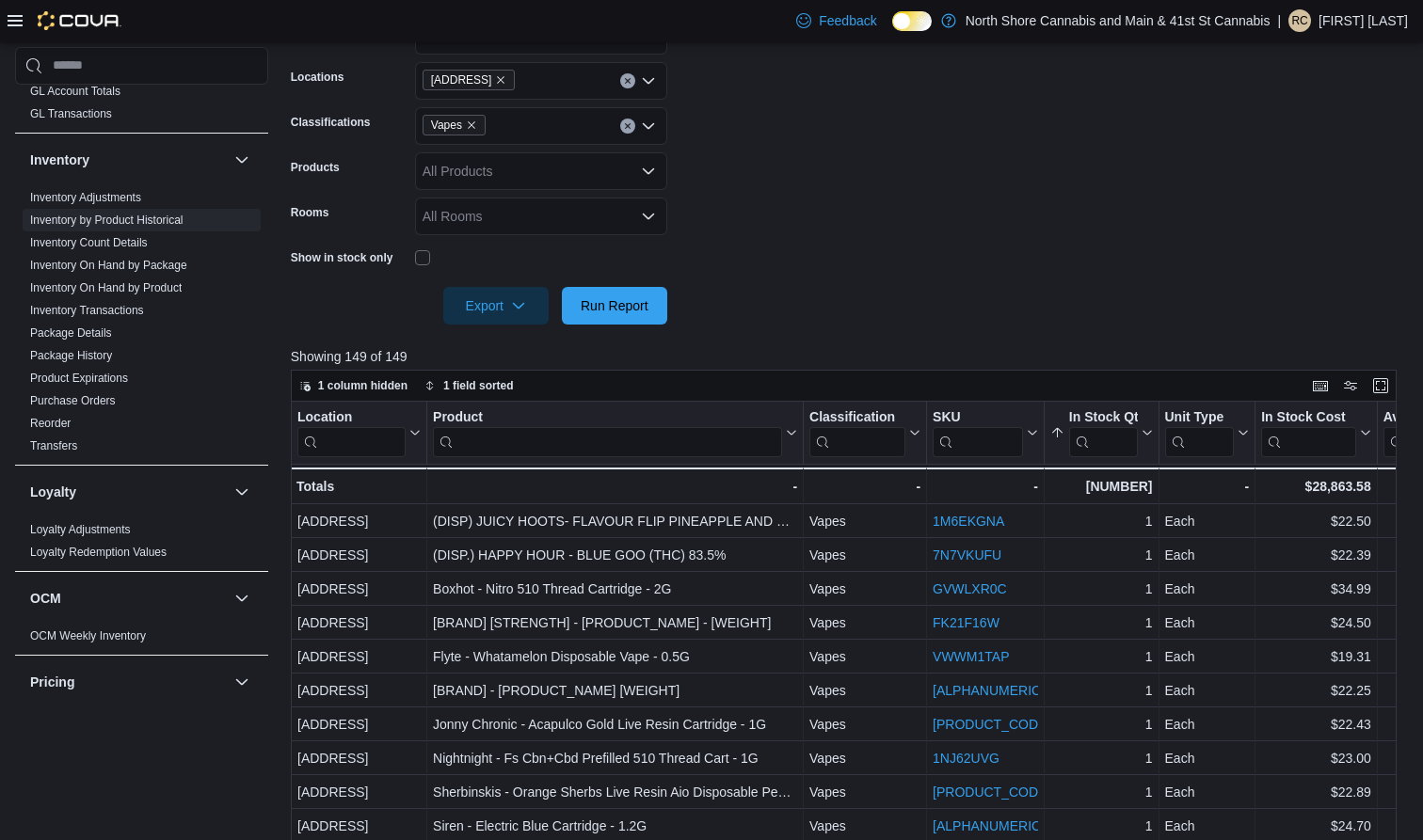 click on "Vapes" at bounding box center (454, 125) 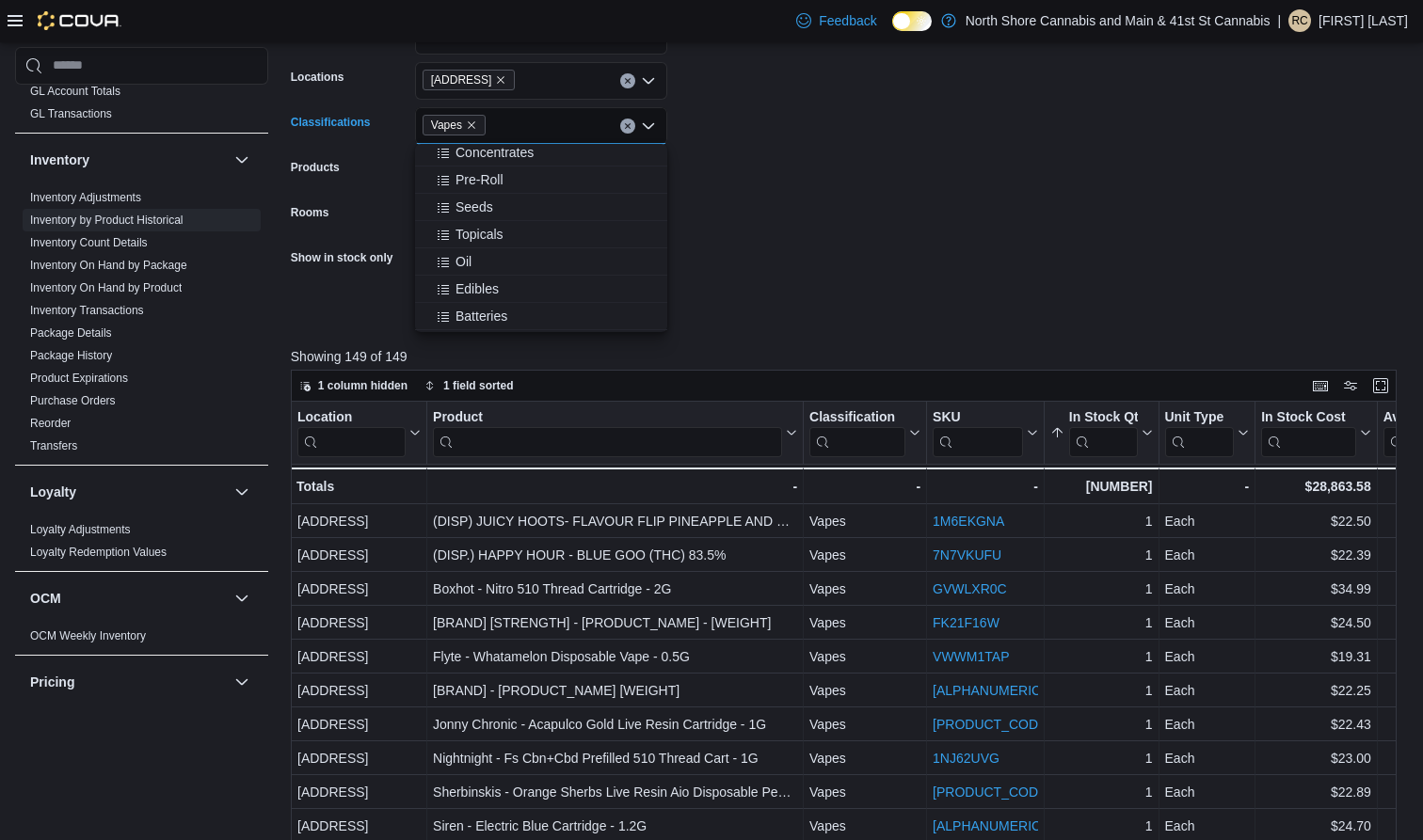 scroll, scrollTop: 110, scrollLeft: 0, axis: vertical 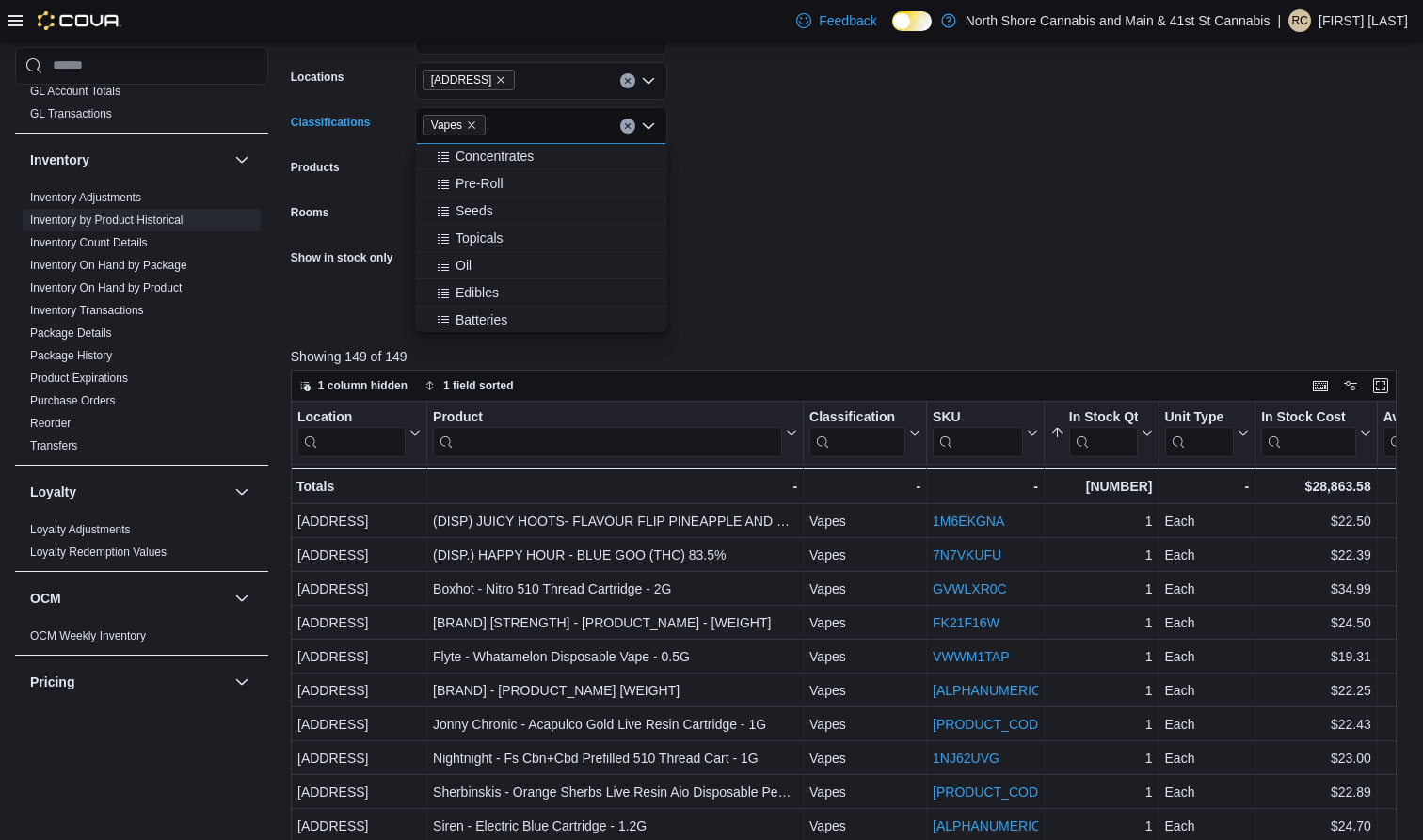 click 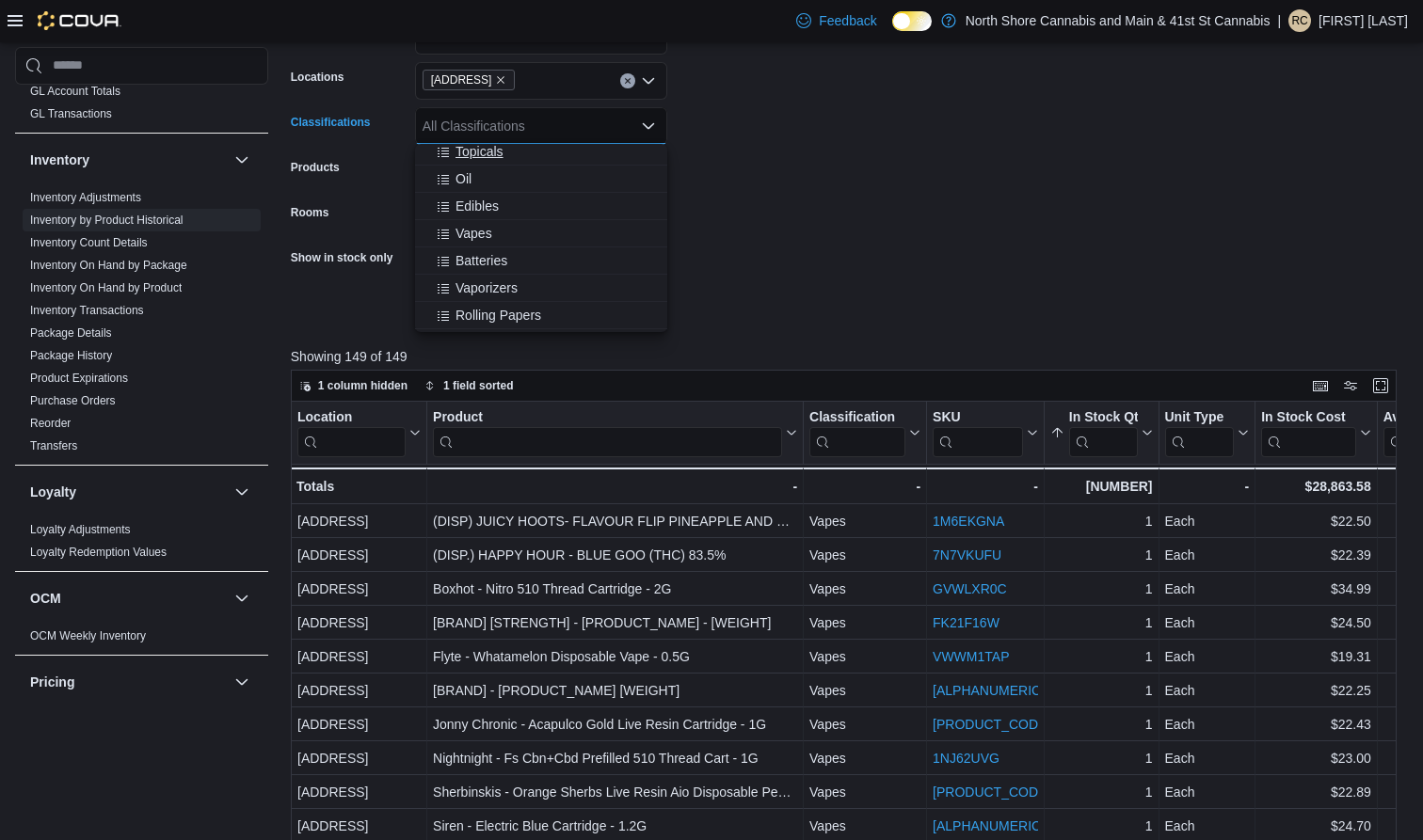 scroll, scrollTop: 206, scrollLeft: 0, axis: vertical 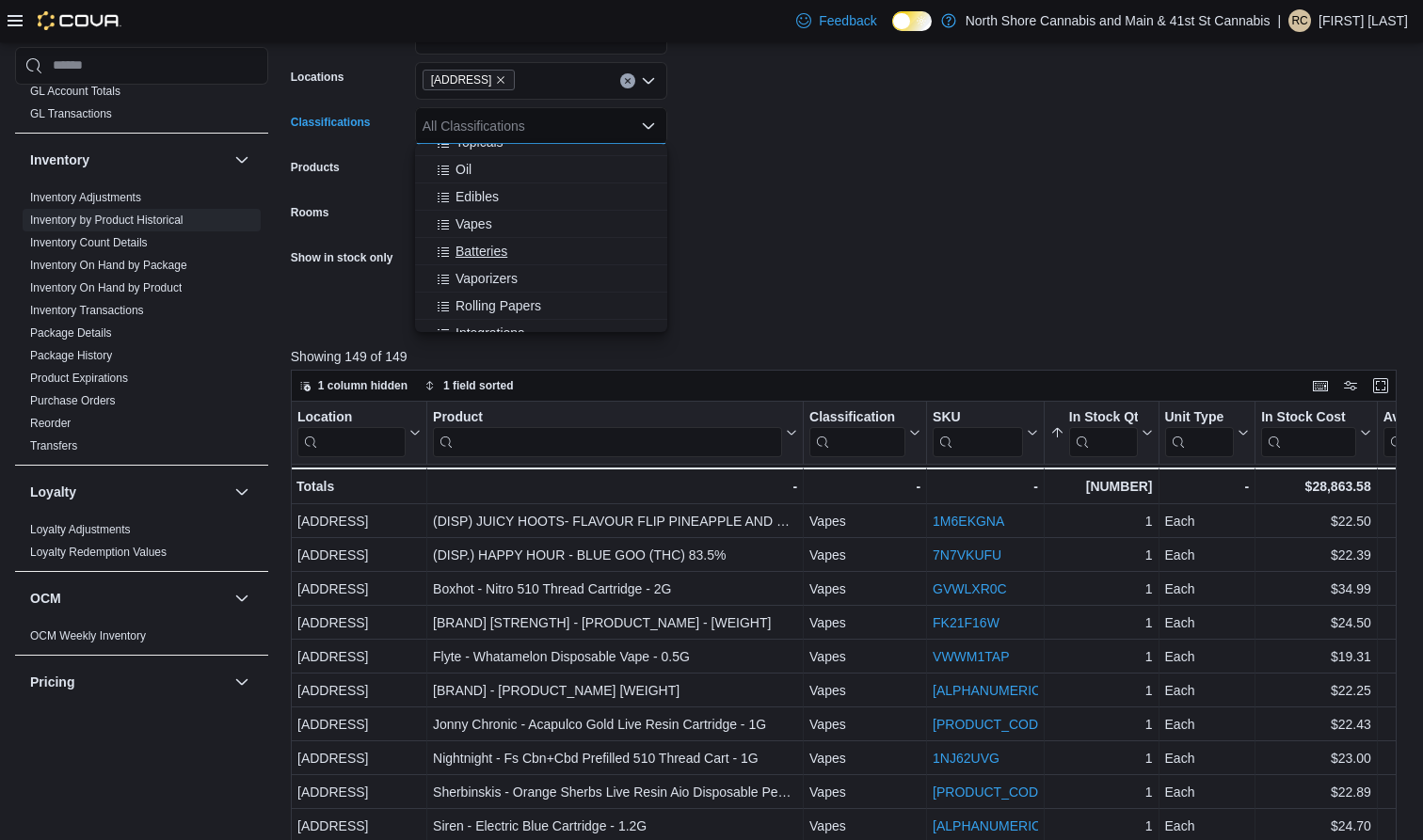 click on "Batteries" at bounding box center [481, 251] 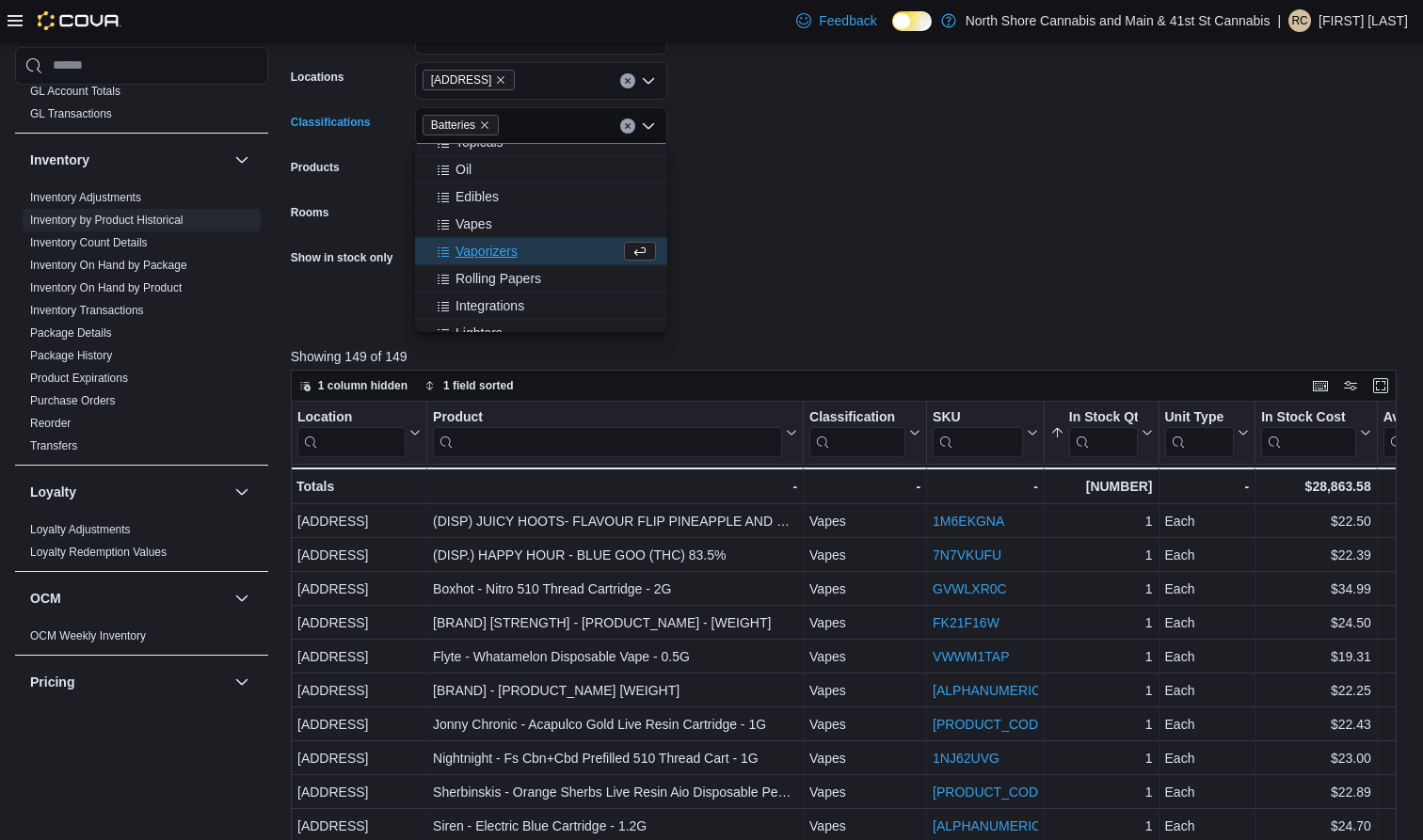 click on "**********" at bounding box center [849, 159] 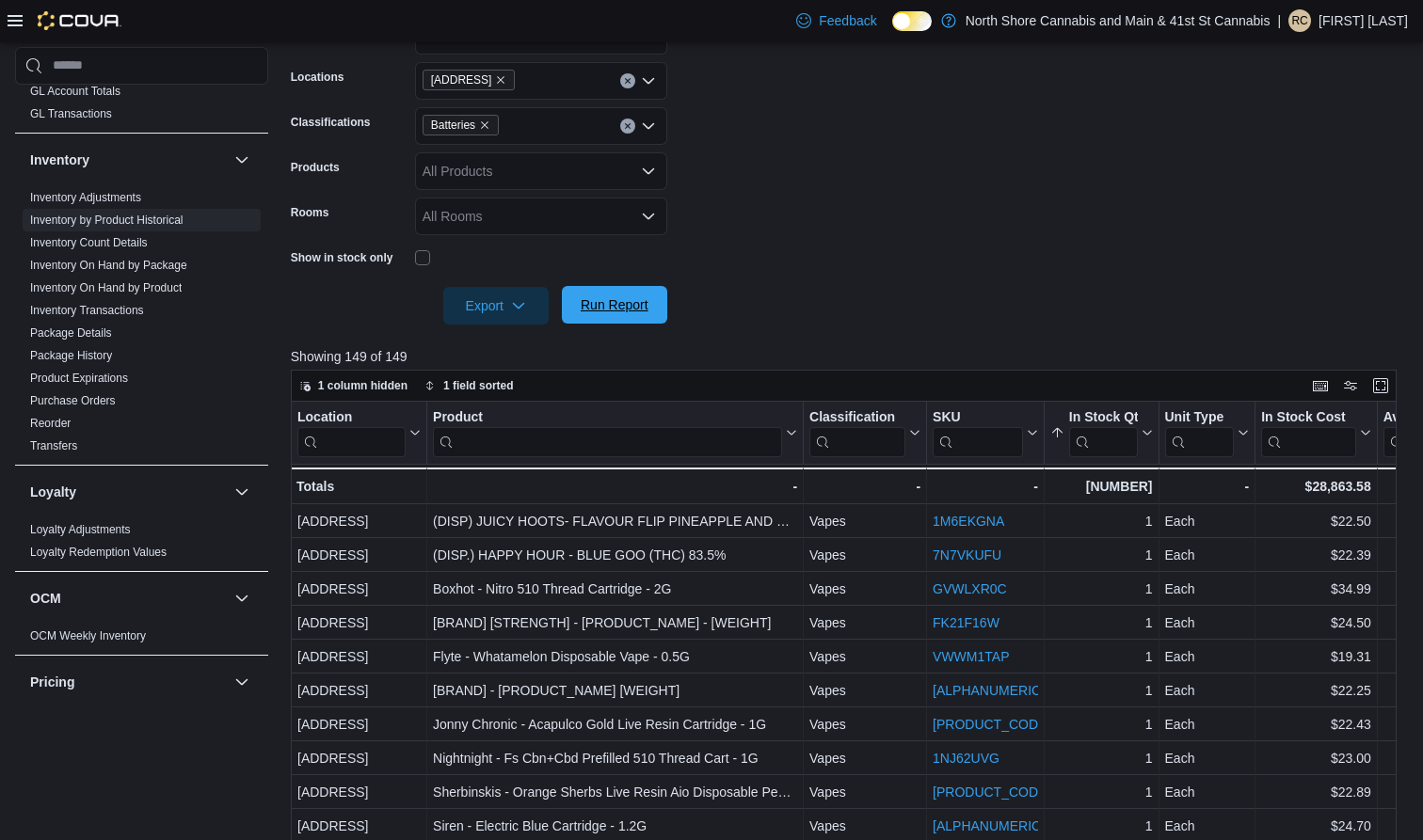 click on "Run Report" at bounding box center [615, 305] 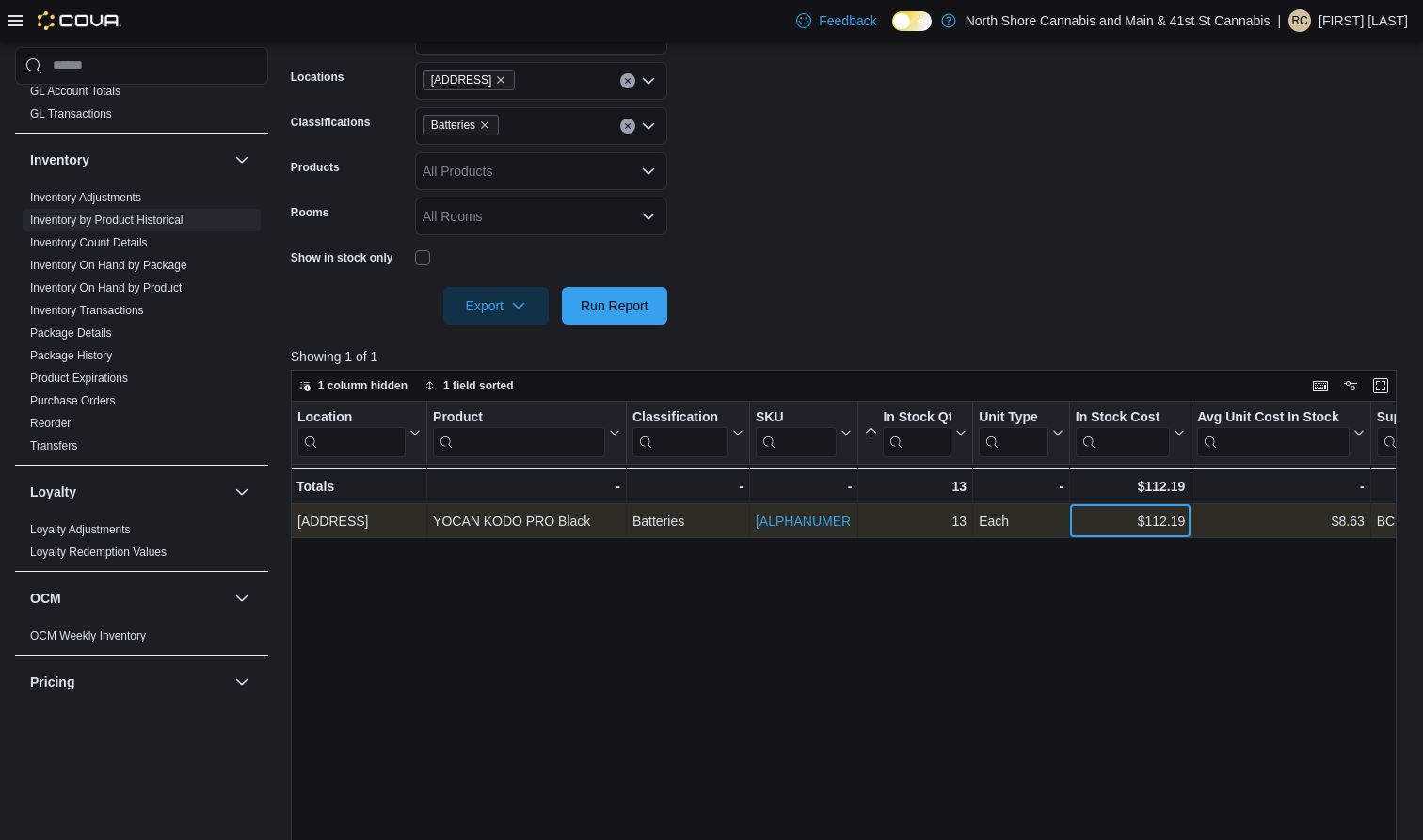 click on "$112.19" at bounding box center (1130, 521) 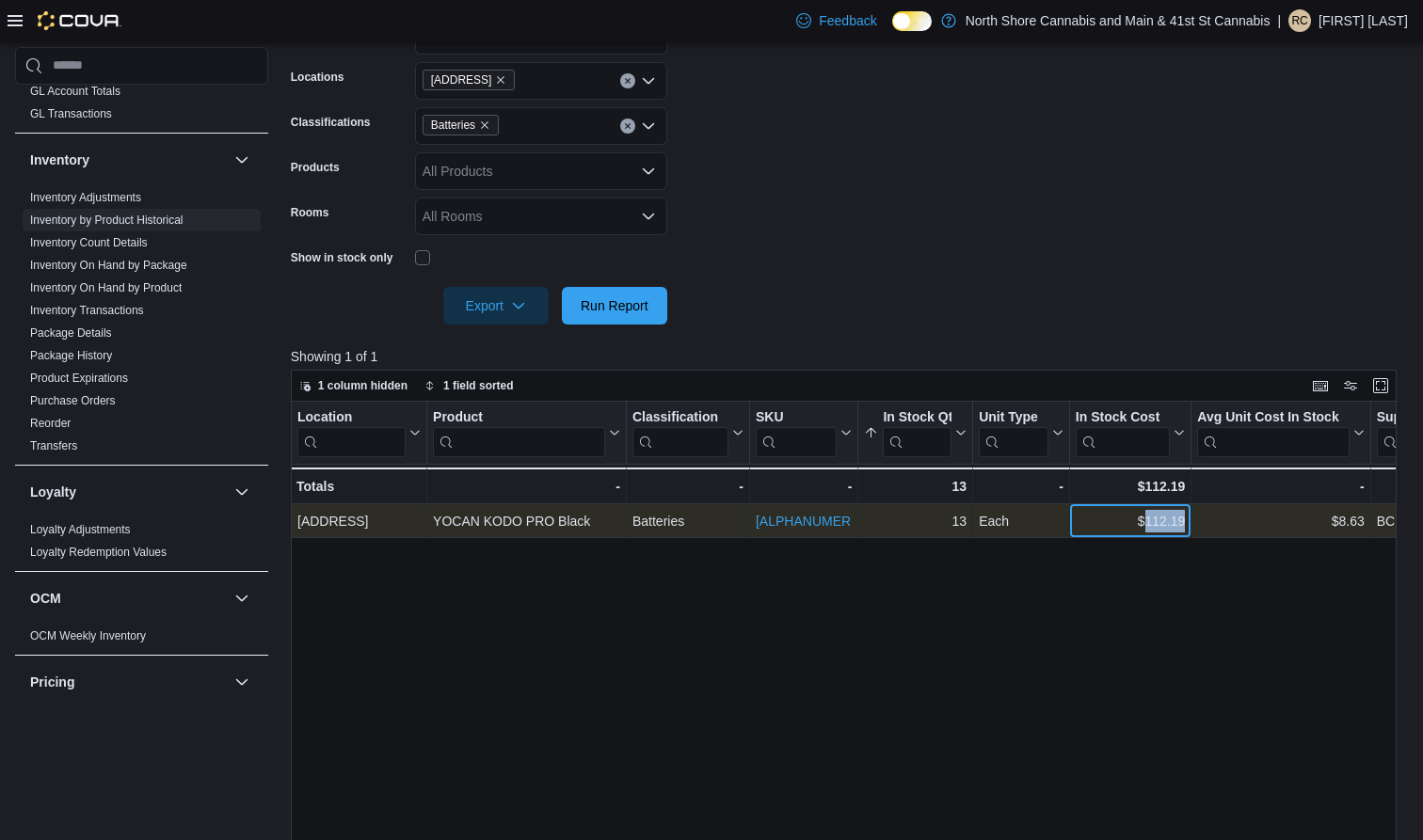 click on "$112.19" at bounding box center (1130, 521) 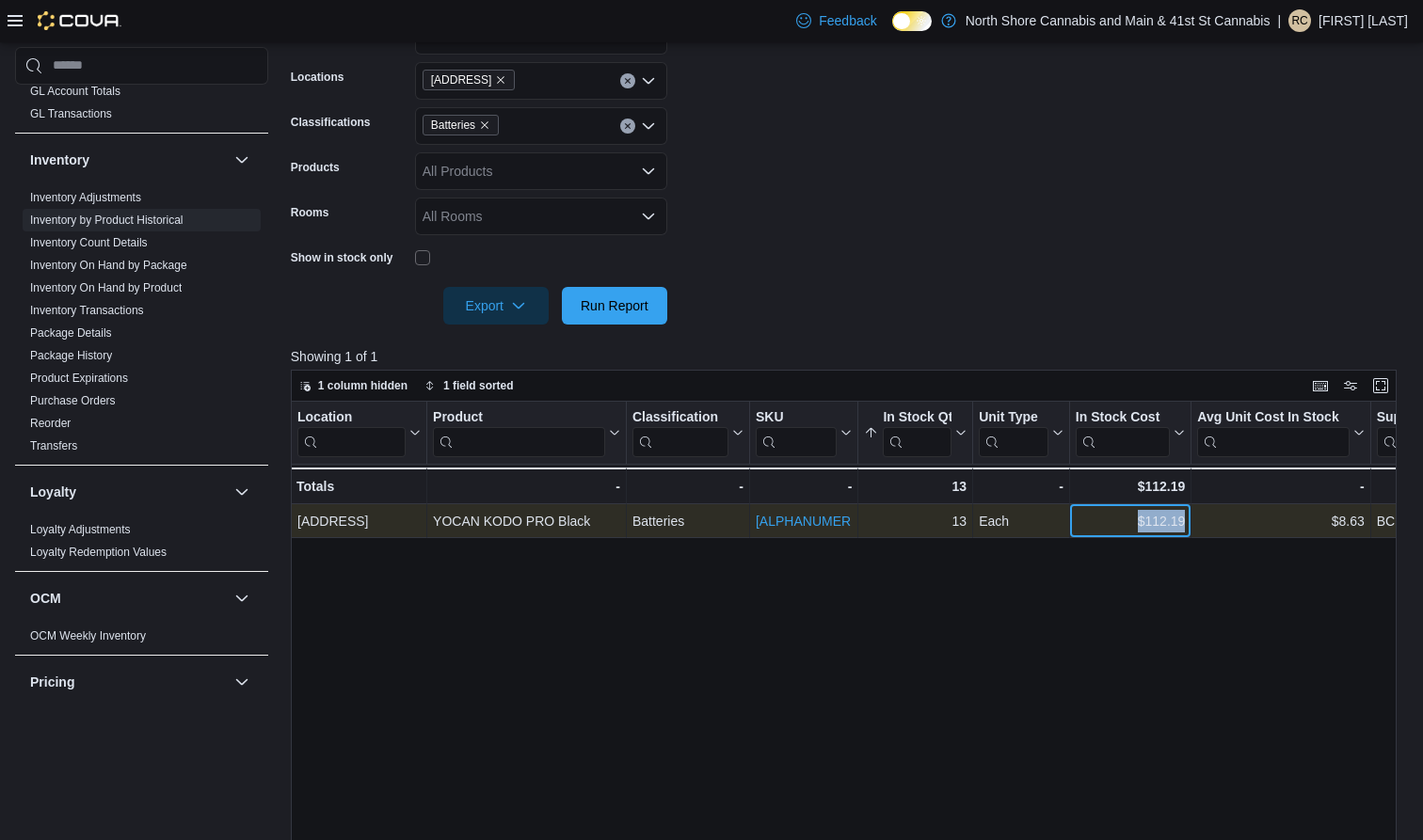 click on "$112.19" at bounding box center (1130, 521) 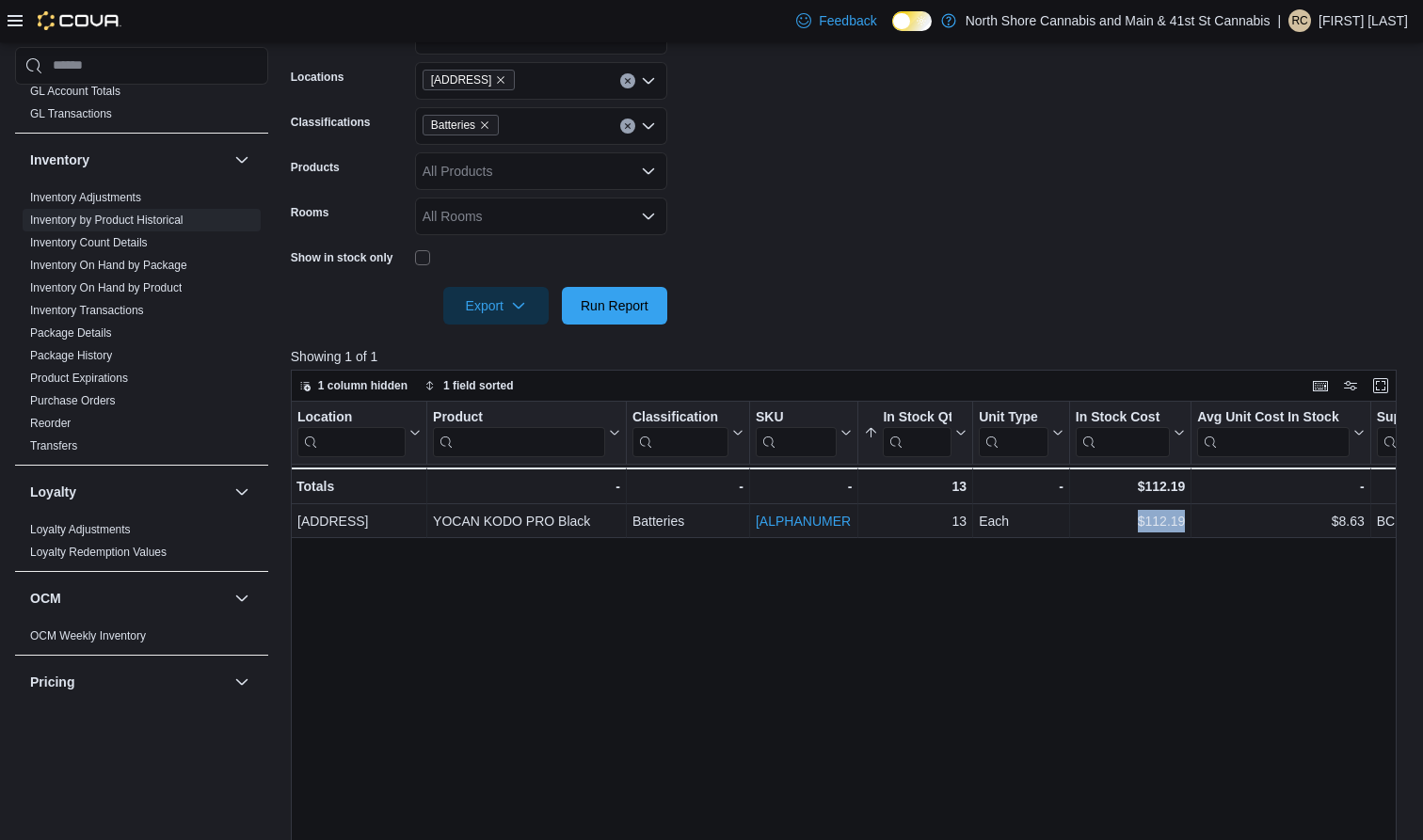 click 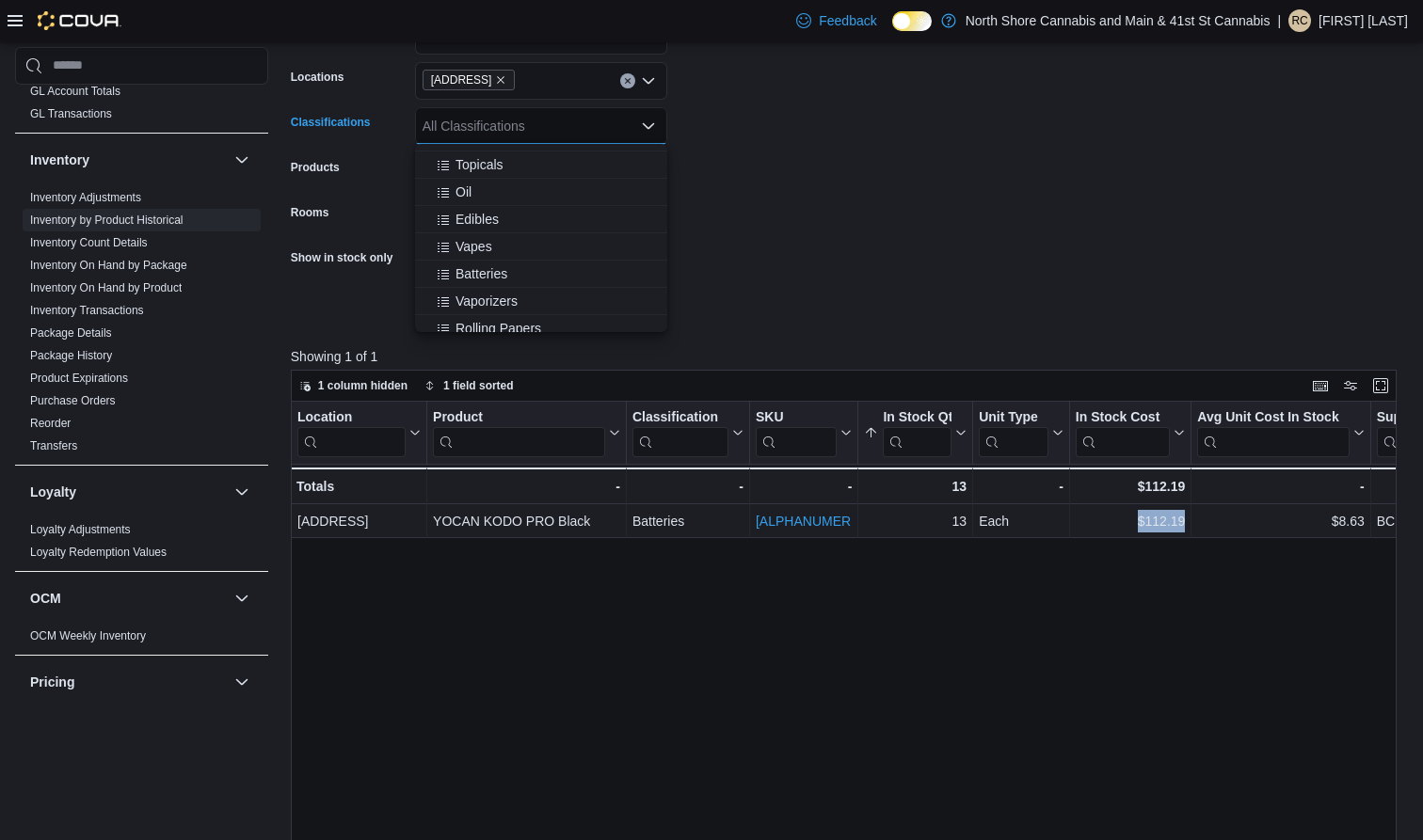scroll, scrollTop: 214, scrollLeft: 0, axis: vertical 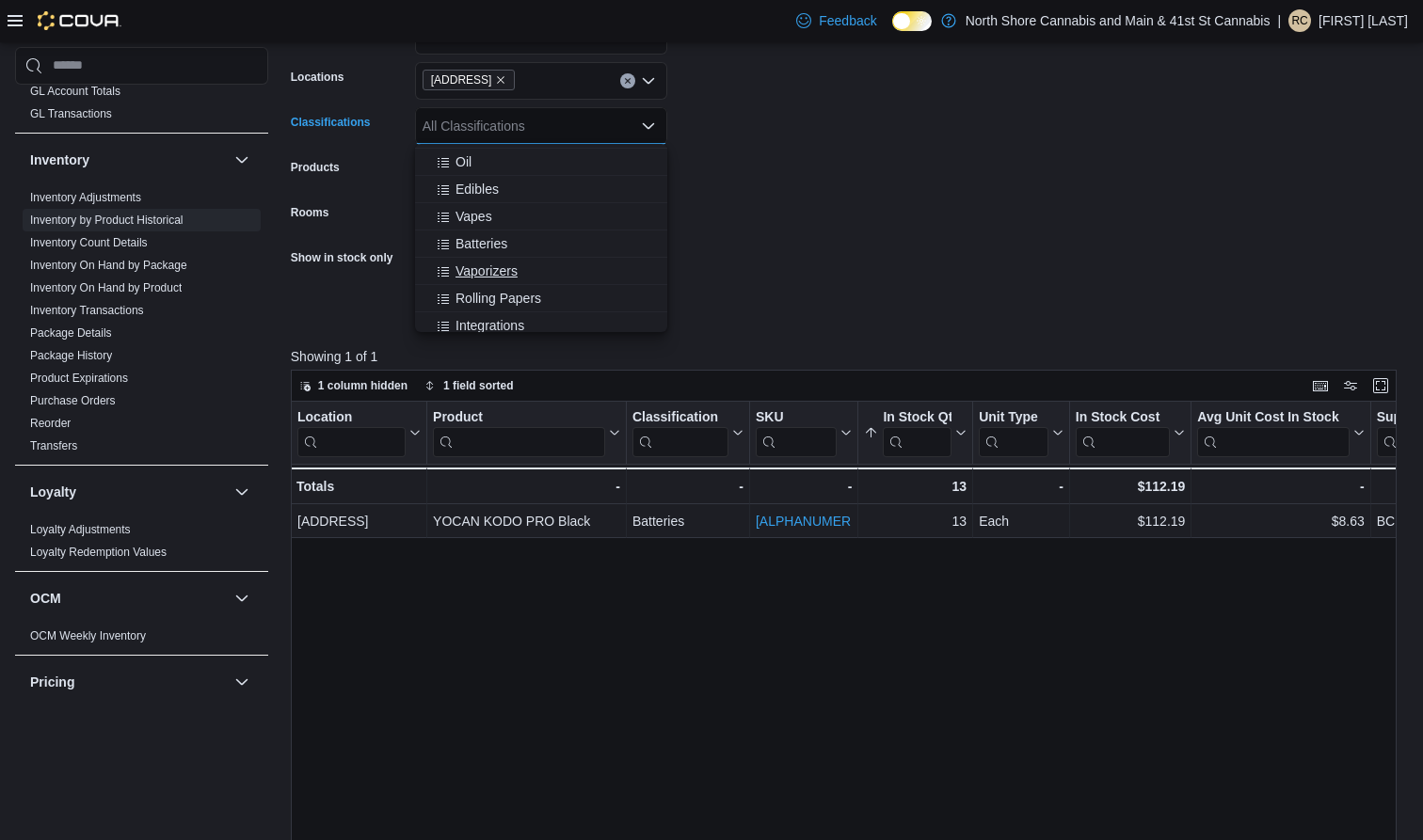 click on "Vaporizers" at bounding box center [487, 271] 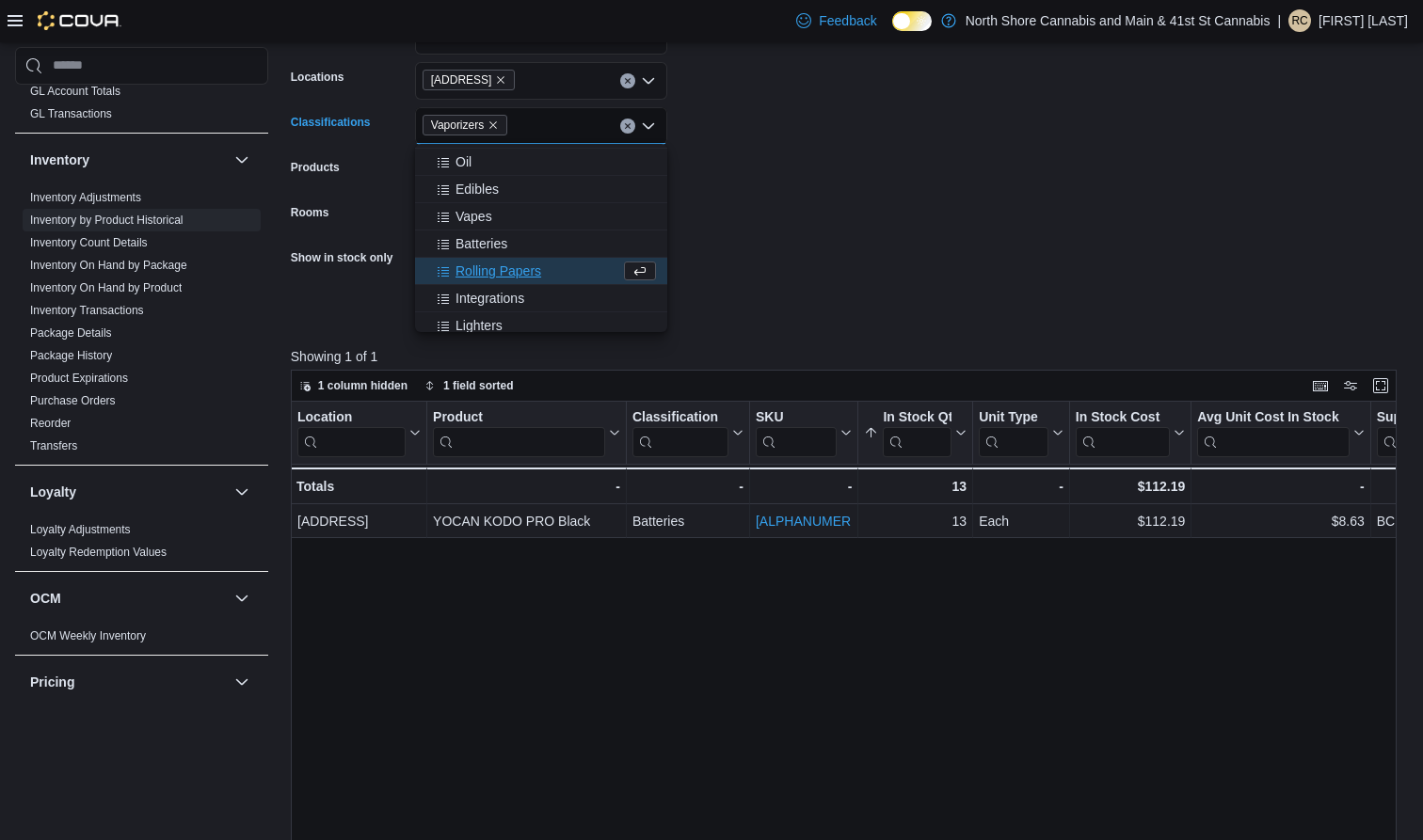 click on "**********" at bounding box center [849, 159] 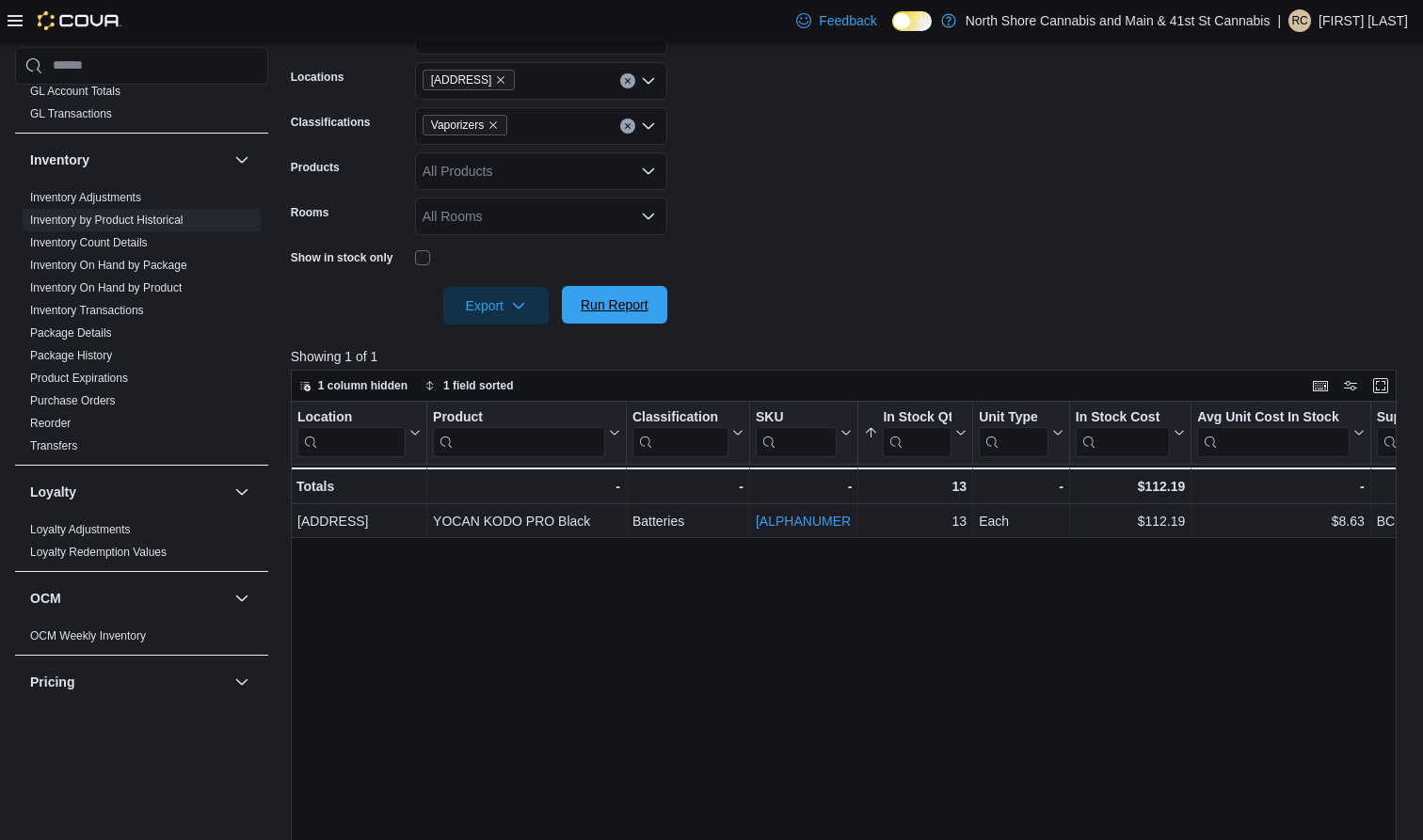 click on "Run Report" at bounding box center [615, 305] 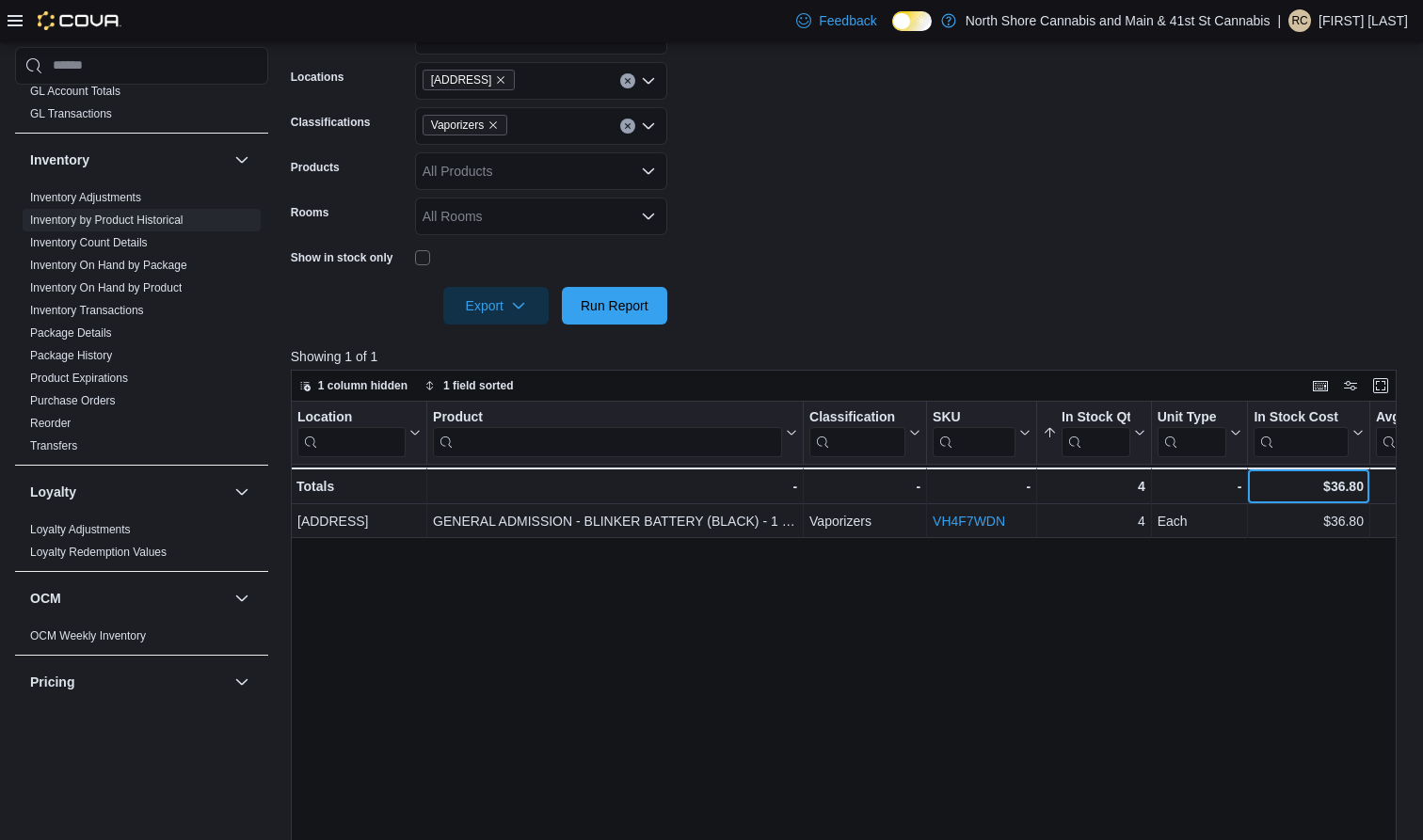 click on "$36.80" at bounding box center (1308, 486) 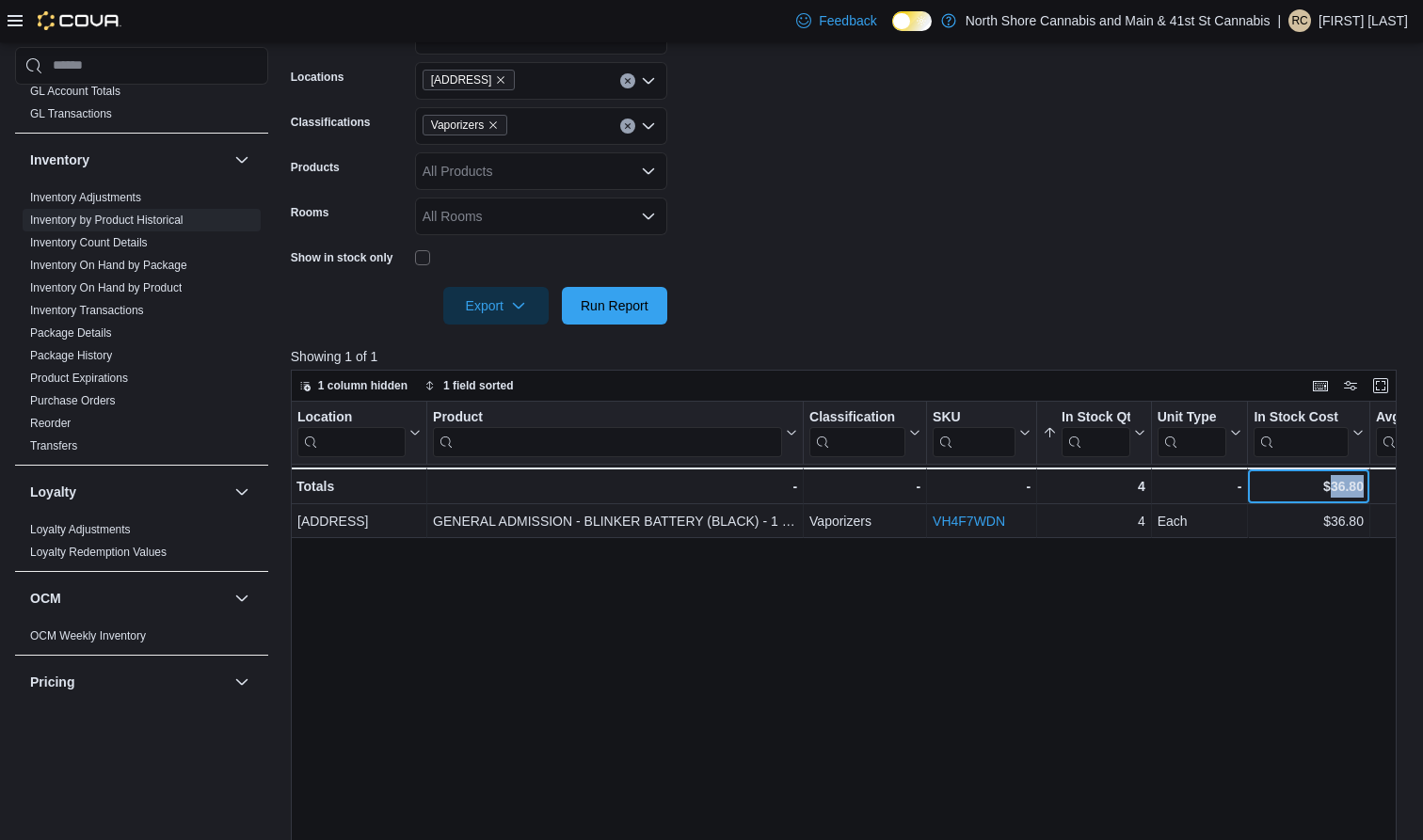 click on "$36.80" at bounding box center [1308, 486] 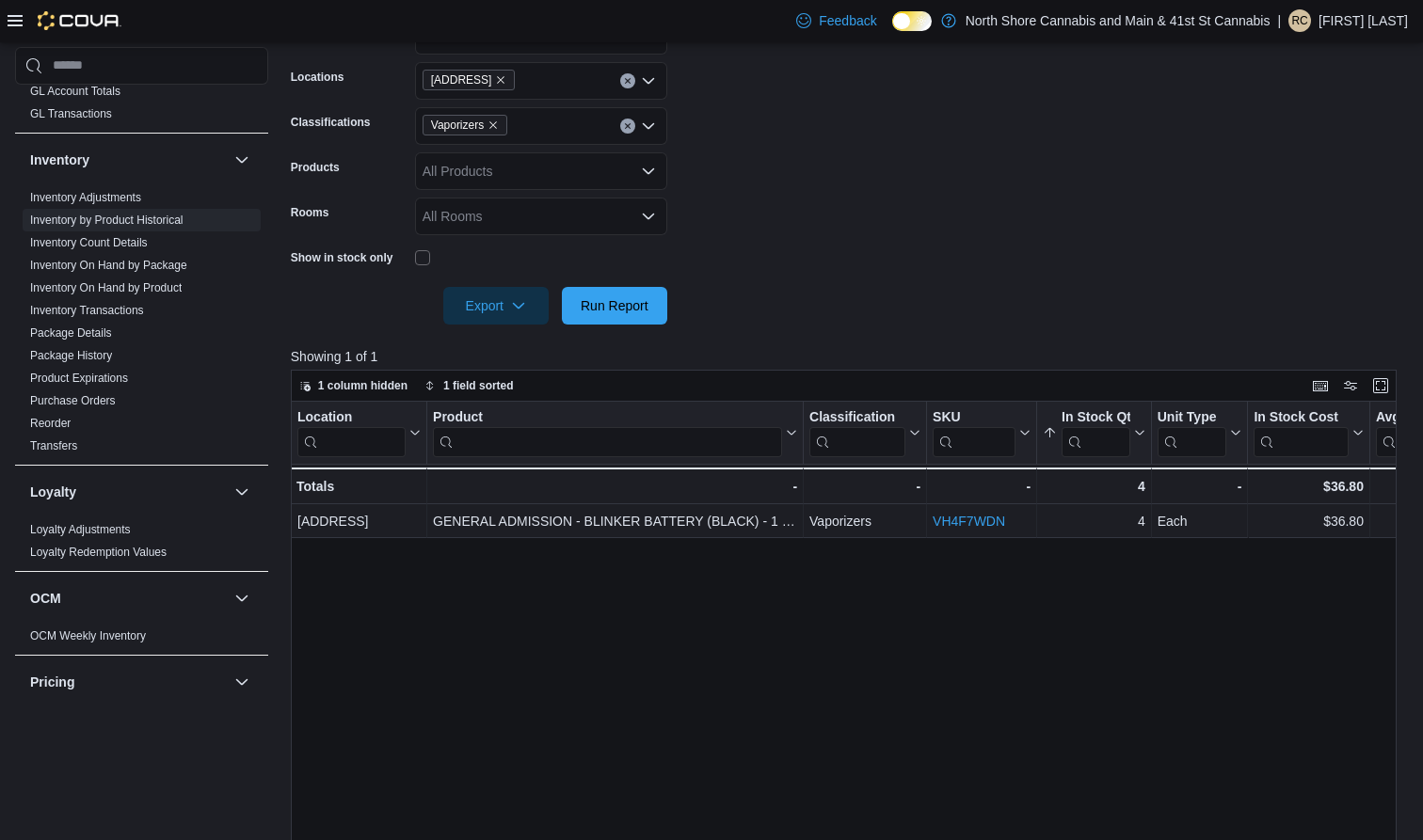 click on "Vaporizers" at bounding box center (465, 125) 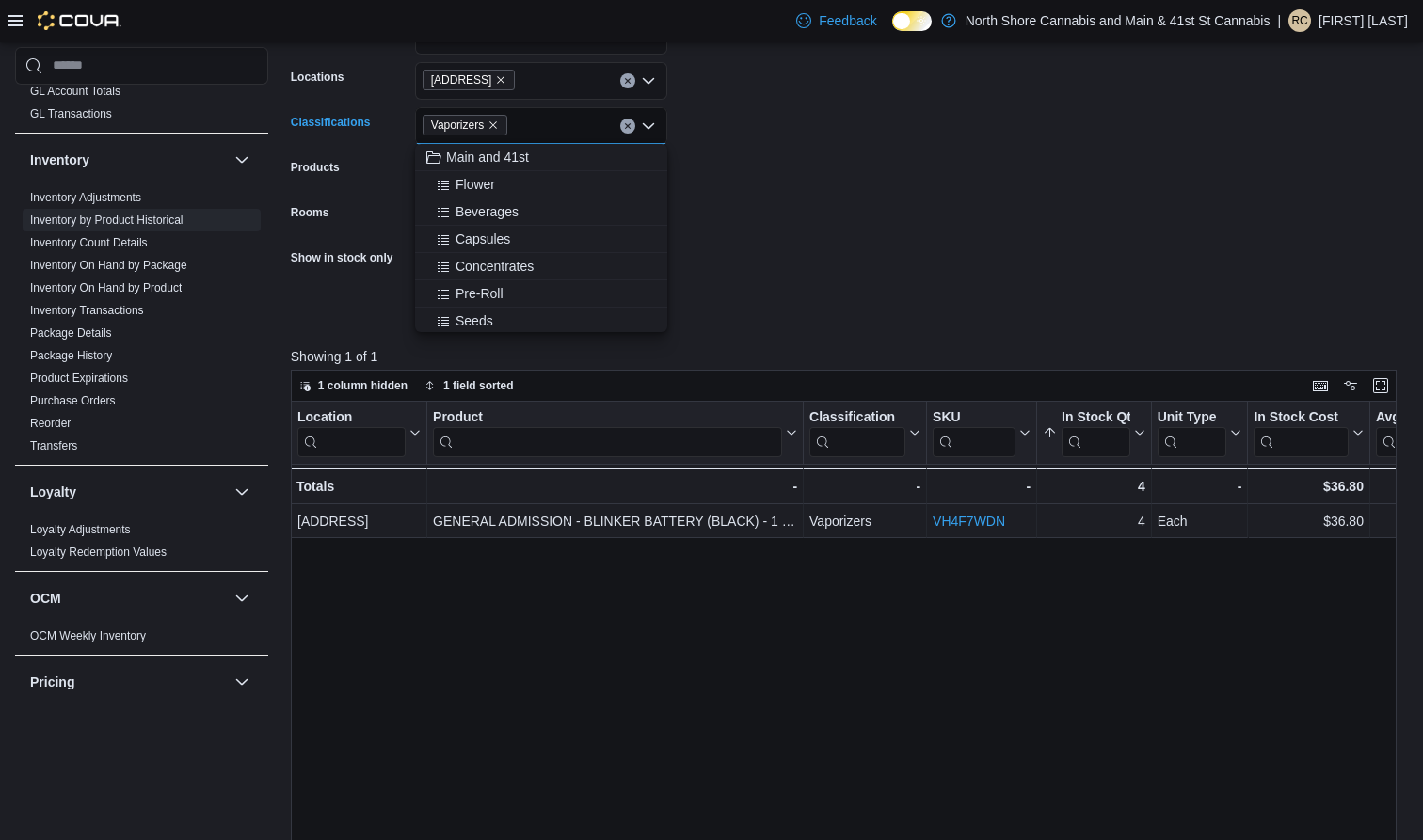 click 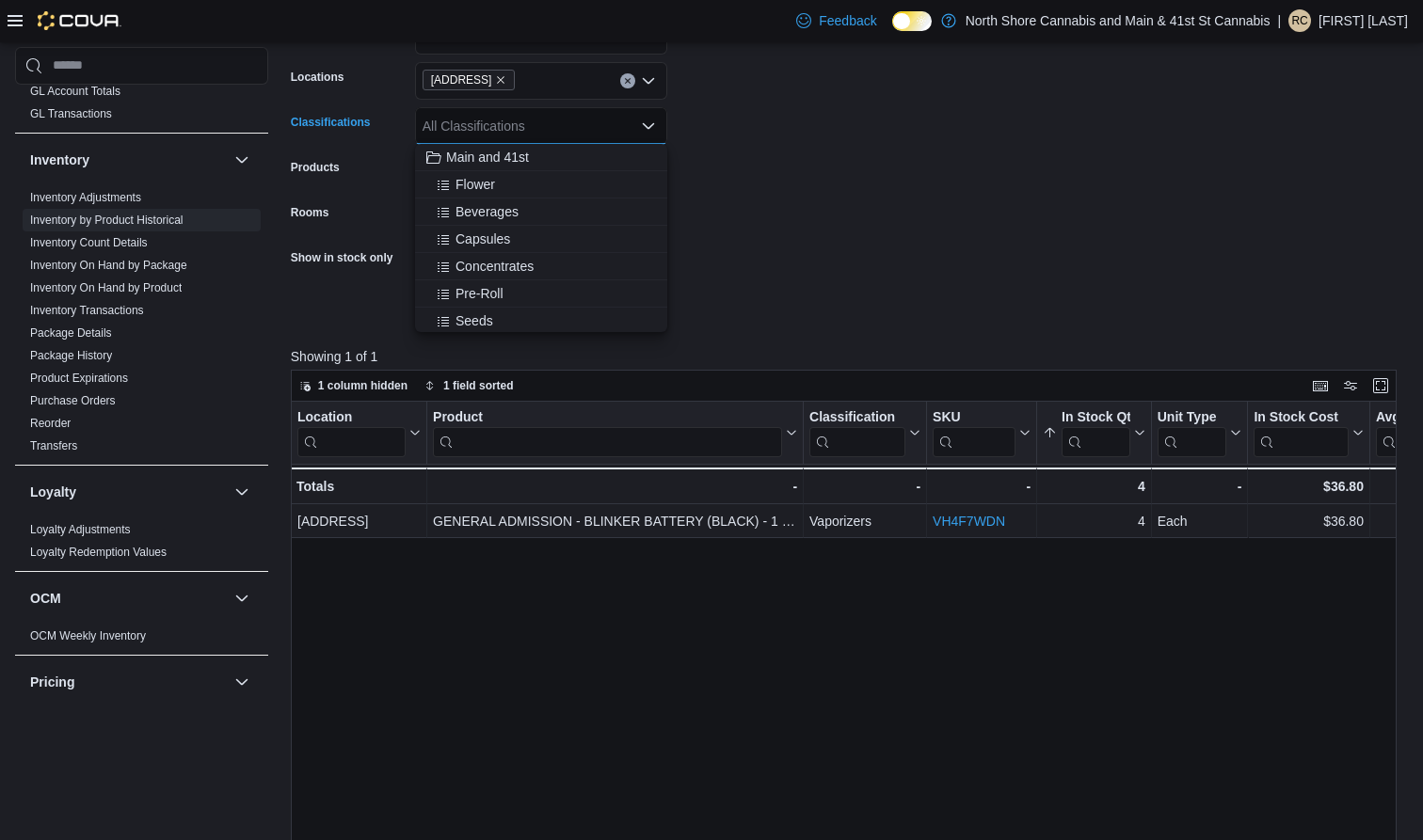 click on "**********" at bounding box center (849, 159) 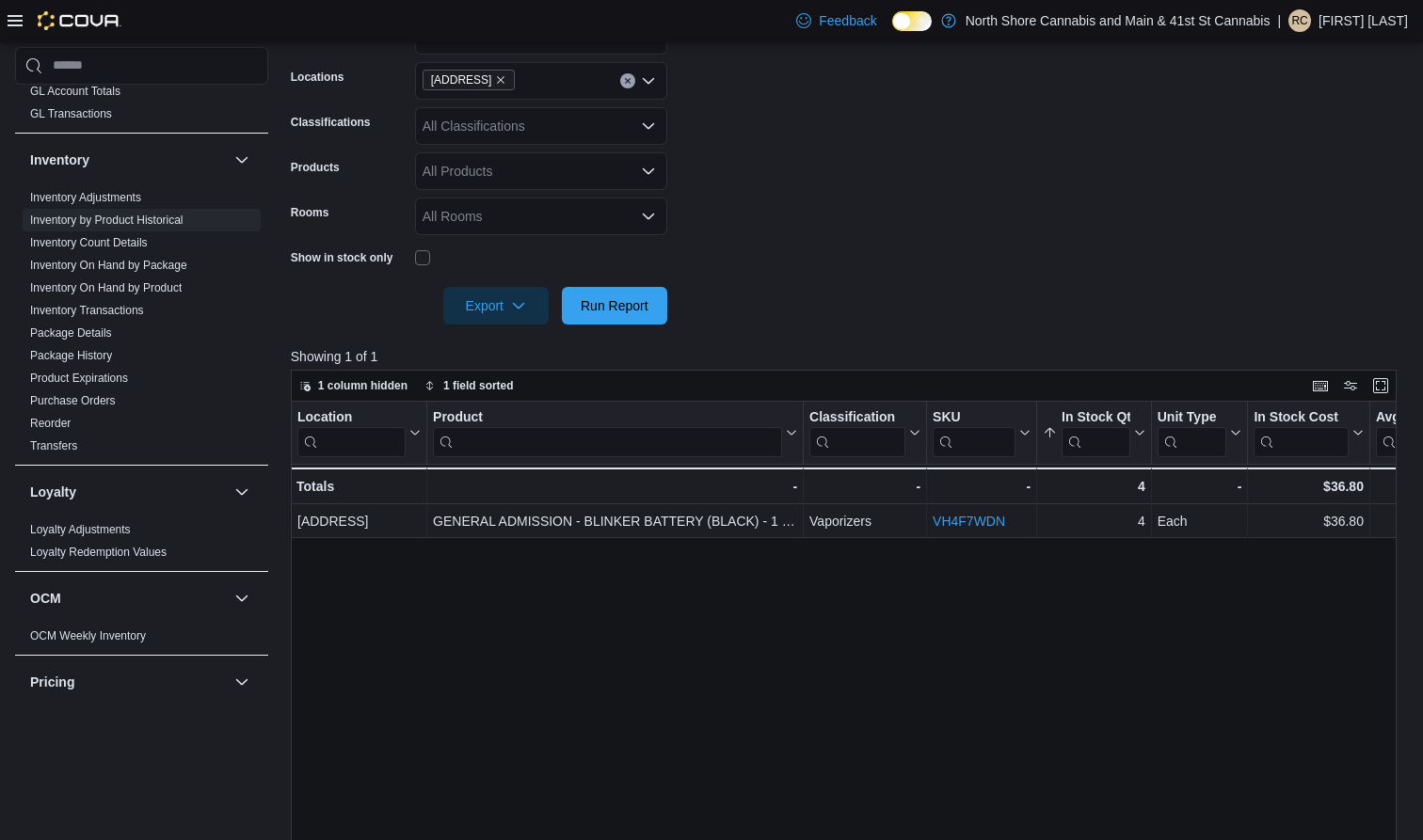 click 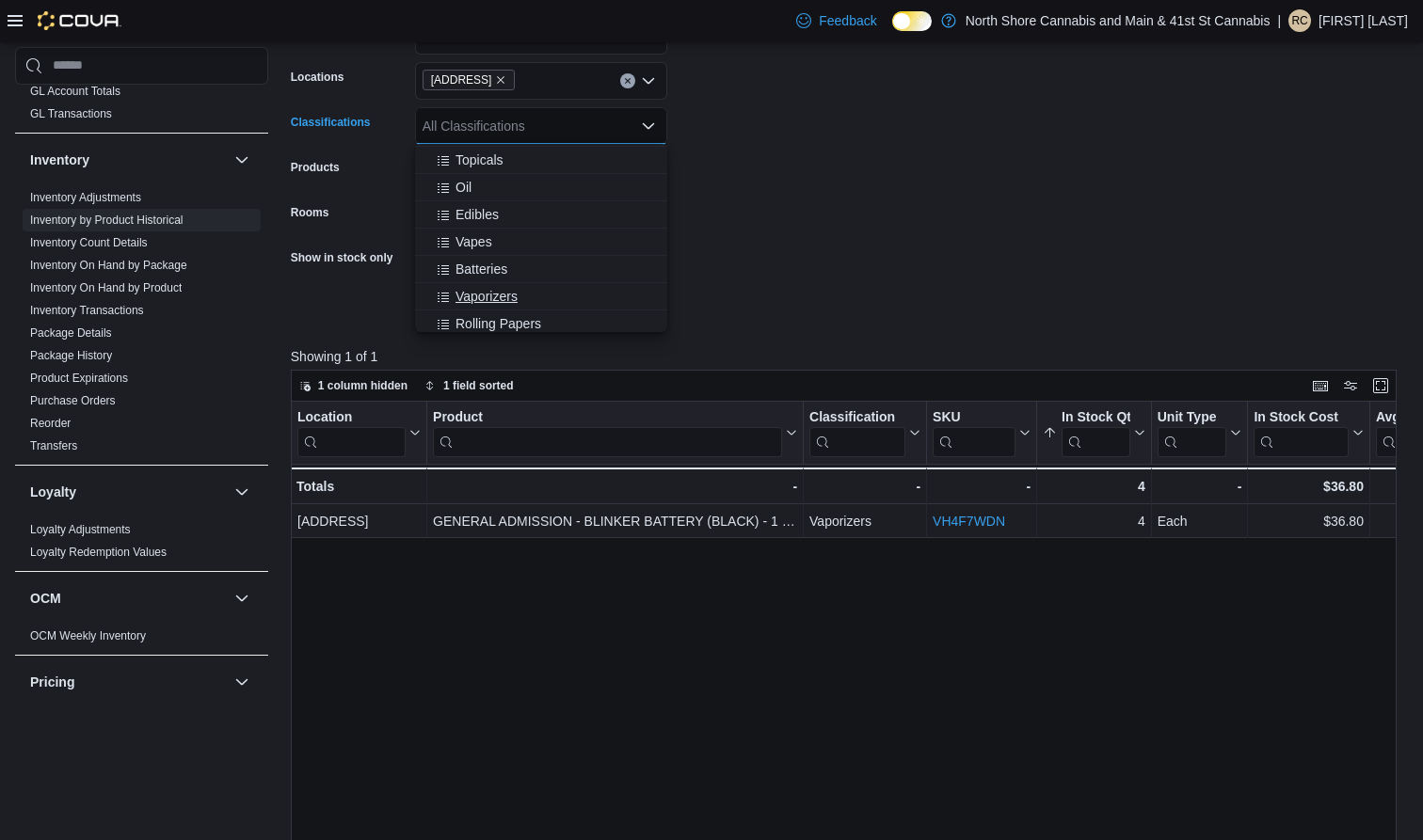 scroll, scrollTop: 228, scrollLeft: 0, axis: vertical 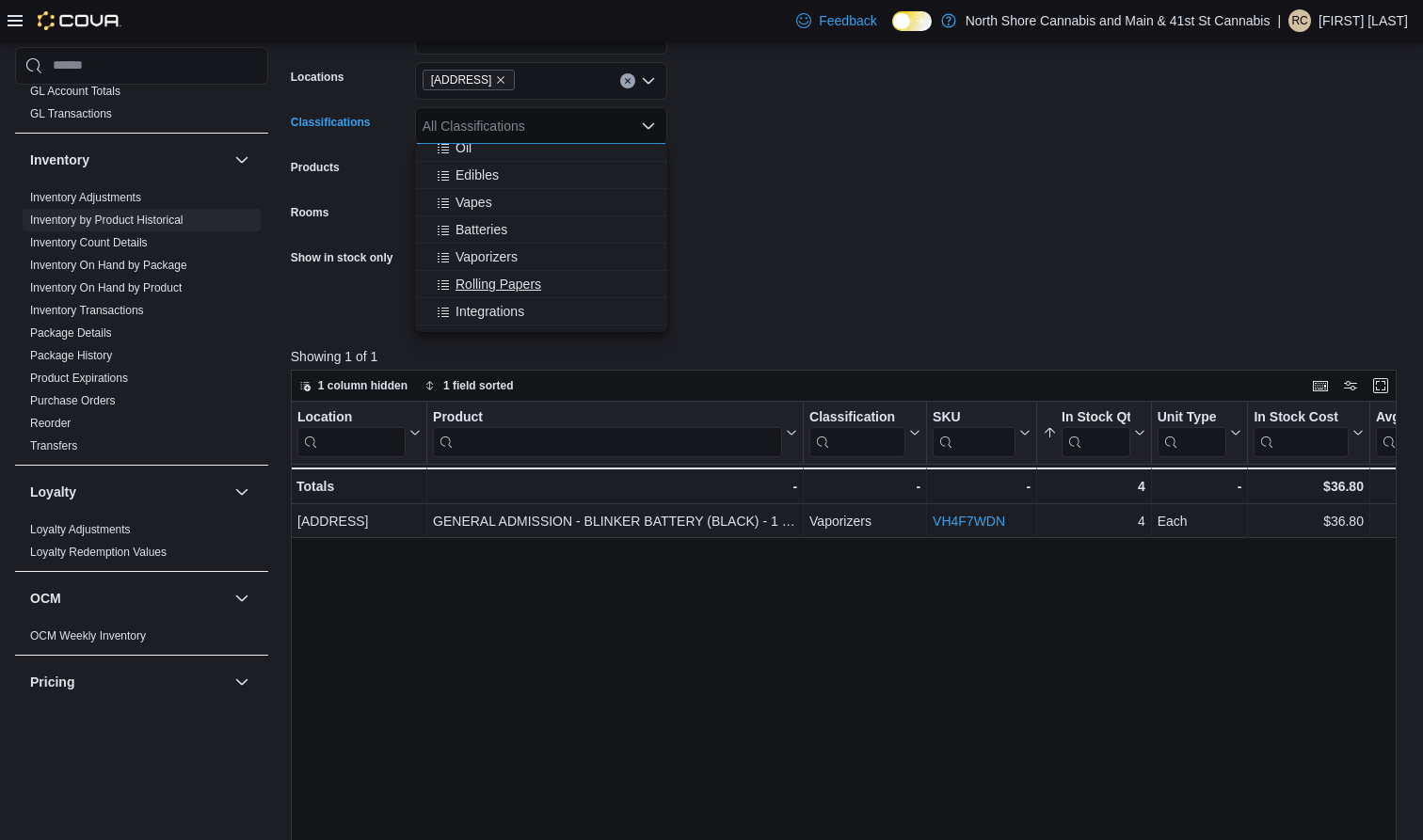 click on "Rolling Papers" at bounding box center [498, 284] 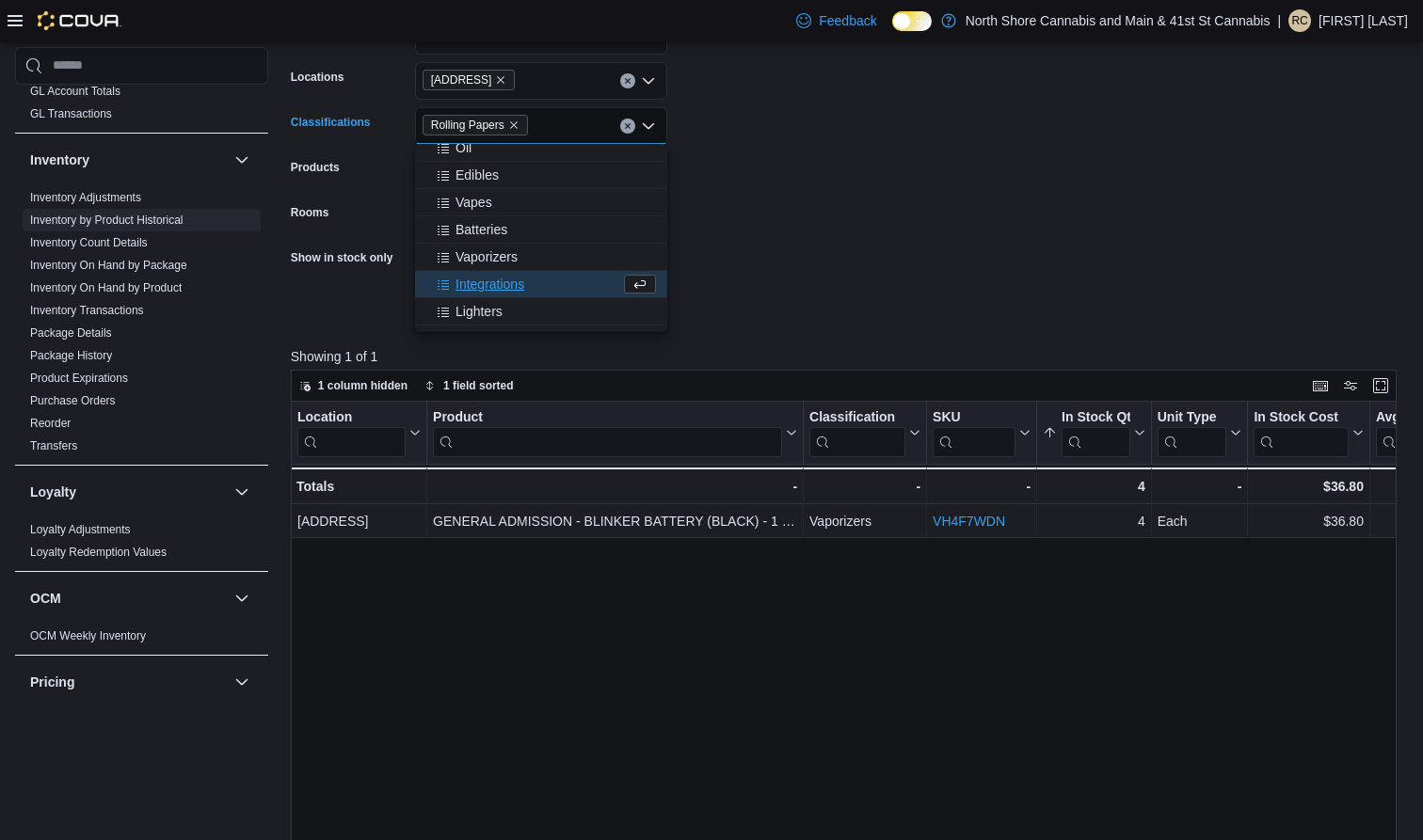click on "**********" at bounding box center [849, 159] 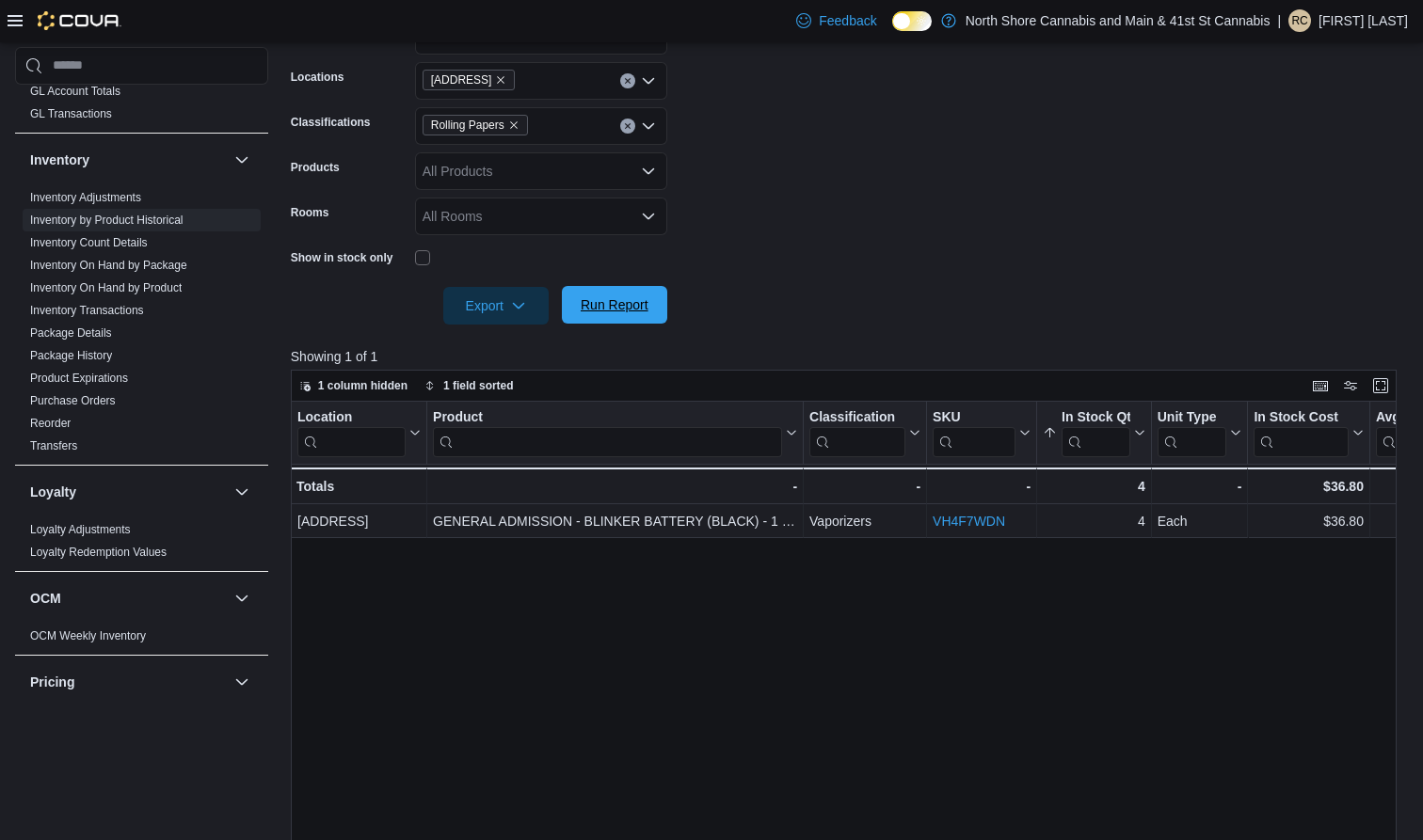 click on "Run Report" at bounding box center [615, 305] 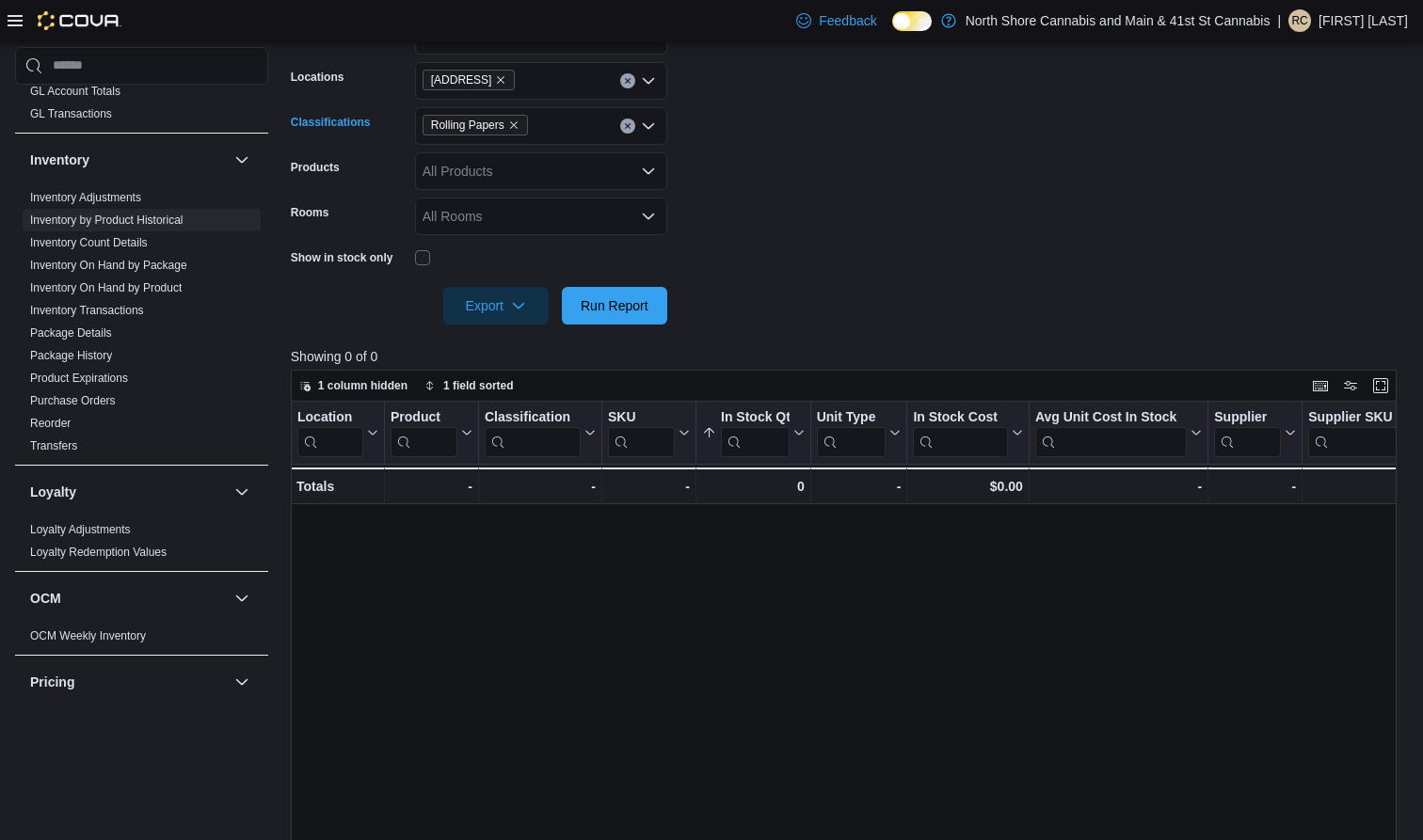 click 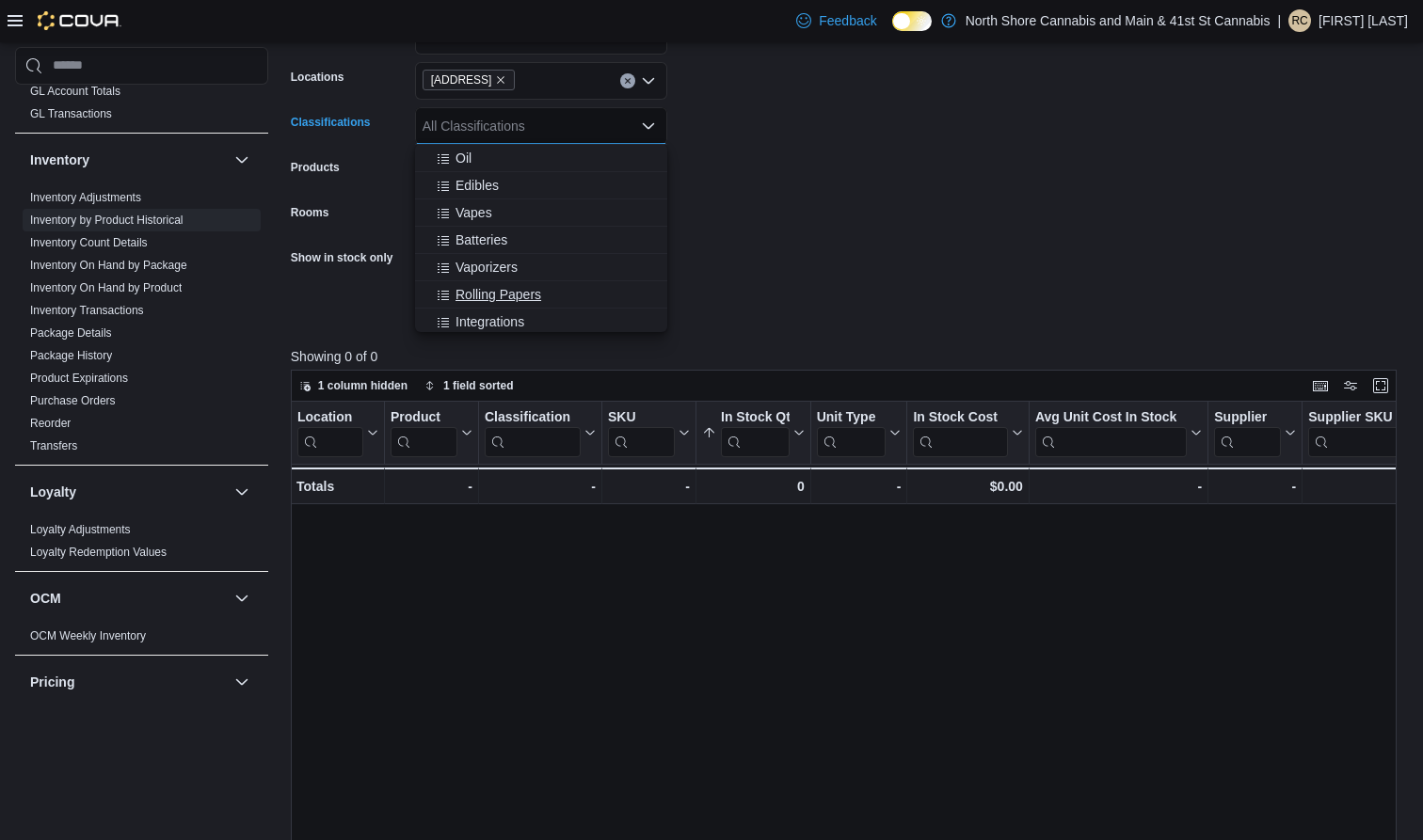 scroll, scrollTop: 255, scrollLeft: 0, axis: vertical 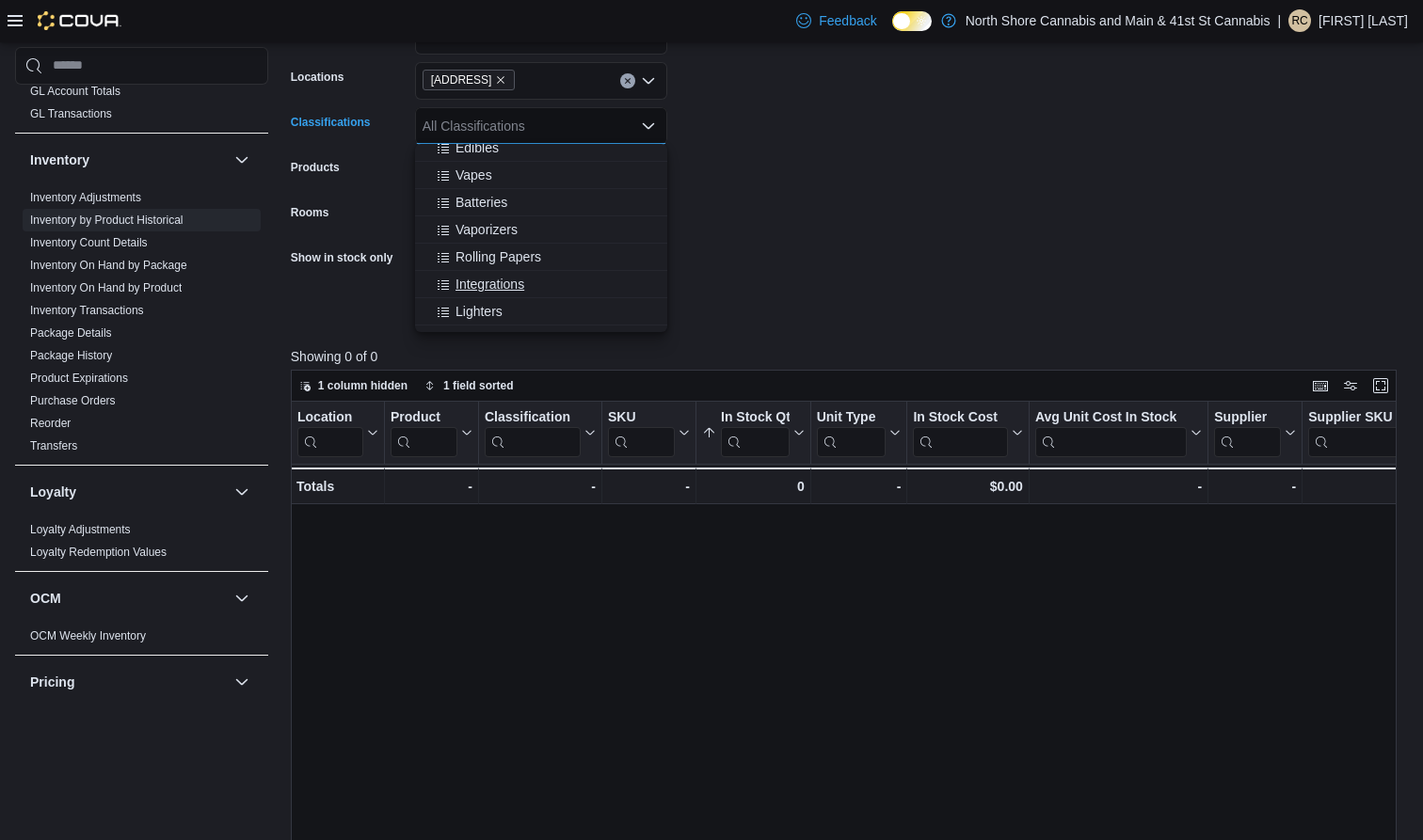 click on "Integrations" at bounding box center (489, 284) 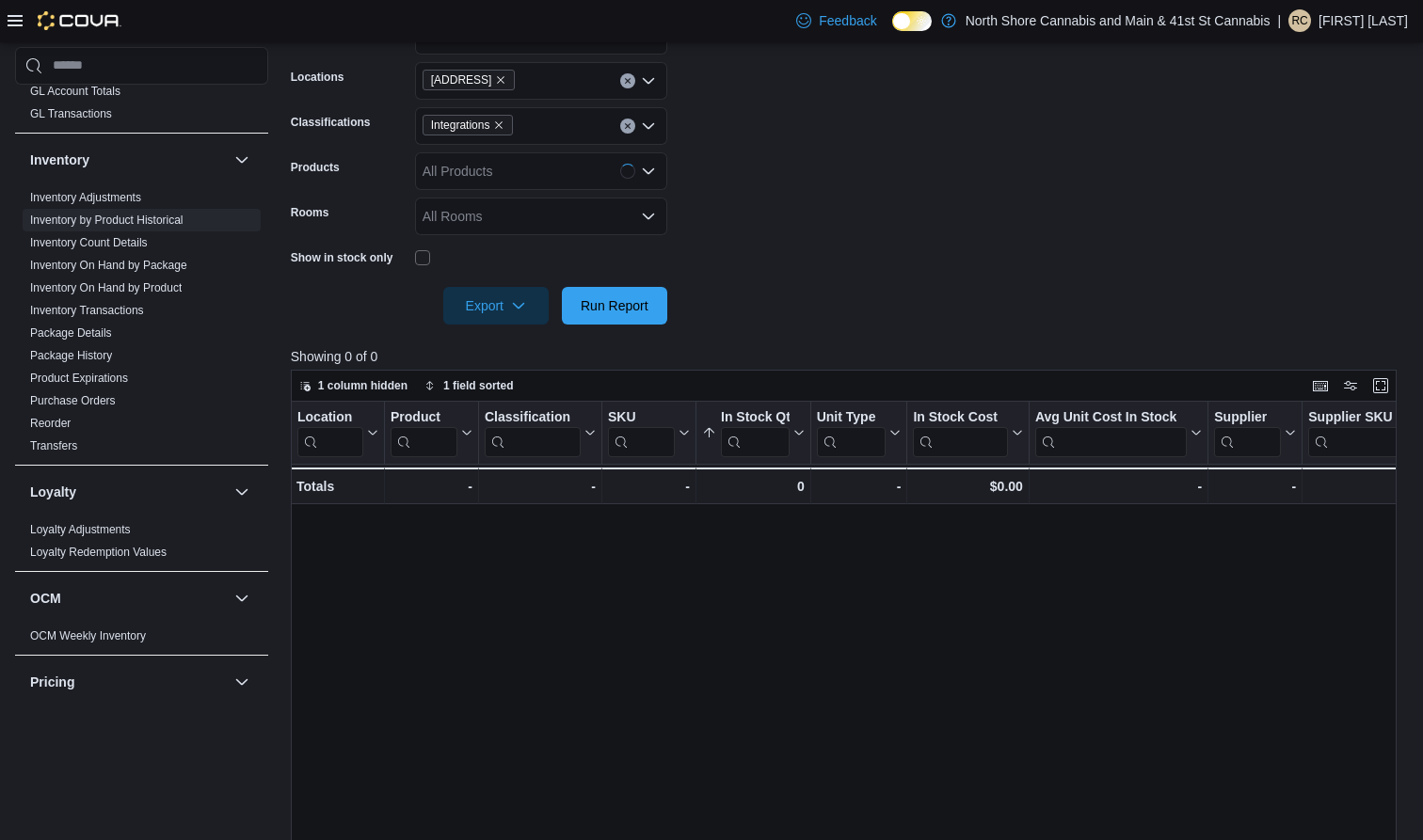 click on "**********" at bounding box center [849, 159] 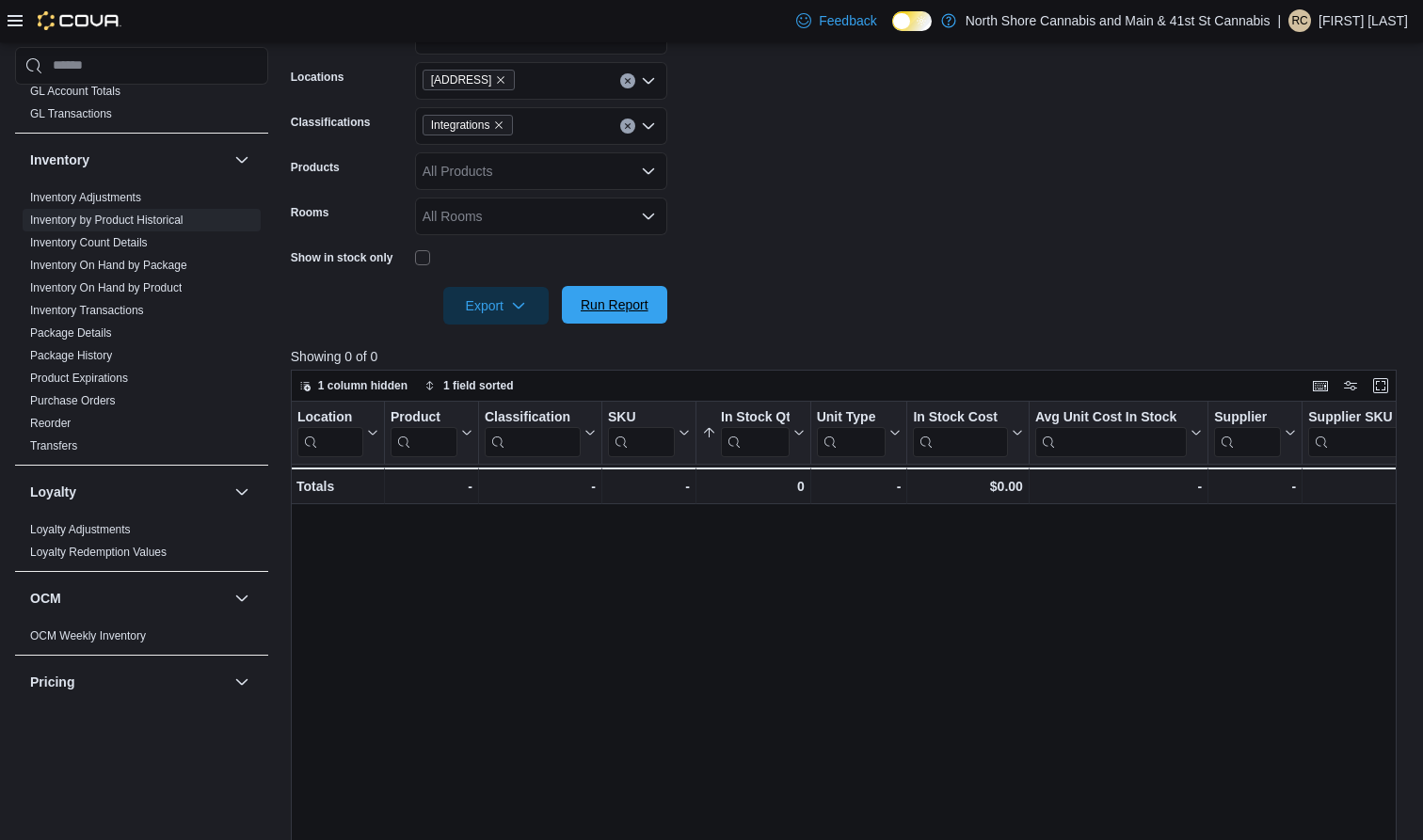 click on "Run Report" at bounding box center (615, 305) 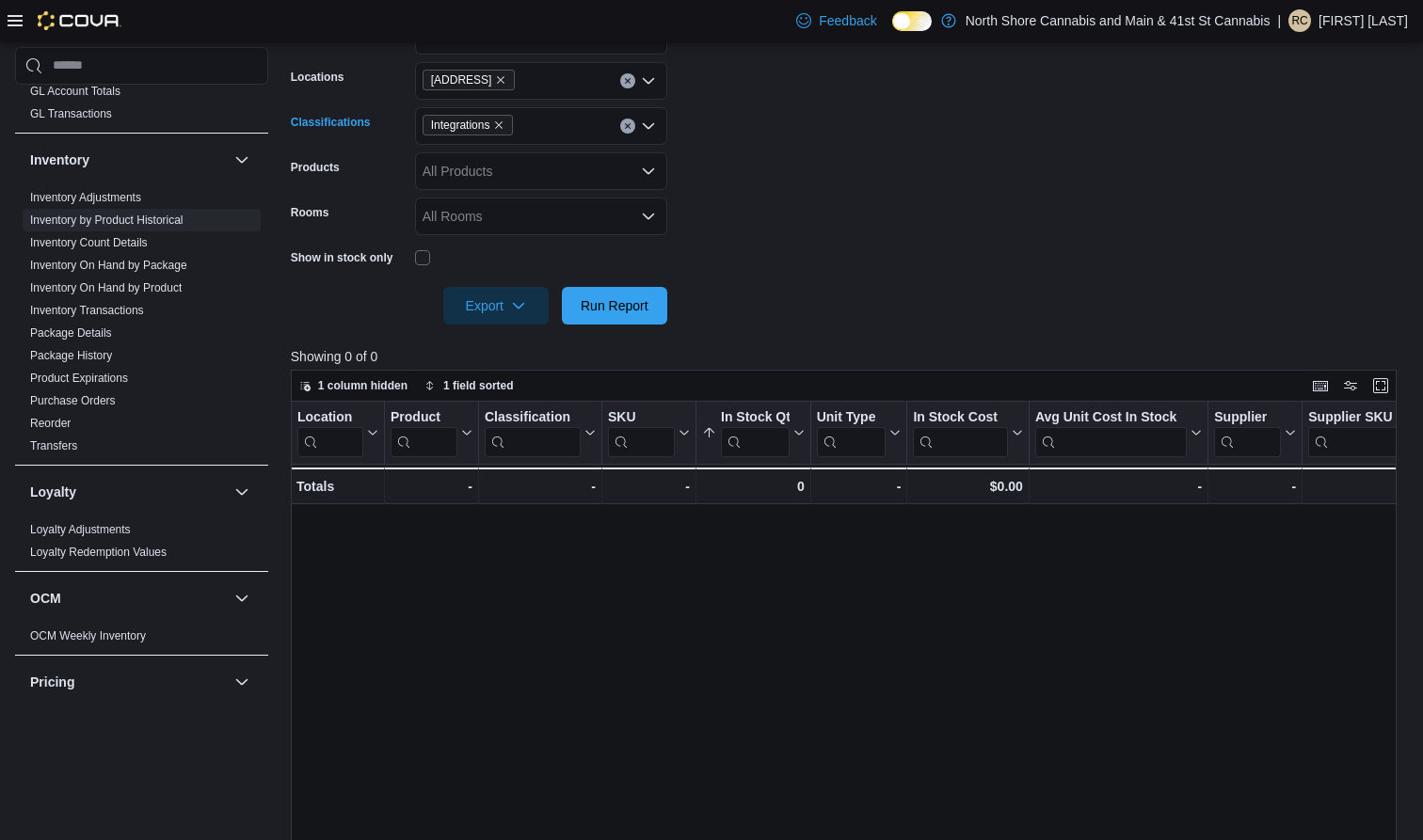 click 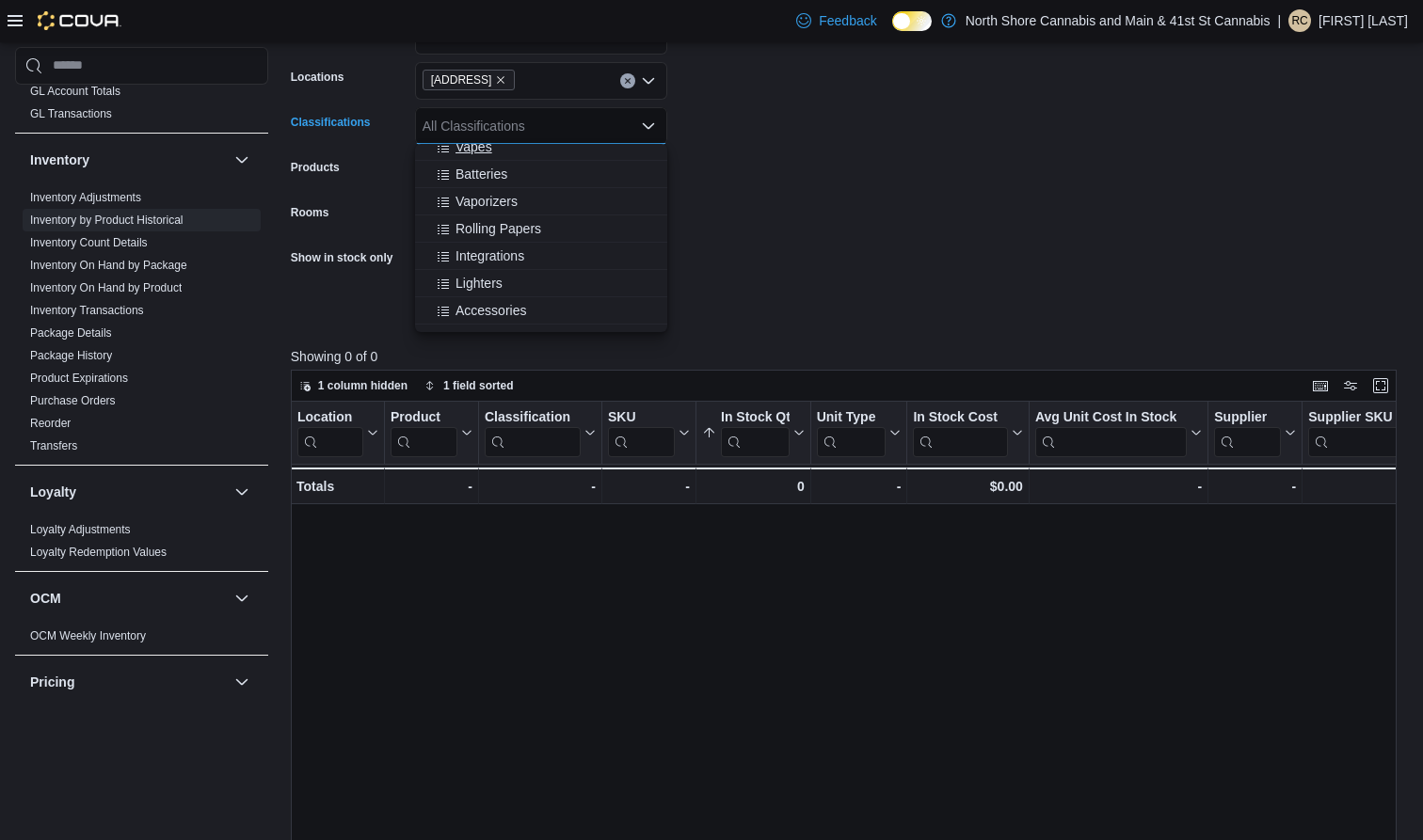 scroll, scrollTop: 286, scrollLeft: 0, axis: vertical 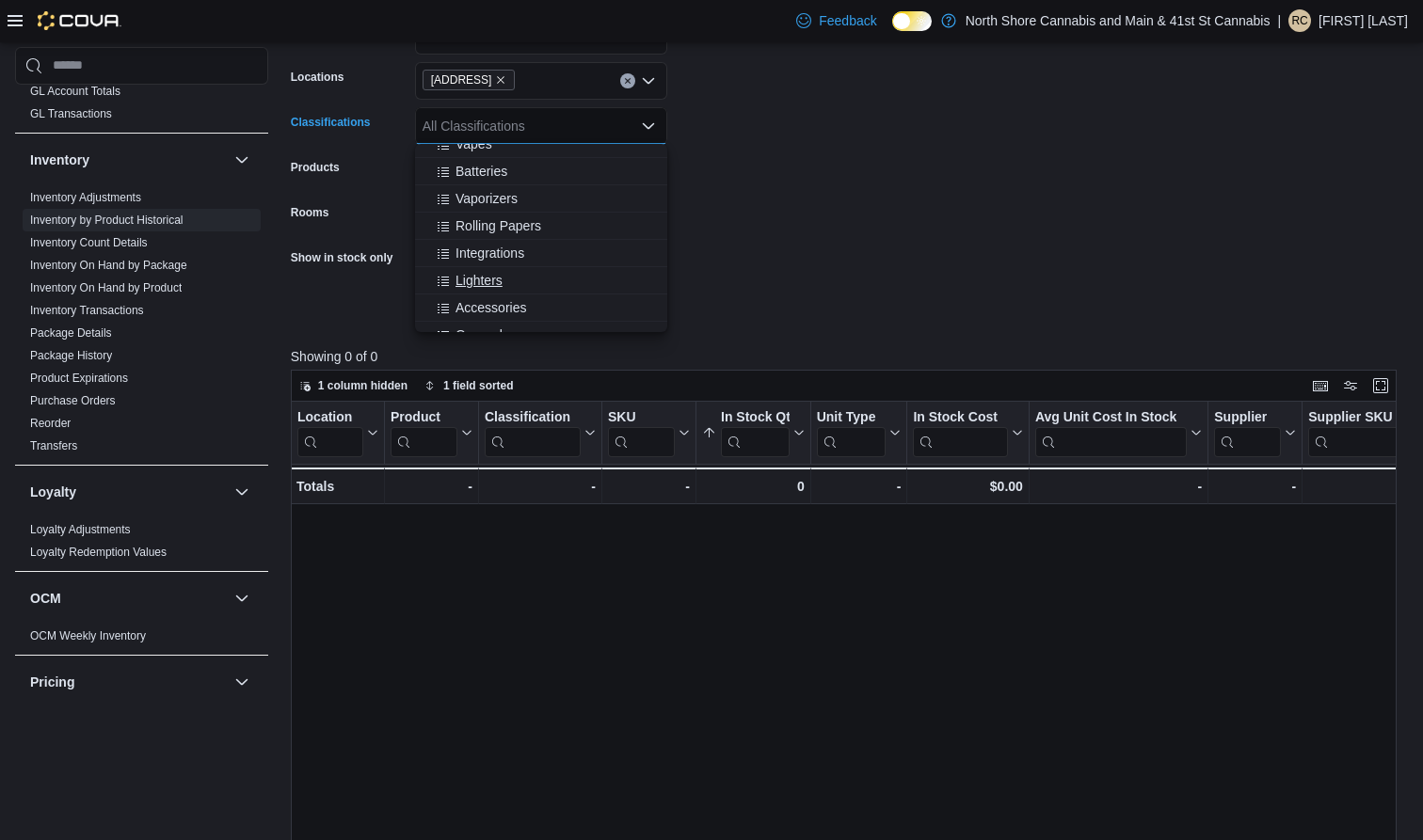 click on "Lighters" at bounding box center [479, 280] 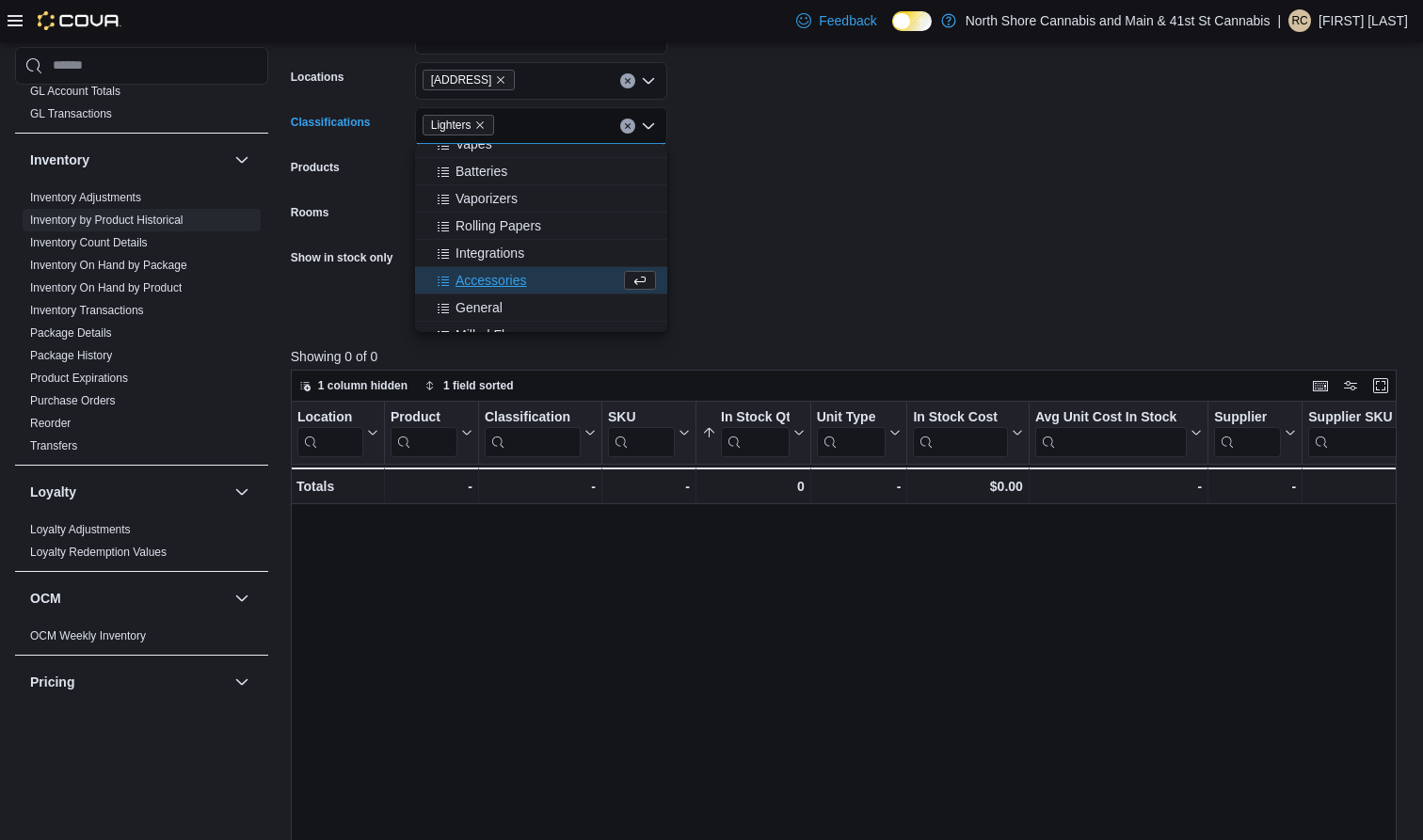 click on "**********" at bounding box center (849, 159) 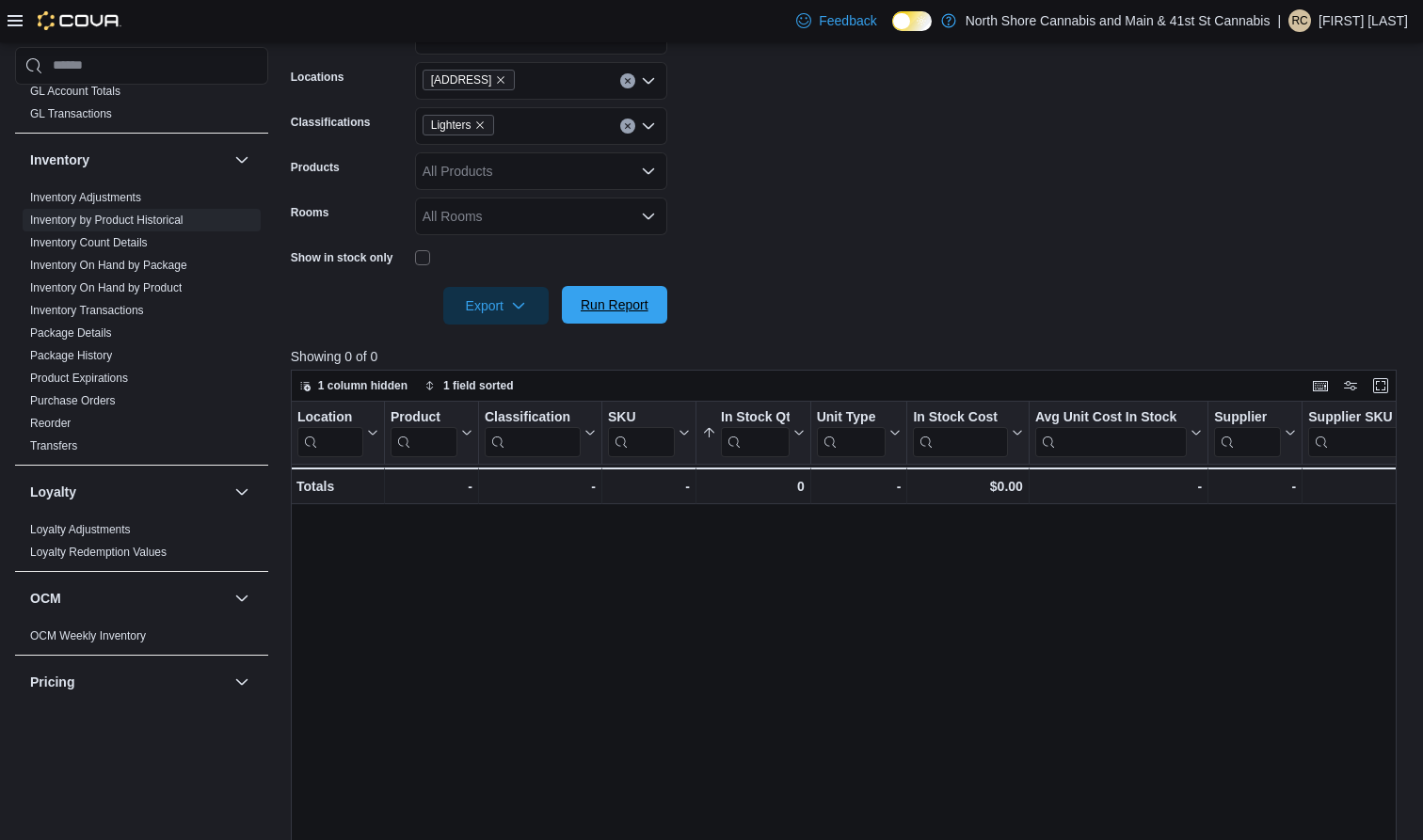 click on "Run Report" at bounding box center [615, 305] 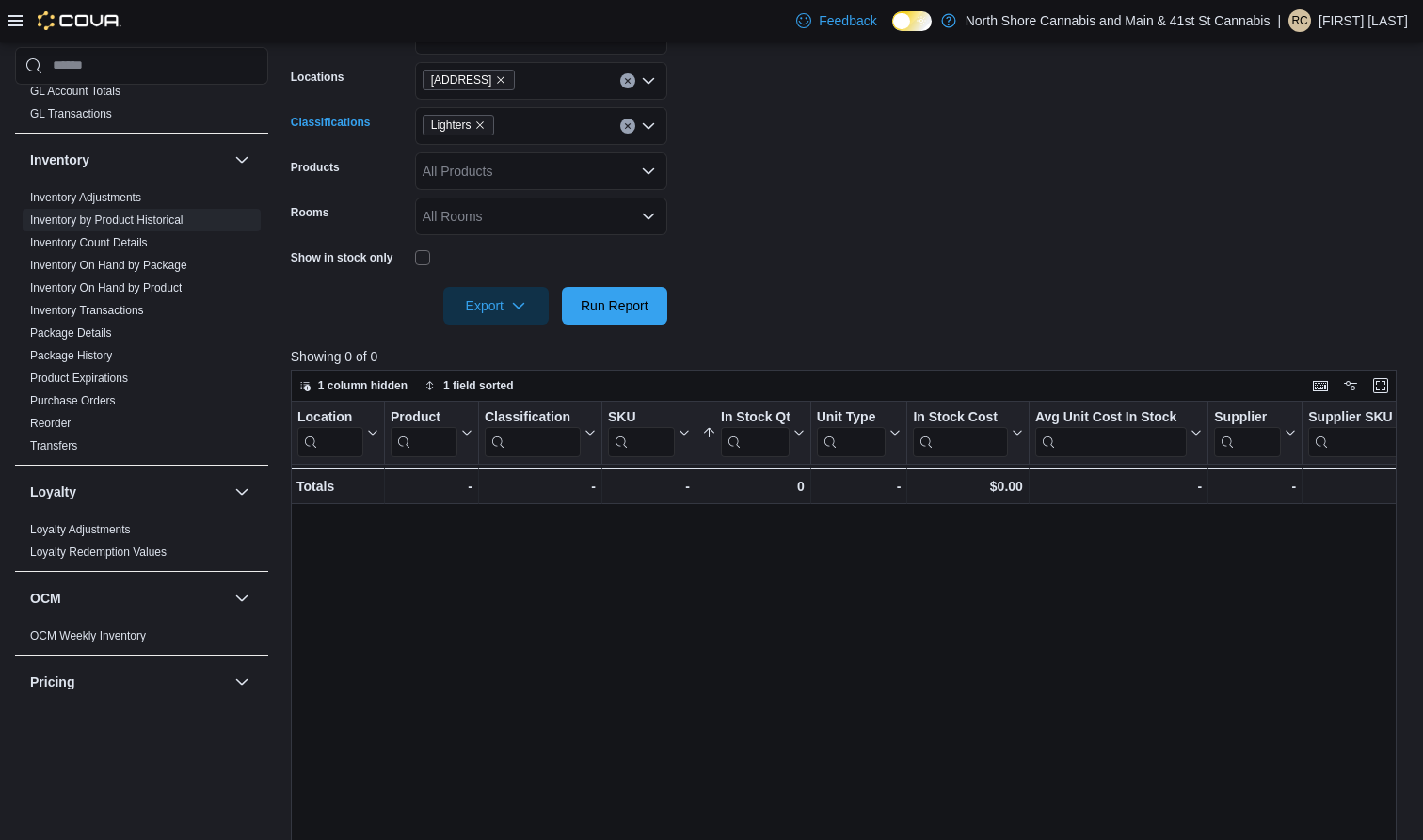 click 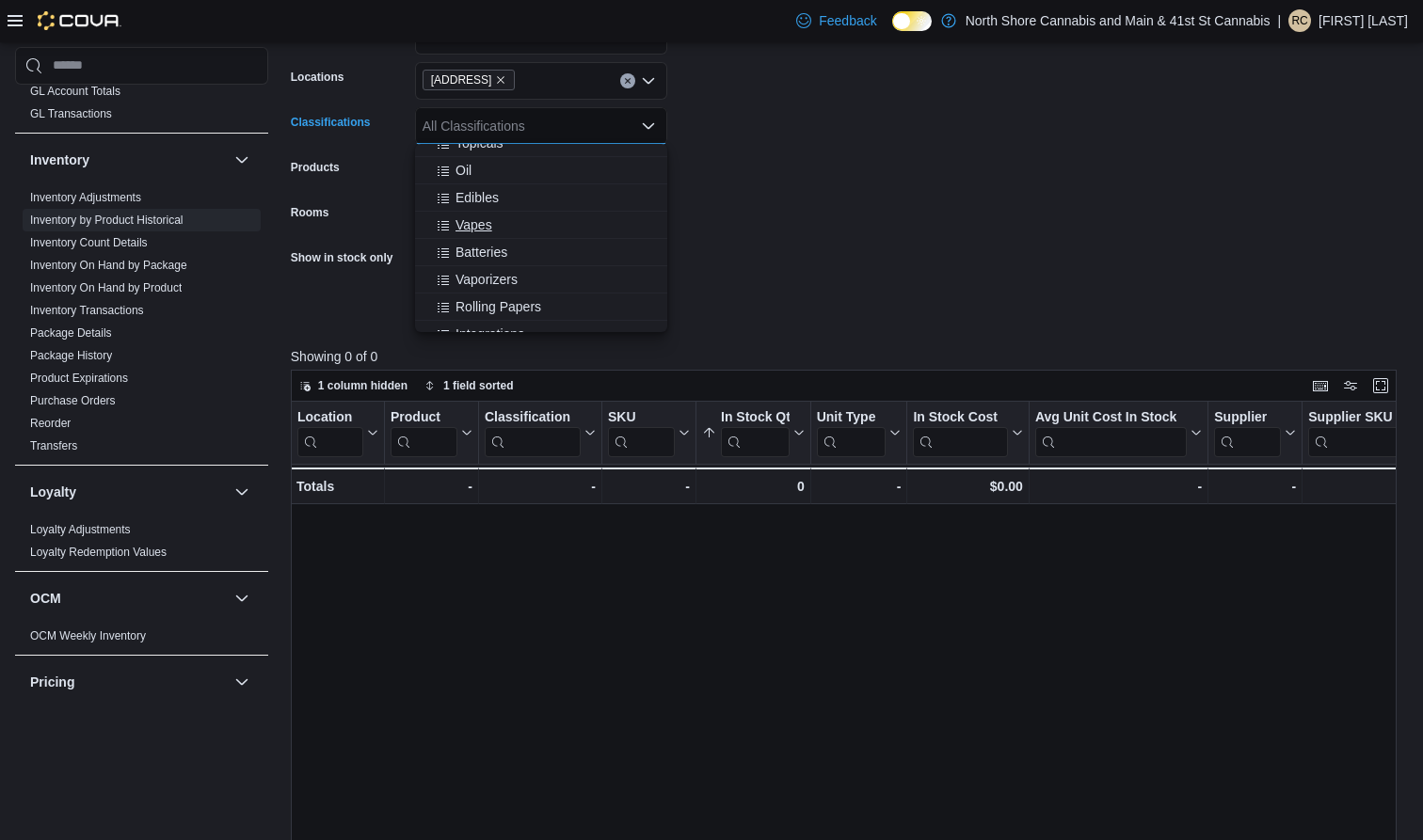 scroll, scrollTop: 257, scrollLeft: 0, axis: vertical 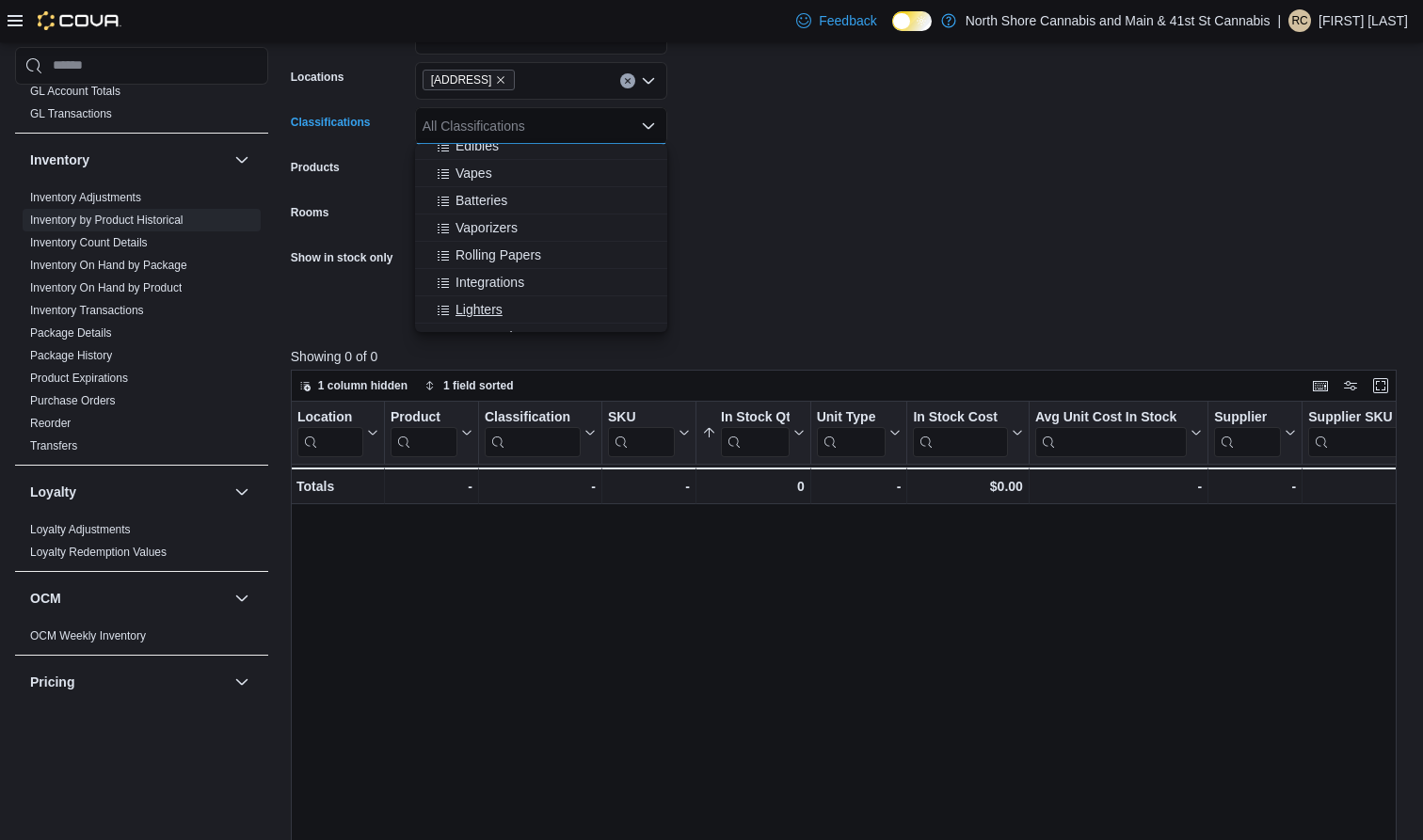 drag, startPoint x: 515, startPoint y: 250, endPoint x: 484, endPoint y: 308, distance: 65.764732 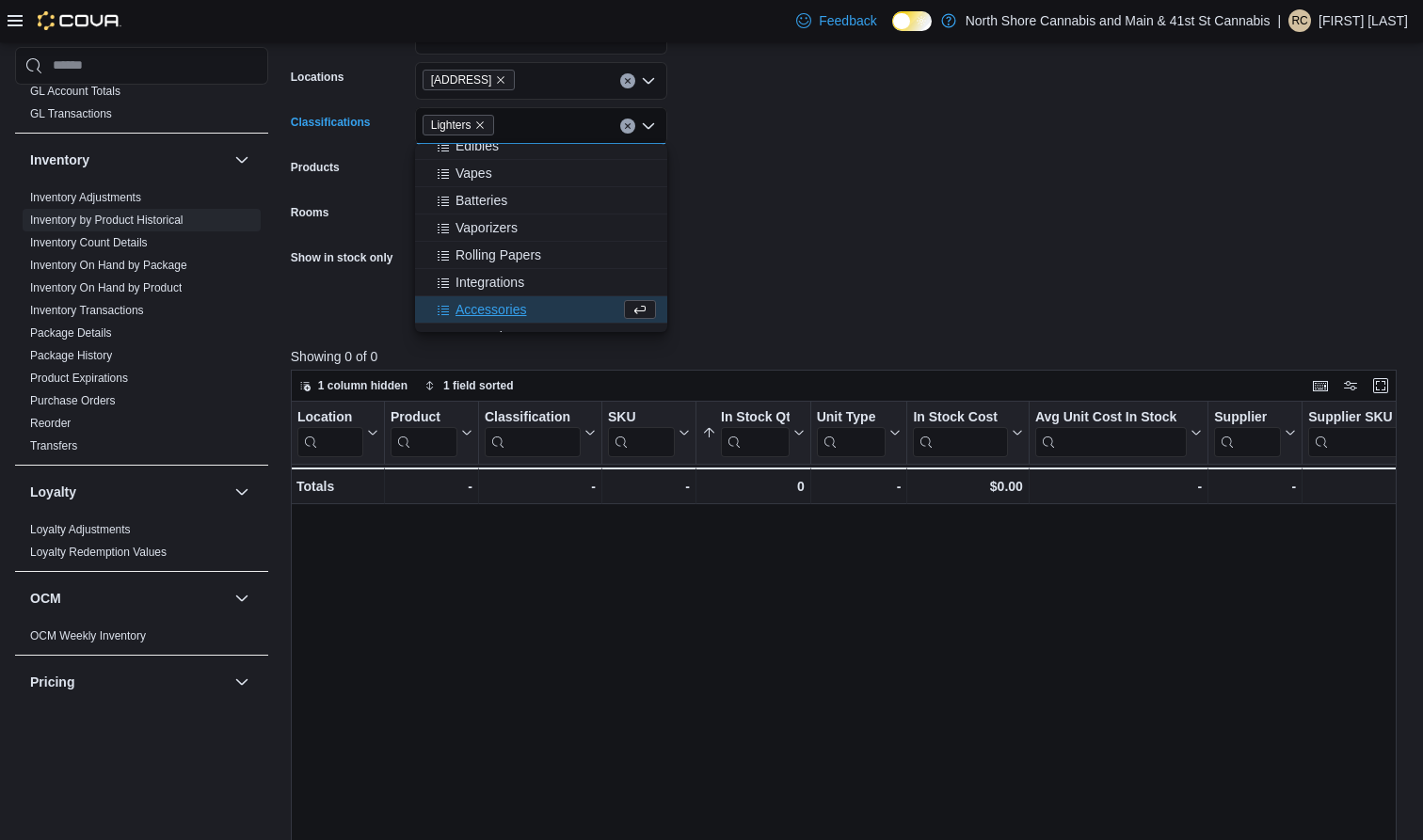 click on "**********" at bounding box center [849, 159] 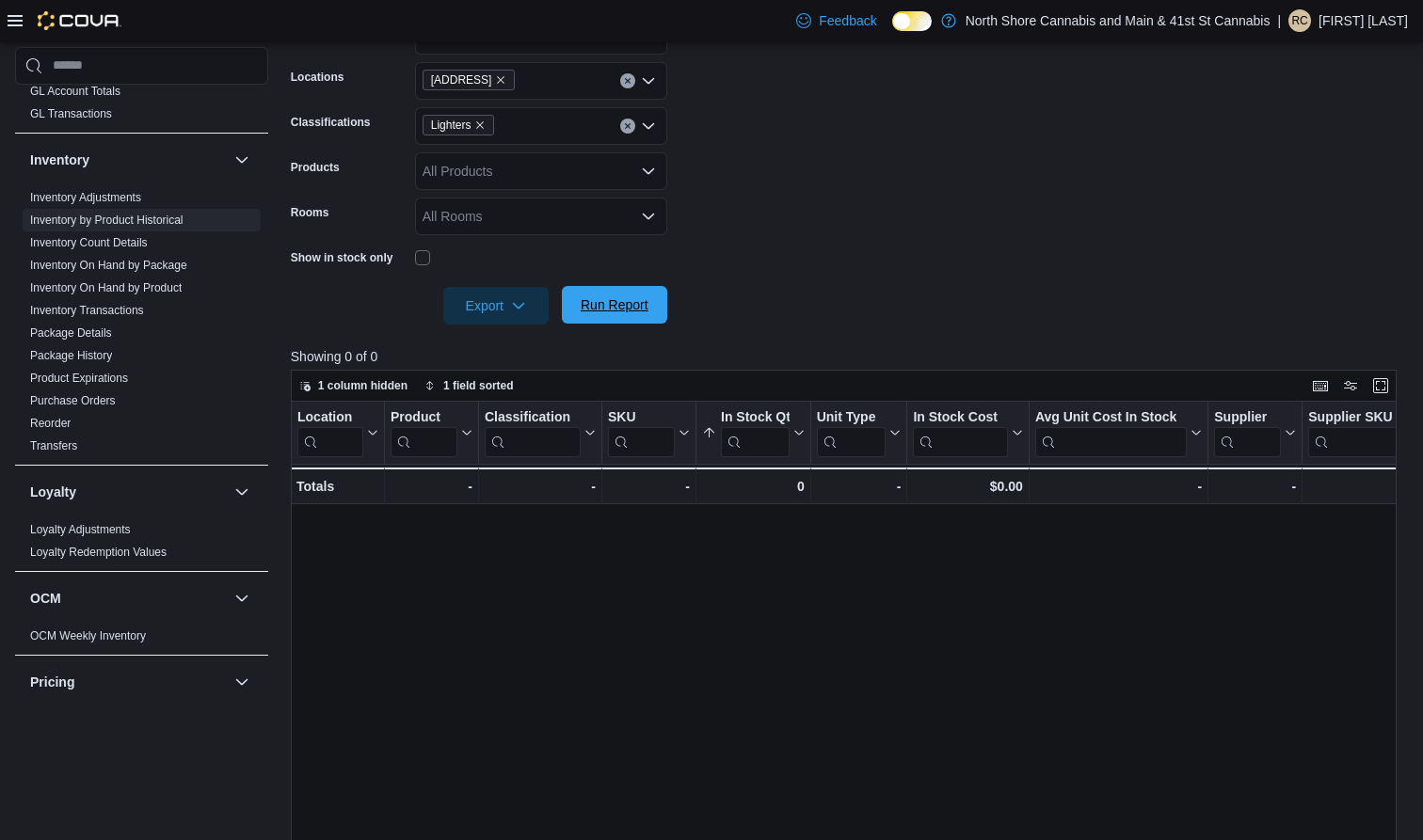click on "Run Report" at bounding box center (615, 305) 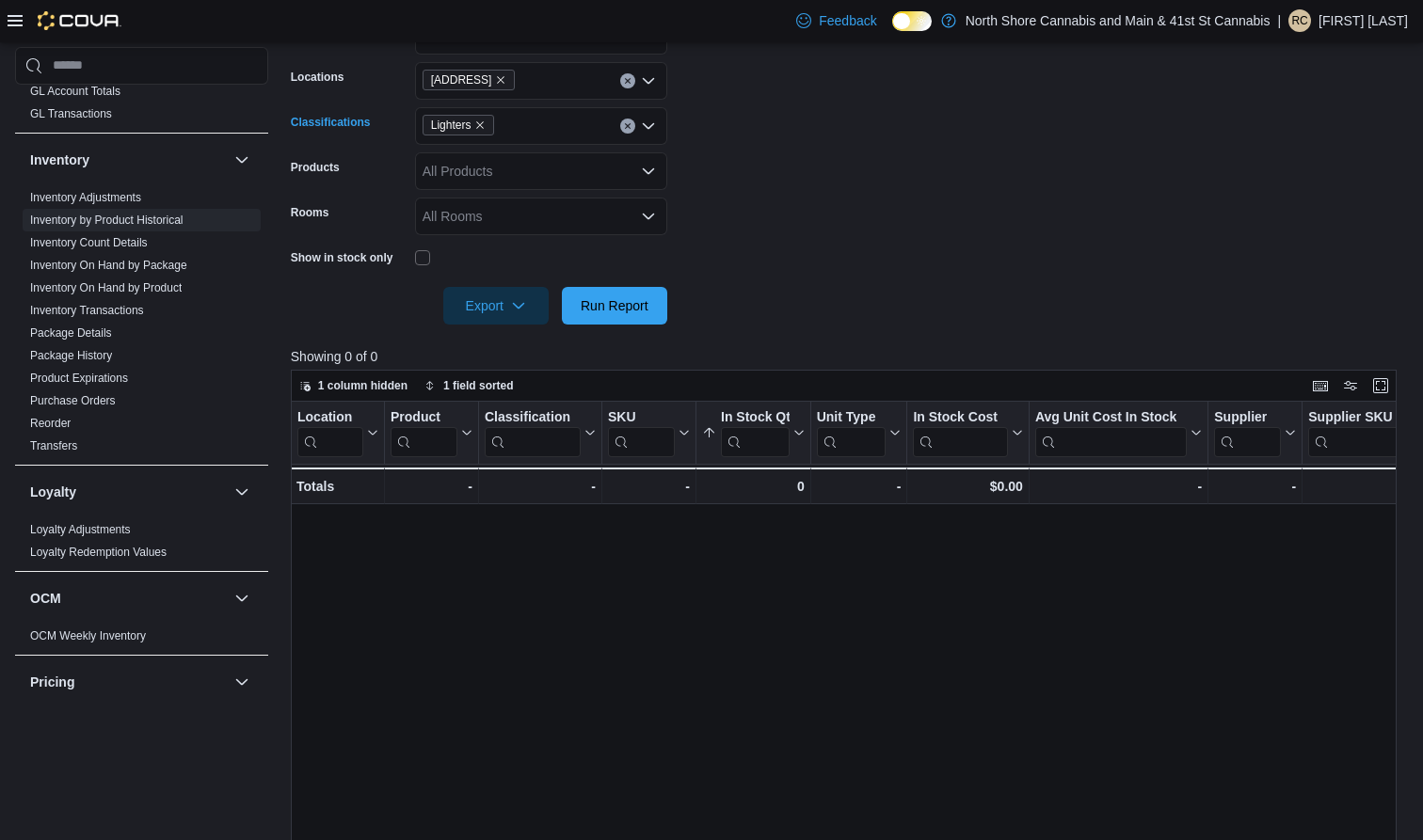 click 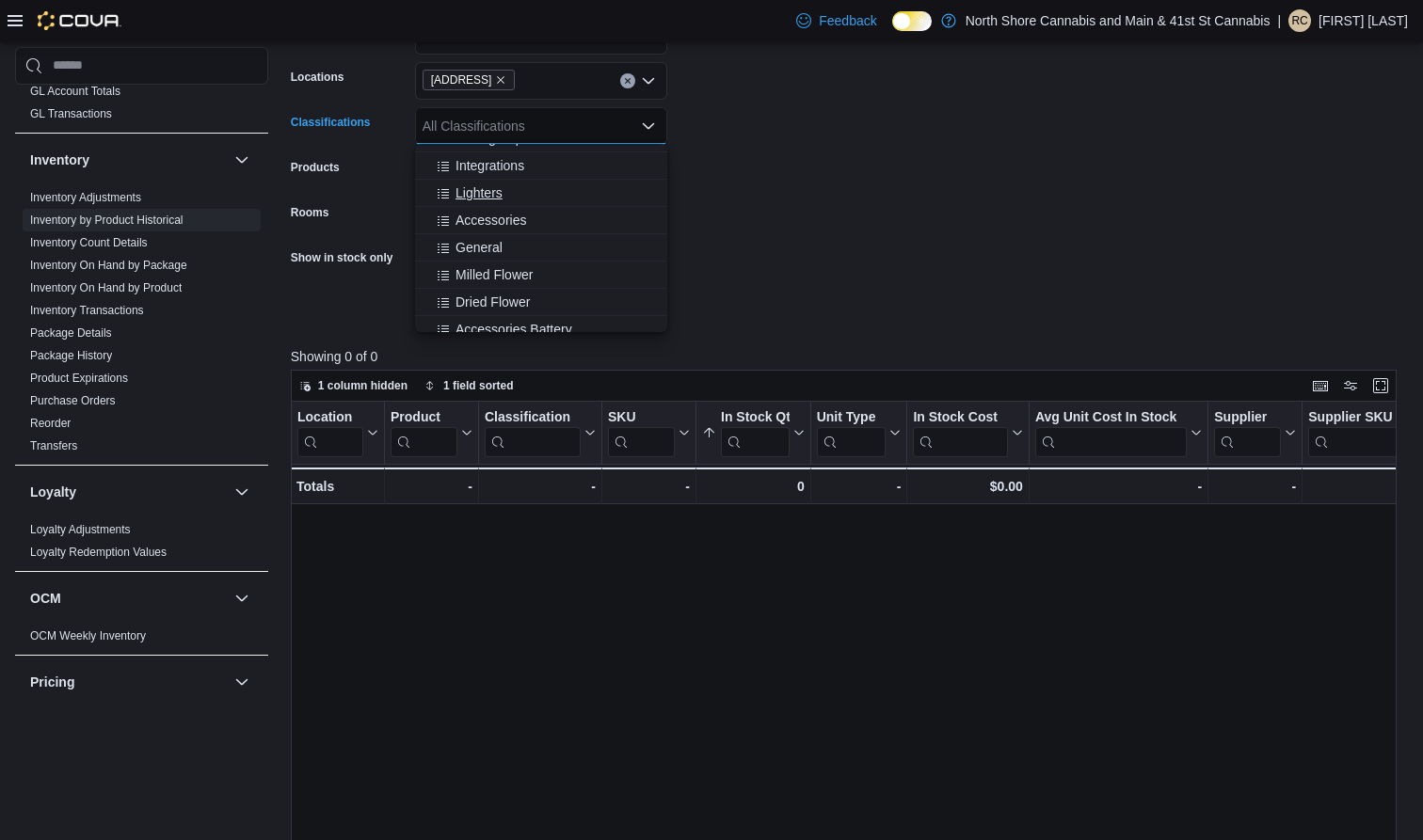 scroll, scrollTop: 375, scrollLeft: 0, axis: vertical 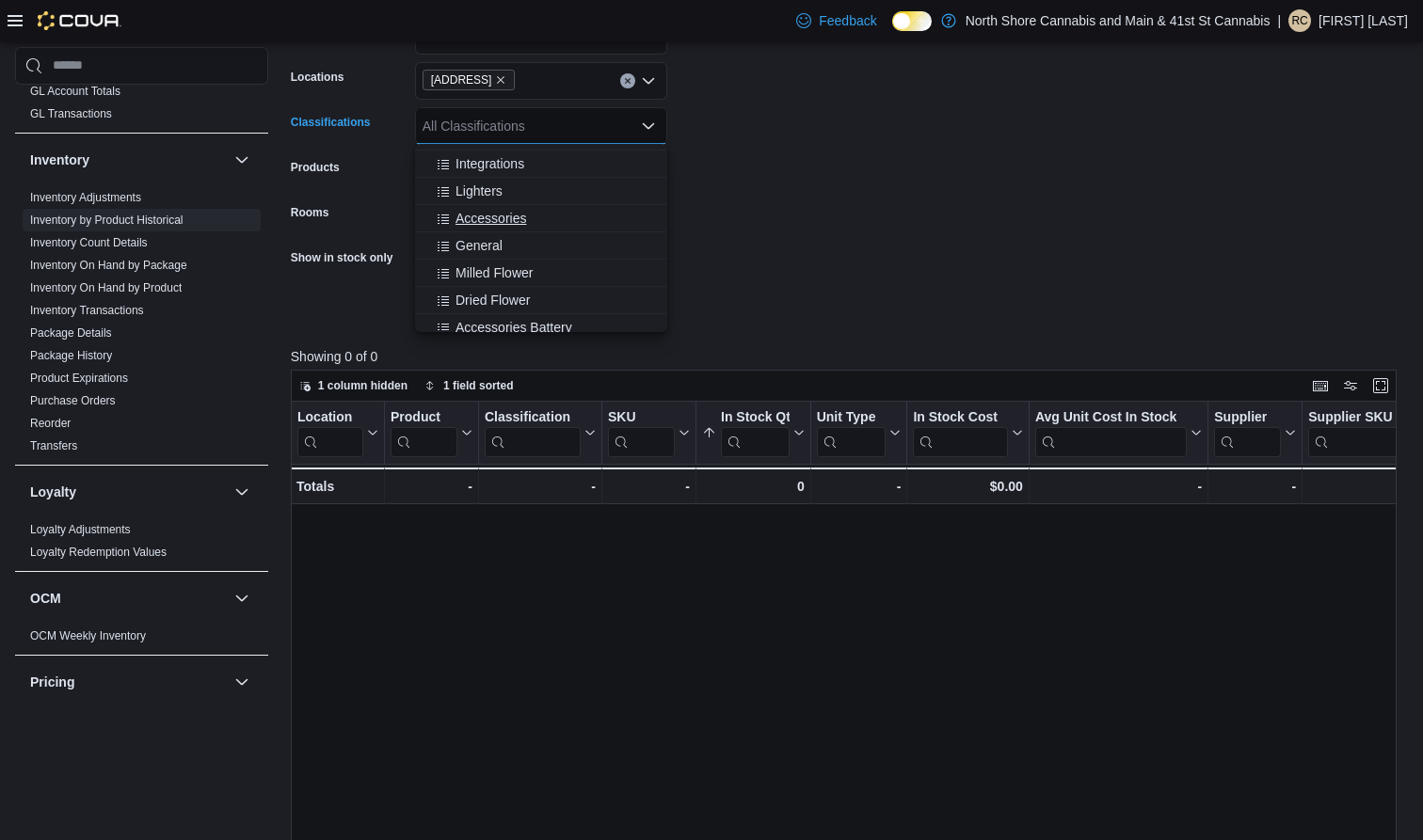 click on "Accessories" at bounding box center [490, 218] 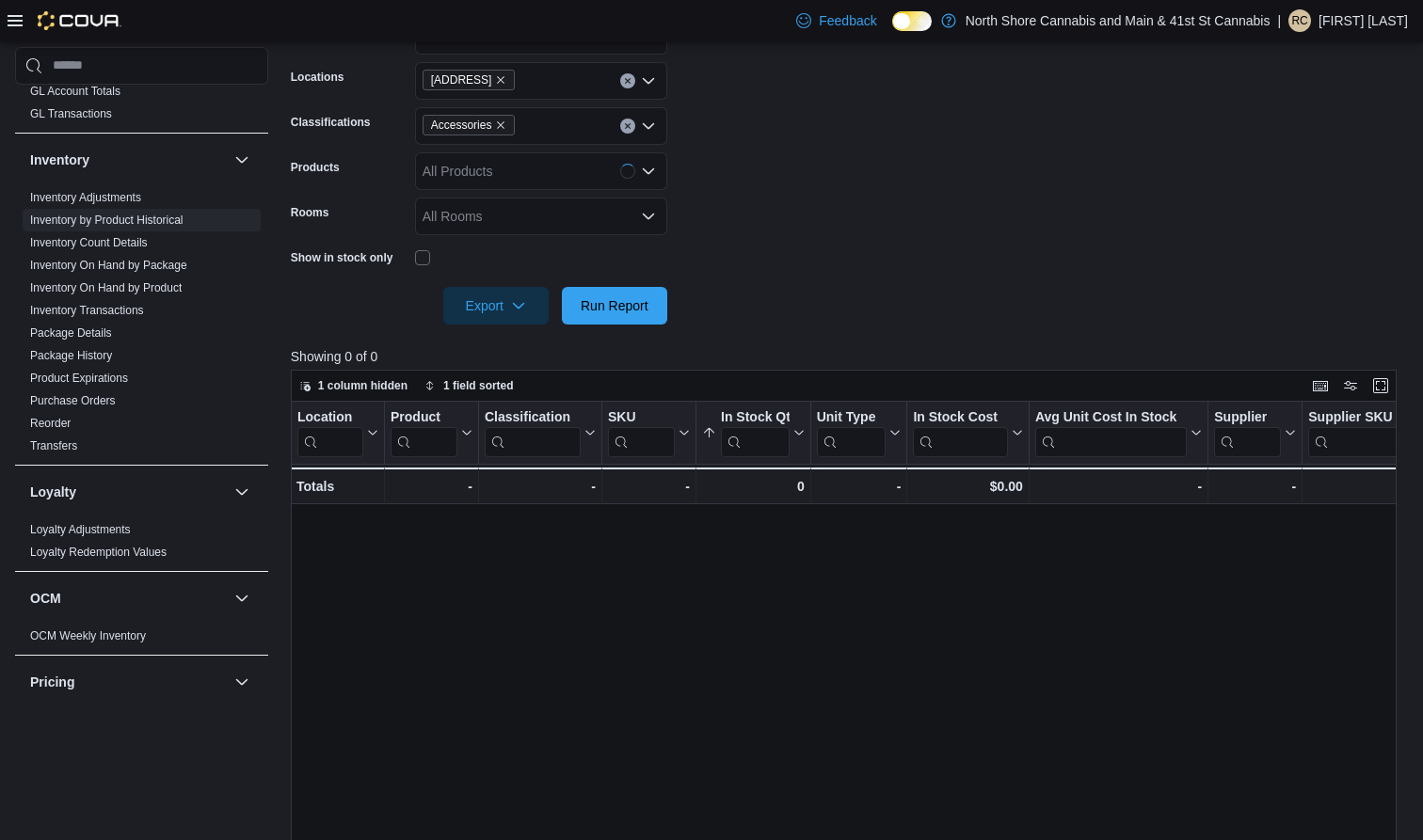 click at bounding box center [849, 279] 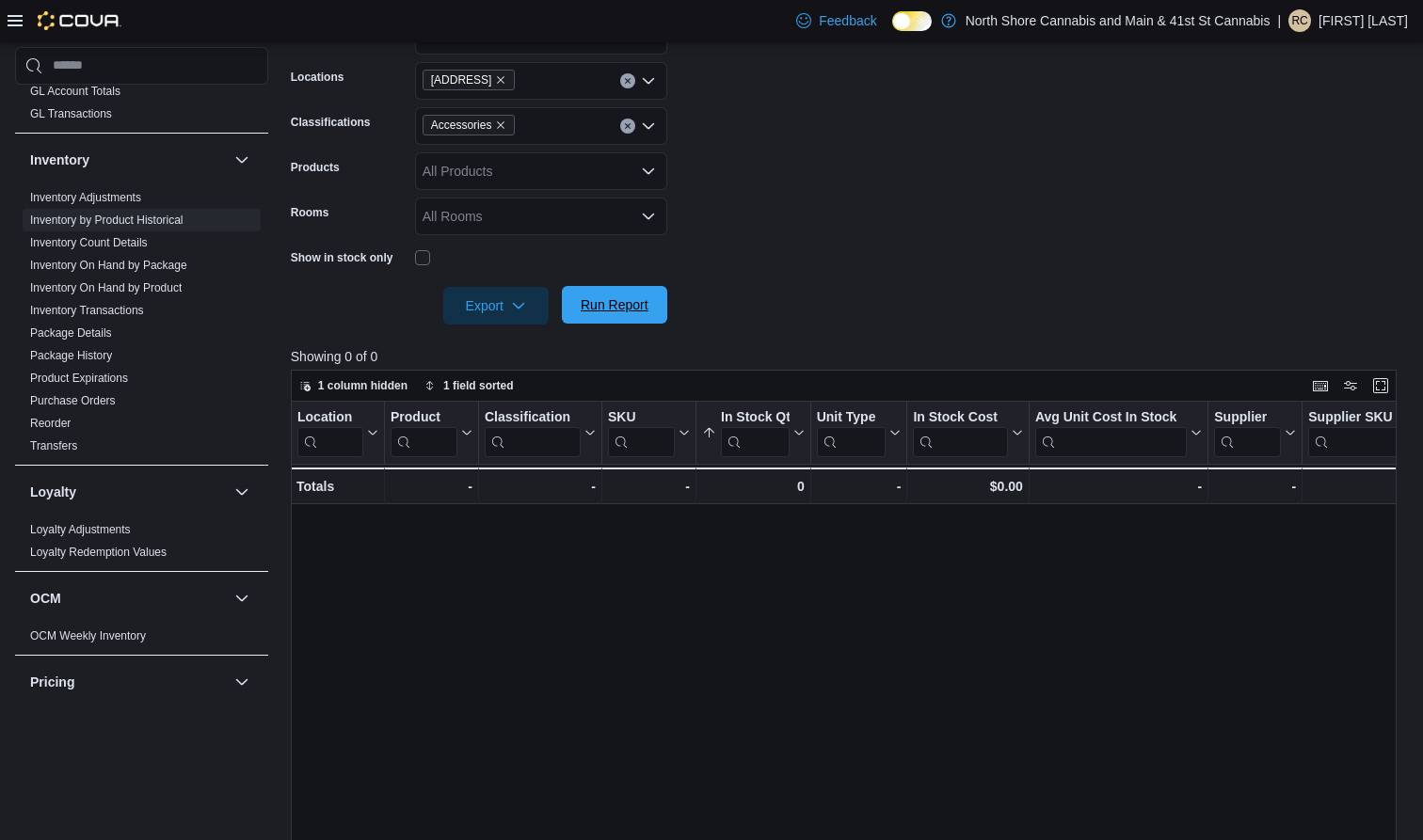 click on "Run Report" at bounding box center (615, 305) 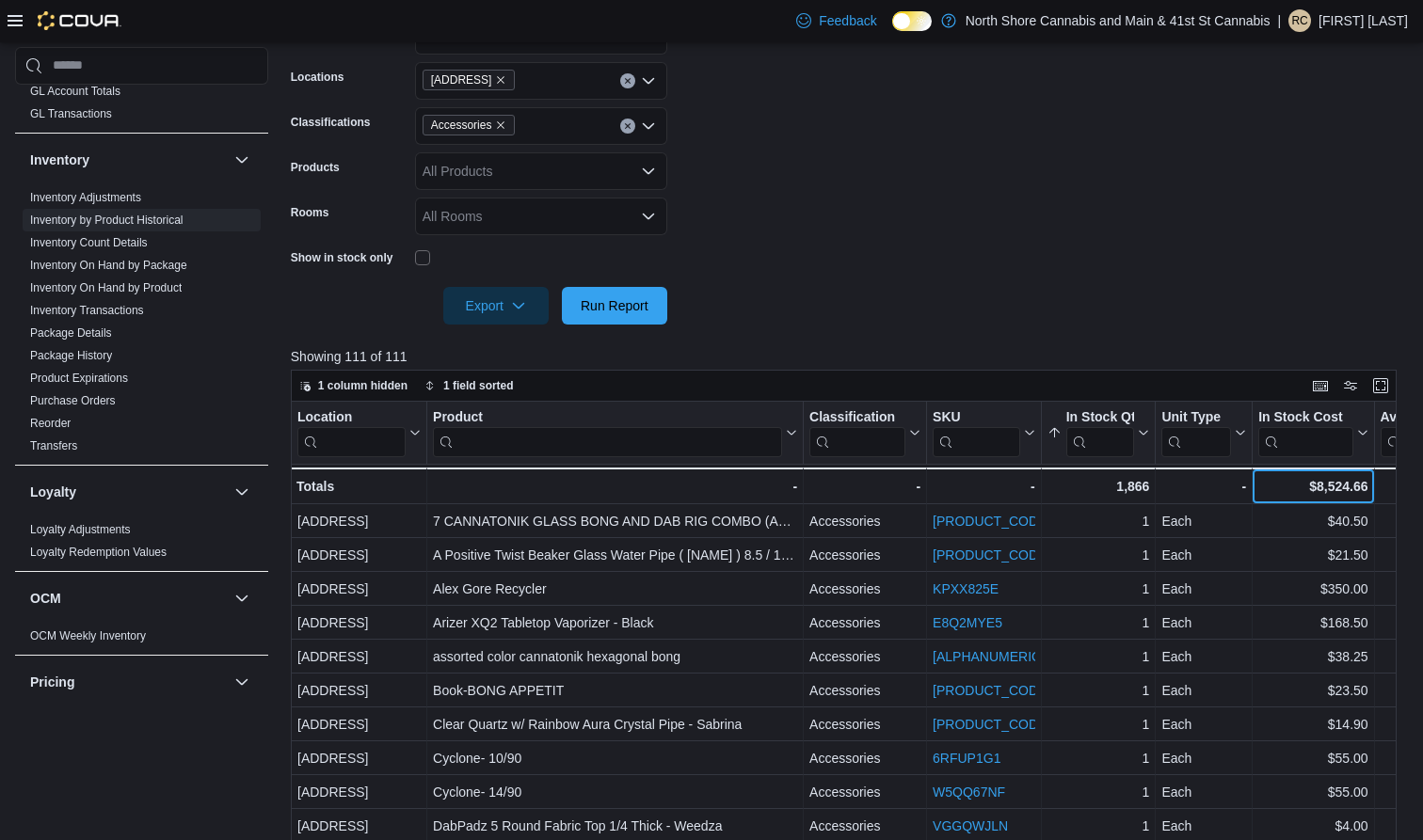 click on "$8,524.66" at bounding box center (1313, 486) 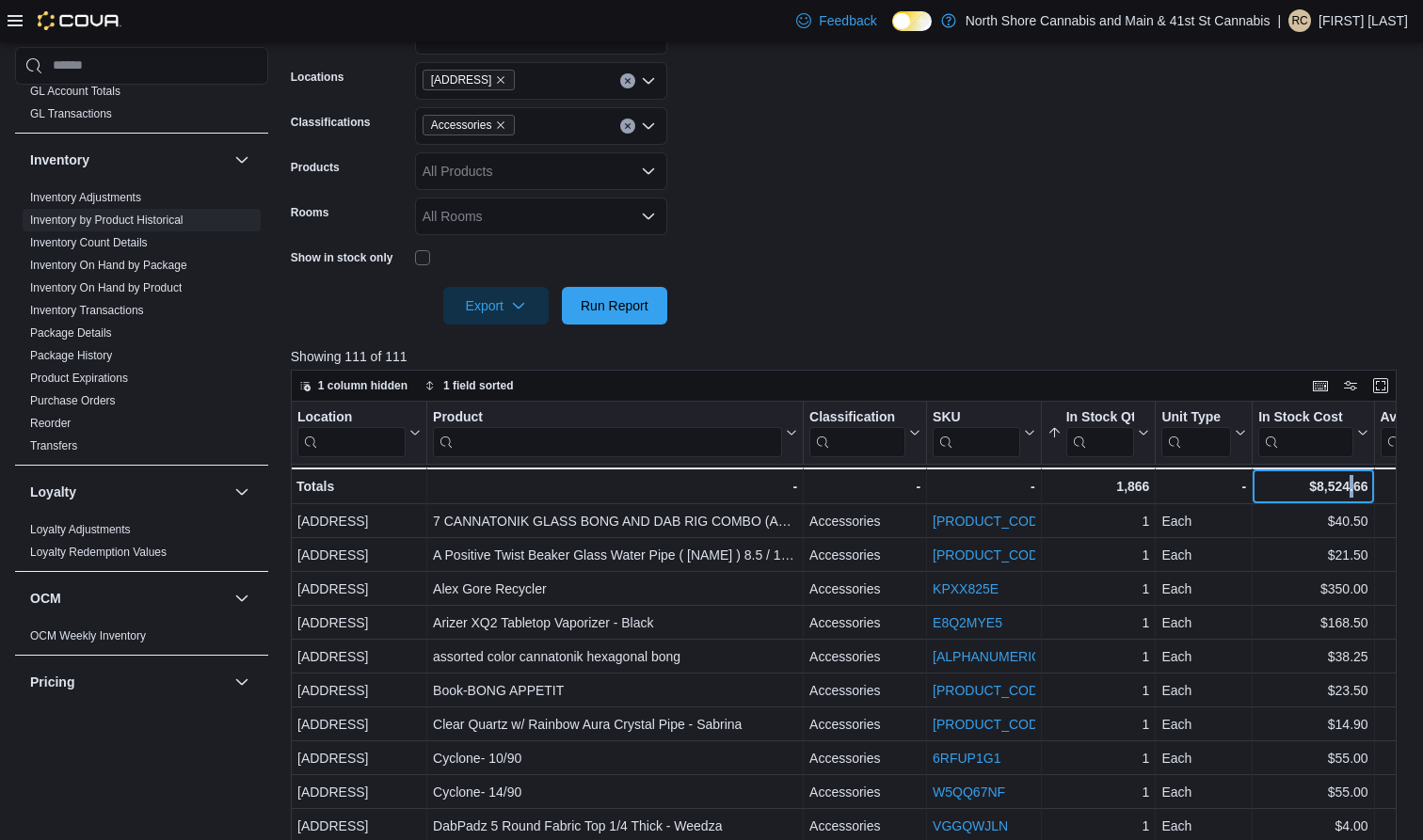 click on "$8,524.66" at bounding box center [1313, 486] 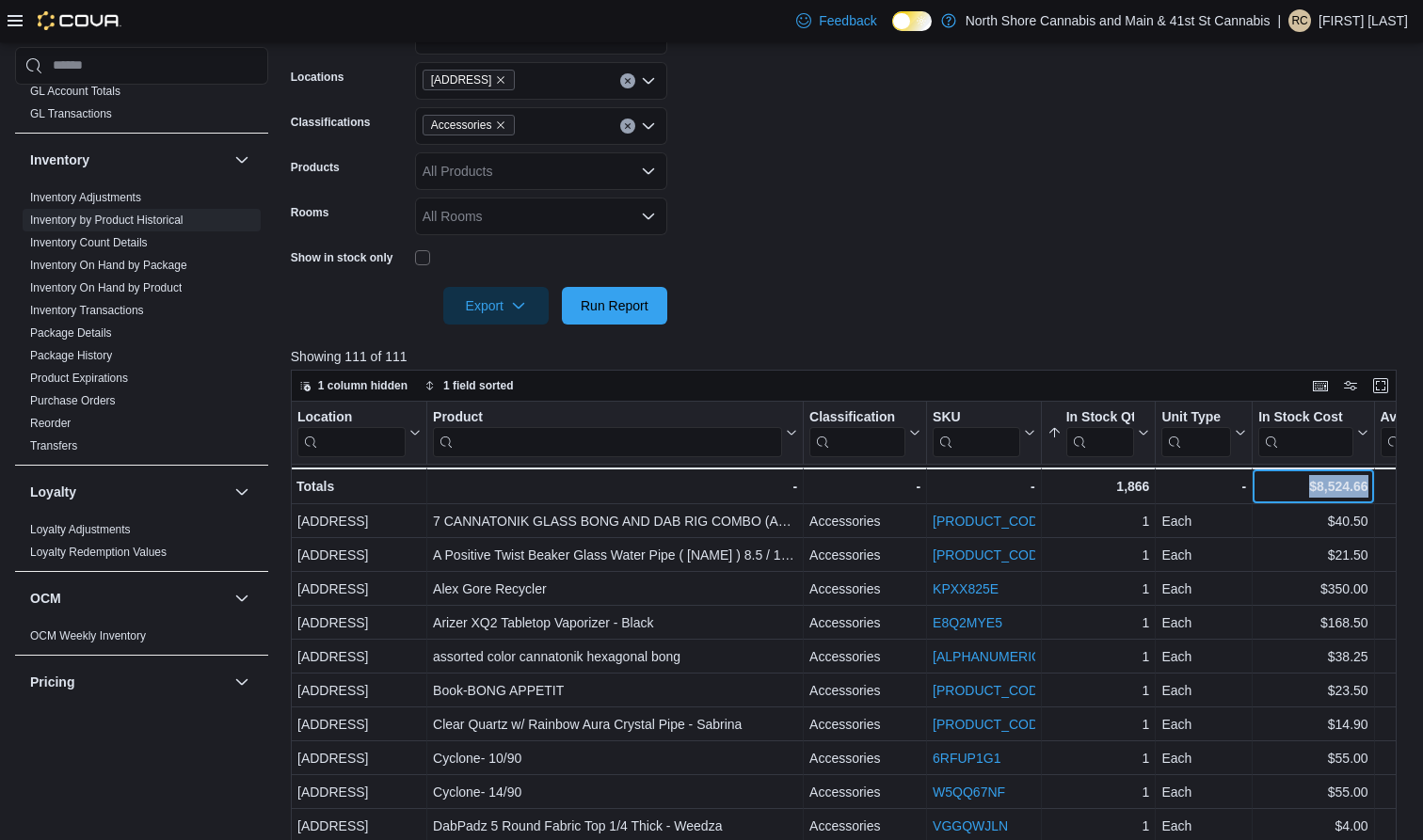 click on "$8,524.66" at bounding box center (1313, 486) 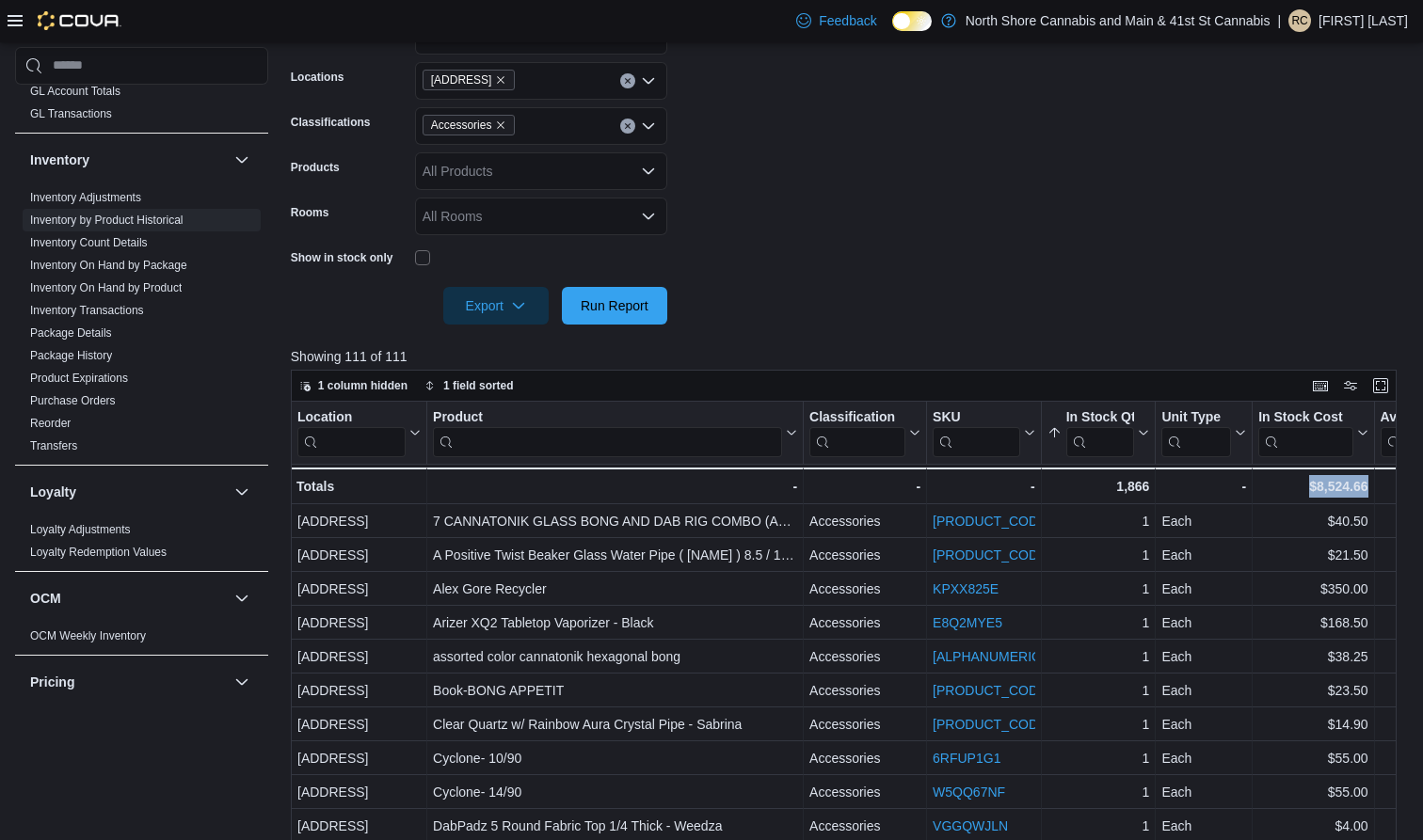 click 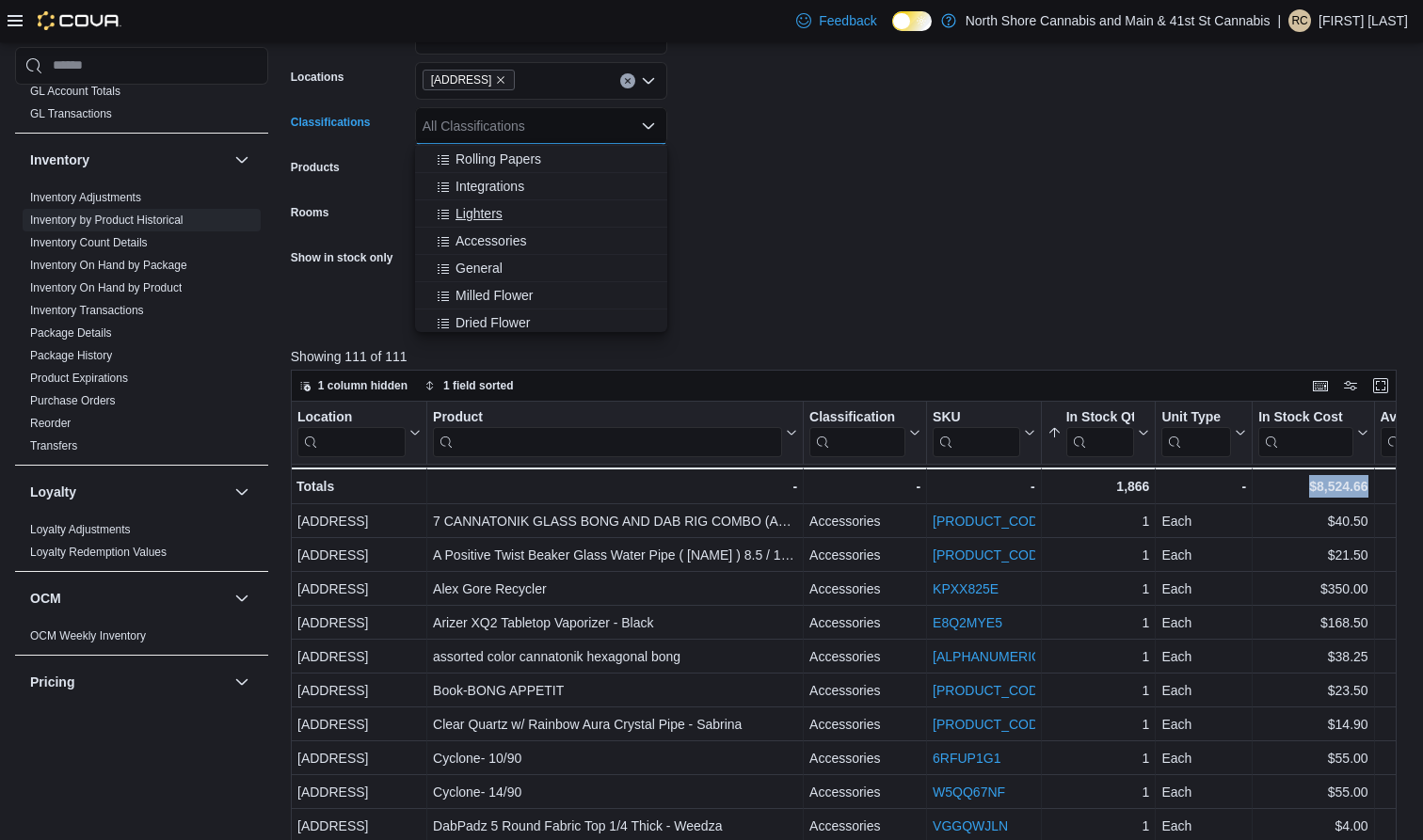 scroll, scrollTop: 359, scrollLeft: 0, axis: vertical 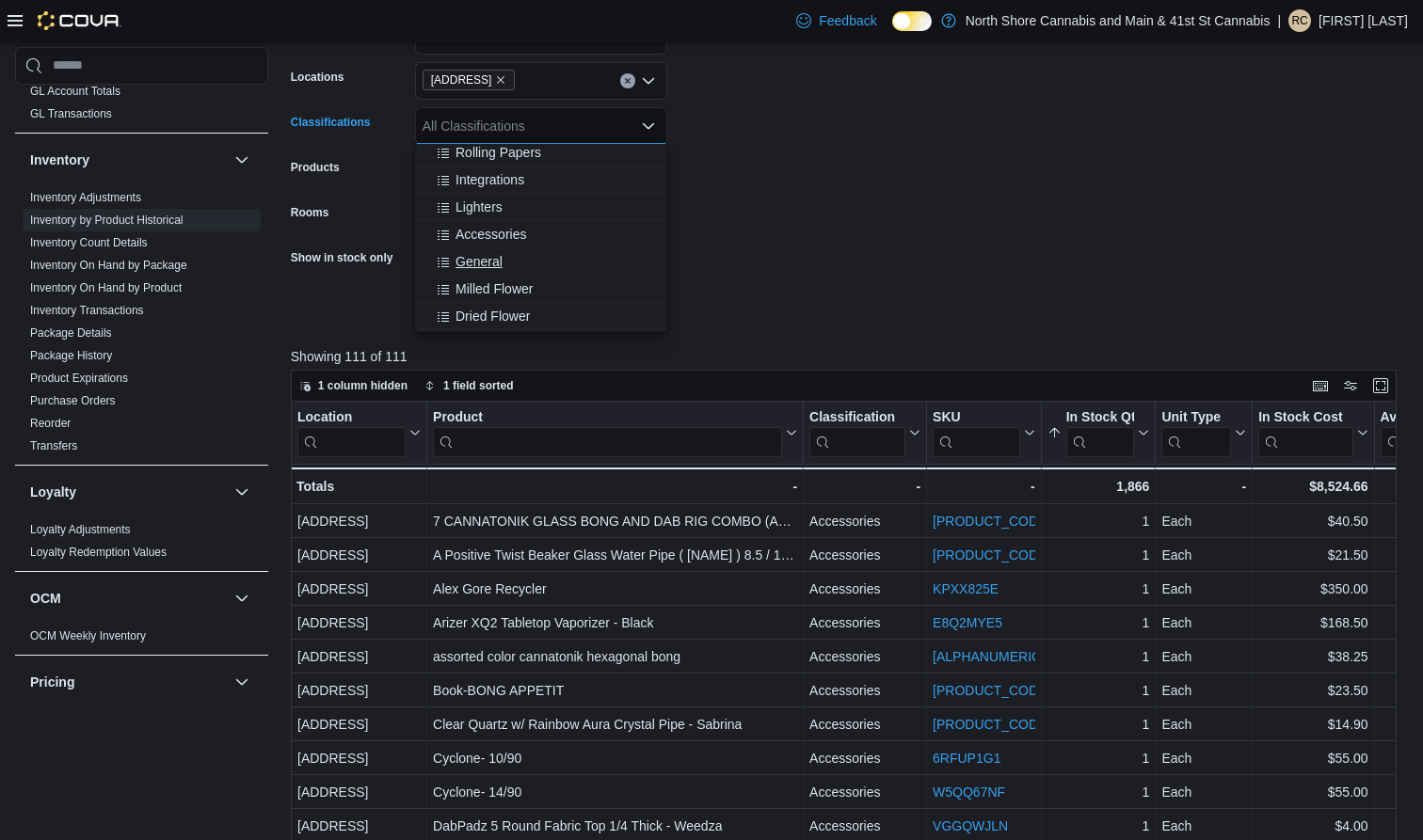 click on "General" at bounding box center [479, 262] 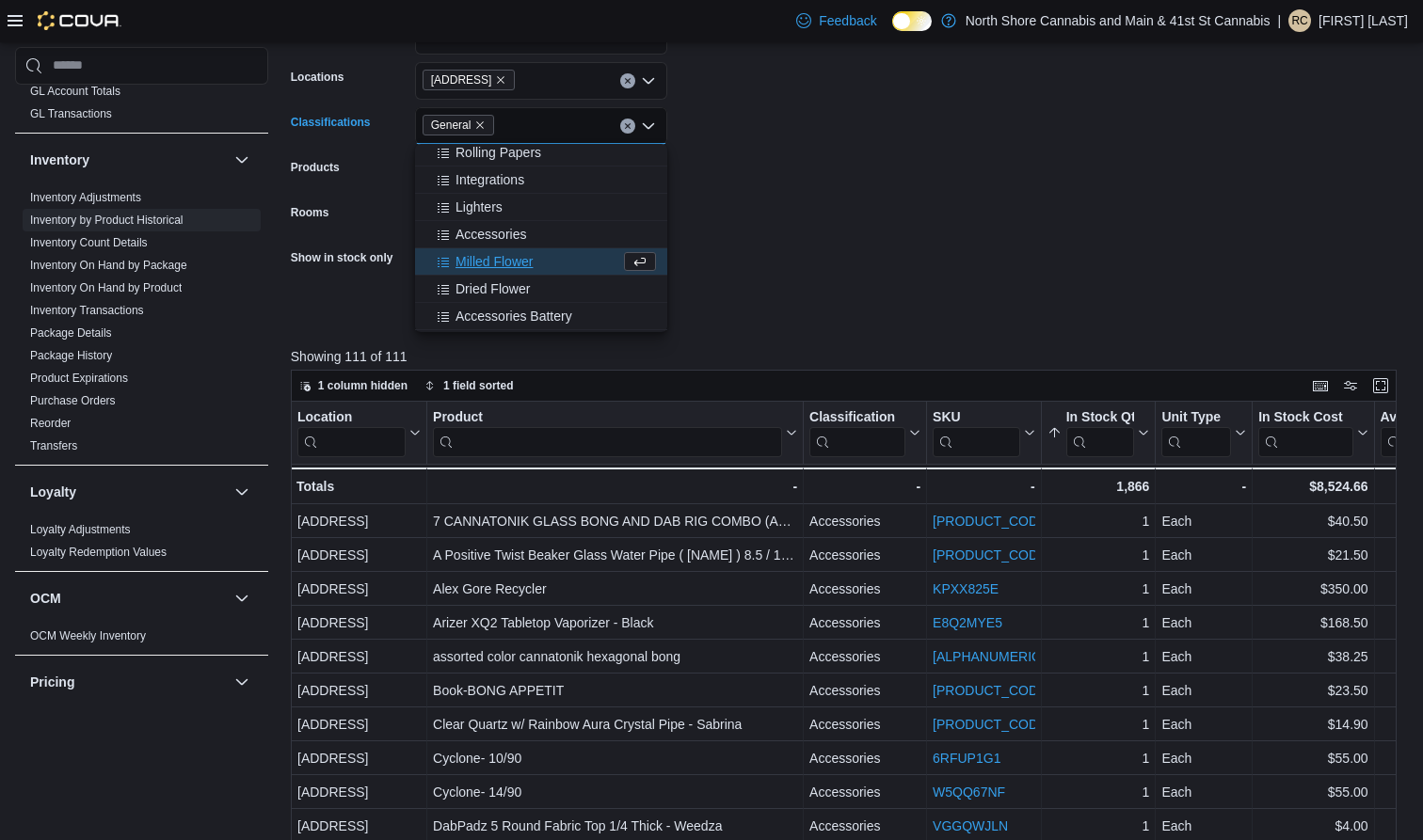 click on "**********" at bounding box center [849, 159] 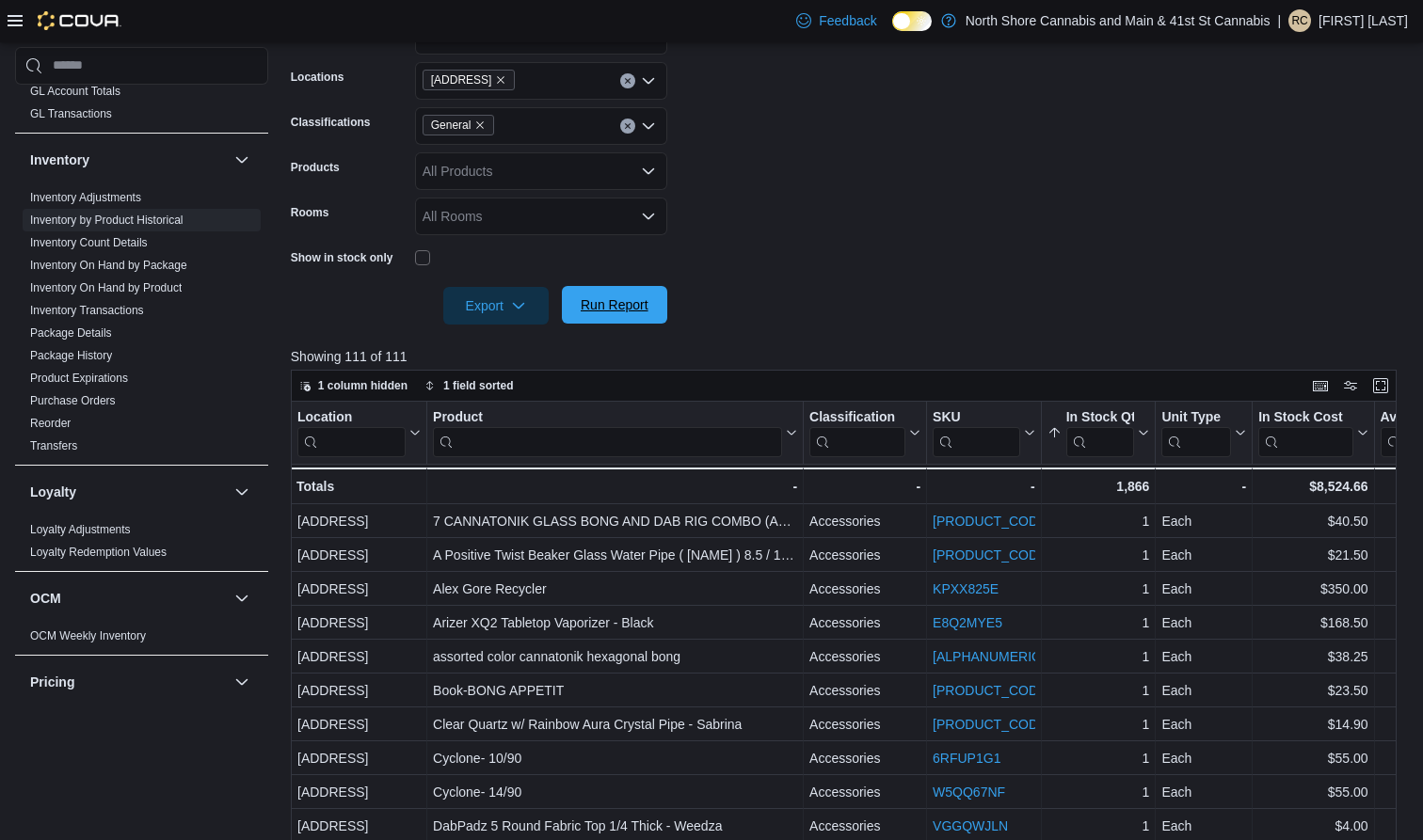 click on "Run Report" at bounding box center (615, 305) 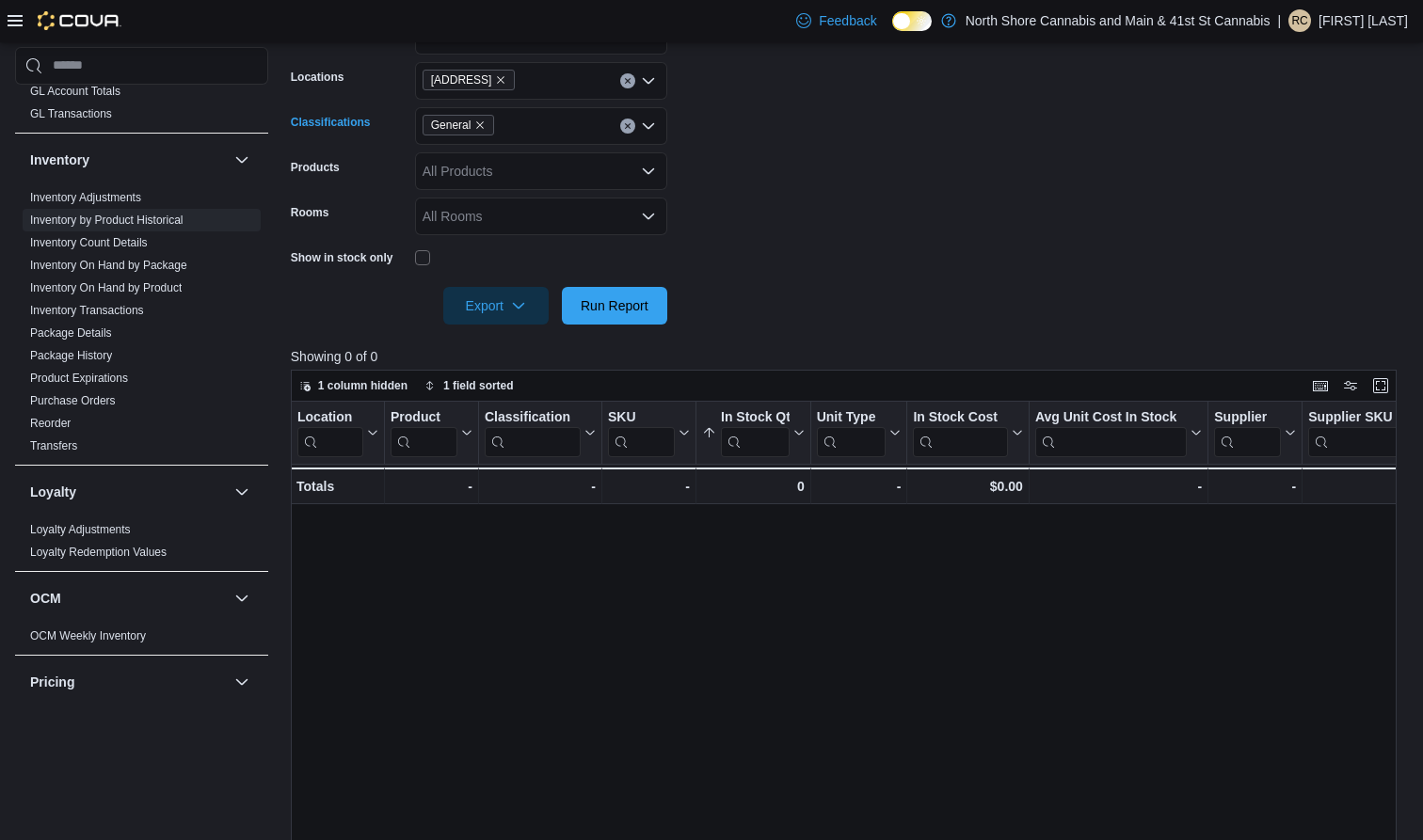 click 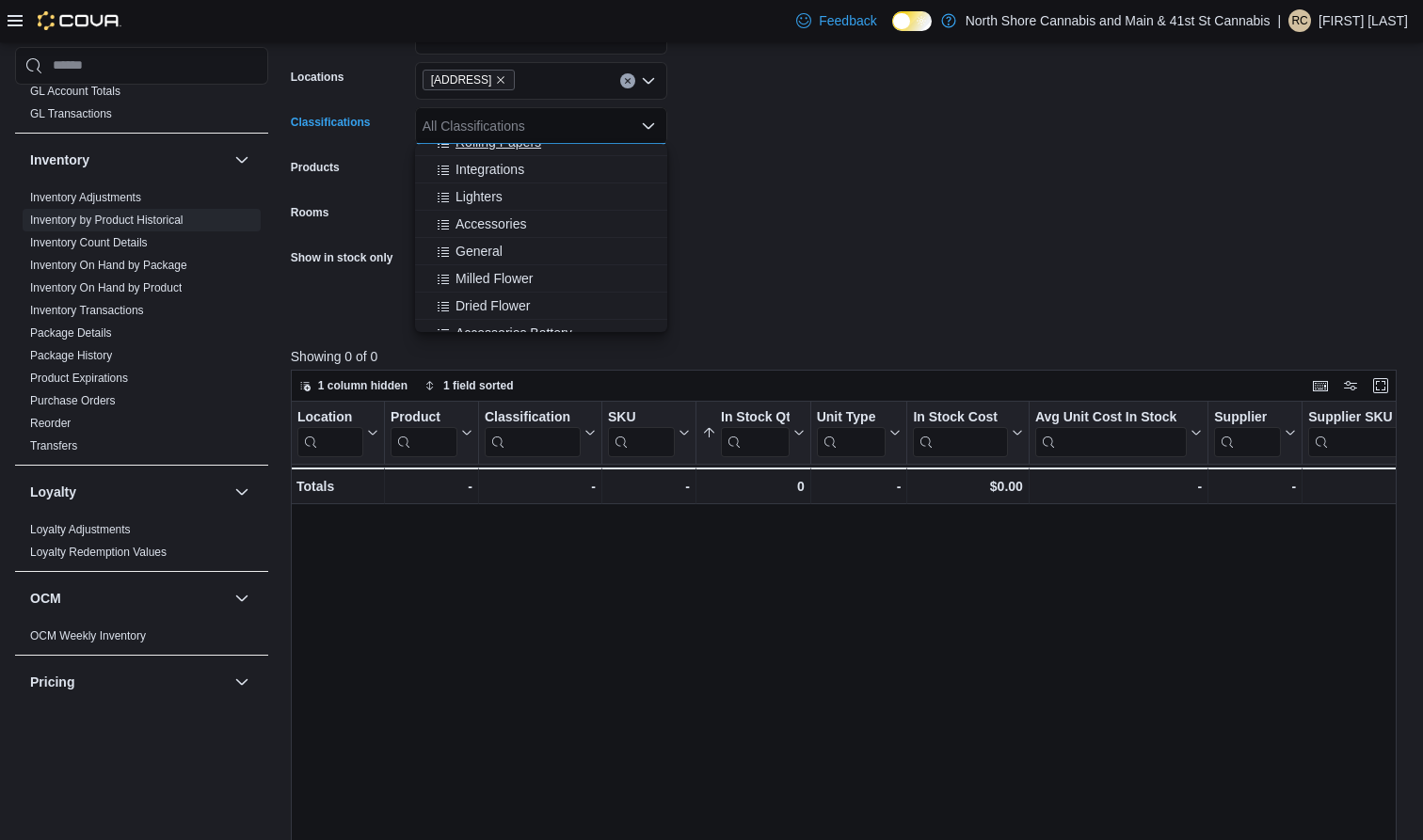 scroll, scrollTop: 383, scrollLeft: 0, axis: vertical 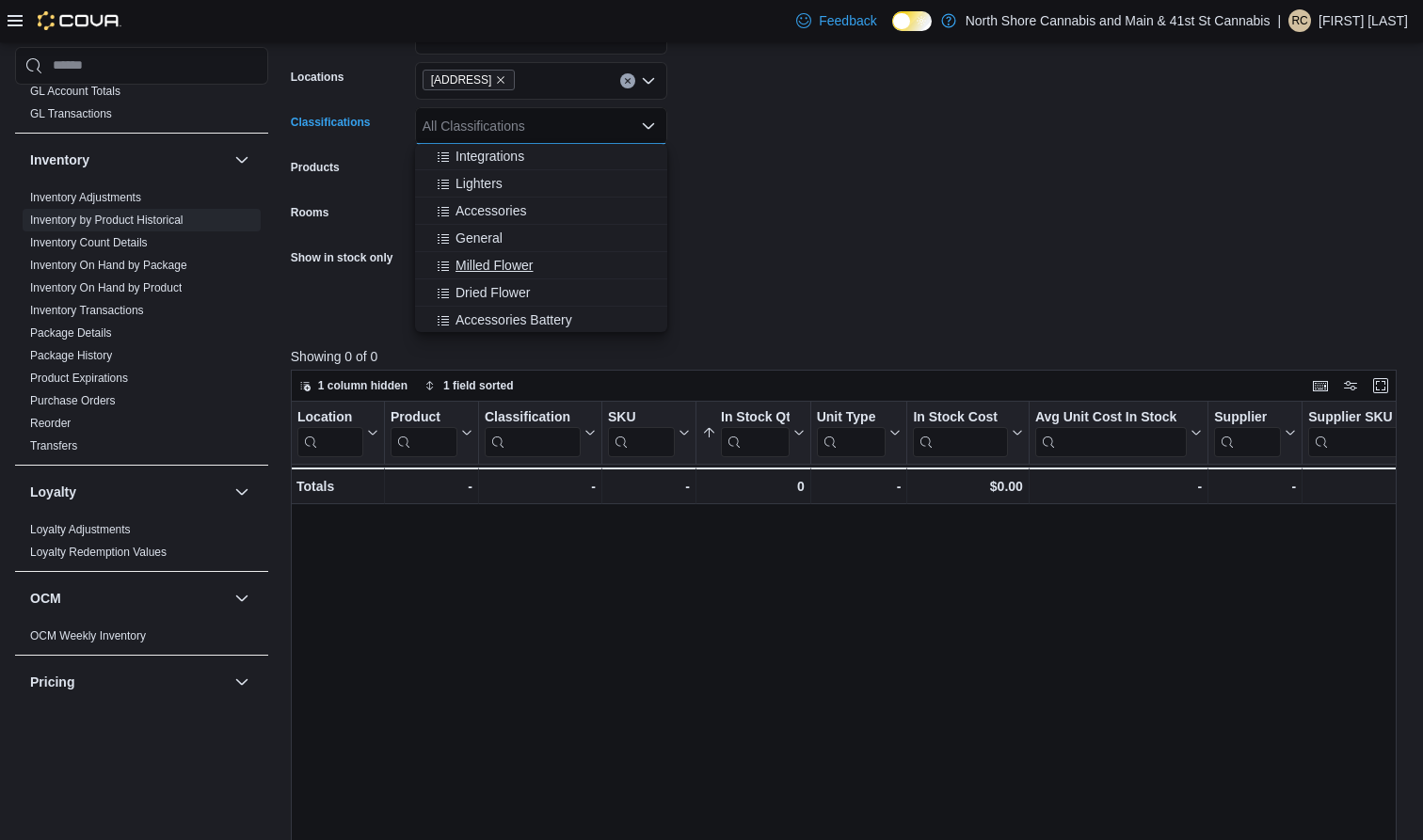 click on "Milled Flower" at bounding box center (494, 265) 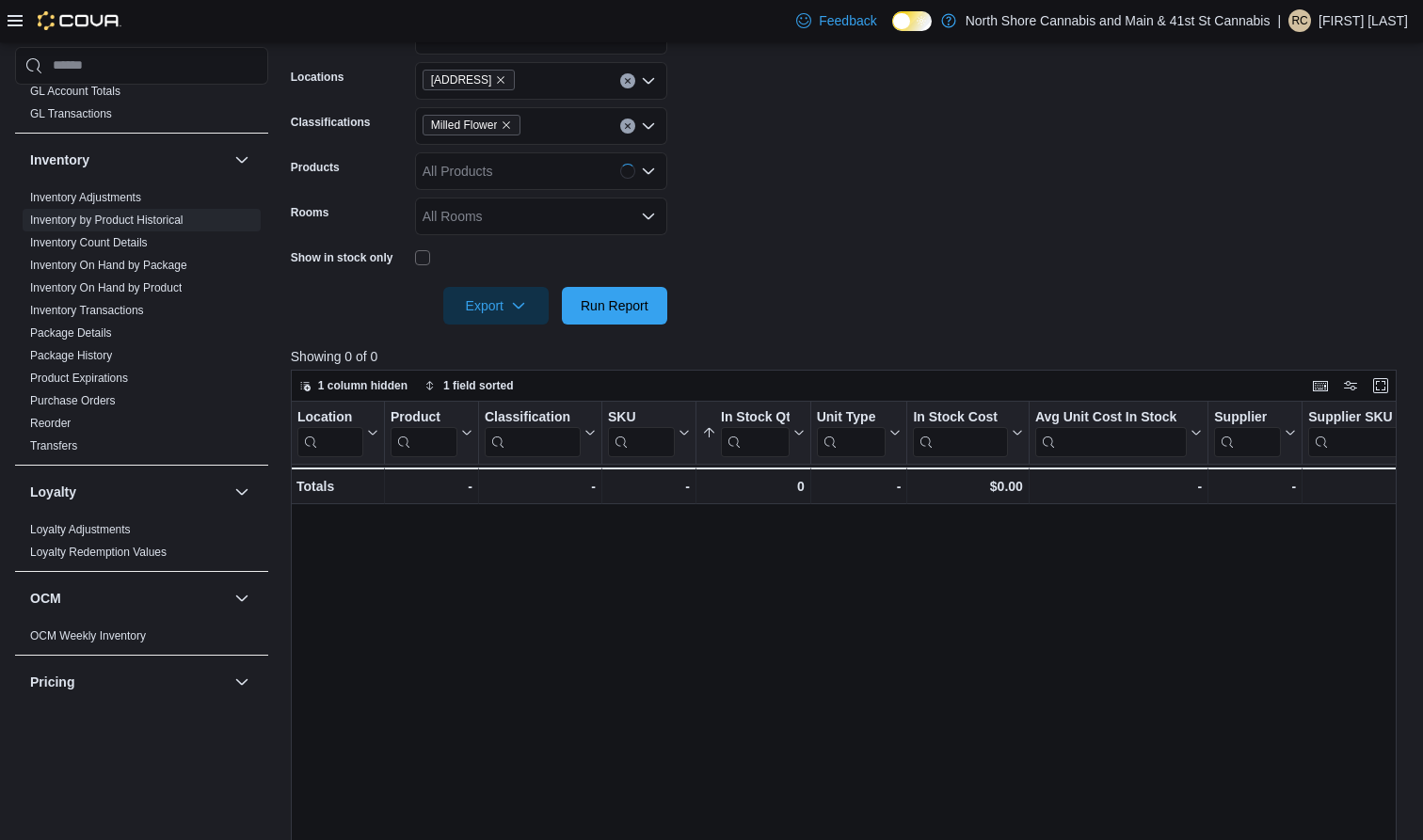 click on "**********" at bounding box center (849, 159) 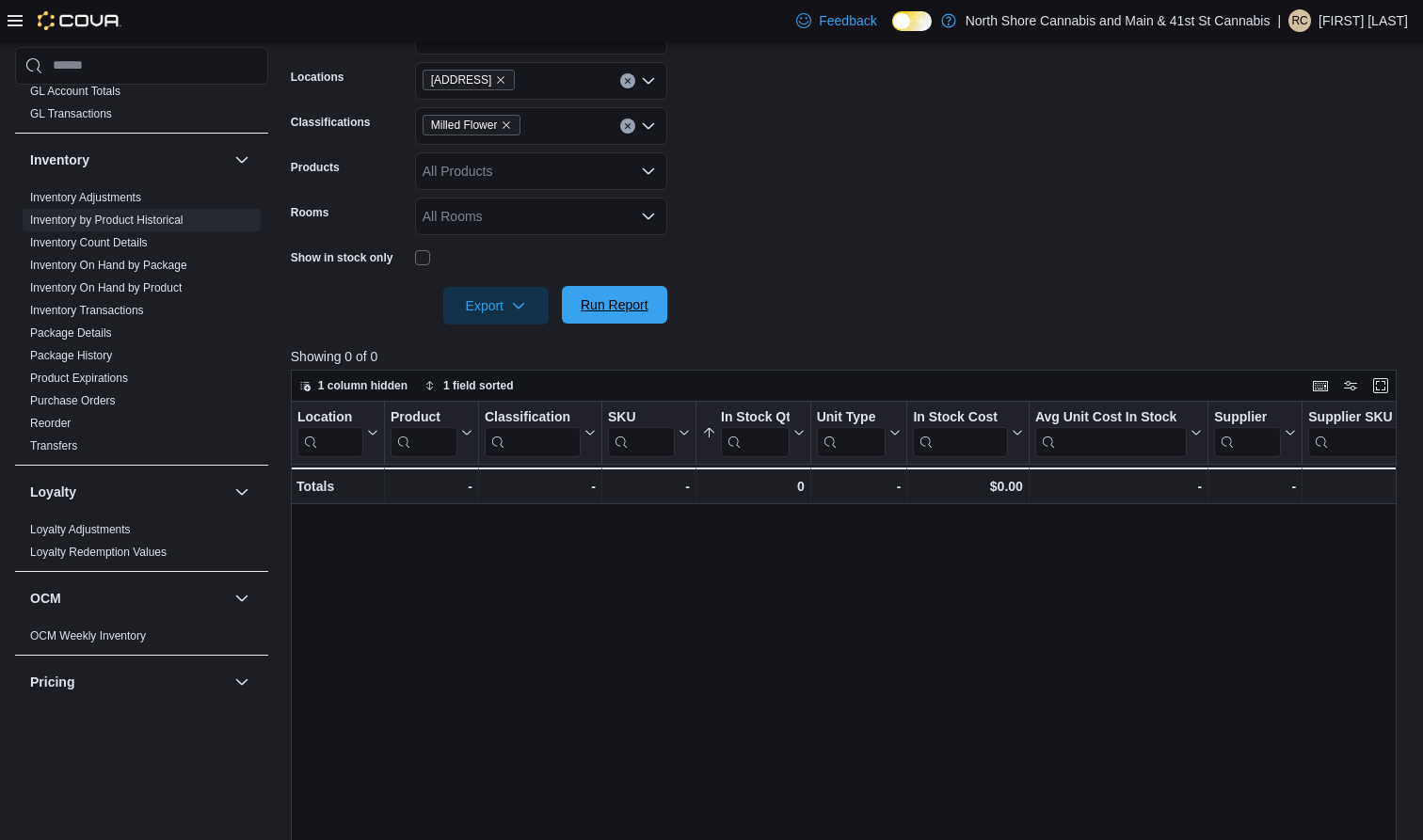 click on "Run Report" at bounding box center (615, 305) 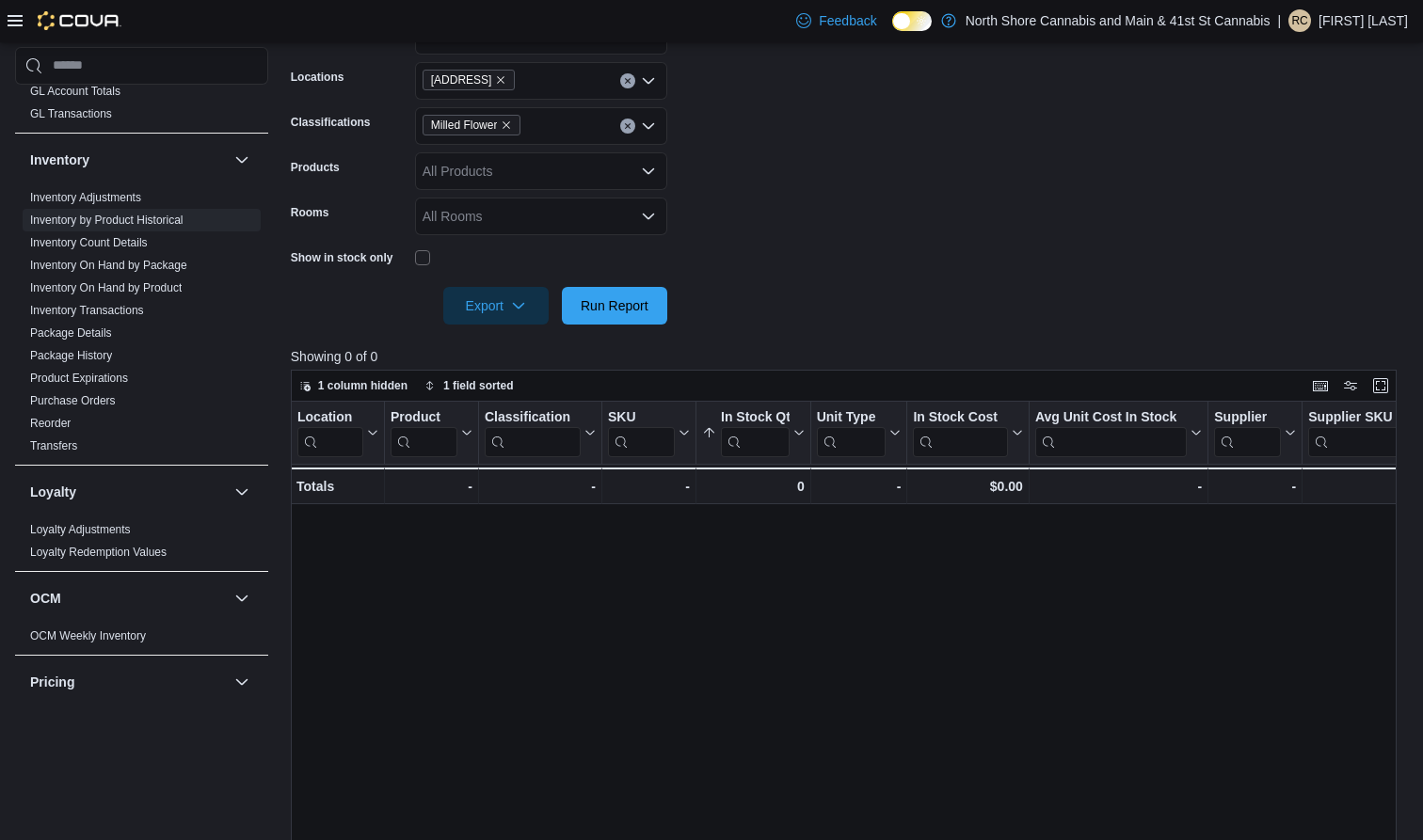 click at bounding box center [506, 125] 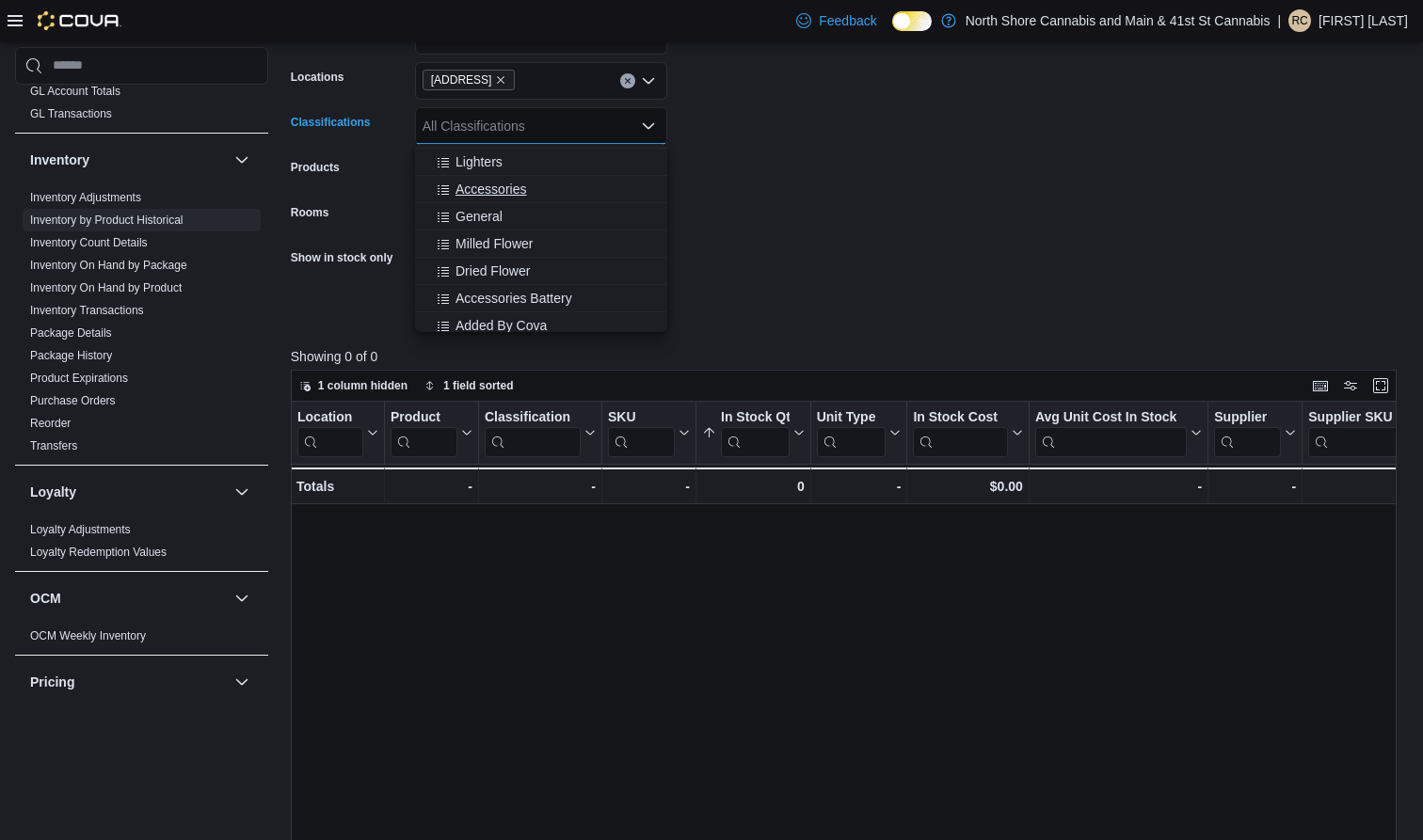scroll, scrollTop: 427, scrollLeft: 0, axis: vertical 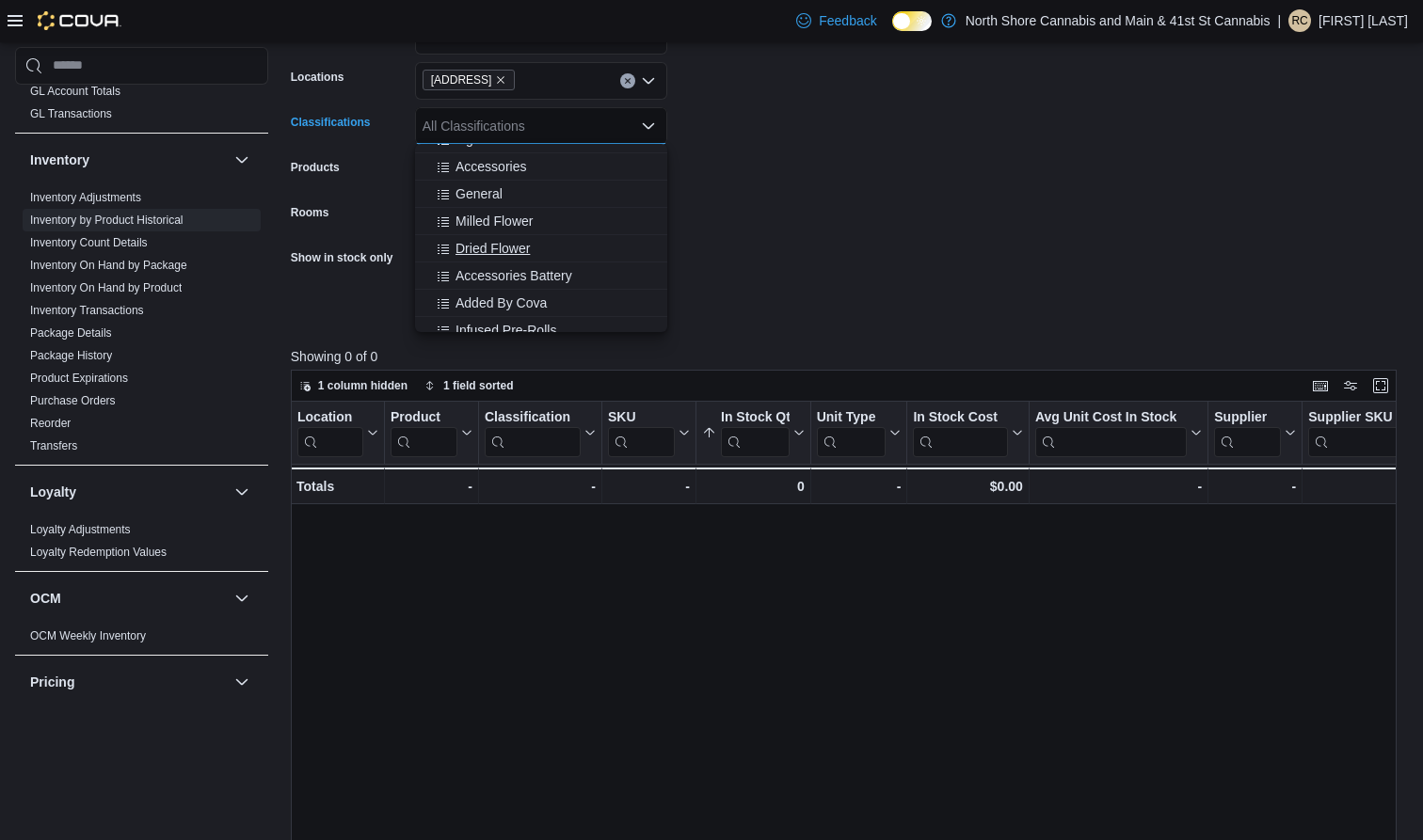 click on "Dried Flower" at bounding box center [492, 248] 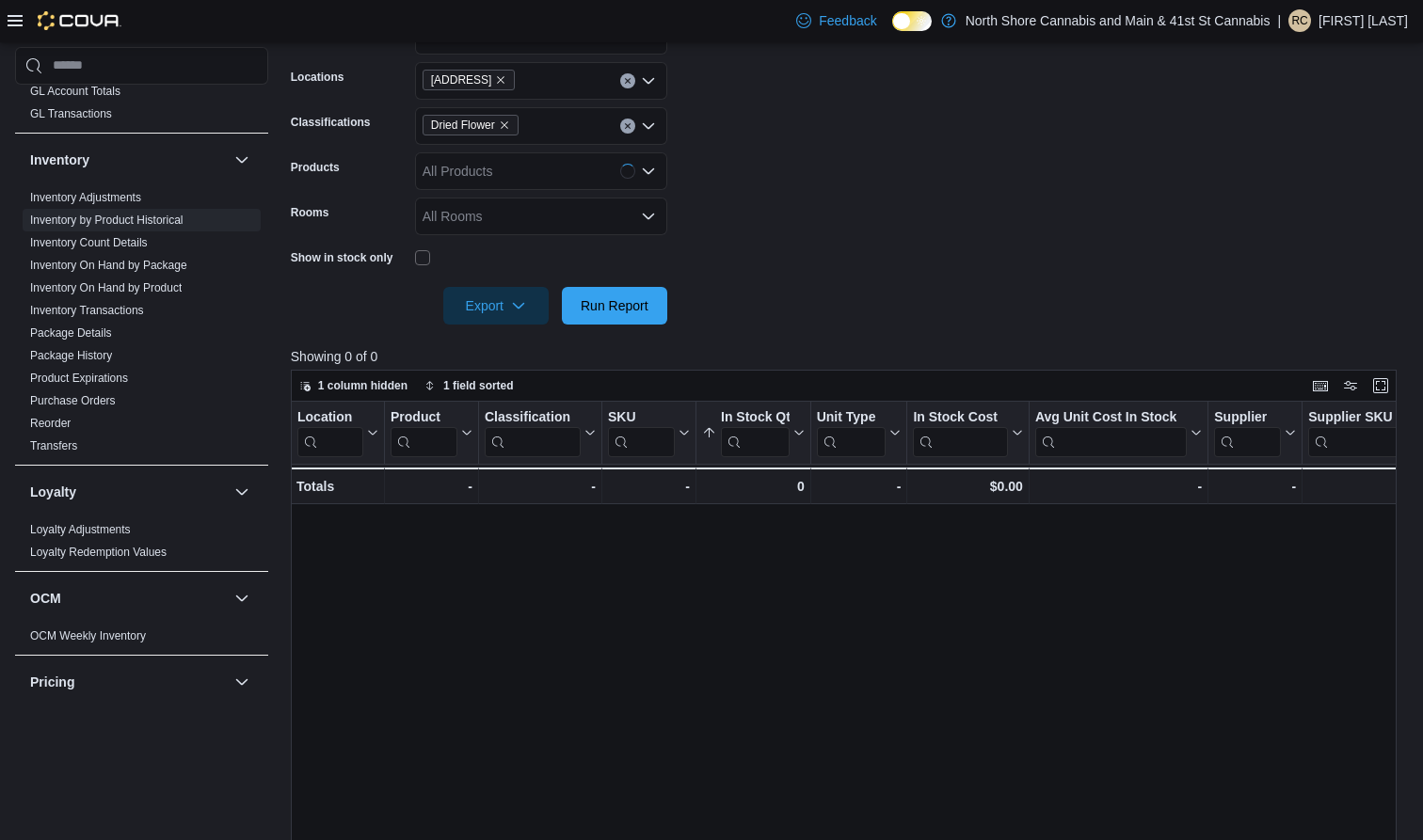 click on "**********" at bounding box center [849, 159] 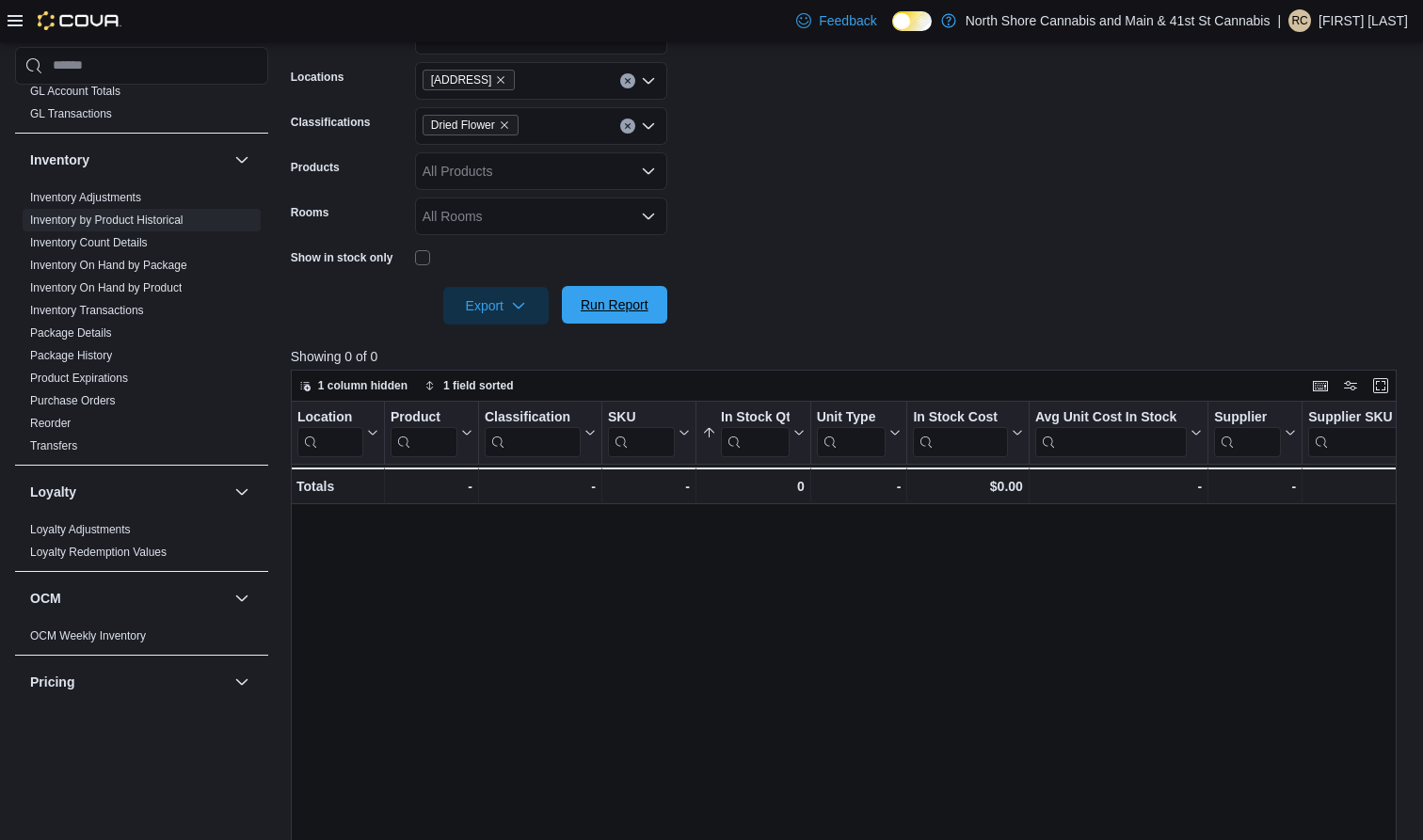 click on "Run Report" at bounding box center (615, 305) 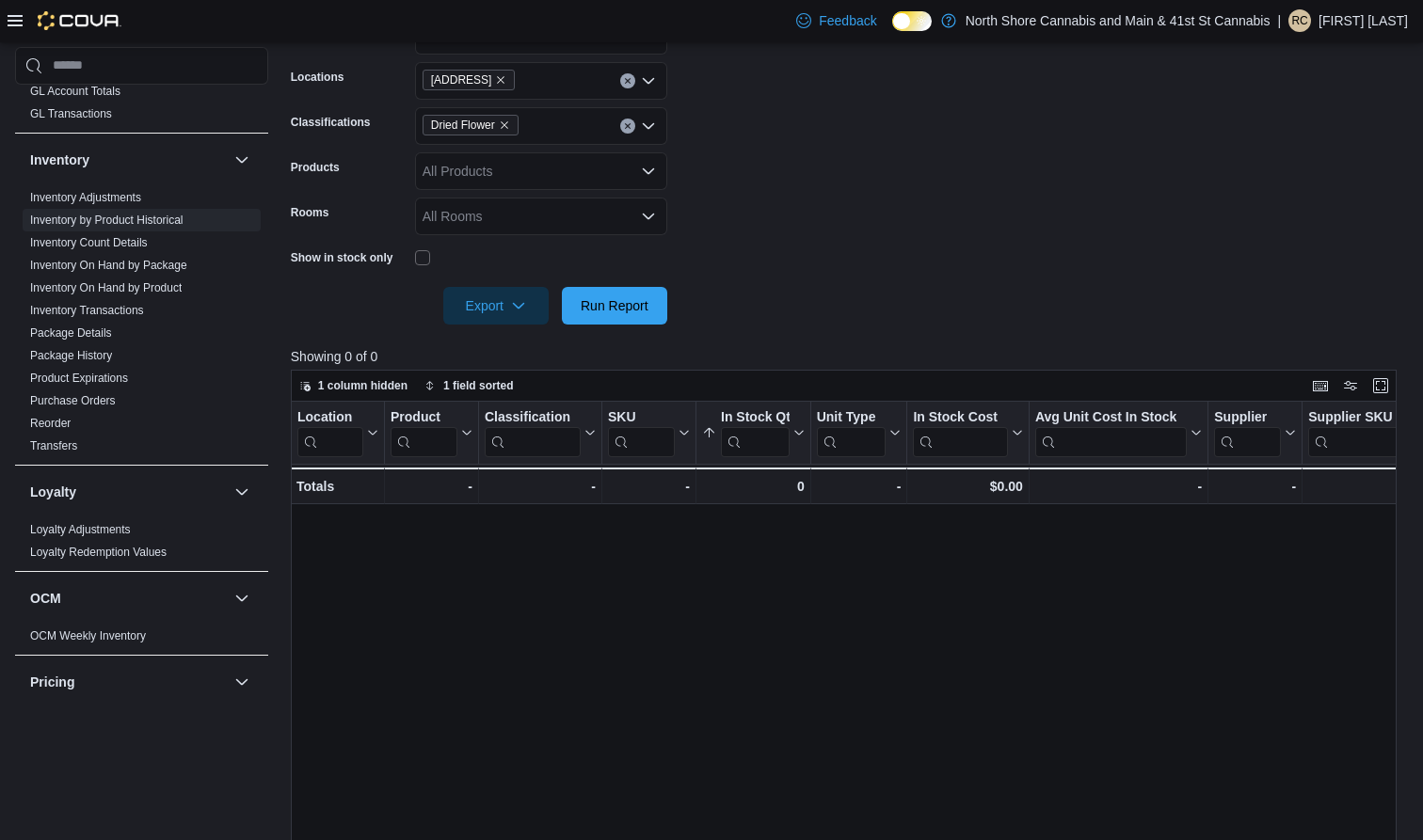 click on "Dried Flower" at bounding box center [471, 125] 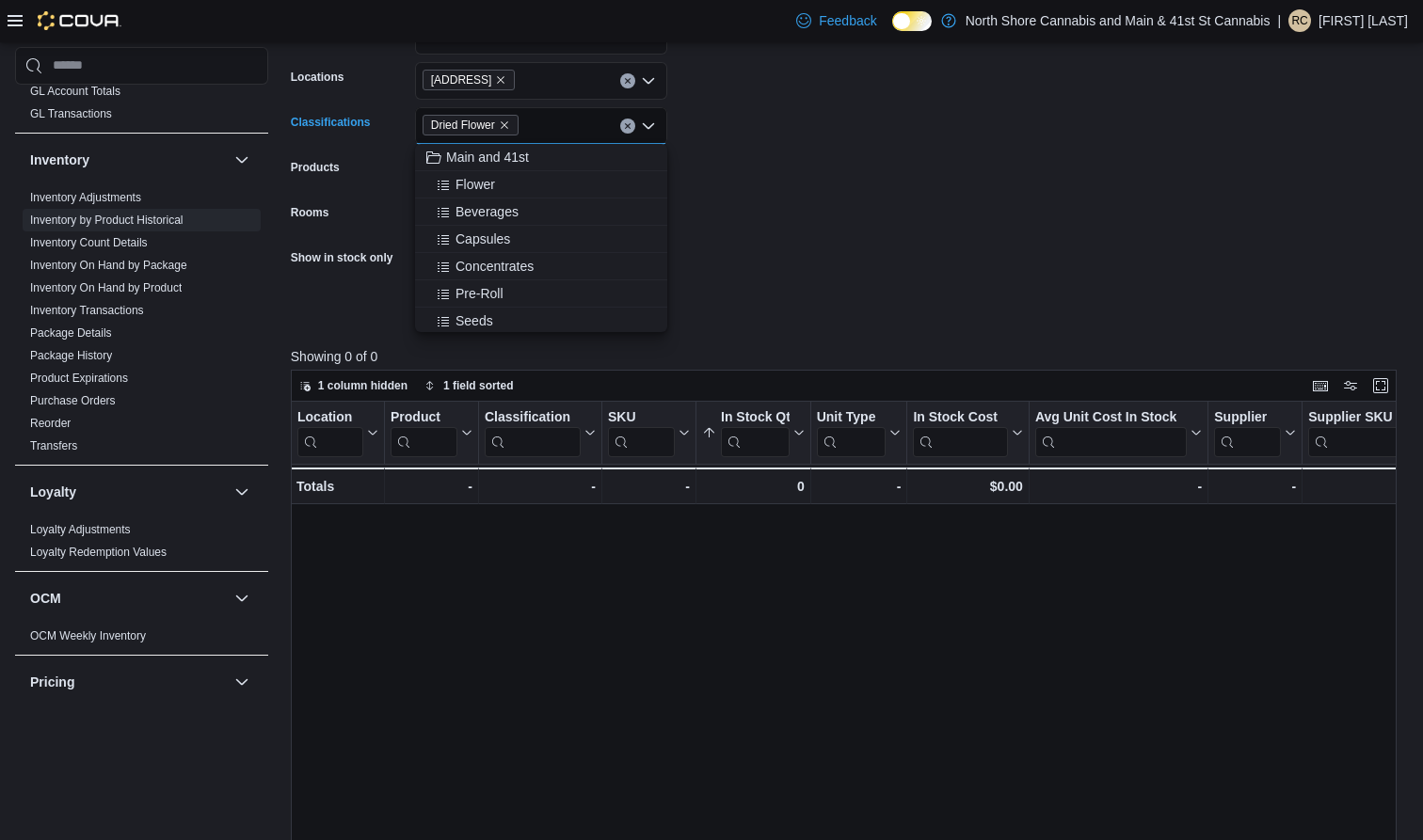 click 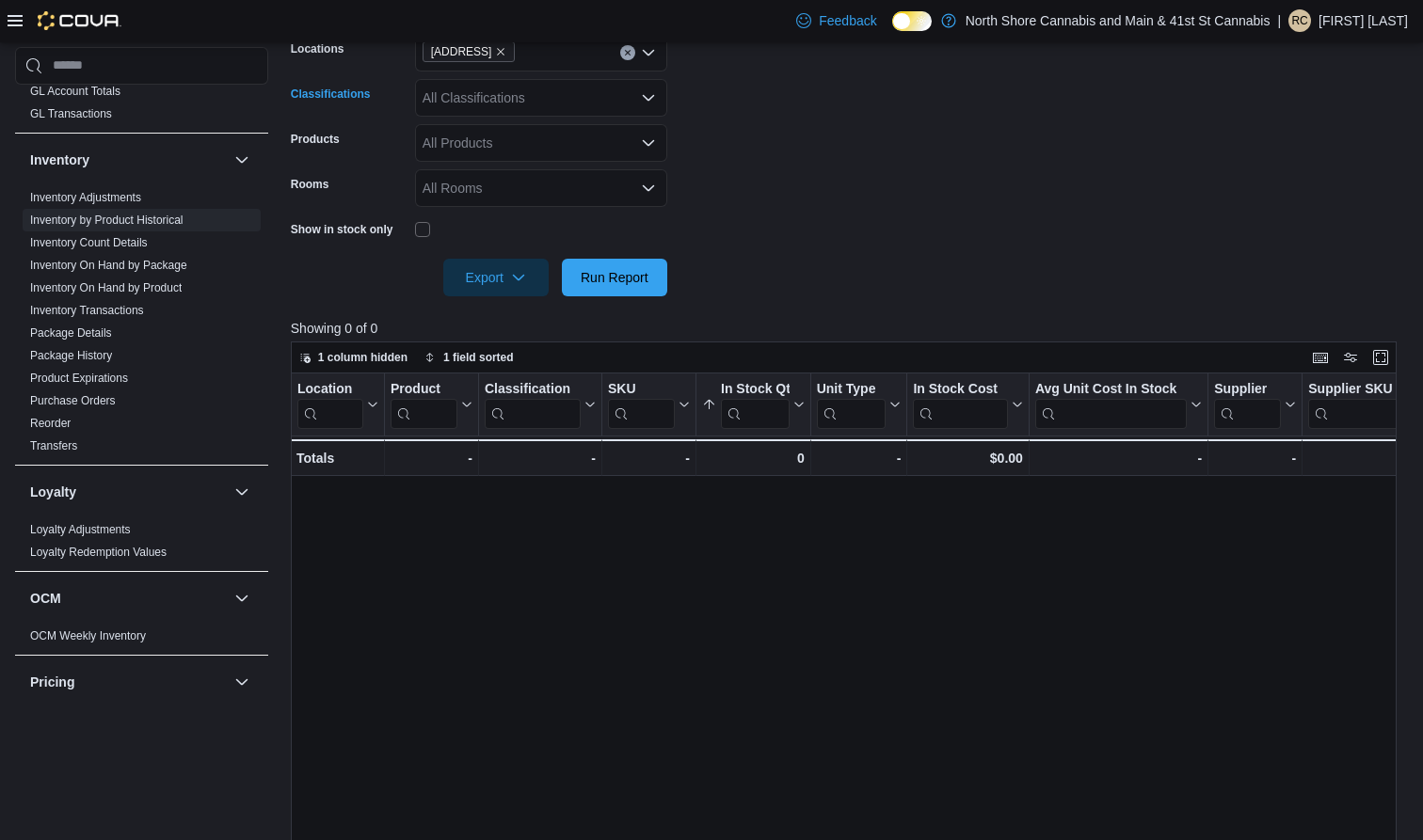 scroll, scrollTop: 351, scrollLeft: 0, axis: vertical 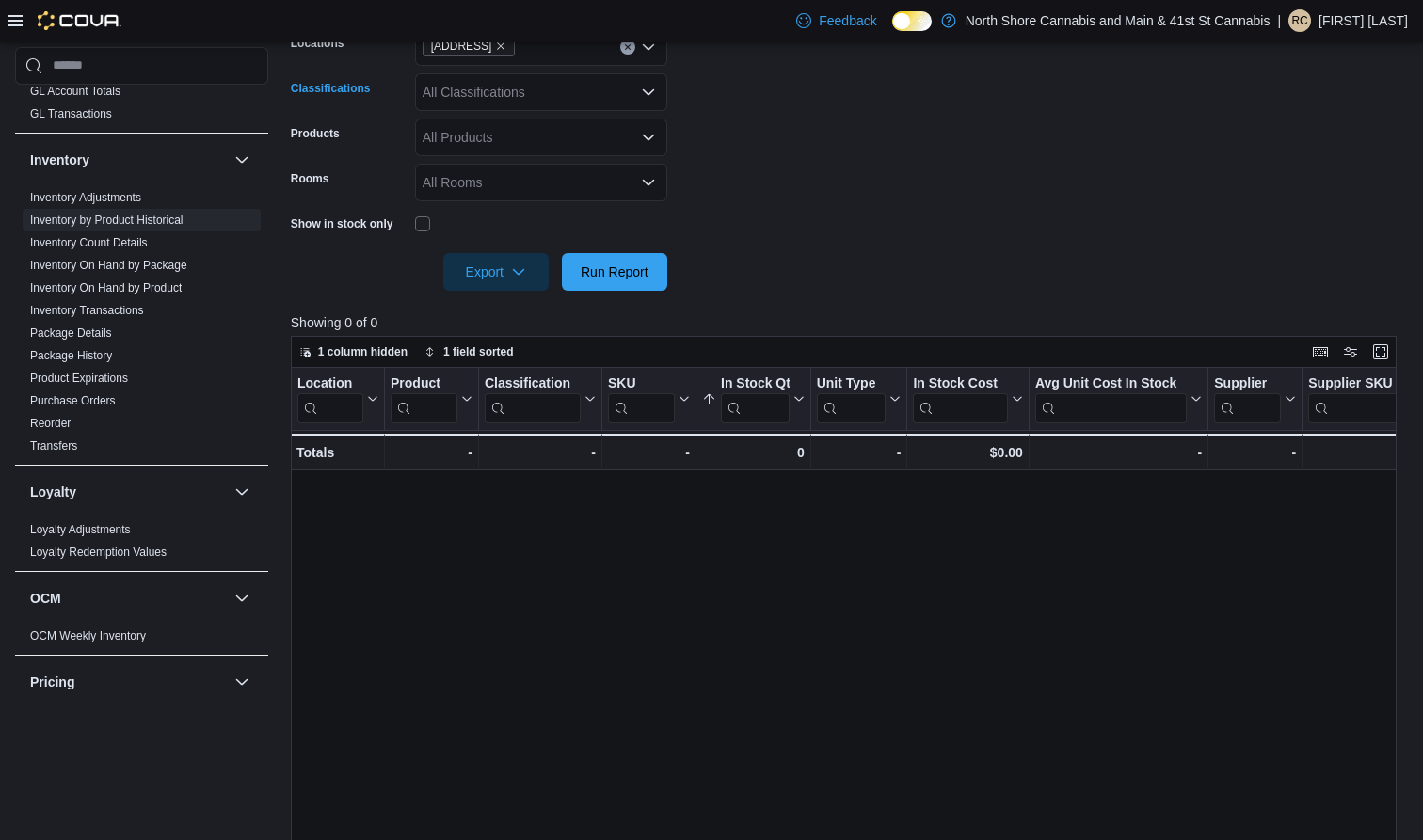 click on "All Classifications" at bounding box center (541, 92) 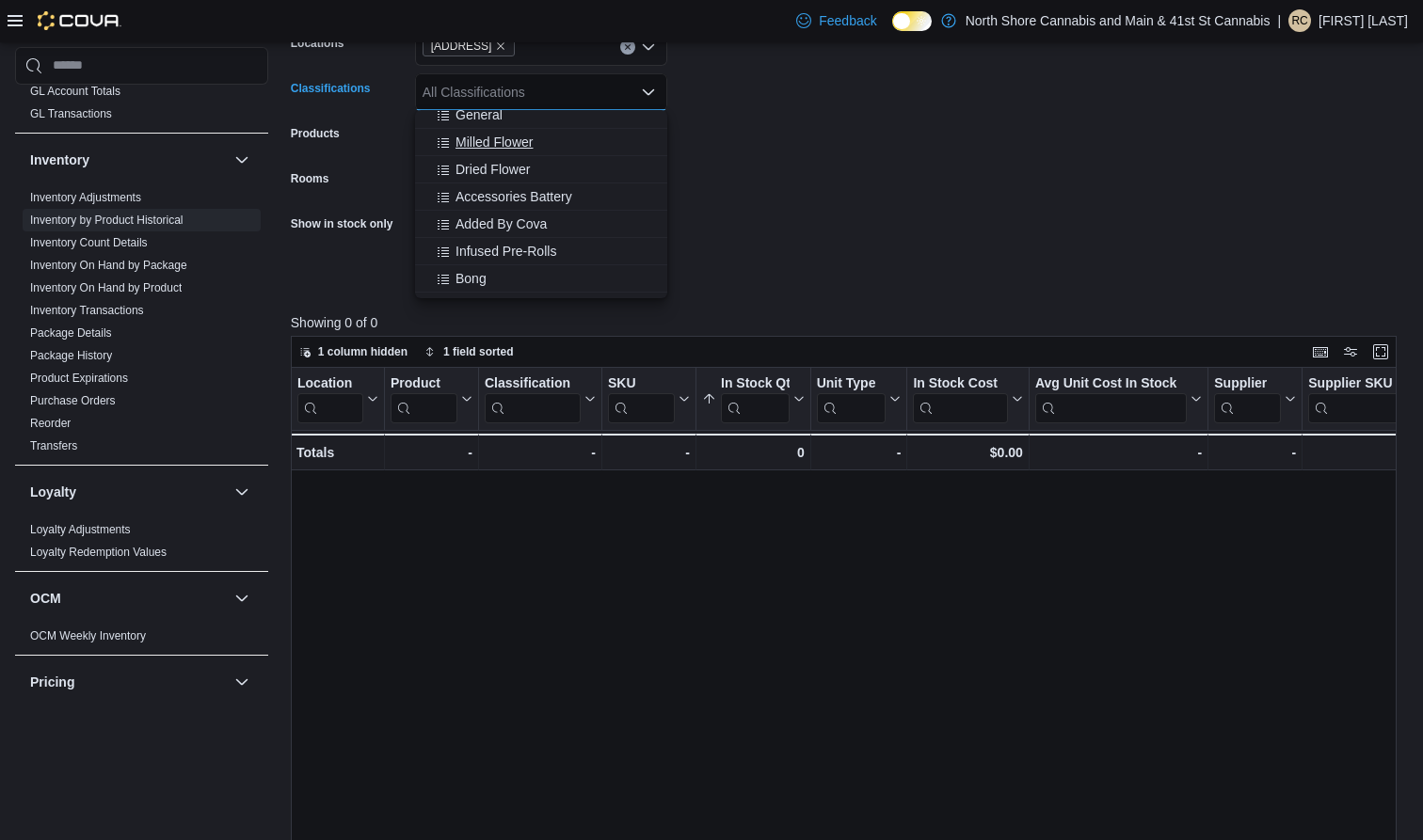 scroll, scrollTop: 501, scrollLeft: 0, axis: vertical 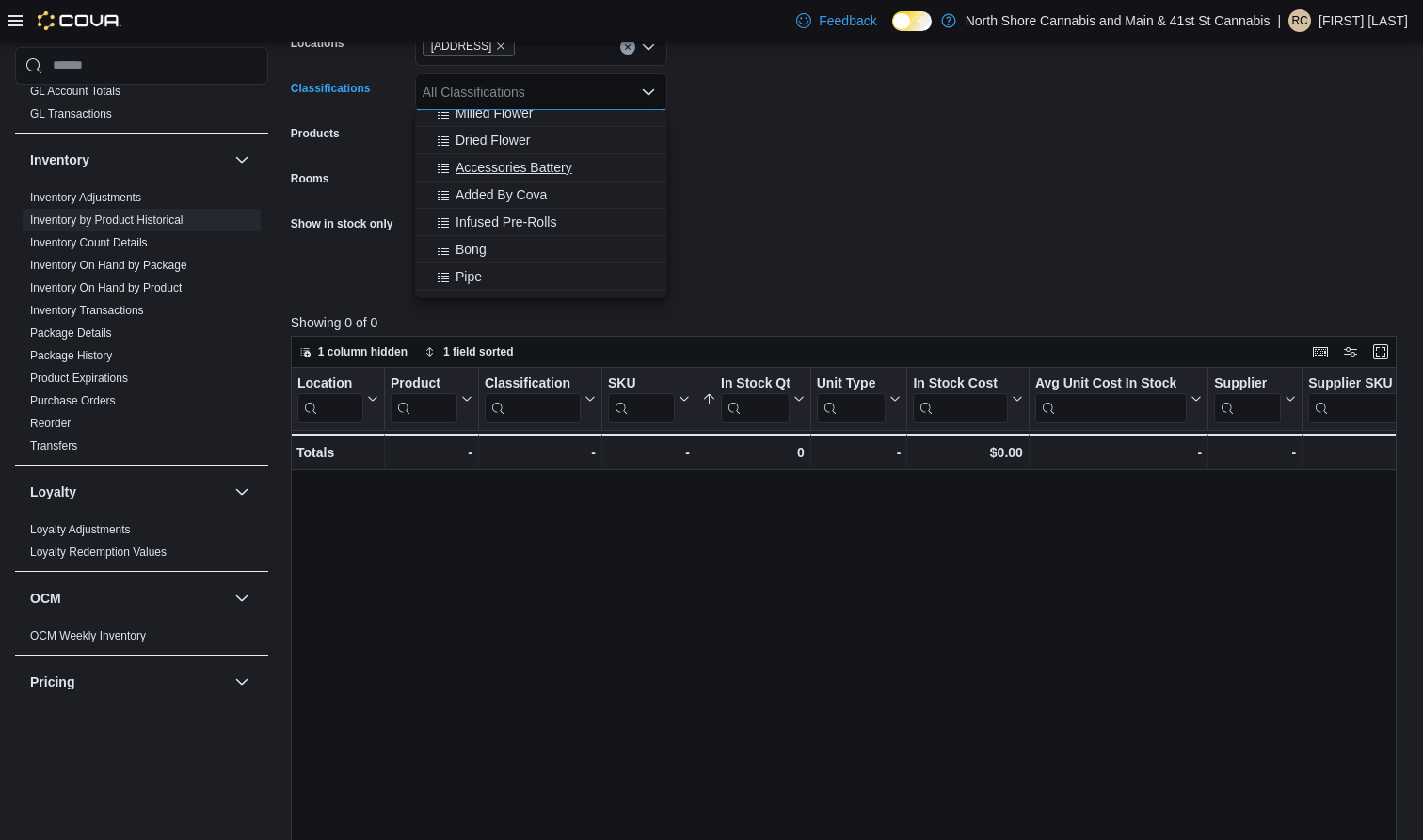 click on "Accessories Battery" at bounding box center [514, 167] 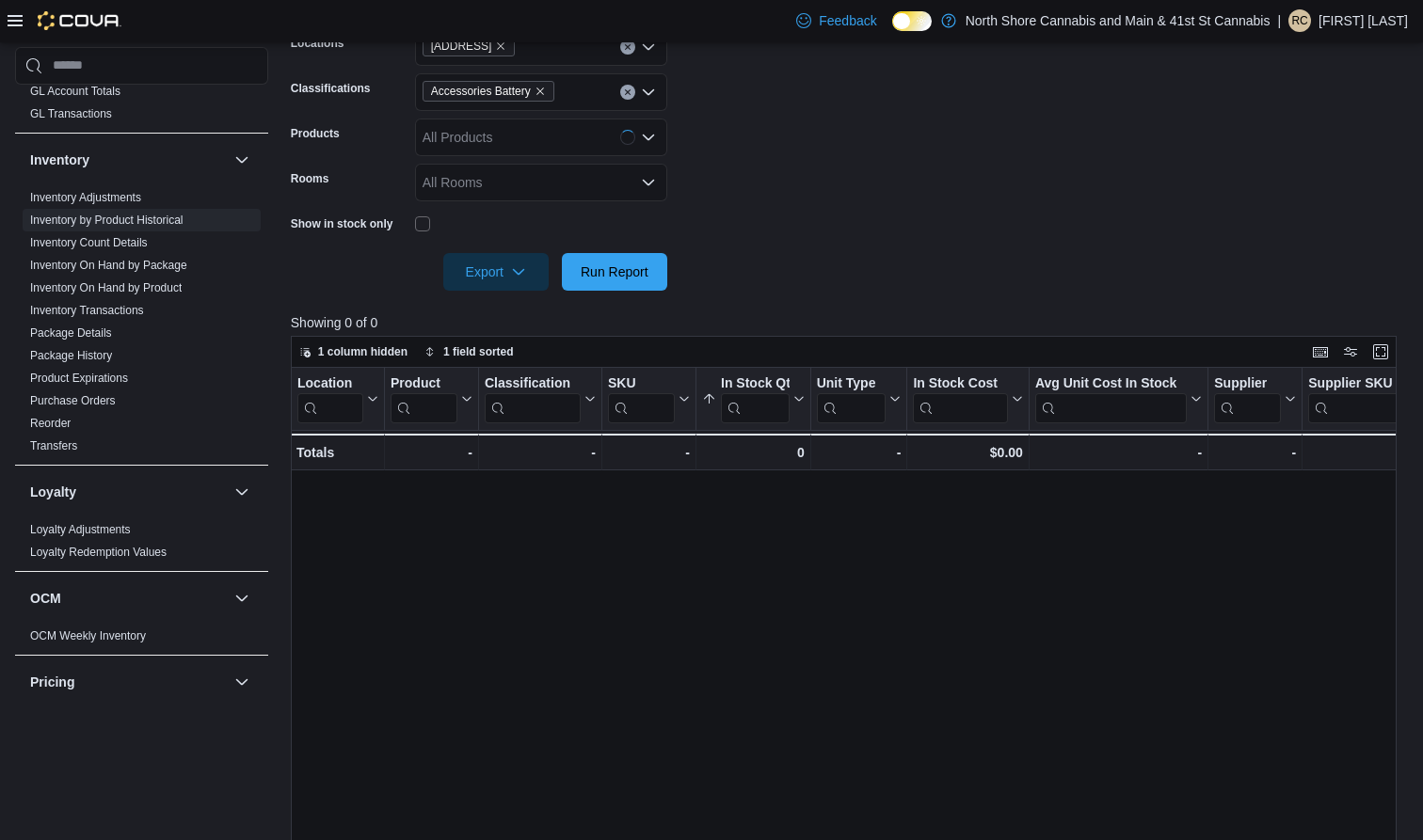 click on "**********" at bounding box center (849, 125) 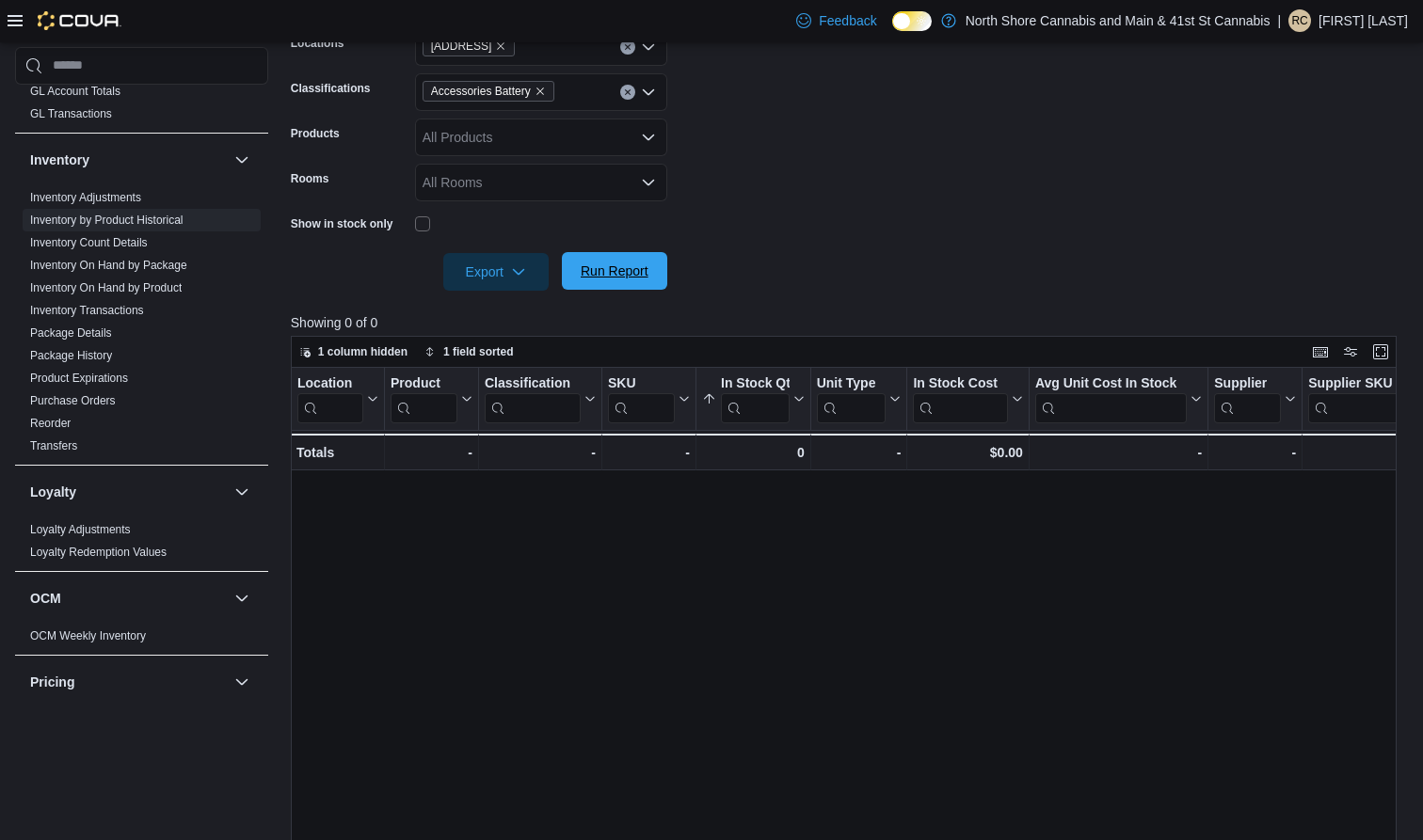 click on "Run Report" at bounding box center (615, 271) 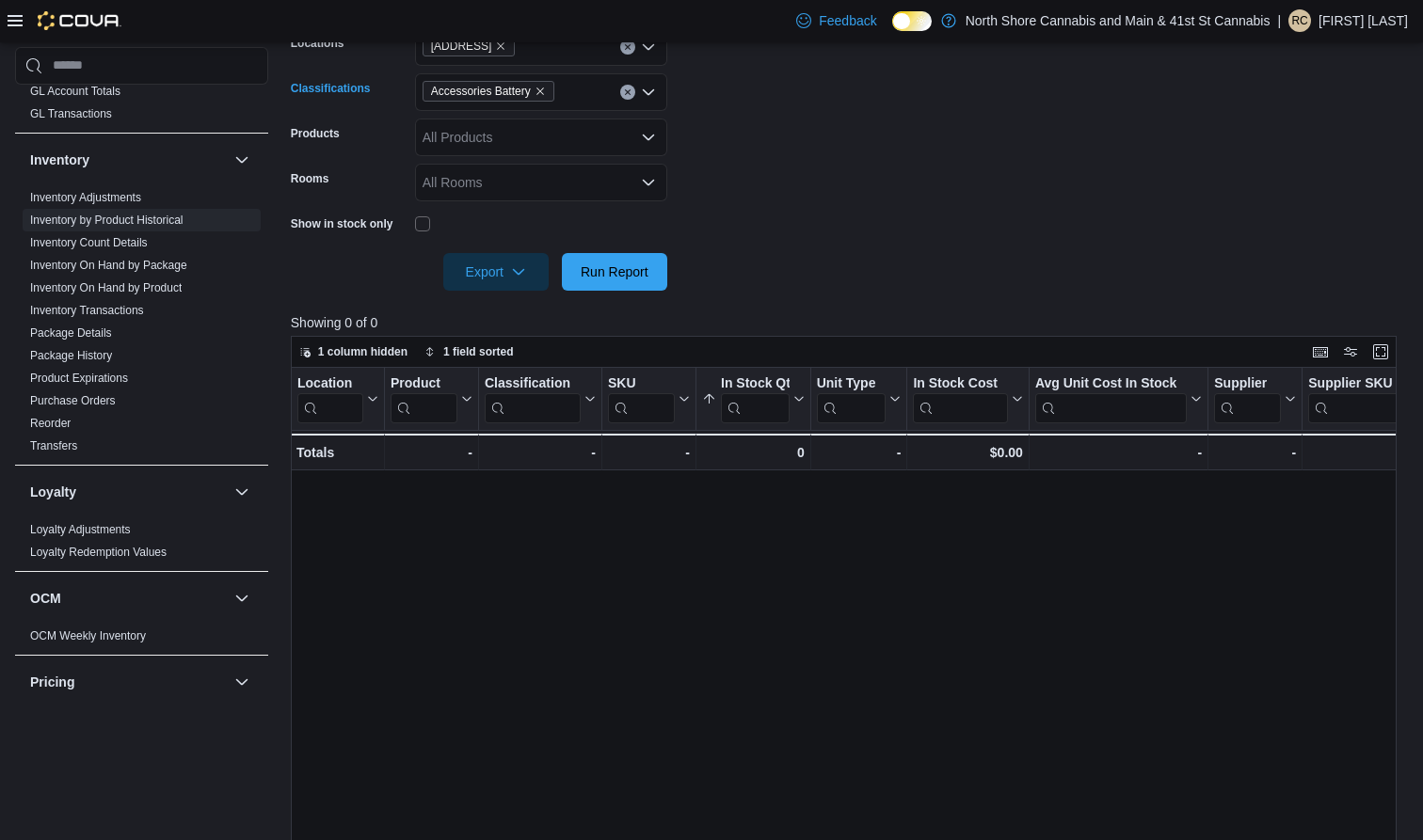 click 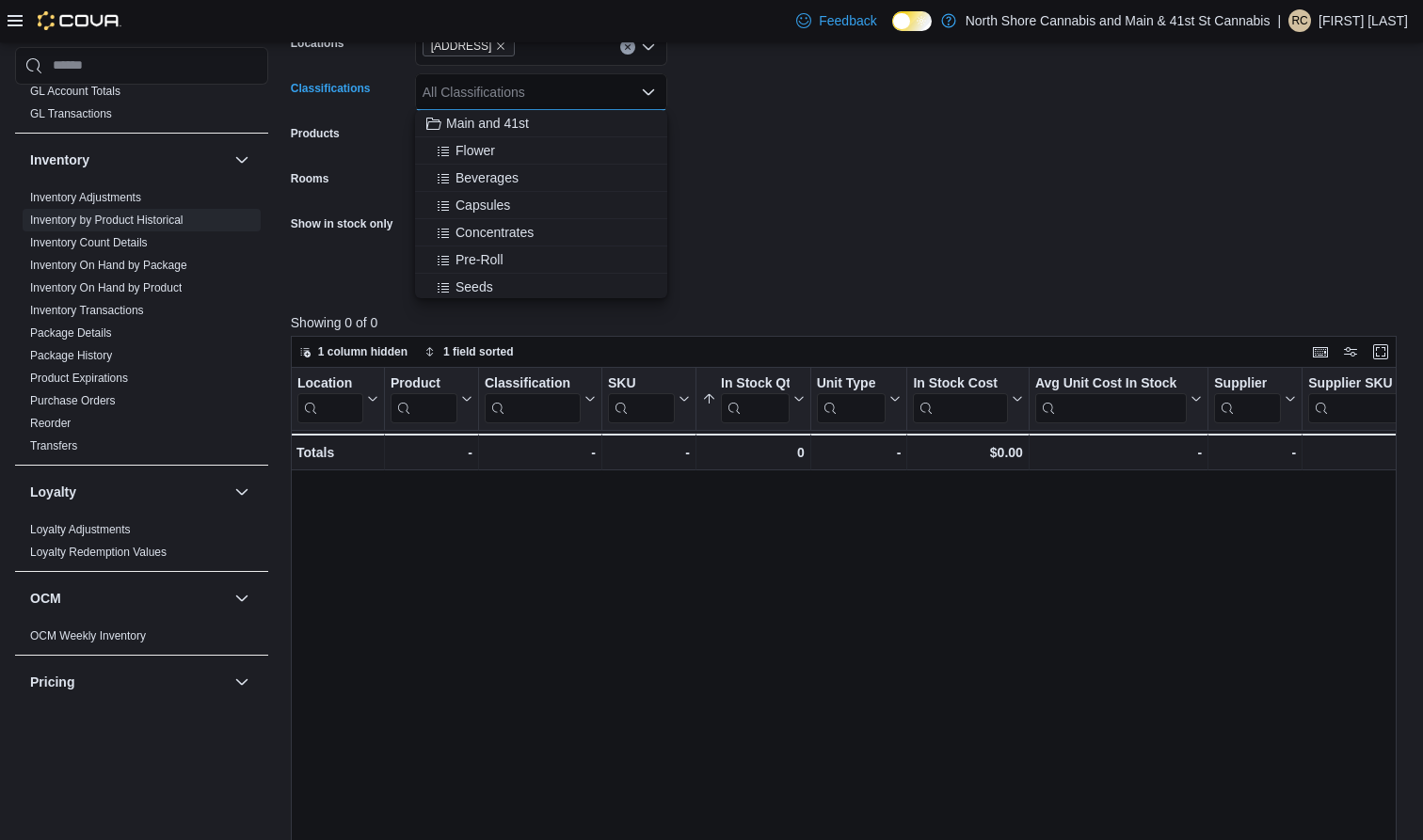 click on "All Classifications Combo box. Selected. Combo box input. All Classifications. Type some text or, to display a list of choices, press Down Arrow. To exit the list of choices, press Escape." at bounding box center [541, 92] 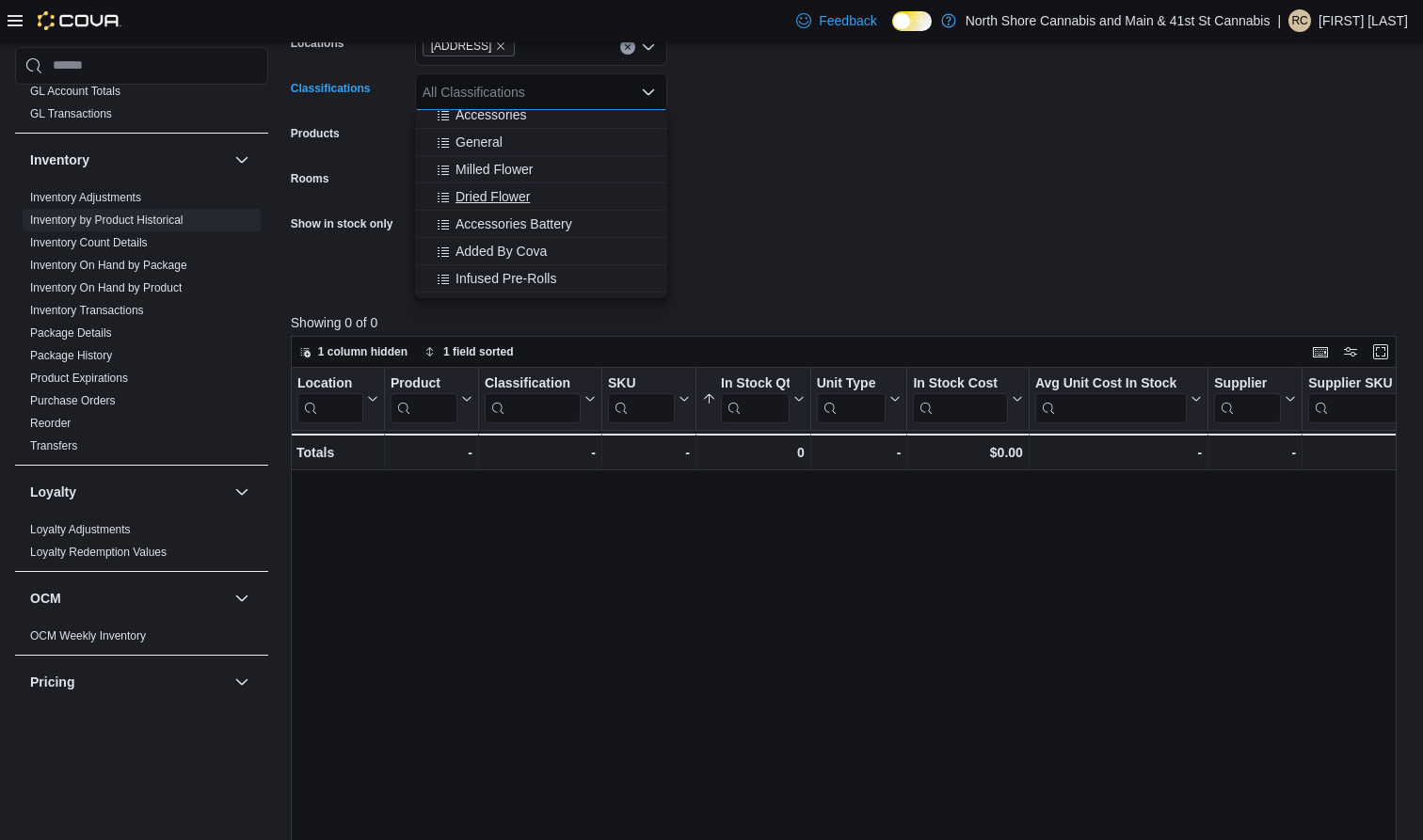 scroll, scrollTop: 459, scrollLeft: 0, axis: vertical 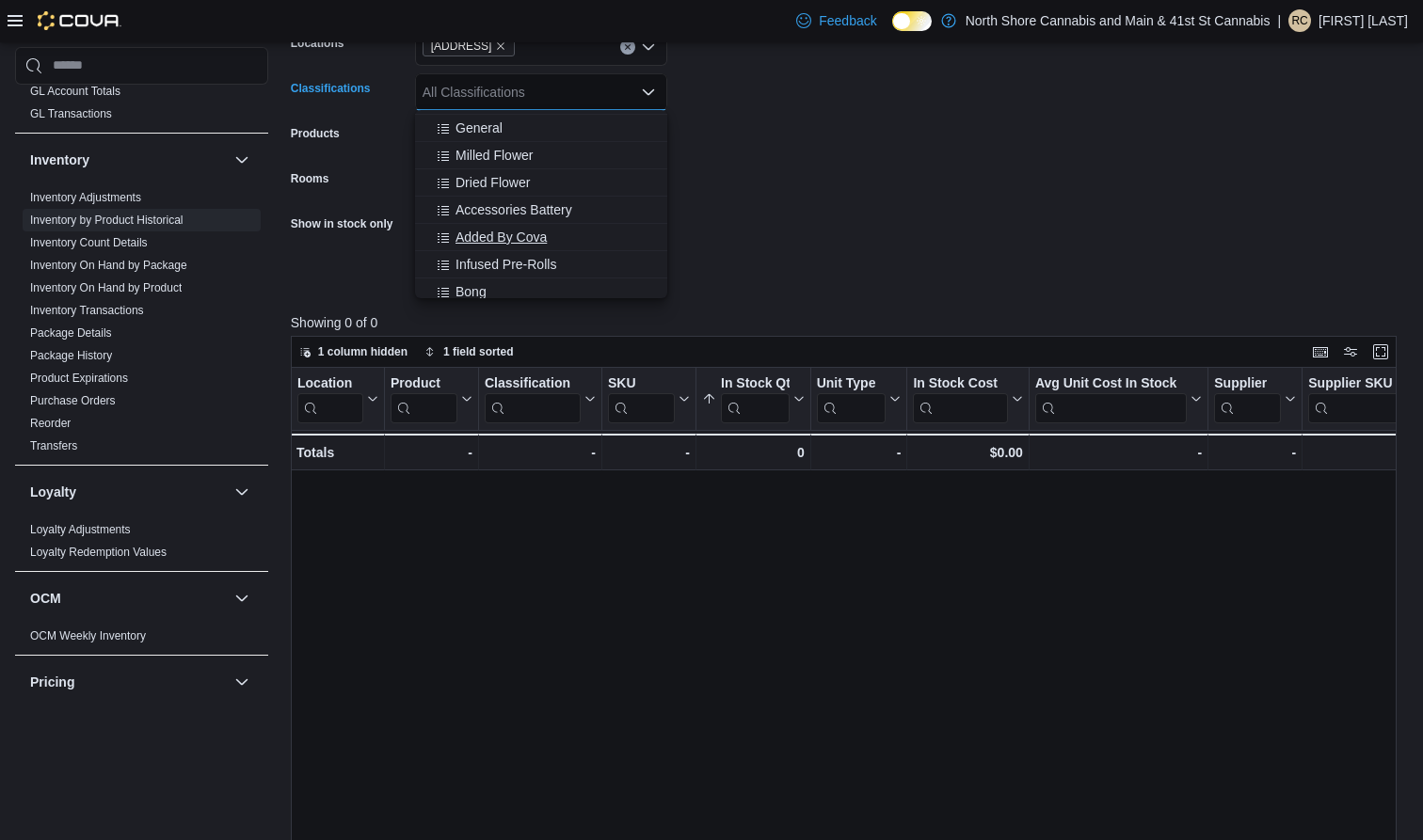 click on "Added By Cova" at bounding box center (501, 237) 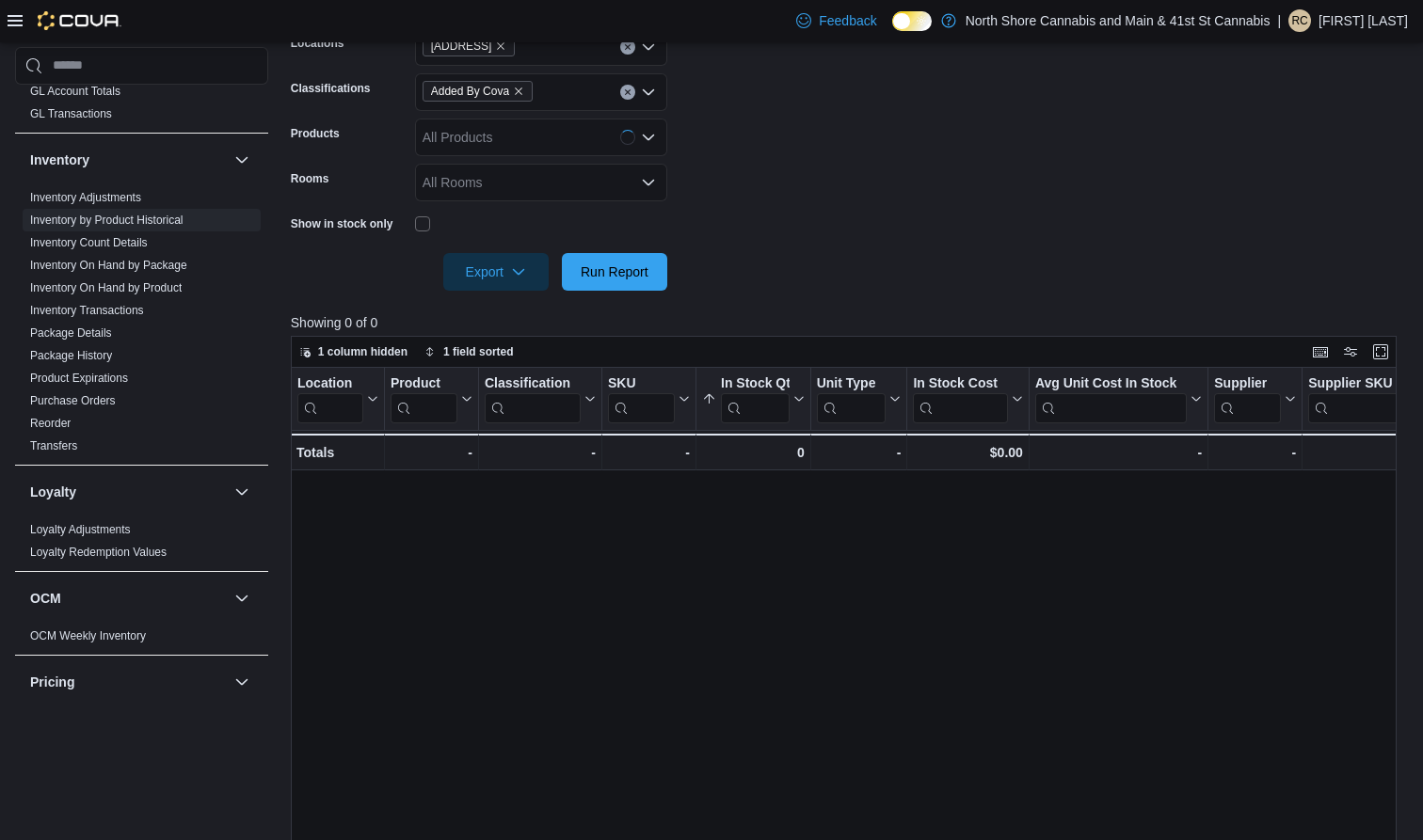 click on "**********" at bounding box center (849, 125) 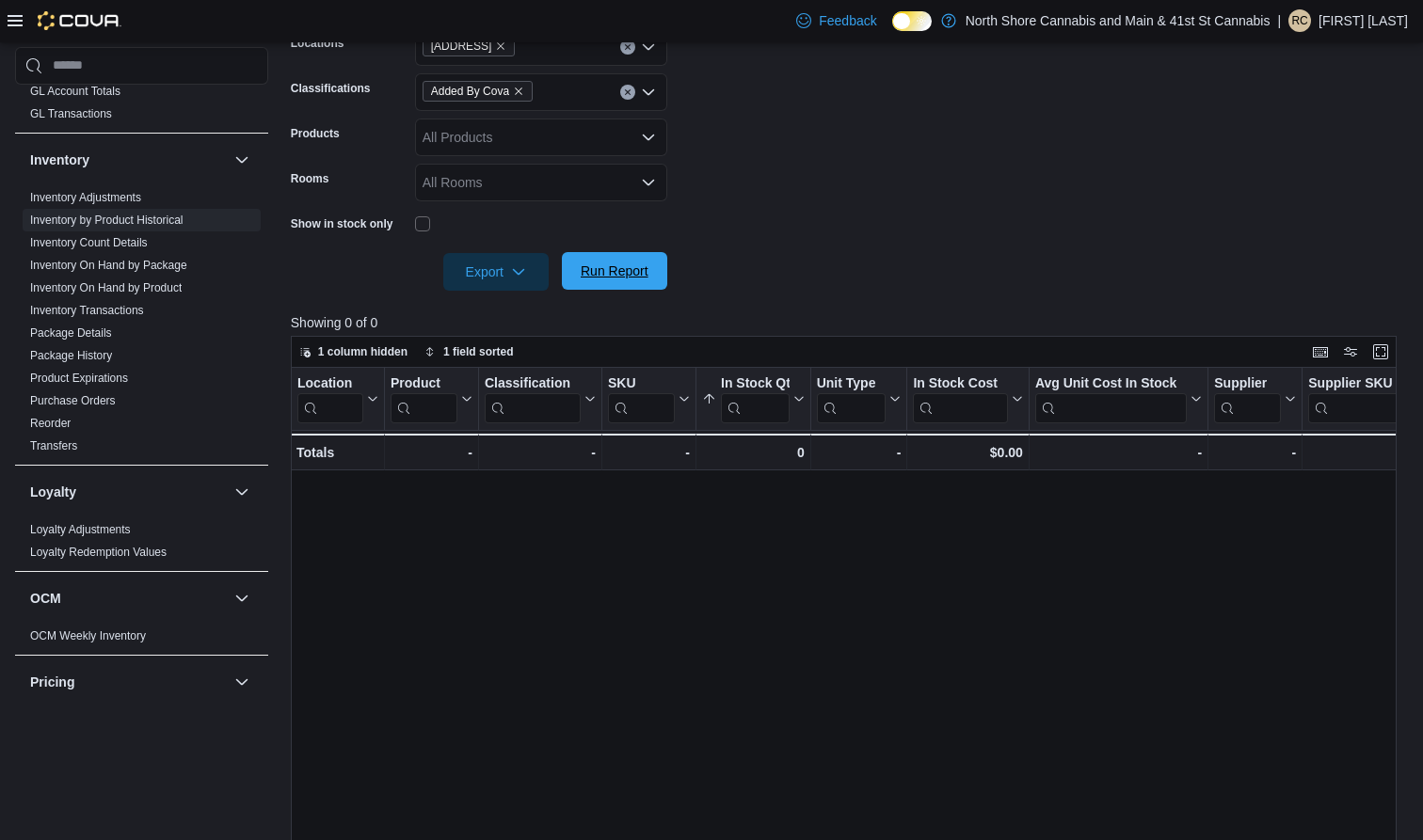 click on "Run Report" at bounding box center (615, 271) 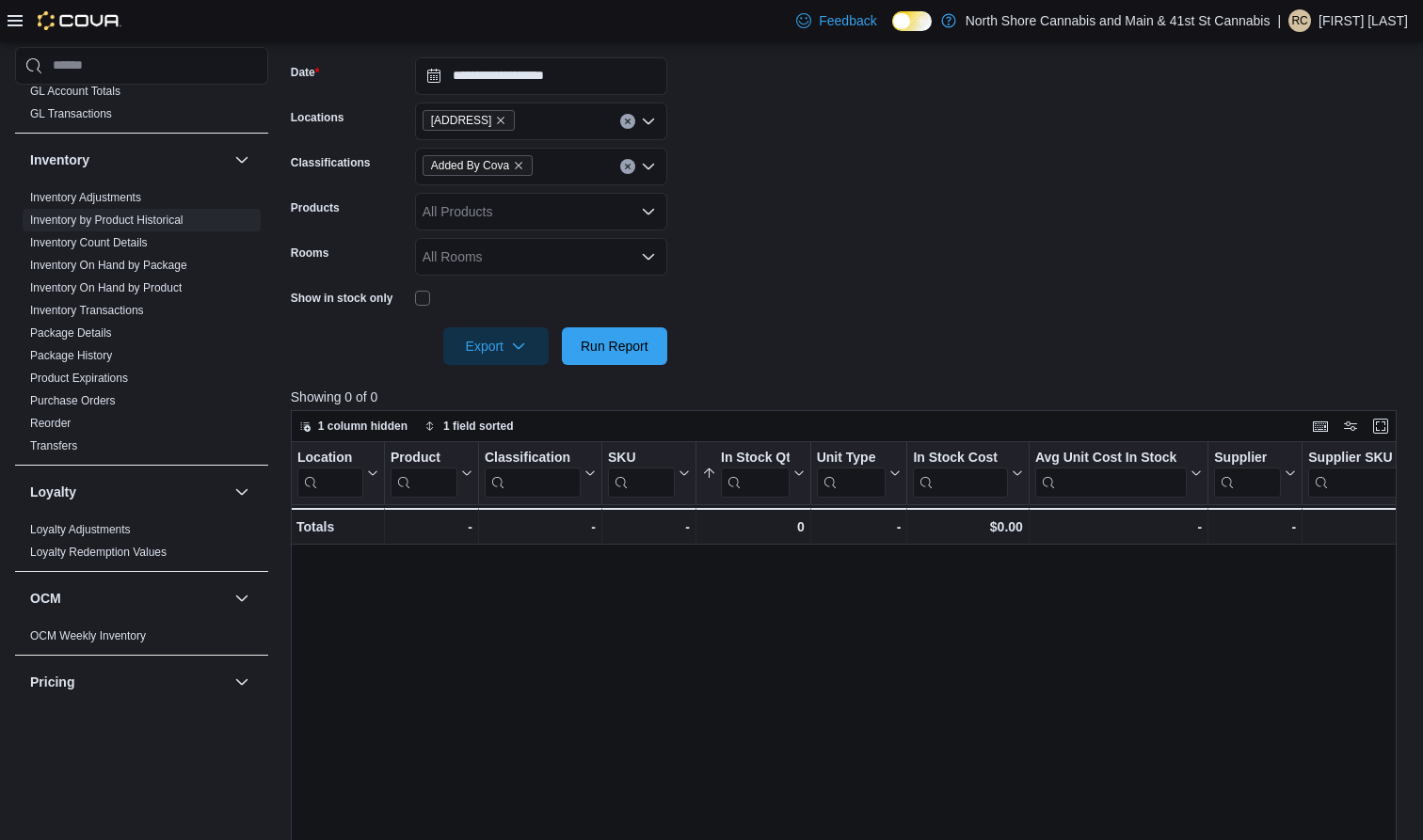 scroll, scrollTop: 245, scrollLeft: 0, axis: vertical 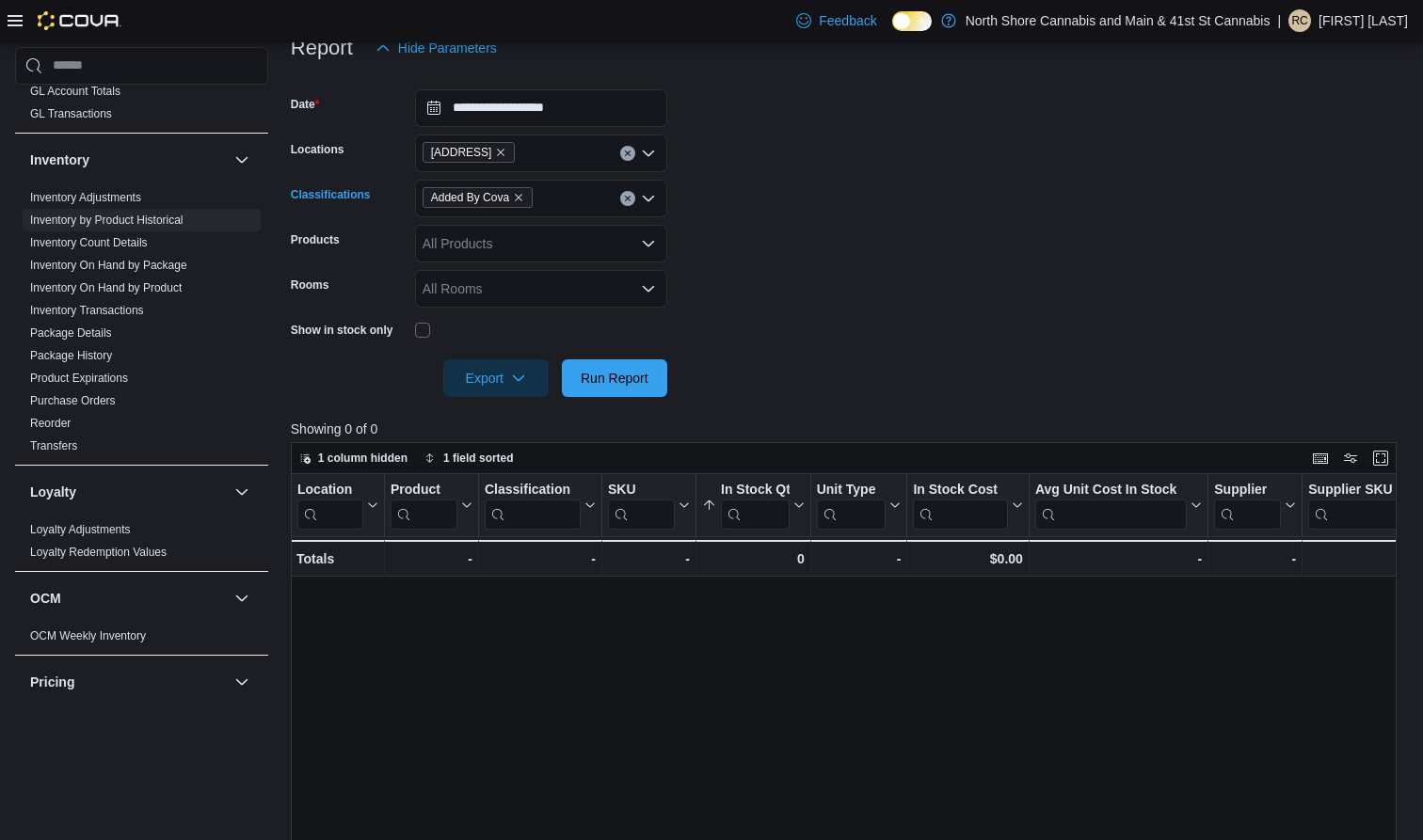 click at bounding box center [519, 198] 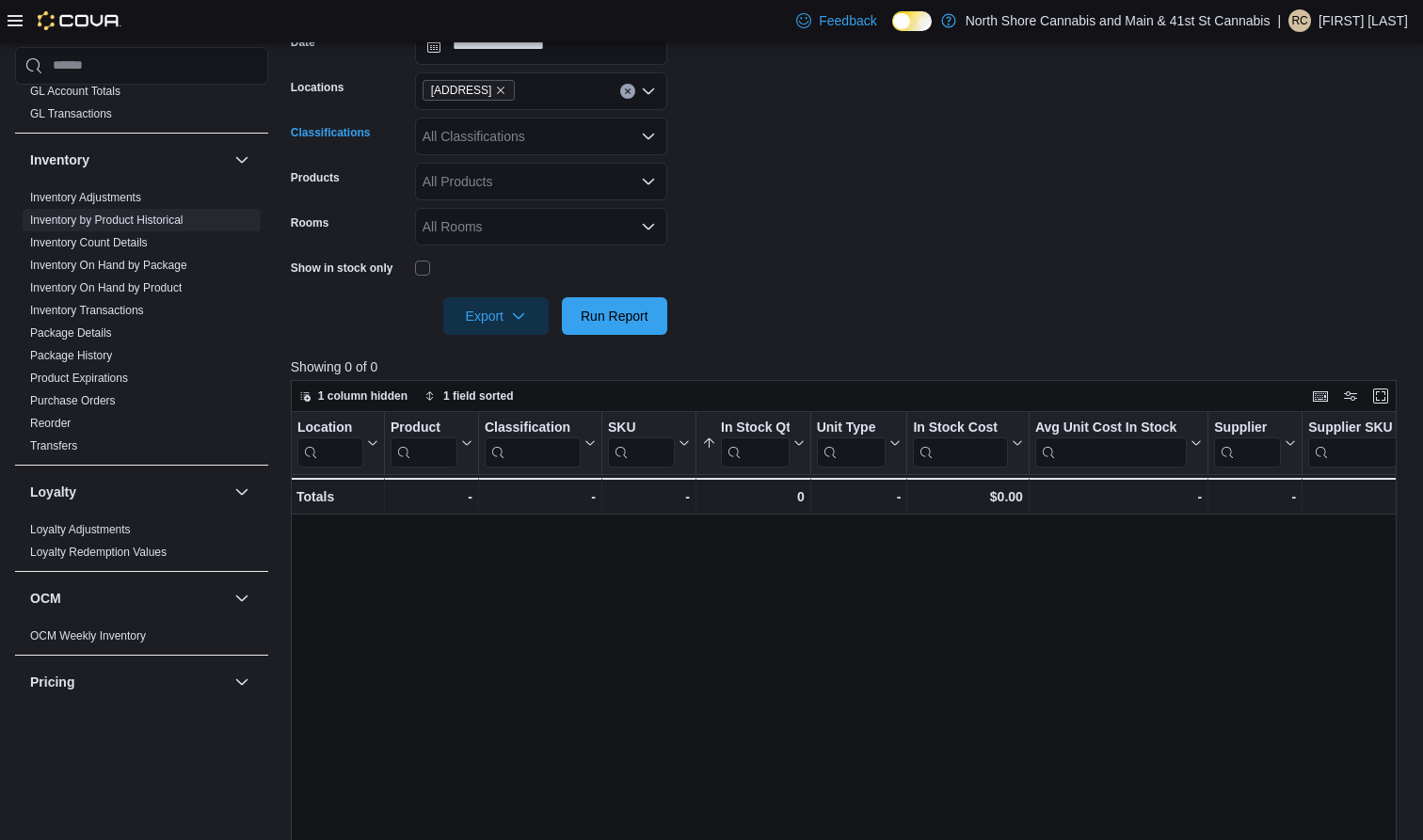scroll, scrollTop: 252, scrollLeft: 0, axis: vertical 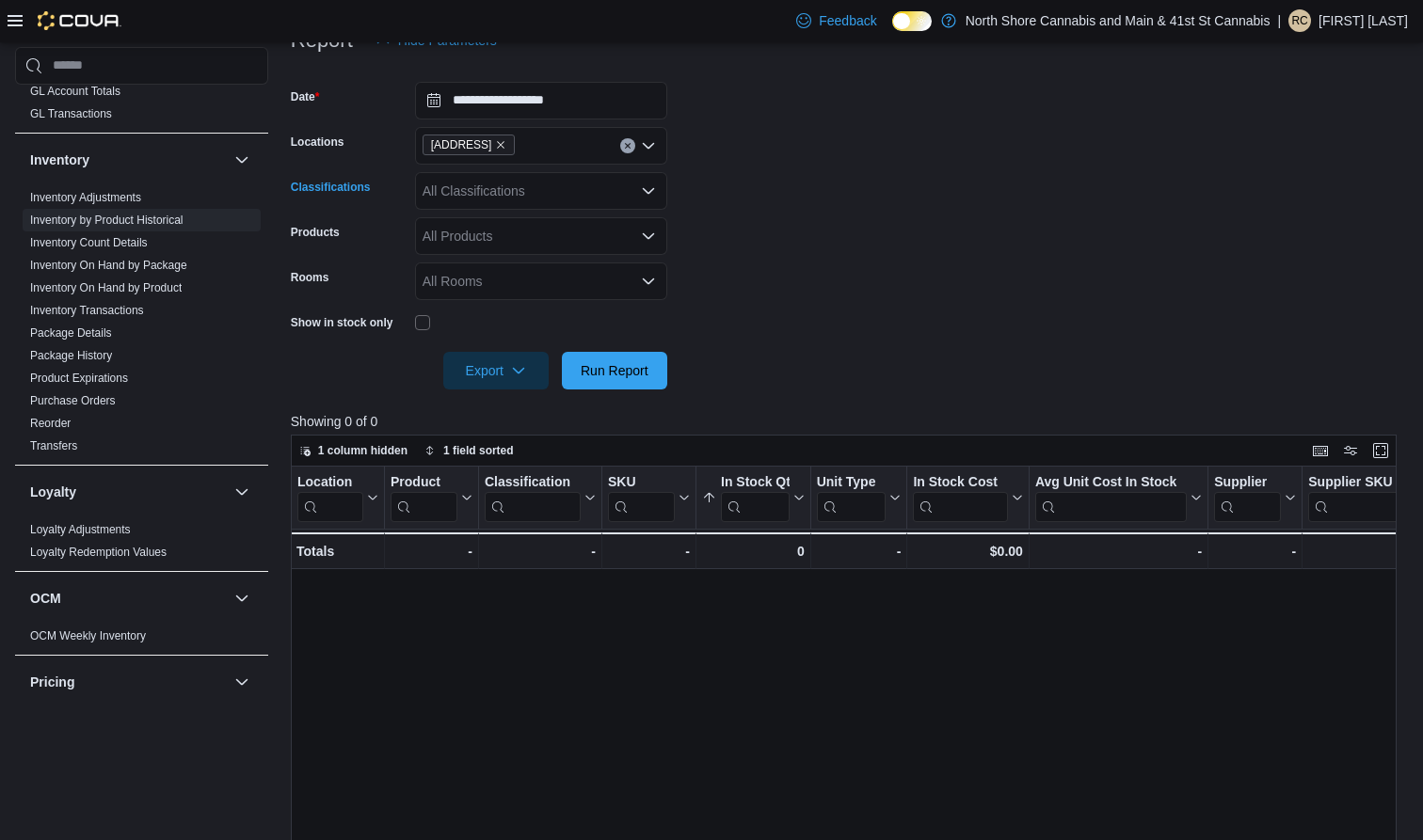 click on "All Classifications" at bounding box center (541, 191) 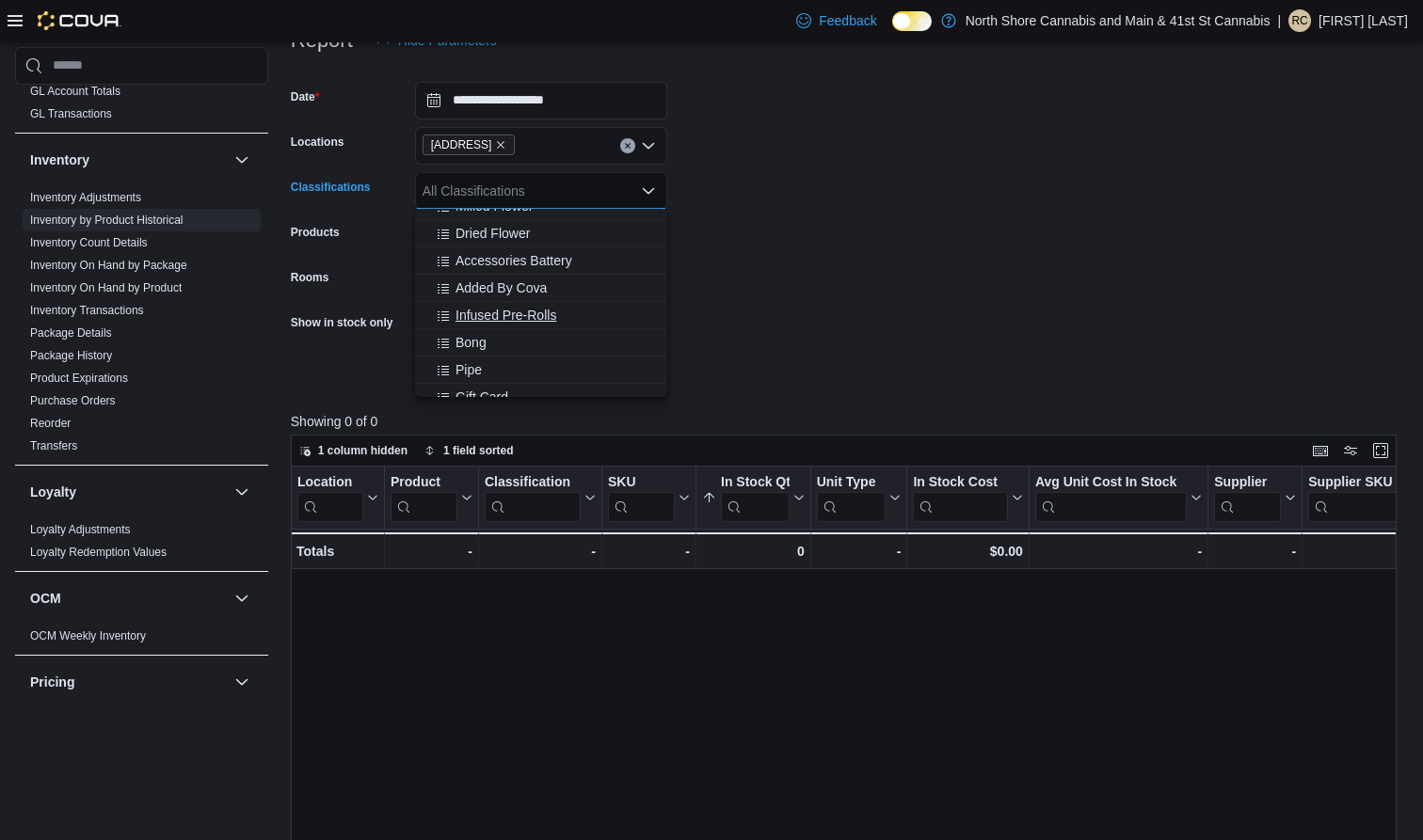 scroll, scrollTop: 517, scrollLeft: 0, axis: vertical 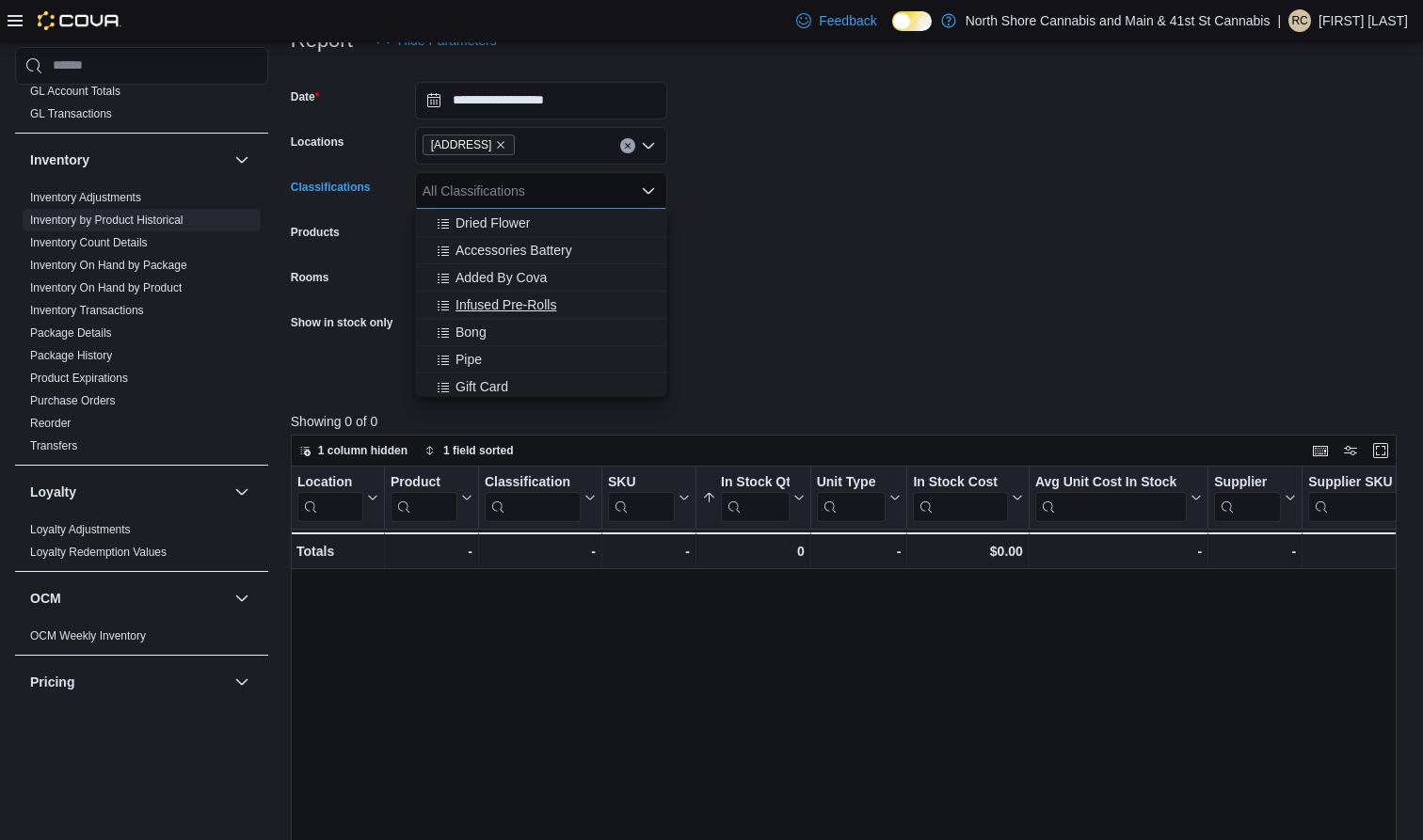 click on "Infused Pre-Rolls" at bounding box center (505, 305) 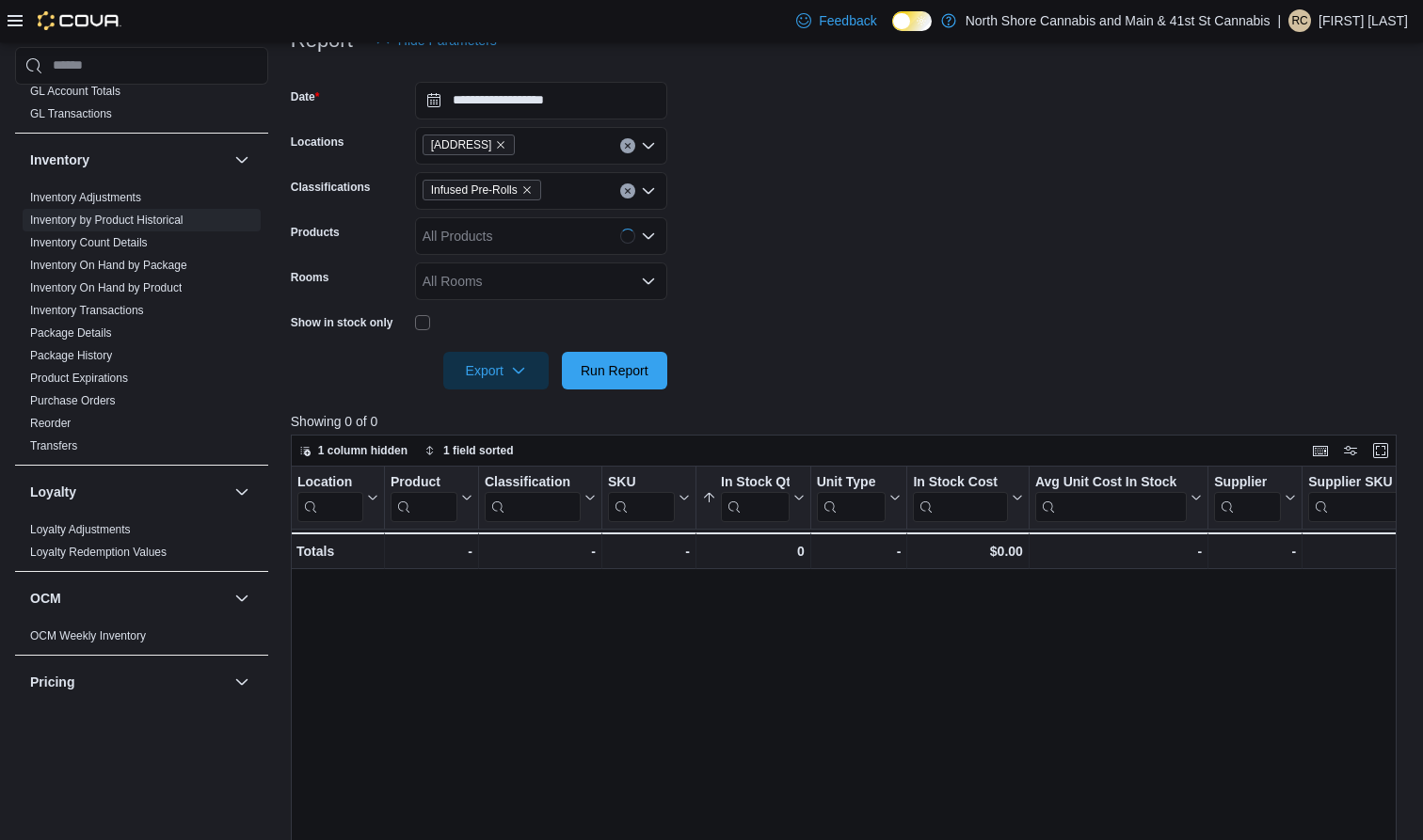 click on "**********" at bounding box center [849, 224] 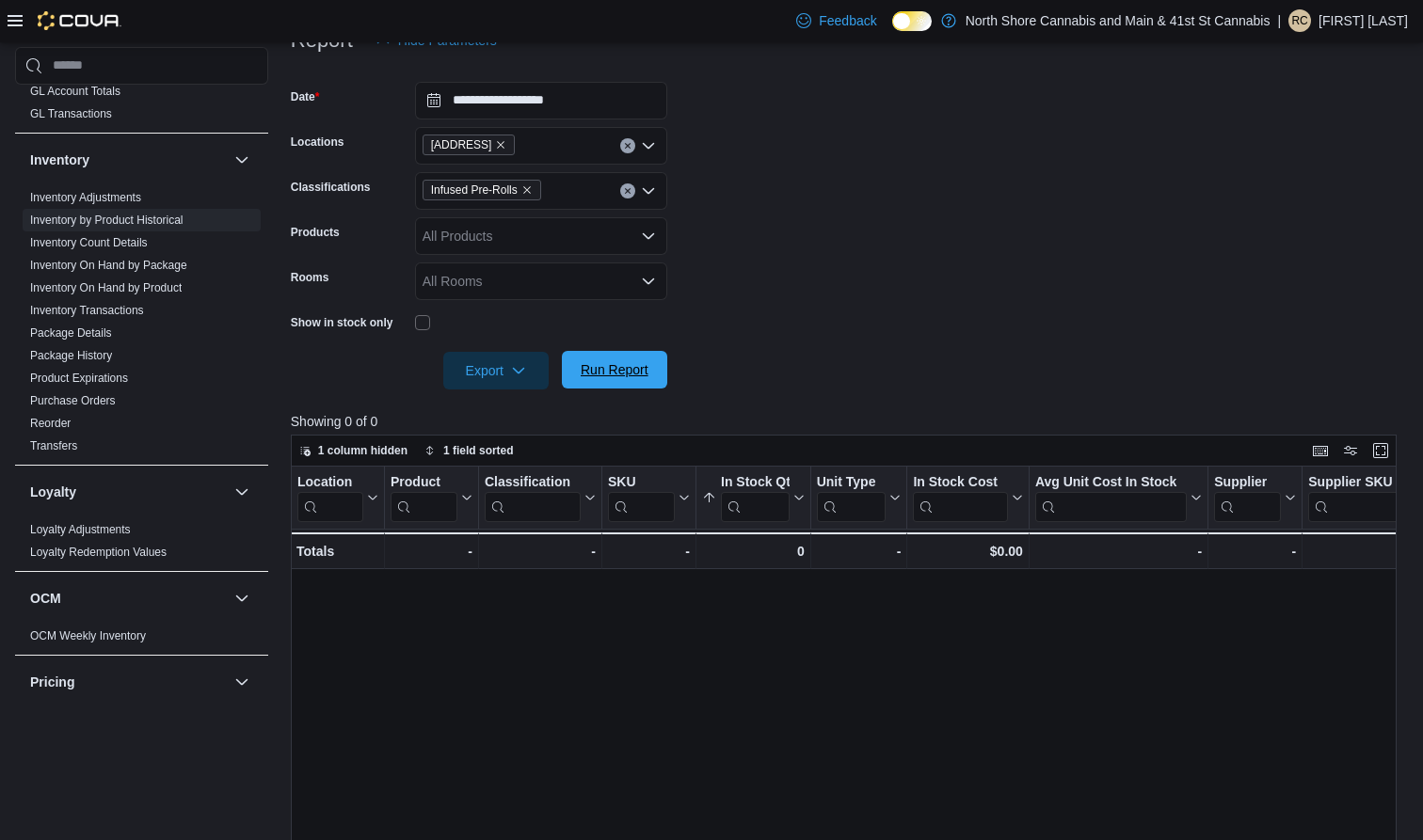 click on "Run Report" at bounding box center [615, 370] 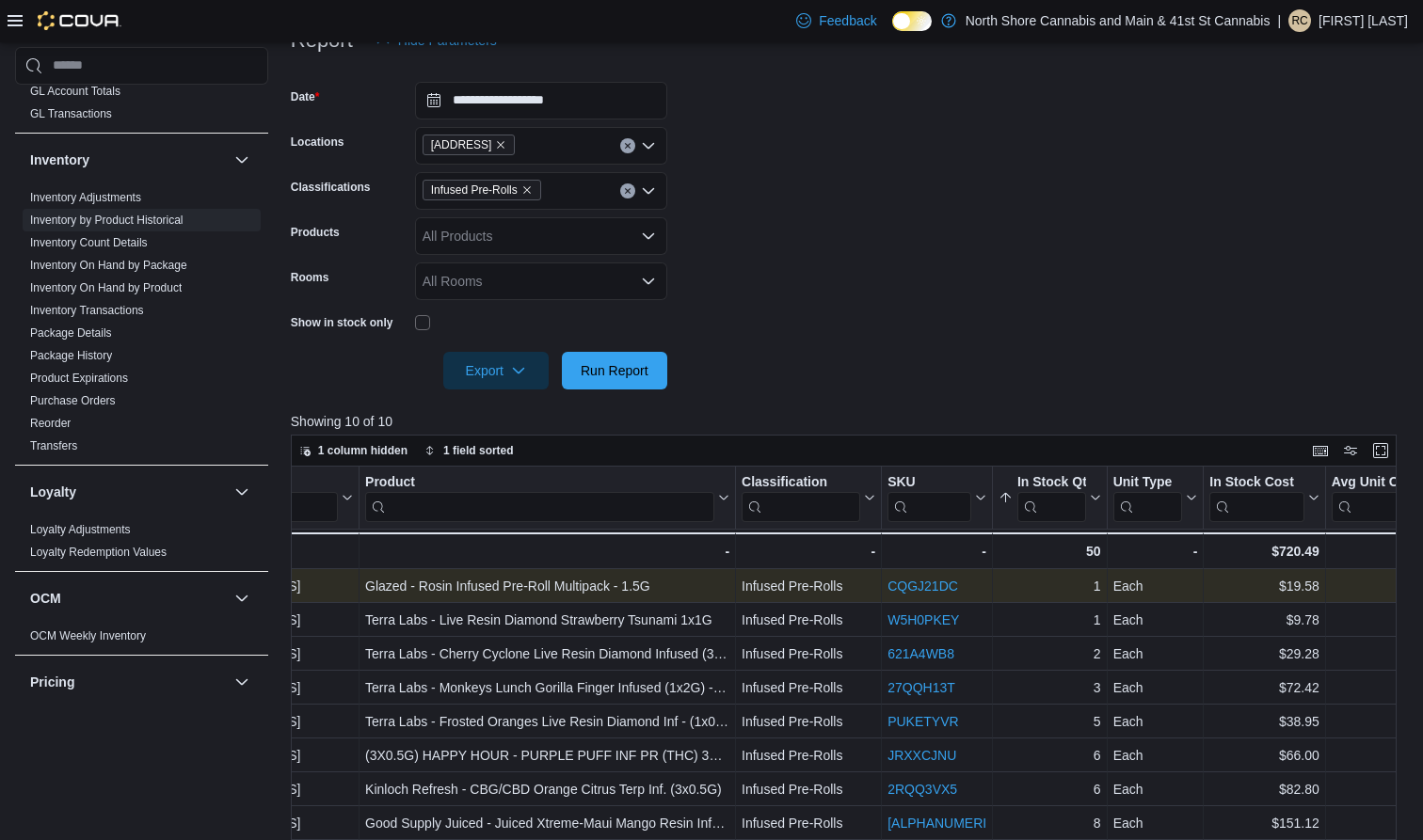 scroll, scrollTop: 0, scrollLeft: 88, axis: horizontal 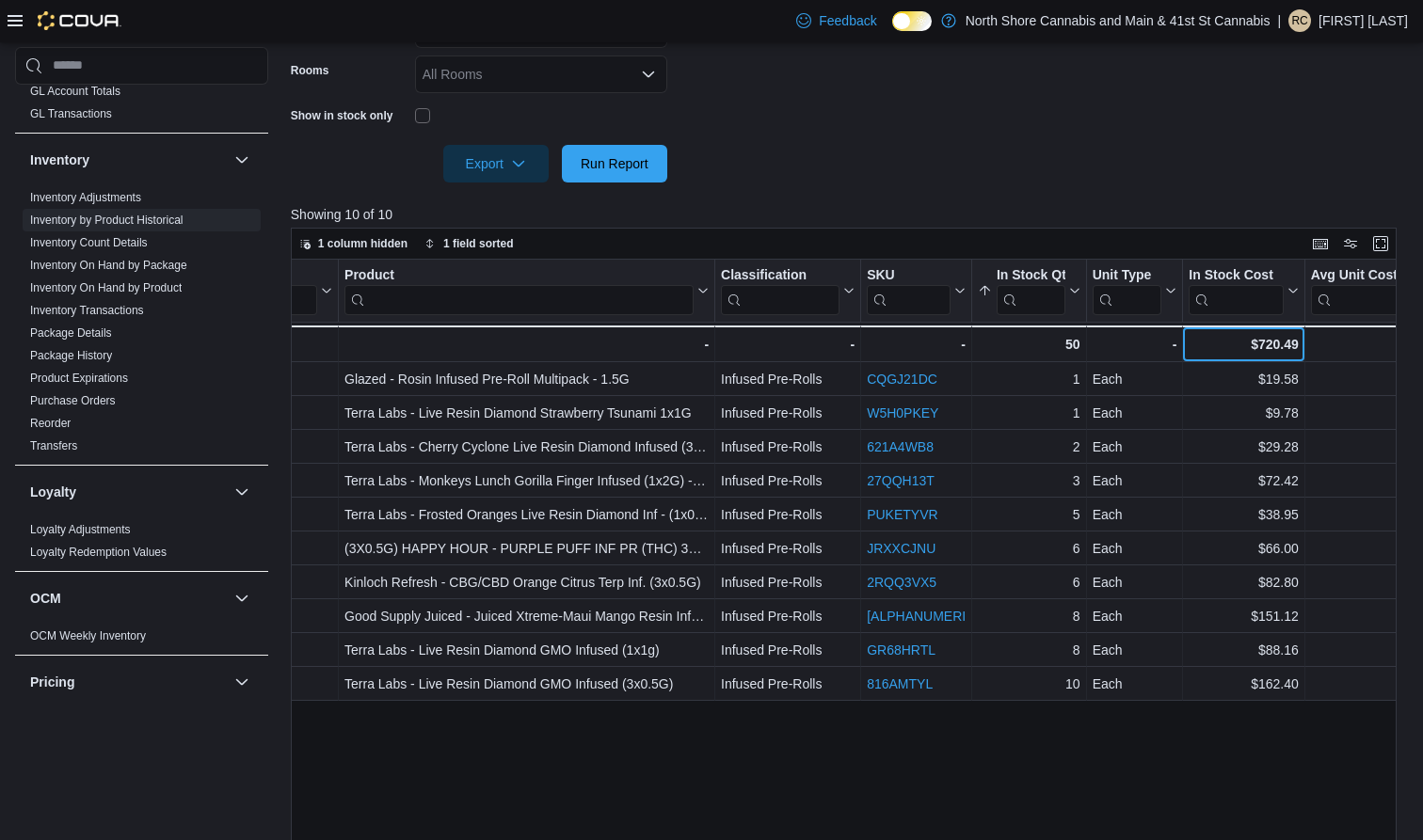 click on "$720.49" at bounding box center [1243, 344] 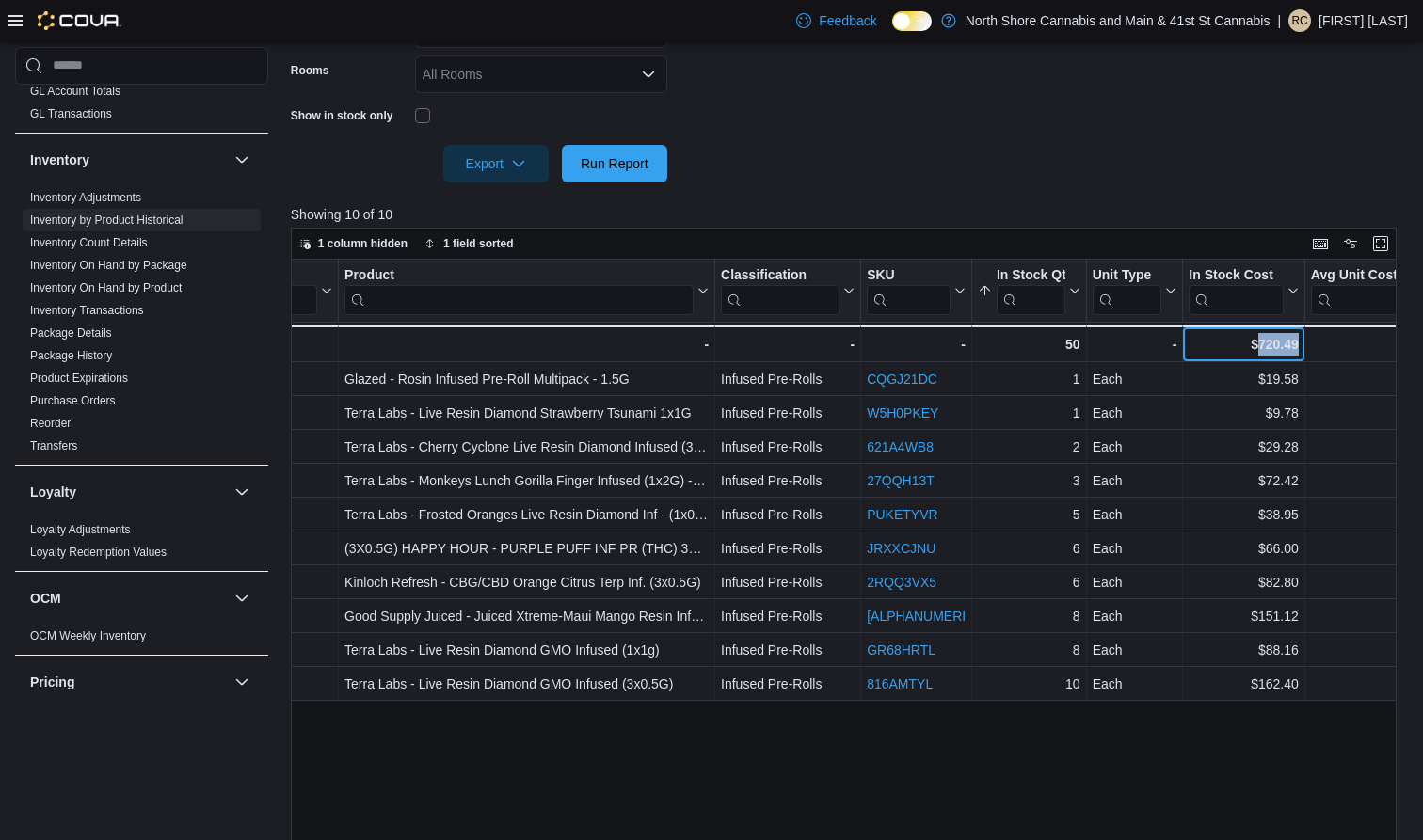 click on "$720.49" at bounding box center (1243, 344) 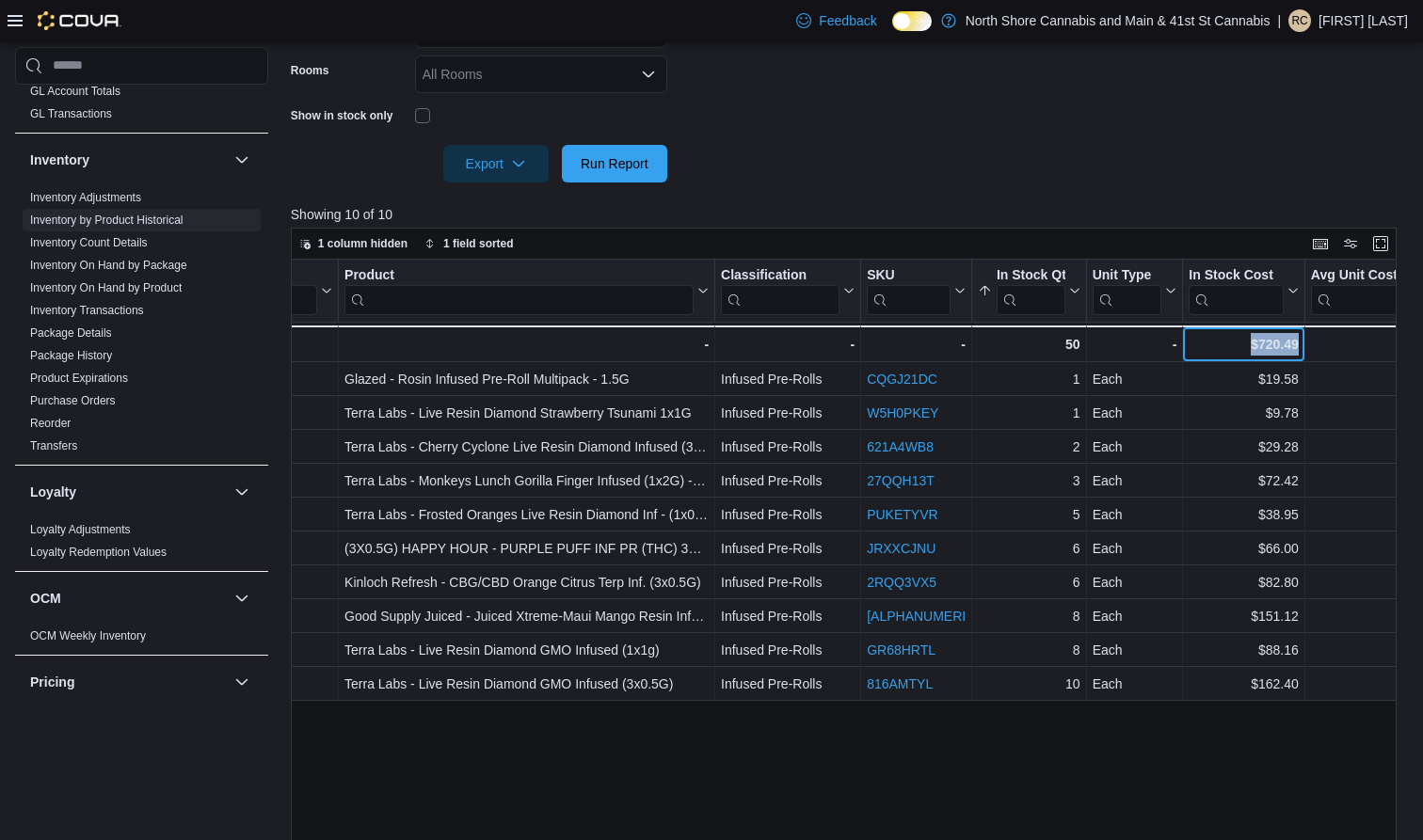 click on "$720.49" at bounding box center [1243, 344] 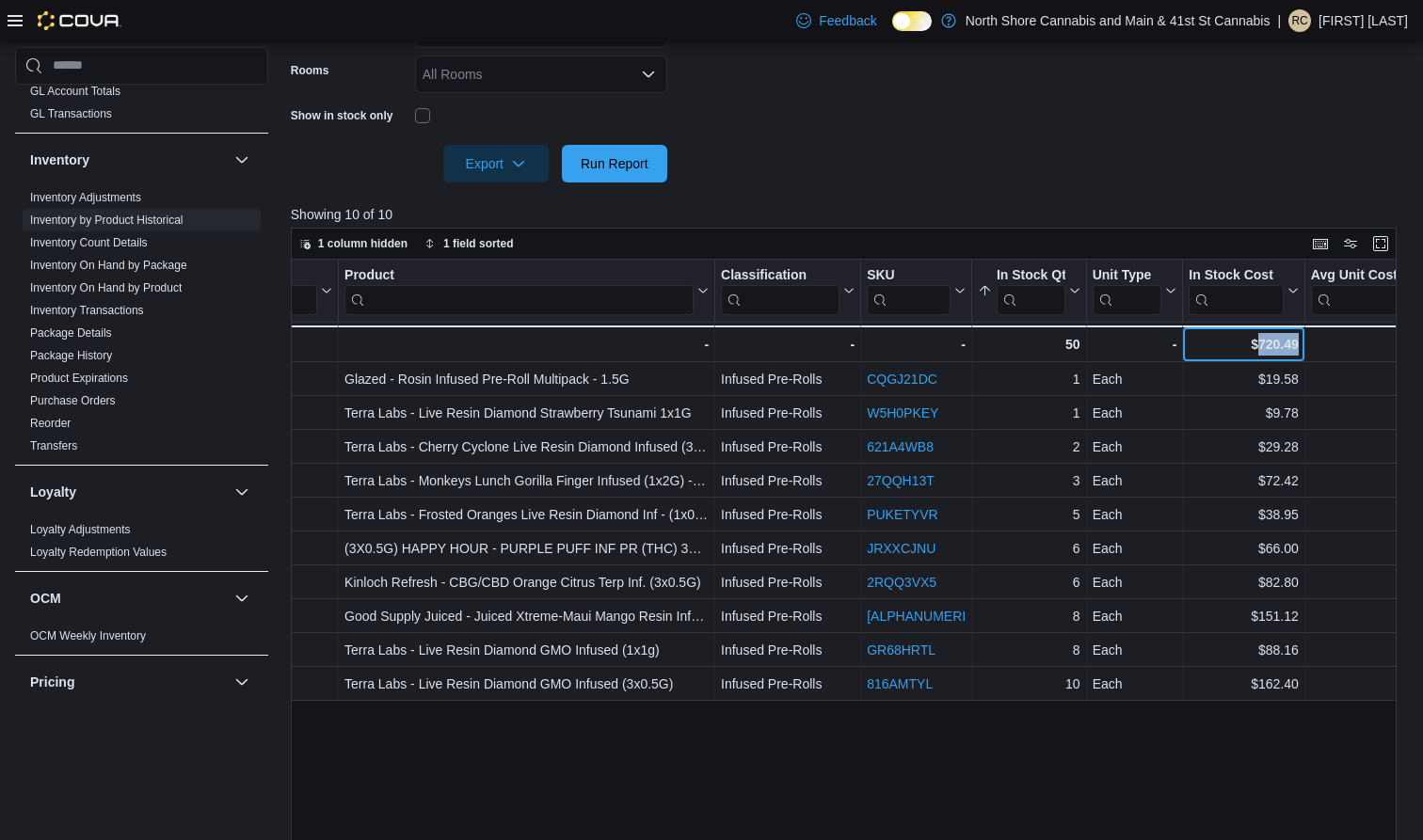 drag, startPoint x: 1261, startPoint y: 337, endPoint x: 1334, endPoint y: 337, distance: 73 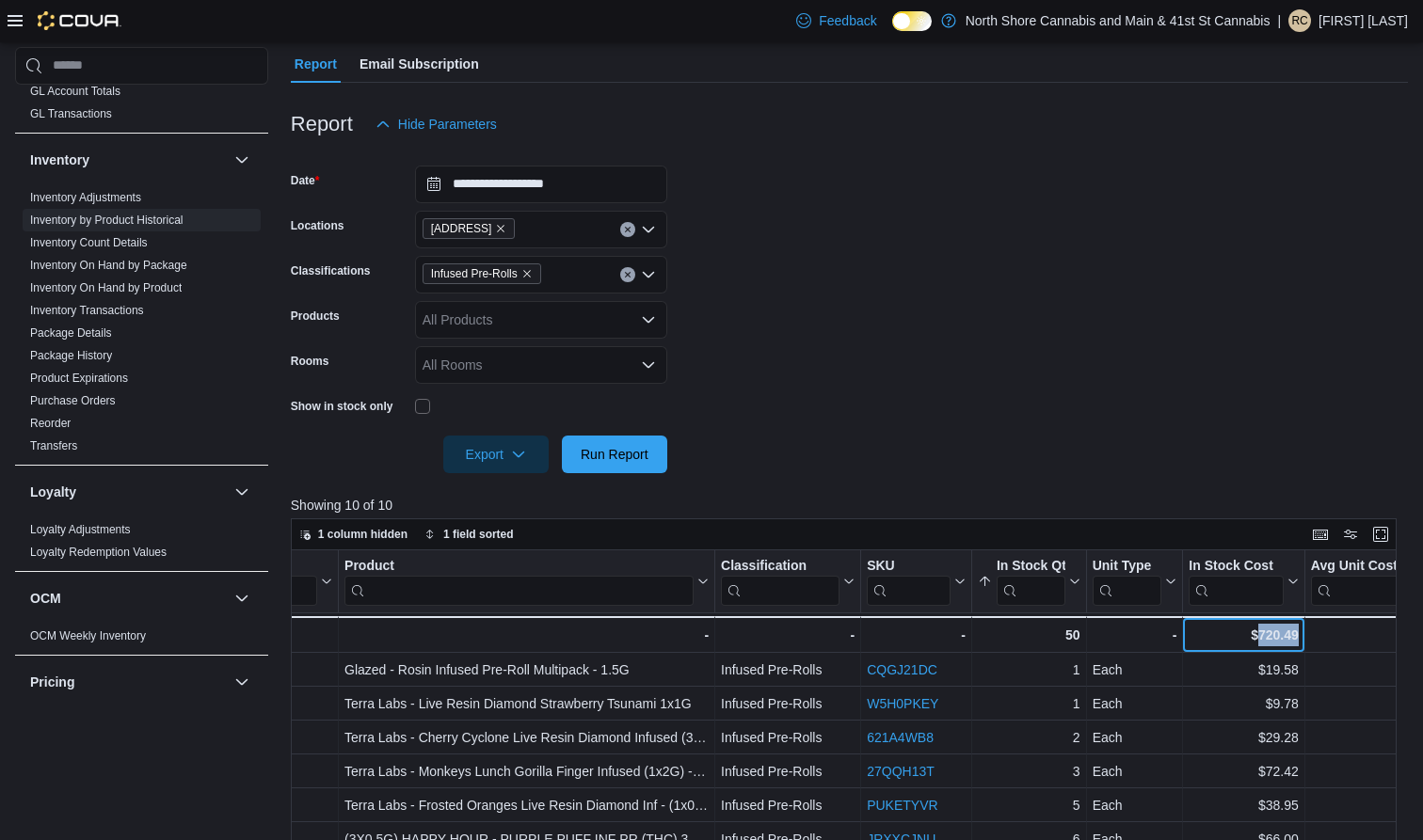 scroll, scrollTop: 117, scrollLeft: 0, axis: vertical 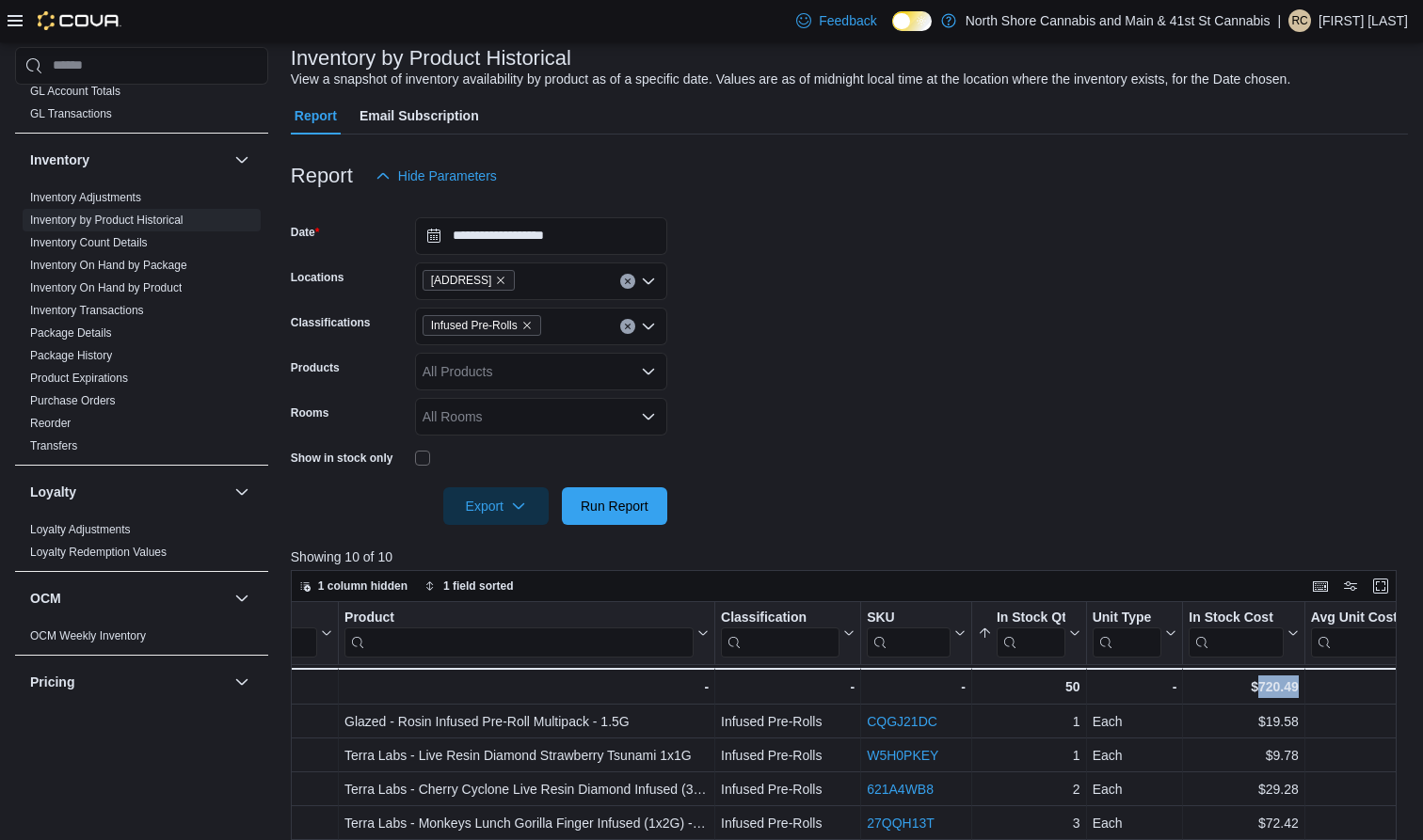 click at bounding box center [628, 326] 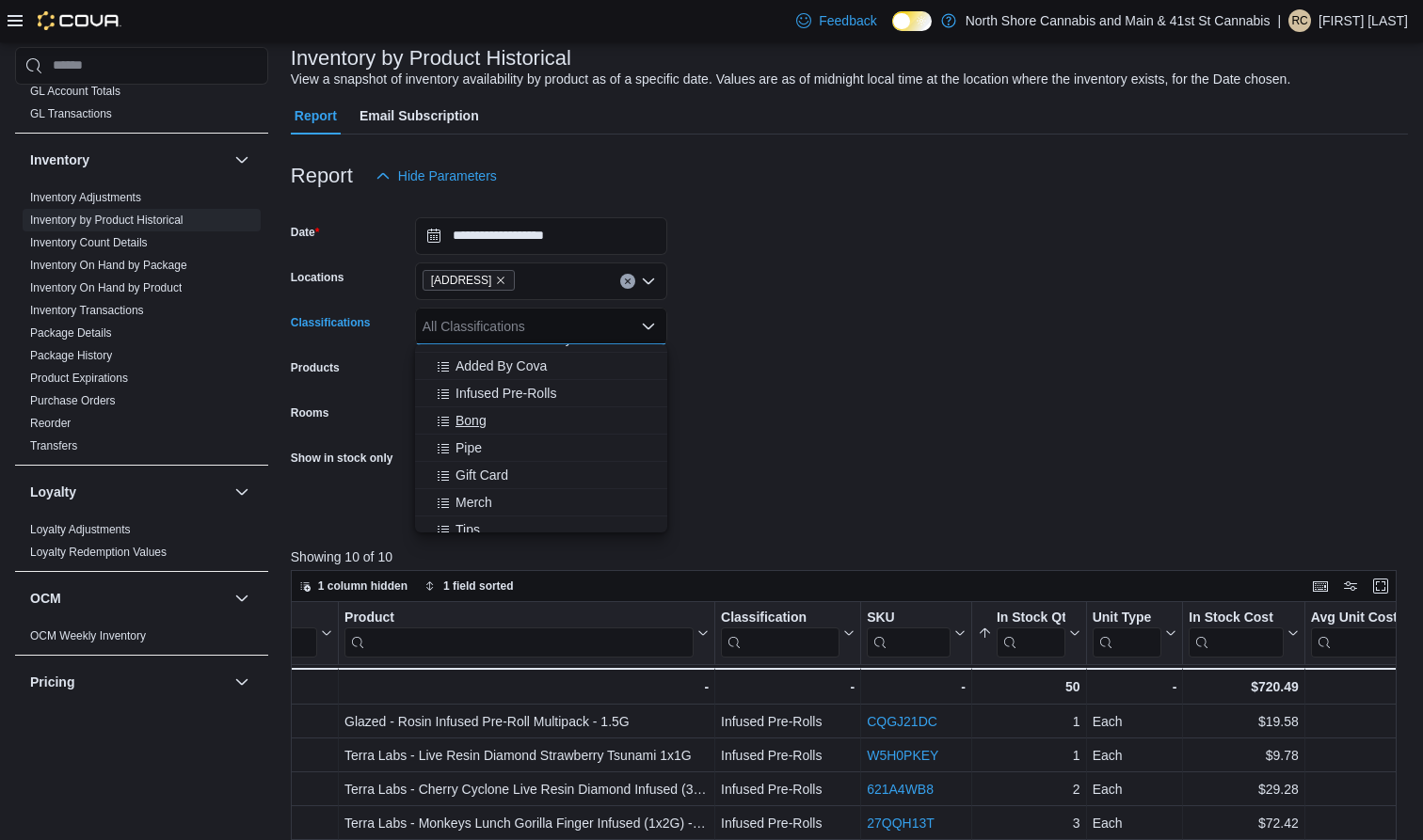 click on "Bong" at bounding box center [471, 420] 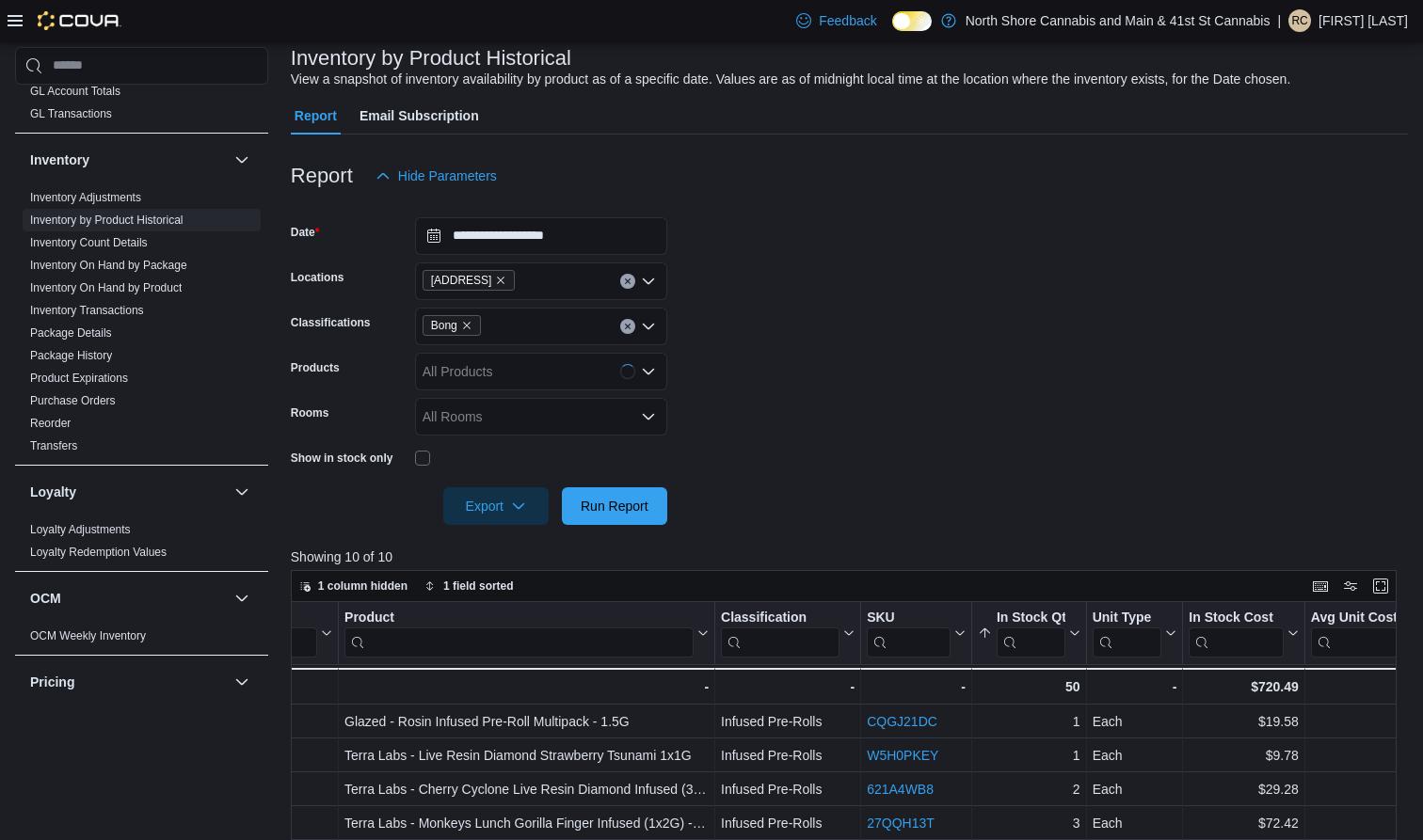 click on "**********" at bounding box center [849, 359] 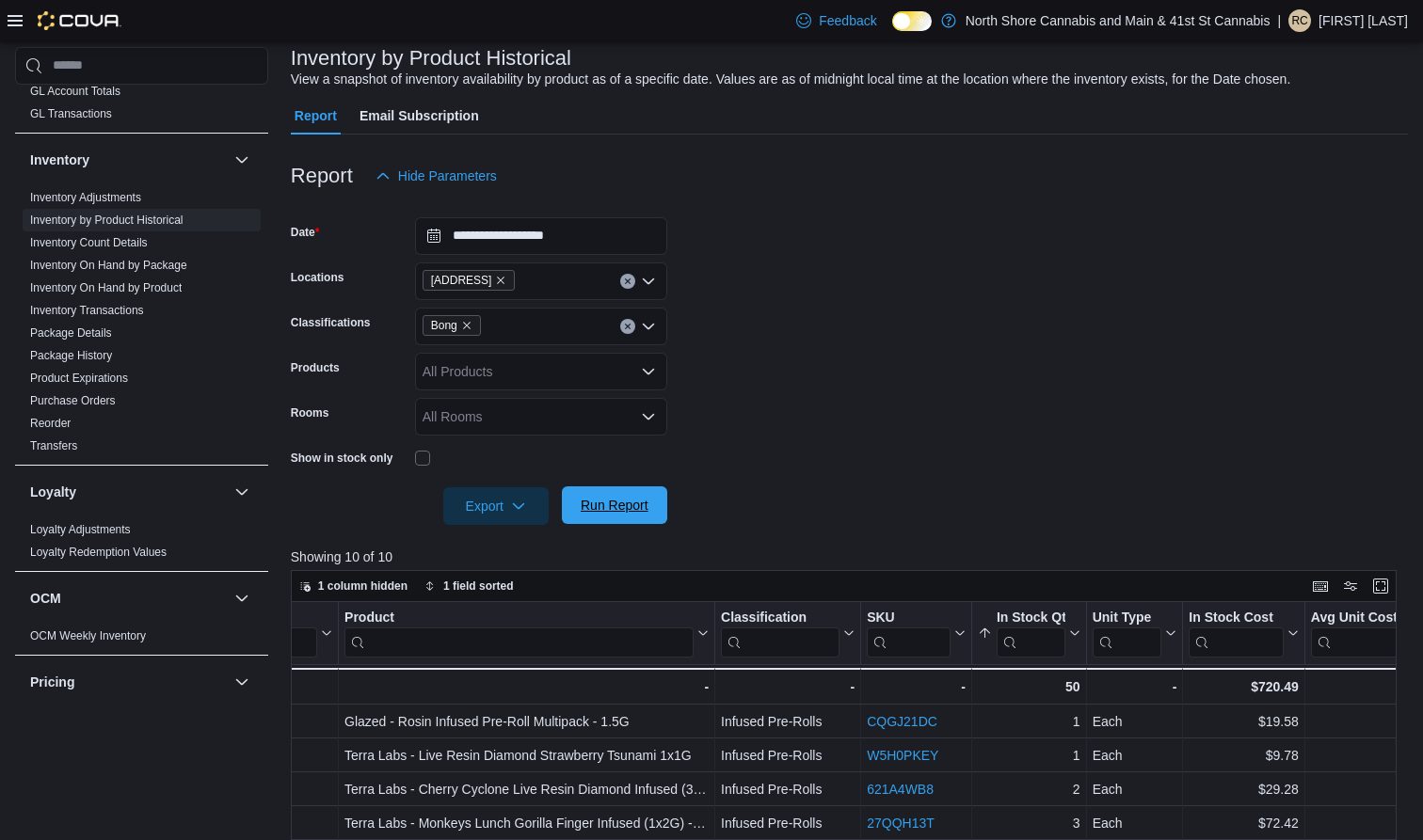 click on "Run Report" at bounding box center (615, 505) 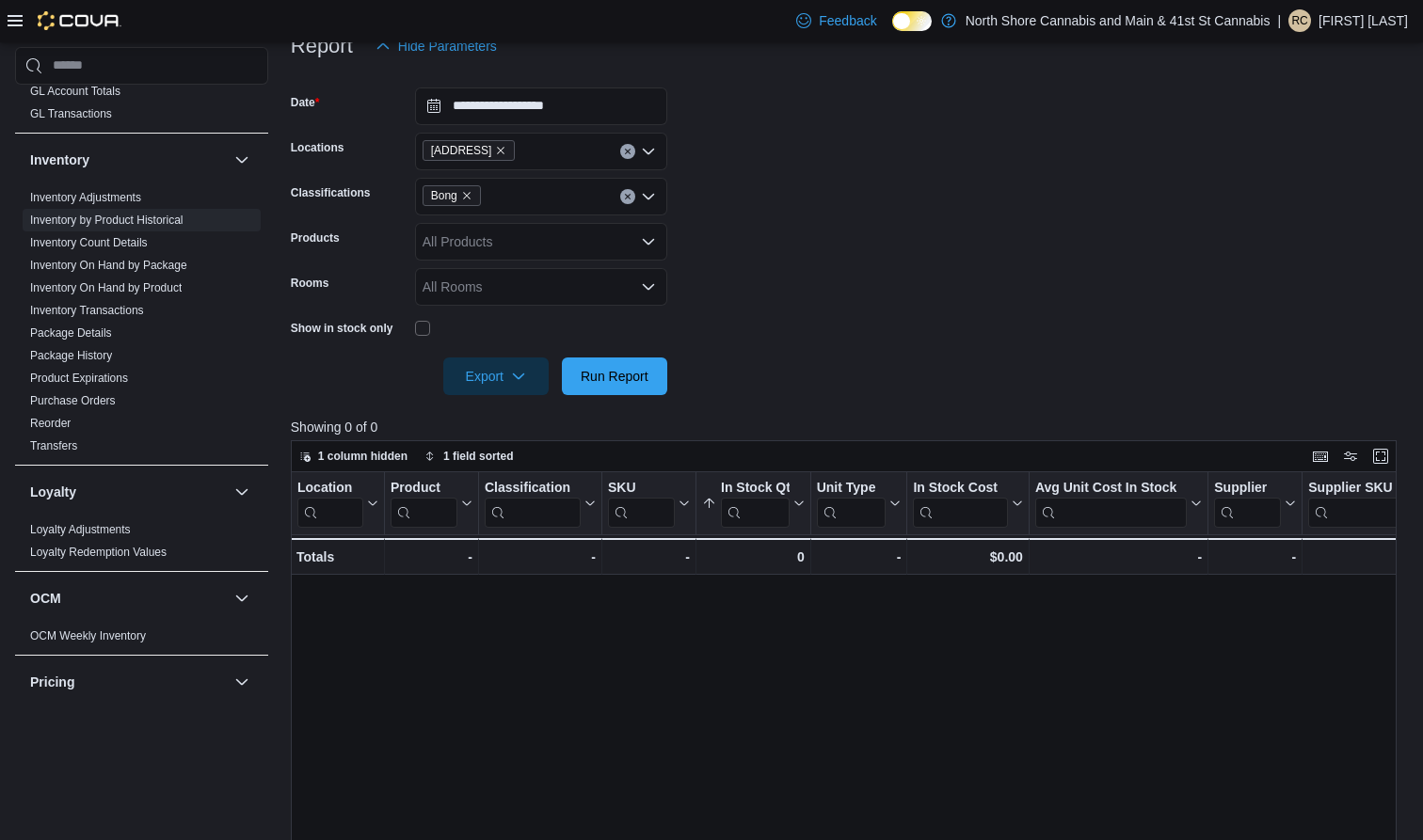 scroll, scrollTop: 262, scrollLeft: 0, axis: vertical 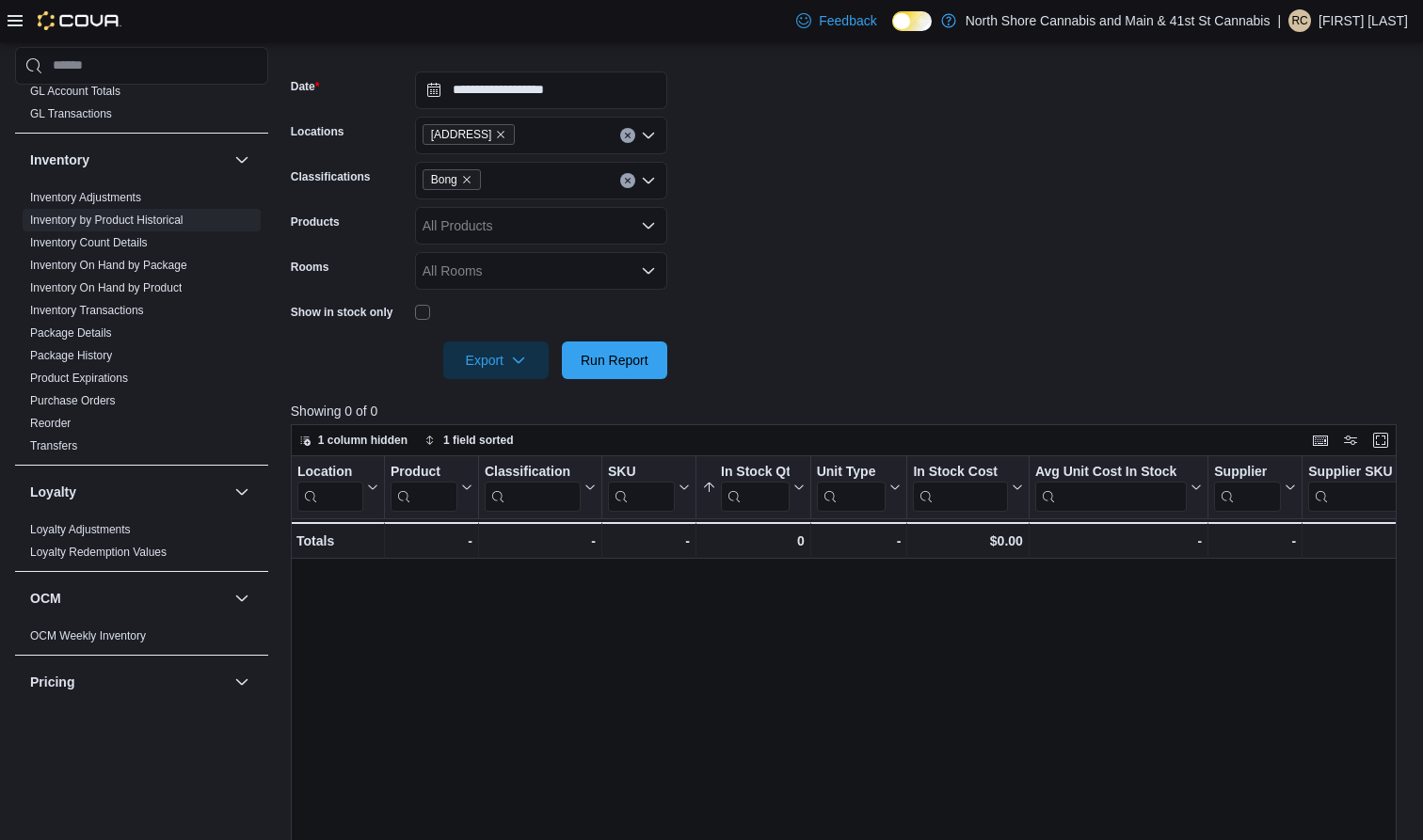 click 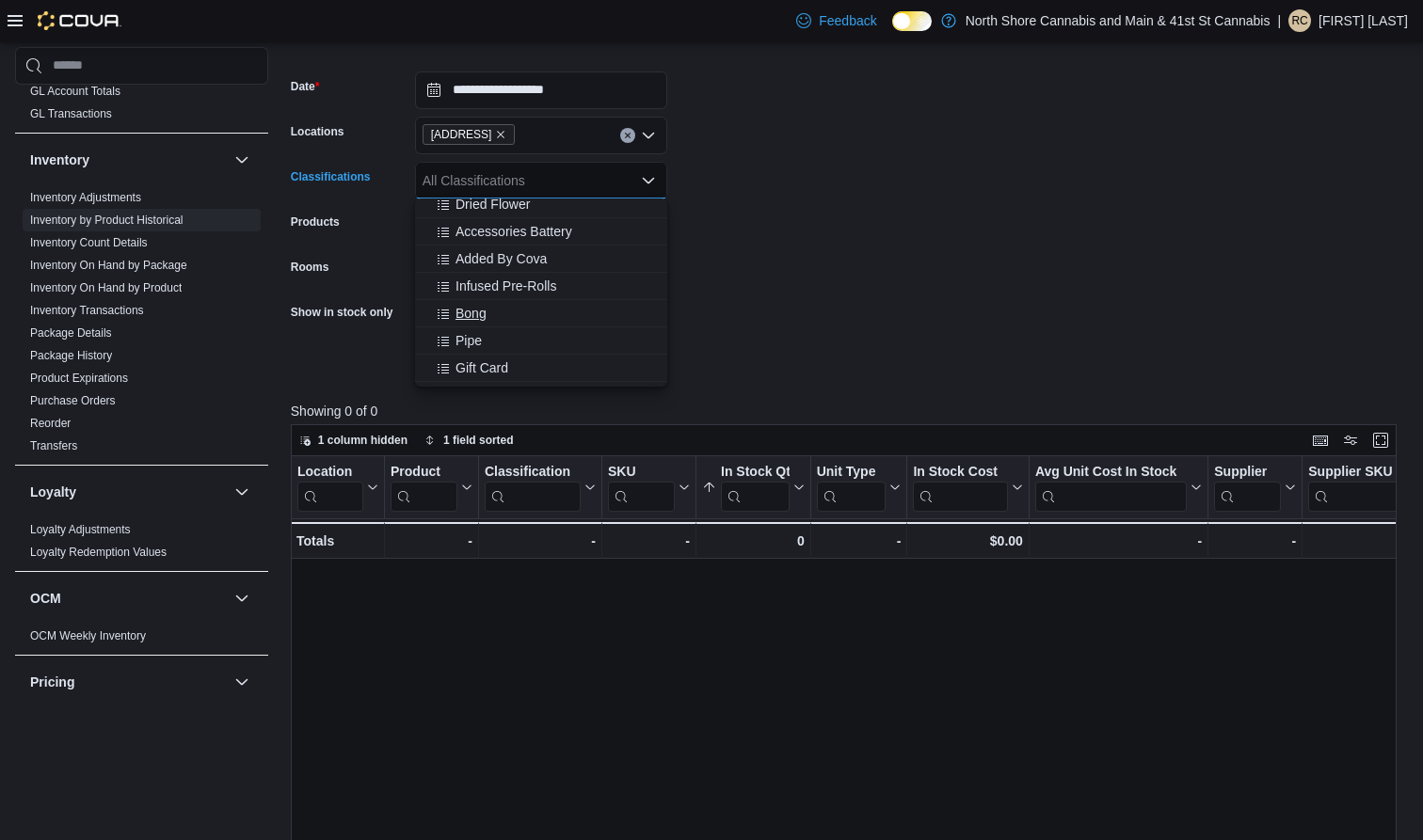 scroll, scrollTop: 530, scrollLeft: 0, axis: vertical 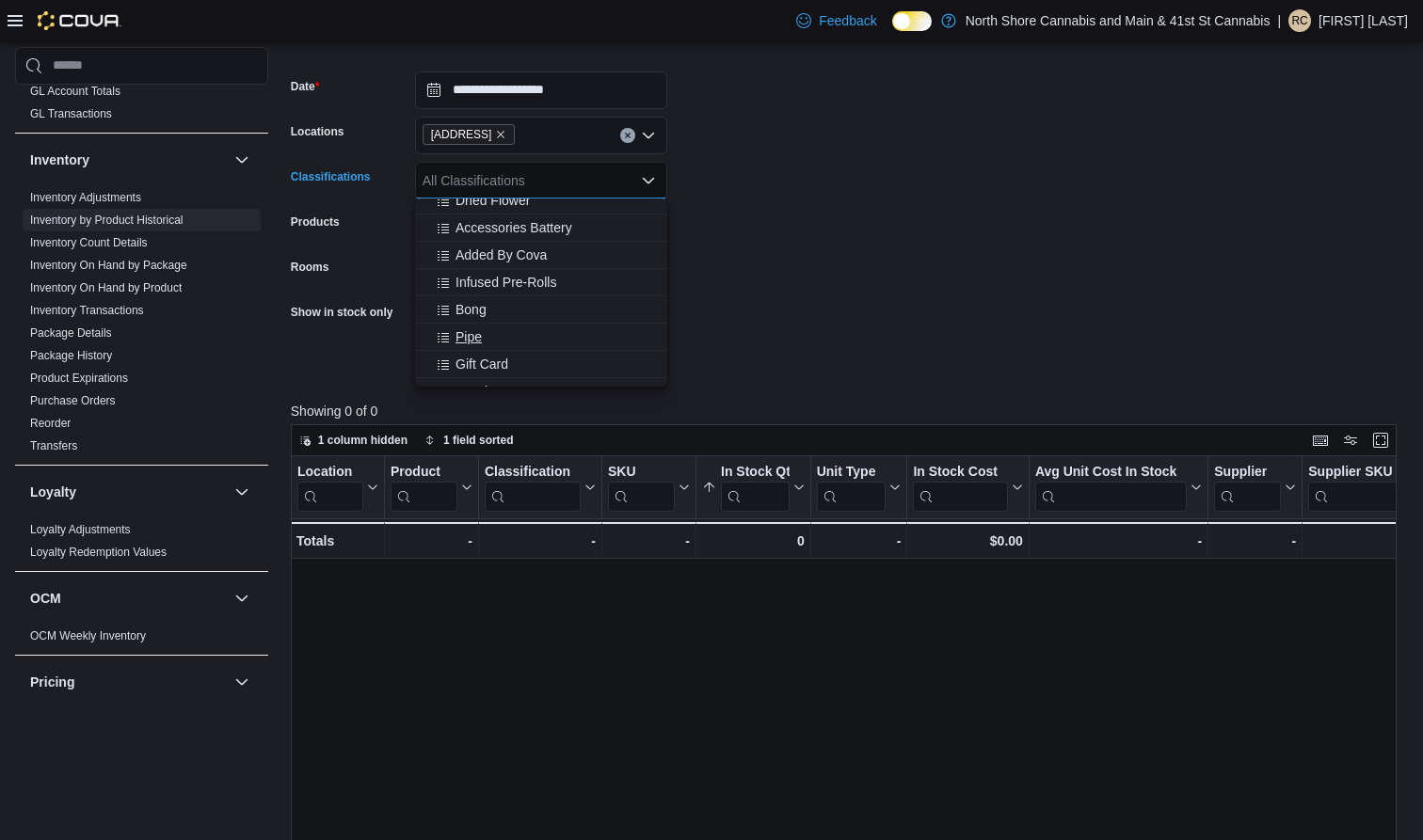 click on "Pipe" at bounding box center [469, 337] 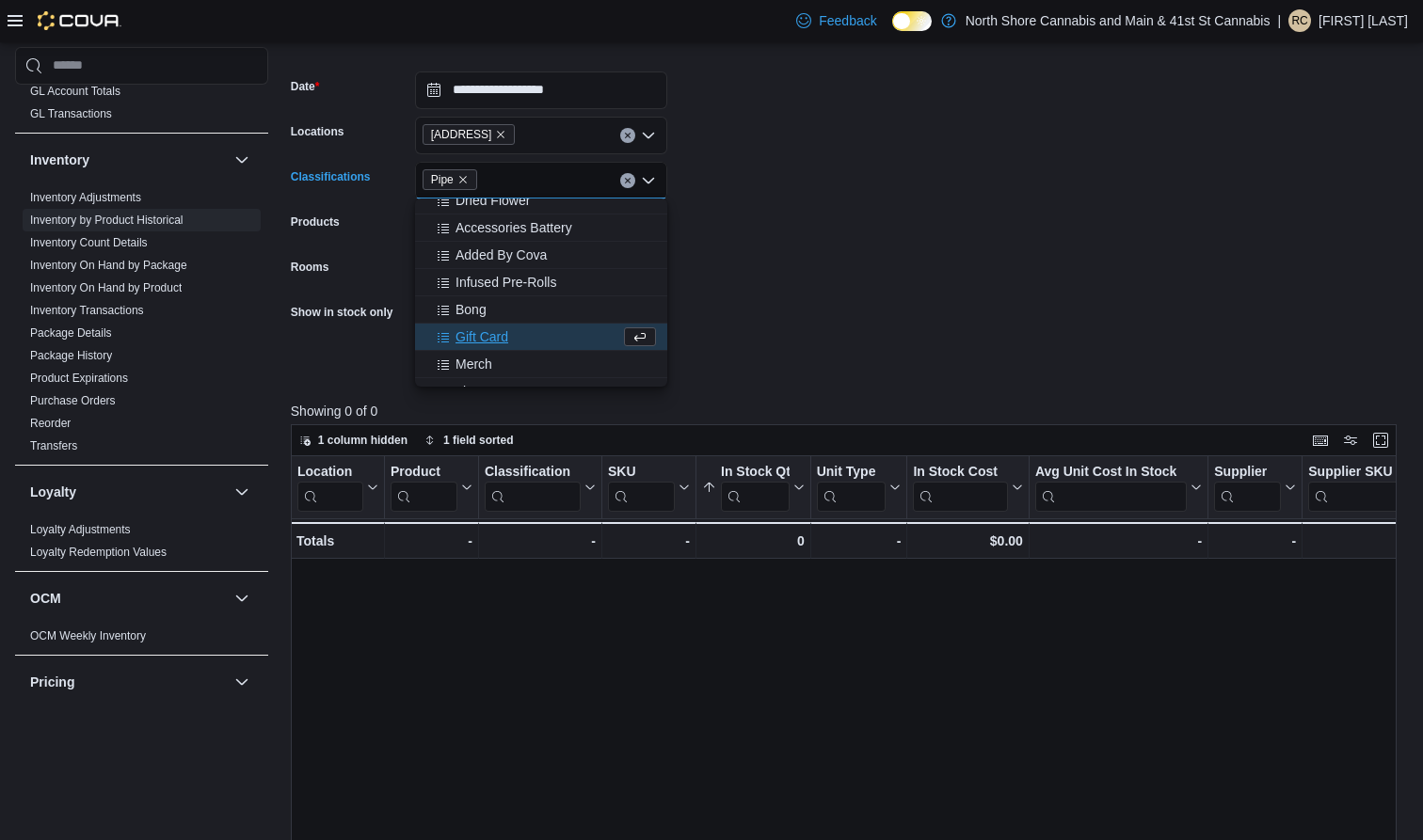 click on "**********" at bounding box center [849, 214] 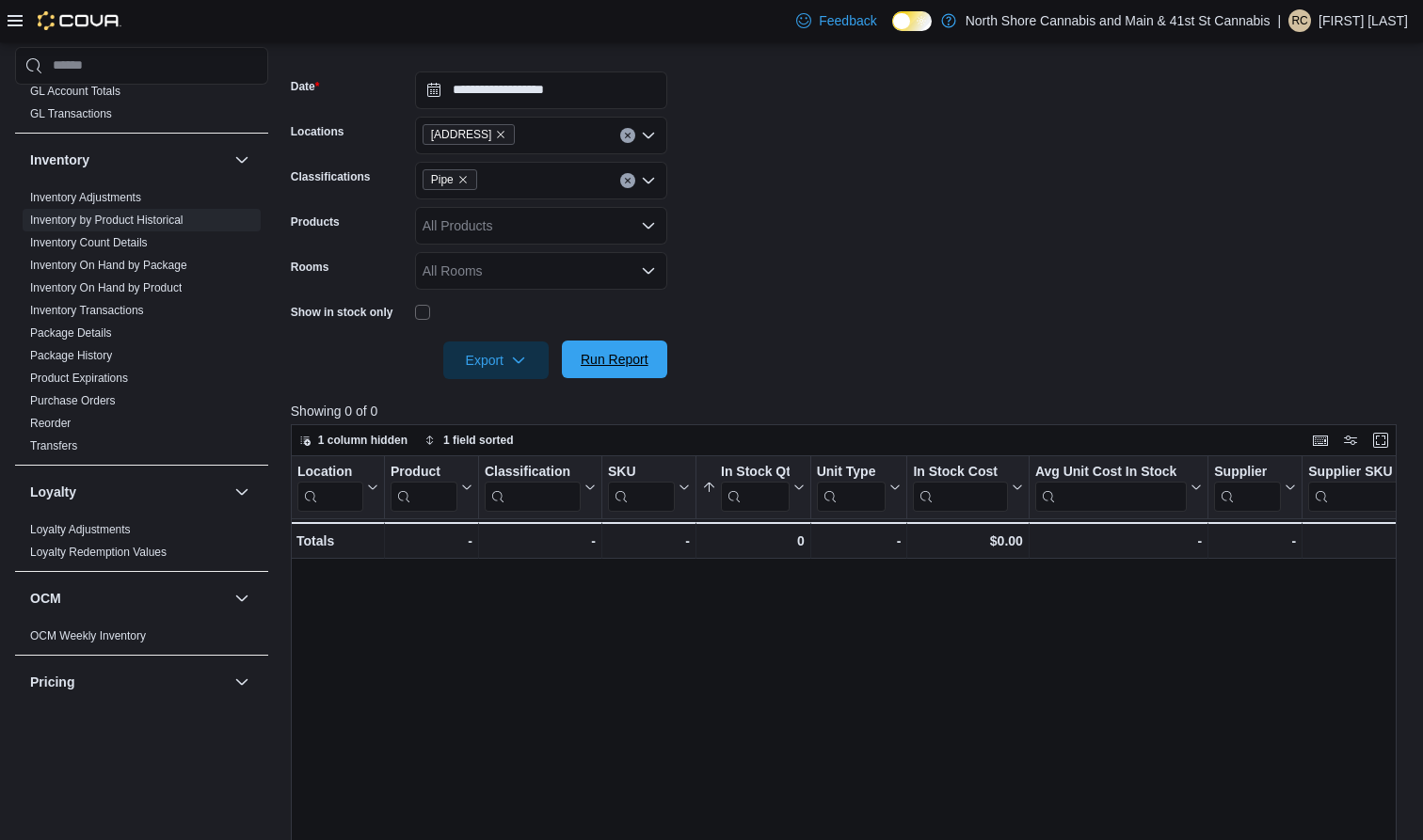 click on "Run Report" at bounding box center [615, 359] 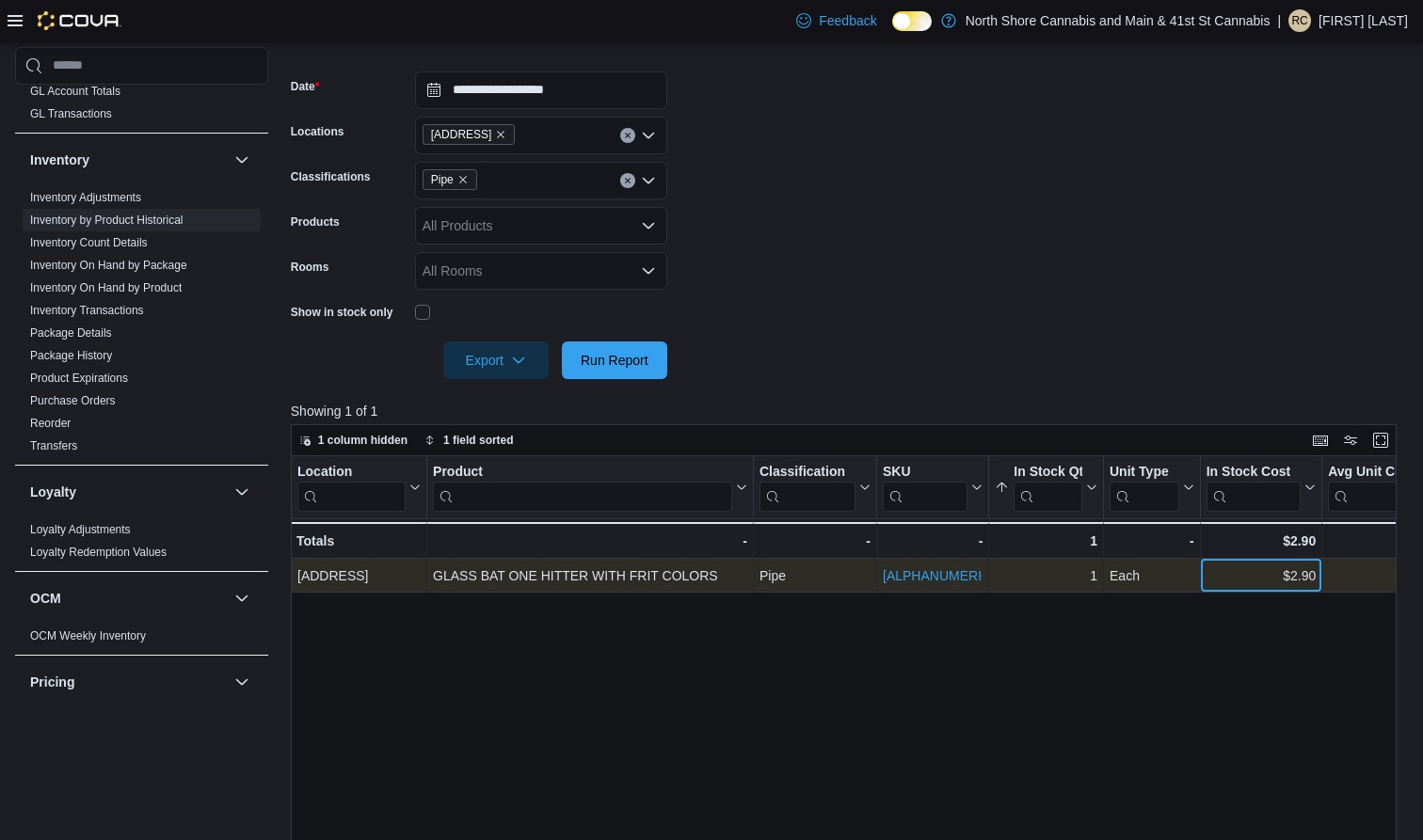 click on "$2.90" at bounding box center [1261, 576] 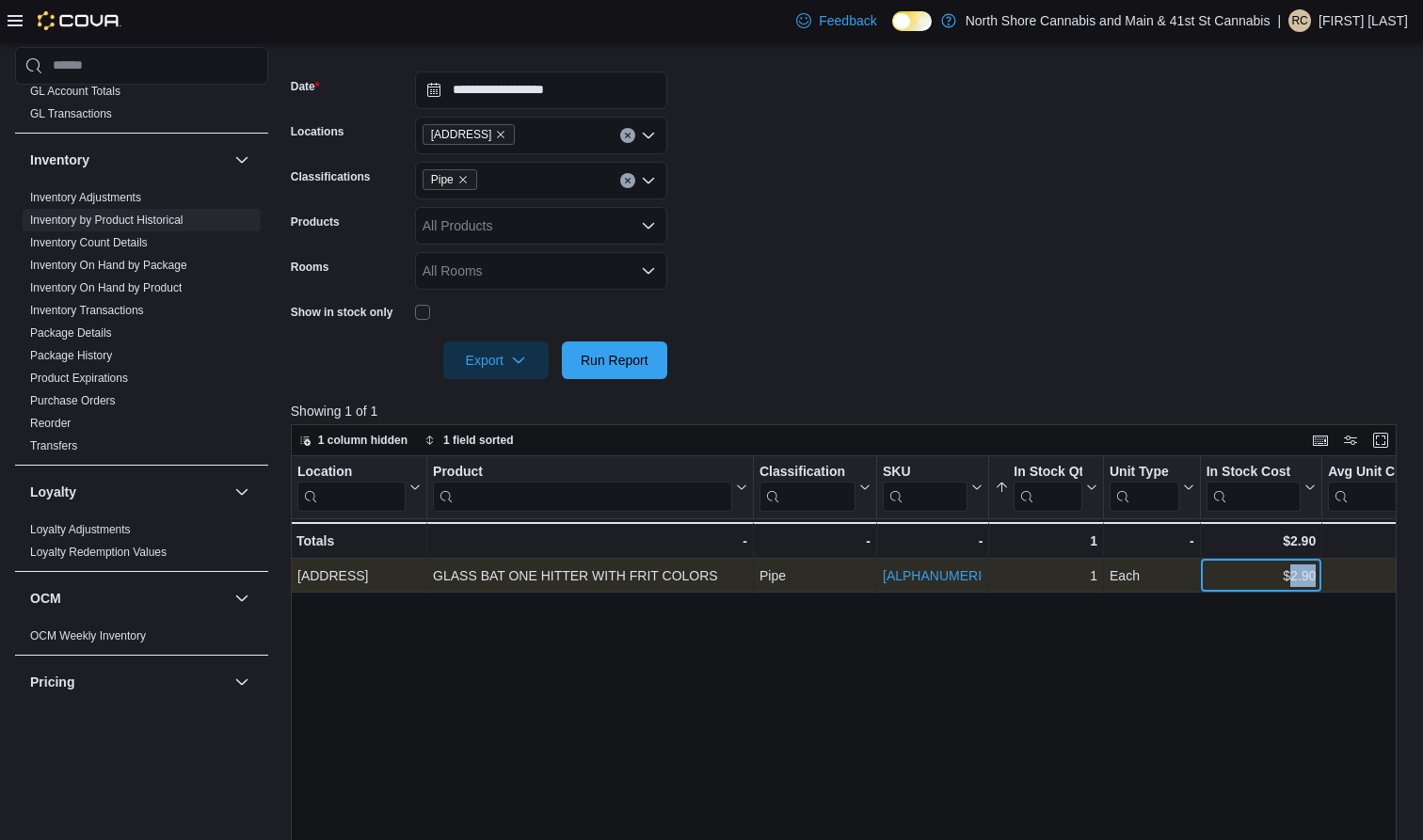 click on "$2.90" at bounding box center [1261, 576] 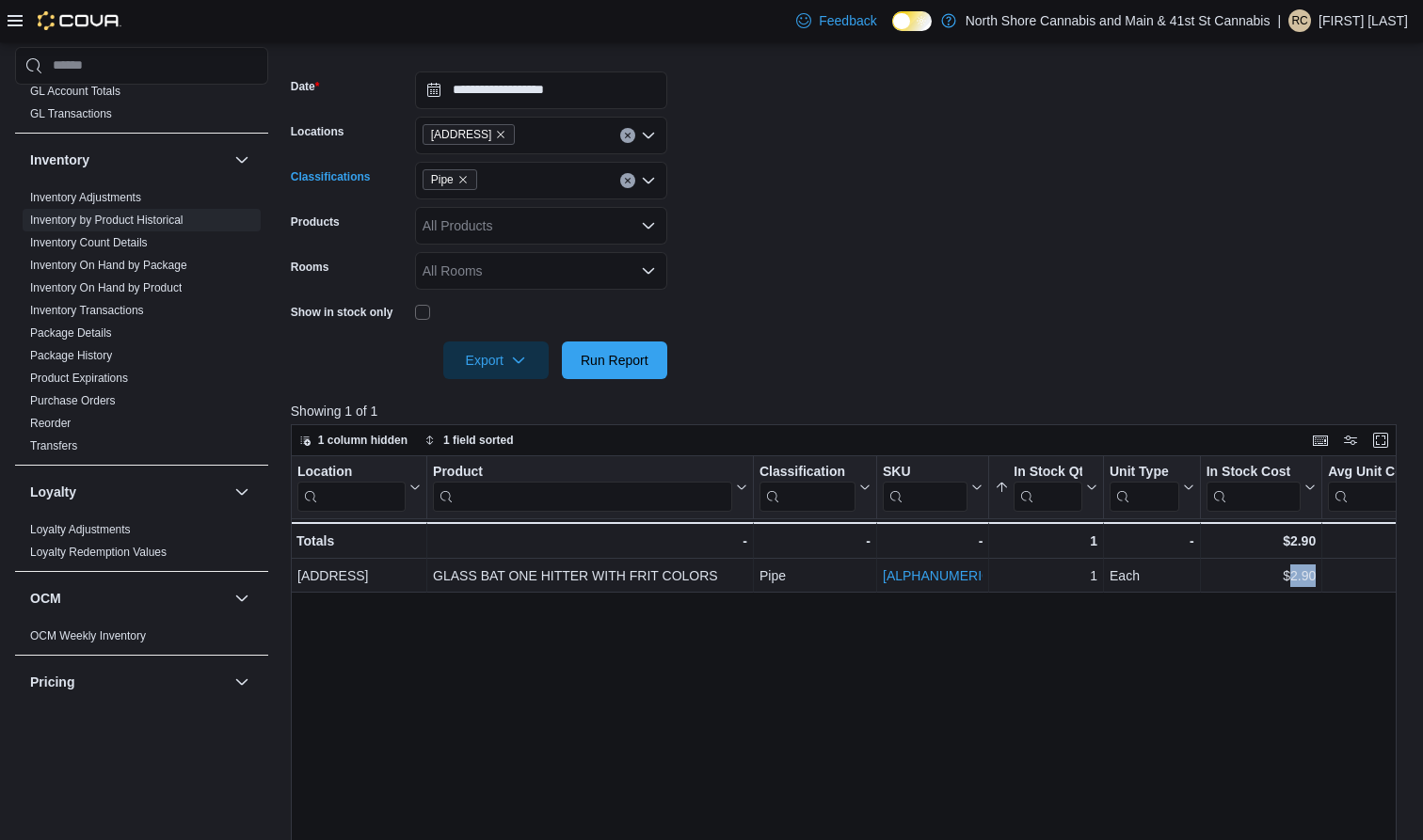 click 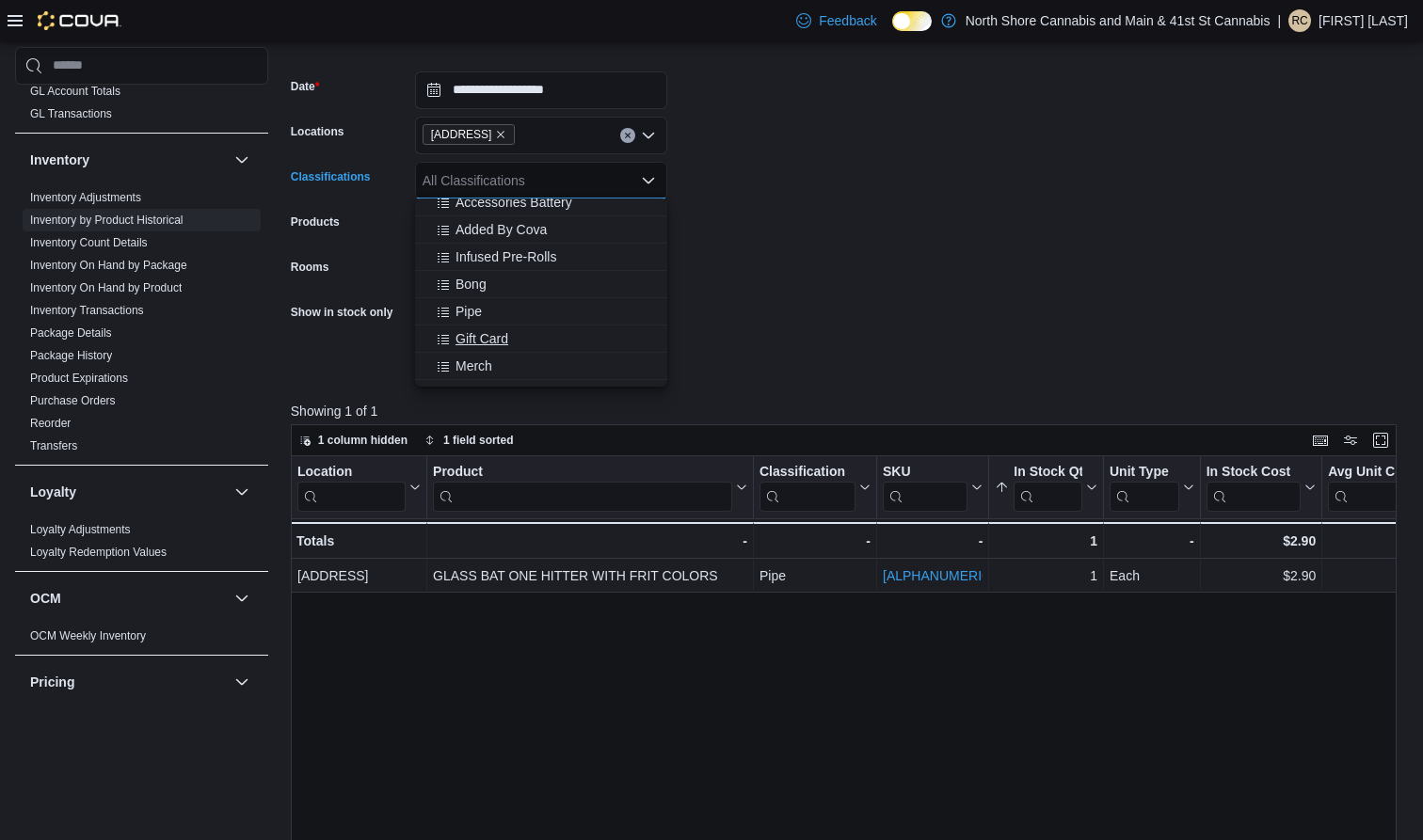 click on "Gift Card" at bounding box center (482, 339) 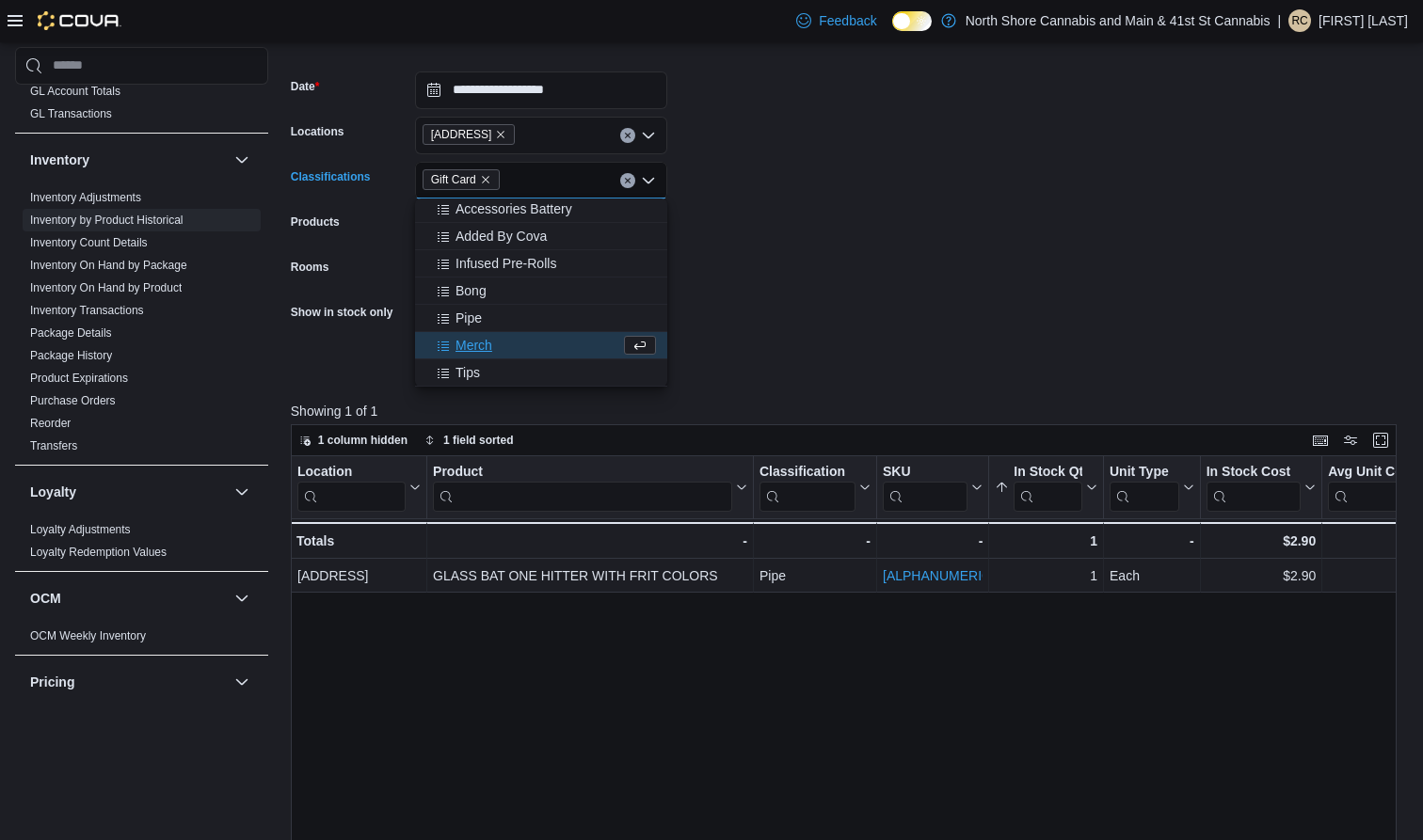 scroll, scrollTop: 548, scrollLeft: 0, axis: vertical 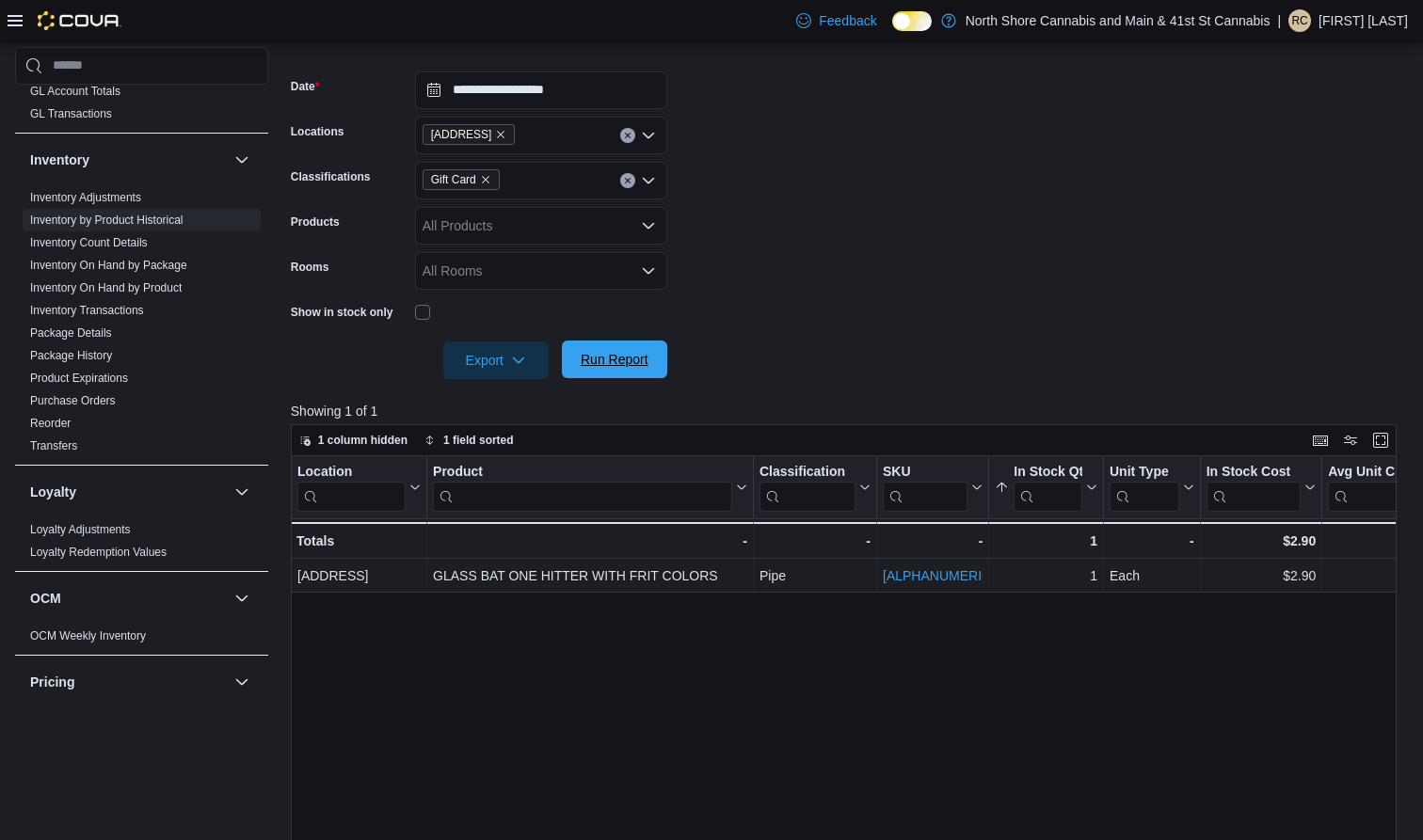 click on "Run Report" at bounding box center [615, 359] 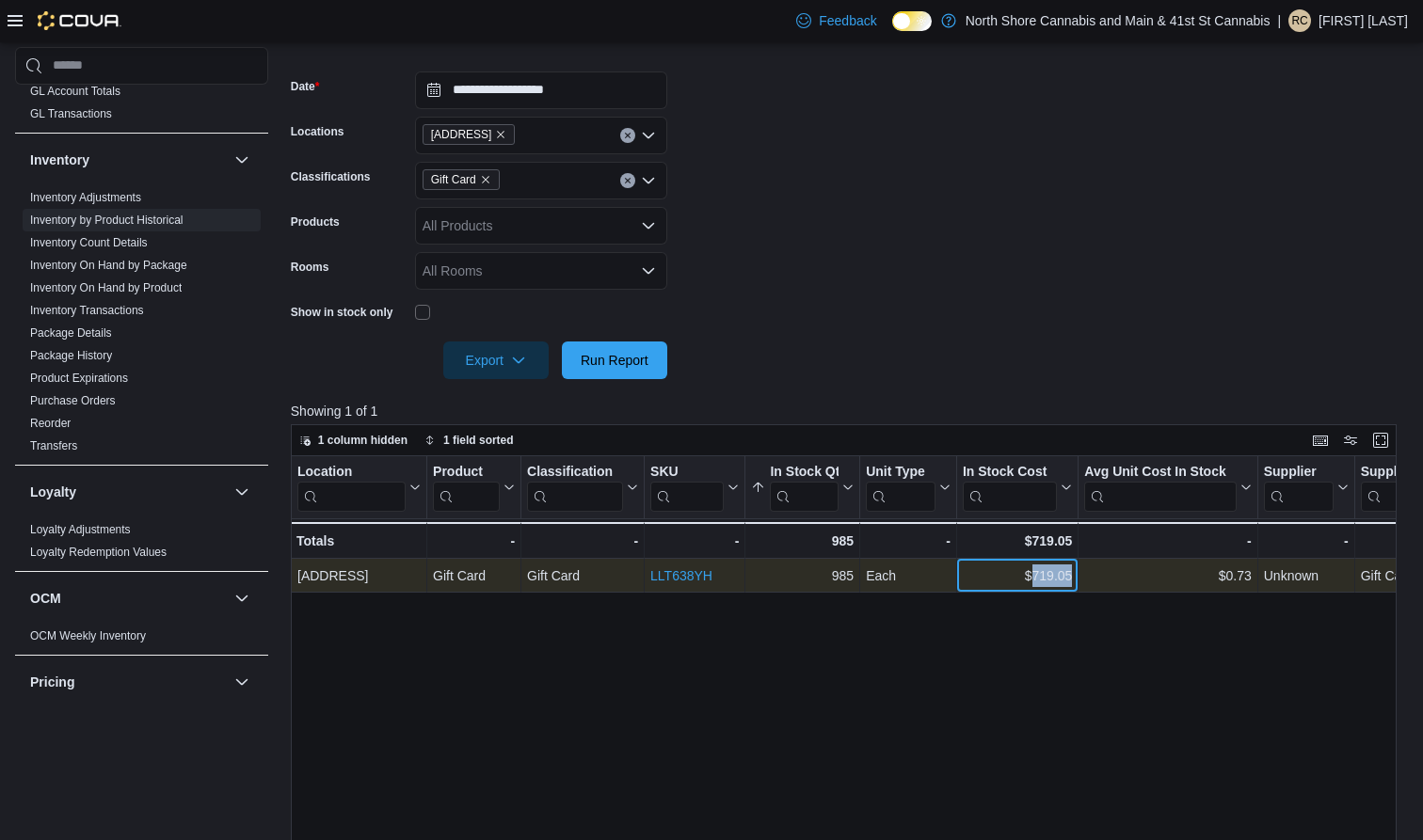 drag, startPoint x: 1030, startPoint y: 576, endPoint x: 1102, endPoint y: 582, distance: 72.24957 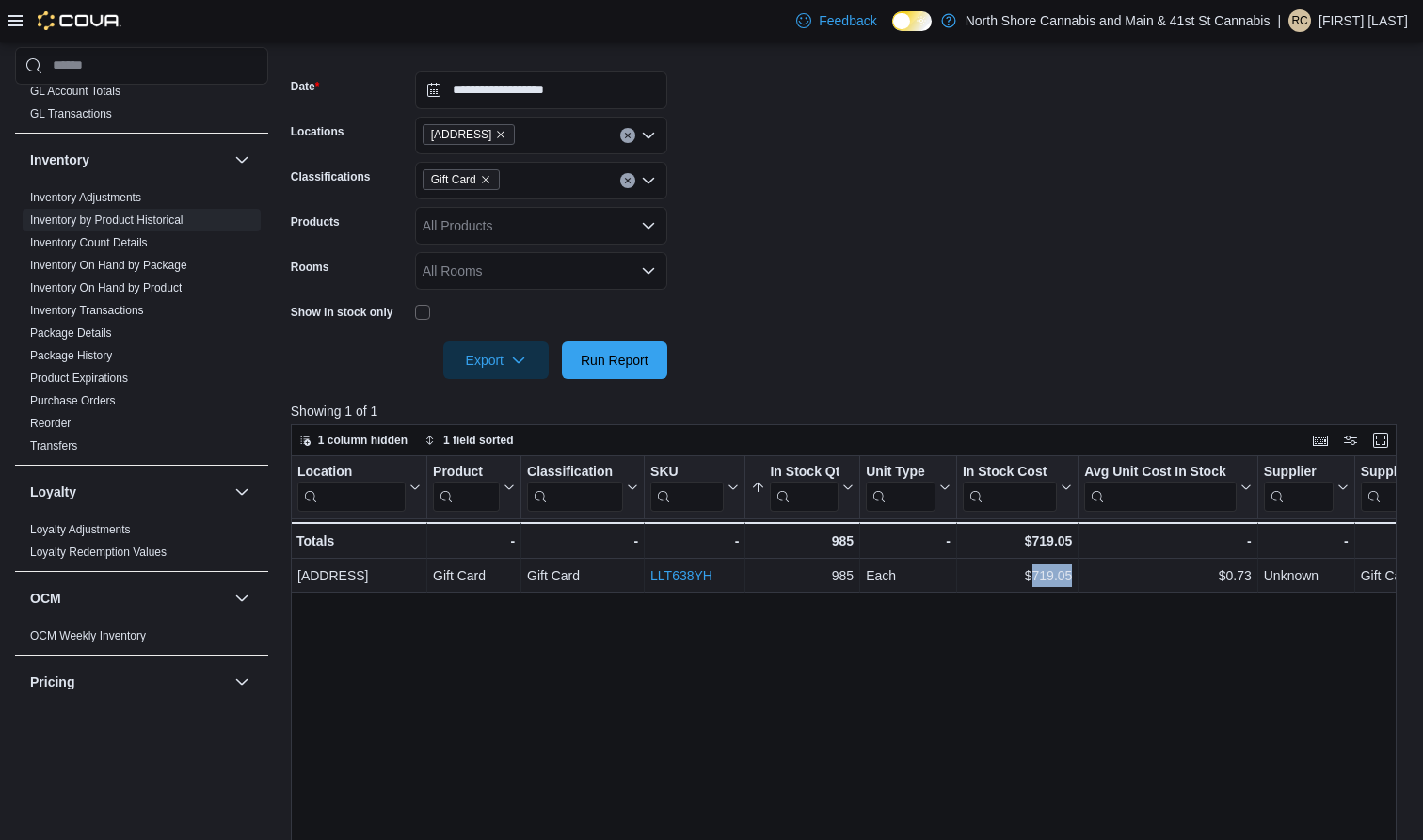 click 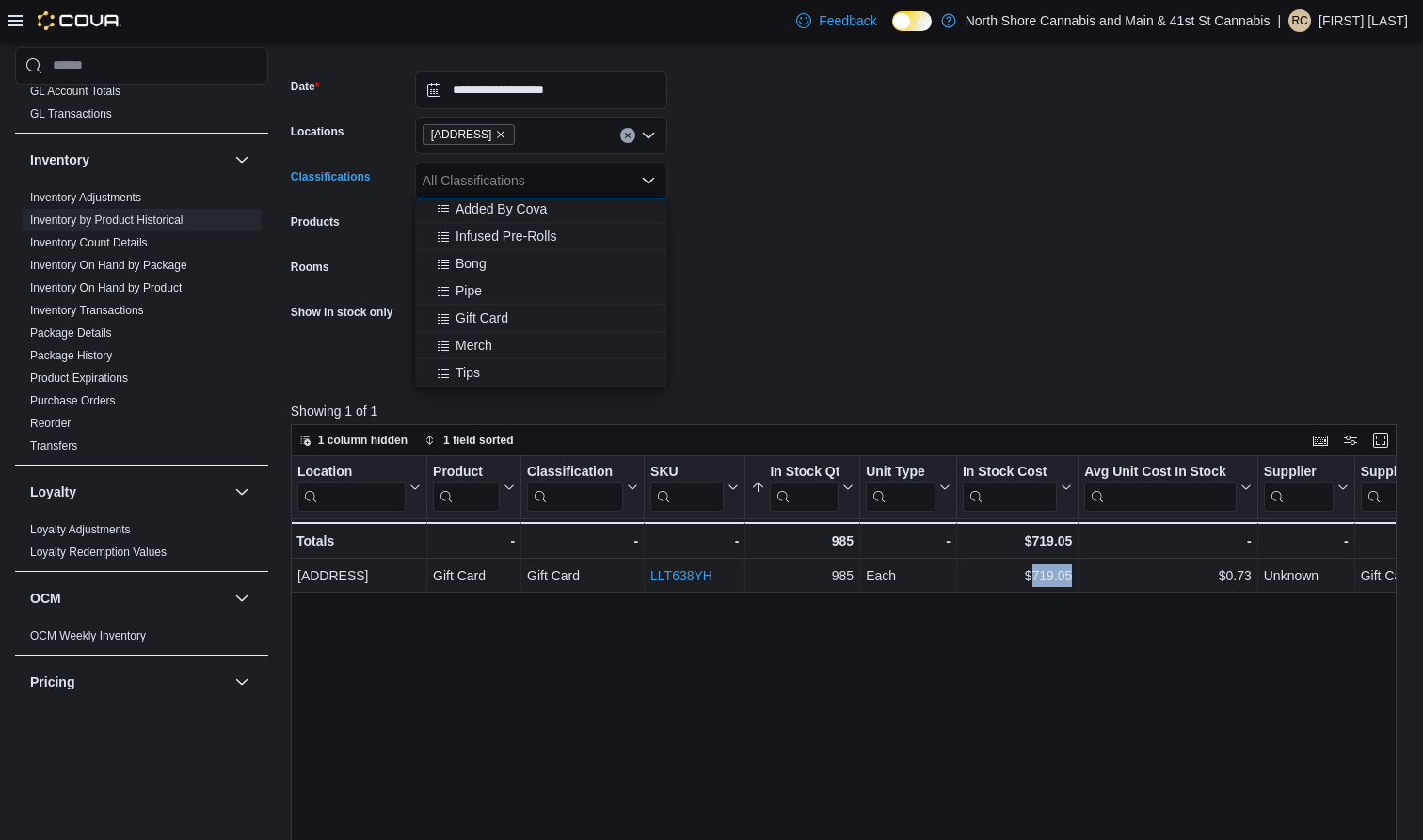 scroll, scrollTop: 576, scrollLeft: 0, axis: vertical 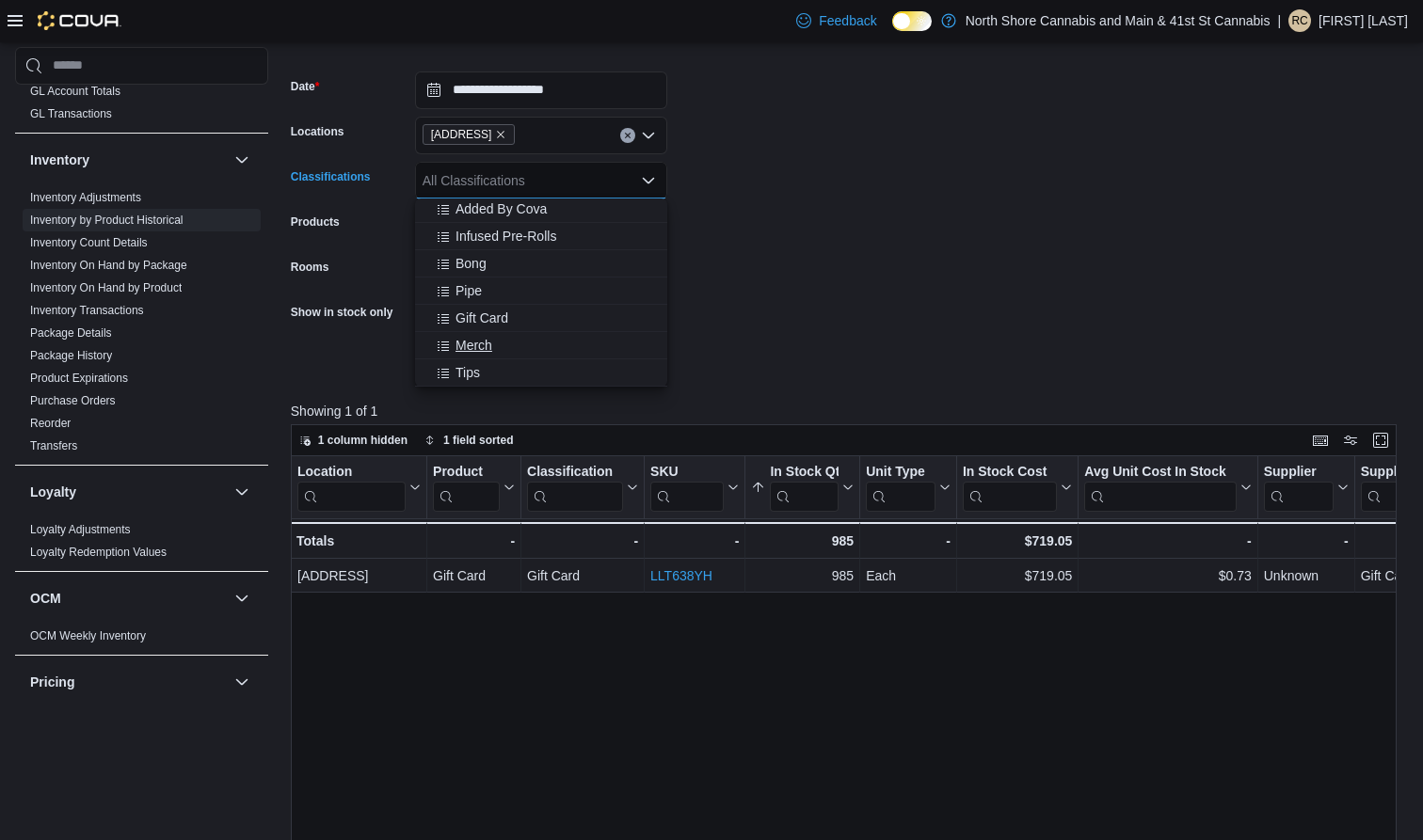 click on "Merch" at bounding box center [541, 345] 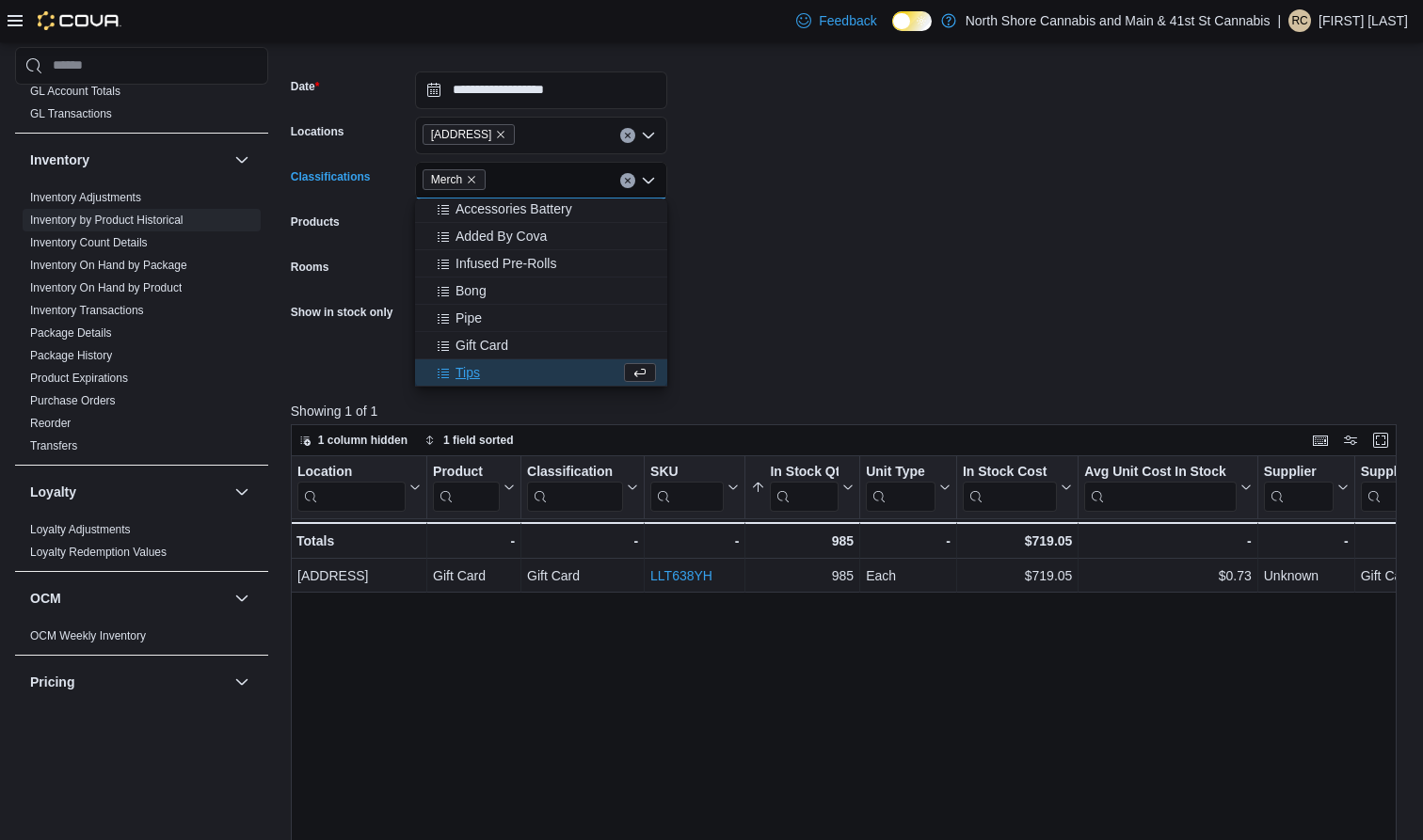 scroll, scrollTop: 548, scrollLeft: 0, axis: vertical 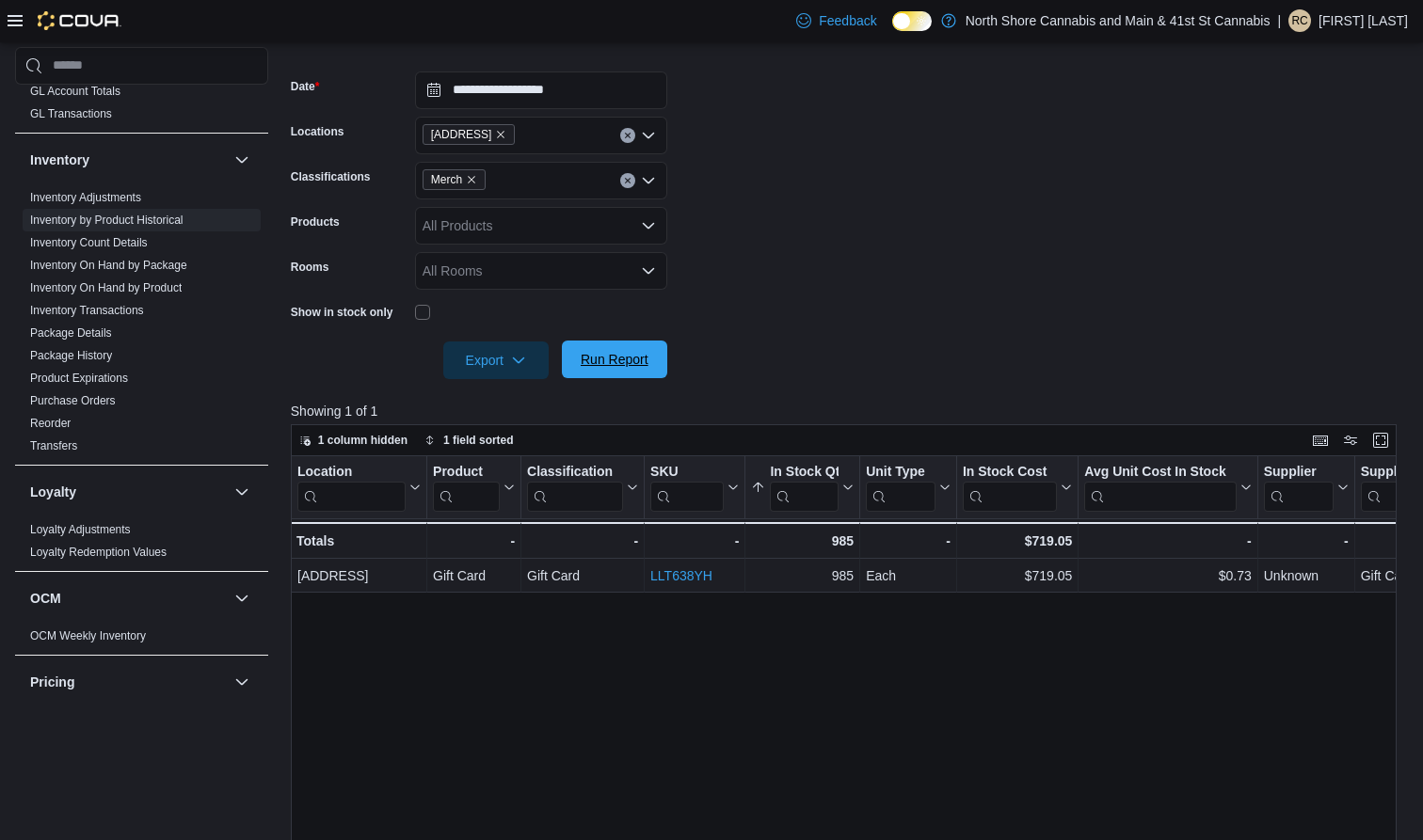 click on "Run Report" at bounding box center [615, 359] 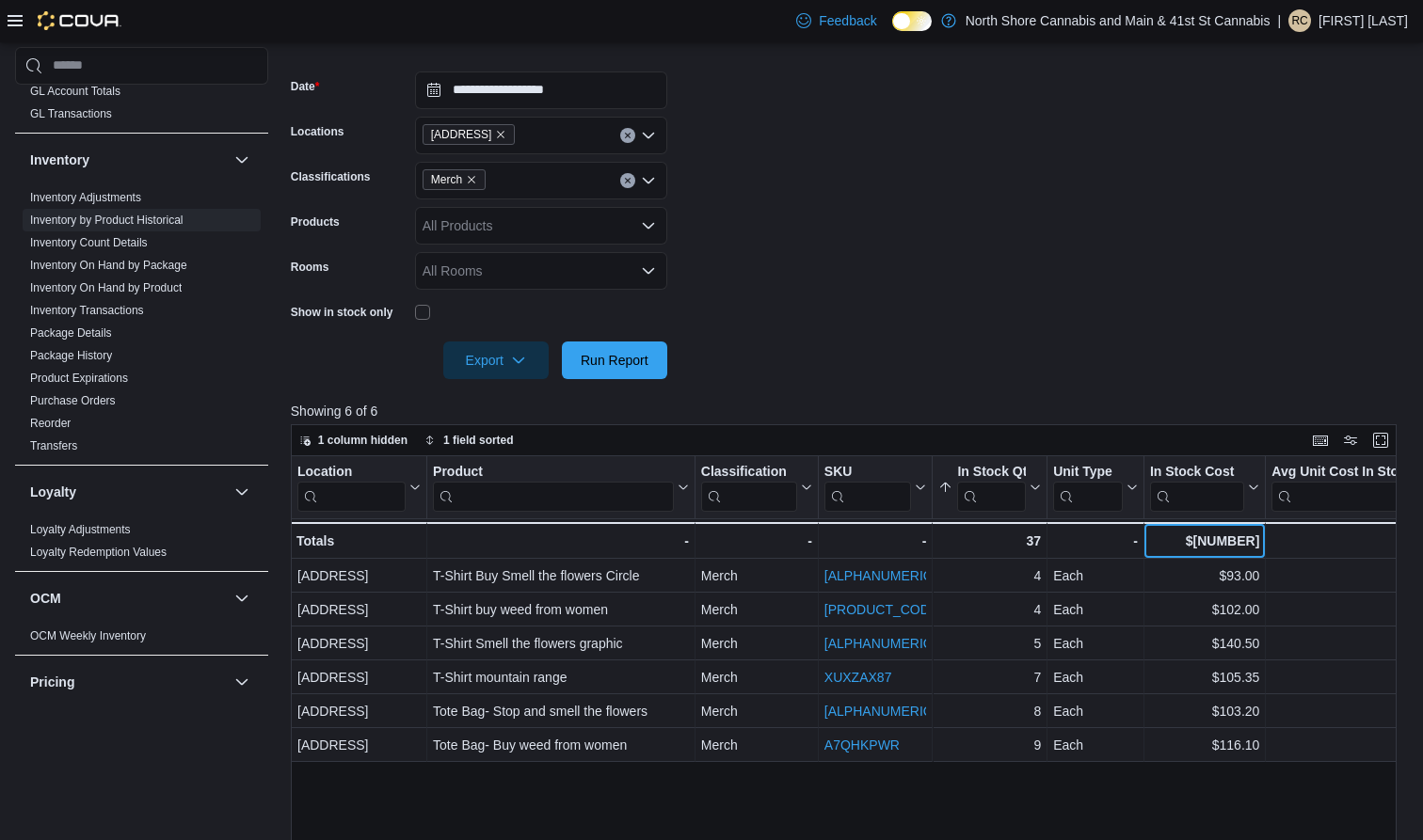 click on "$660.15" at bounding box center [1205, 541] 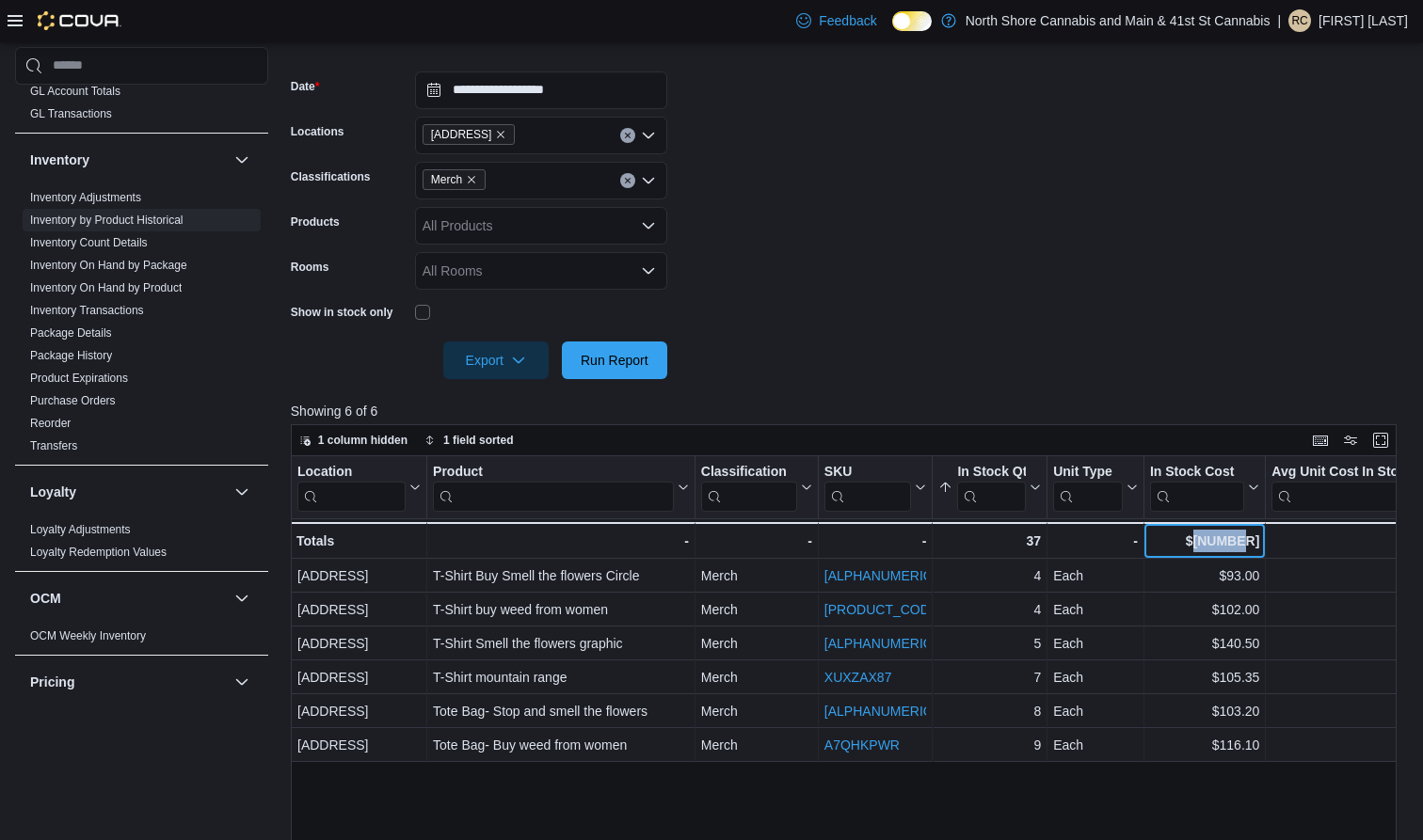 click on "$660.15" at bounding box center [1205, 541] 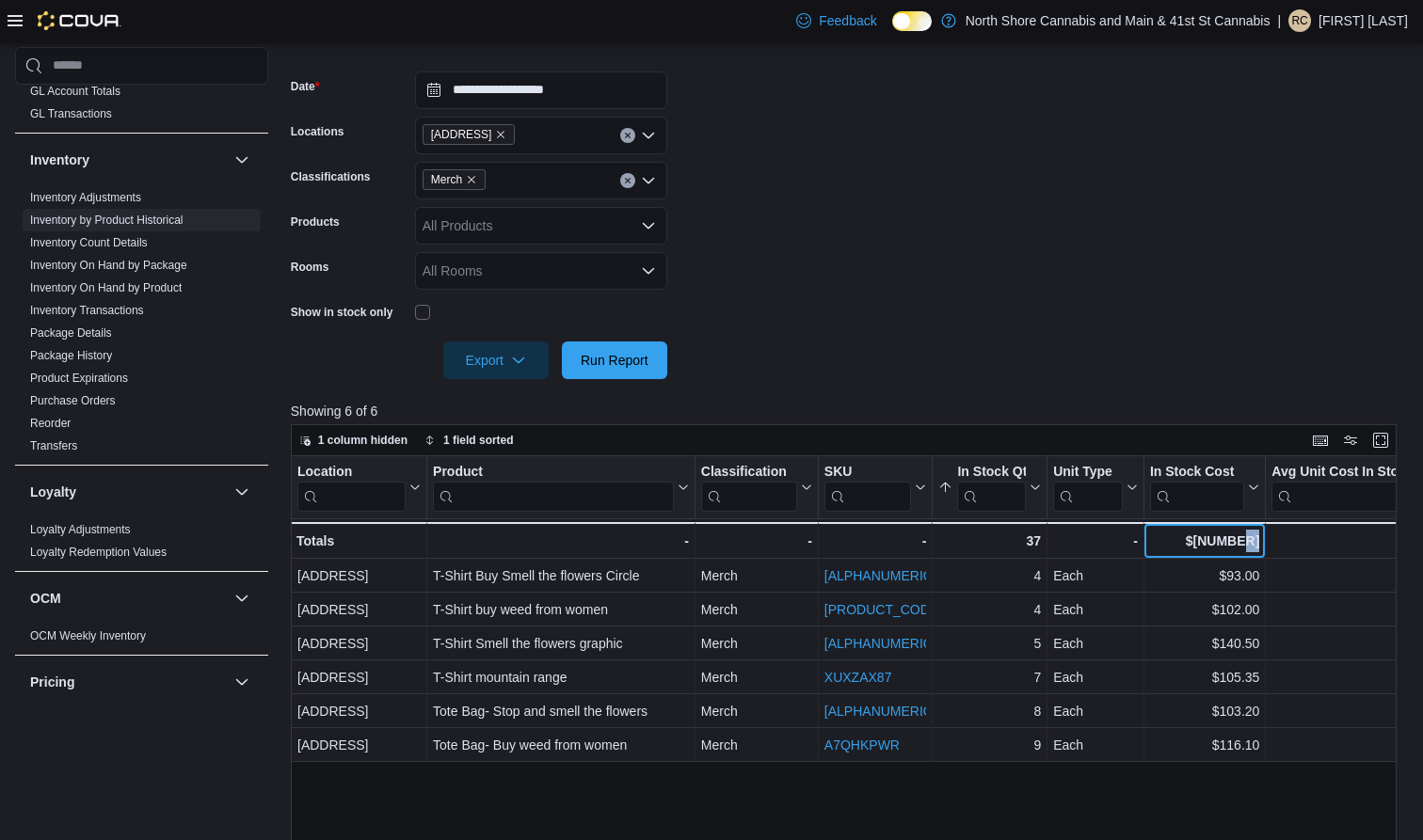 click on "$660.15" at bounding box center (1205, 541) 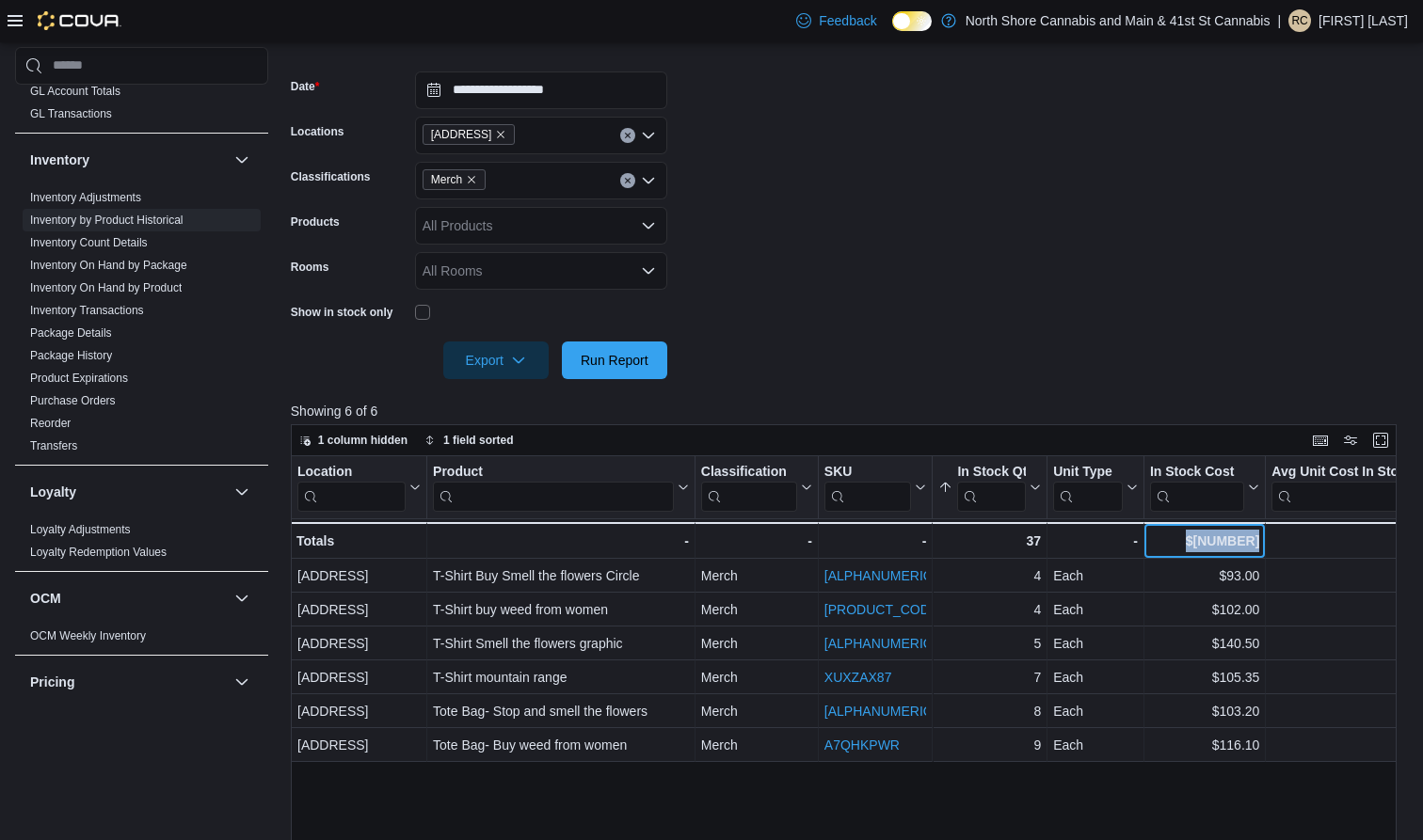 click on "$660.15" at bounding box center [1205, 541] 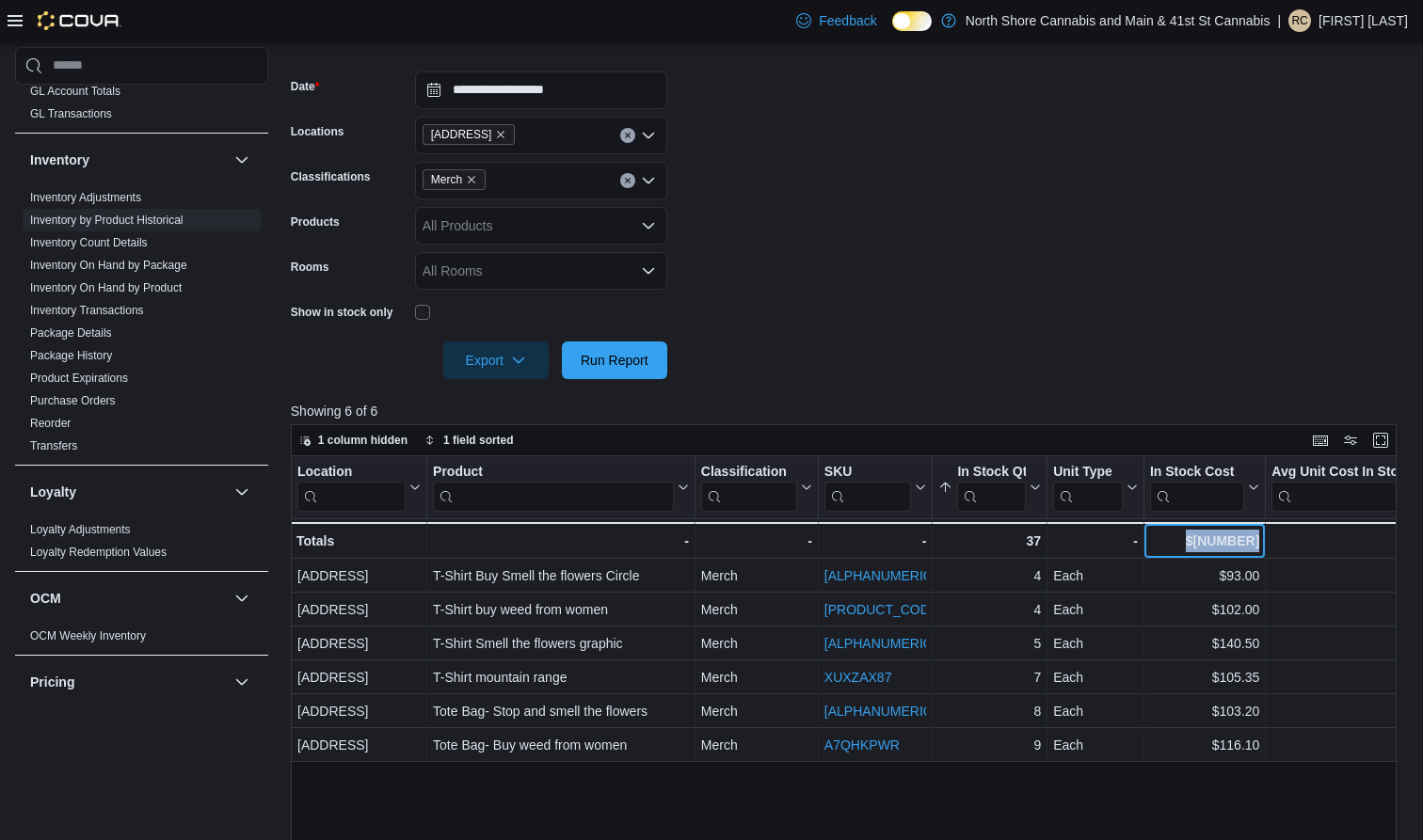 click on "$660.15" at bounding box center [1205, 541] 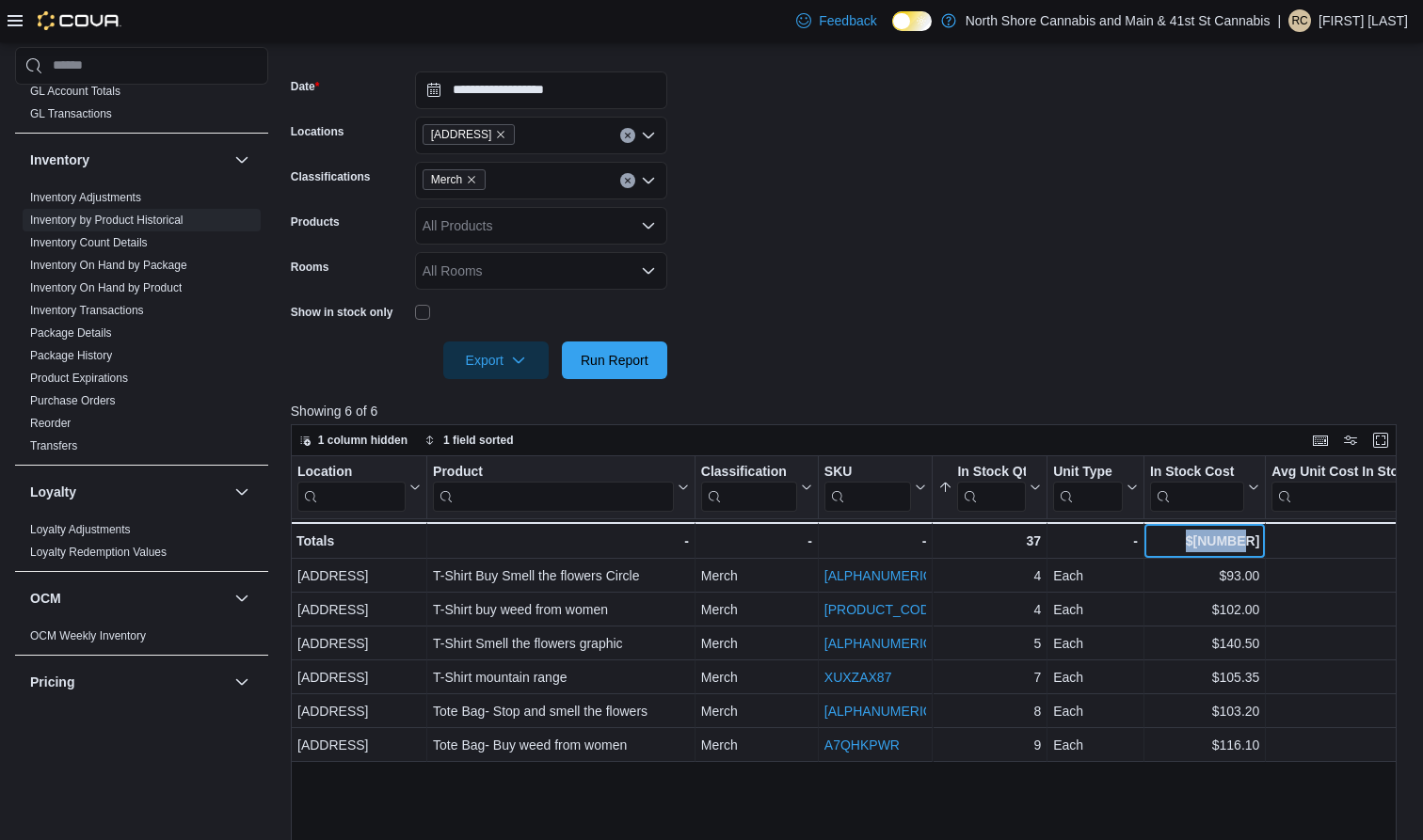 drag, startPoint x: 1258, startPoint y: 542, endPoint x: 1182, endPoint y: 544, distance: 76.02631 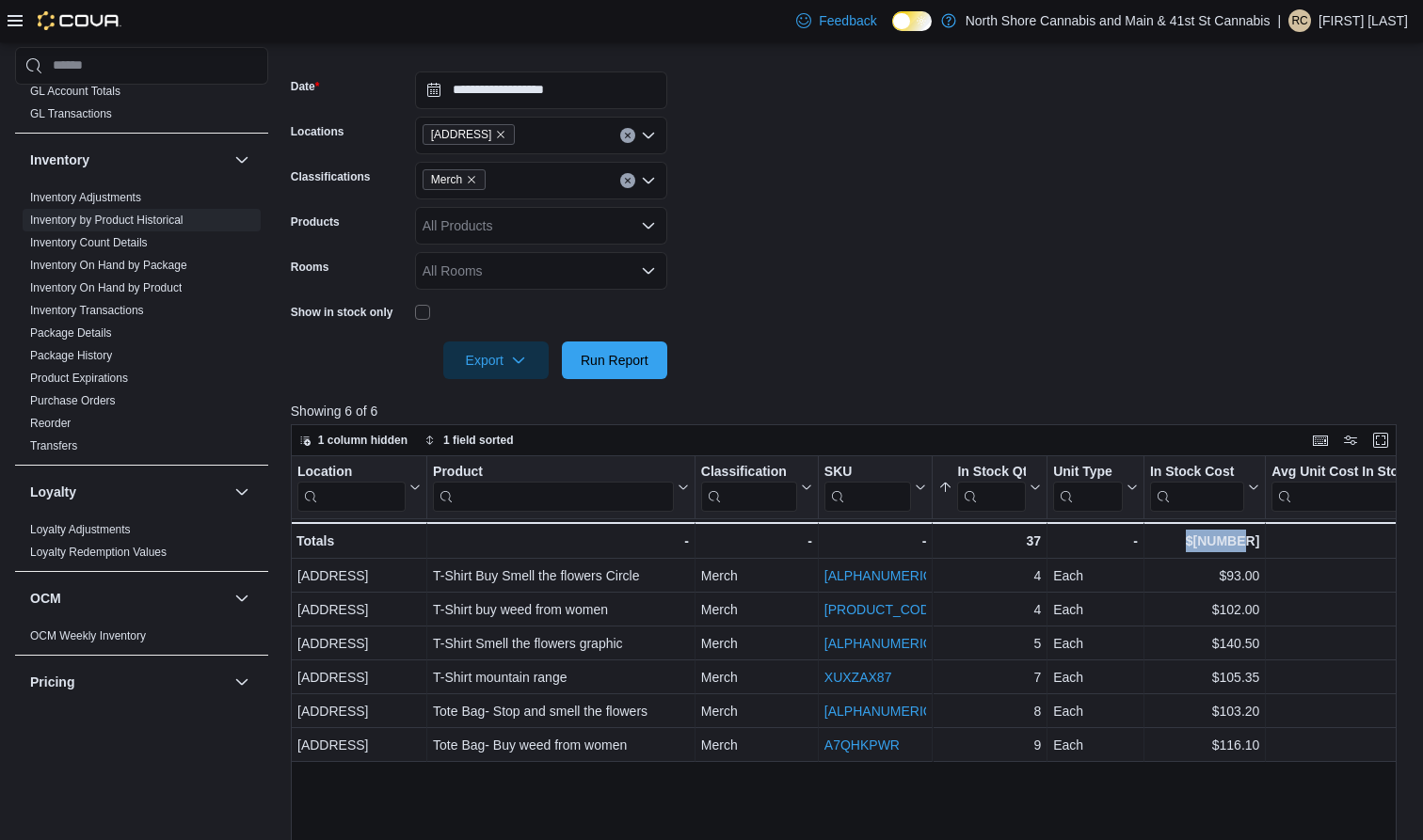 click at bounding box center [628, 181] 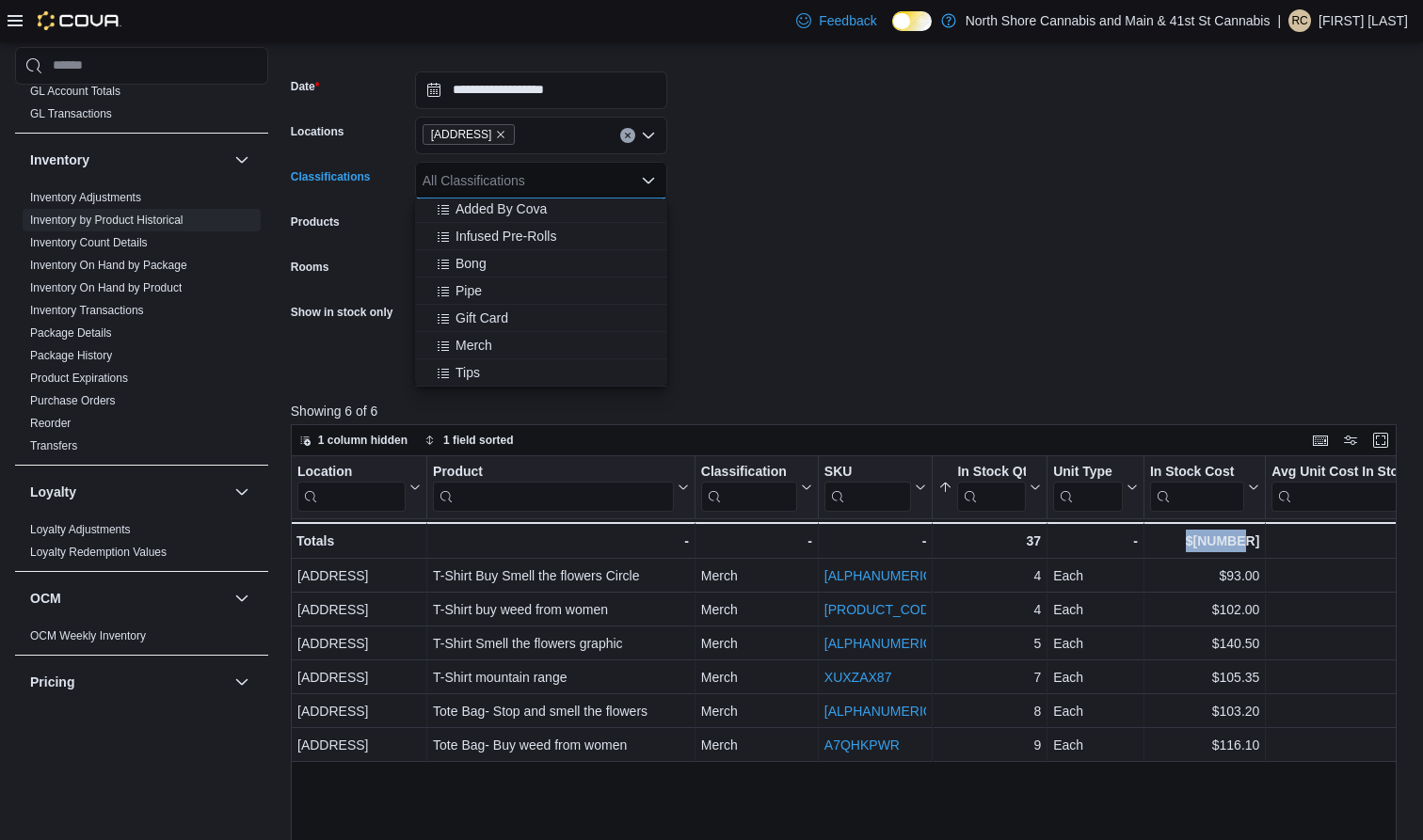 scroll, scrollTop: 576, scrollLeft: 0, axis: vertical 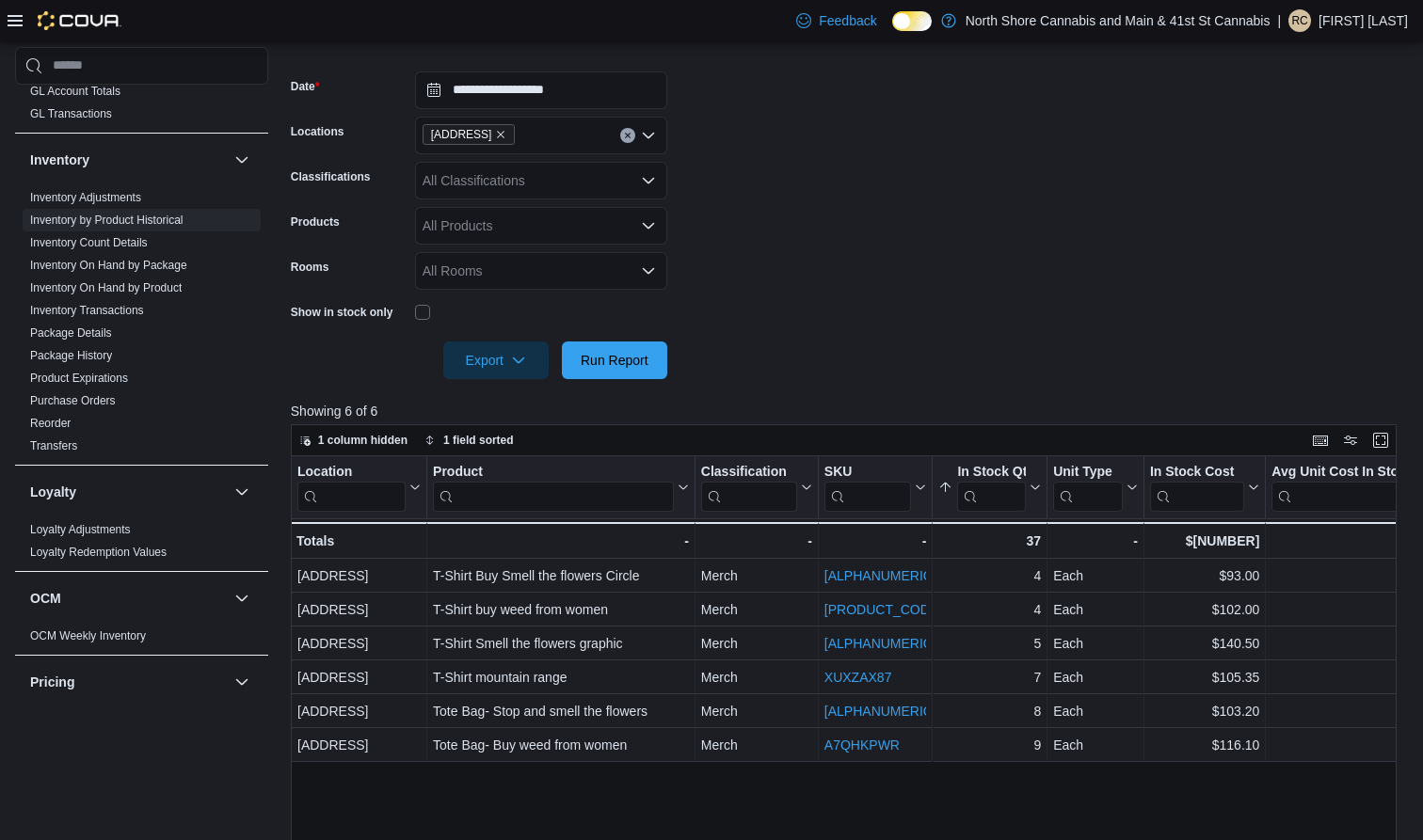 click on "All Classifications" at bounding box center [541, 181] 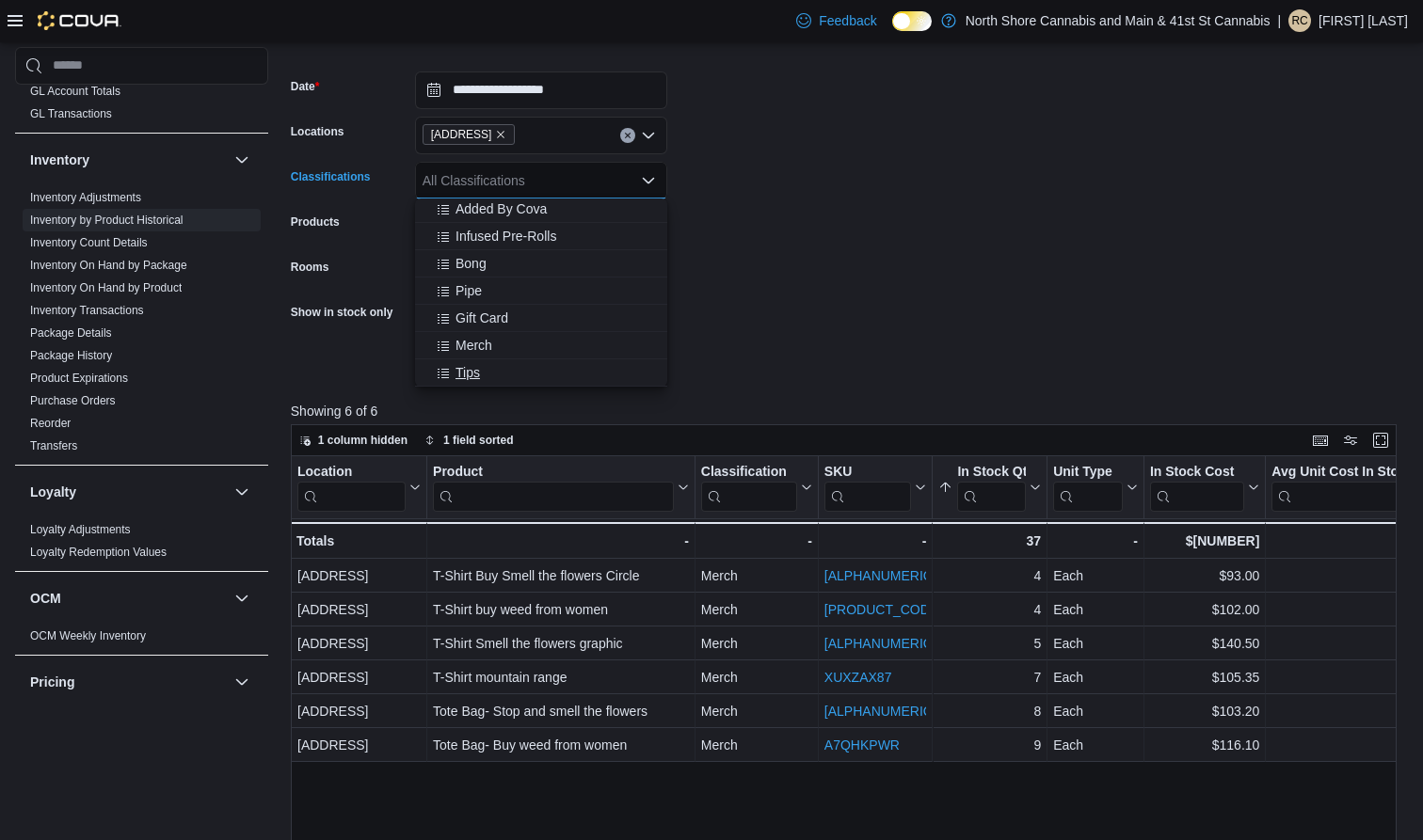 click at bounding box center [445, 372] 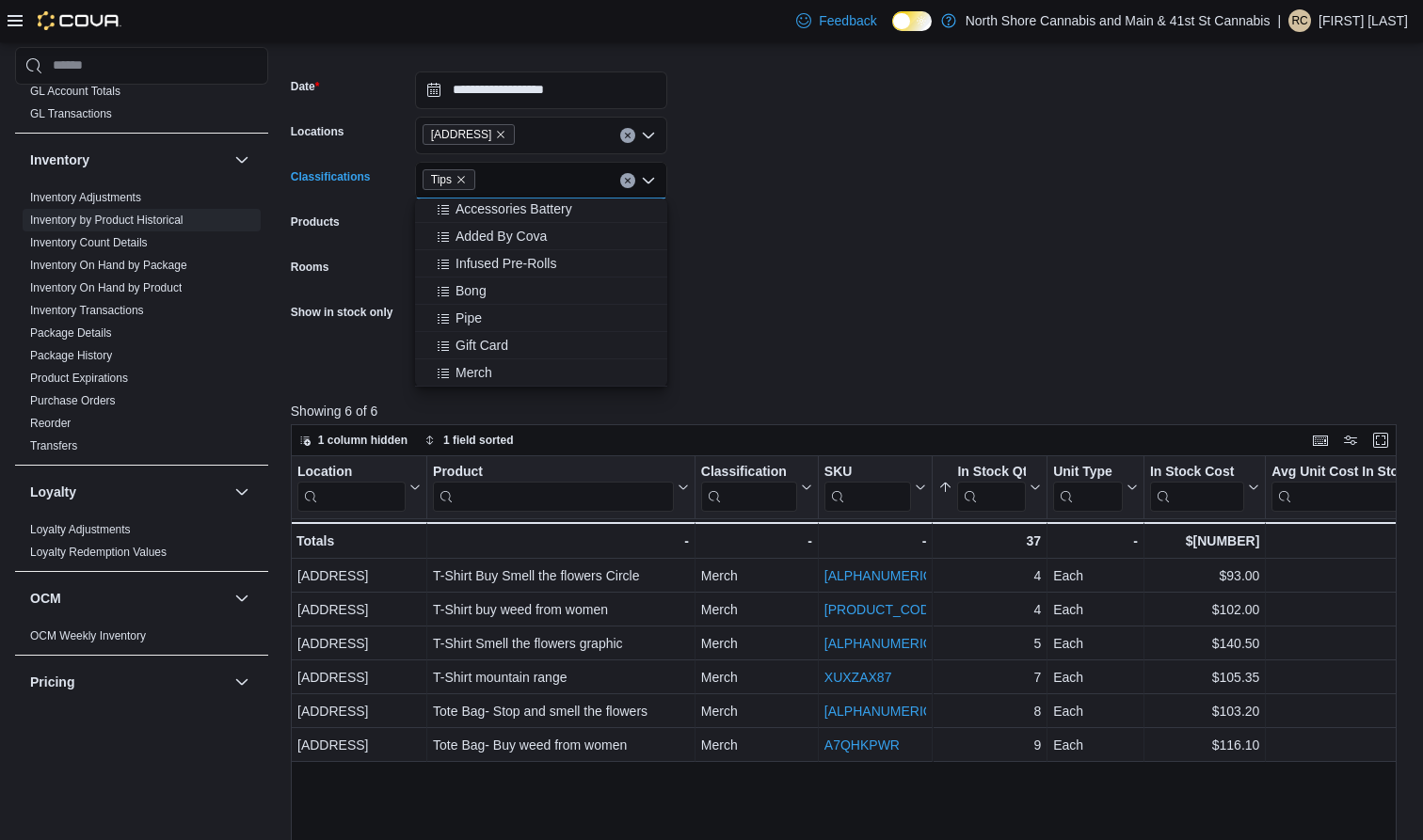 click on "**********" at bounding box center (849, 214) 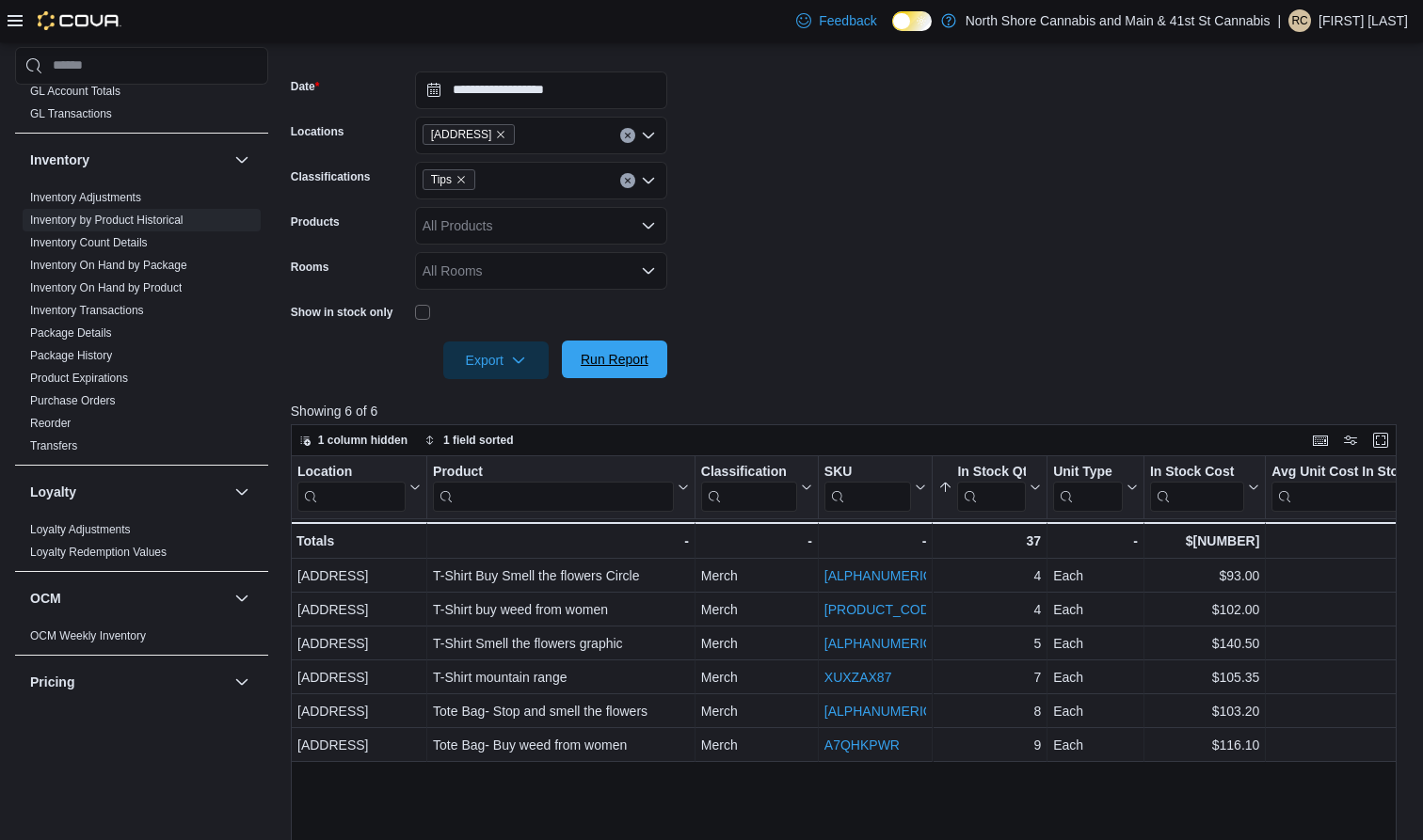 click on "Run Report" at bounding box center (615, 359) 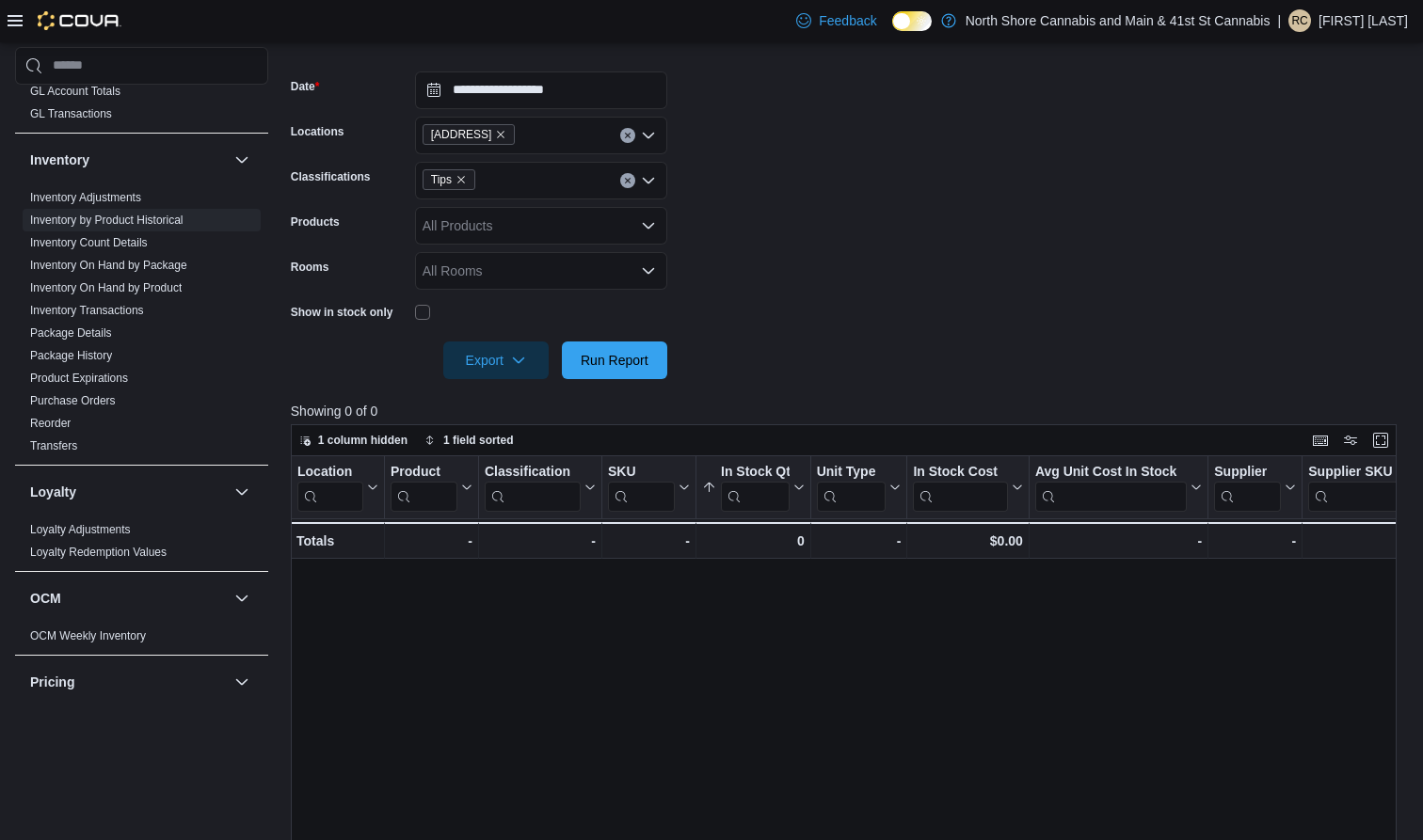 click 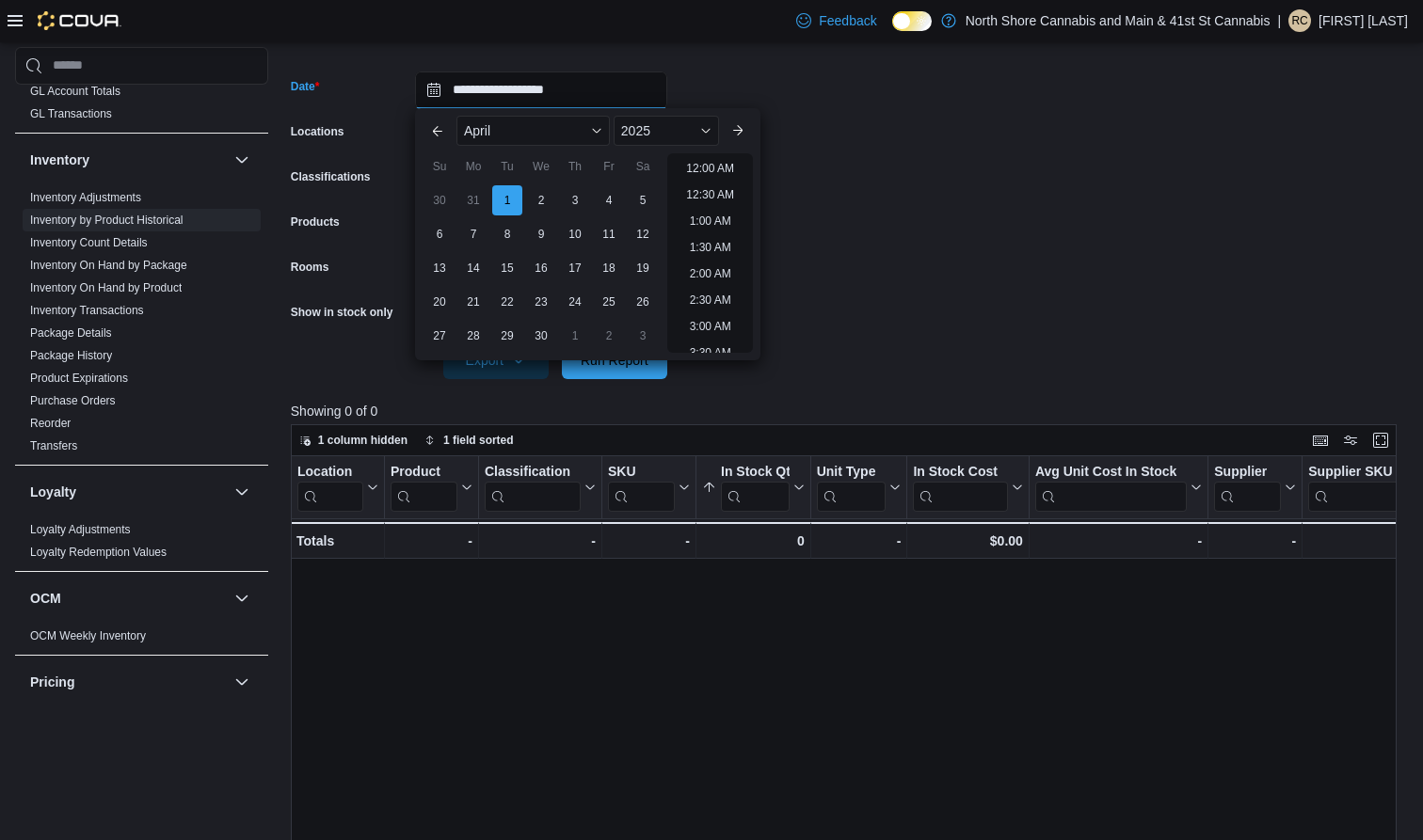 click on "**********" at bounding box center [541, 90] 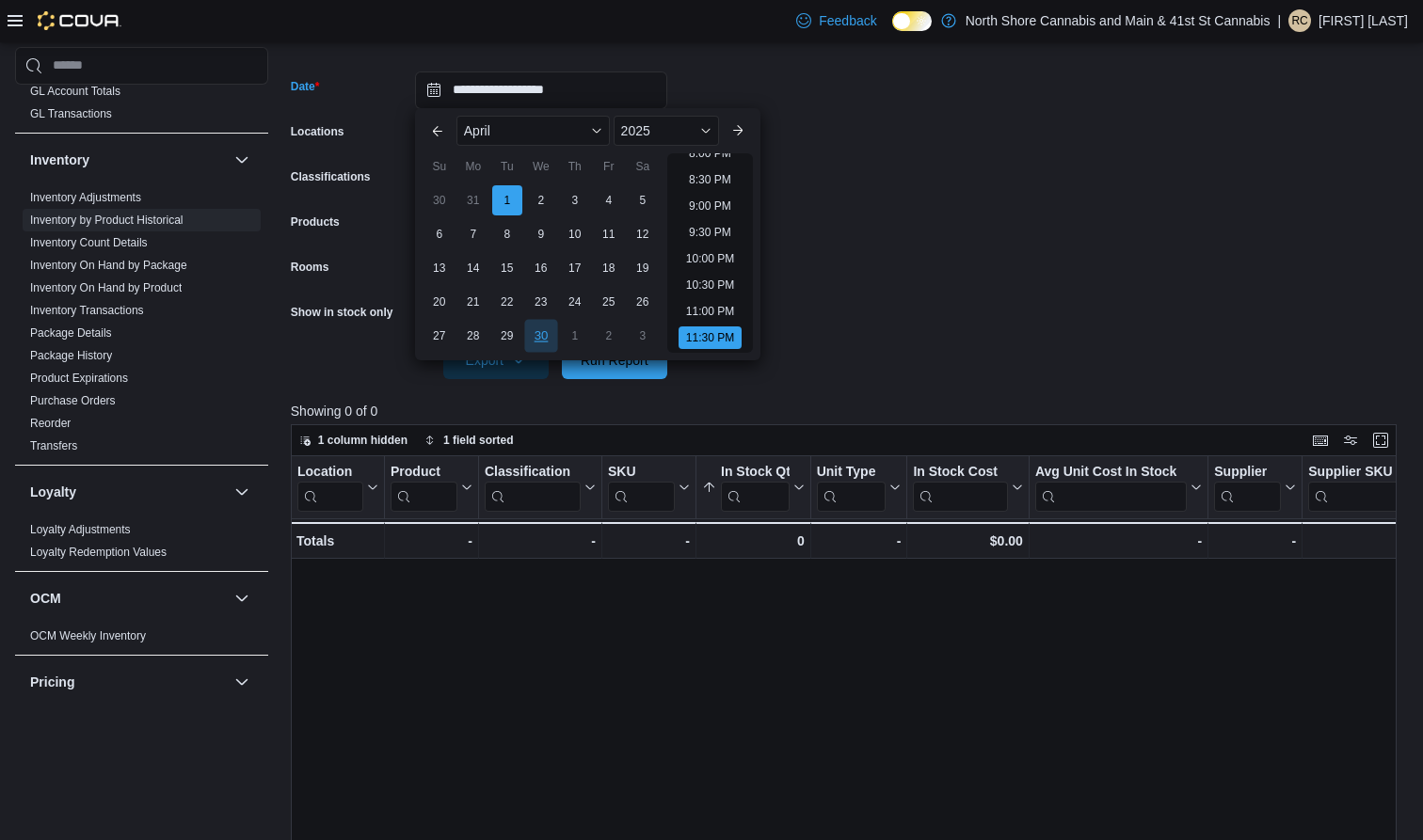 click on "30" at bounding box center (540, 335) 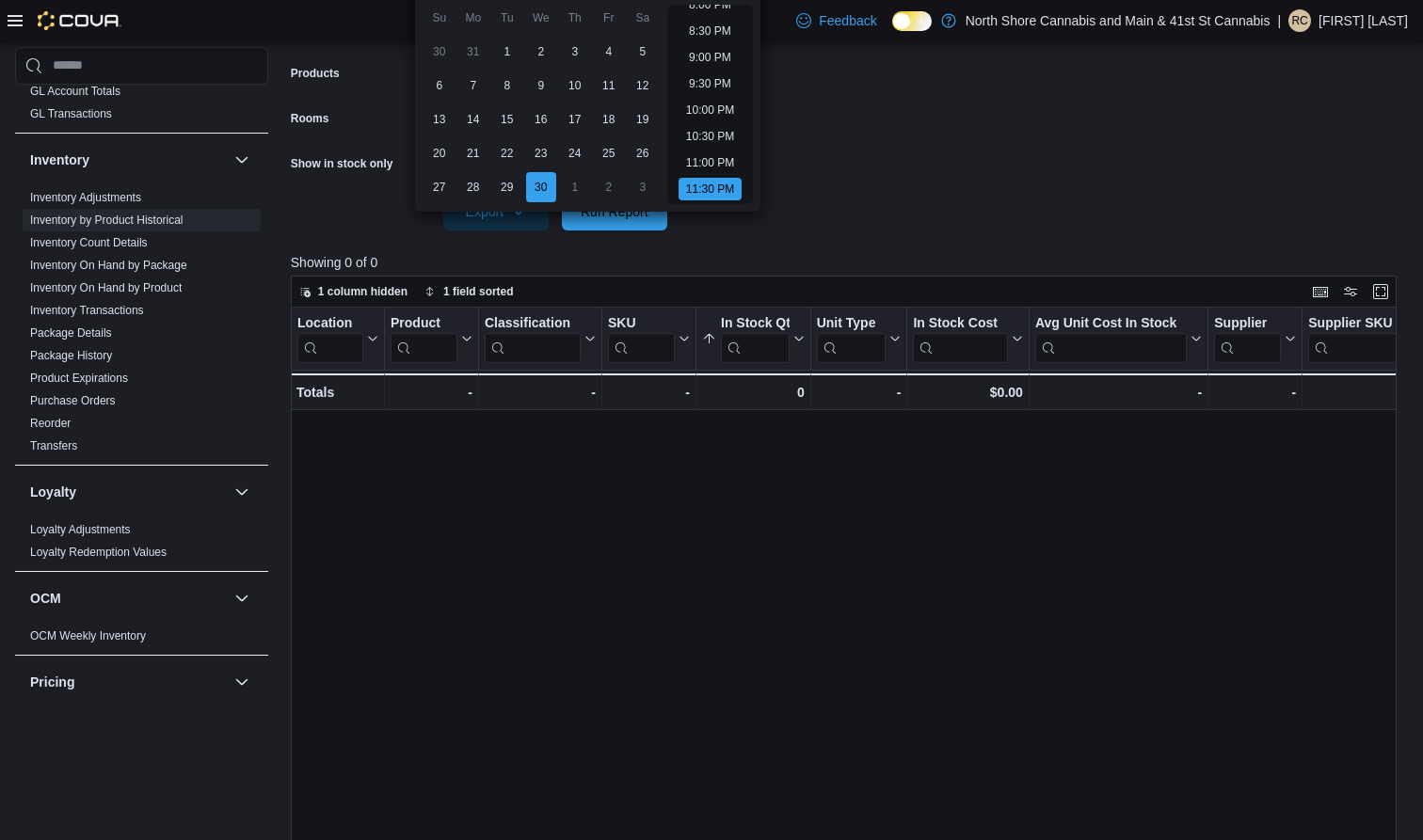 click on "**********" at bounding box center [849, 65] 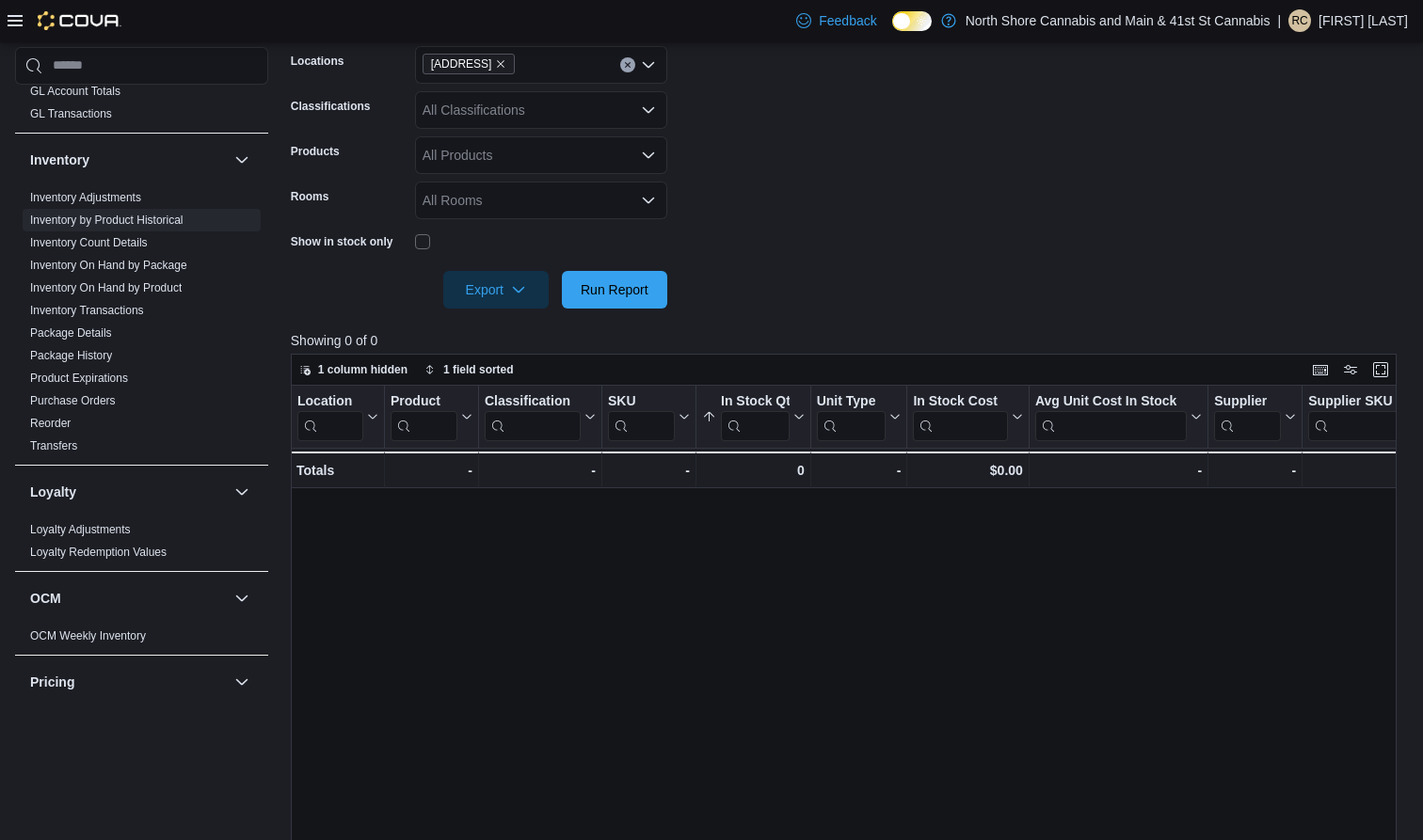 scroll, scrollTop: 317, scrollLeft: 0, axis: vertical 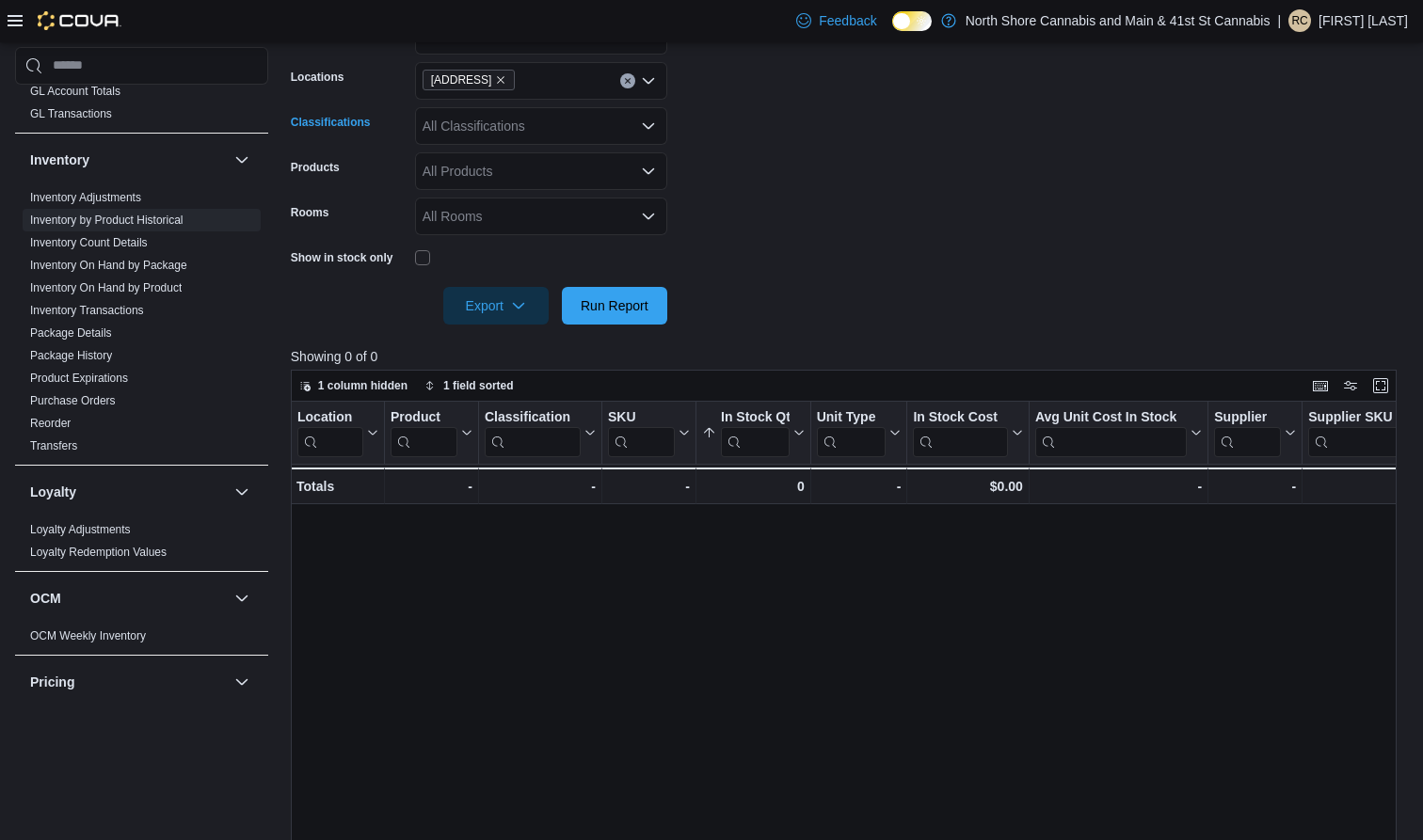 click 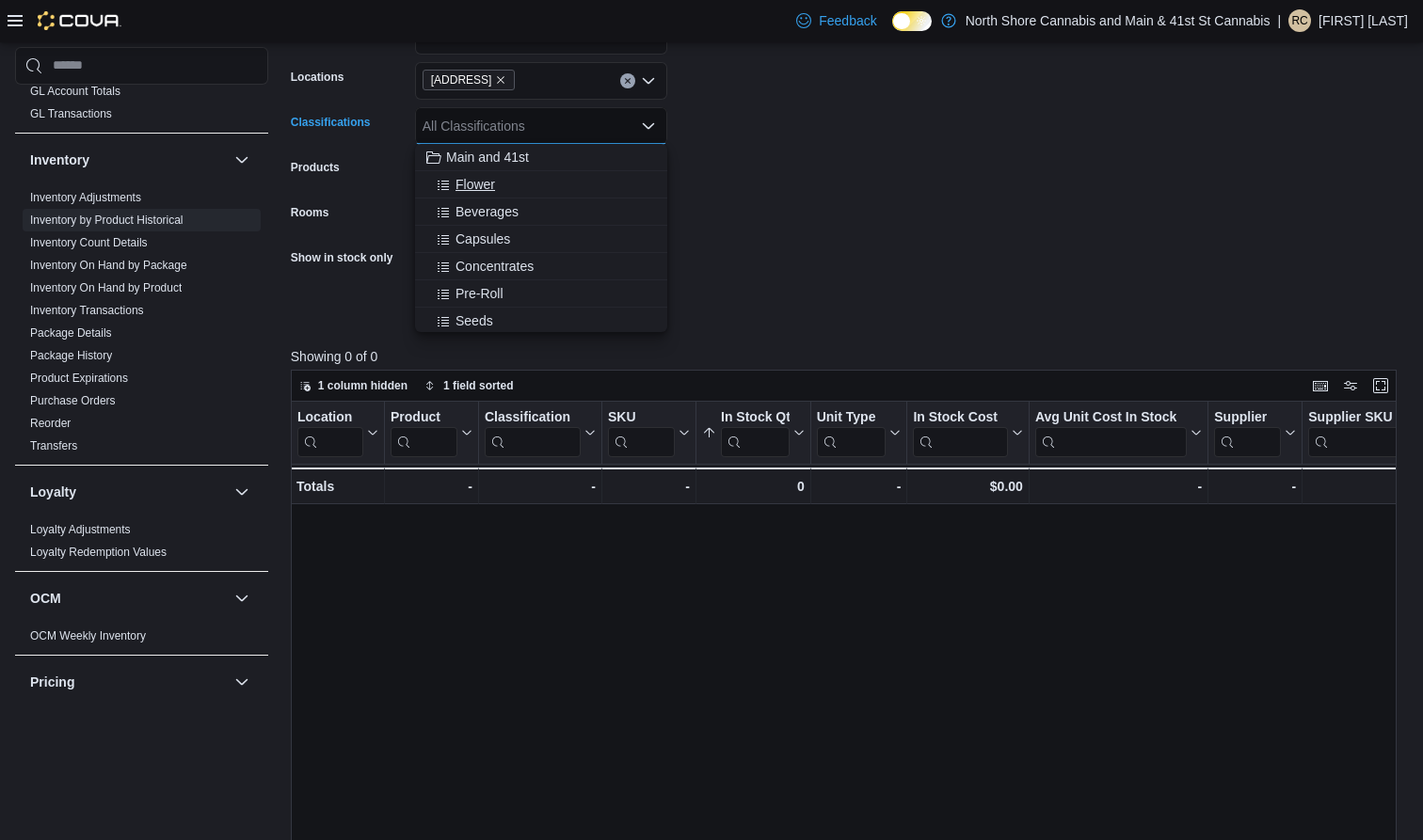 click on "Flower" at bounding box center [475, 184] 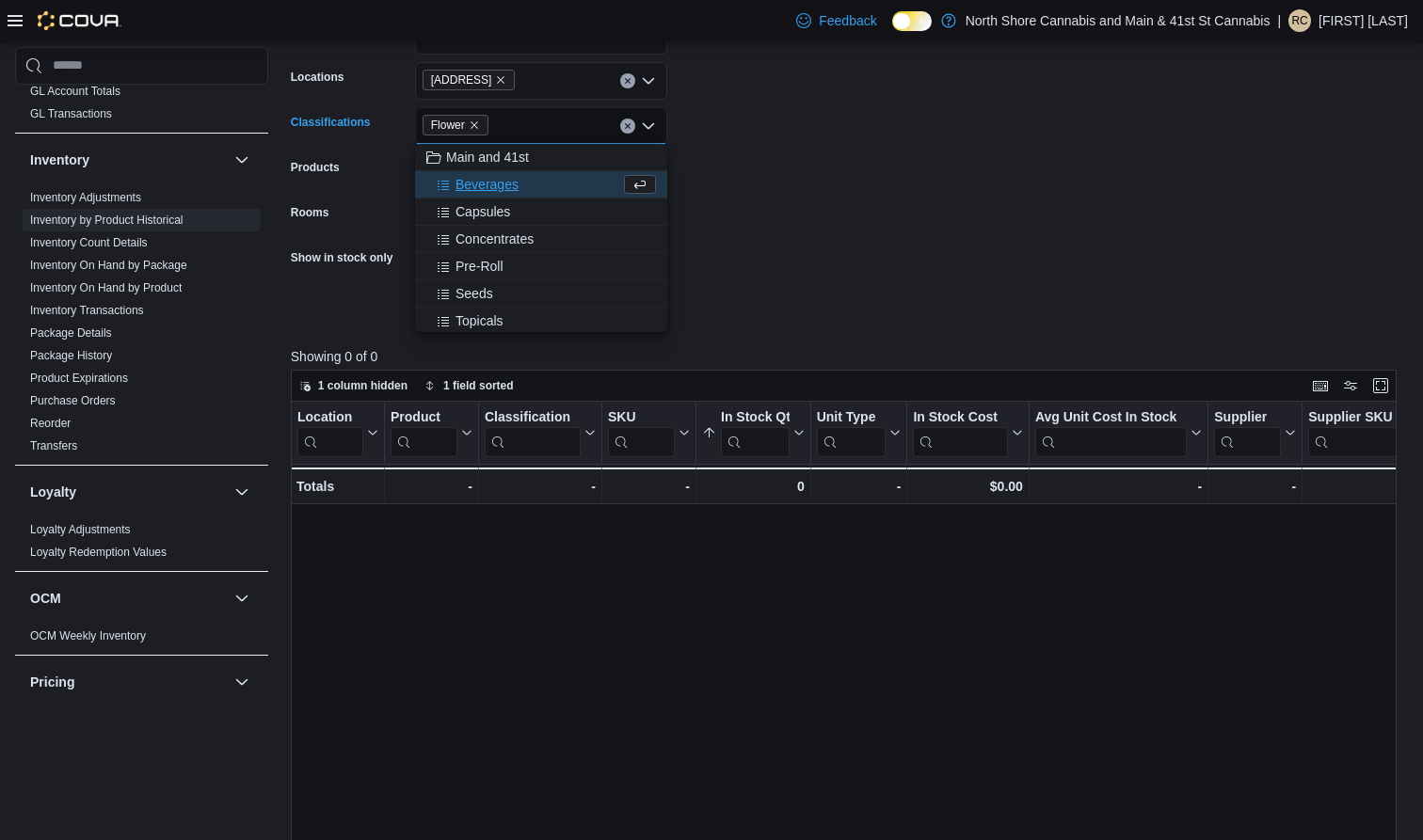 click on "**********" at bounding box center (849, 159) 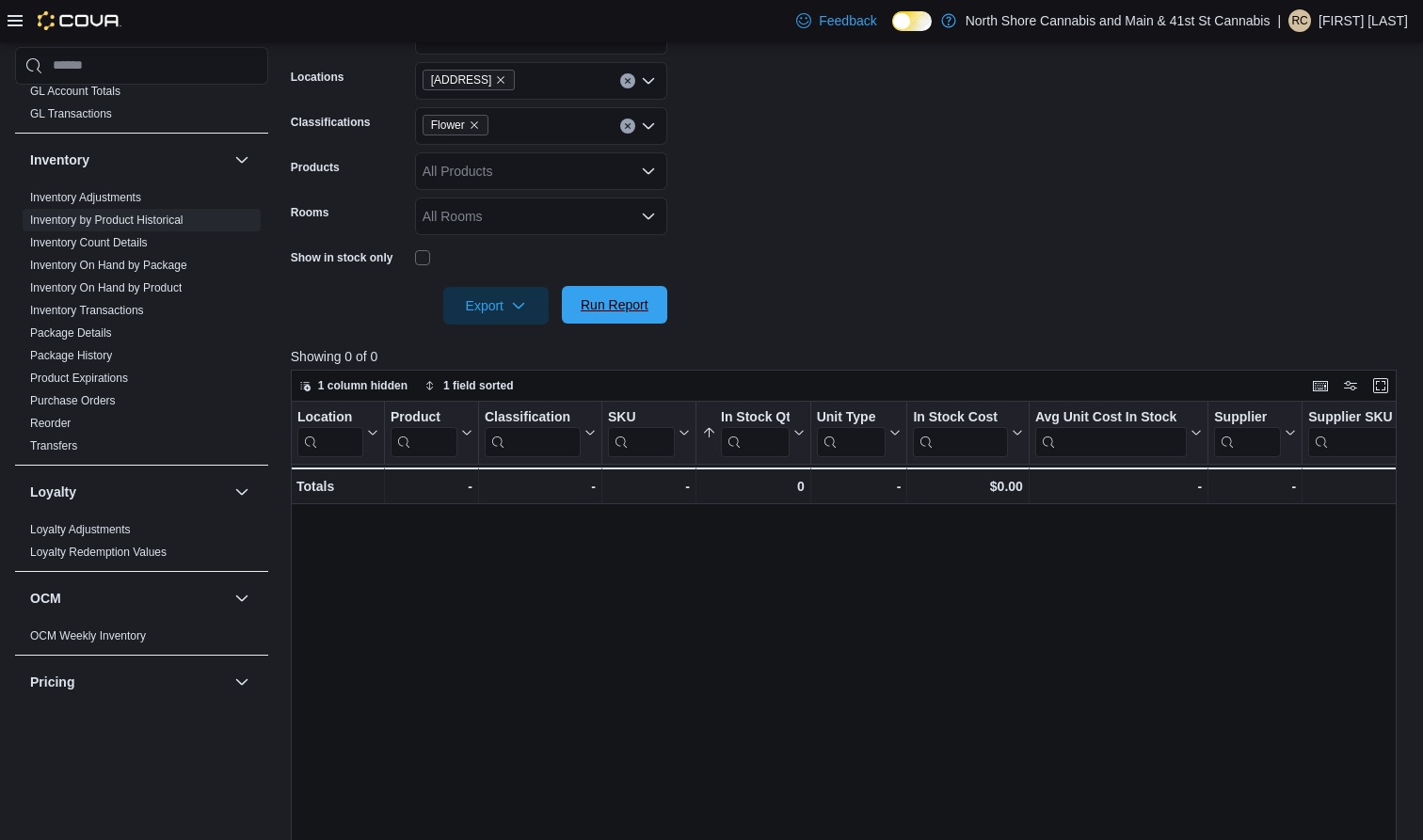 click on "Run Report" at bounding box center (615, 305) 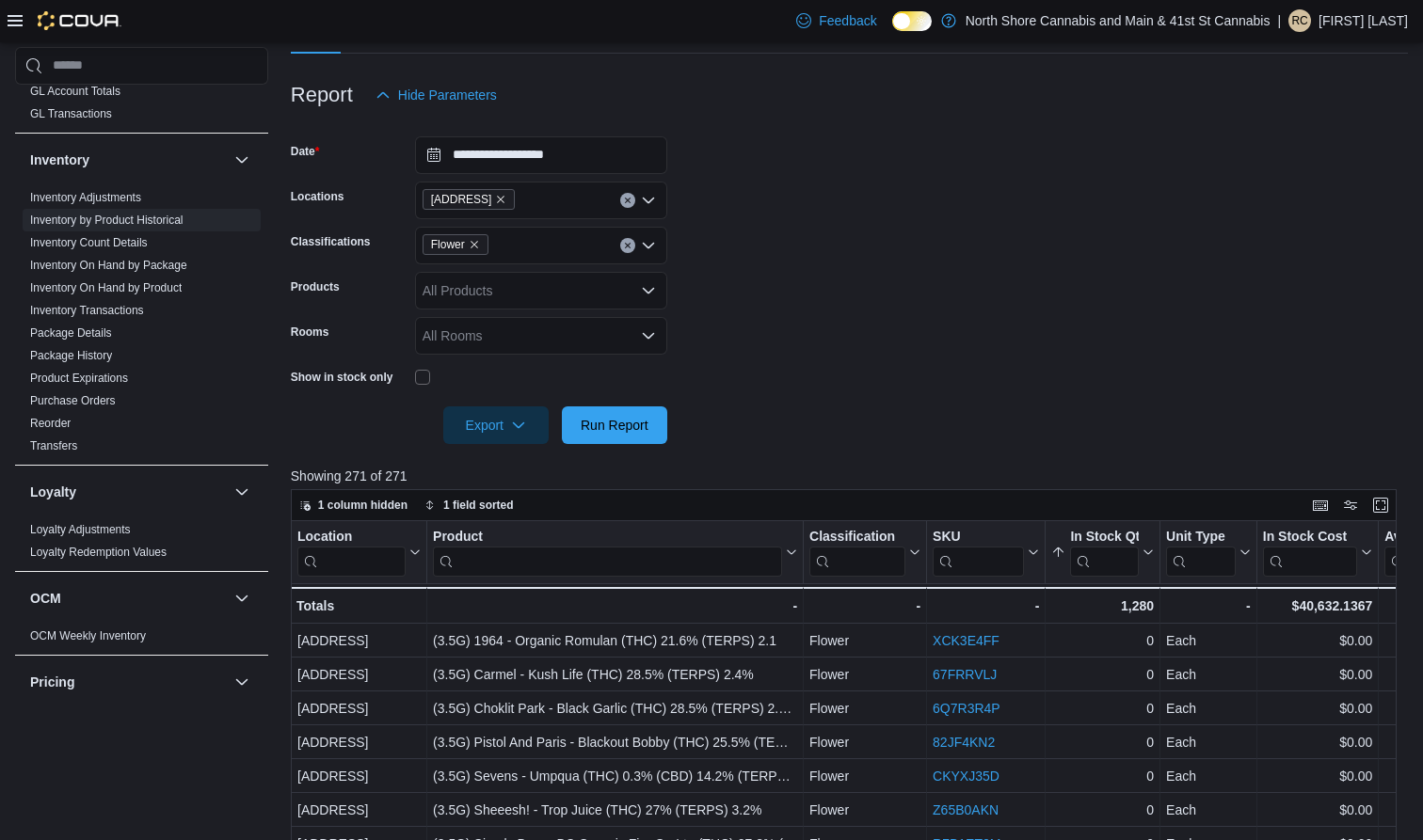 scroll, scrollTop: 195, scrollLeft: 0, axis: vertical 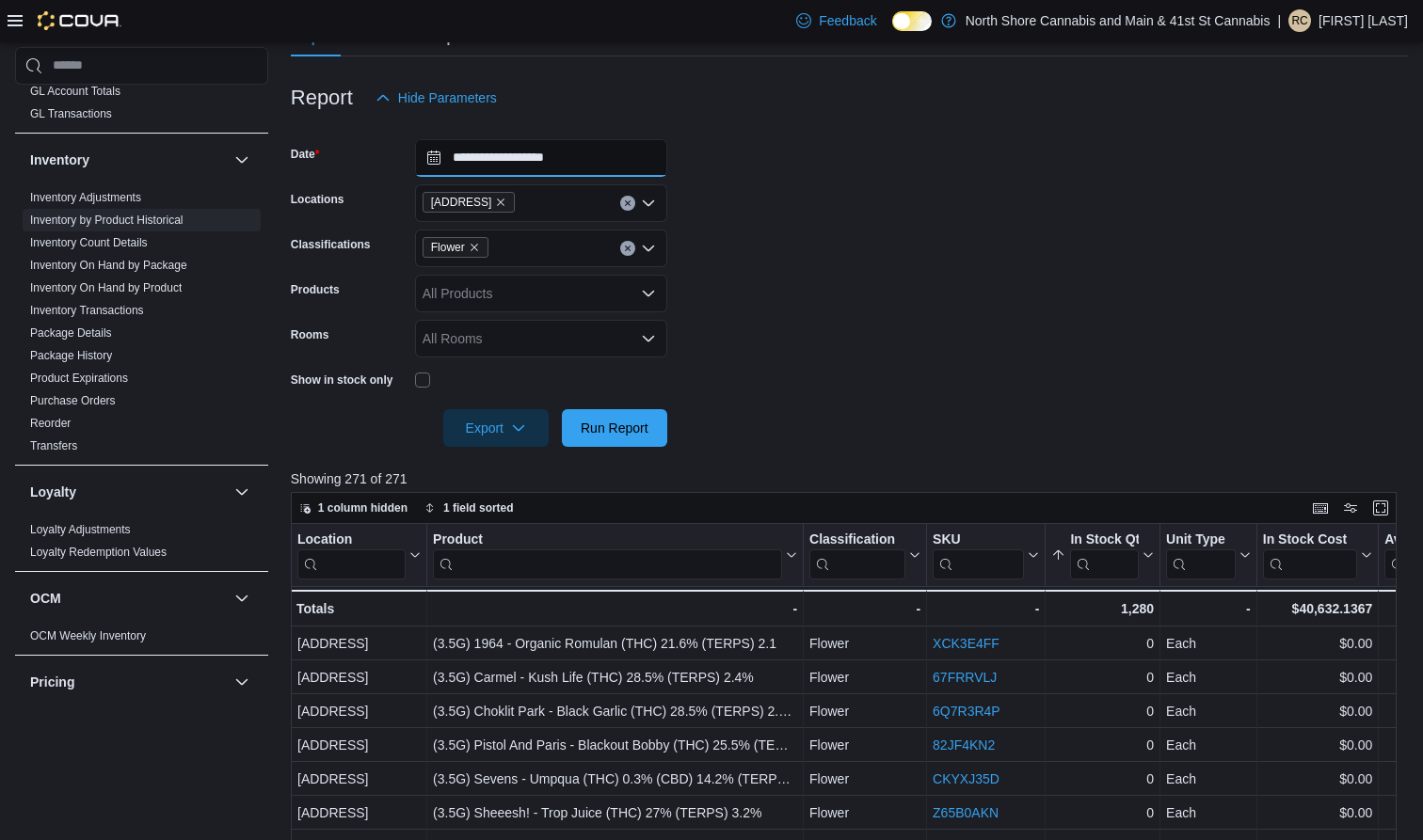 click on "**********" at bounding box center [541, 158] 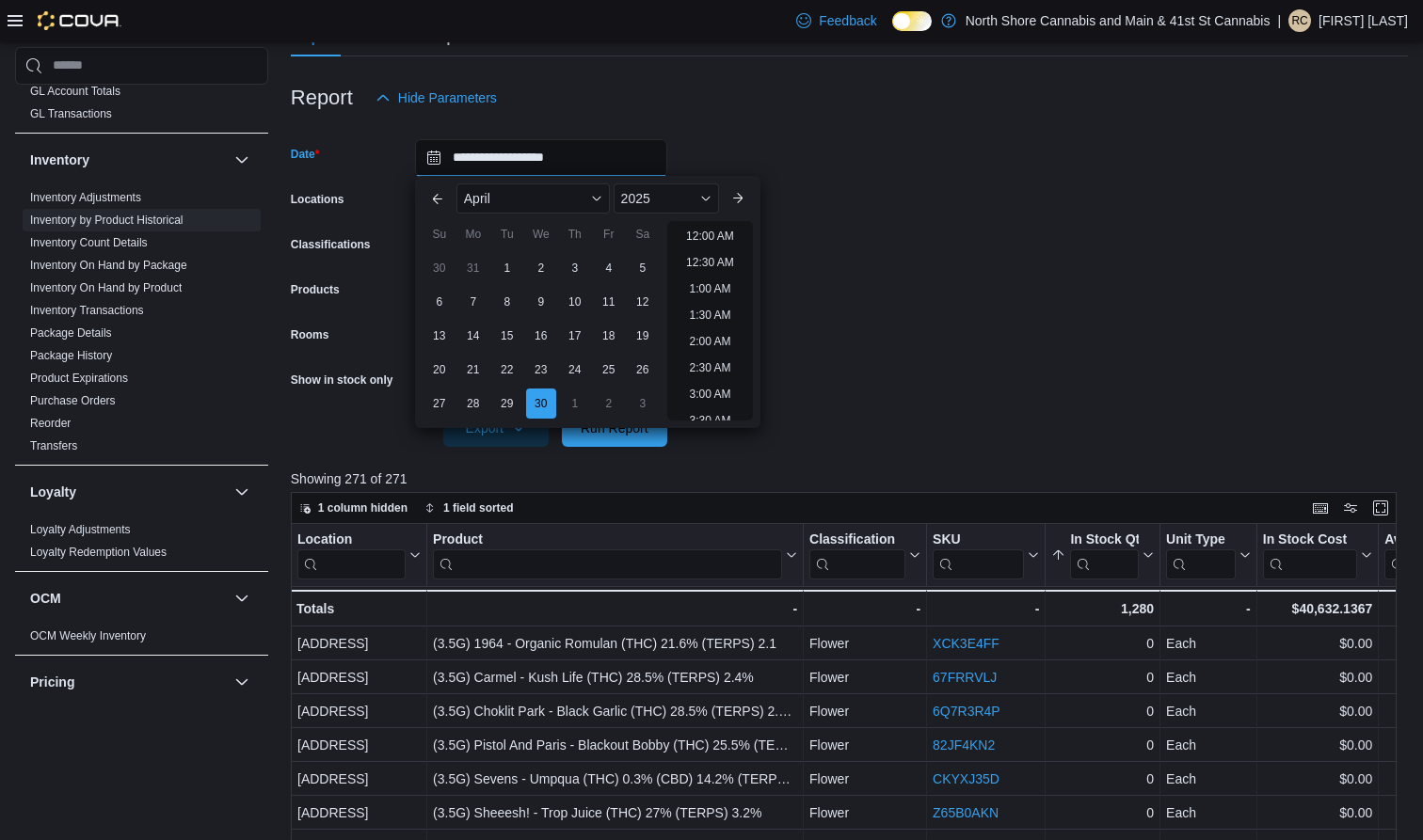 scroll, scrollTop: 1069, scrollLeft: 0, axis: vertical 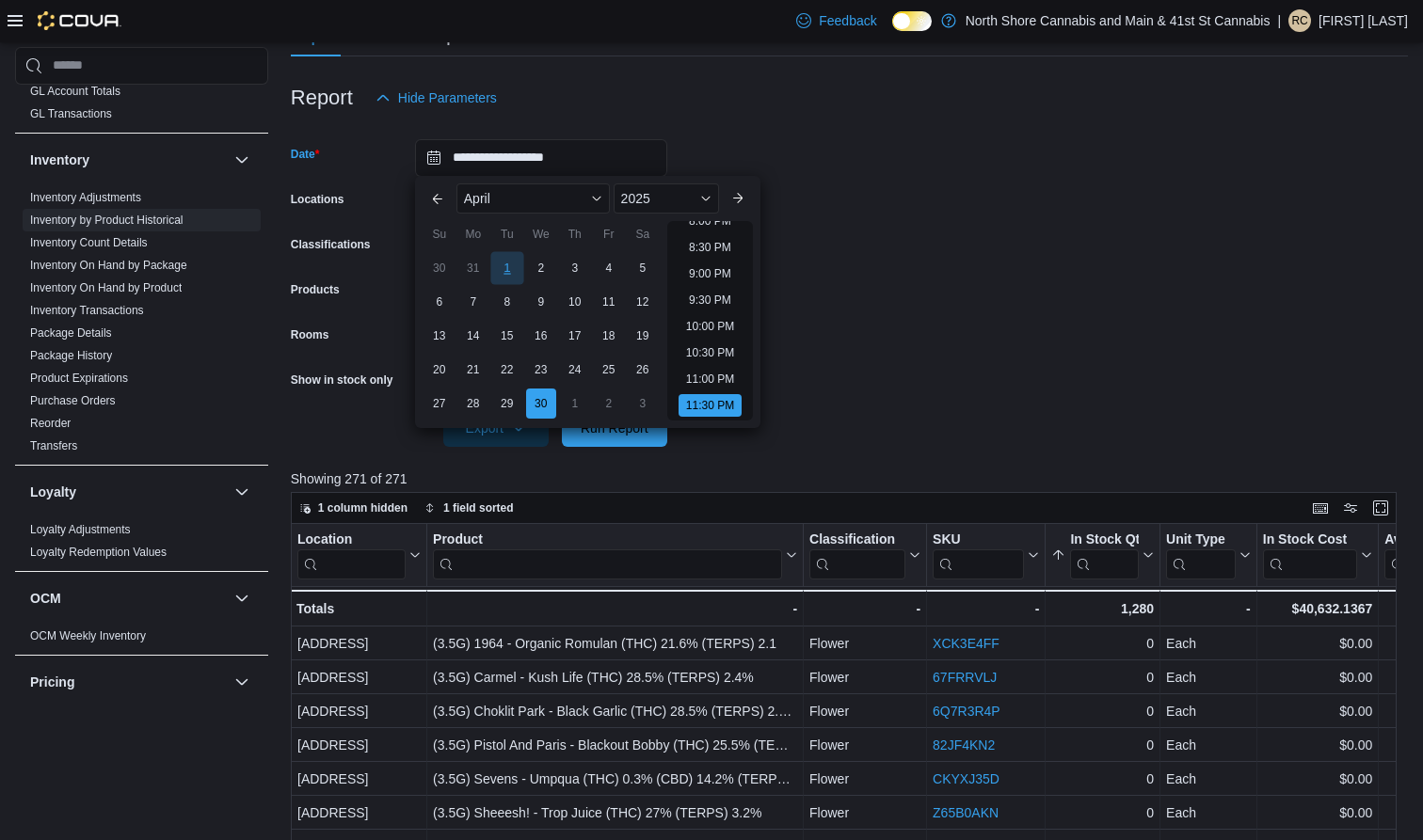click on "1" at bounding box center (506, 267) 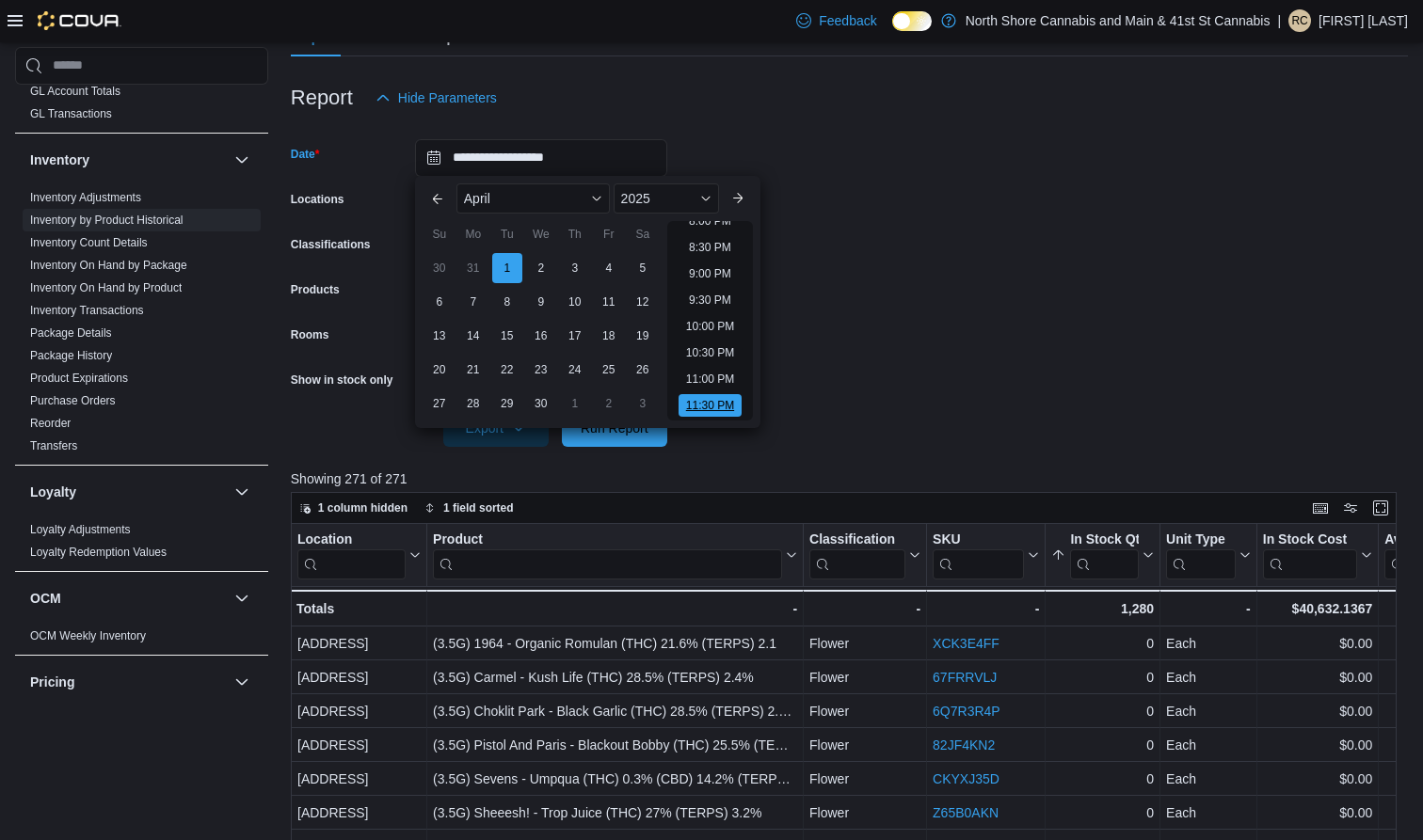 click on "11:30 PM" at bounding box center (710, 405) 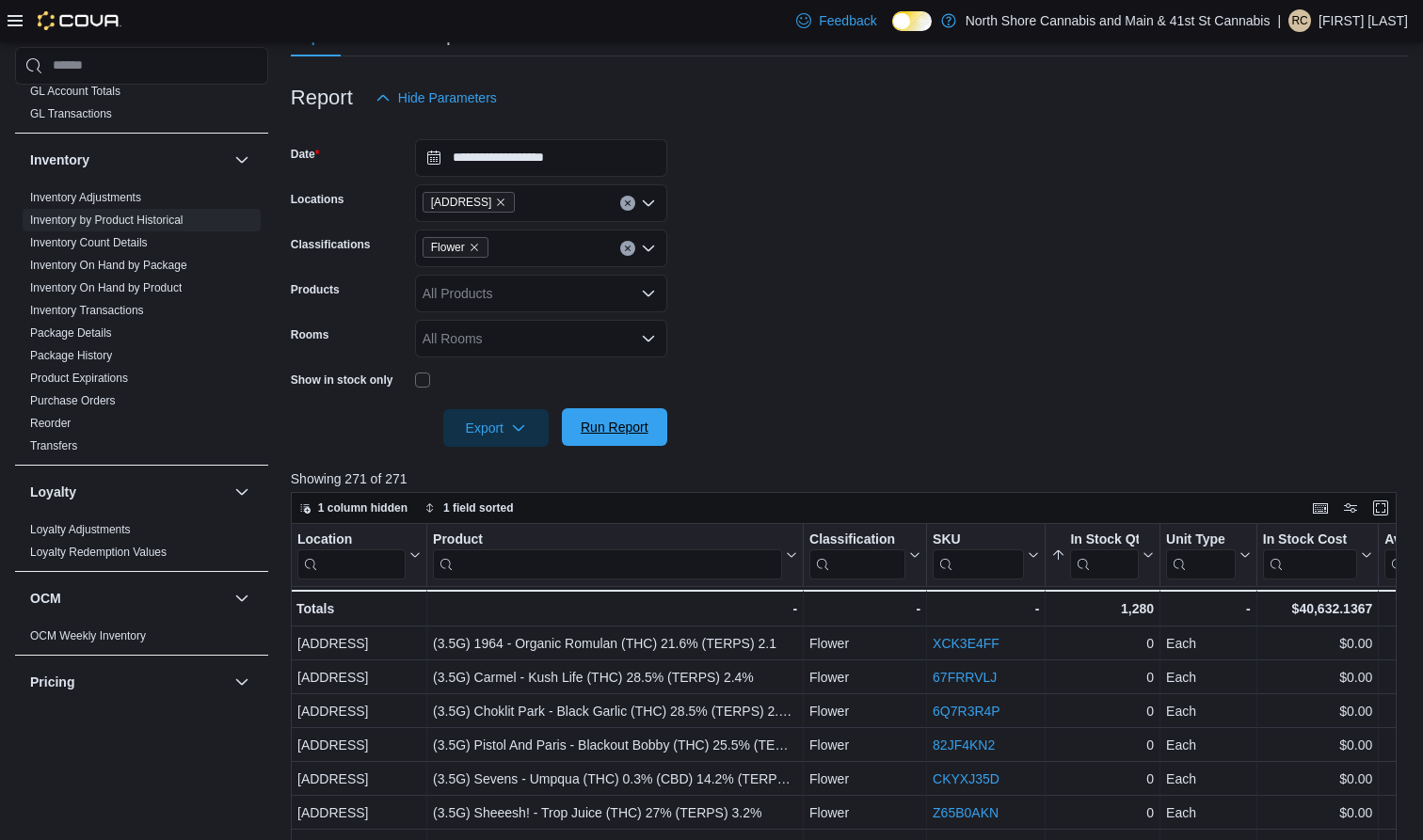 click on "Run Report" at bounding box center [615, 427] 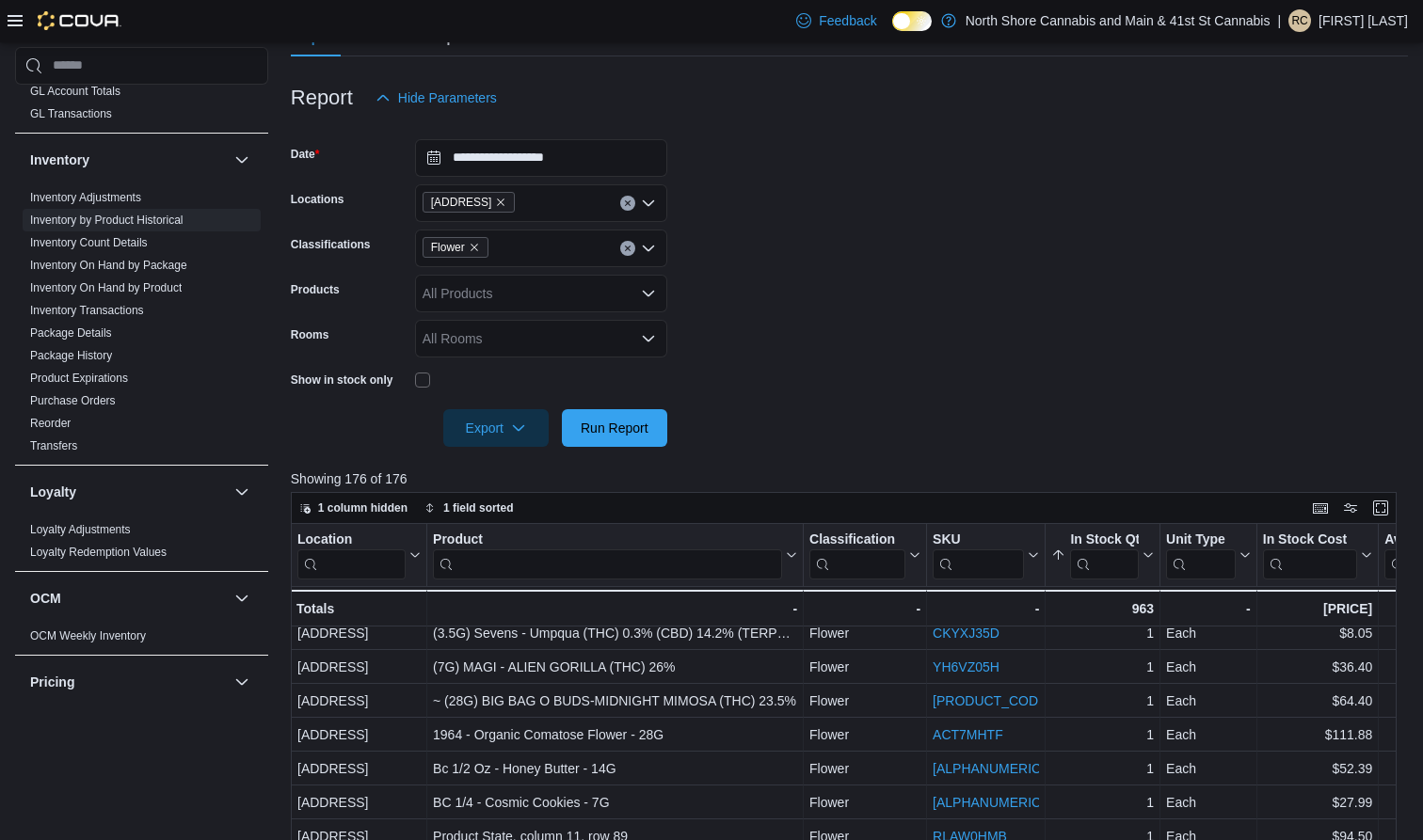 scroll, scrollTop: 87, scrollLeft: 0, axis: vertical 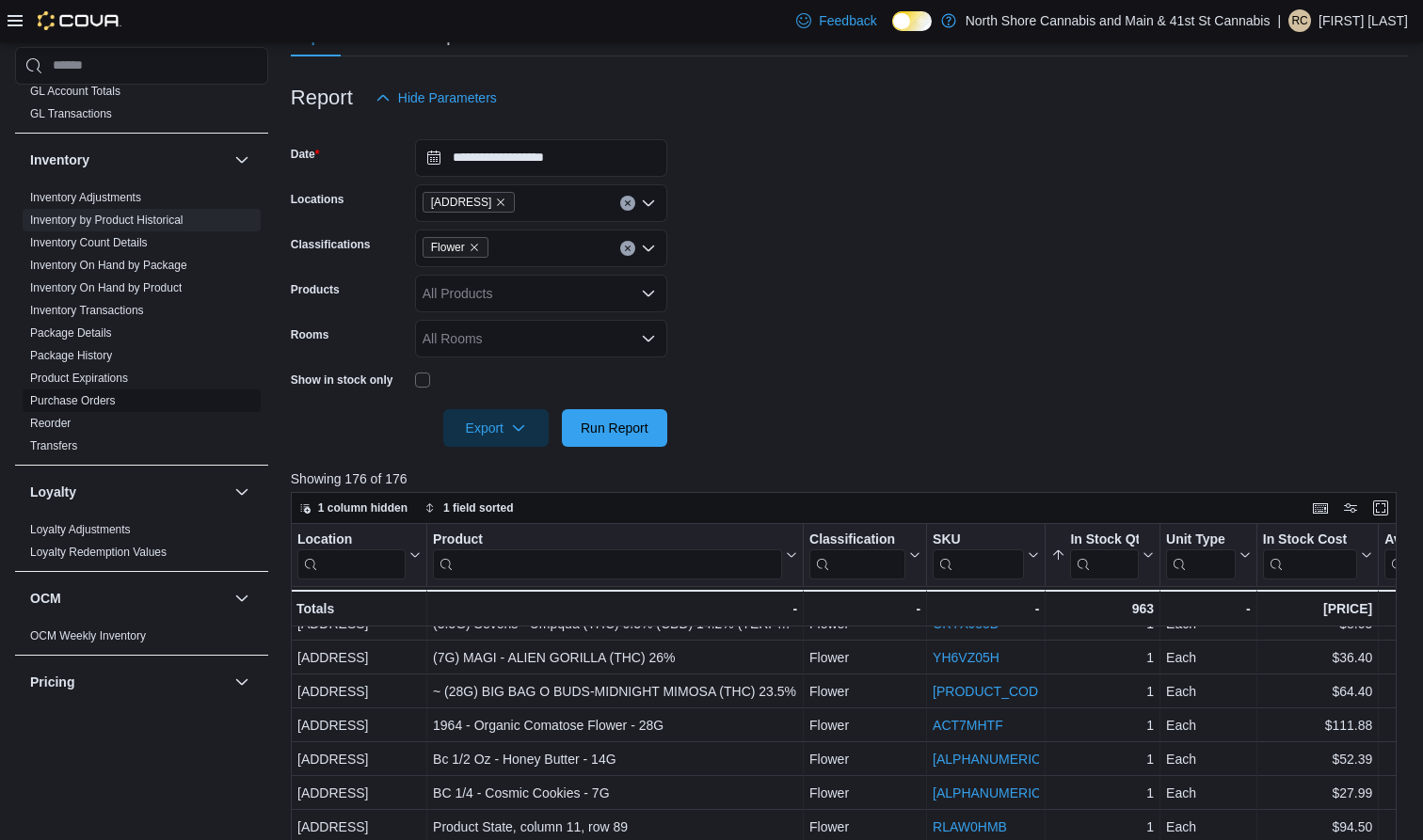 click on "Purchase Orders" at bounding box center [72, 401] 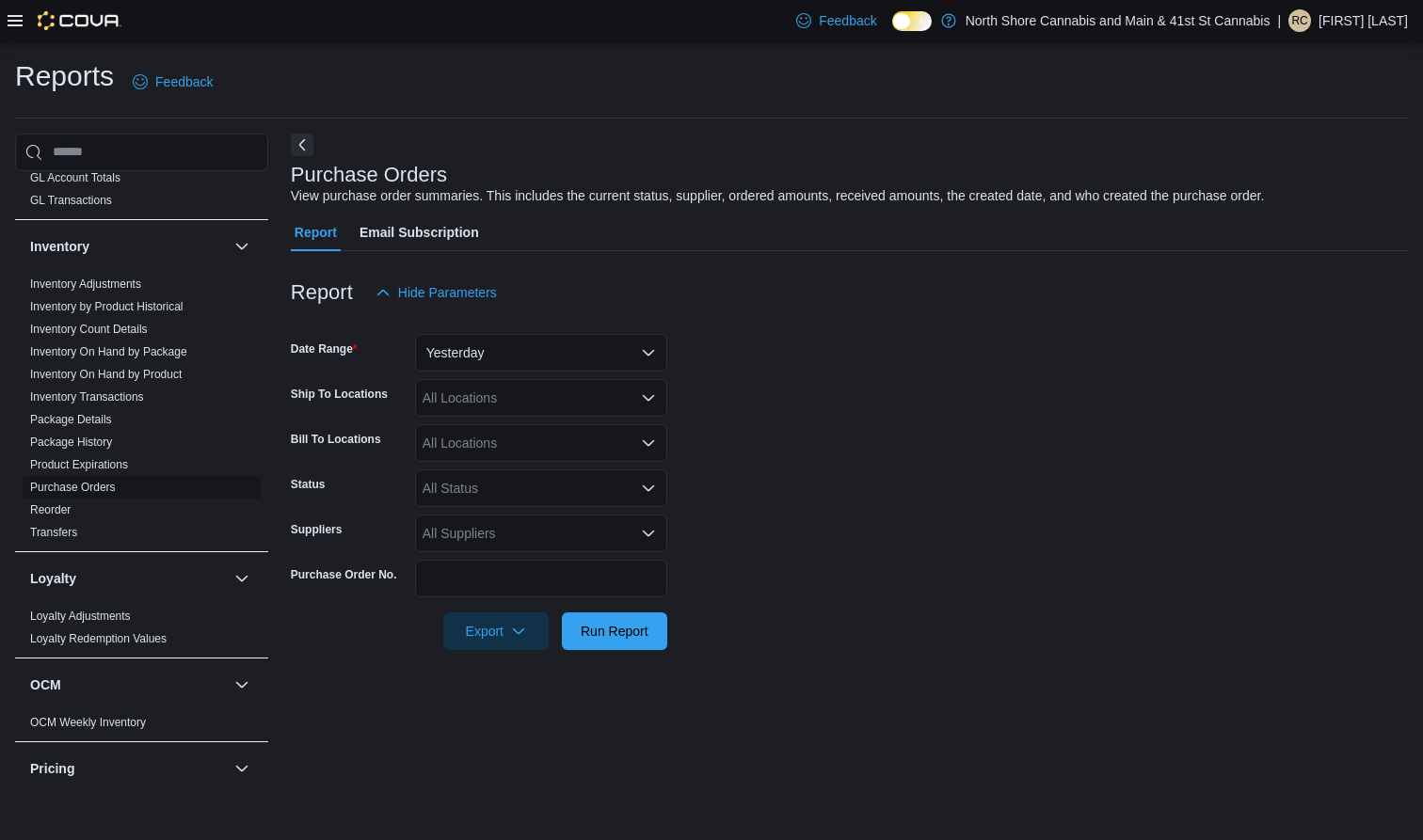 scroll, scrollTop: 0, scrollLeft: 0, axis: both 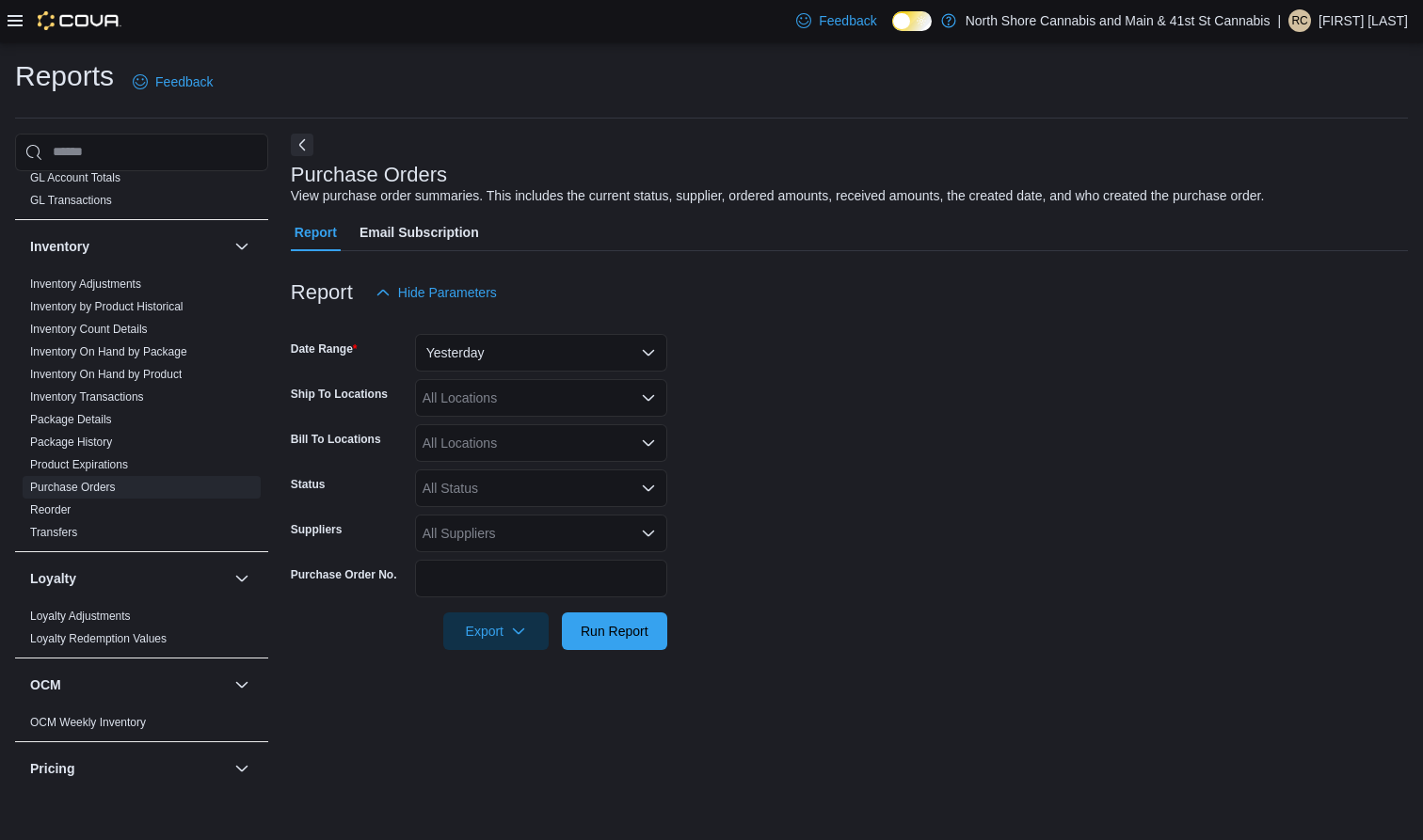 click on "Yesterday" at bounding box center [541, 353] 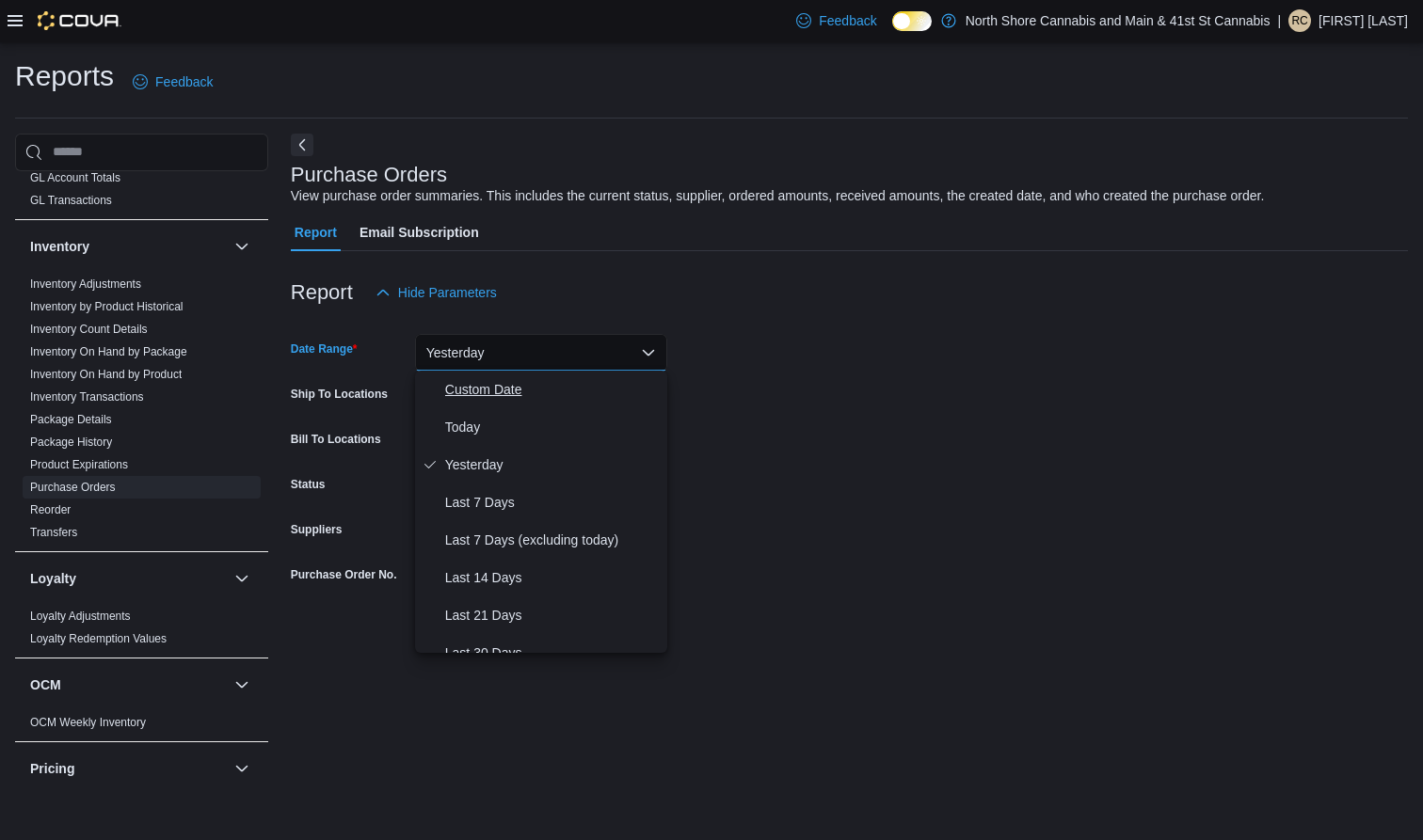 click on "Custom Date" at bounding box center [552, 389] 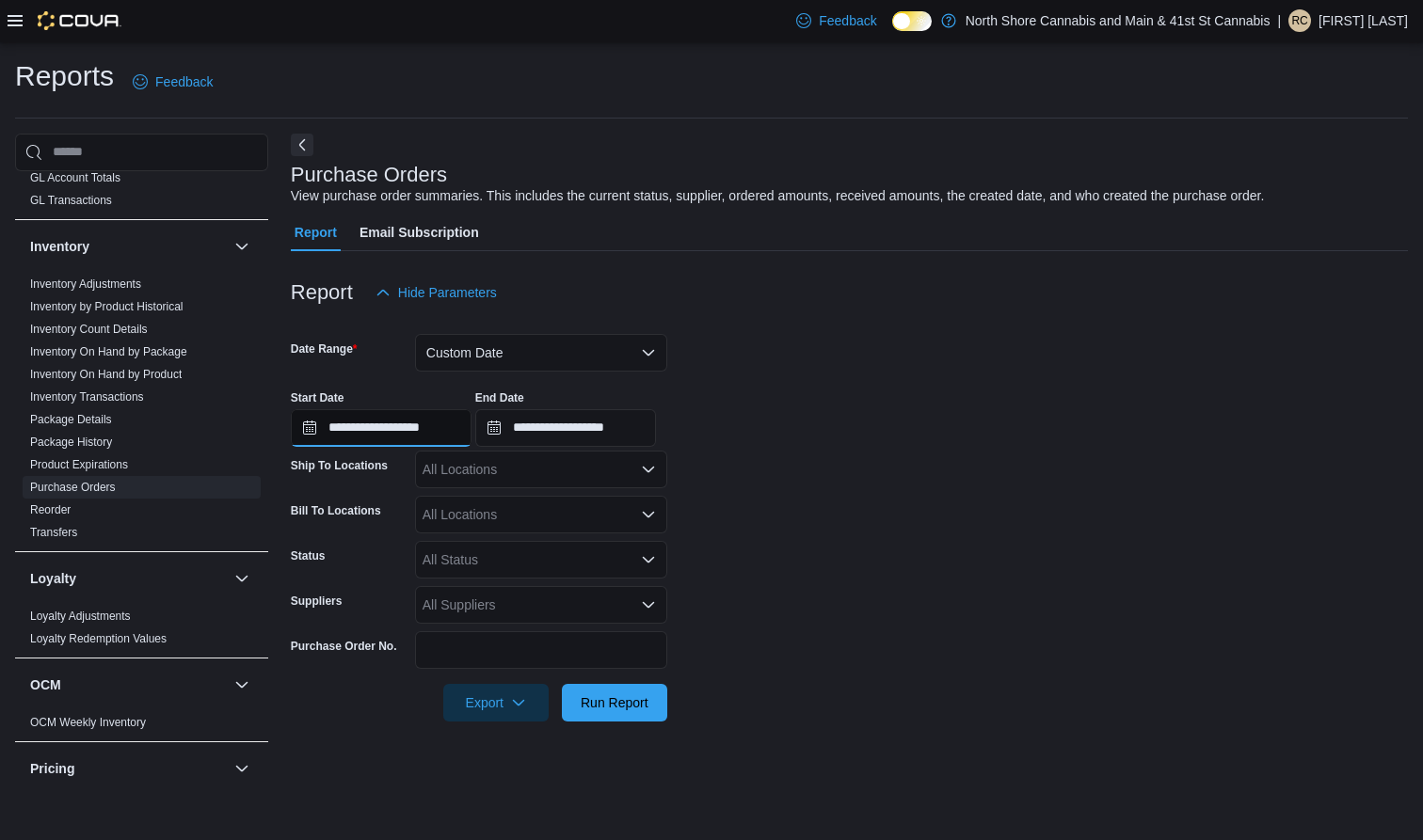 click on "**********" at bounding box center (381, 428) 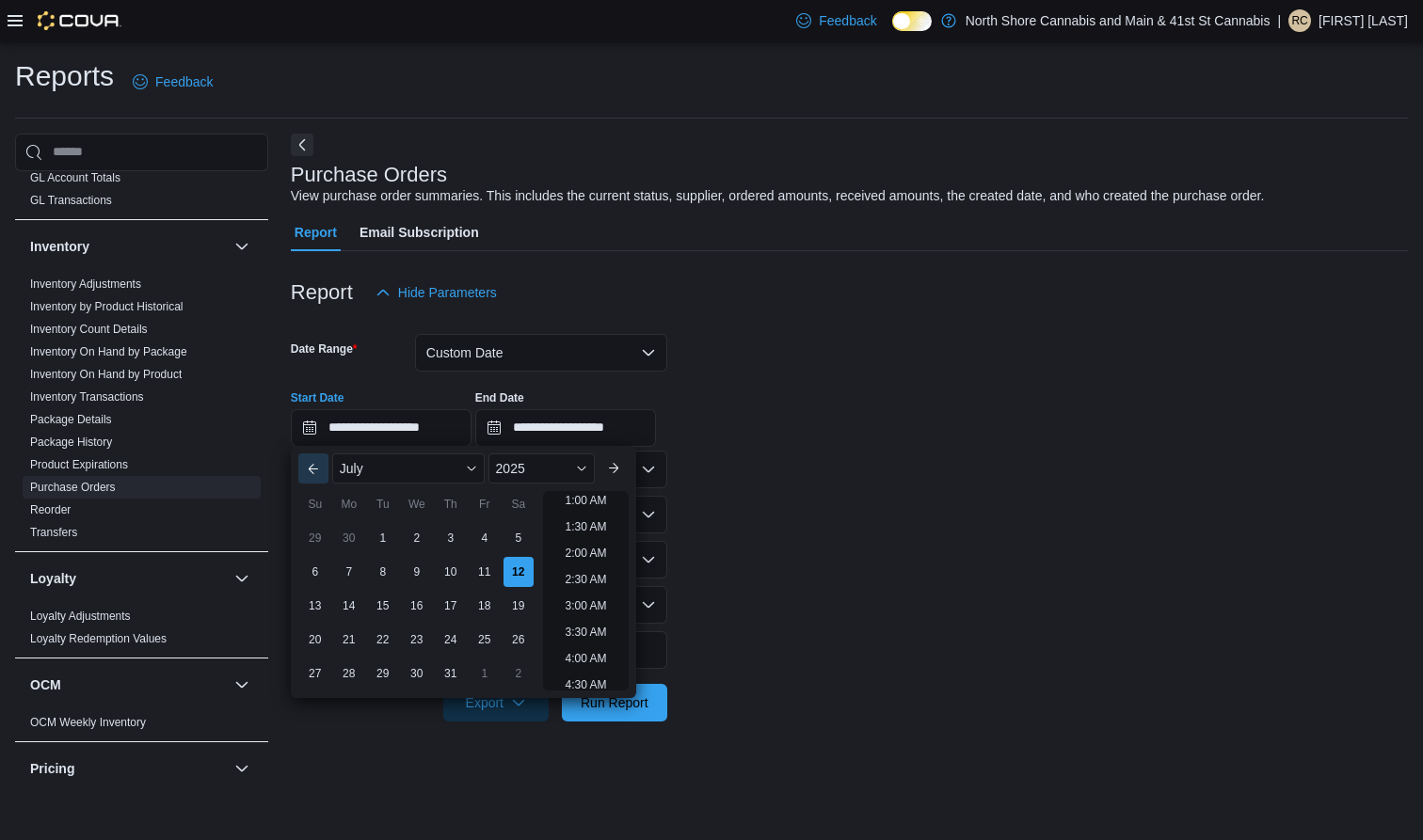 click on "Previous Month" at bounding box center [313, 468] 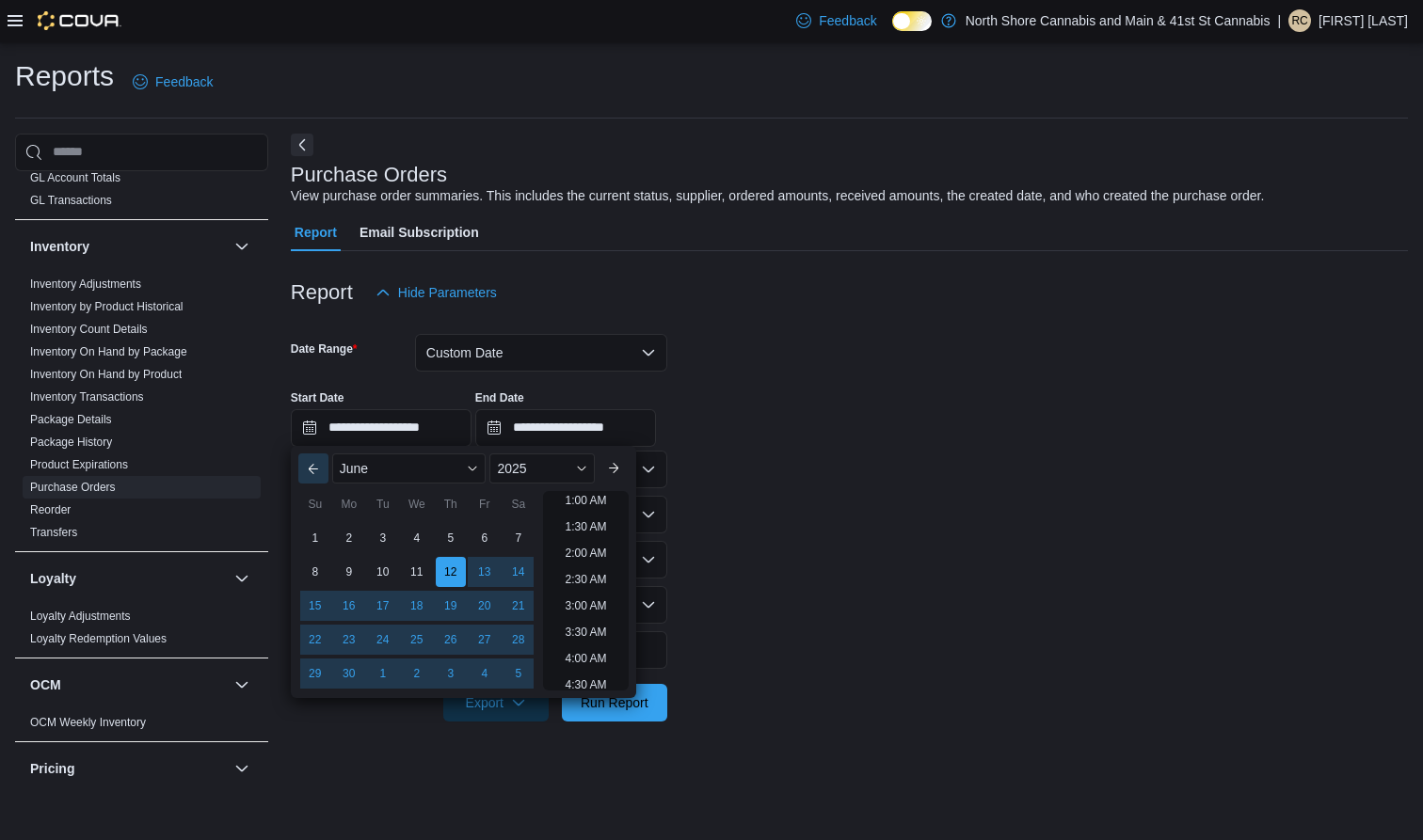 scroll, scrollTop: 4, scrollLeft: 0, axis: vertical 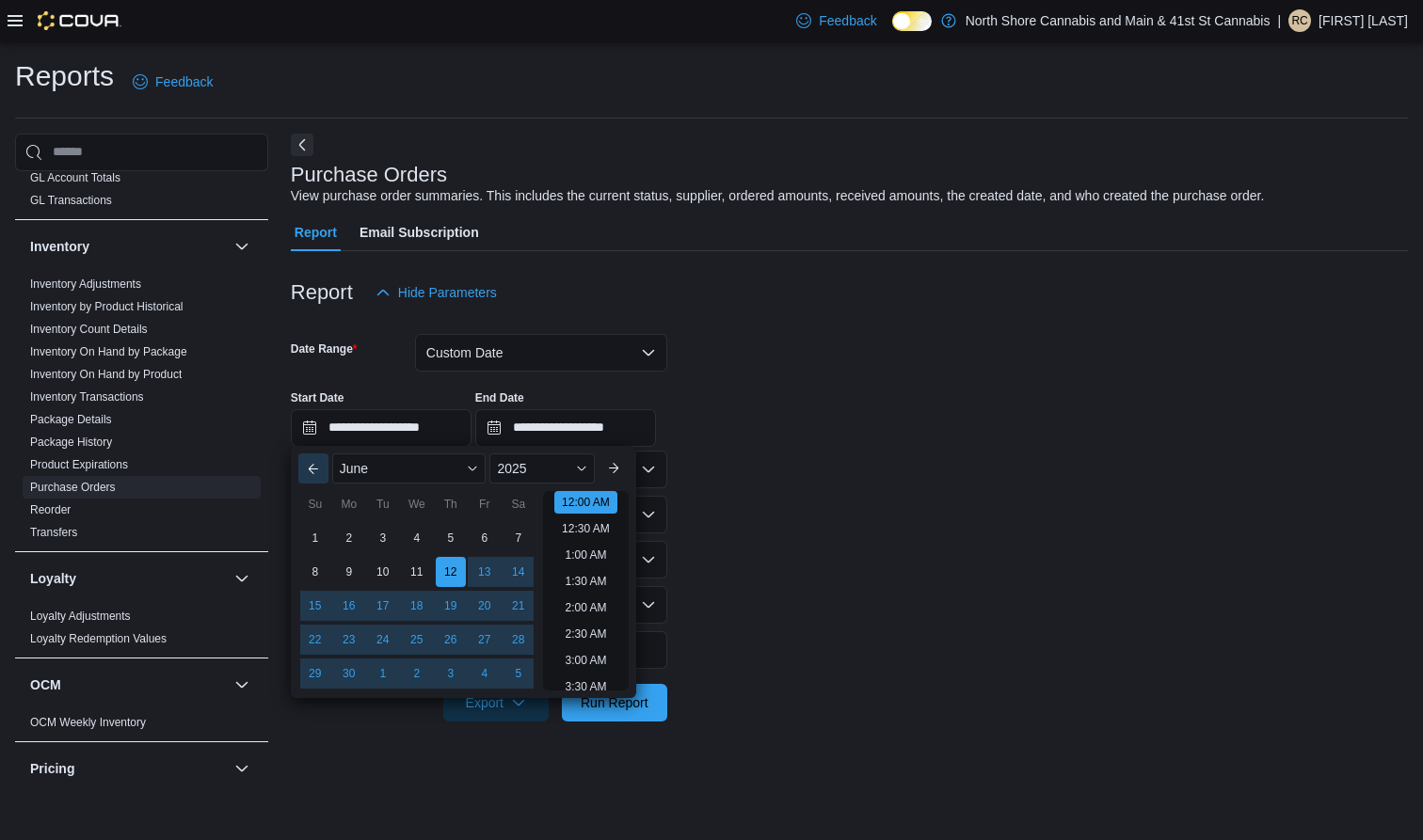 click on "Previous Month" at bounding box center [313, 468] 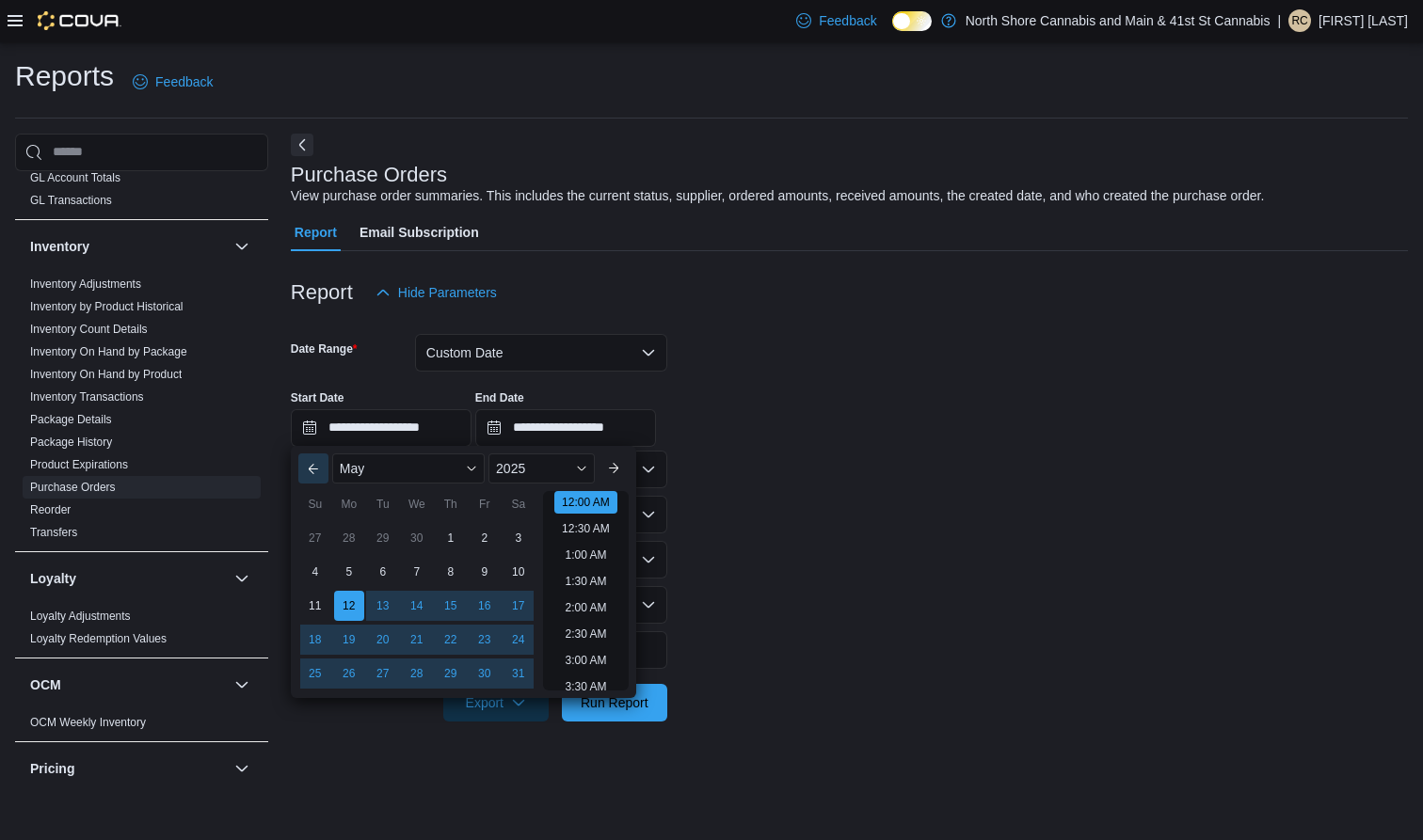 click on "Previous Month" at bounding box center (313, 468) 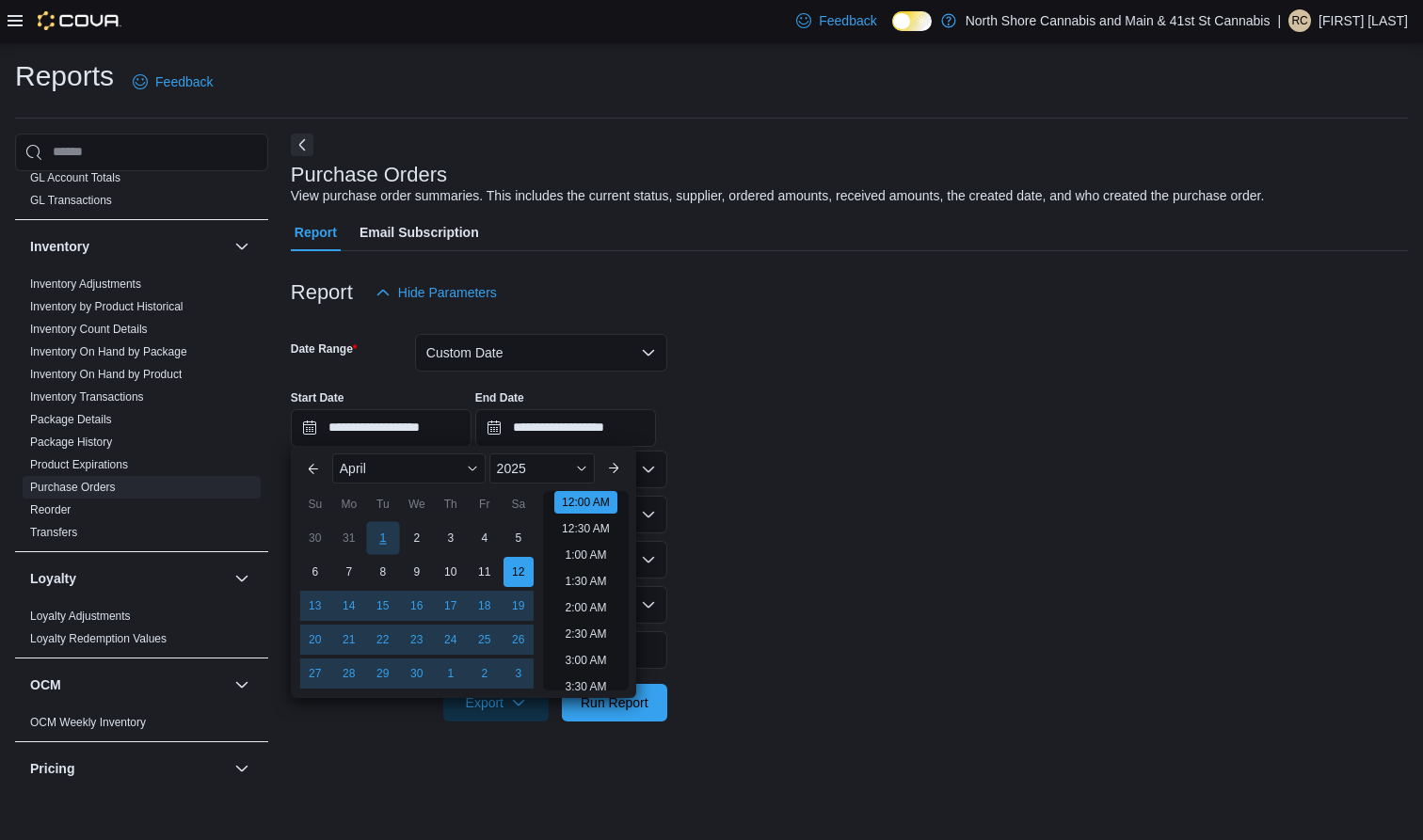 click on "1" at bounding box center [382, 537] 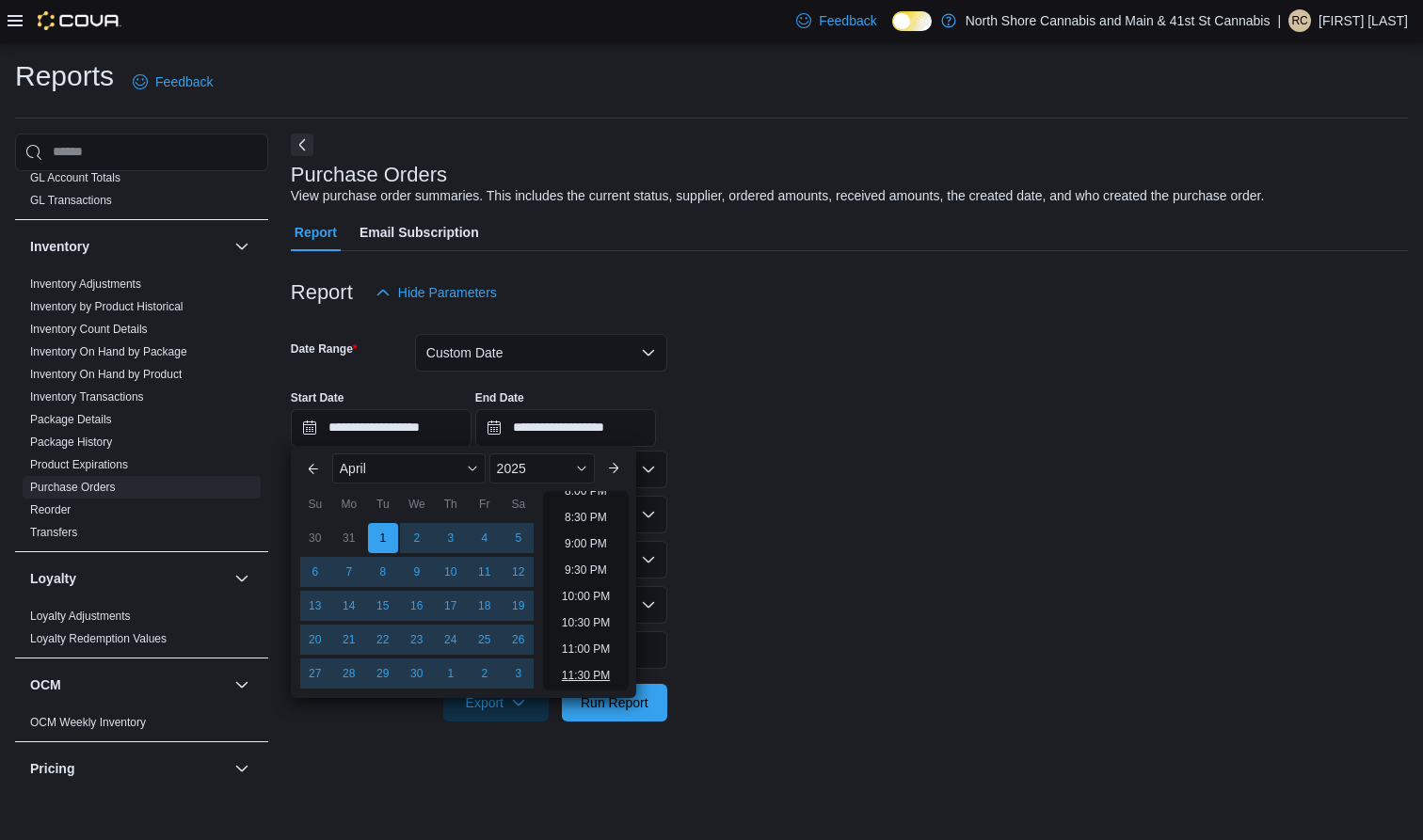 scroll, scrollTop: 1069, scrollLeft: 0, axis: vertical 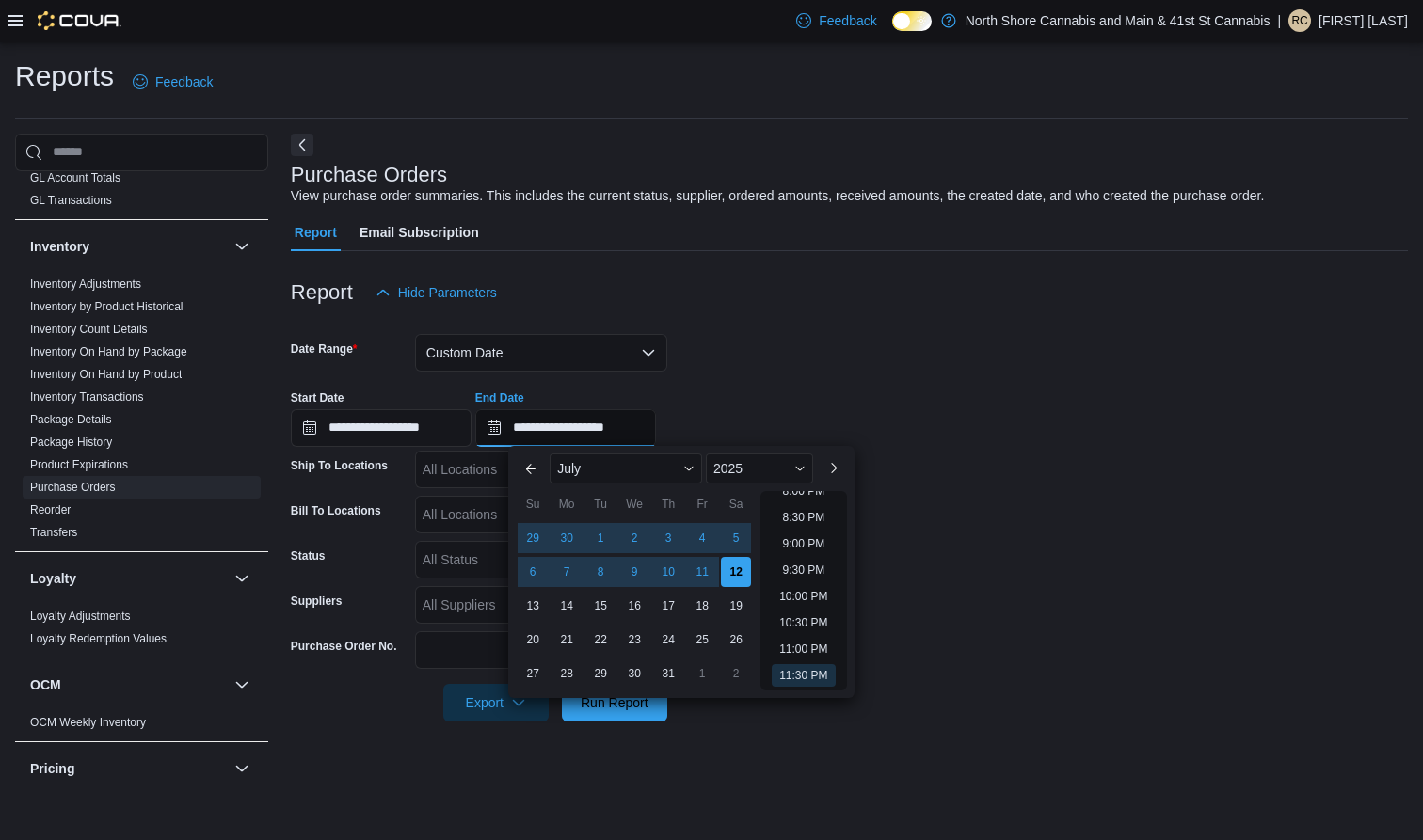 click on "**********" at bounding box center [566, 428] 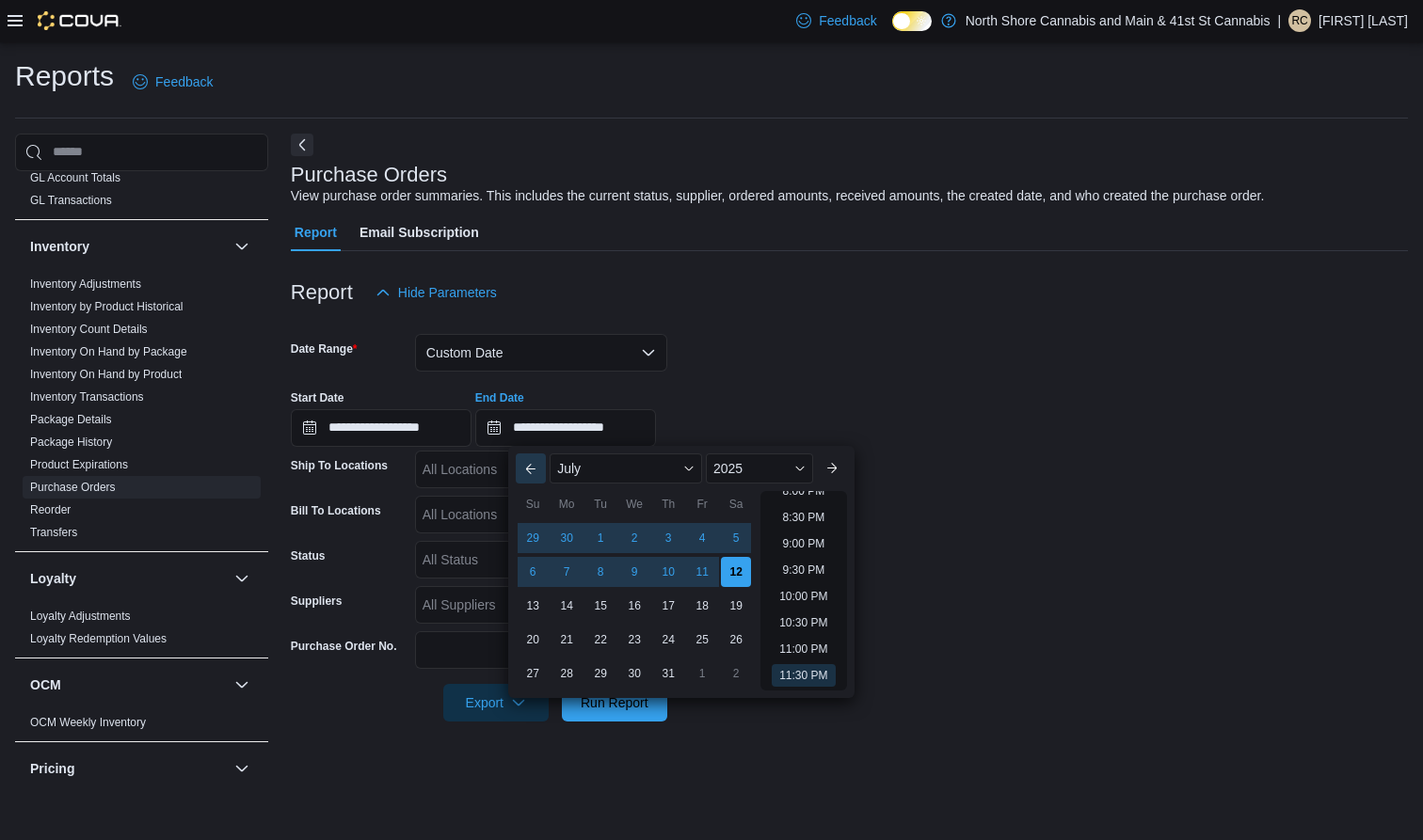 click on "Previous Month" at bounding box center (531, 468) 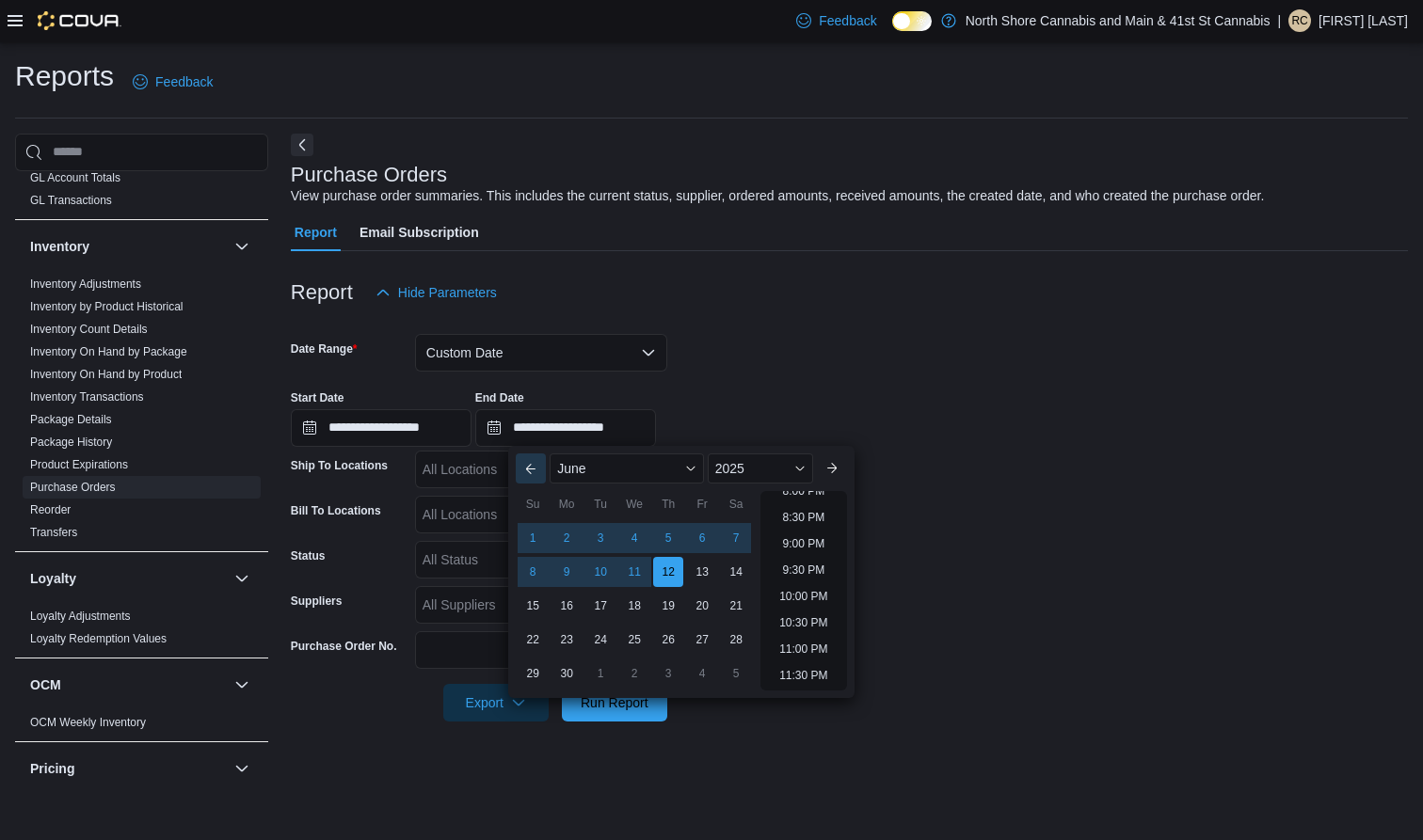 click on "Previous Month" at bounding box center (531, 468) 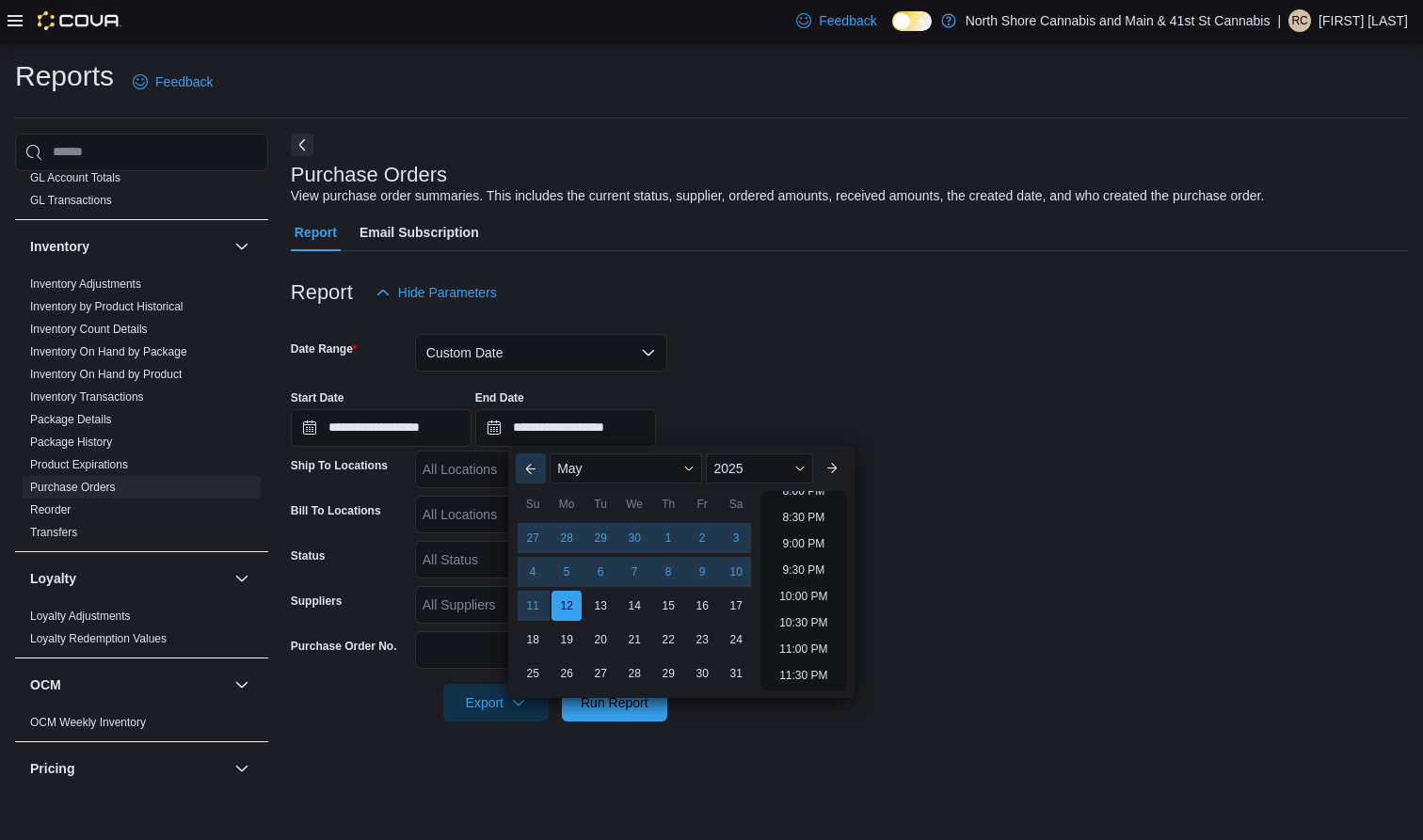 click on "Previous Month" at bounding box center (531, 468) 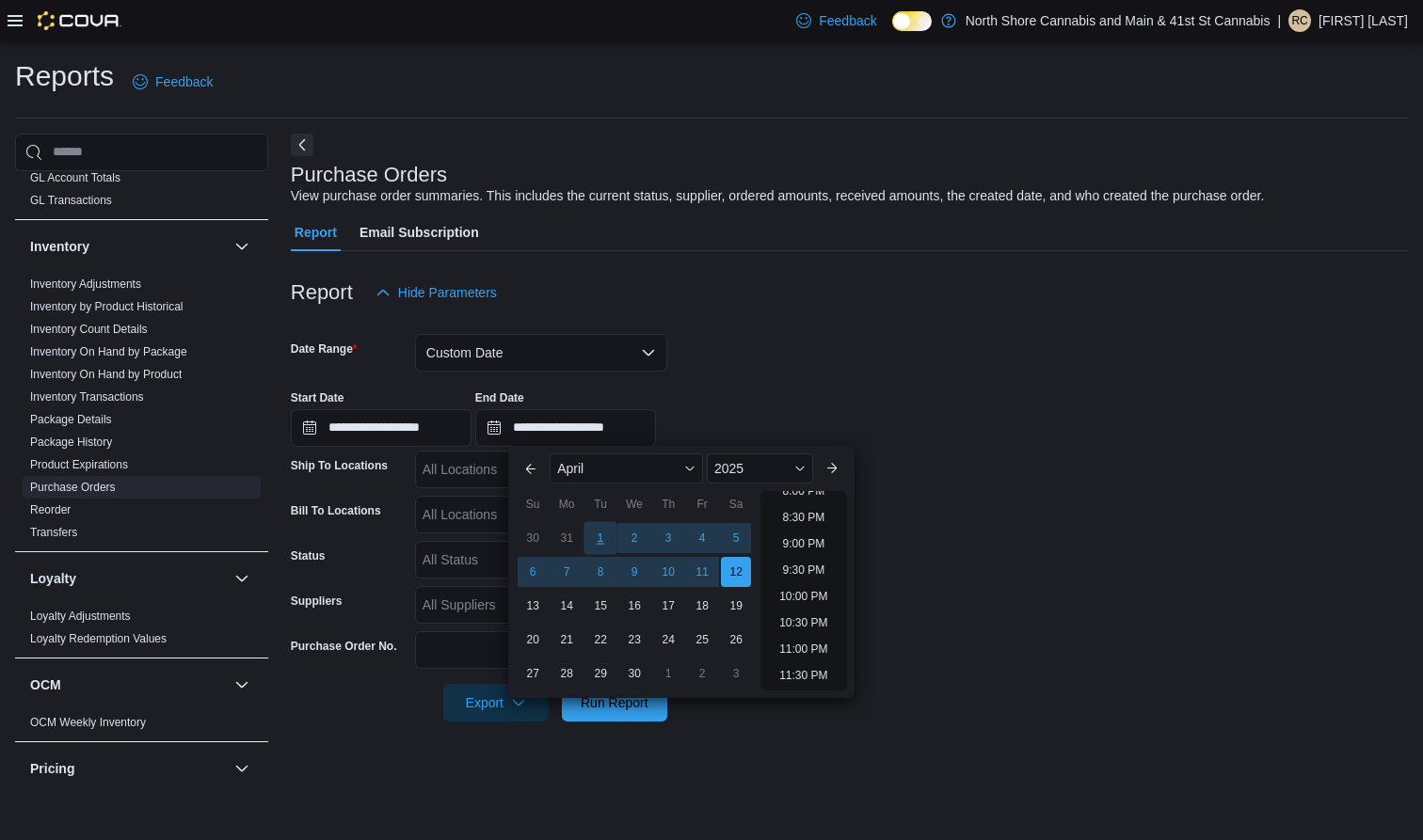 click on "1" at bounding box center [600, 537] 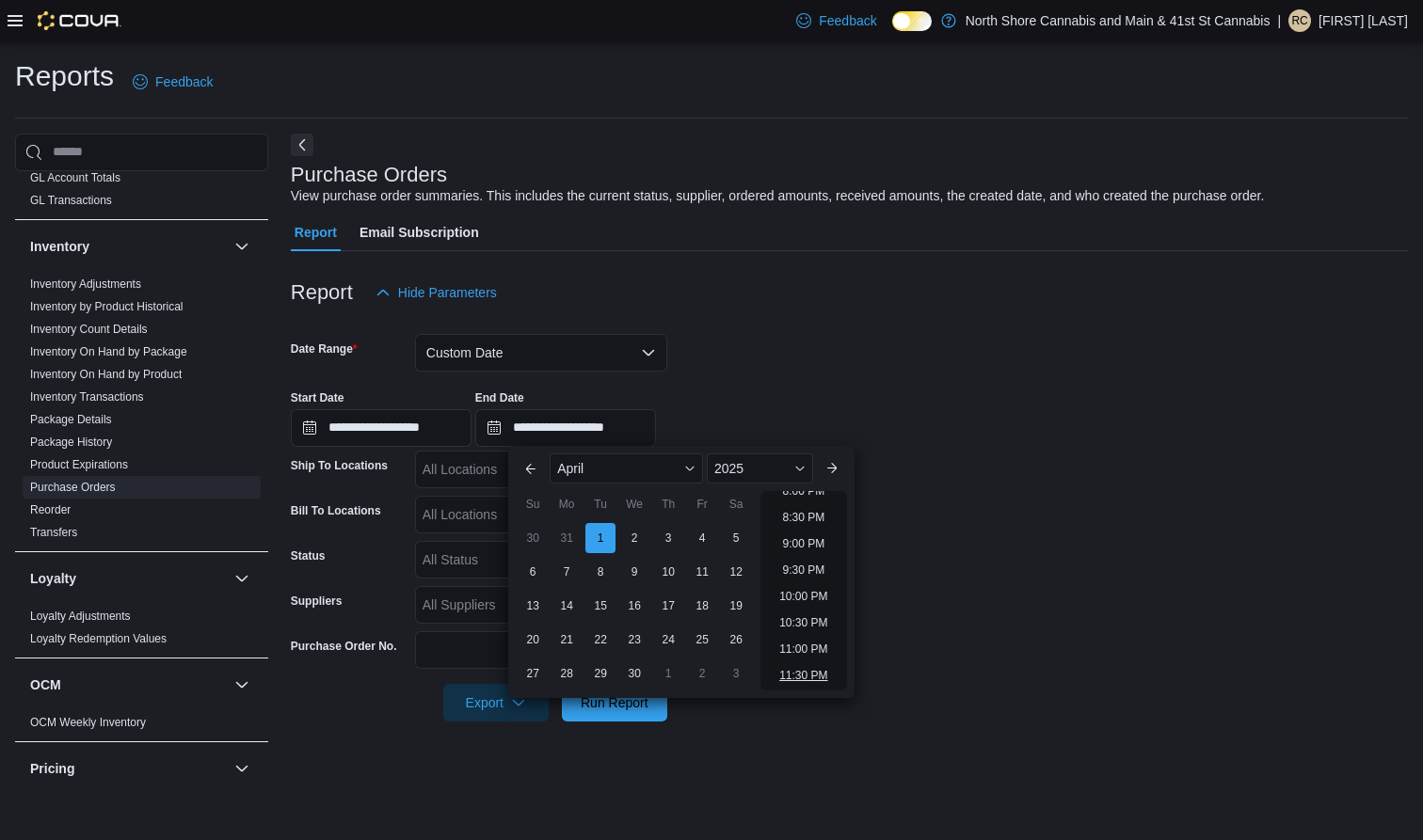 scroll, scrollTop: 0, scrollLeft: 0, axis: both 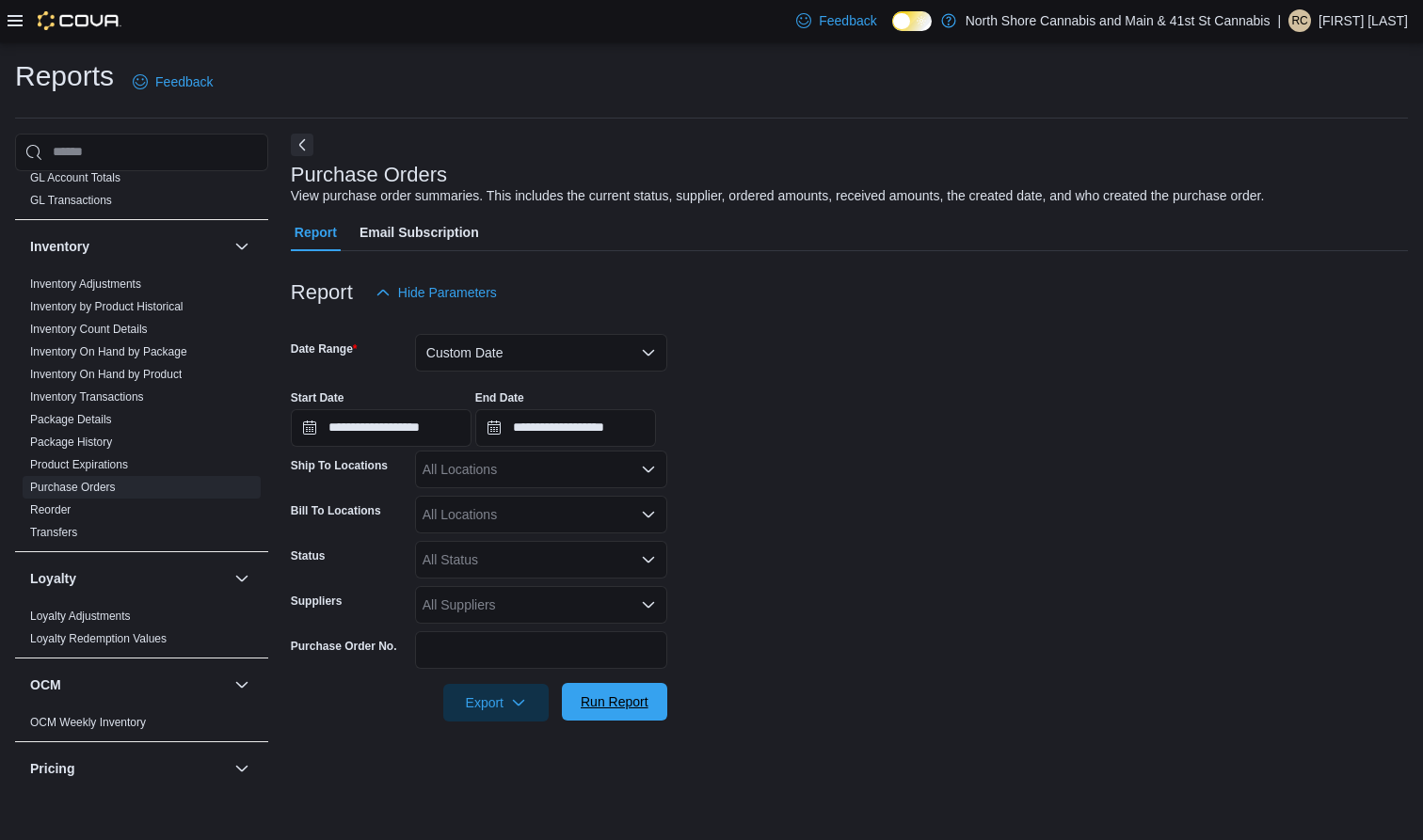 click on "Run Report" at bounding box center [615, 702] 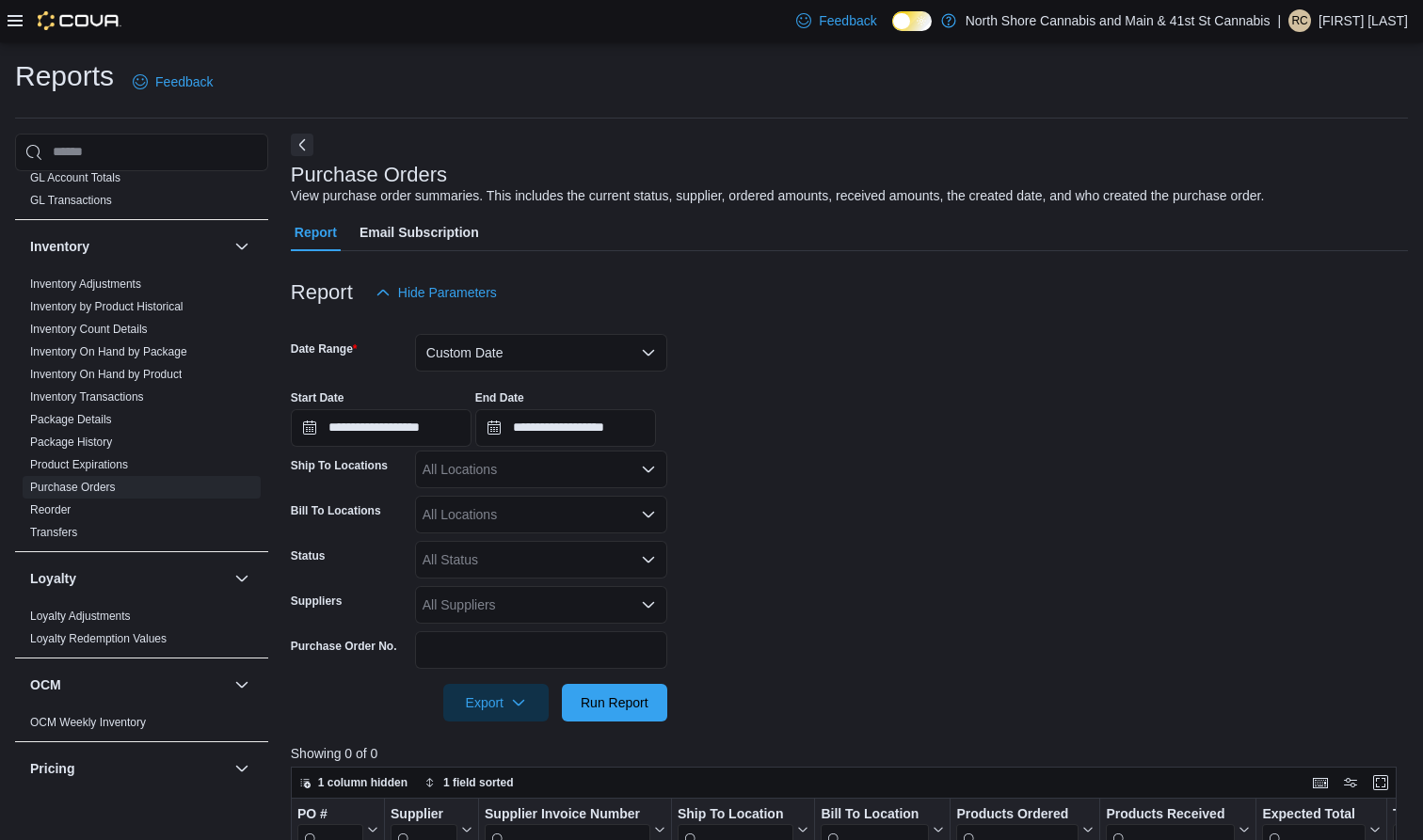 click on "All Locations" at bounding box center [541, 469] 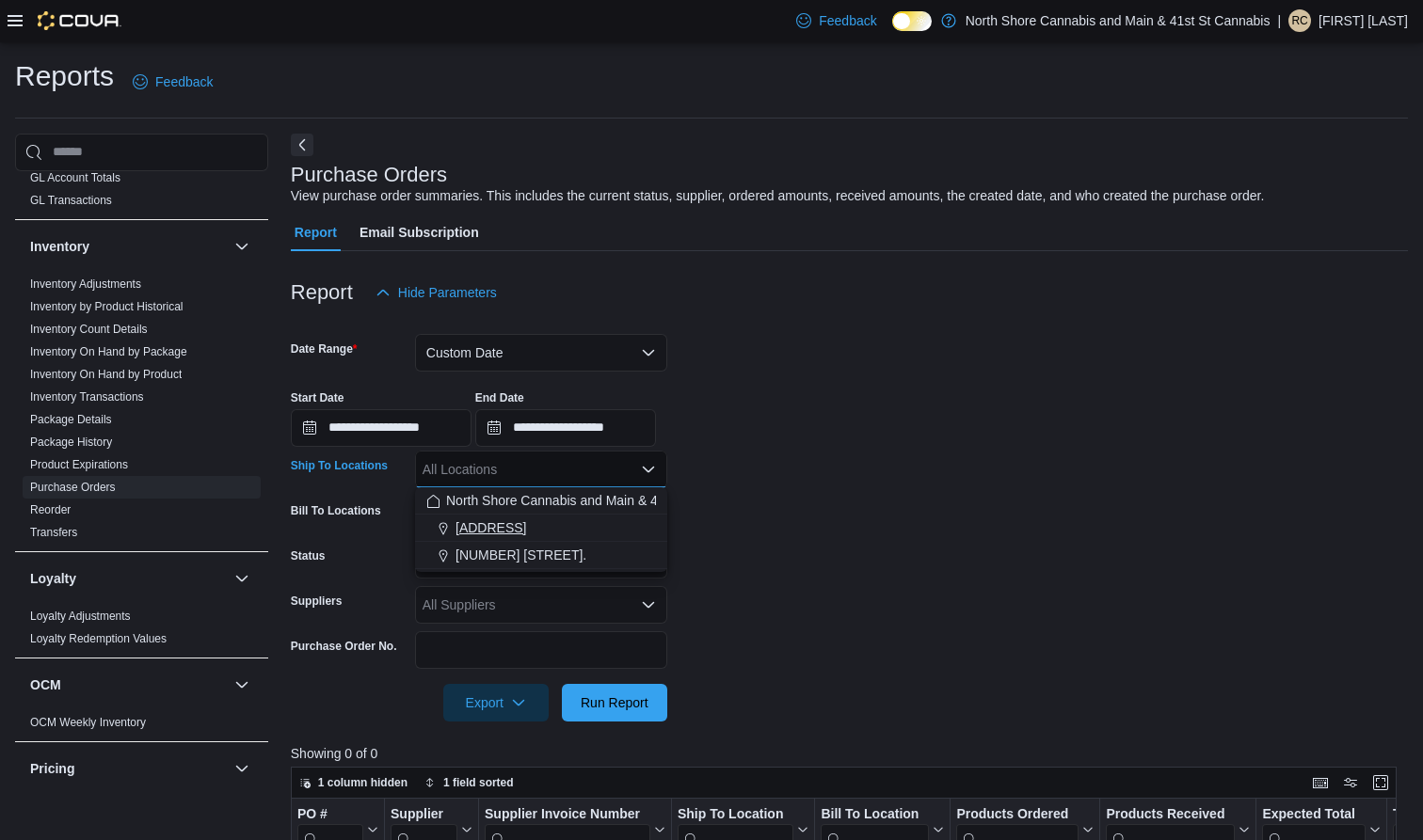 click on "[NUMBER] [STREET]." at bounding box center [490, 528] 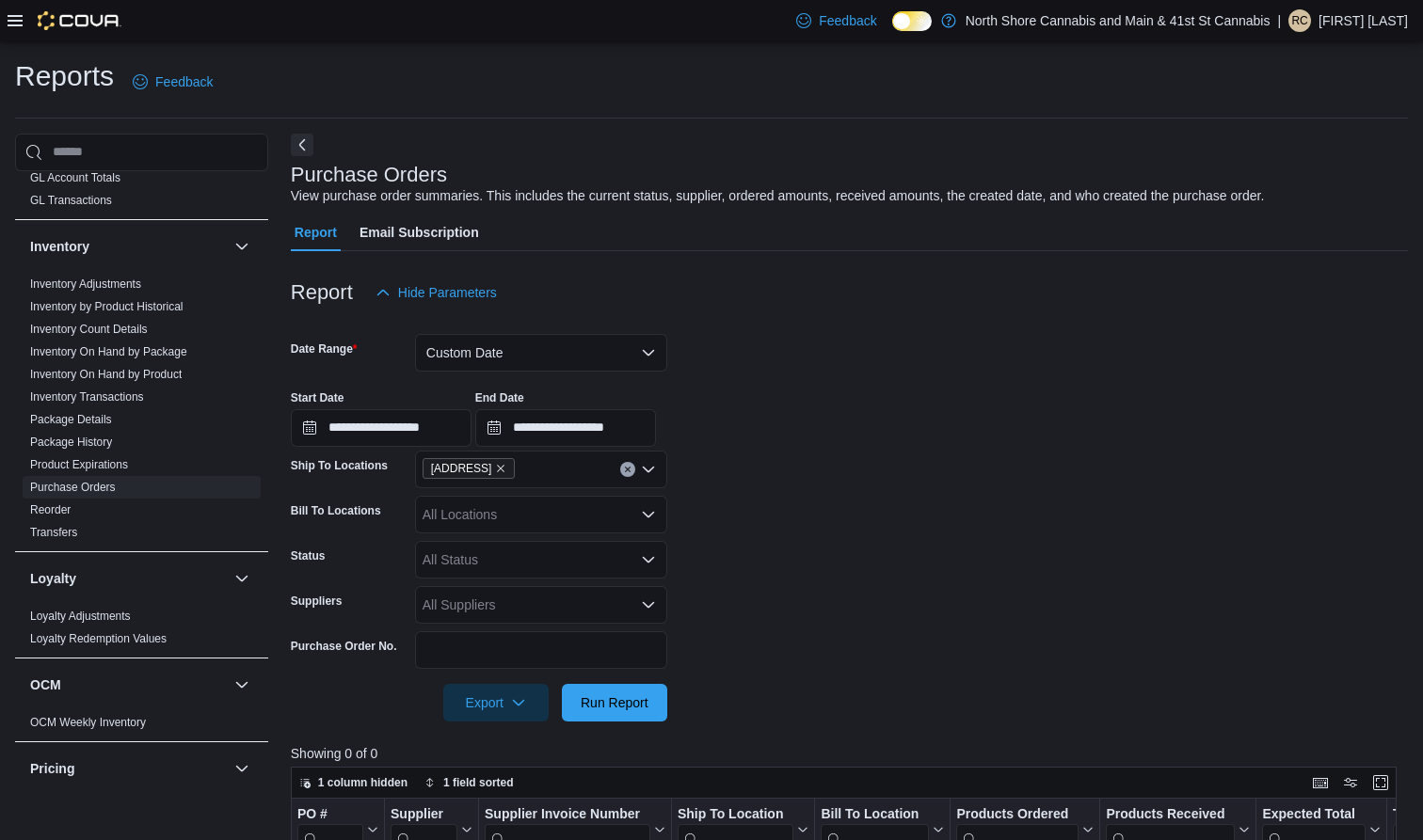 click on "**********" at bounding box center [849, 516] 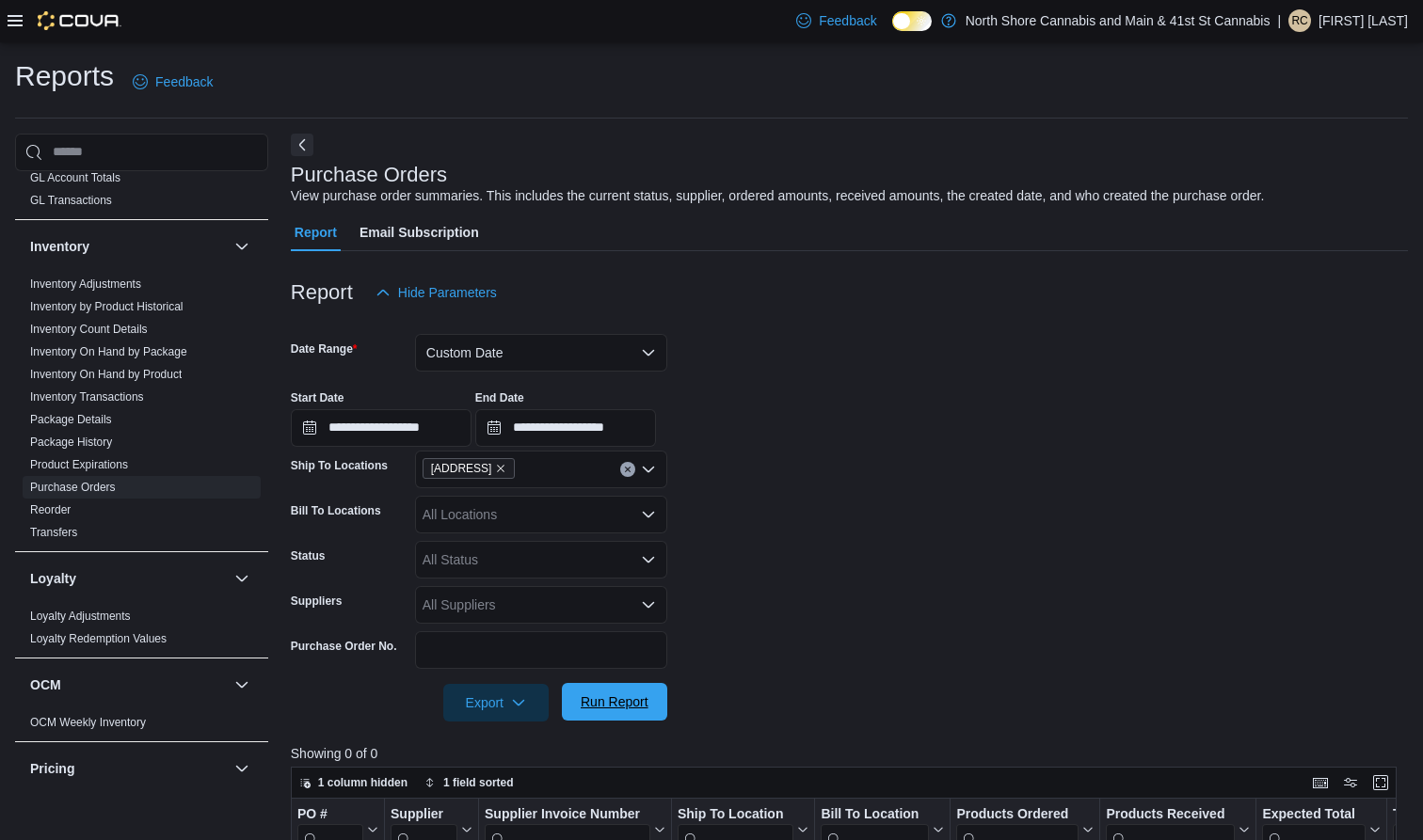 click on "Run Report" at bounding box center (615, 702) 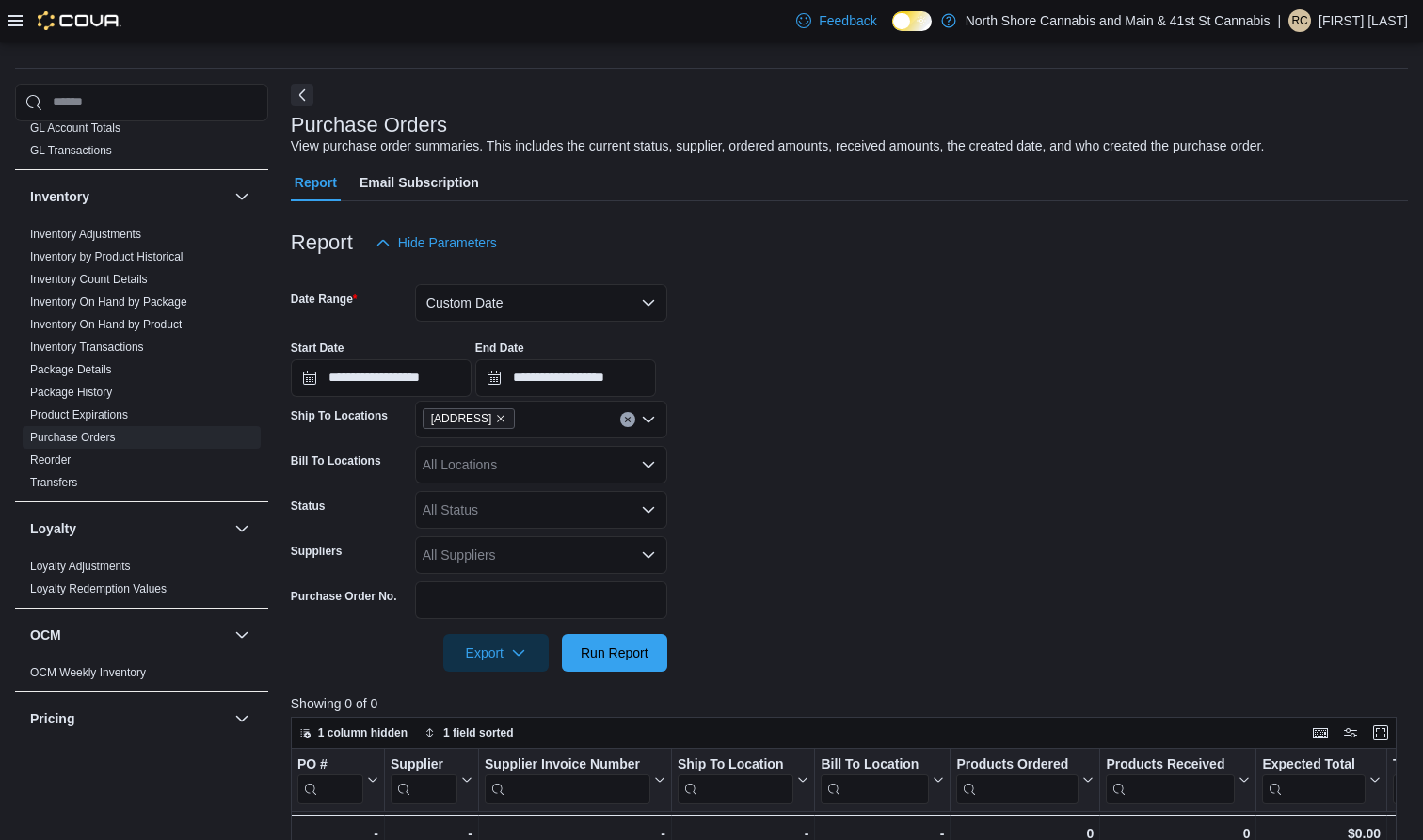 scroll, scrollTop: 62, scrollLeft: 0, axis: vertical 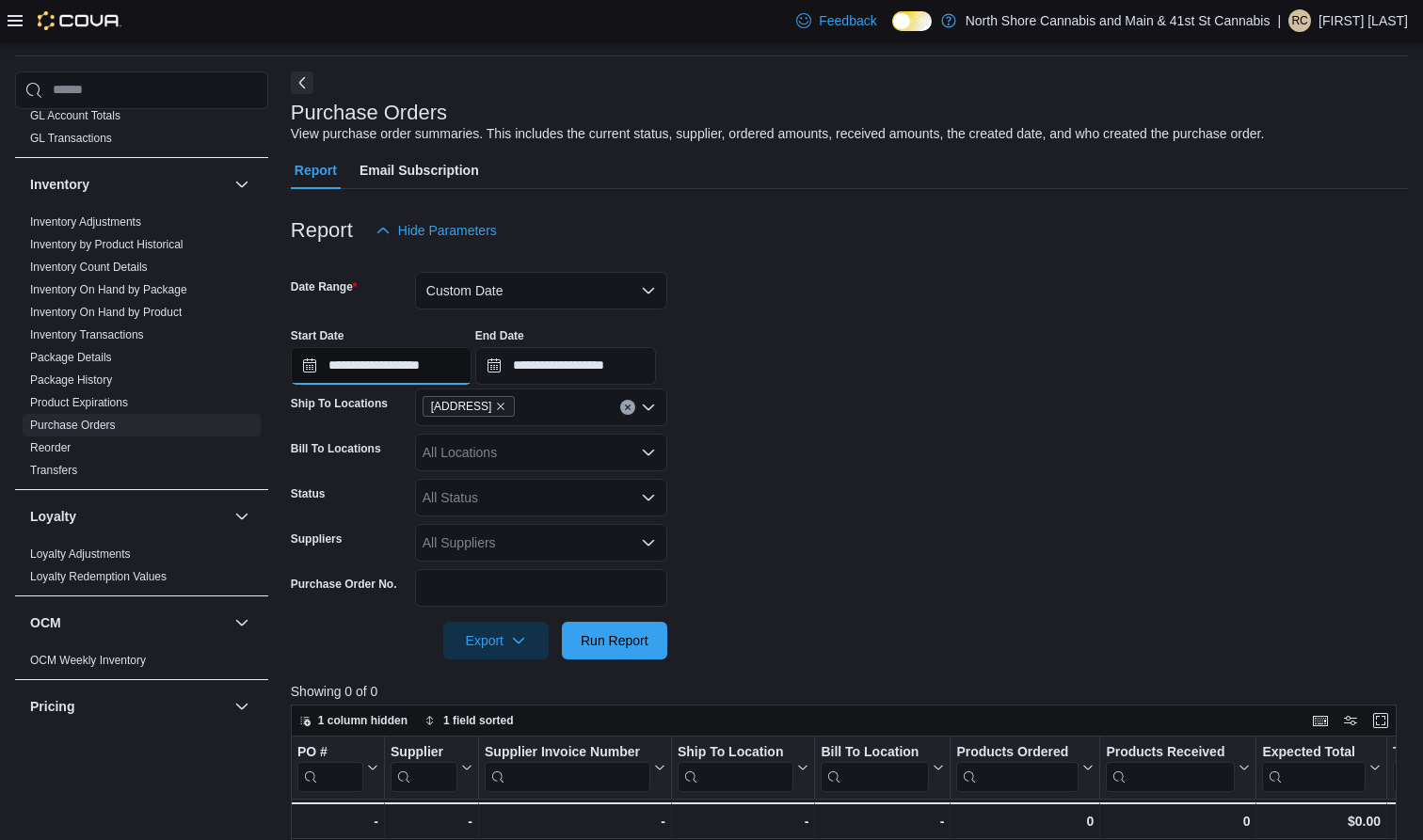 click on "**********" at bounding box center (381, 366) 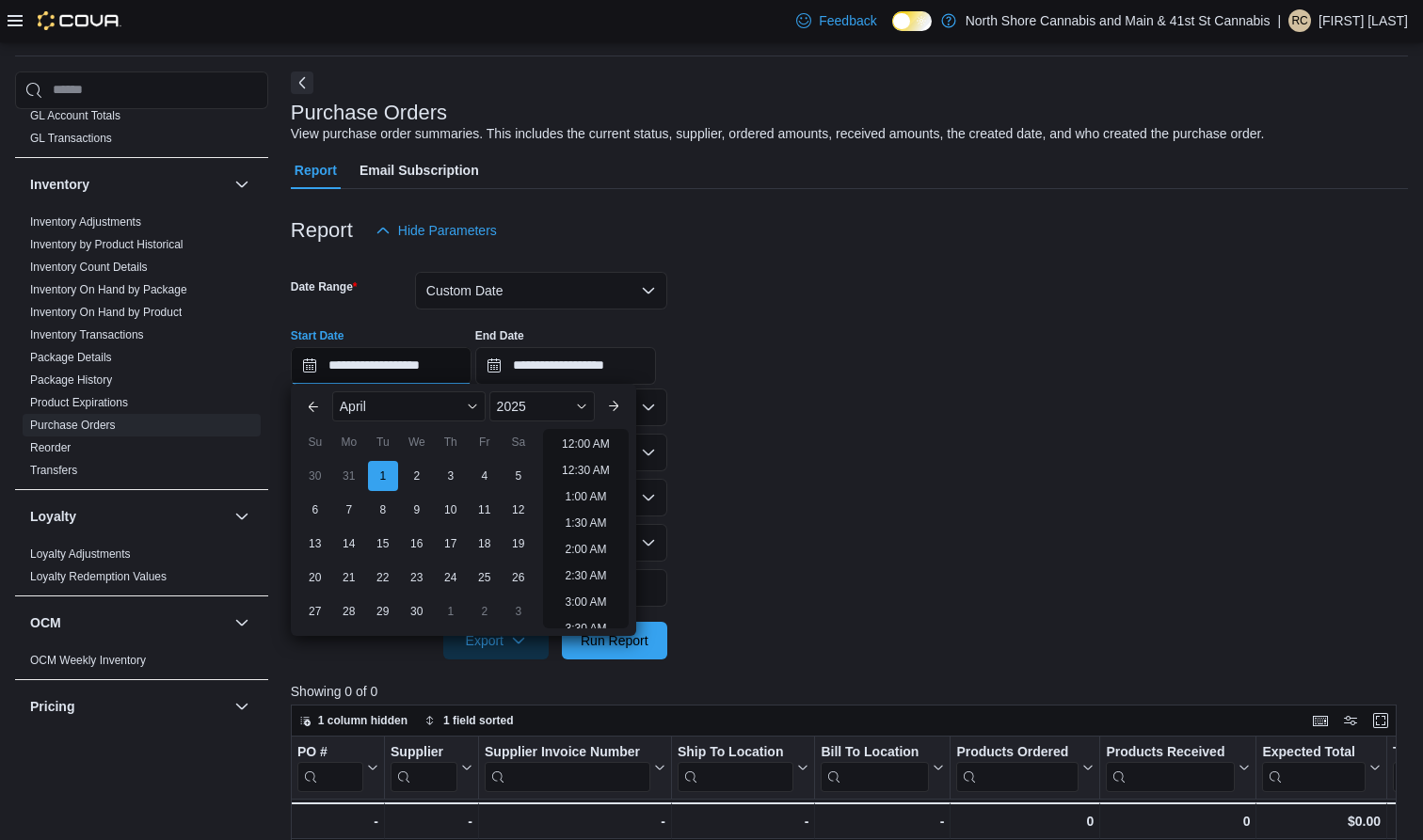 scroll, scrollTop: 0, scrollLeft: 0, axis: both 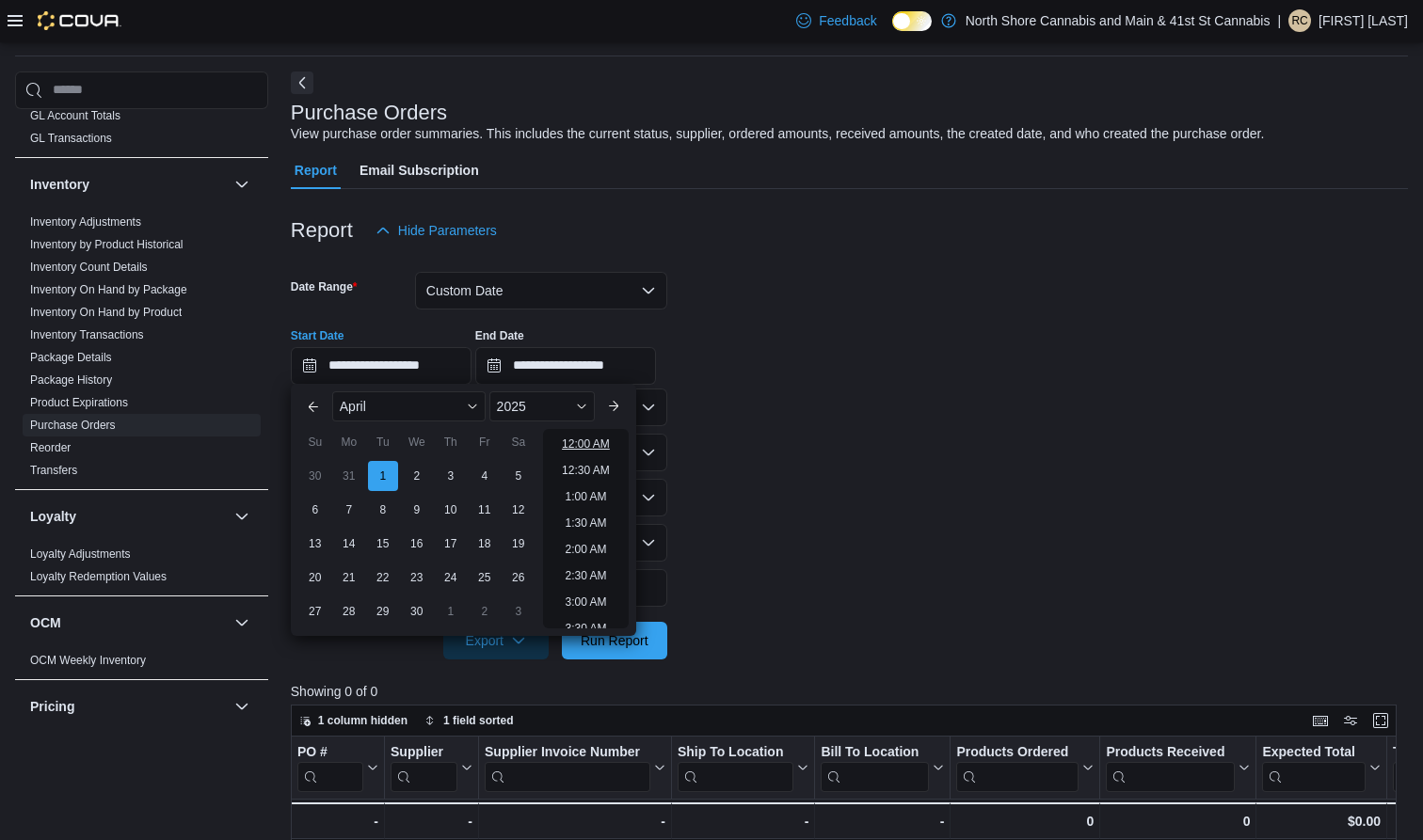click on "12:00 AM" at bounding box center [585, 444] 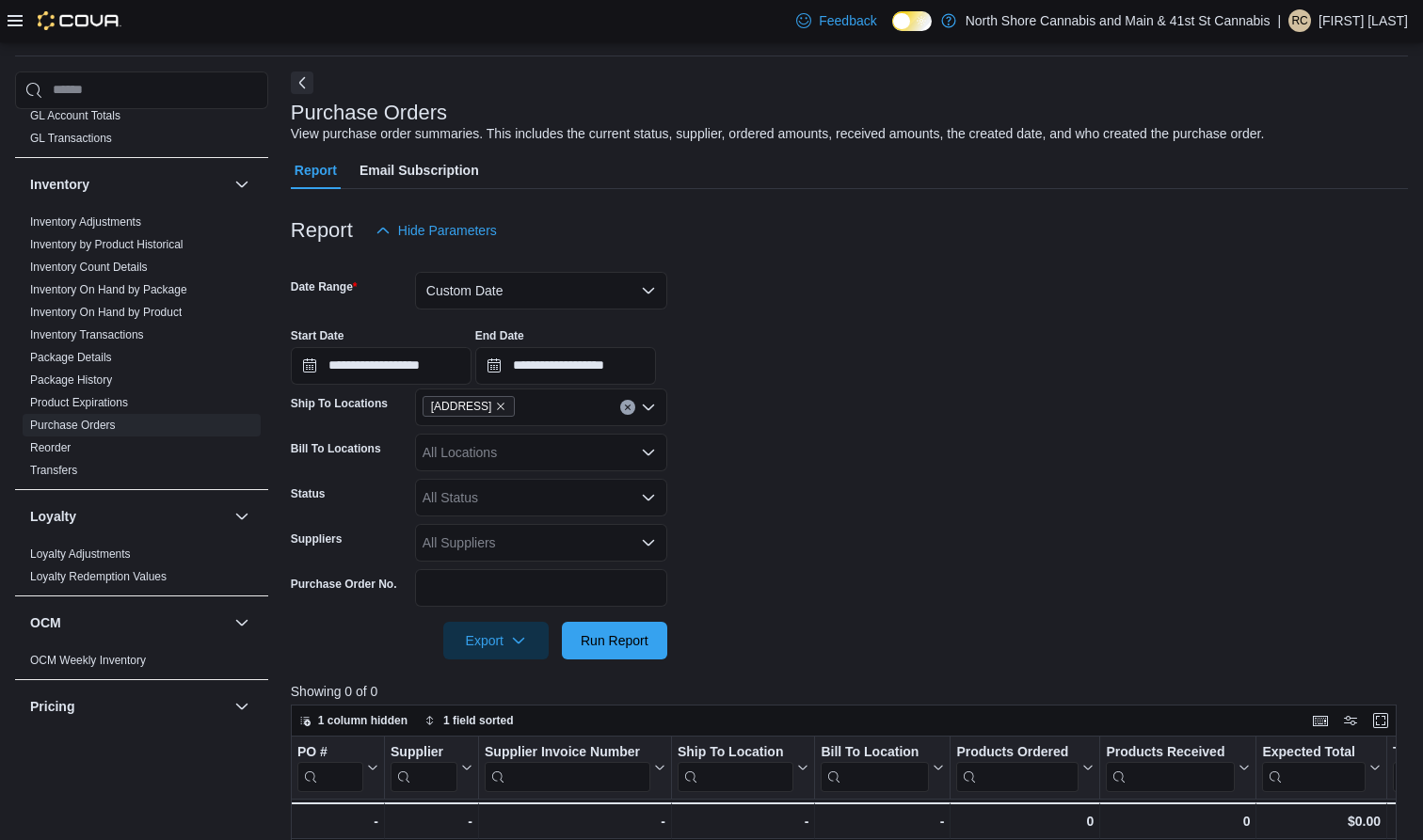 click at bounding box center (849, 614) 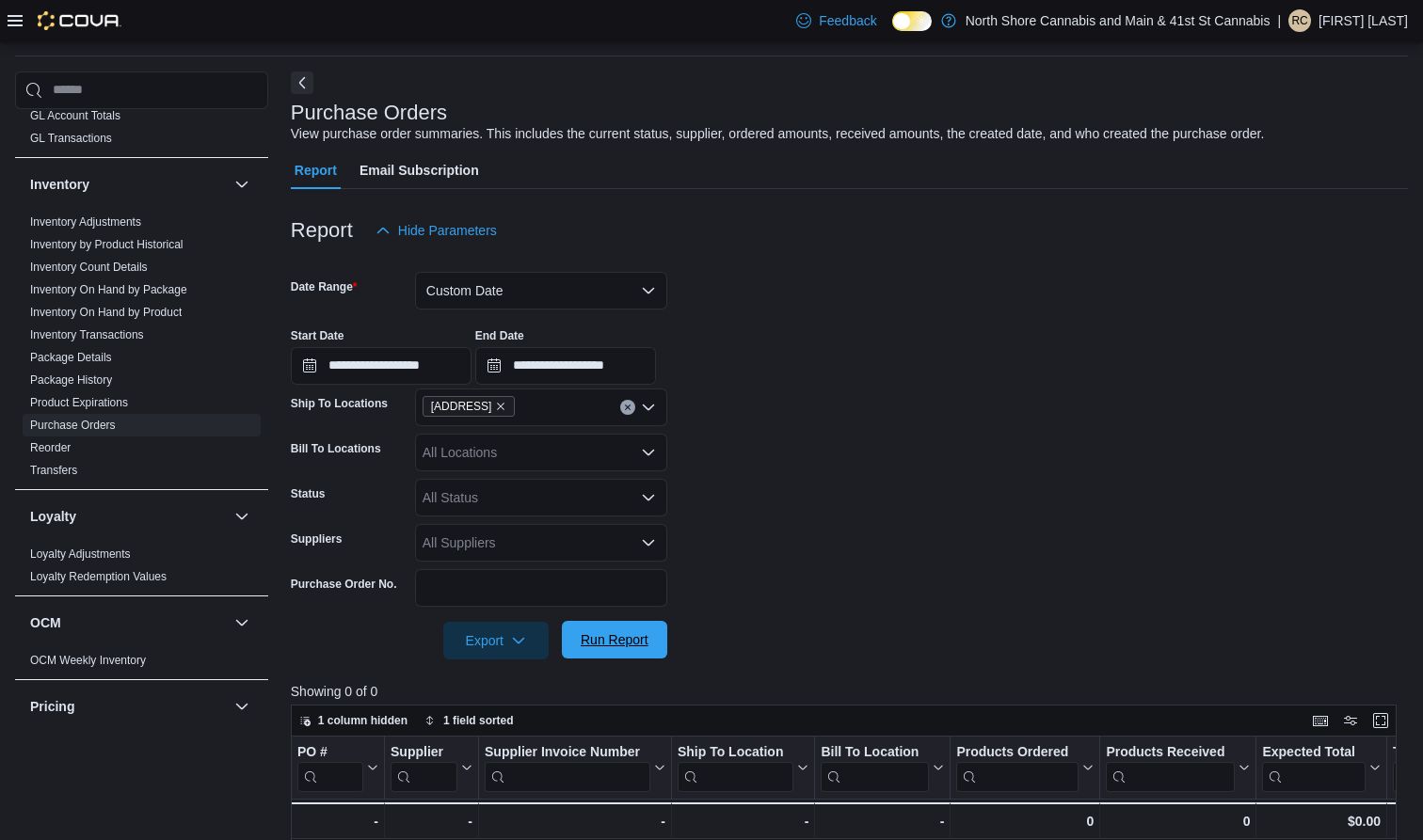 click on "Run Report" at bounding box center [615, 640] 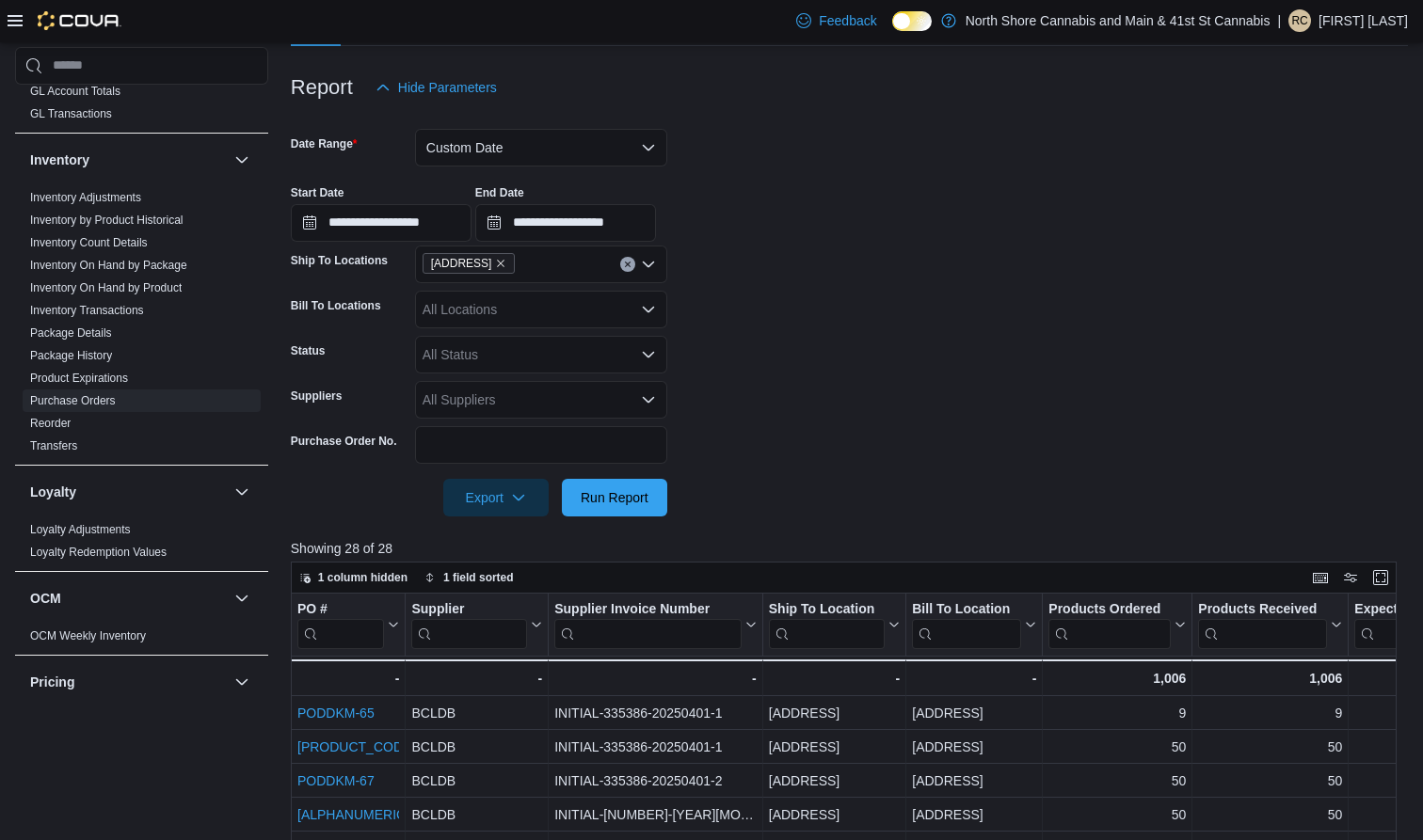 scroll, scrollTop: 222, scrollLeft: 0, axis: vertical 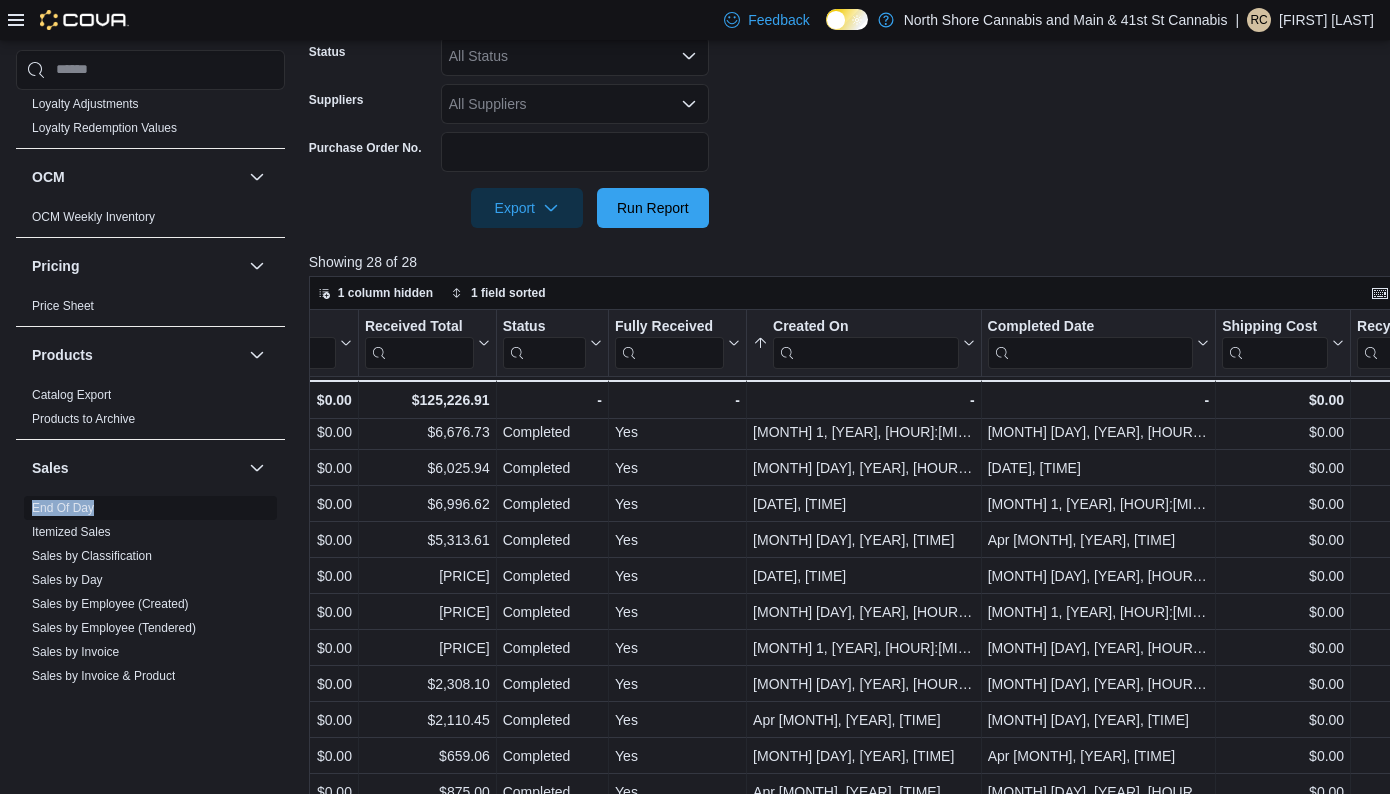 click on "End Of Day" at bounding box center [63, 508] 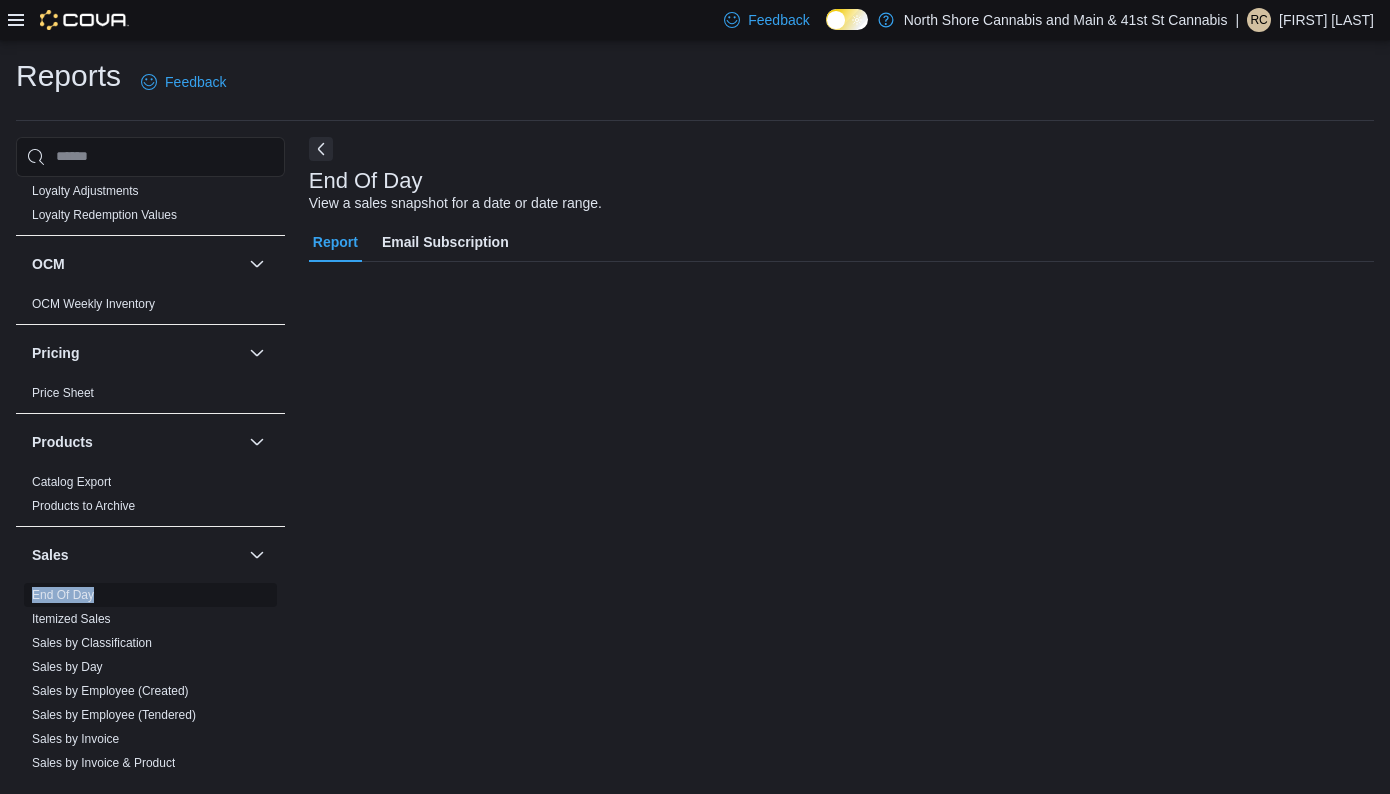 scroll, scrollTop: 0, scrollLeft: 0, axis: both 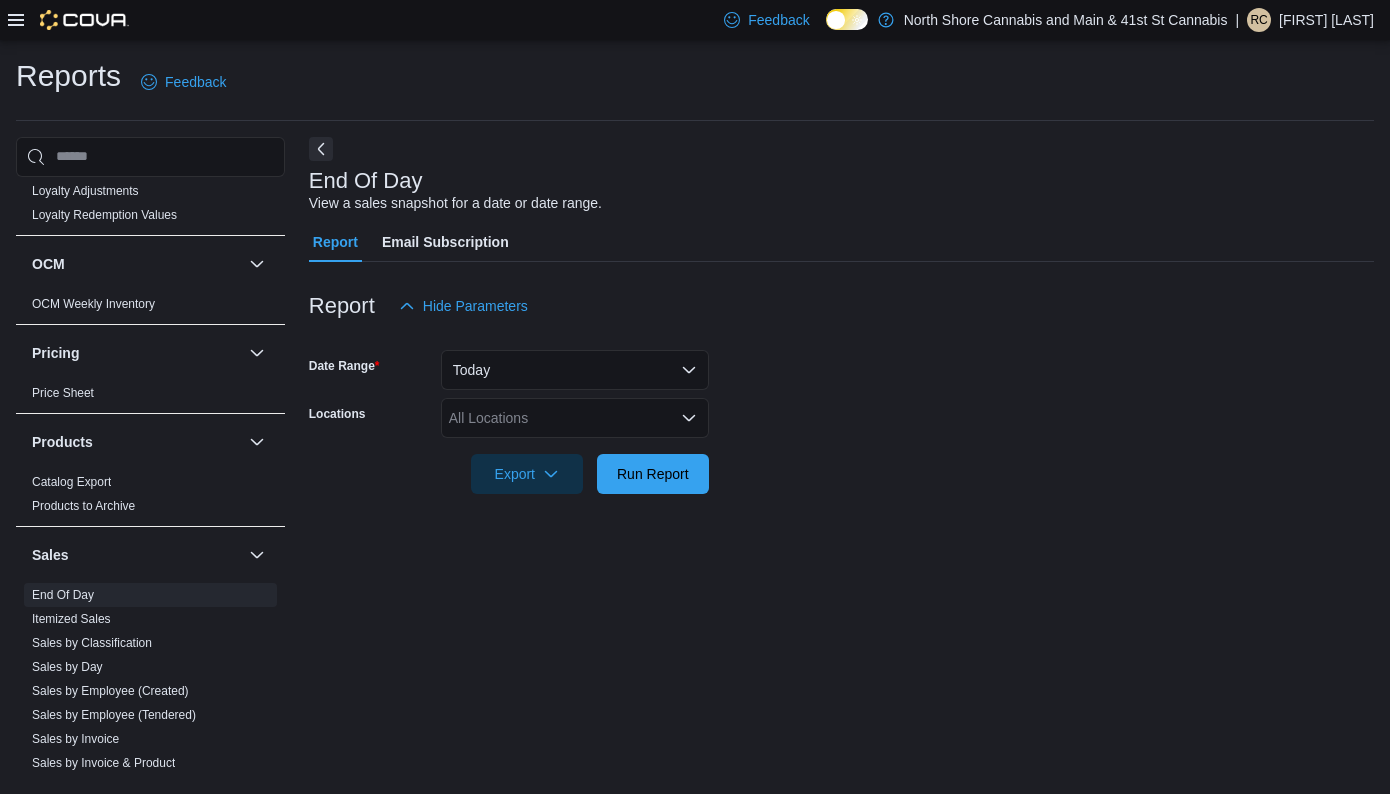 click on "All Locations" at bounding box center [575, 418] 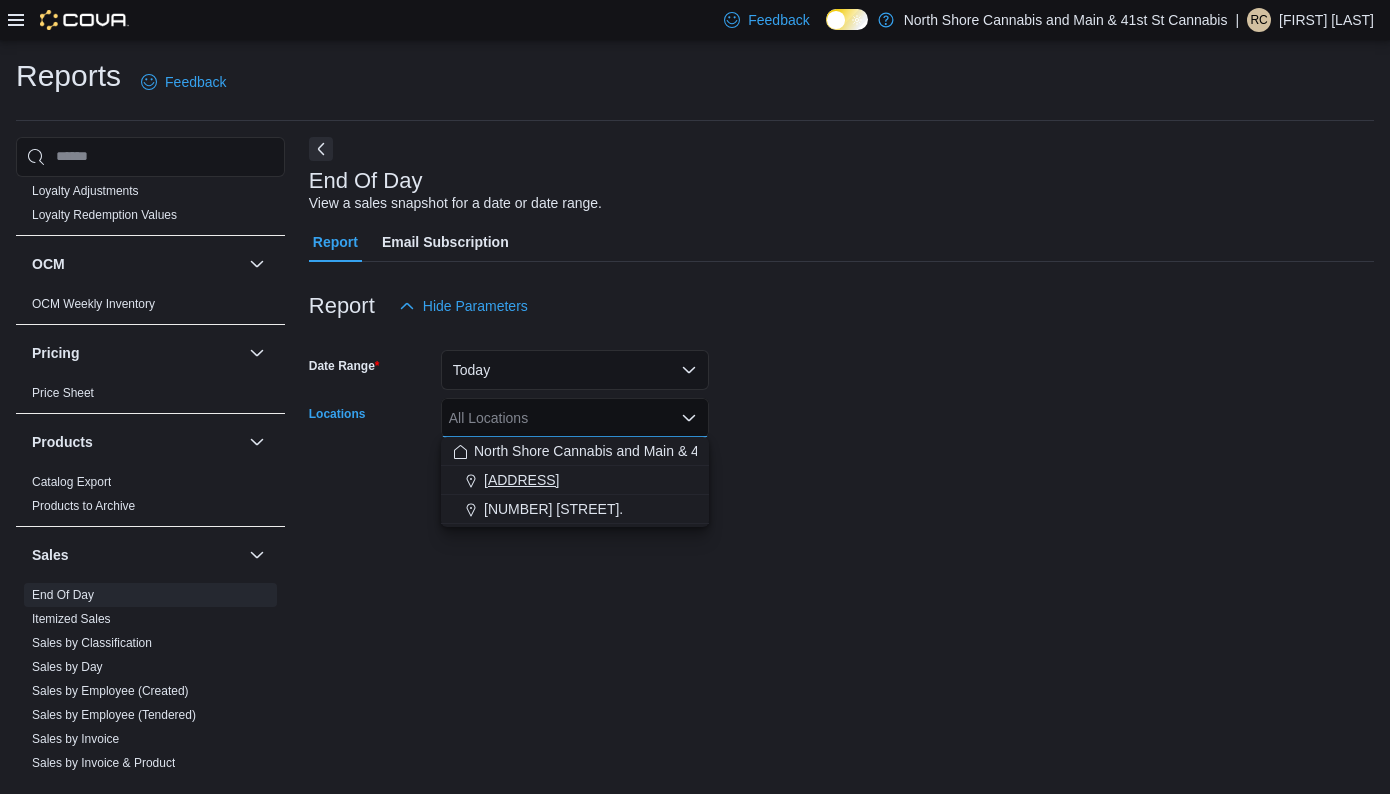click on "[NUMBER] [STREET]." at bounding box center [575, 480] 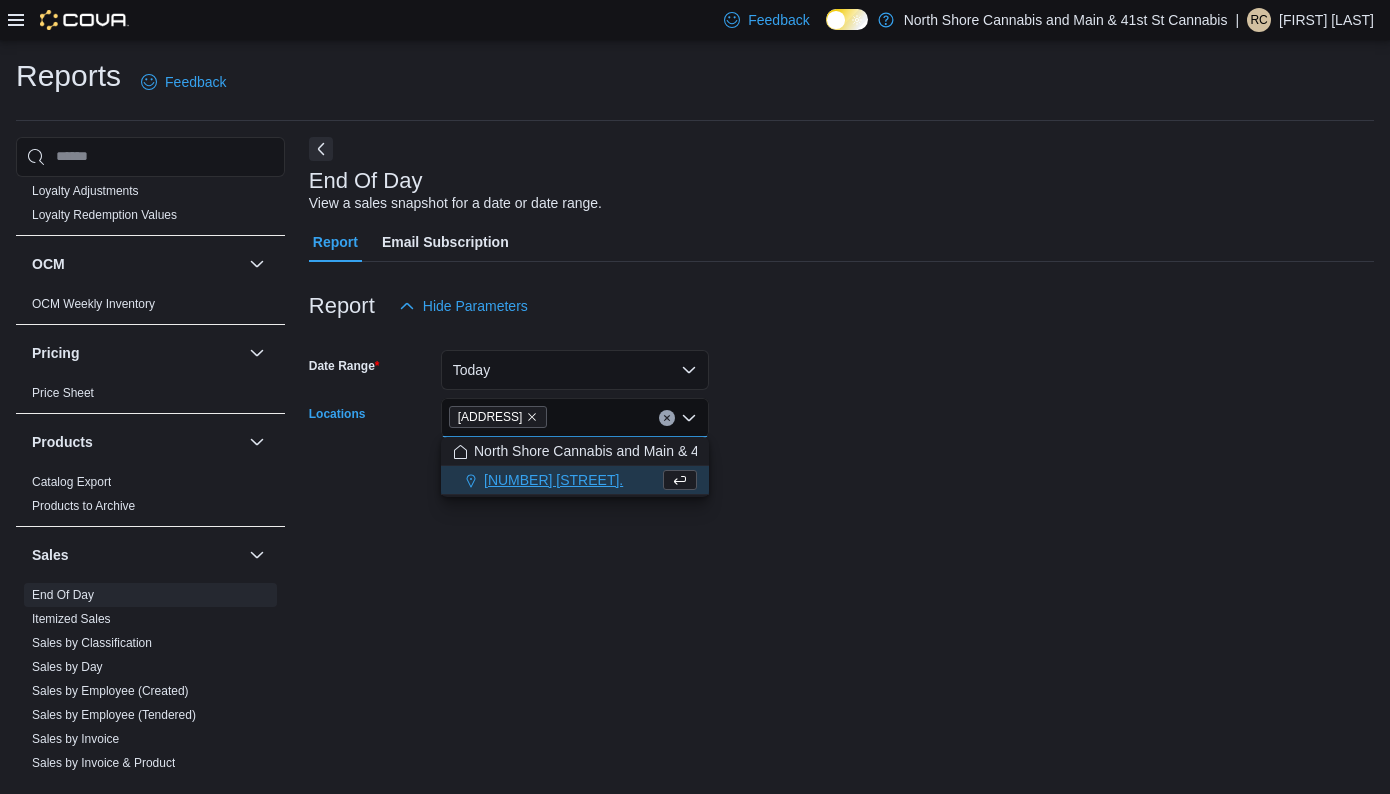 click on "Today" at bounding box center [575, 370] 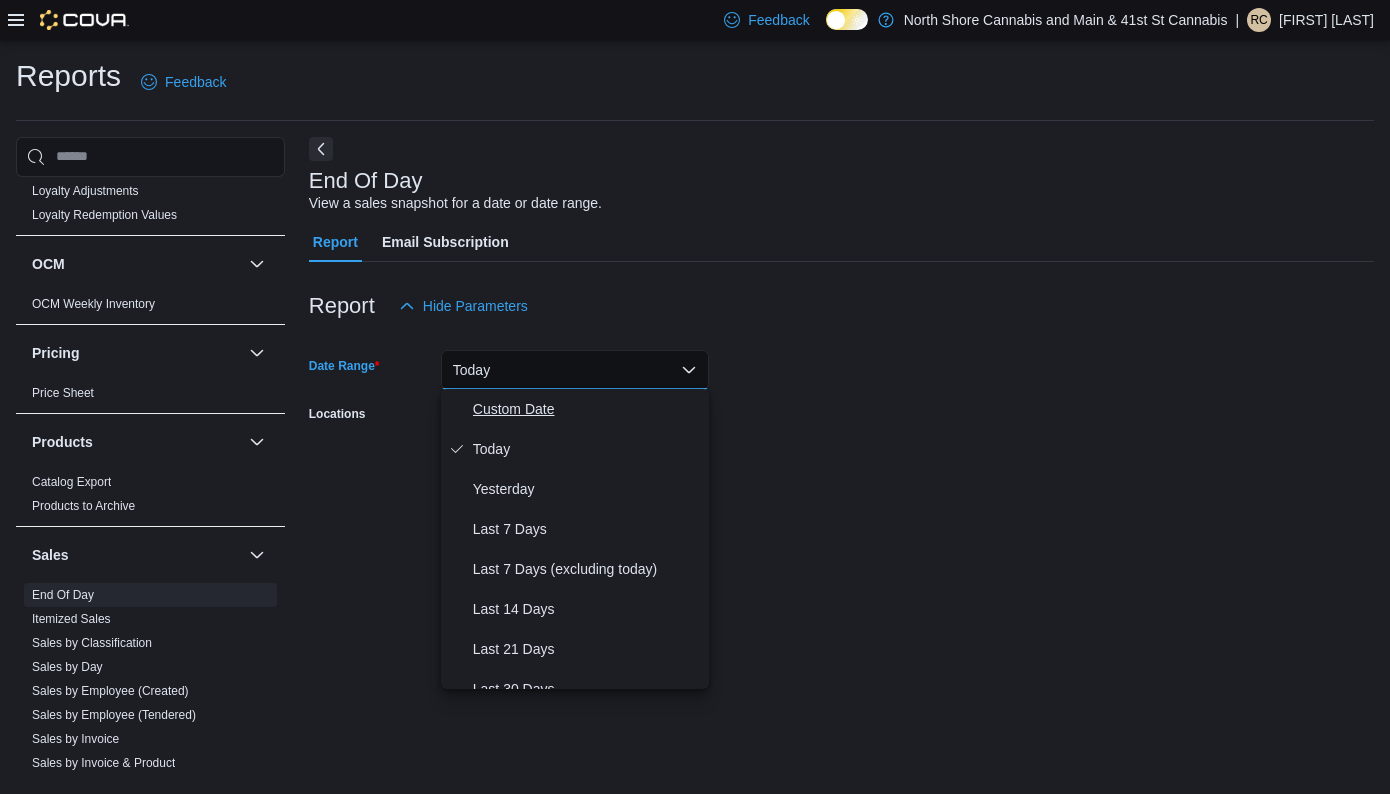 click on "Custom Date" at bounding box center [587, 409] 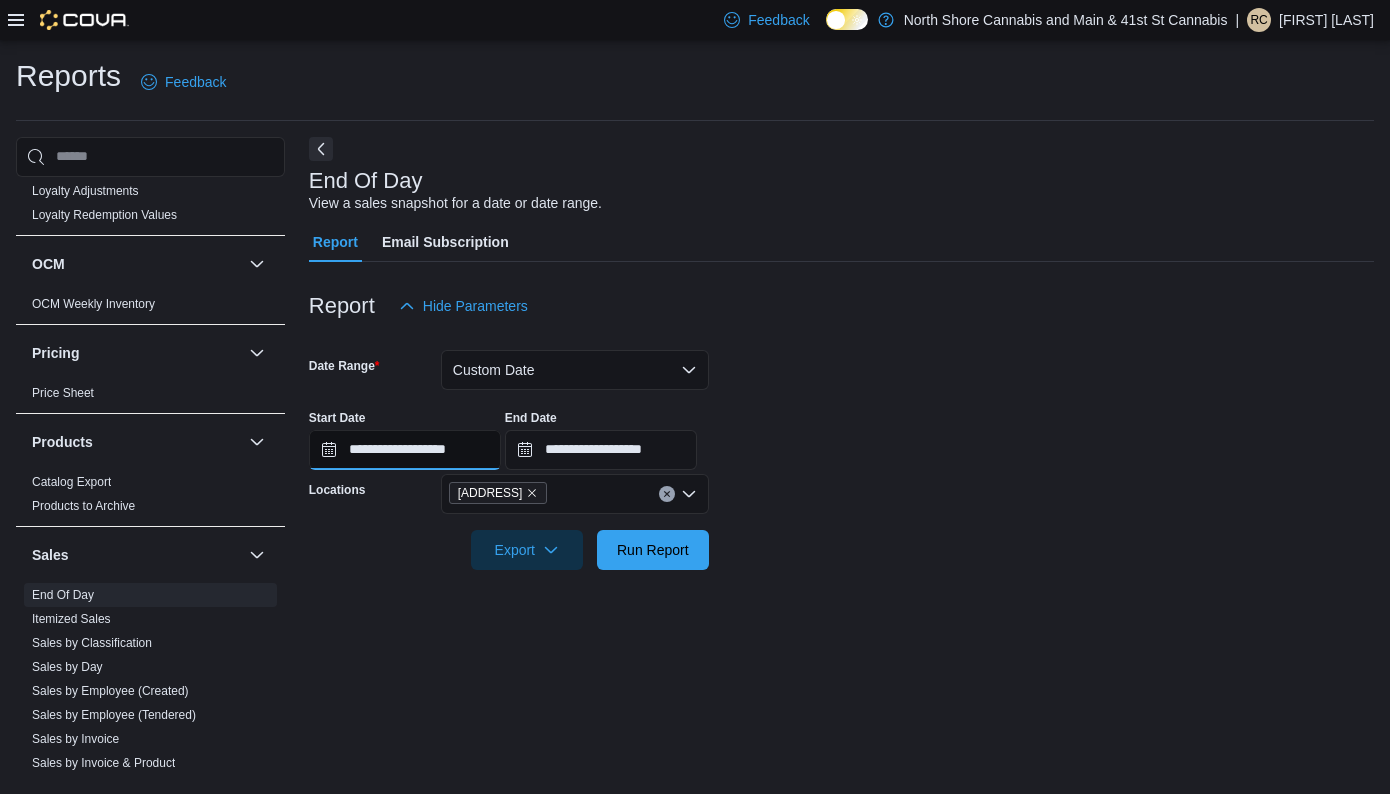 click on "**********" at bounding box center [405, 450] 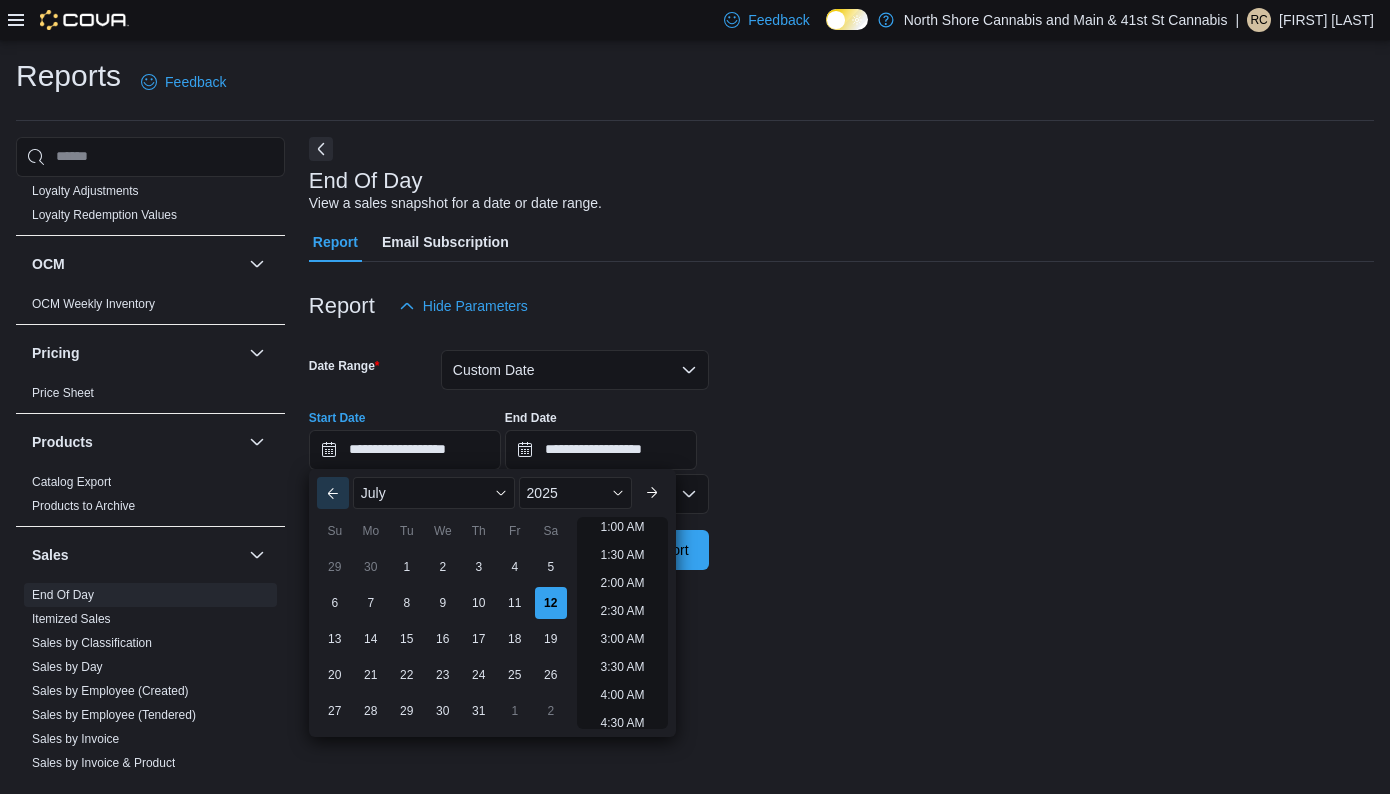 click on "Previous Month" at bounding box center (333, 493) 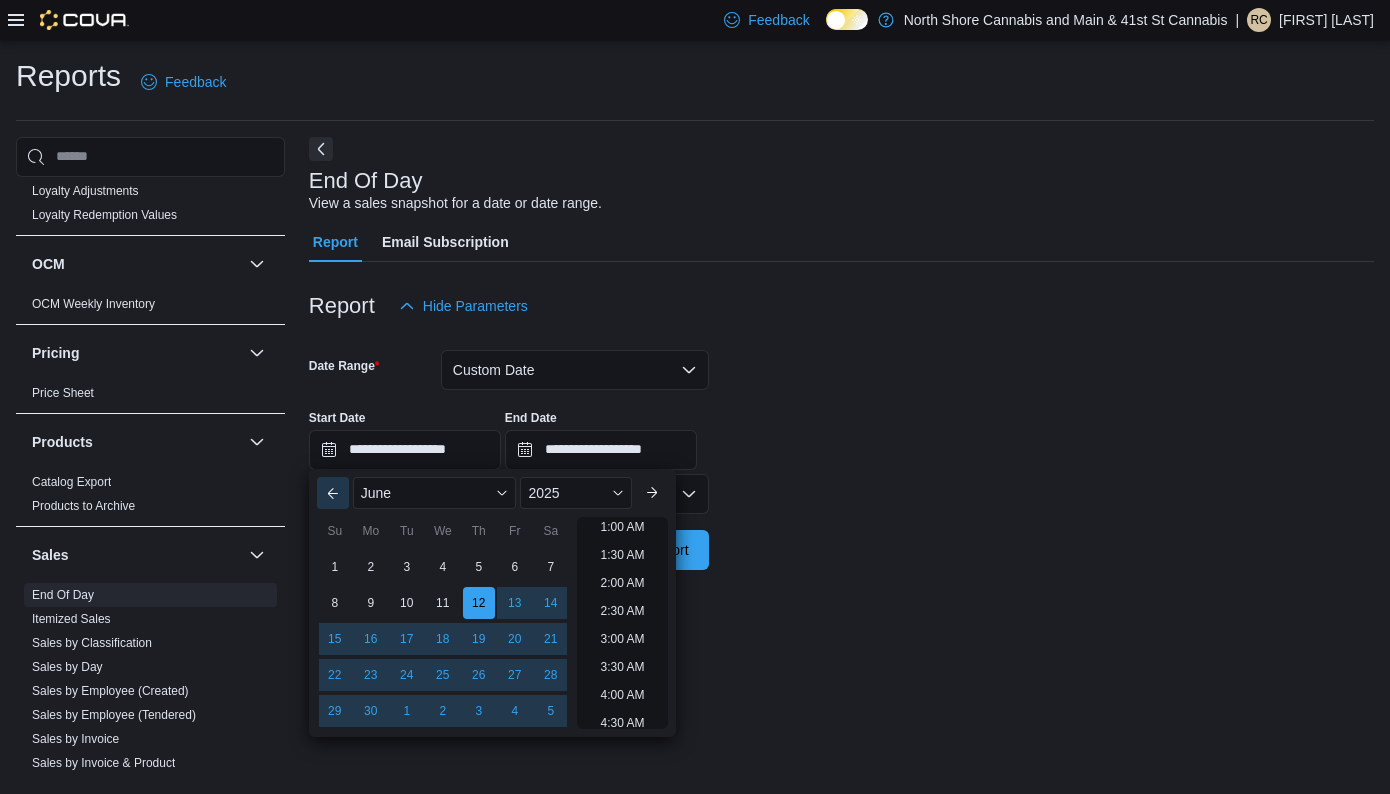 scroll, scrollTop: 4, scrollLeft: 0, axis: vertical 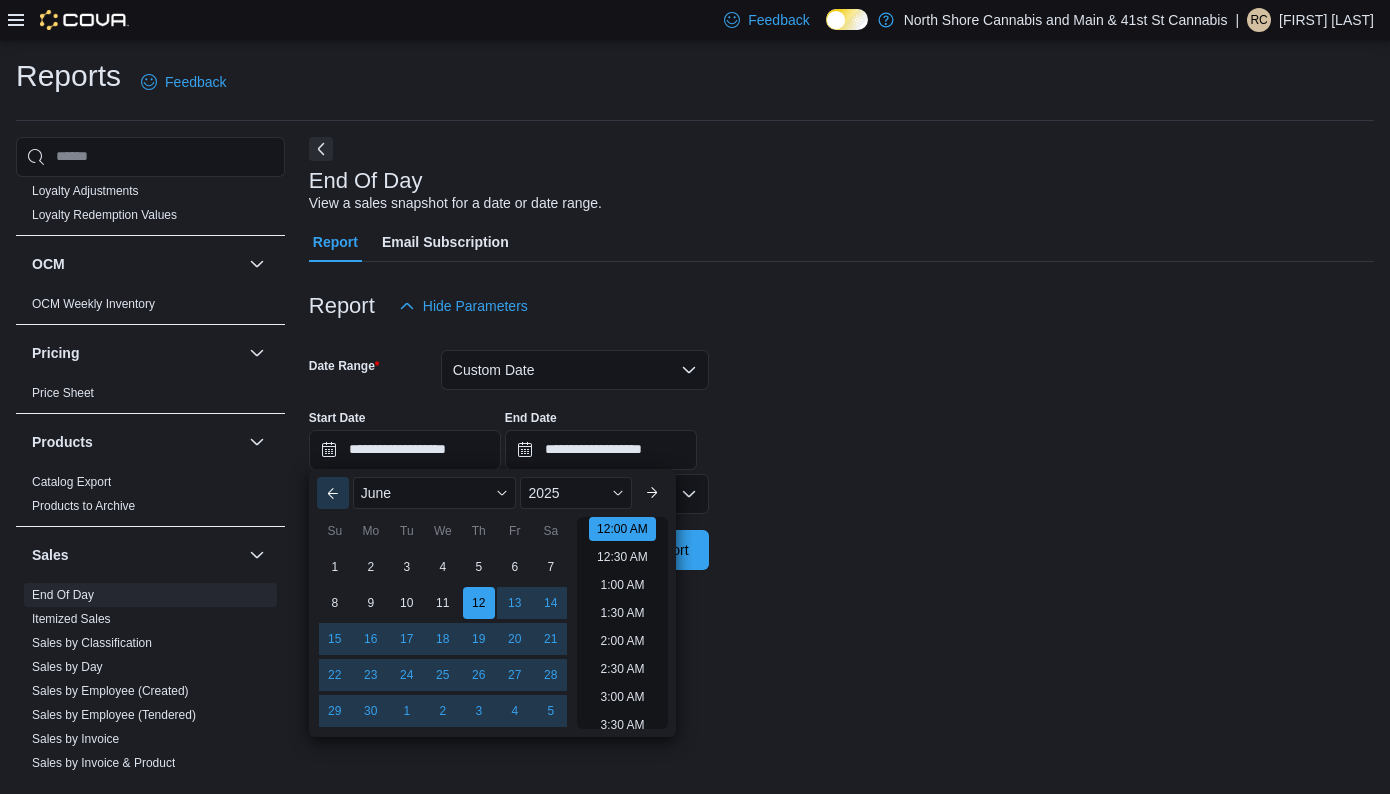 click on "Previous Month" at bounding box center (333, 493) 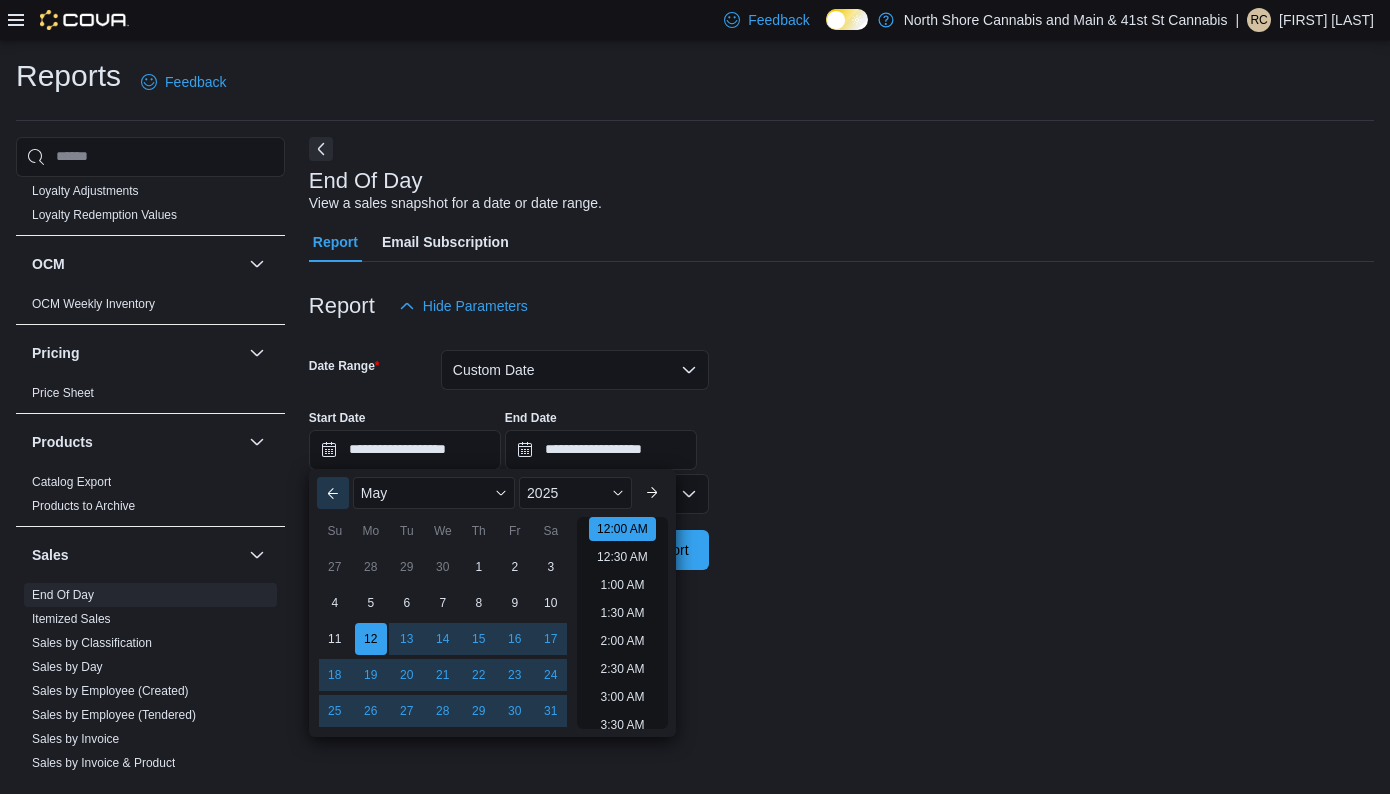 click on "Previous Month" at bounding box center (333, 493) 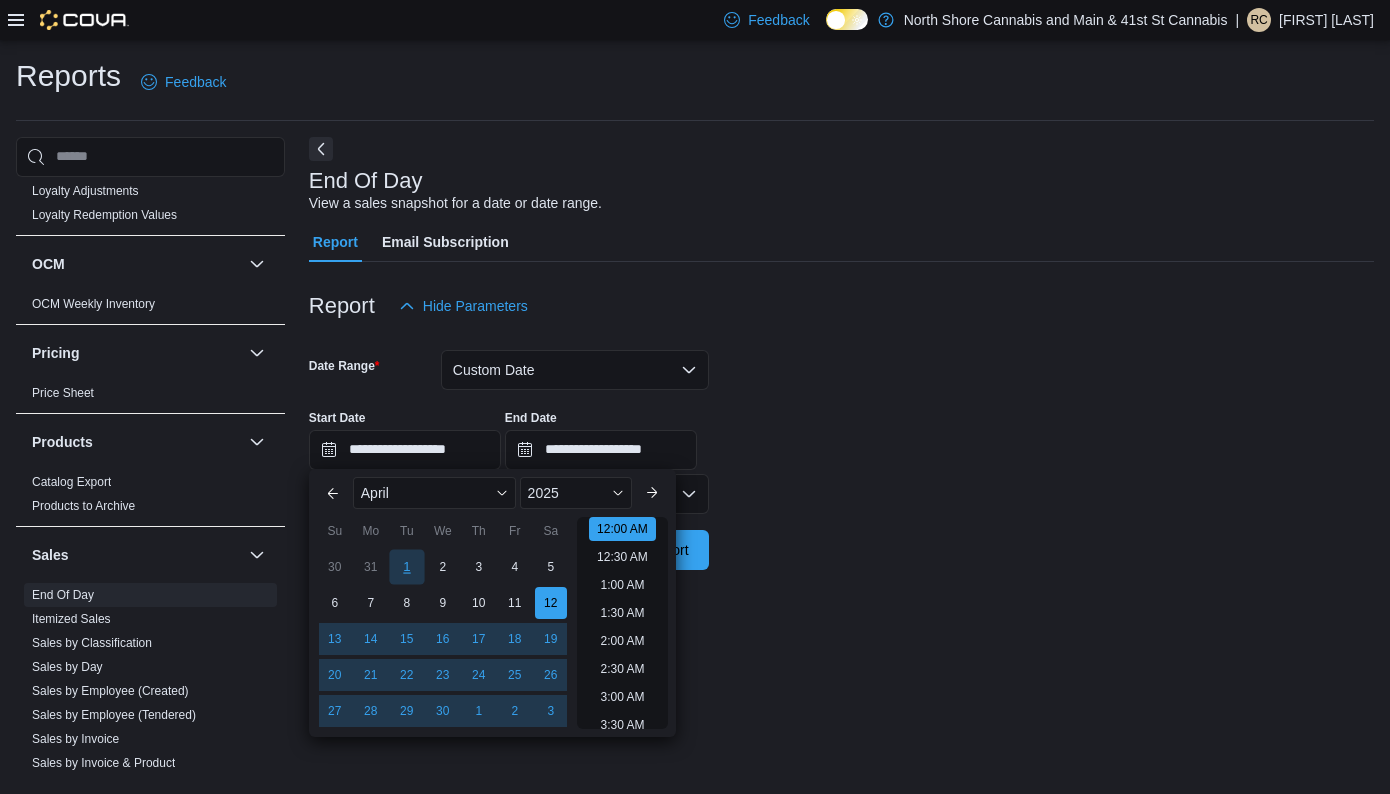 click on "1" at bounding box center (406, 566) 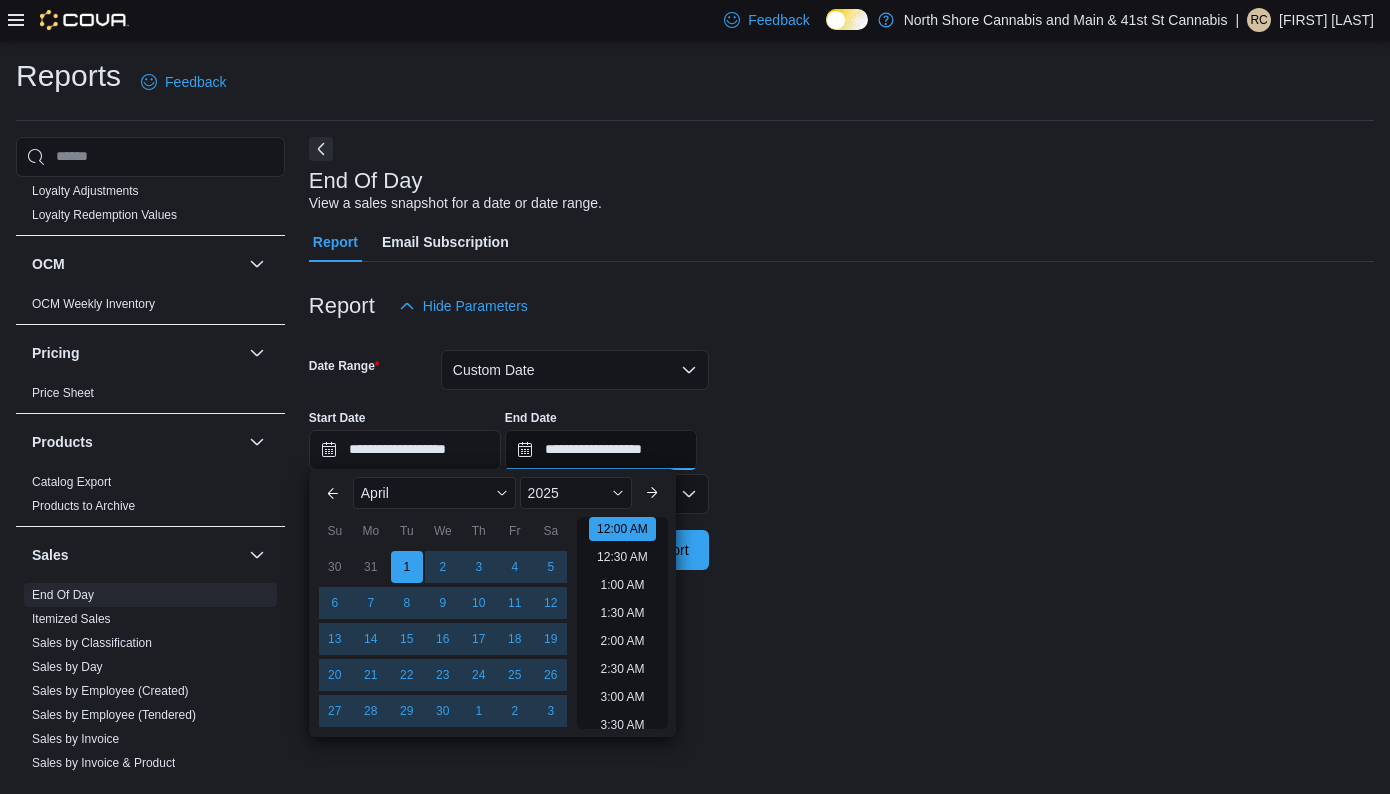 click on "**********" at bounding box center [601, 450] 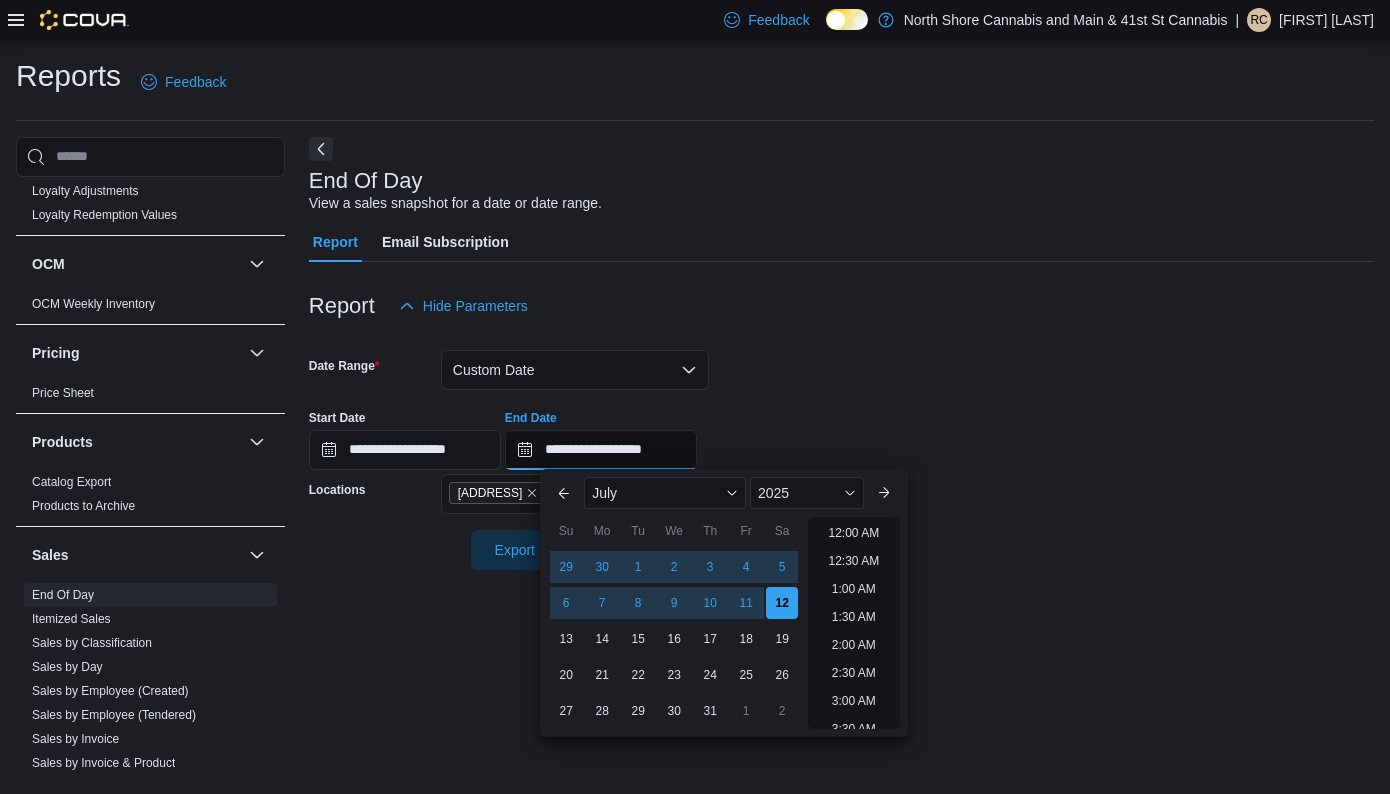 scroll, scrollTop: 1136, scrollLeft: 0, axis: vertical 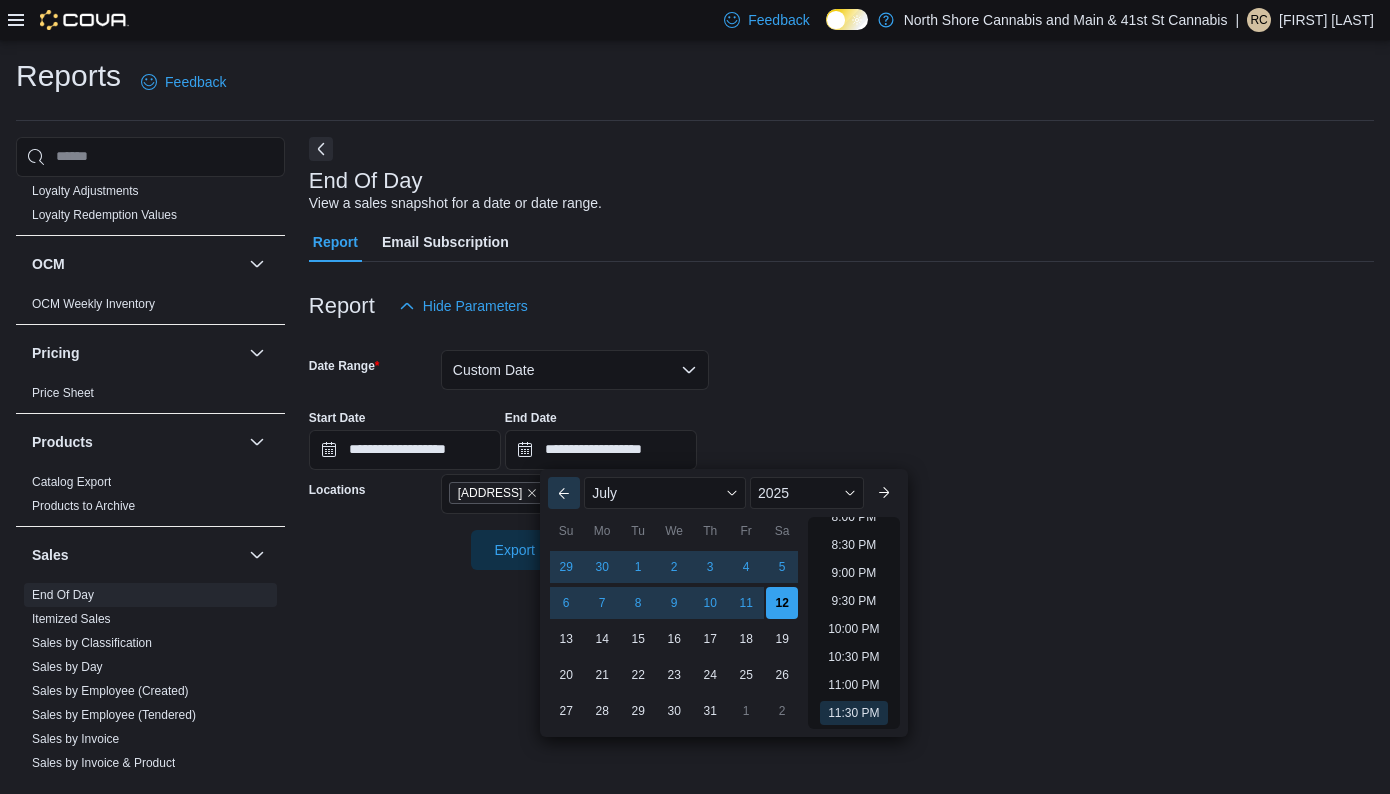 click on "Previous Month" at bounding box center (564, 493) 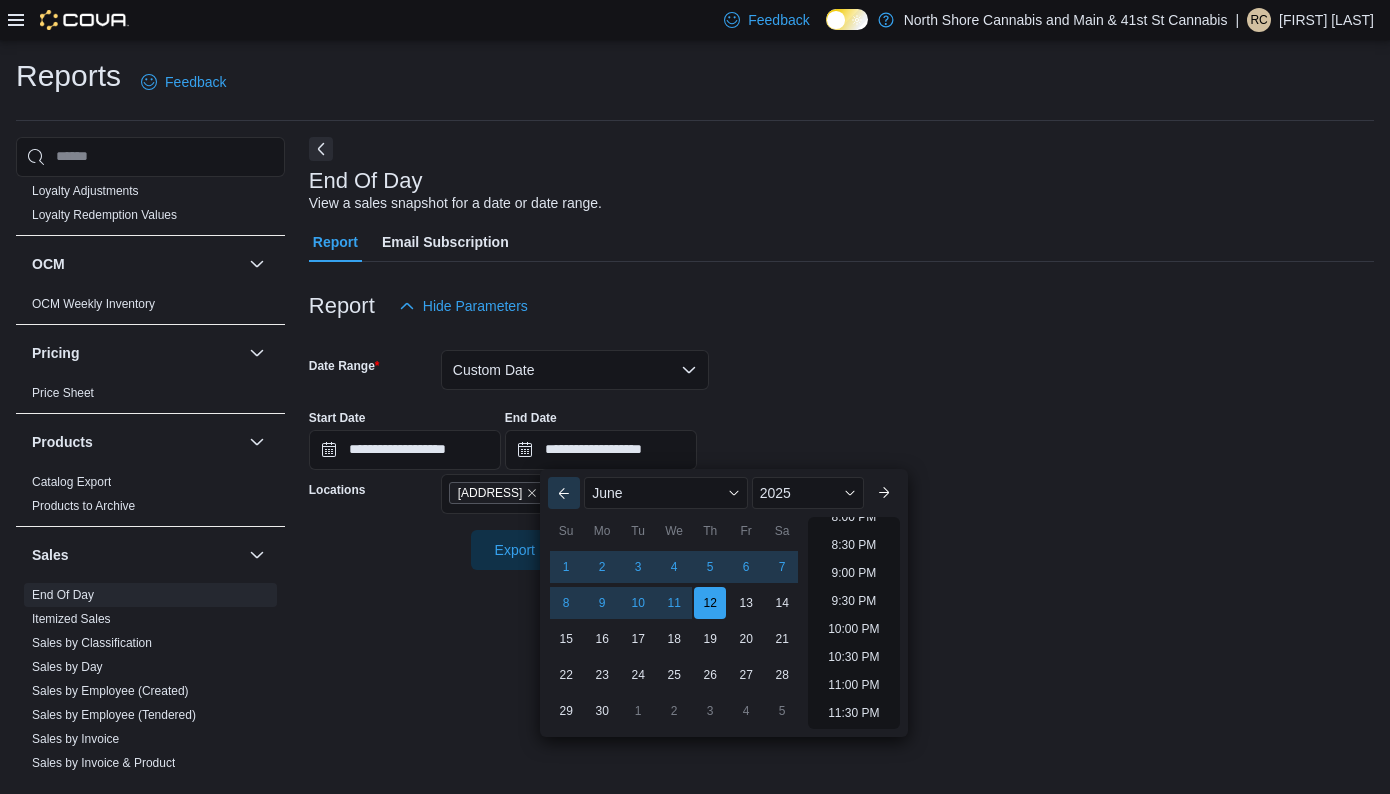 click on "Previous Month" at bounding box center (564, 493) 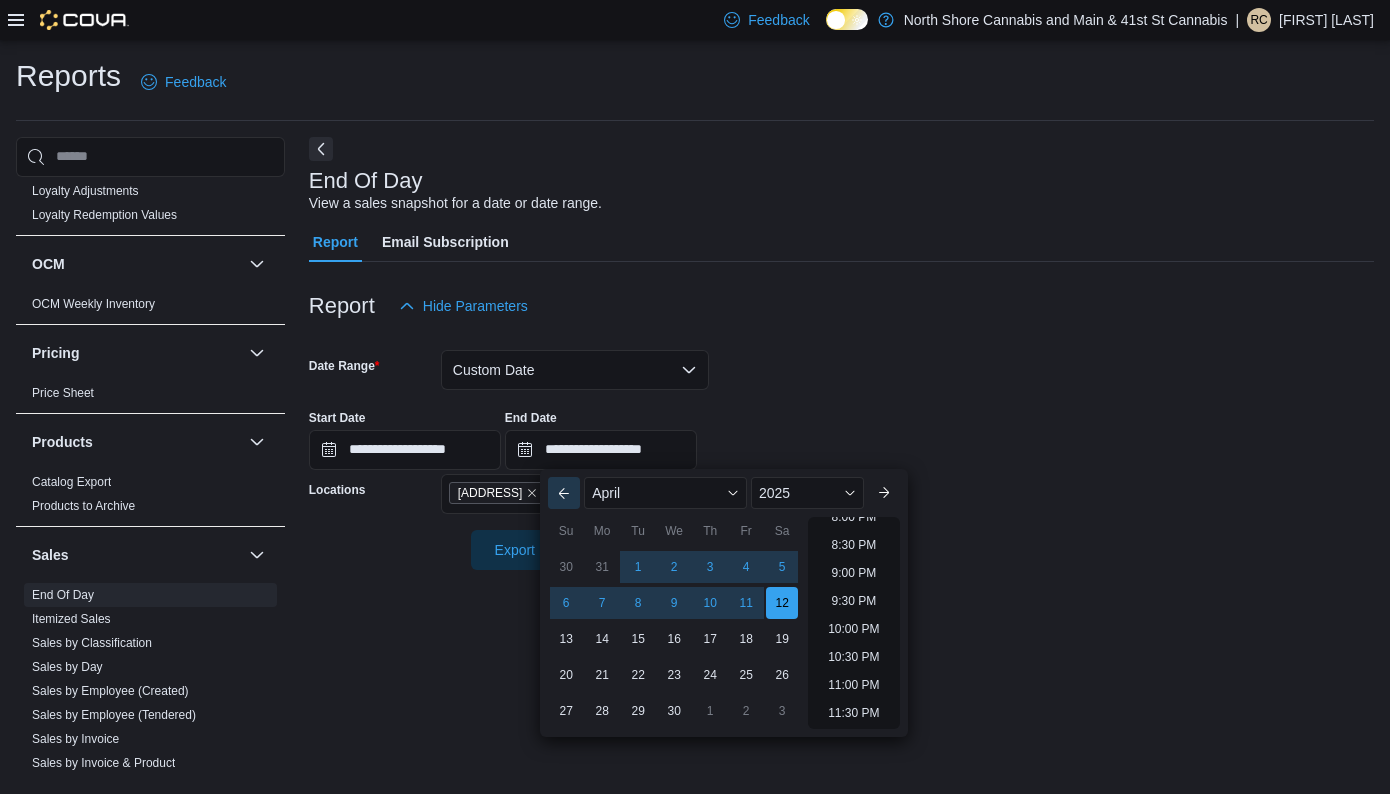 type on "**********" 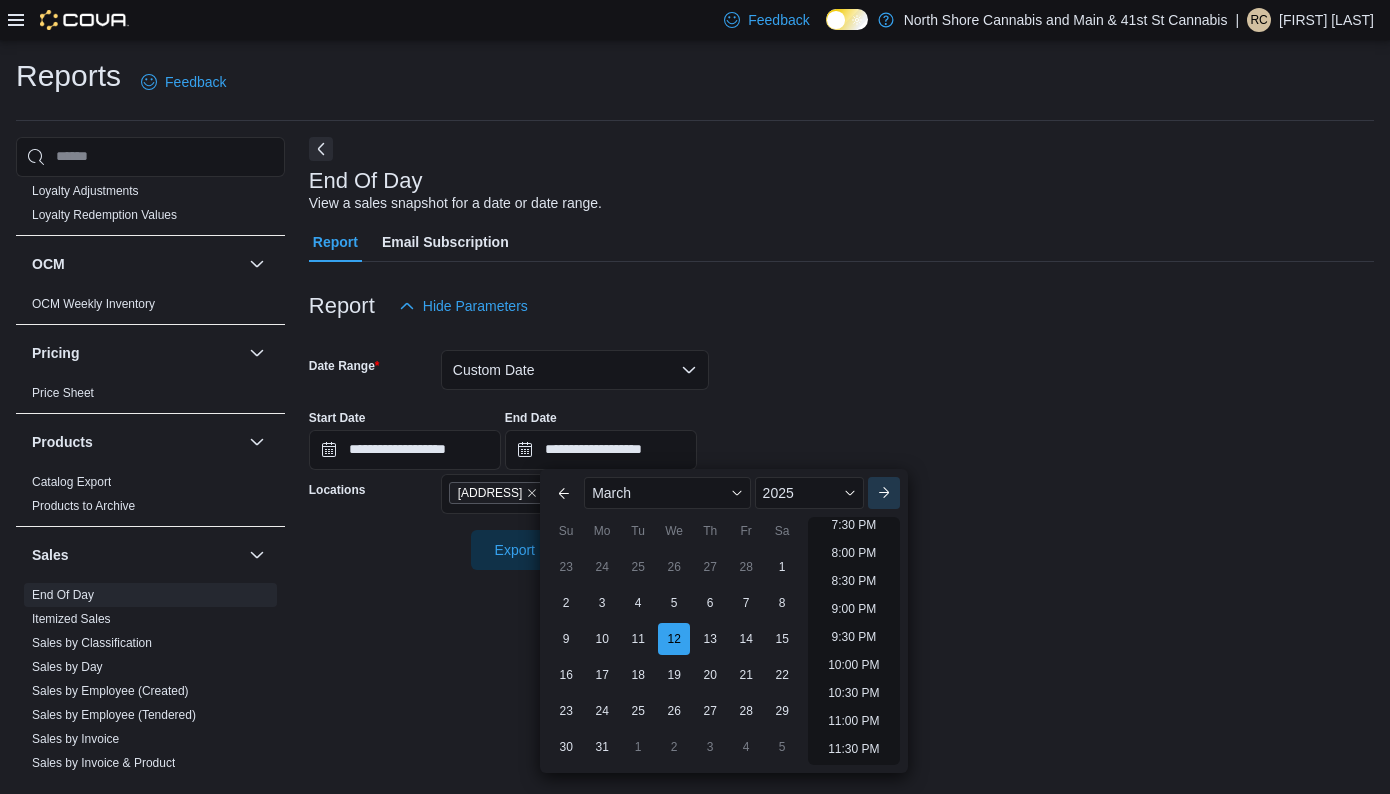 click on "Next month" at bounding box center [884, 493] 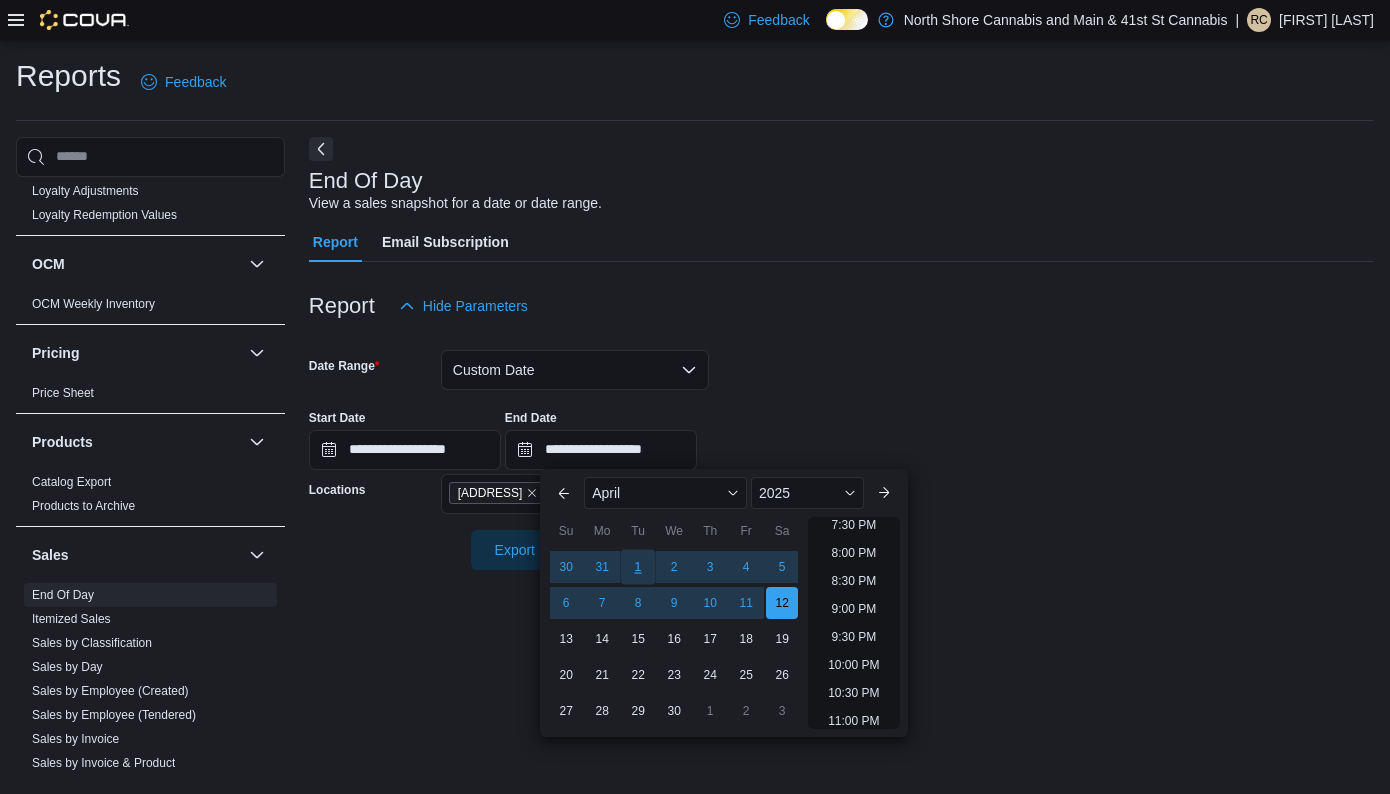 click on "1" at bounding box center (638, 566) 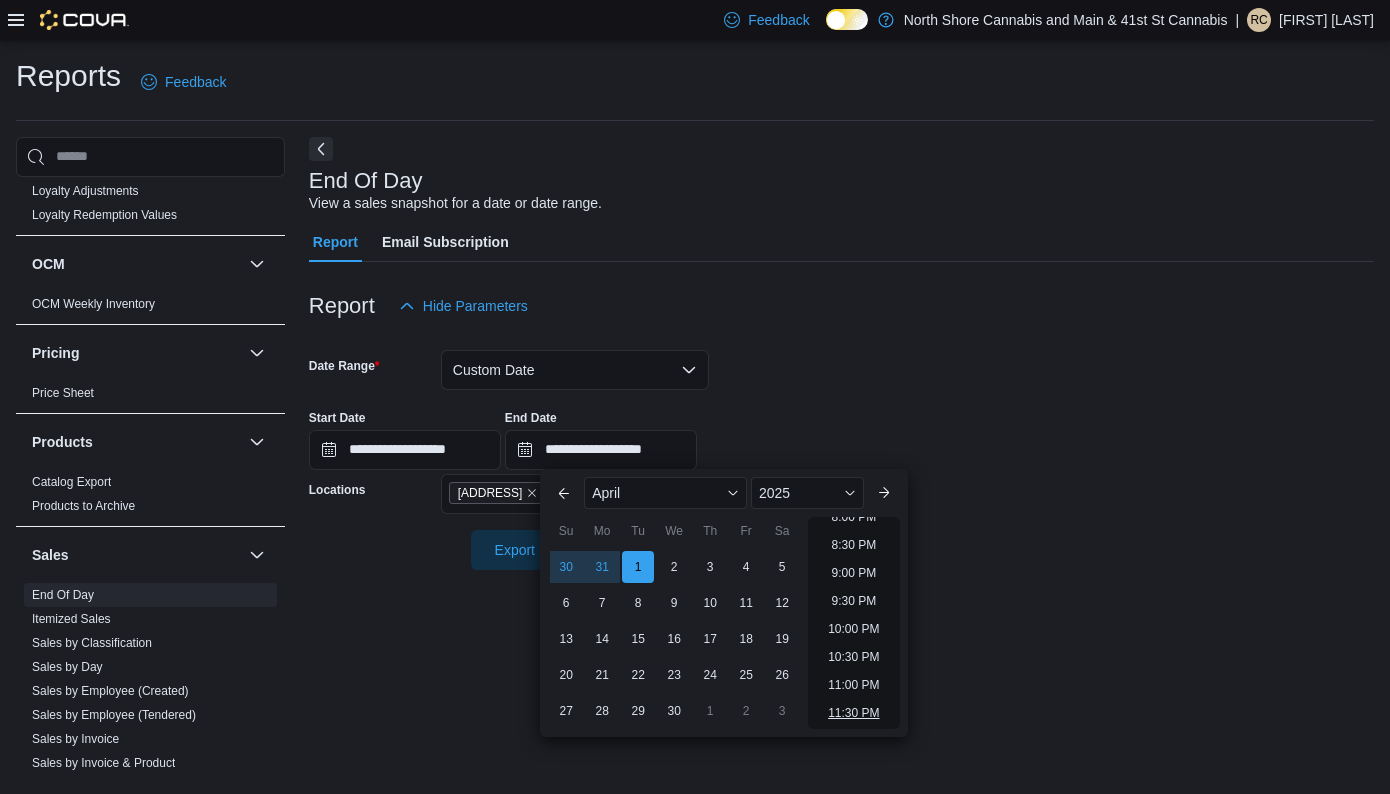 scroll, scrollTop: 1136, scrollLeft: 0, axis: vertical 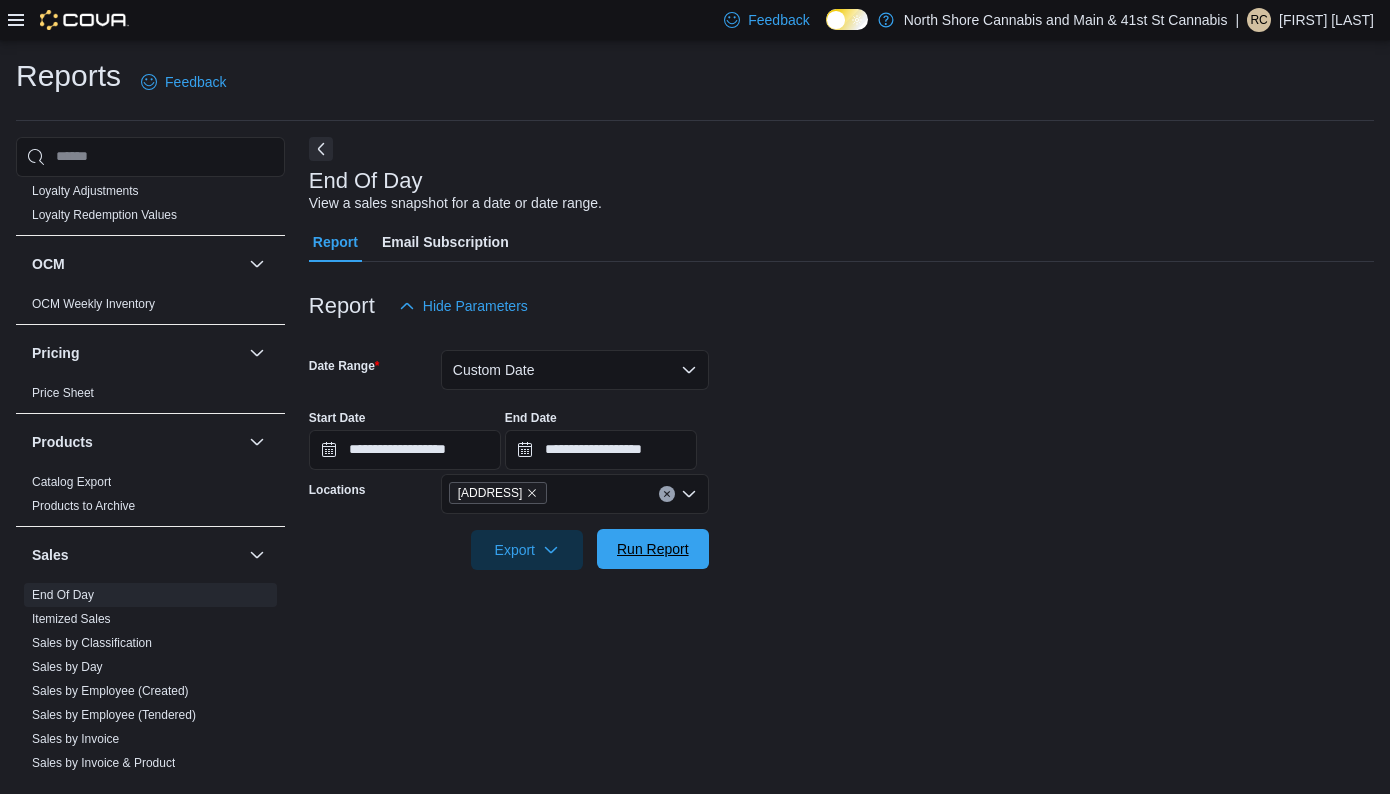click on "Run Report" at bounding box center (653, 549) 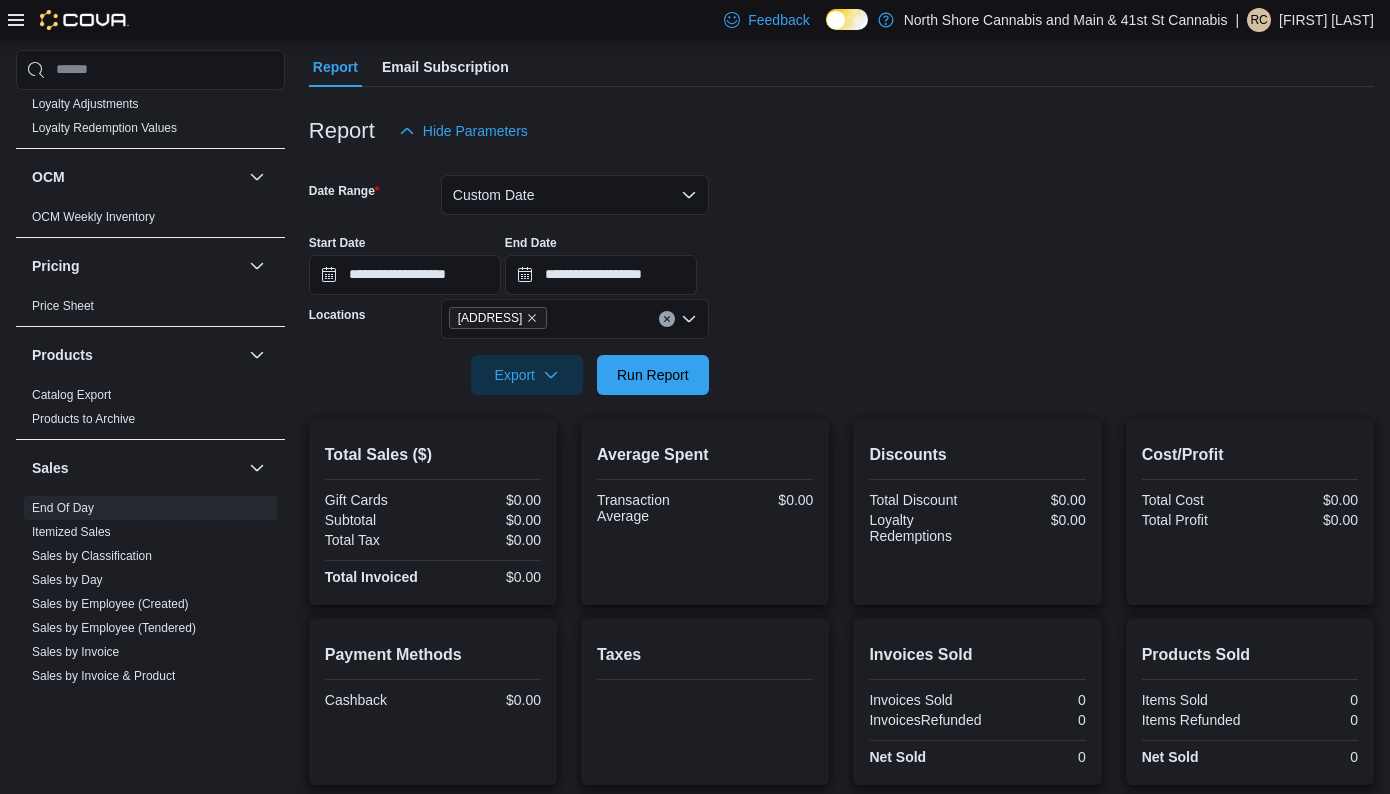 scroll, scrollTop: 193, scrollLeft: 0, axis: vertical 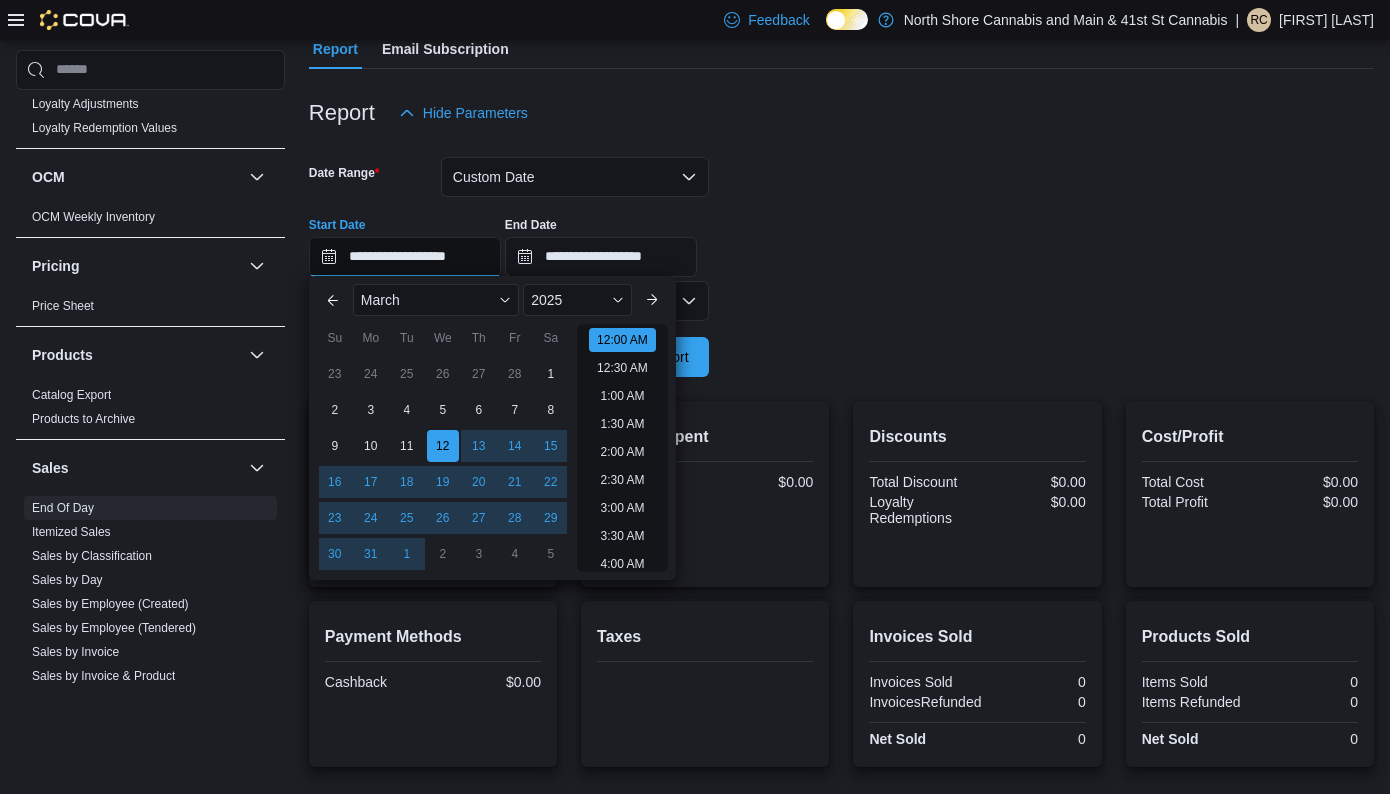 click on "**********" at bounding box center [405, 257] 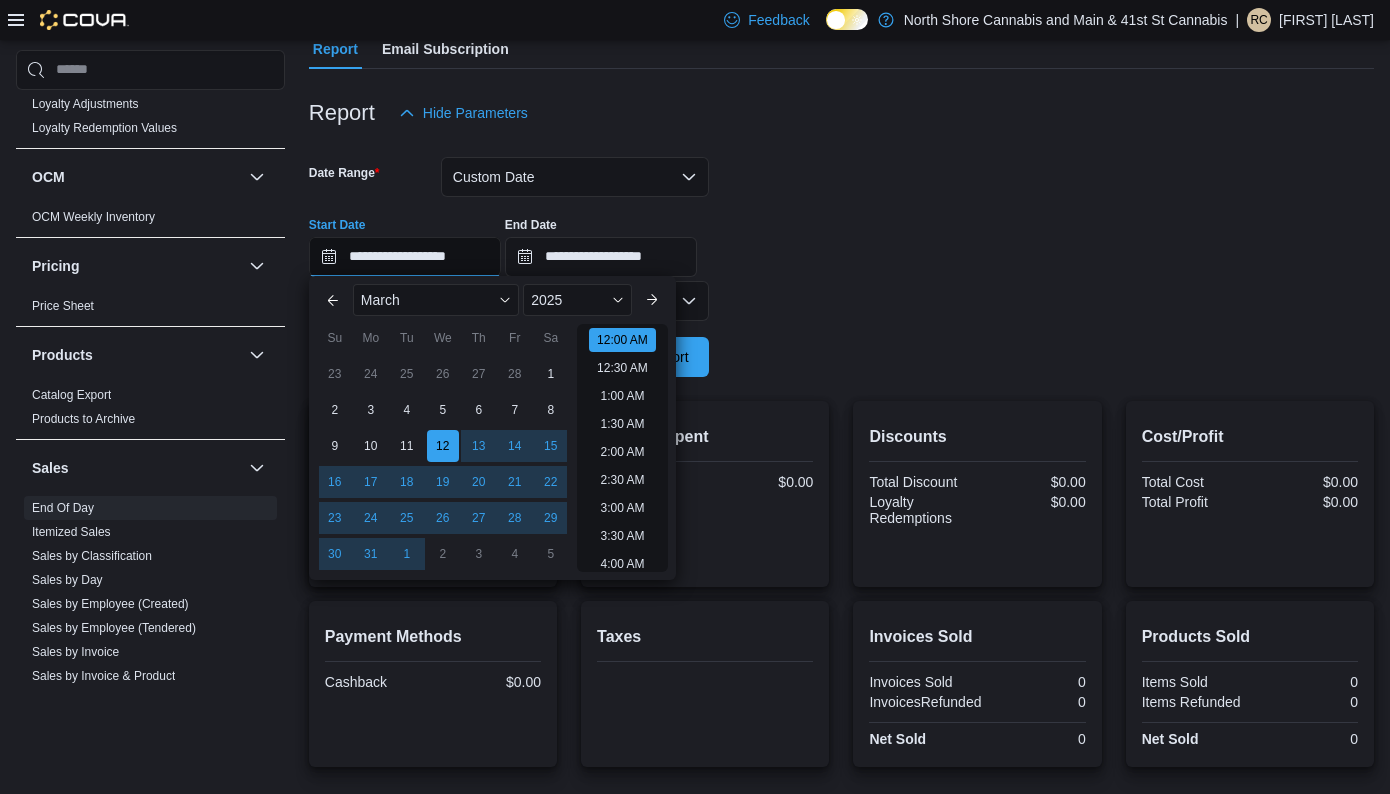 scroll, scrollTop: 62, scrollLeft: 0, axis: vertical 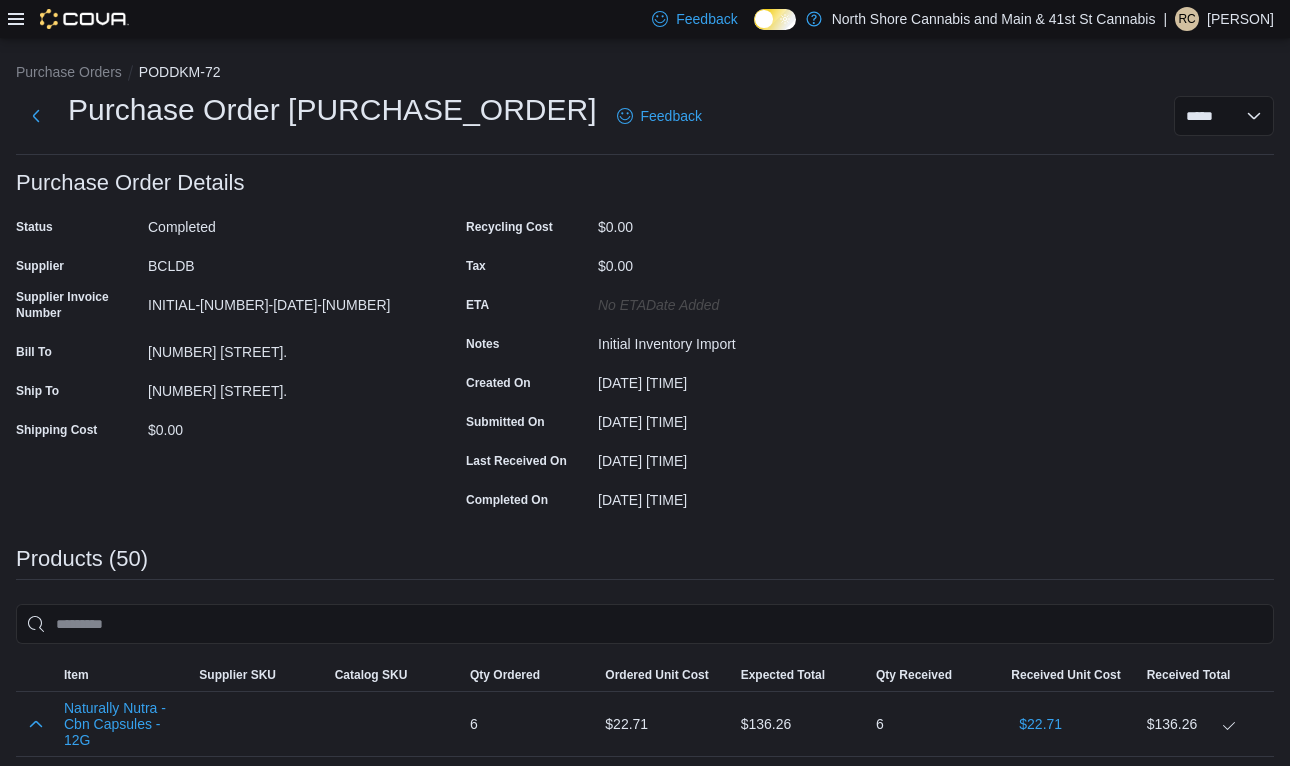 click on "Feedback Dark Mode North Shore Cannabis and Main & 41st St Cannabis | RC Ron  Chamberlain" at bounding box center [959, 19] 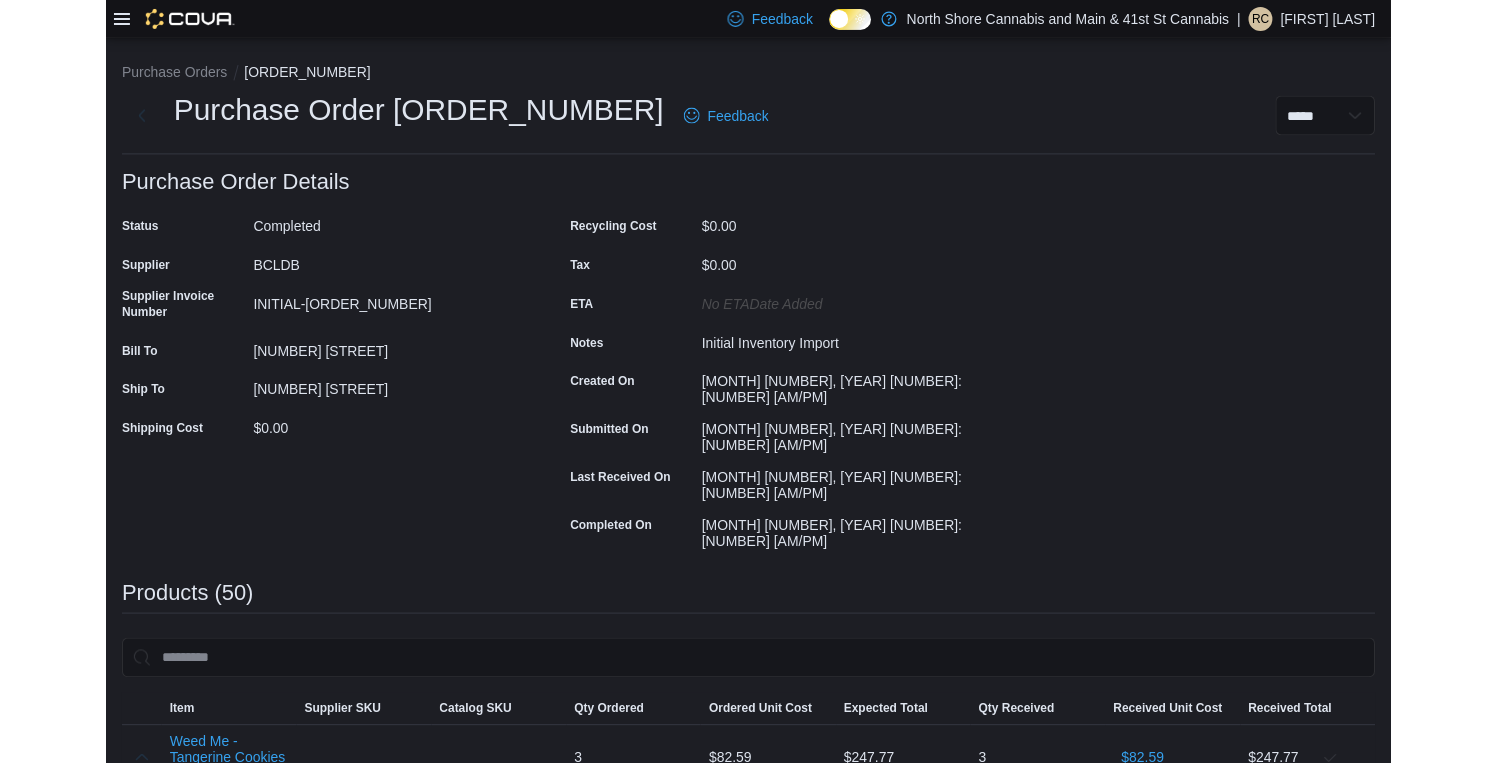 scroll, scrollTop: 0, scrollLeft: 0, axis: both 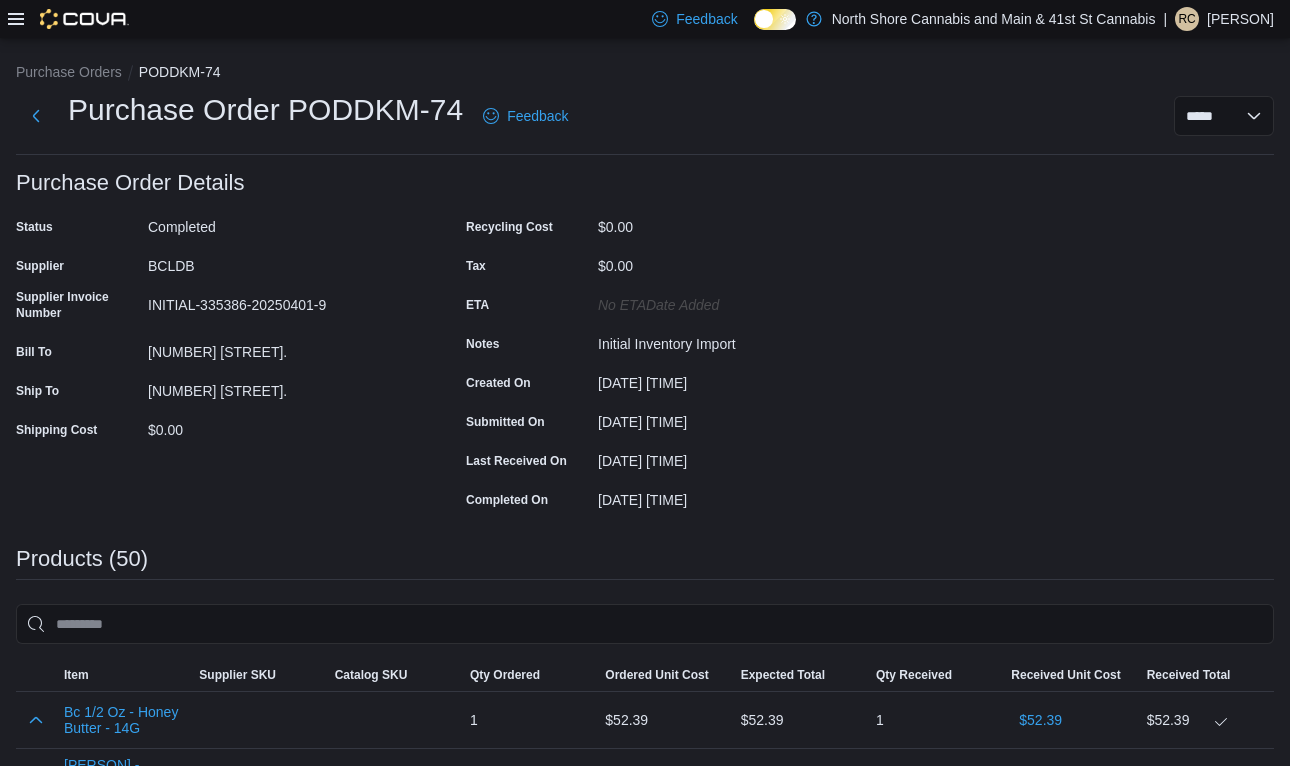 click on "Feedback Dark Mode North Shore Cannabis and Main & 41st St Cannabis | RC Ron  Chamberlain" at bounding box center (959, 19) 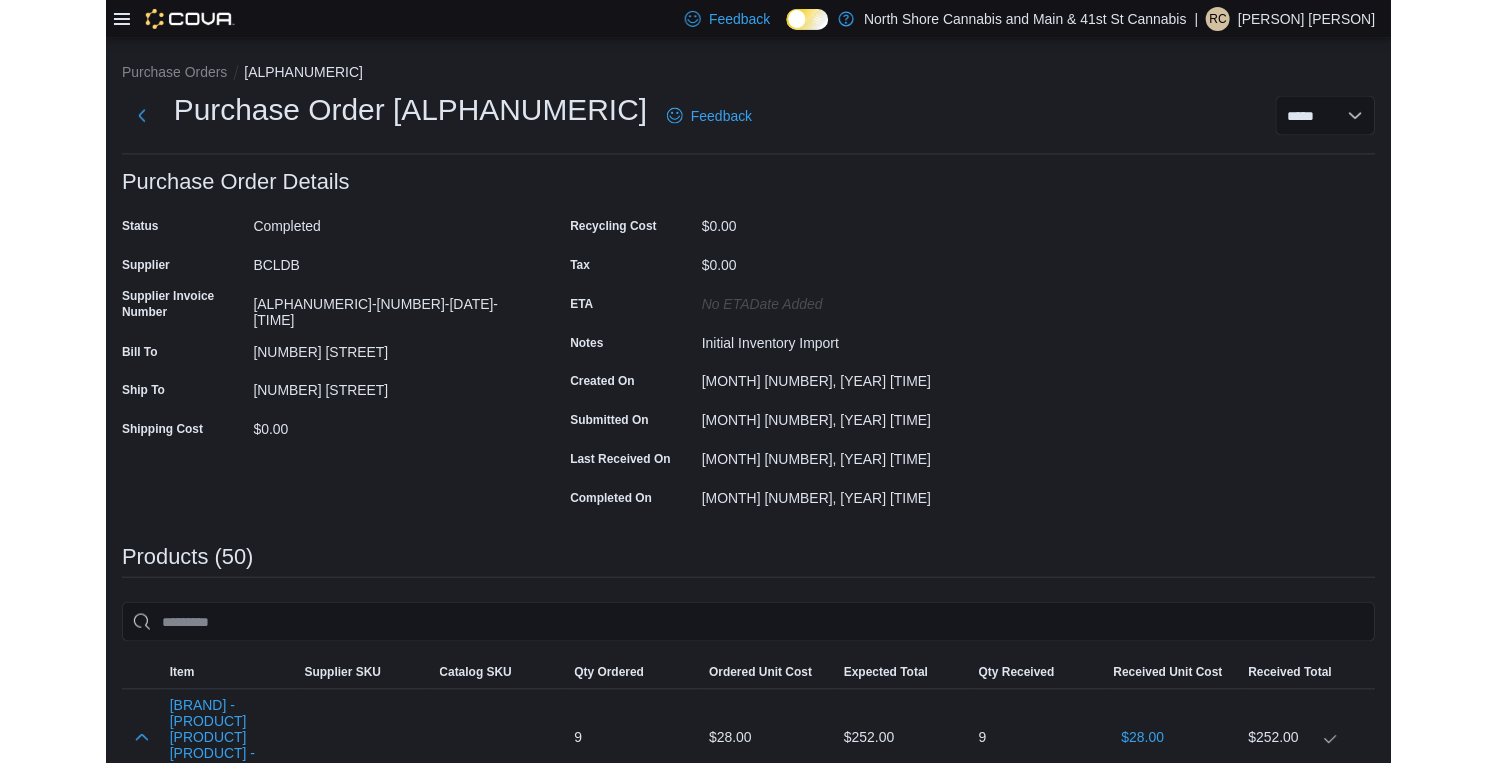 scroll, scrollTop: 0, scrollLeft: 0, axis: both 